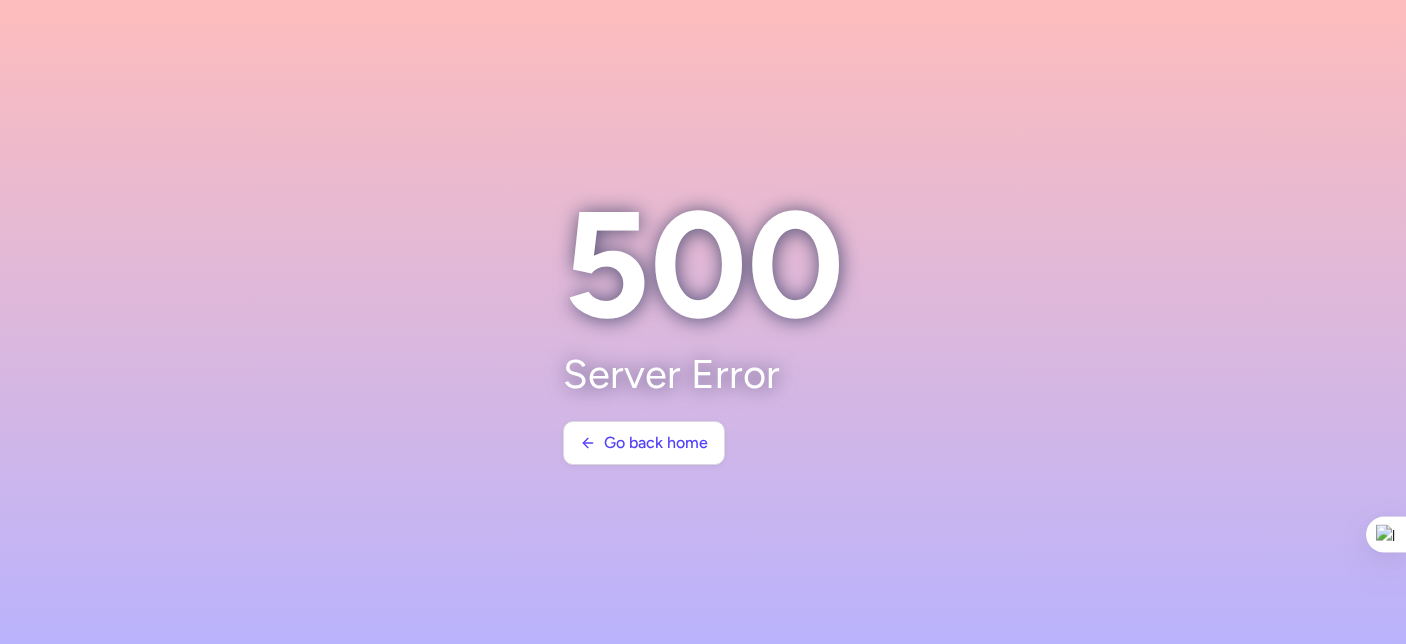 scroll, scrollTop: 0, scrollLeft: 0, axis: both 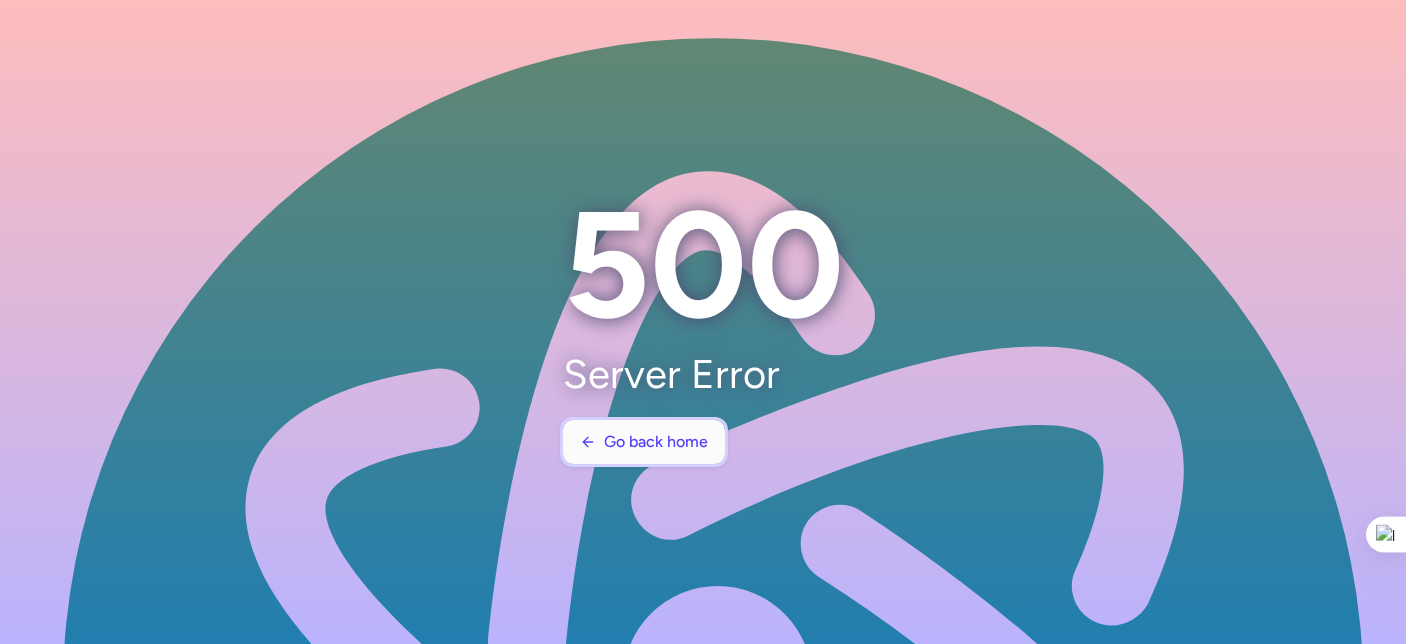 click on "Go back home" at bounding box center [644, 442] 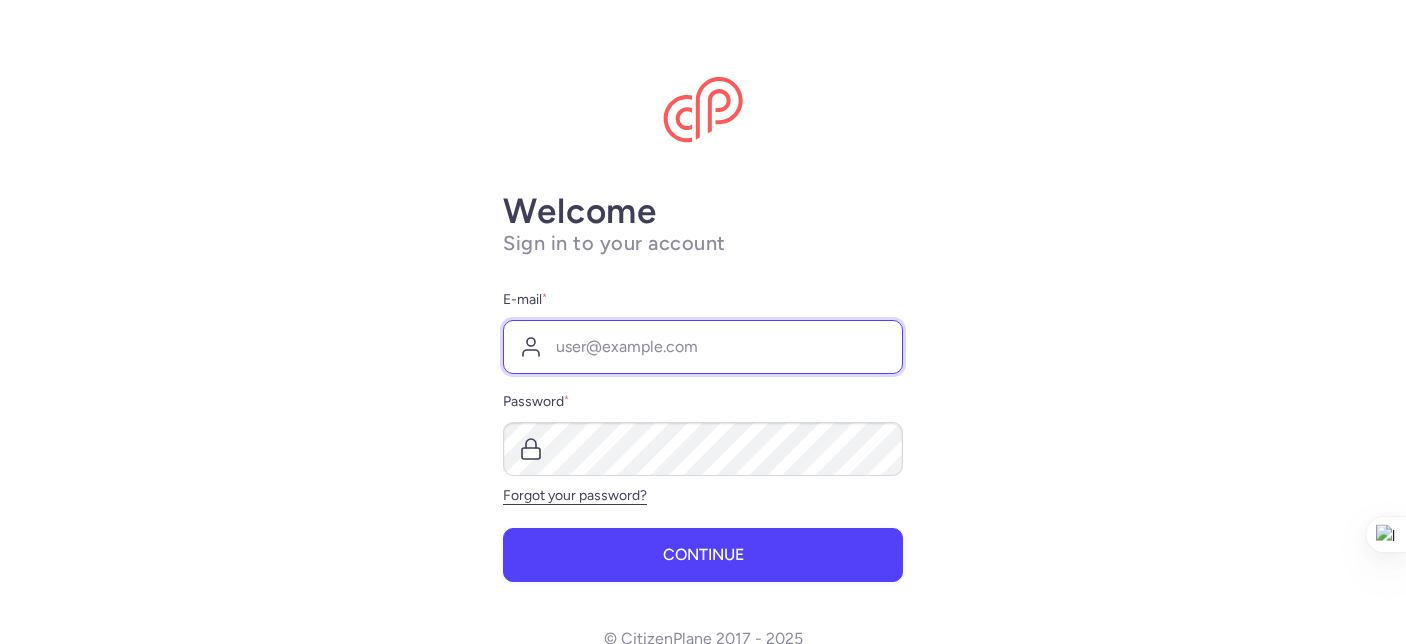 type on "katarina@citizenplane.com" 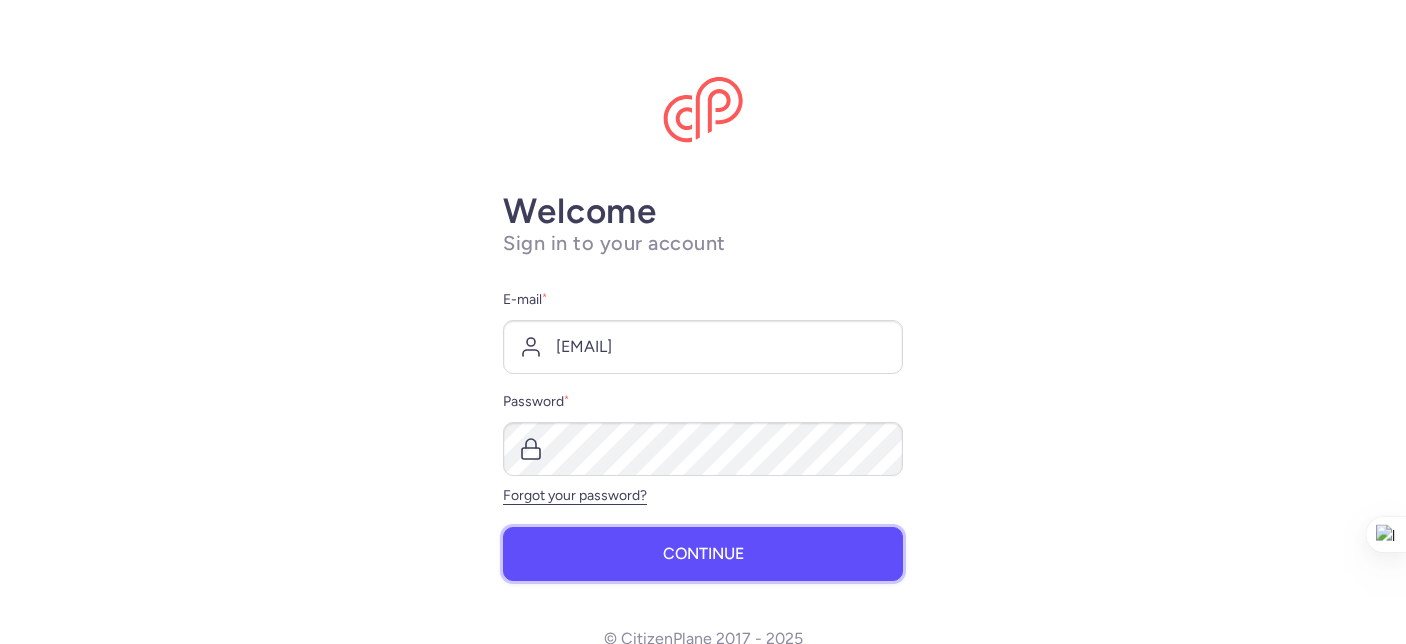 click on "Continue" at bounding box center (703, 554) 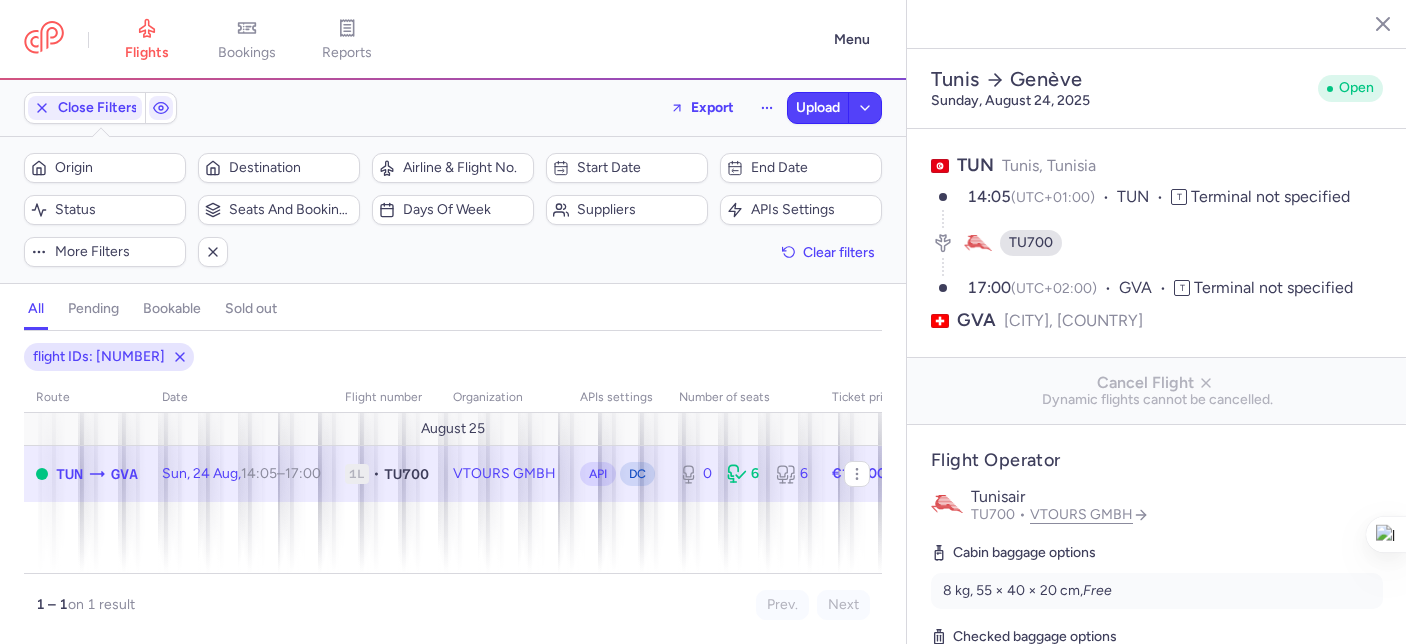select on "days" 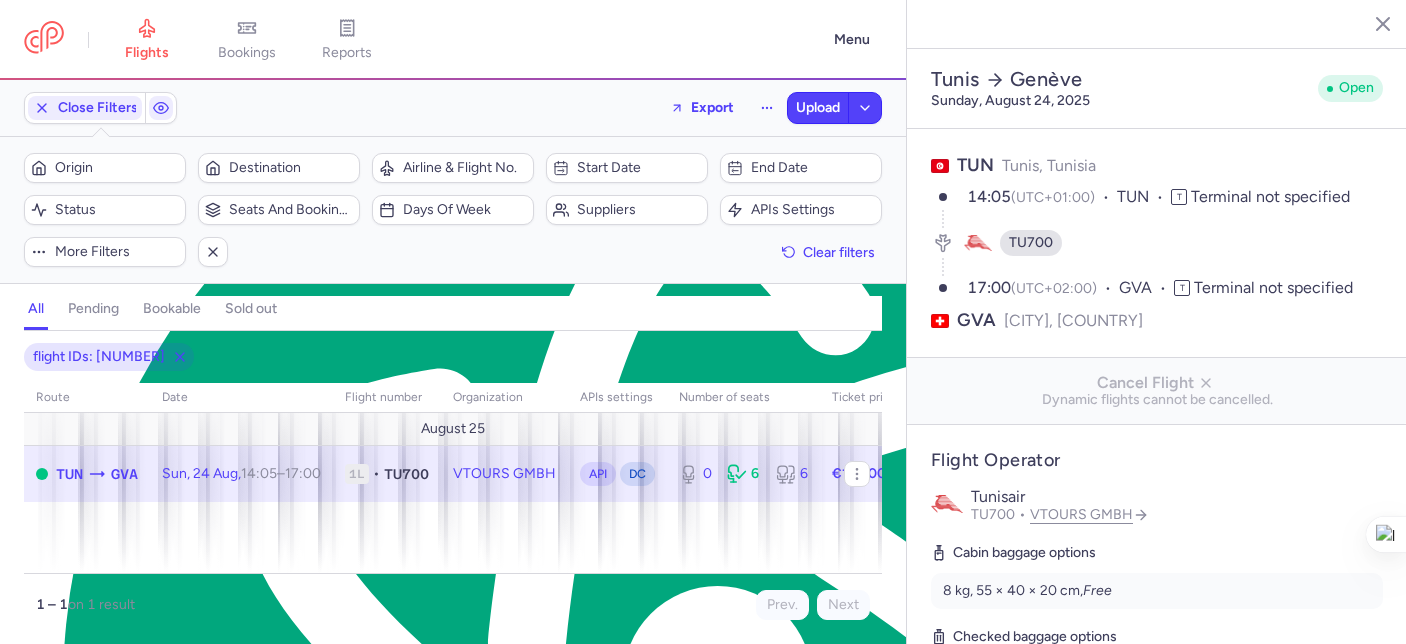 scroll, scrollTop: 34, scrollLeft: 0, axis: vertical 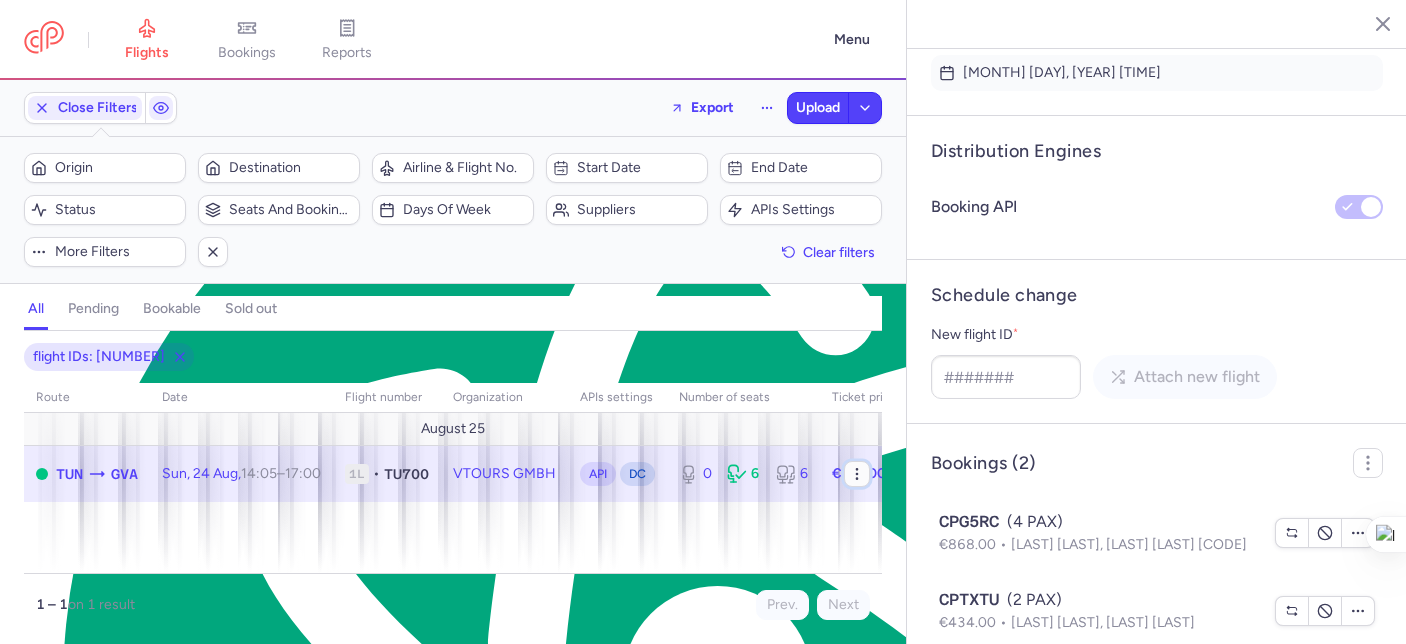 click 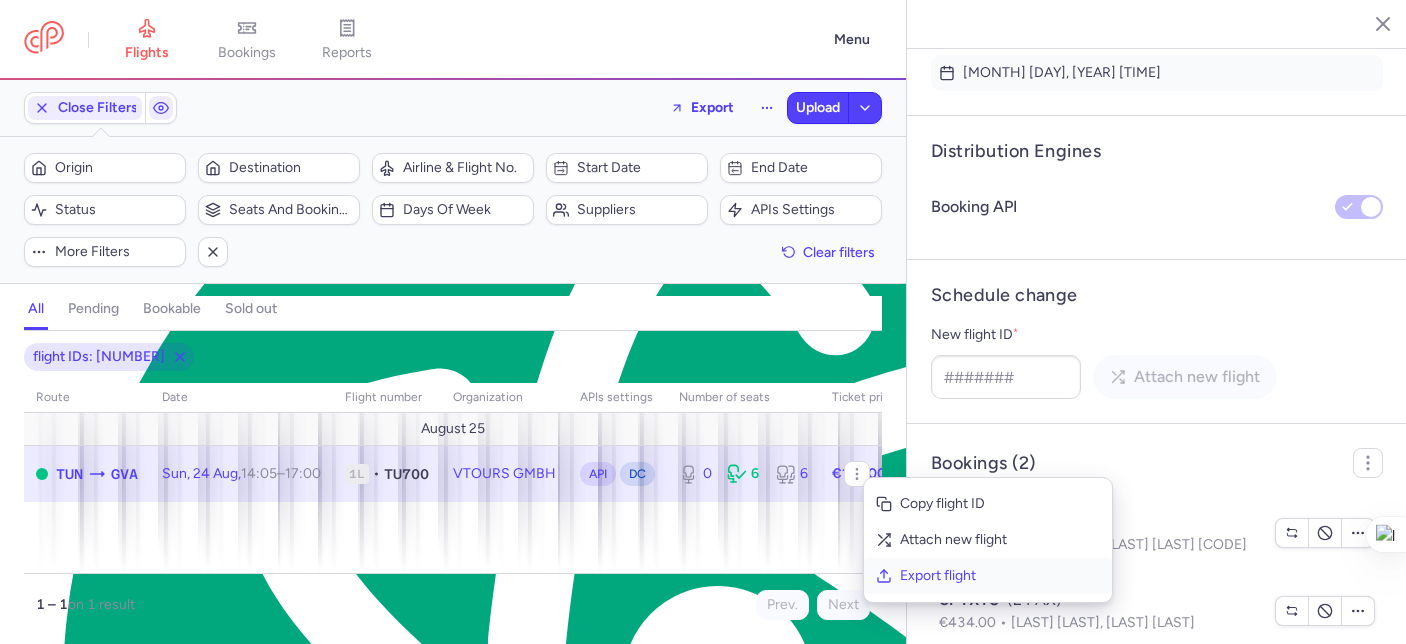 click on "Export flight" at bounding box center (1000, 576) 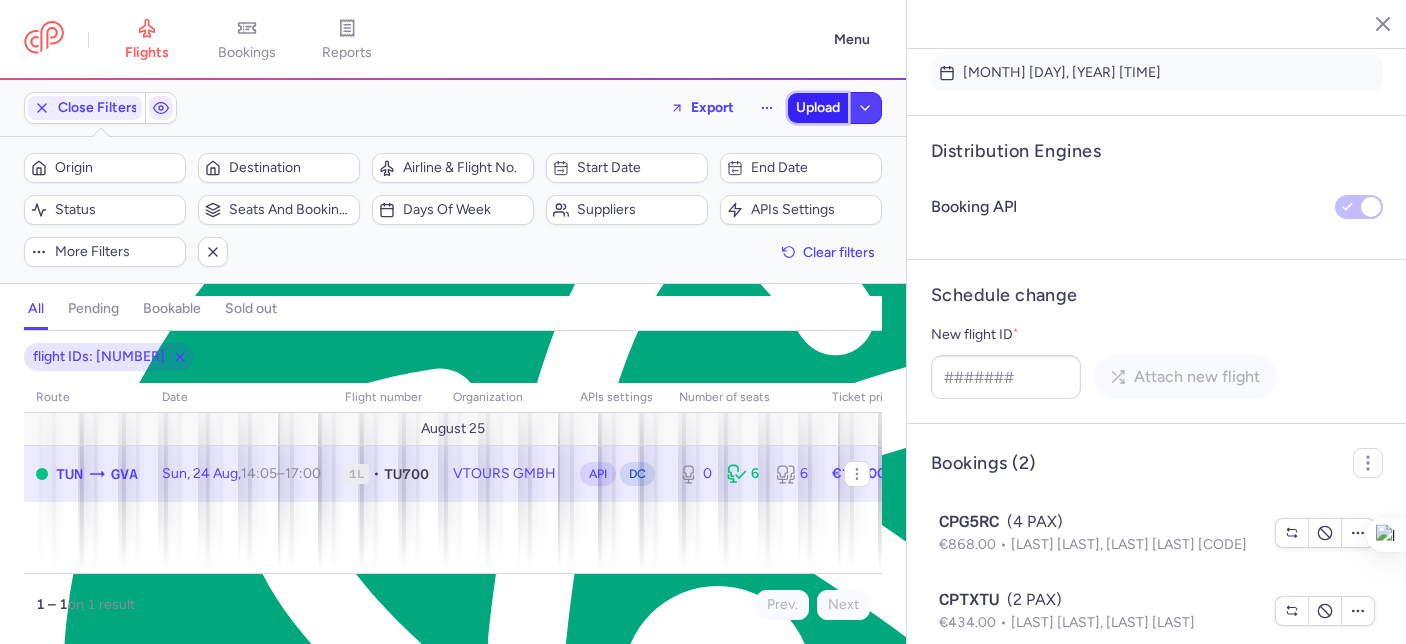 click on "Upload" at bounding box center [818, 108] 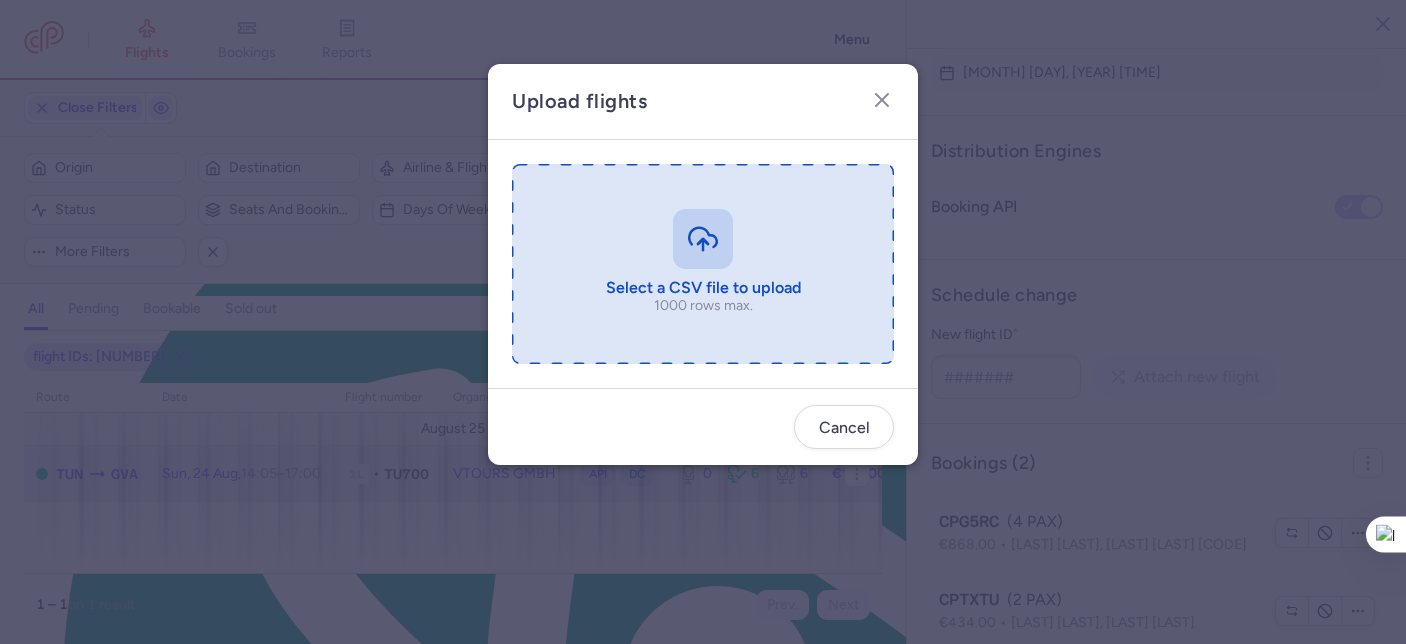 click at bounding box center (703, 264) 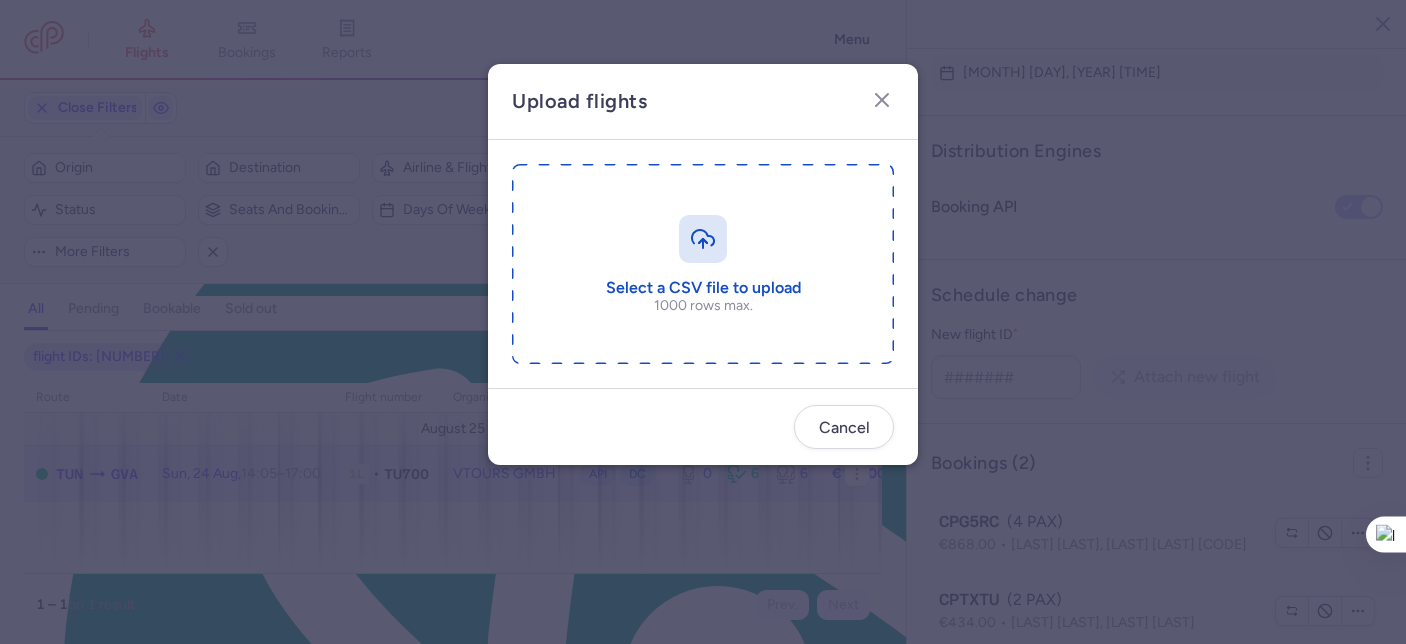type on "C:\fakepath\export_flight_TU700_20250805,1411.csv" 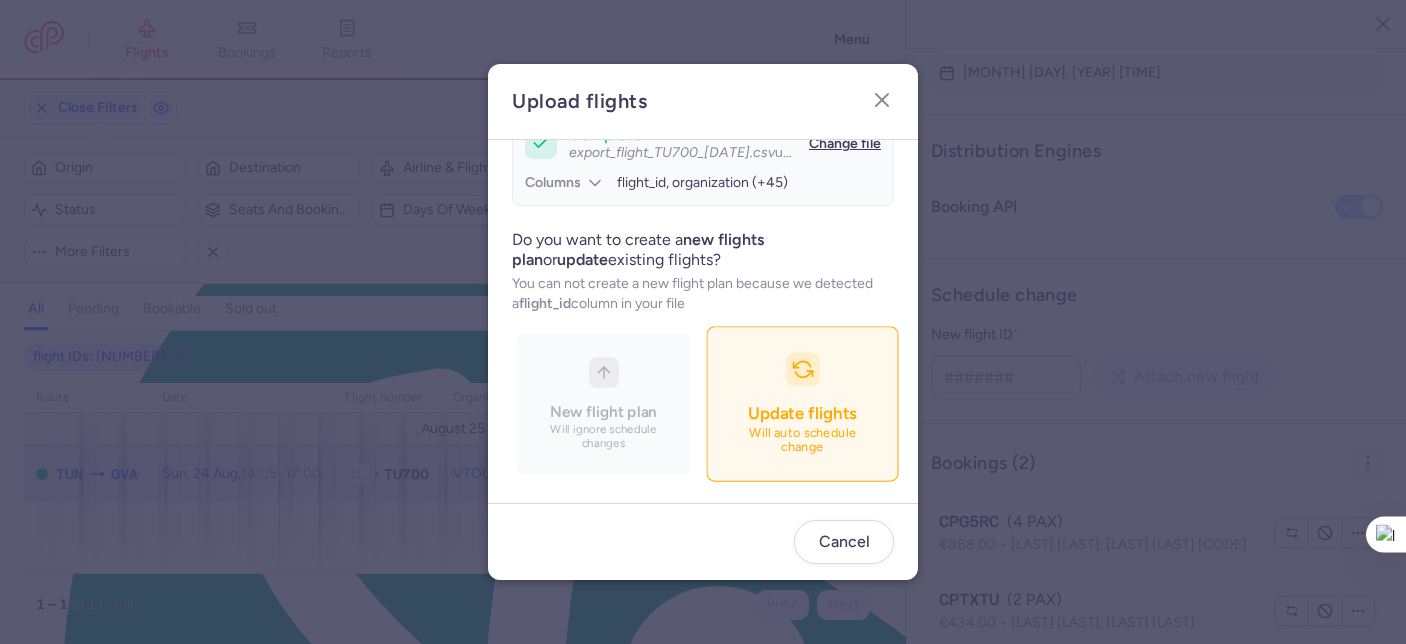 scroll, scrollTop: 215, scrollLeft: 0, axis: vertical 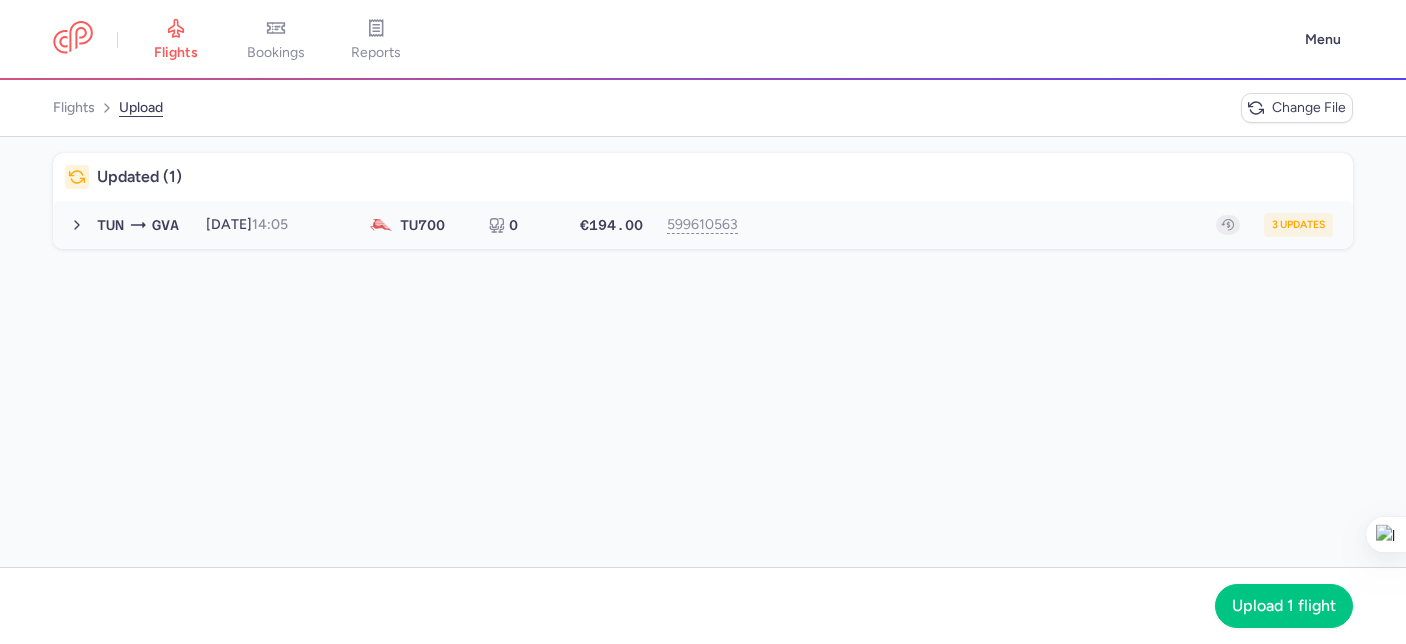 click on "3 updates" at bounding box center (1047, 225) 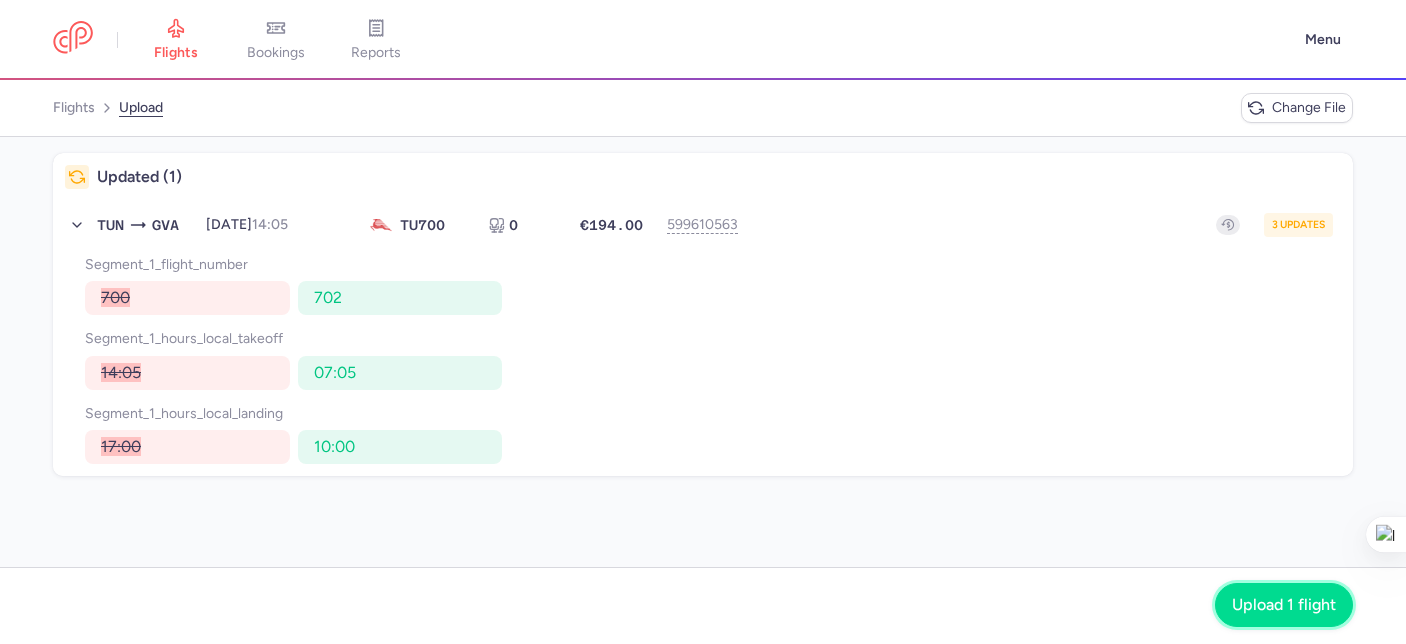 click on "Upload 1 flight" at bounding box center [1284, 605] 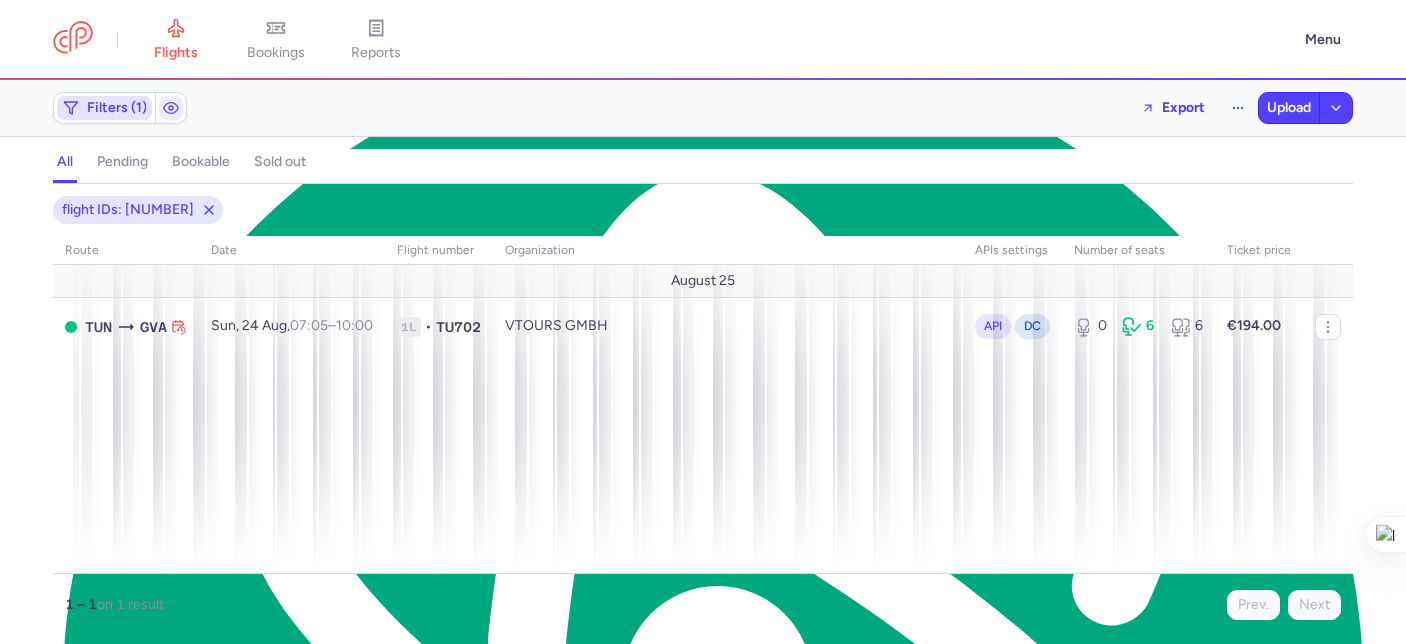 click on "Filters (1)" at bounding box center [104, 108] 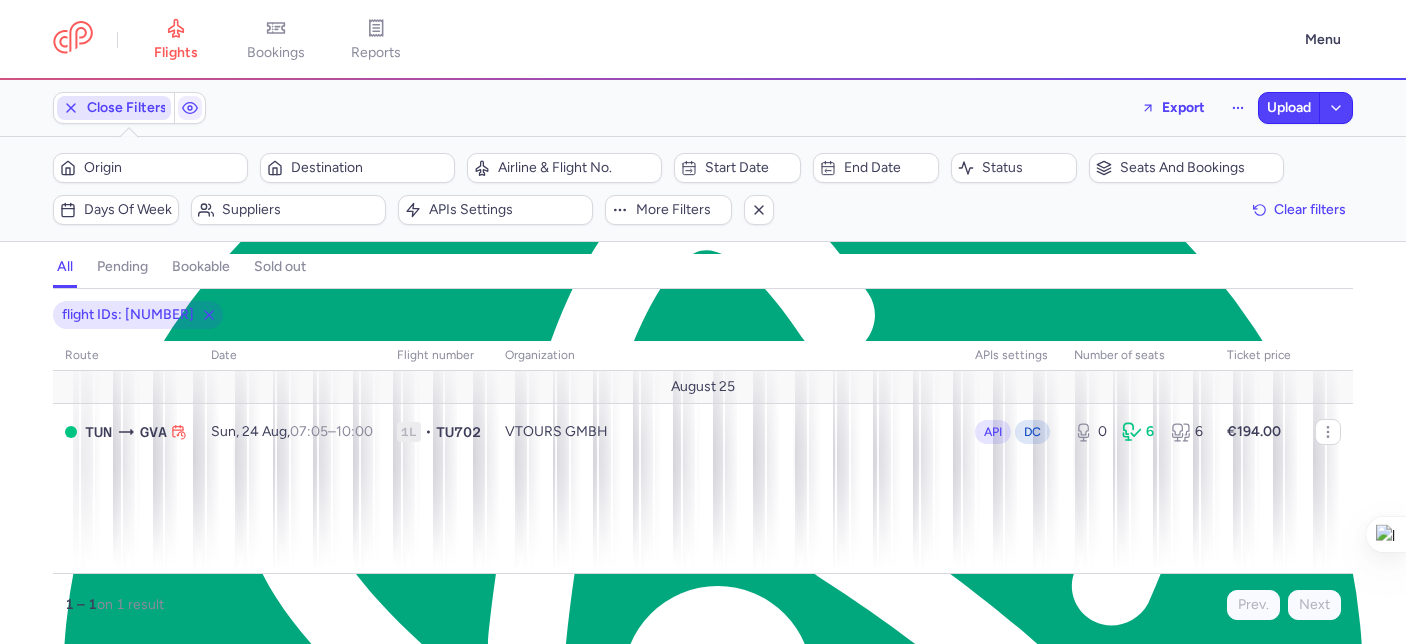 scroll, scrollTop: 0, scrollLeft: 0, axis: both 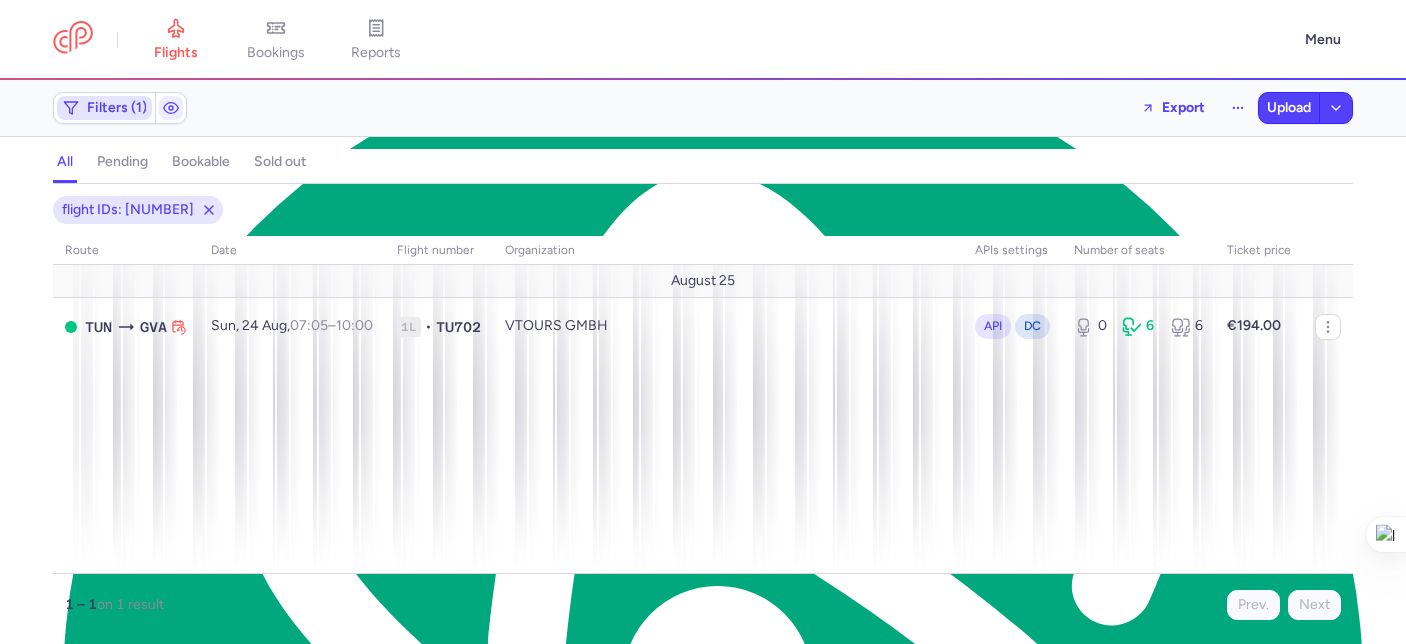 click on "Filters (1)" 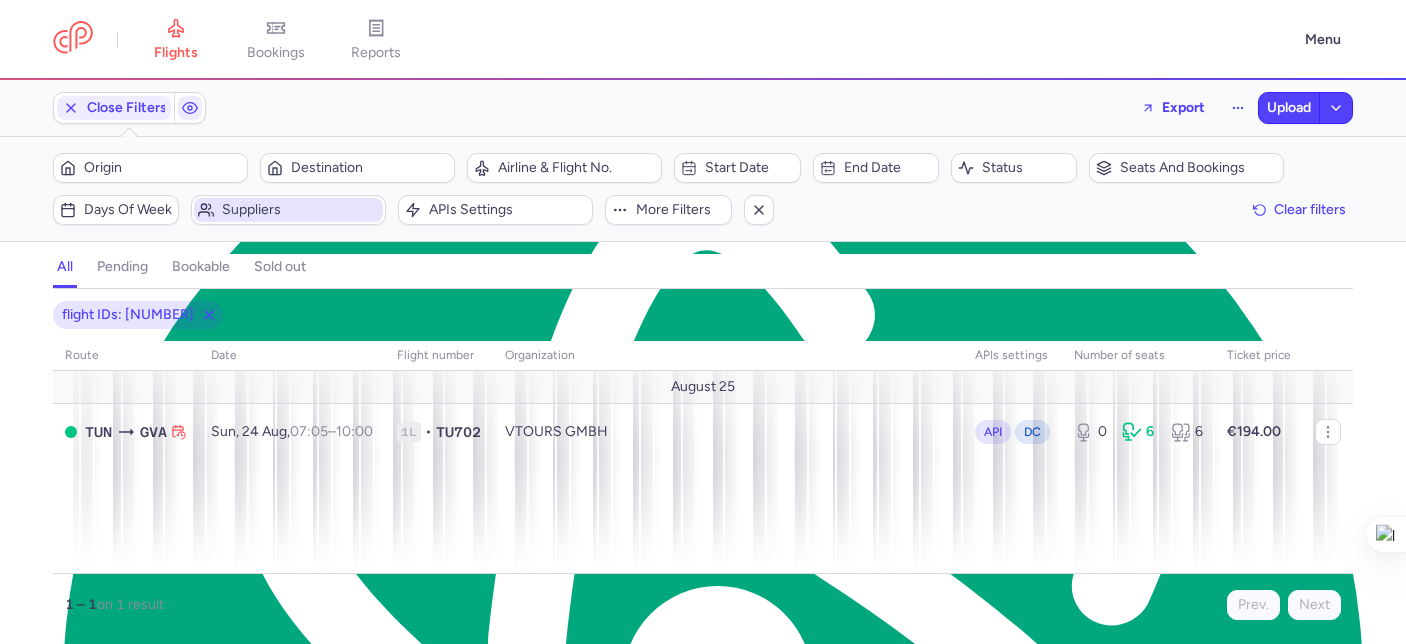 click on "Suppliers" at bounding box center (300, 210) 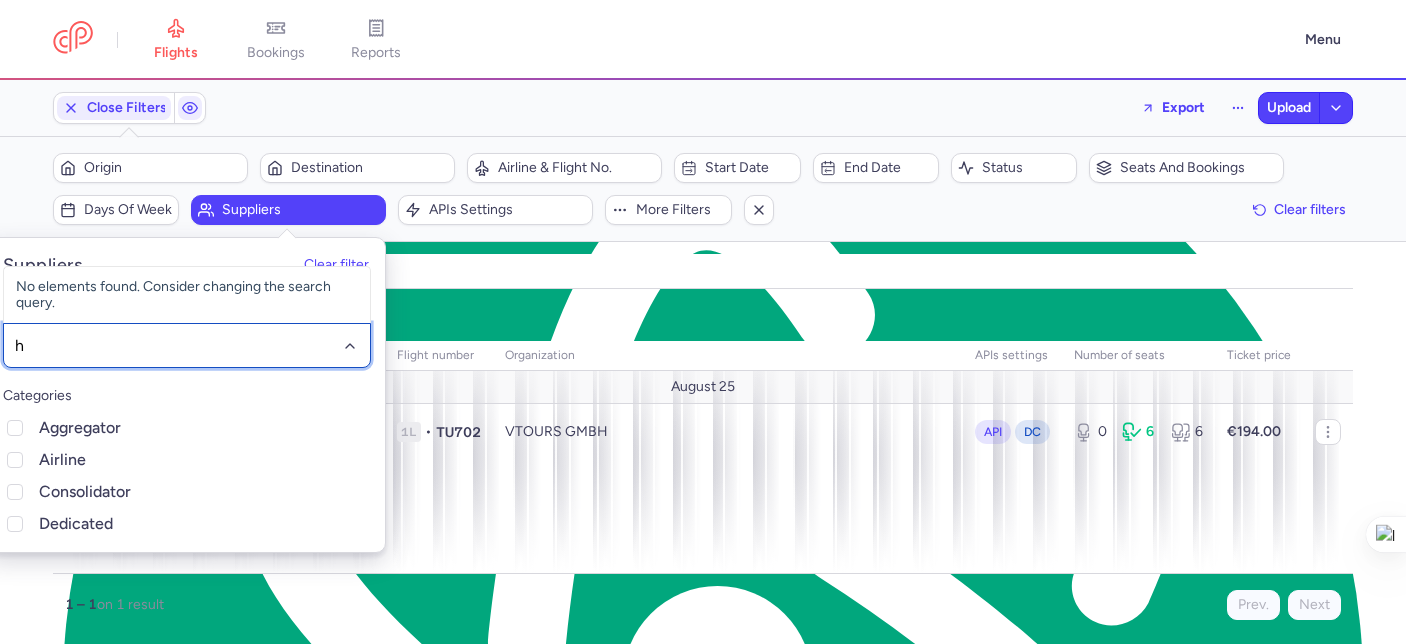 type on "hk" 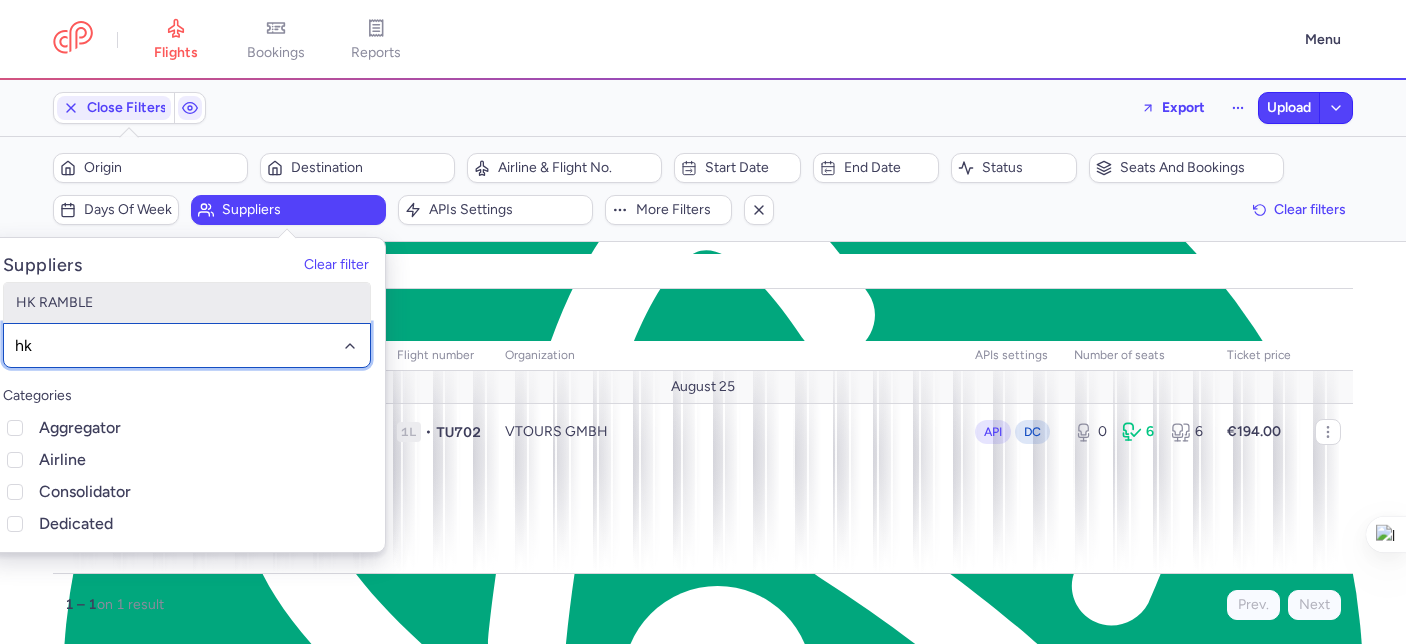 click on "HK RAMBLE" at bounding box center (187, 303) 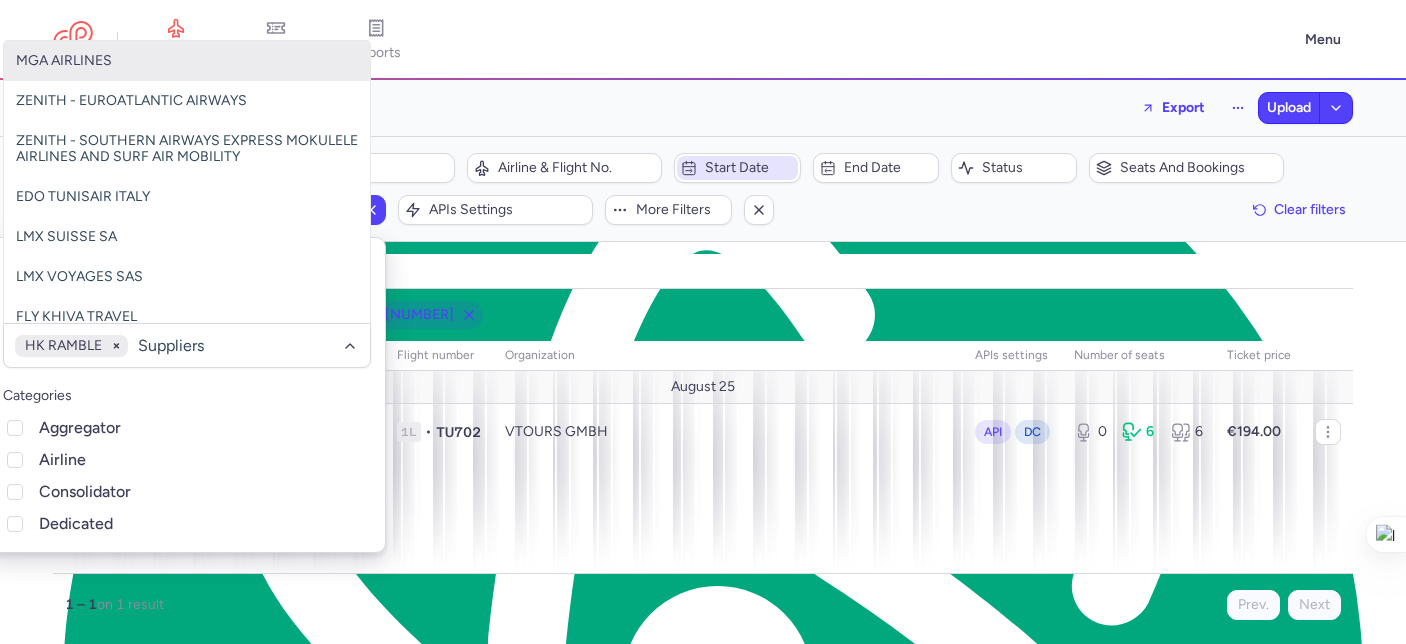 click on "Start date" at bounding box center [749, 168] 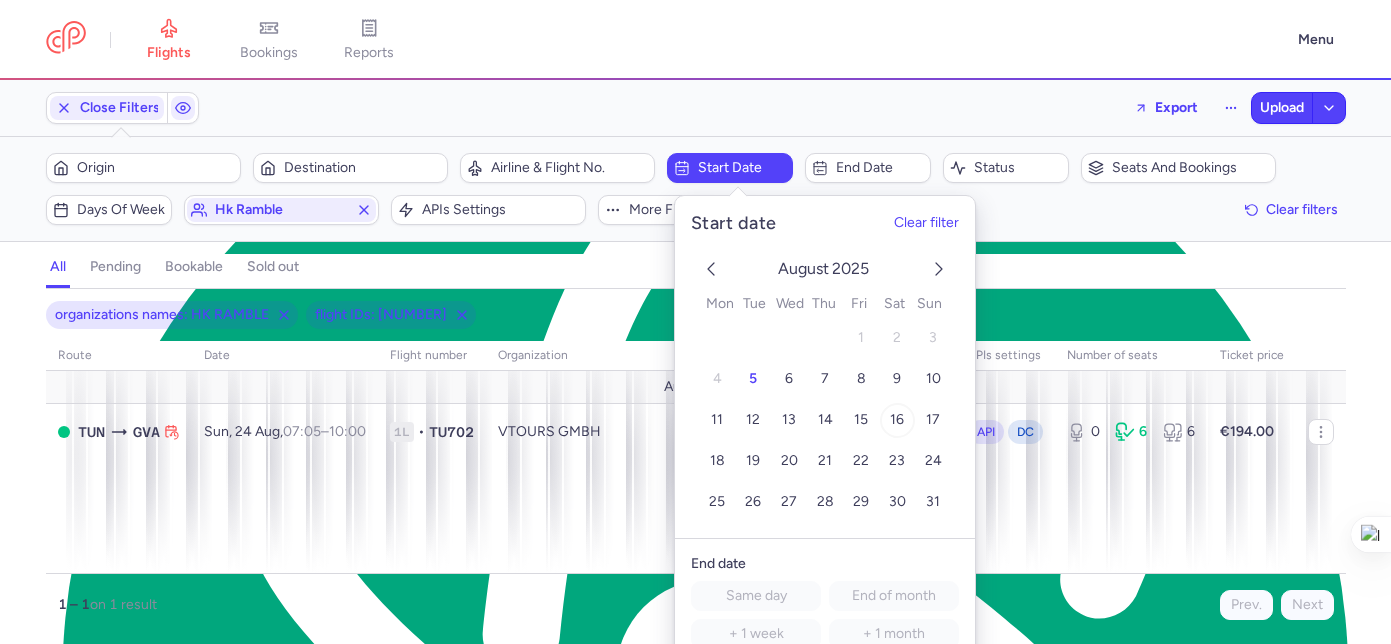 click on "16" at bounding box center [897, 420] 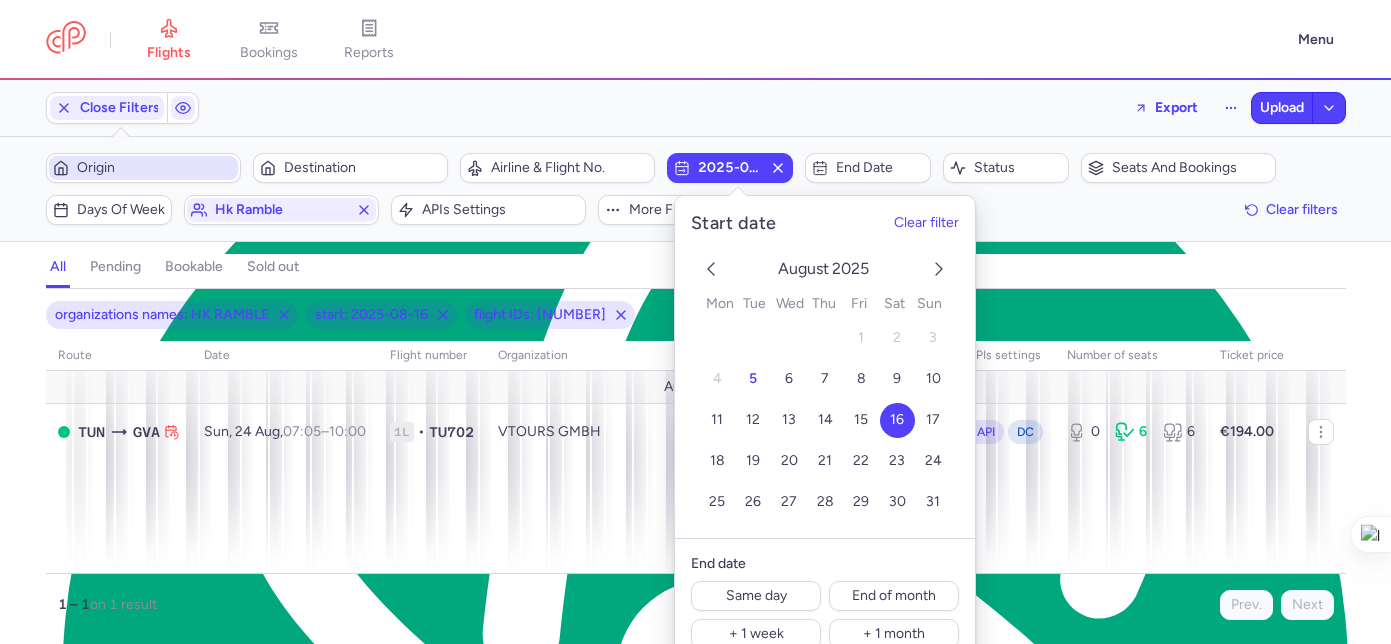 click on "Origin" at bounding box center [143, 168] 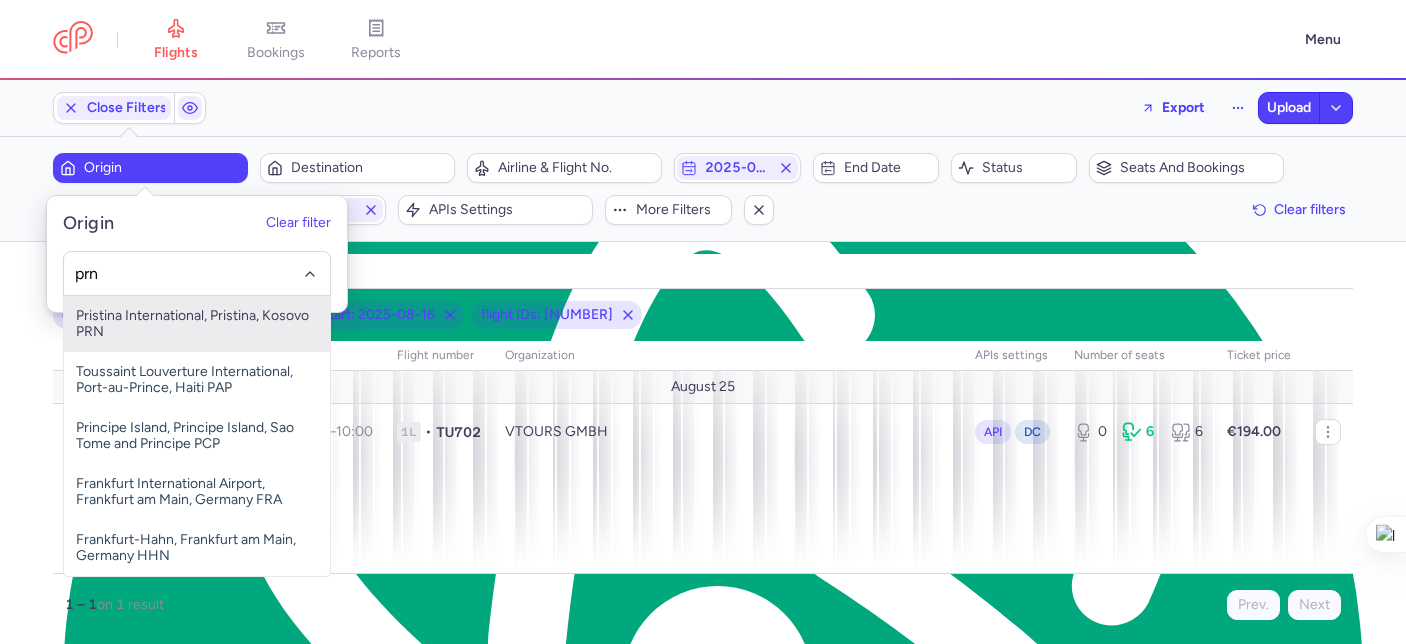 click on "Pristina International, Pristina, Kosovo PRN" at bounding box center [197, 324] 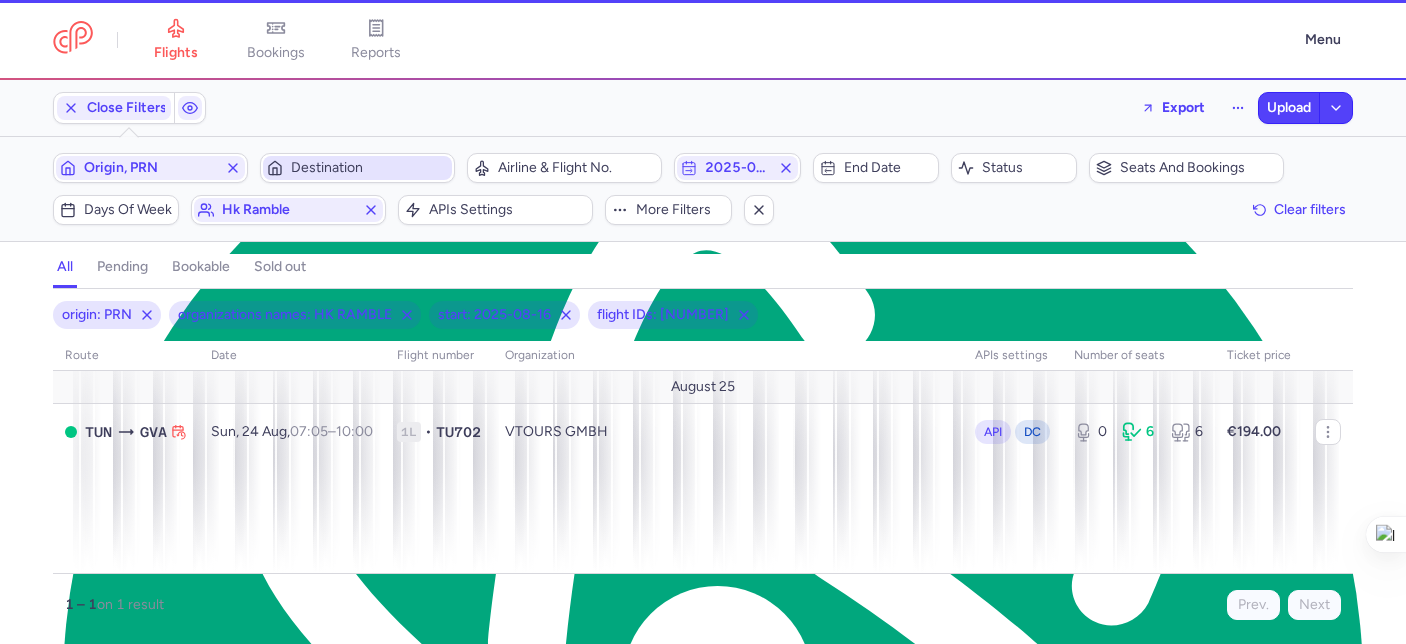 click on "Destination" at bounding box center (369, 168) 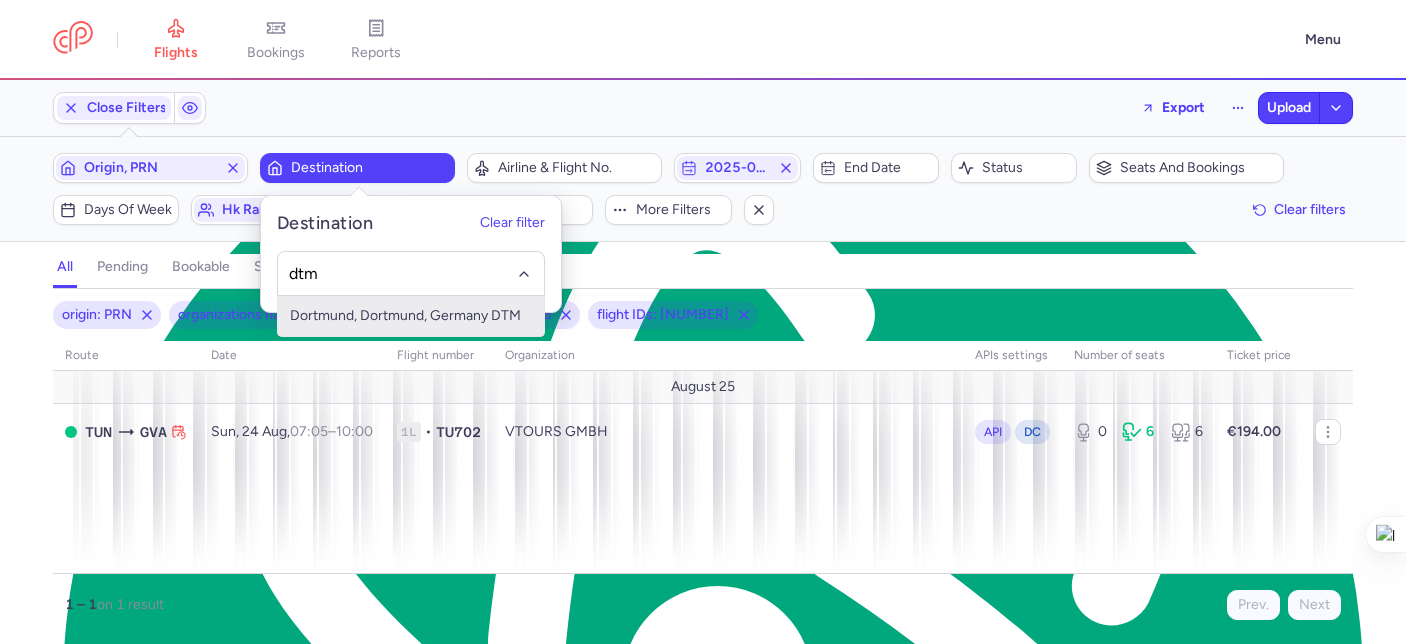 click on "Dortmund, Dortmund, Germany DTM" at bounding box center (411, 316) 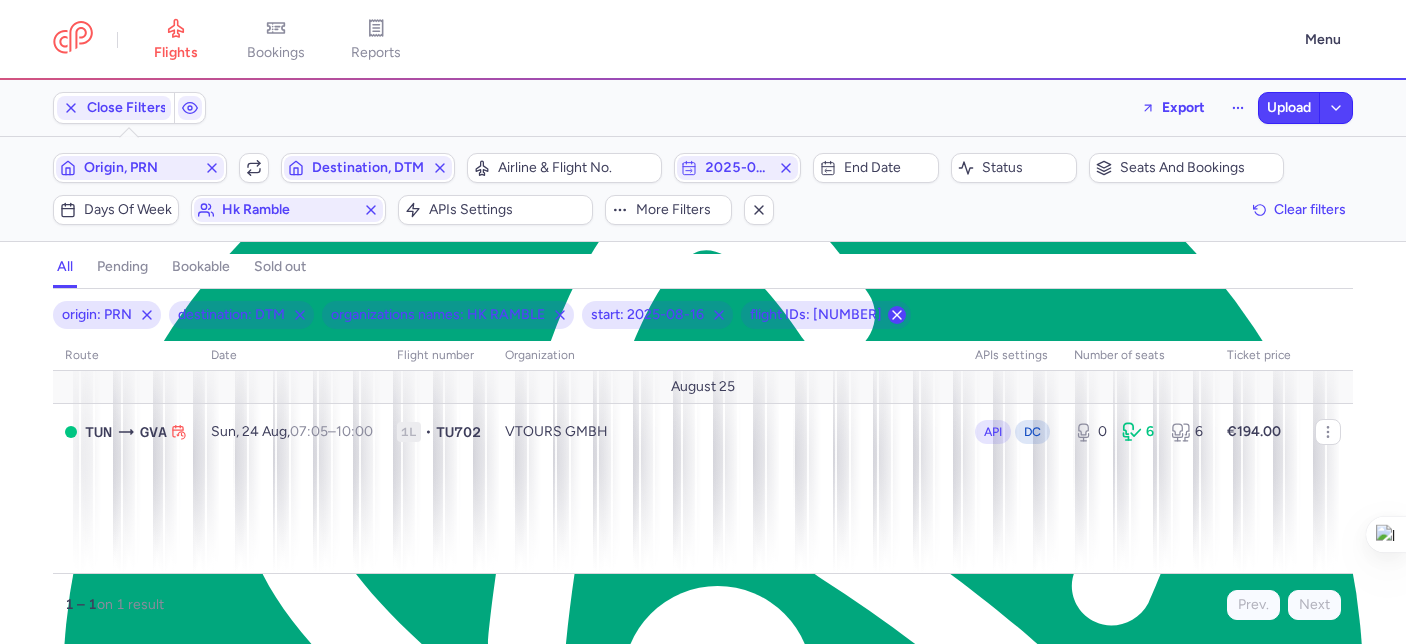 click 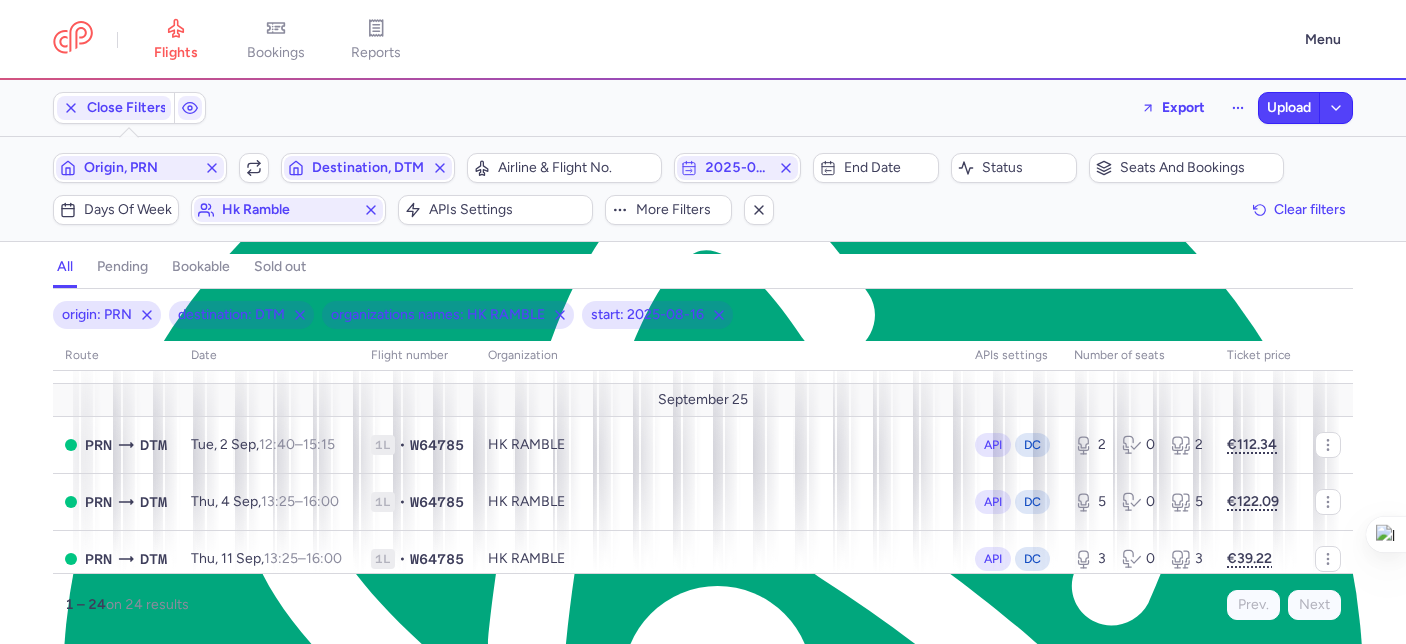 scroll, scrollTop: 0, scrollLeft: 0, axis: both 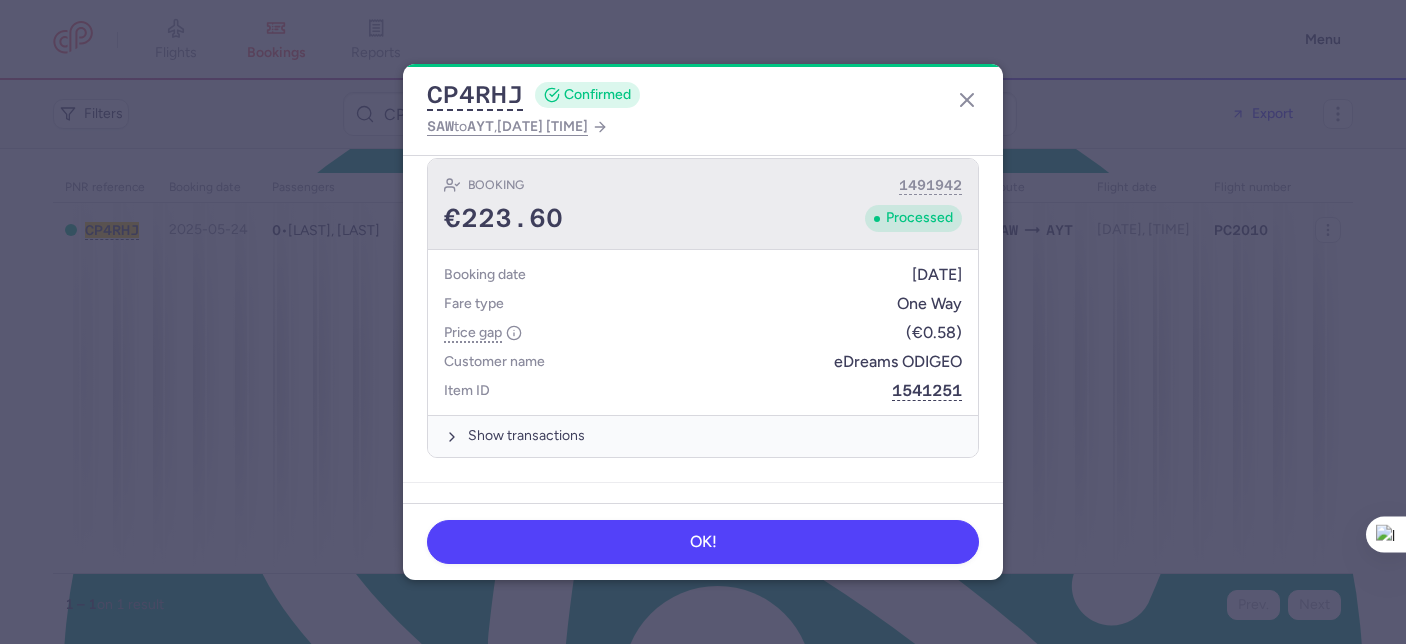 click on "€223.60 Processed" at bounding box center [703, 219] 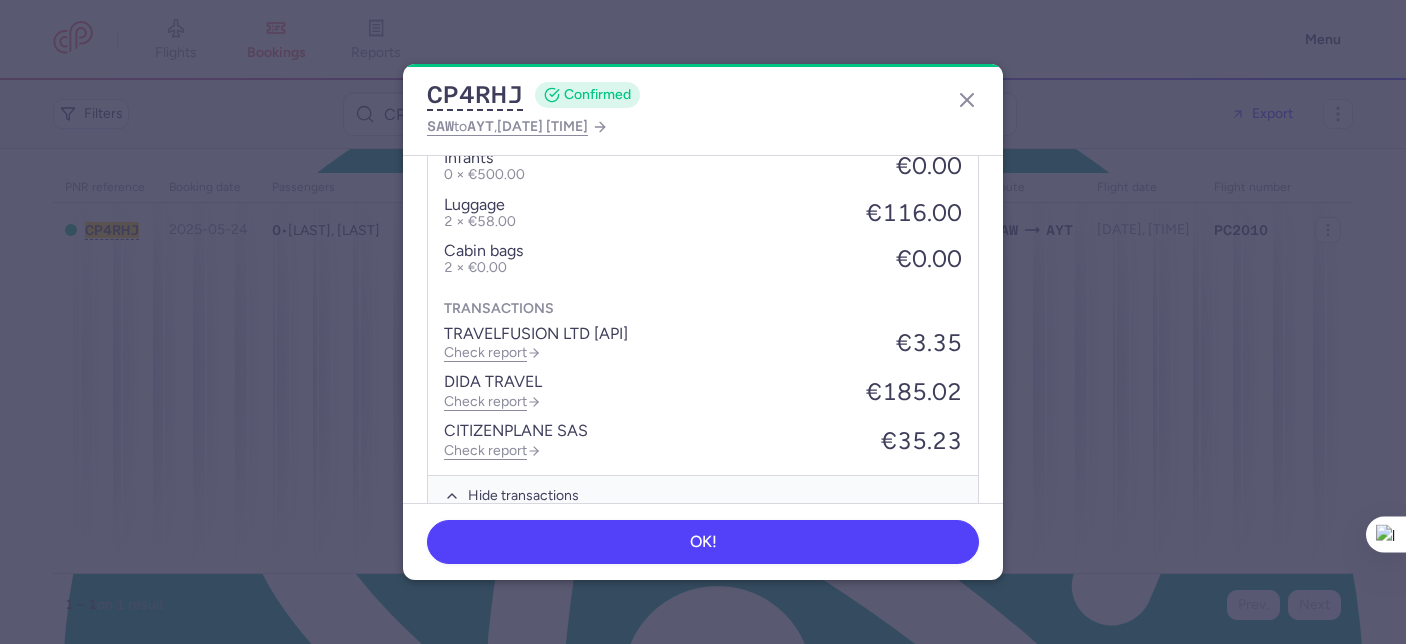 scroll, scrollTop: 1206, scrollLeft: 0, axis: vertical 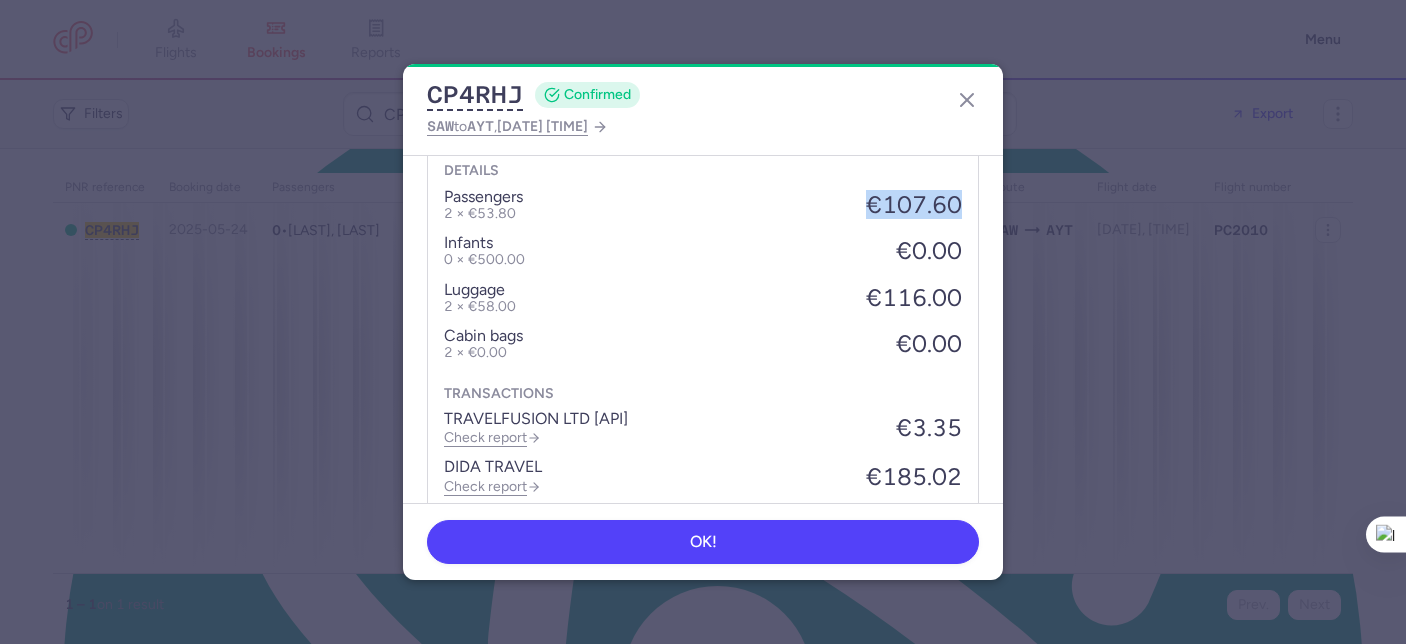 drag, startPoint x: 857, startPoint y: 195, endPoint x: 946, endPoint y: 203, distance: 89.358826 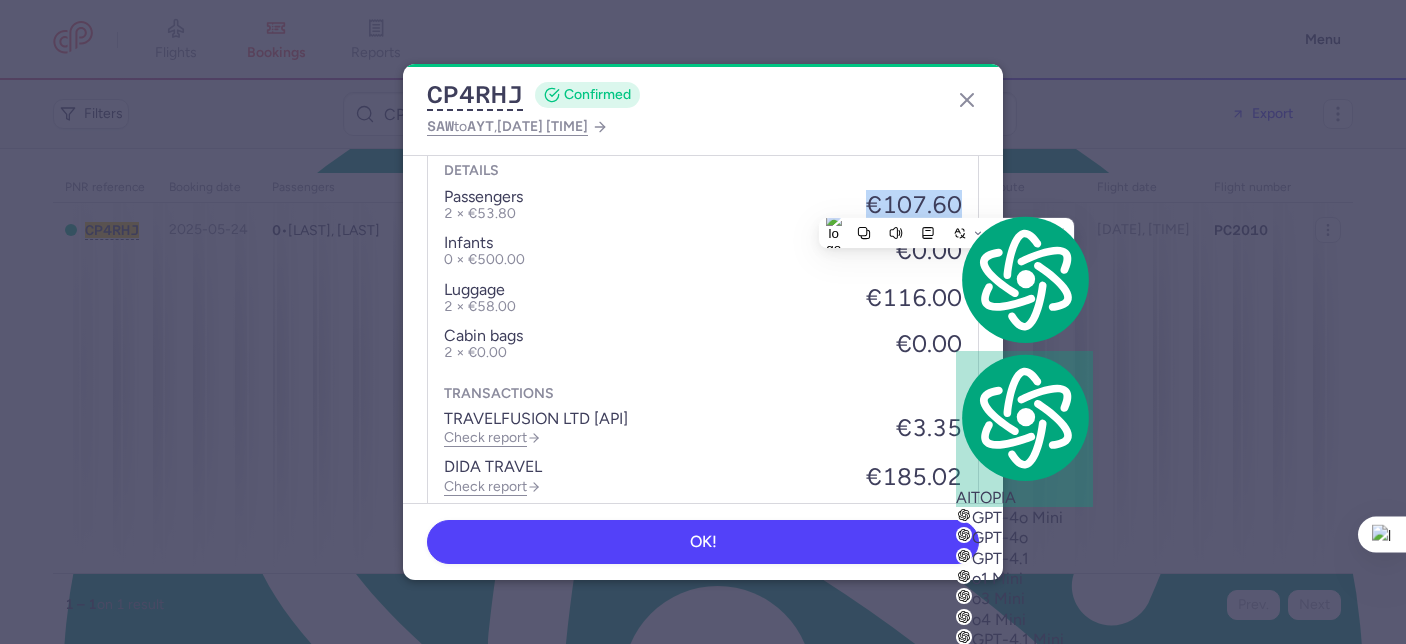 copy on "€107.60" 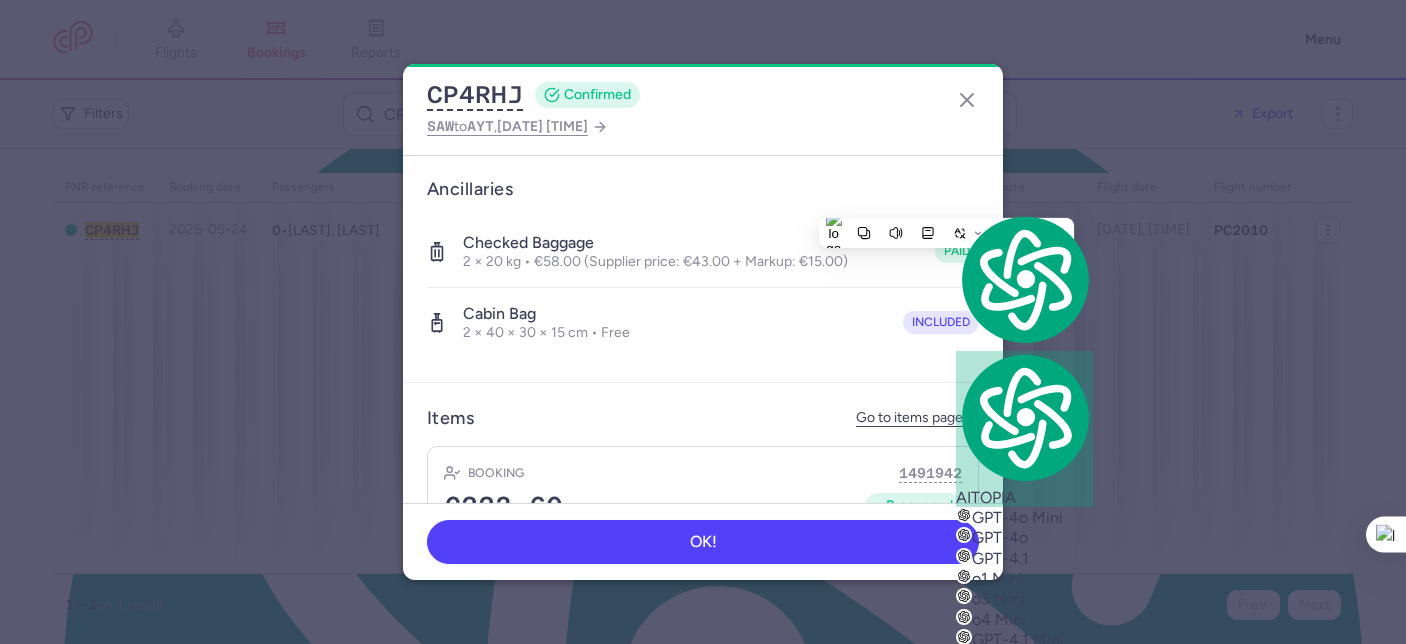 scroll, scrollTop: 665, scrollLeft: 0, axis: vertical 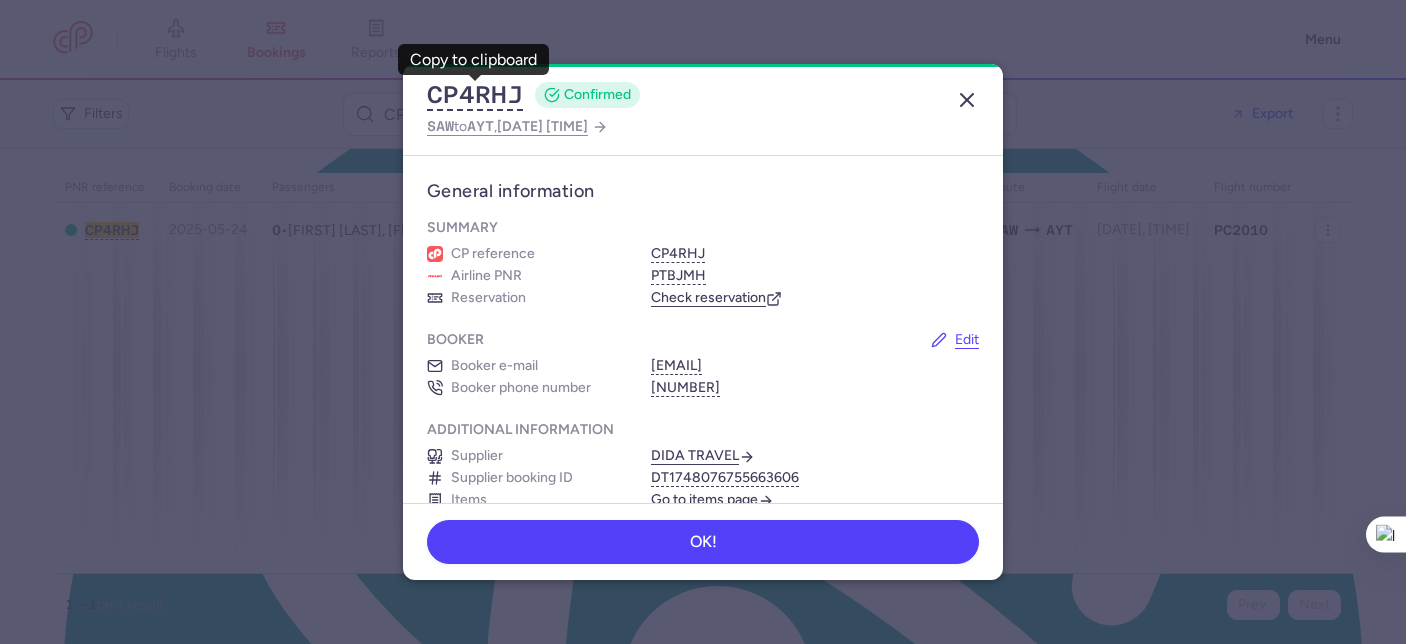 click 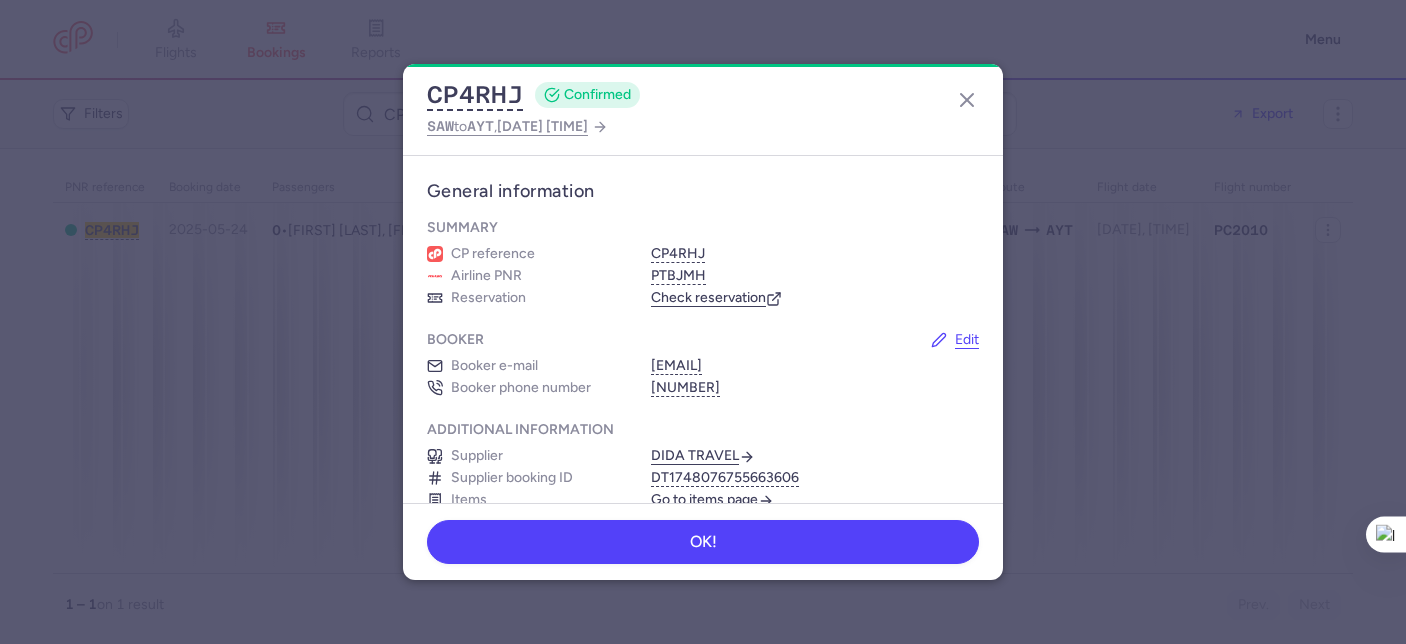 scroll, scrollTop: 0, scrollLeft: 0, axis: both 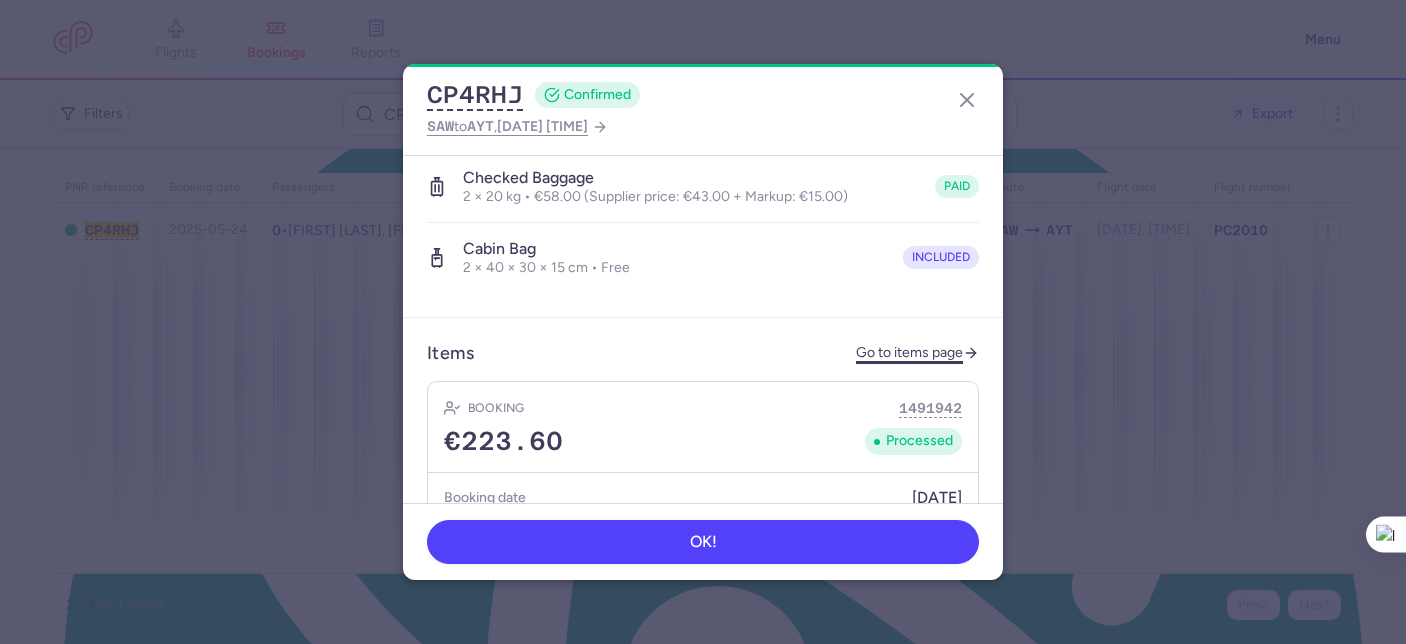 click on "Go to items page" 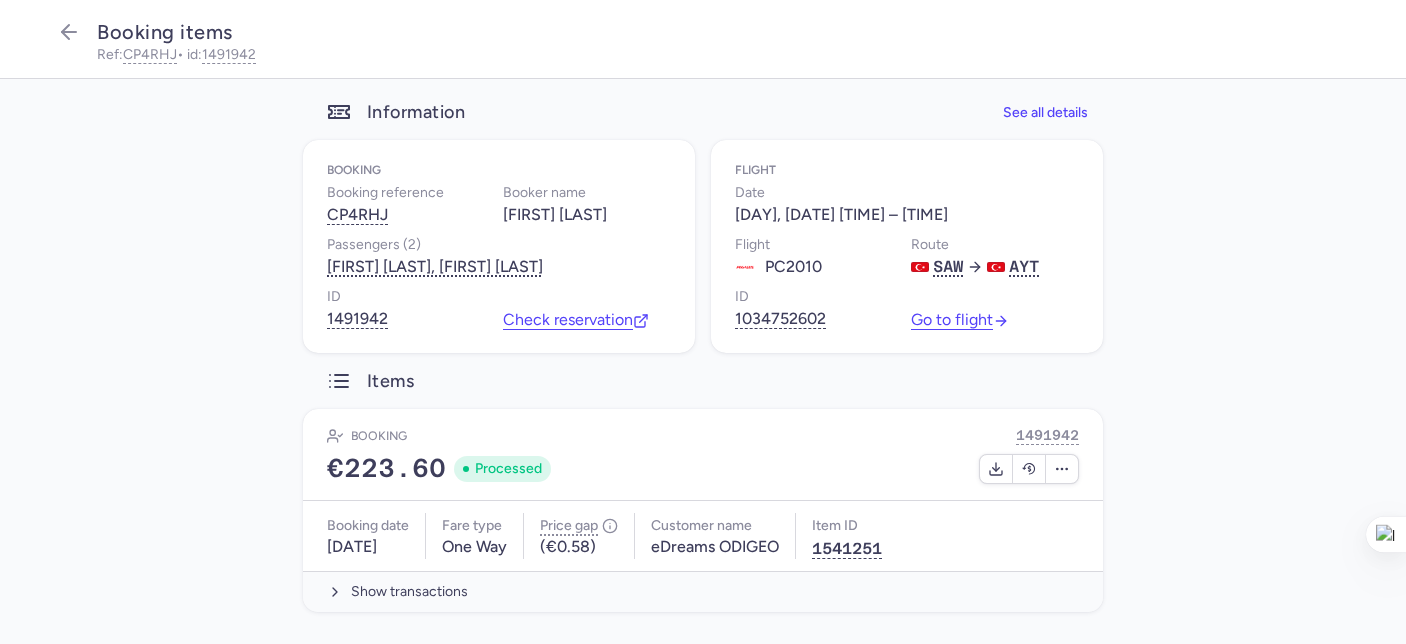 scroll, scrollTop: 26, scrollLeft: 0, axis: vertical 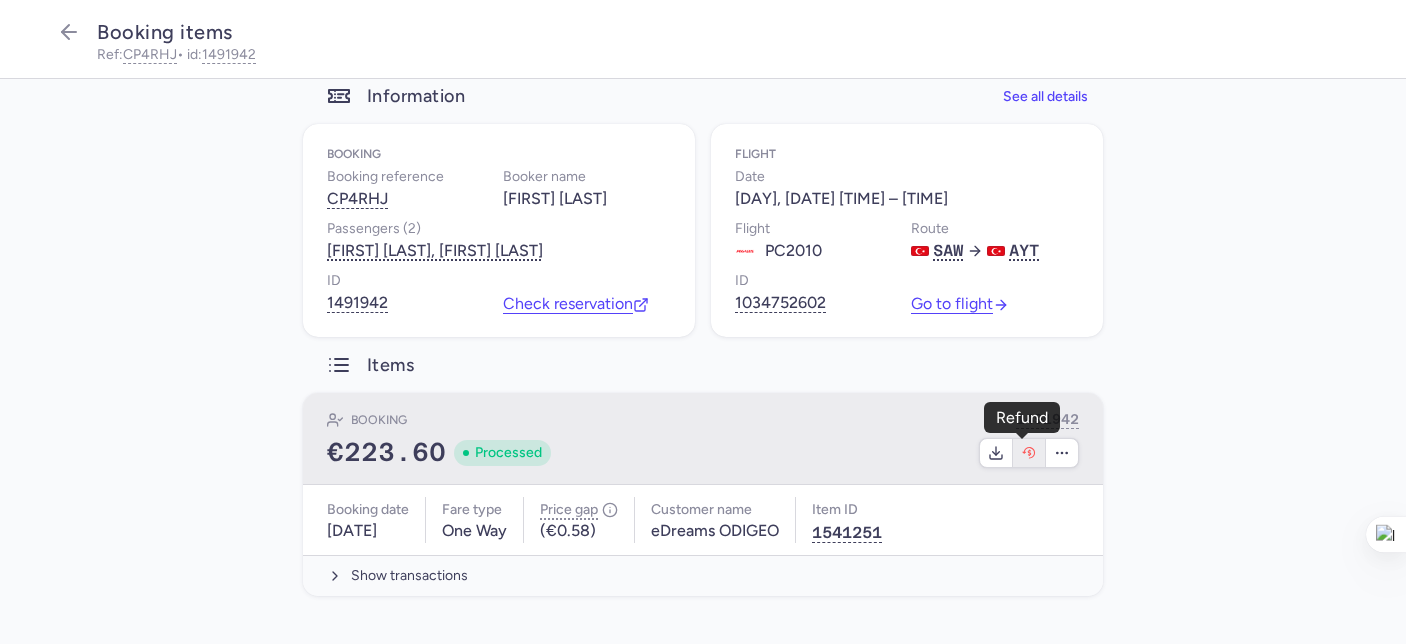 click 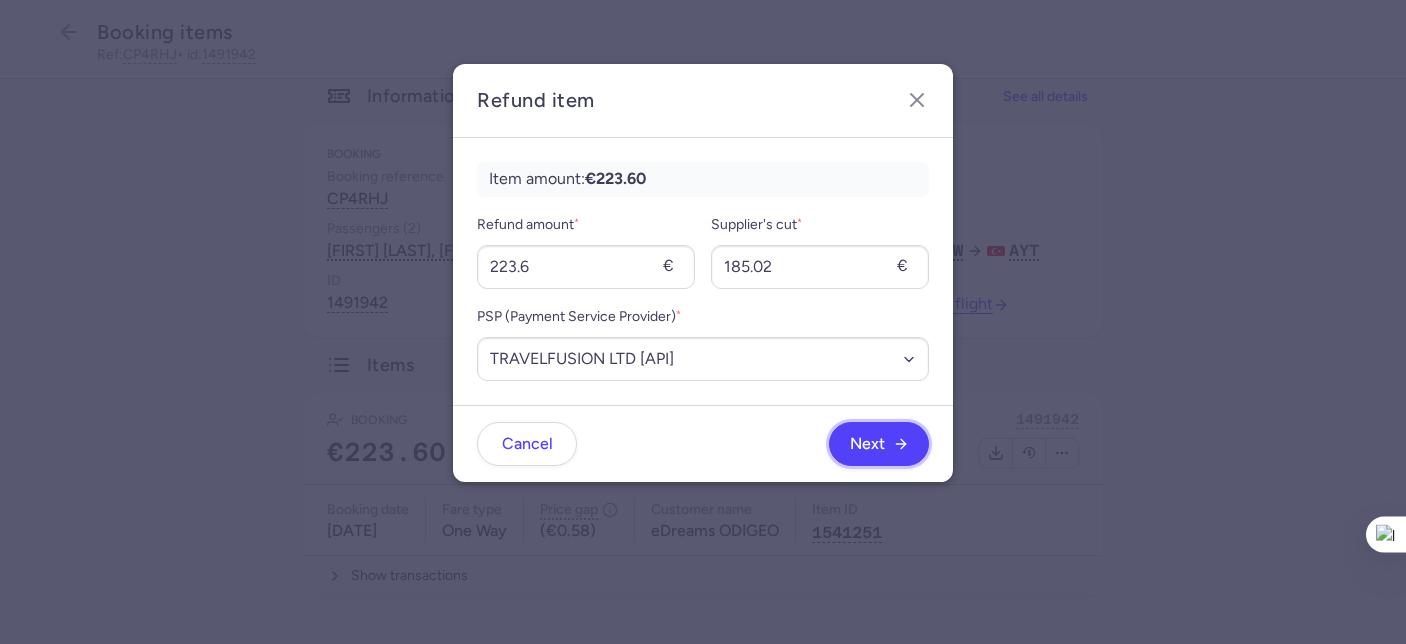 drag, startPoint x: 902, startPoint y: 442, endPoint x: 841, endPoint y: 411, distance: 68.42514 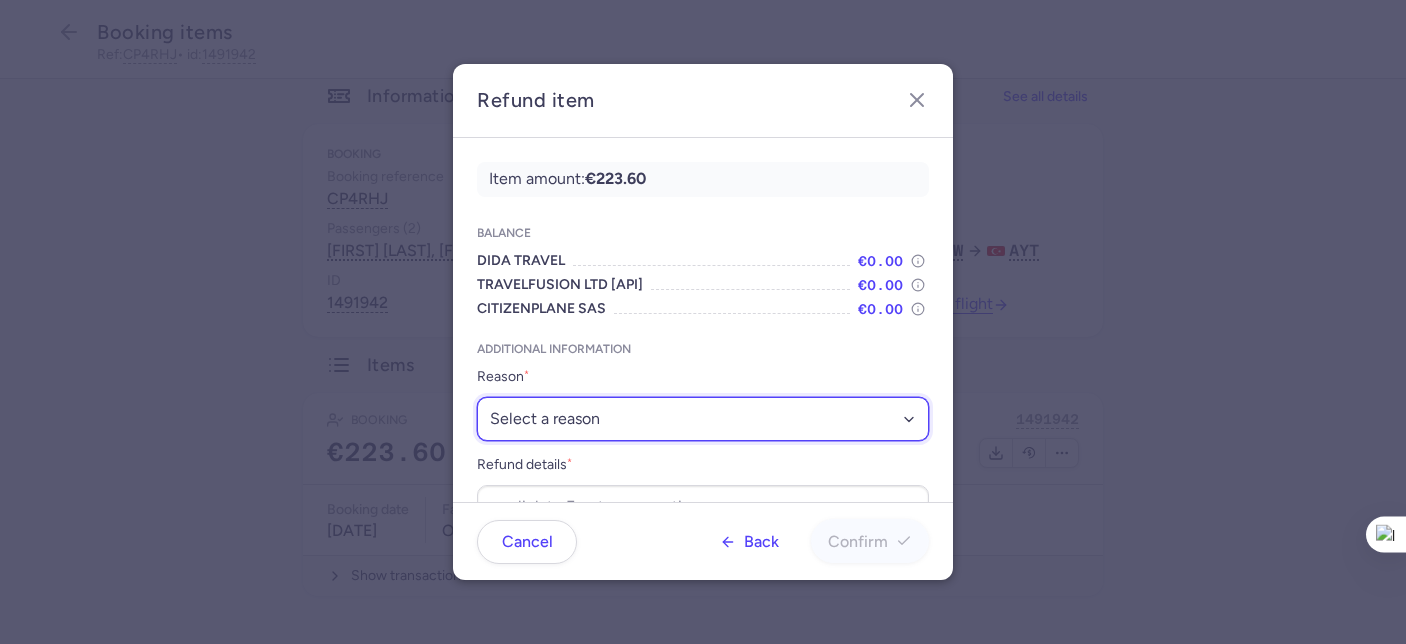 click on "Select a reason ✈️ Airline ceasing ops 💼 Ancillary issue 📄 APIS missing ⚙️ CitizenPlane error ⛔️ Denied boarding 🔁 Duplicate ❌ Flight canceled 🕵🏼‍♂️ Fraud 🎁 Goodwill 🎫 Goodwill allowance 🙃 Other 💺 Overbooking 💸 Refund with penalty 🙅 Schedule change not accepted 🤕 Supplier error 💵 Tax refund ❓ Unconfirmed booking" at bounding box center [703, 419] 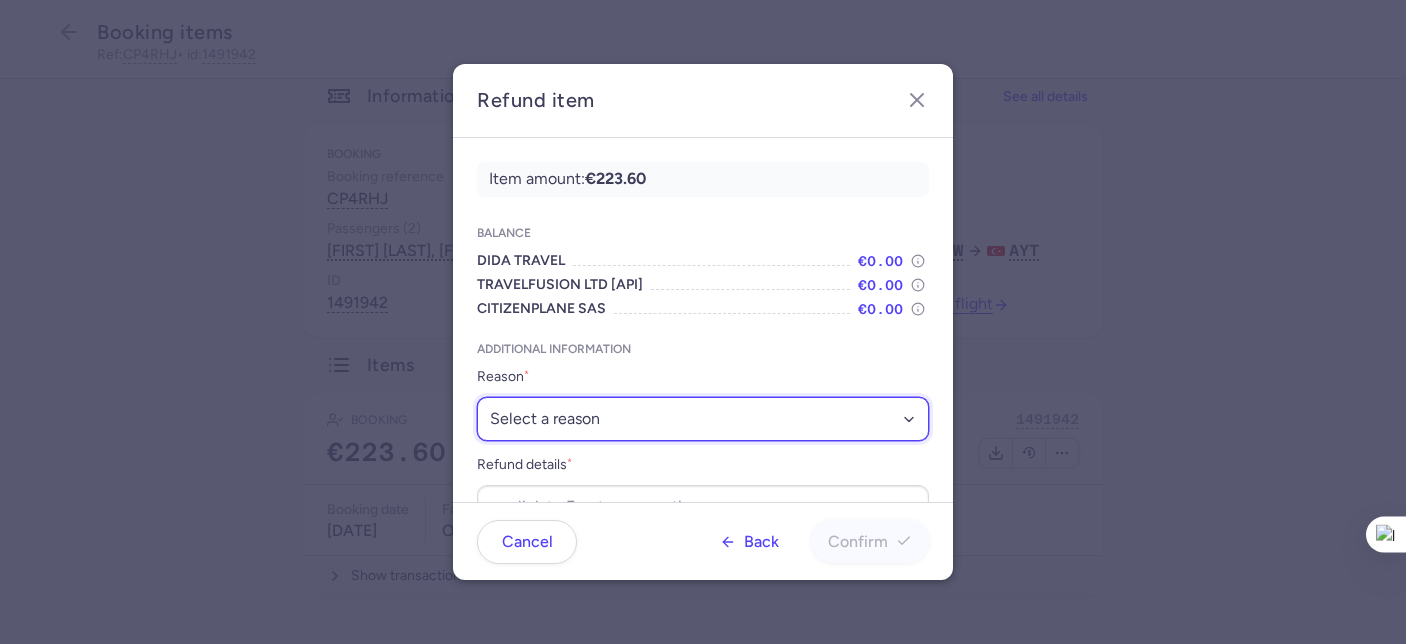 select on "FLIGHT_CANCELED" 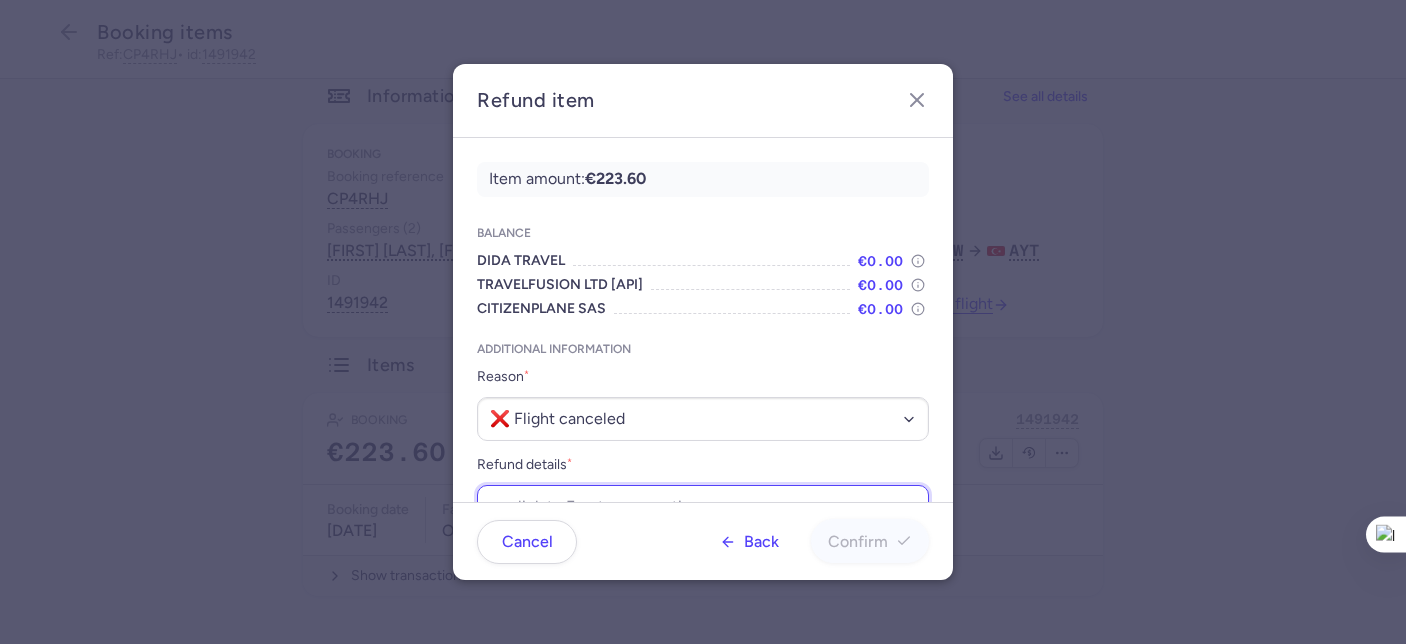 click on "Refund details  *" at bounding box center [703, 507] 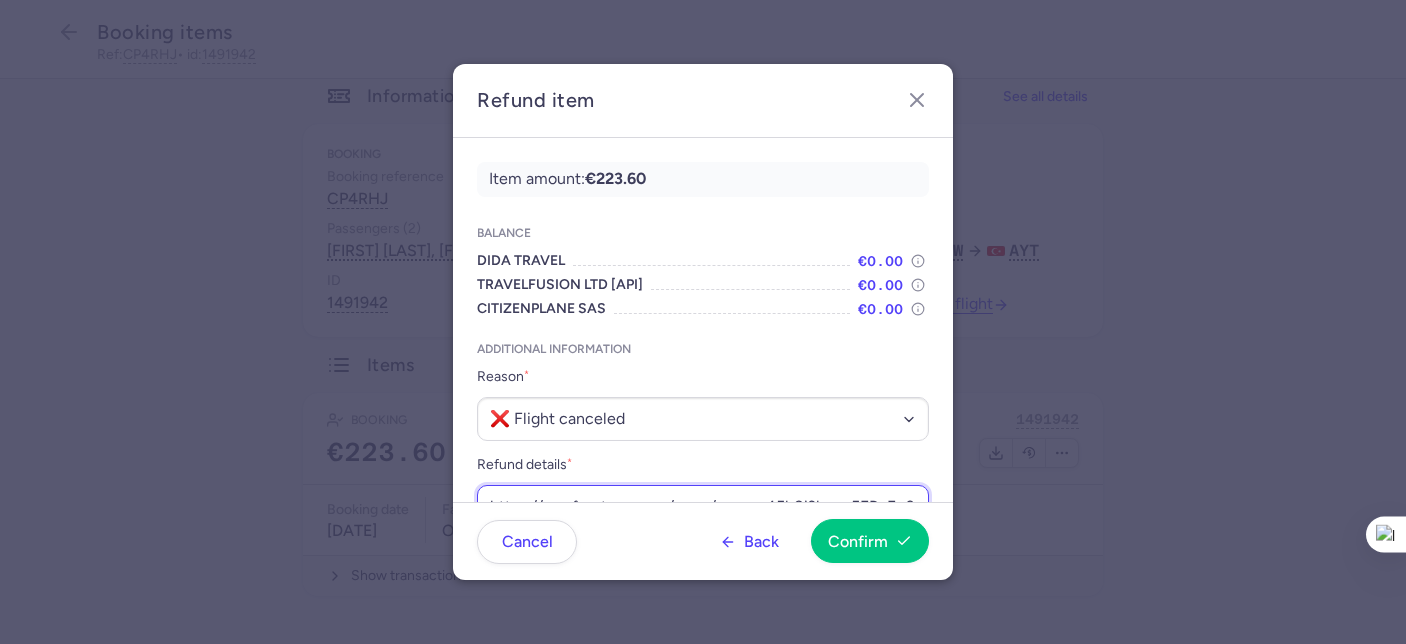 scroll, scrollTop: 0, scrollLeft: 232, axis: horizontal 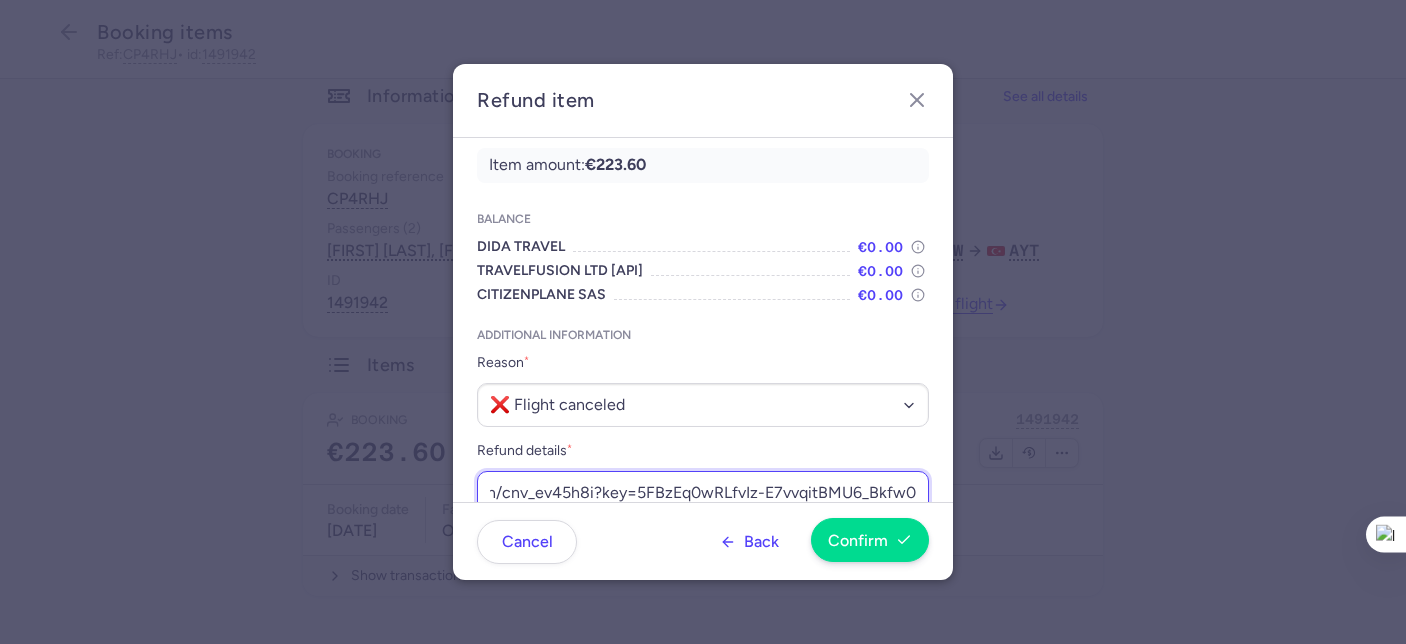 type on "https://app.frontapp.com/open/cnv_ev45h8i?key=5FBzEq0wRLfvIz-E7vvqitBMU6_Bkfw0" 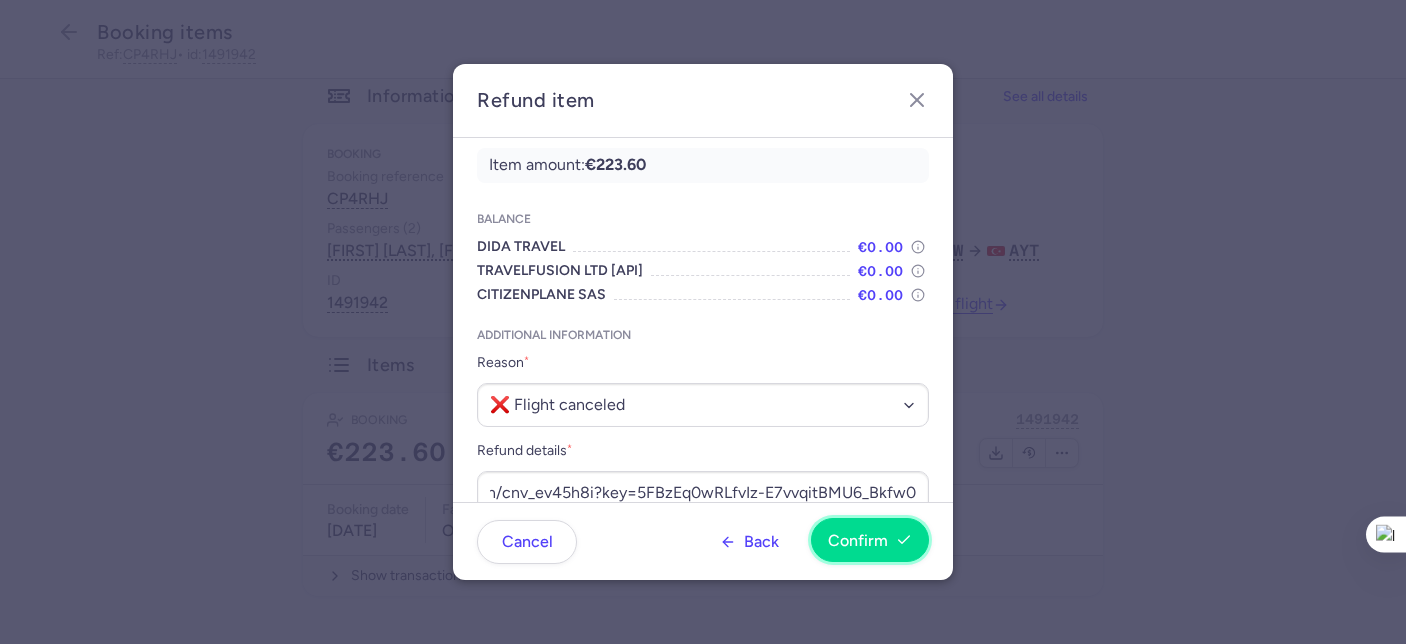 scroll, scrollTop: 0, scrollLeft: 0, axis: both 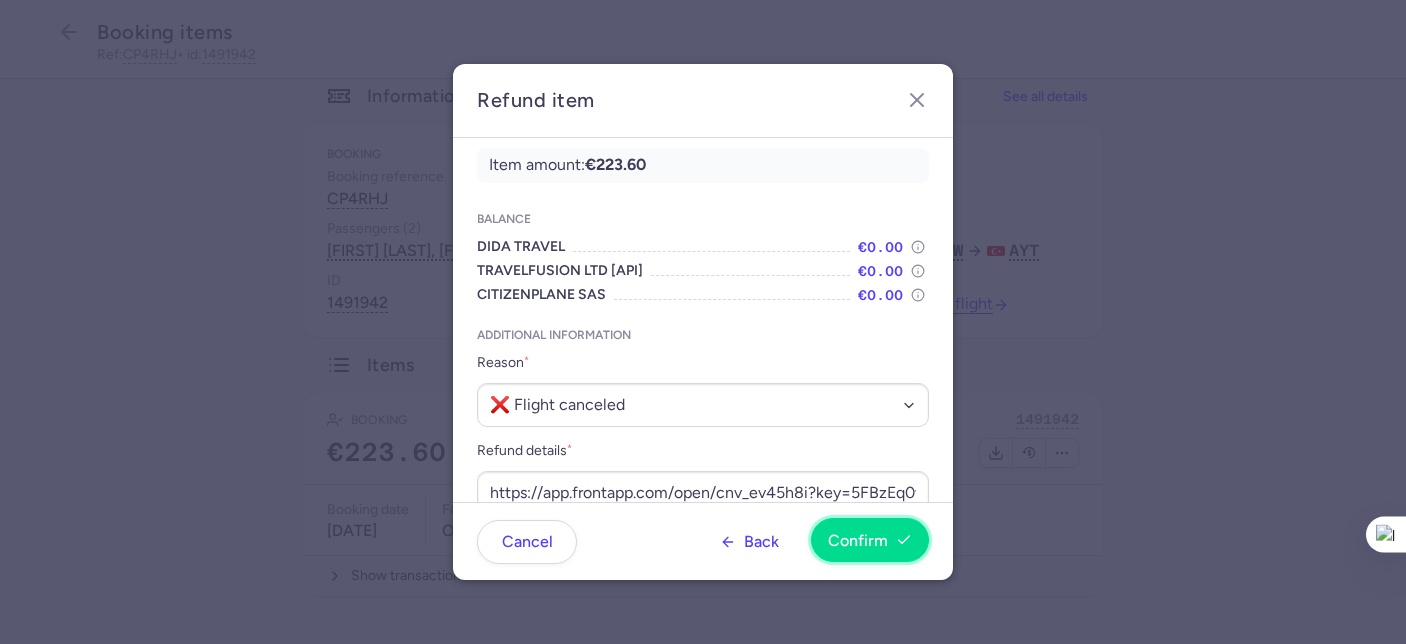 click on "Confirm" at bounding box center (870, 540) 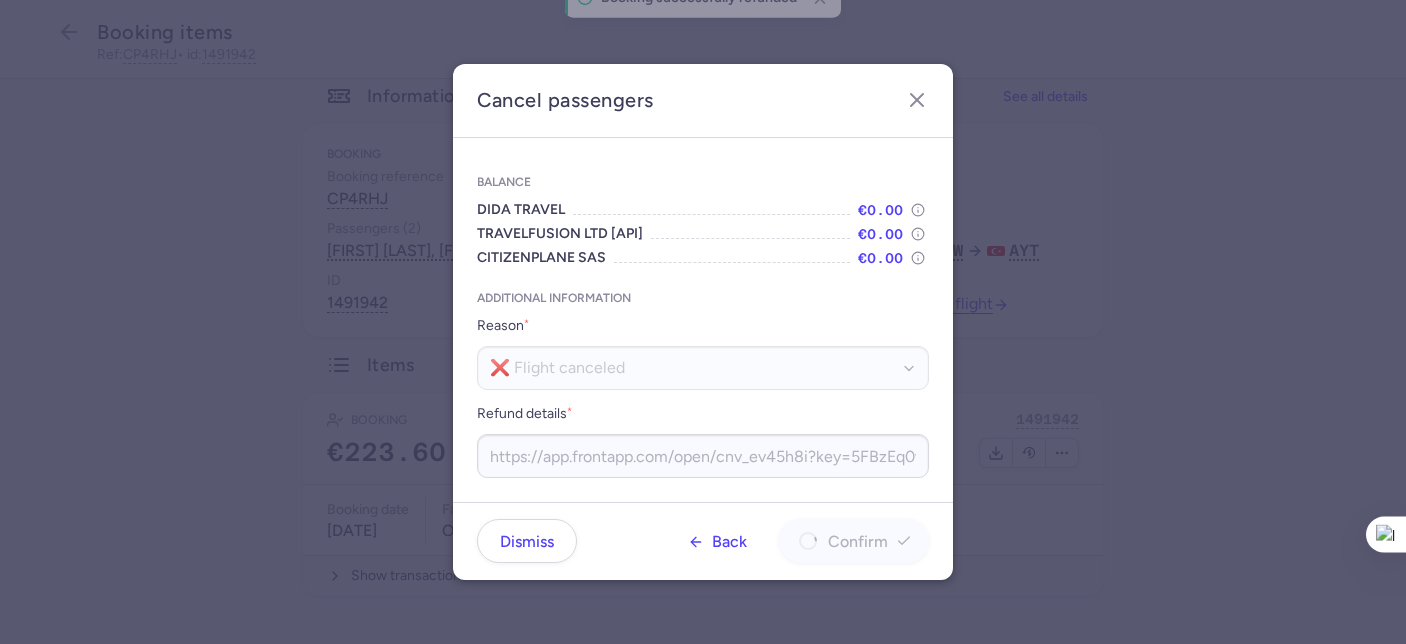 scroll, scrollTop: 0, scrollLeft: 0, axis: both 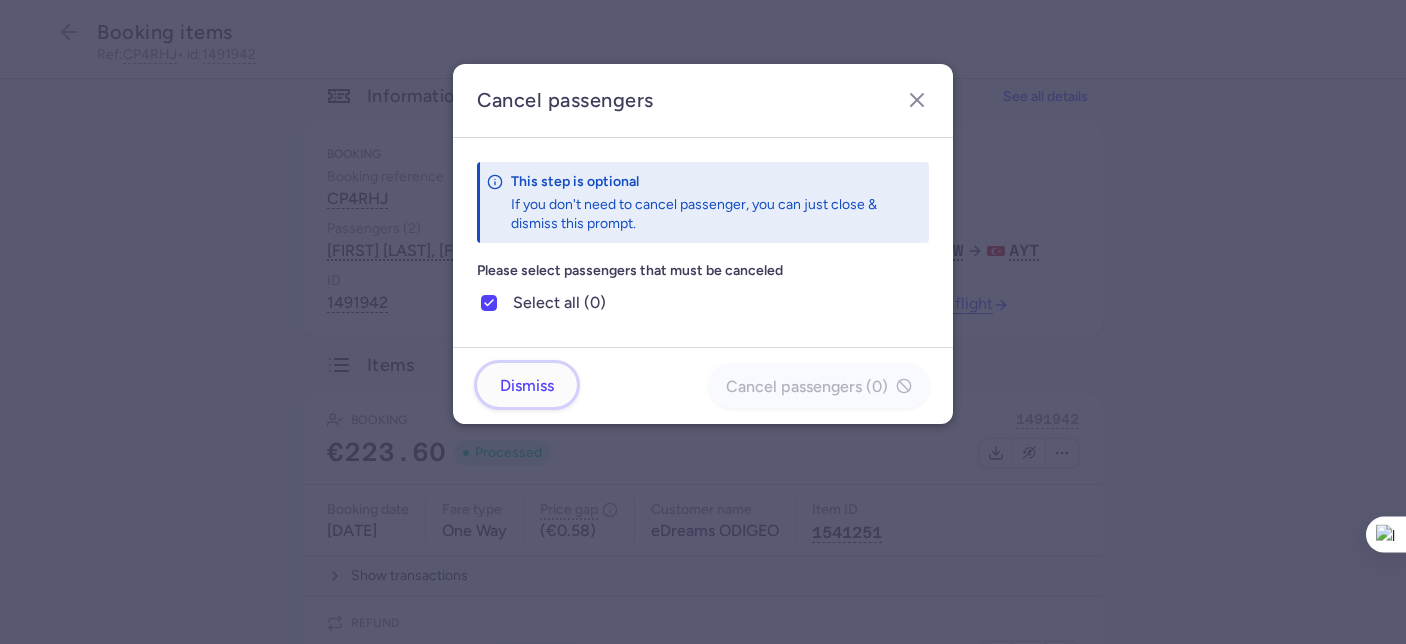 click on "Dismiss" at bounding box center (527, 386) 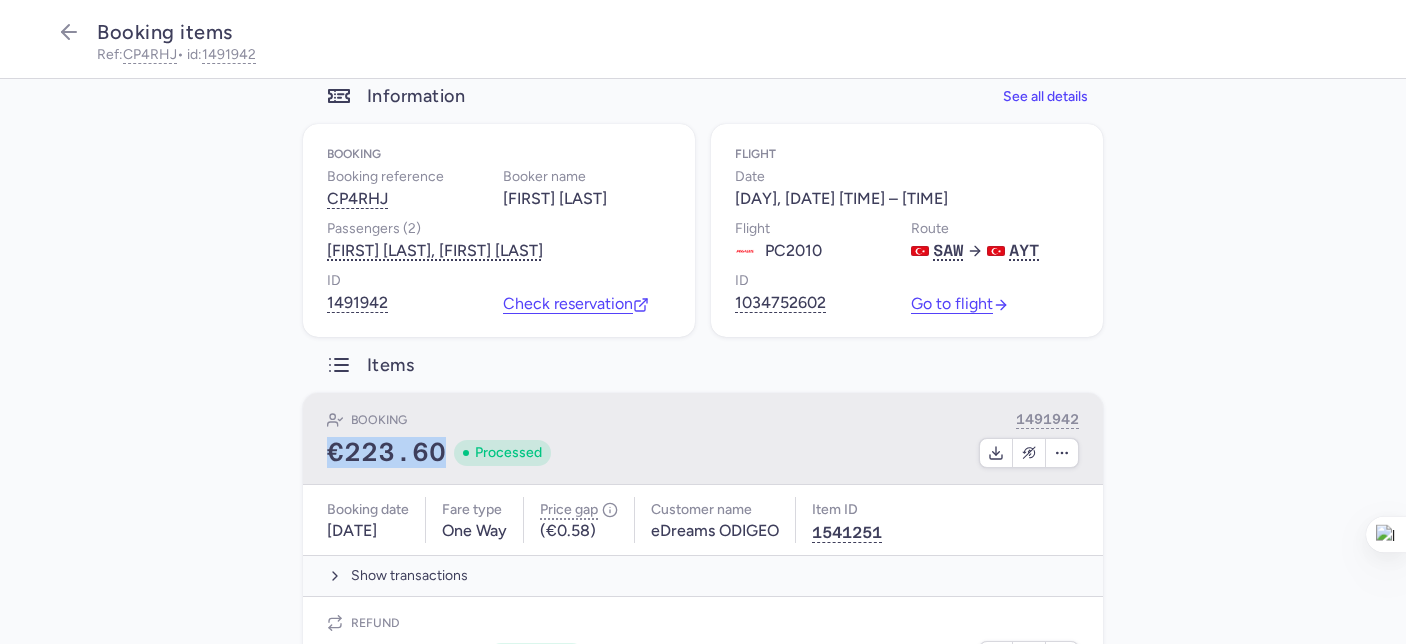 drag, startPoint x: 438, startPoint y: 458, endPoint x: 321, endPoint y: 463, distance: 117.10679 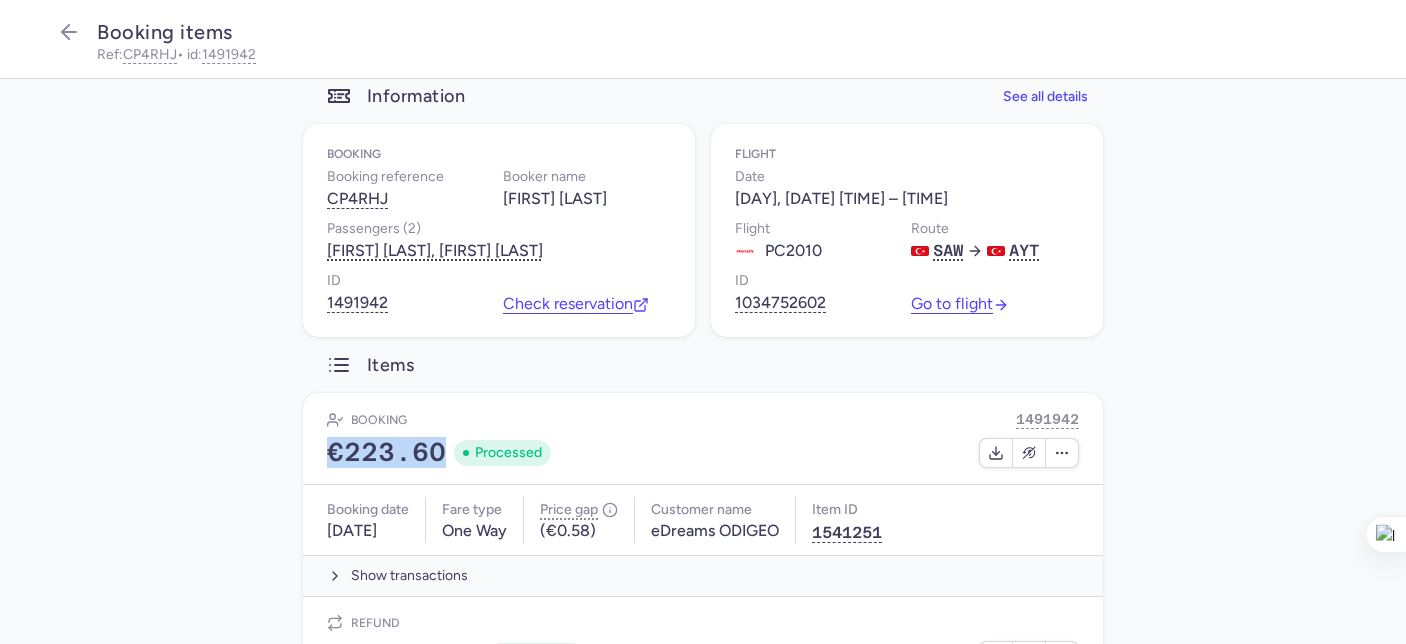 copy on "€223.60" 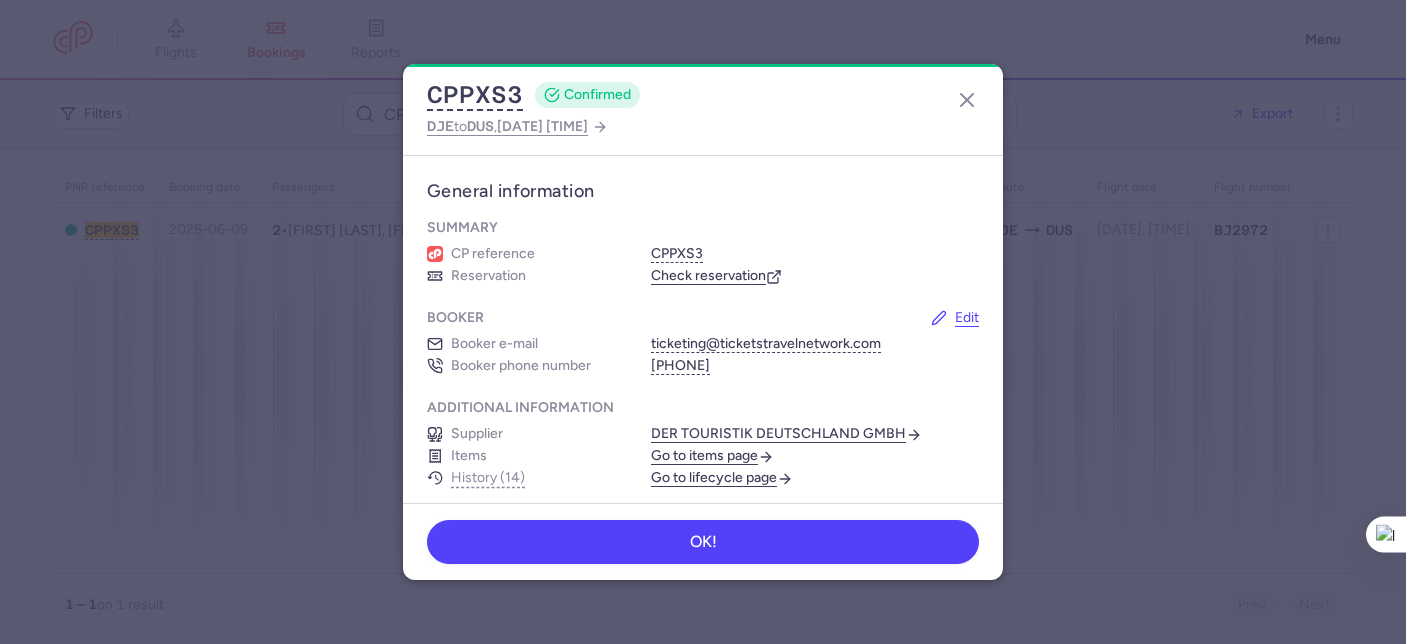 scroll, scrollTop: 0, scrollLeft: 0, axis: both 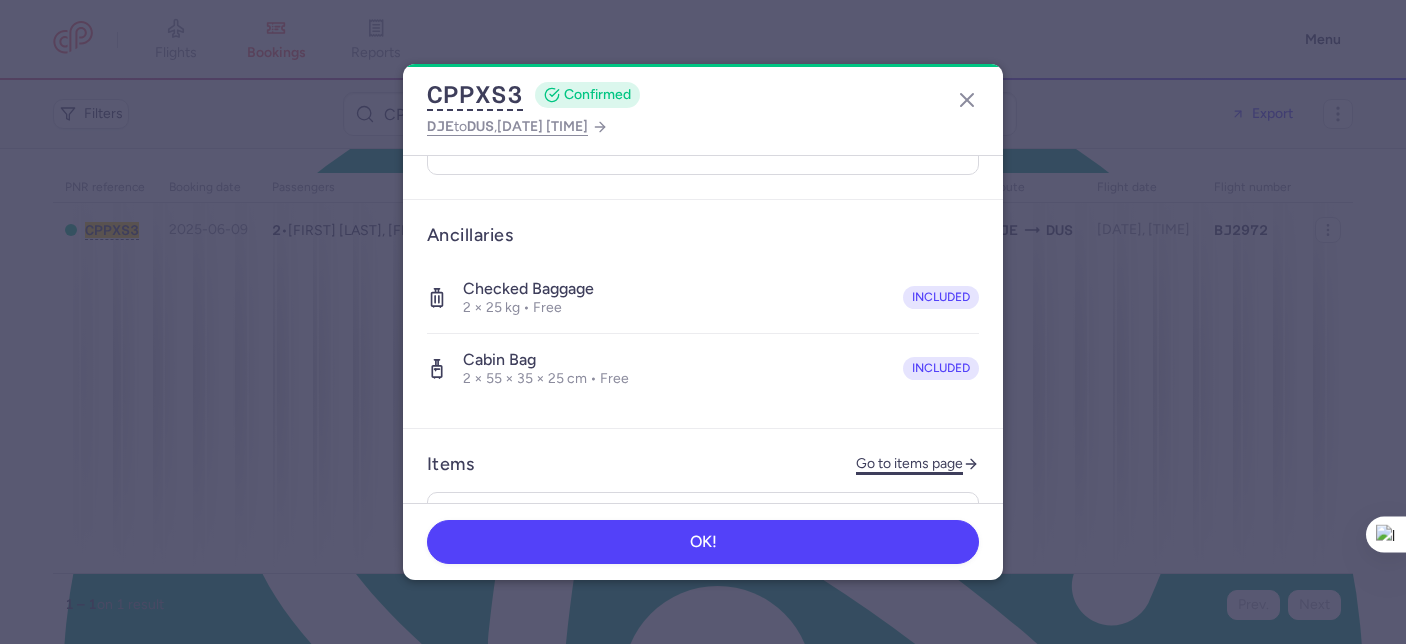 click on "Go to items page" 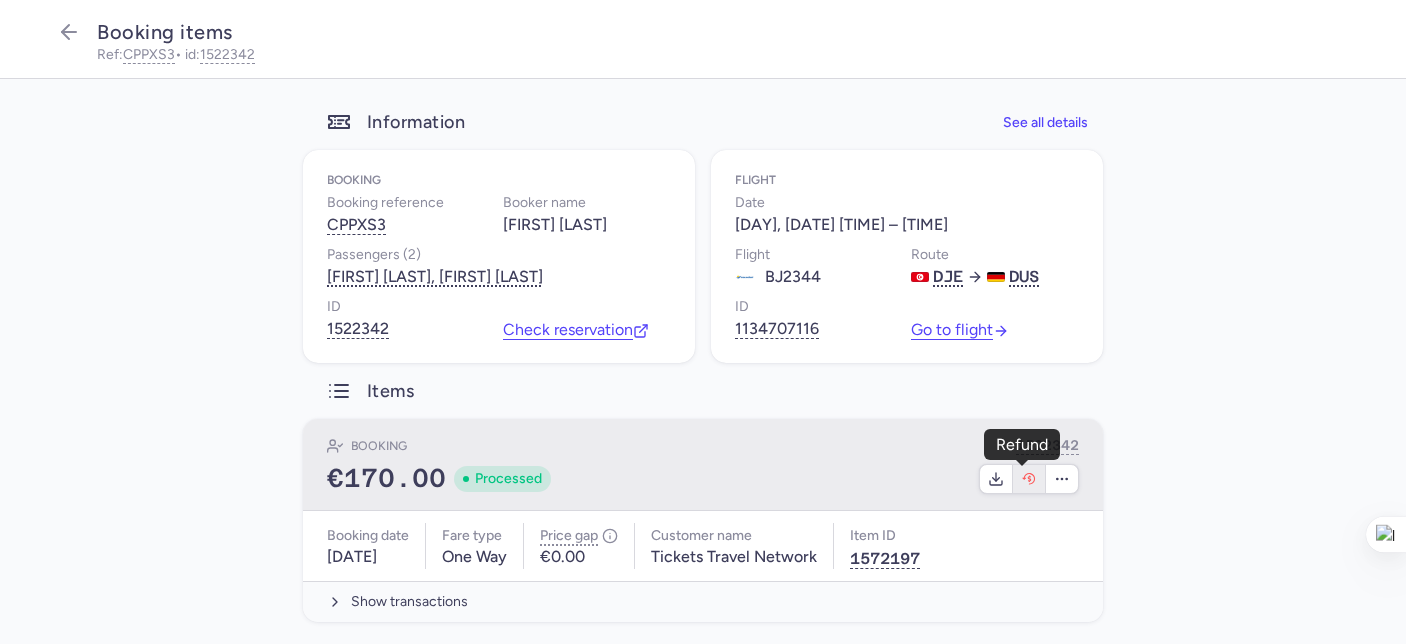 click 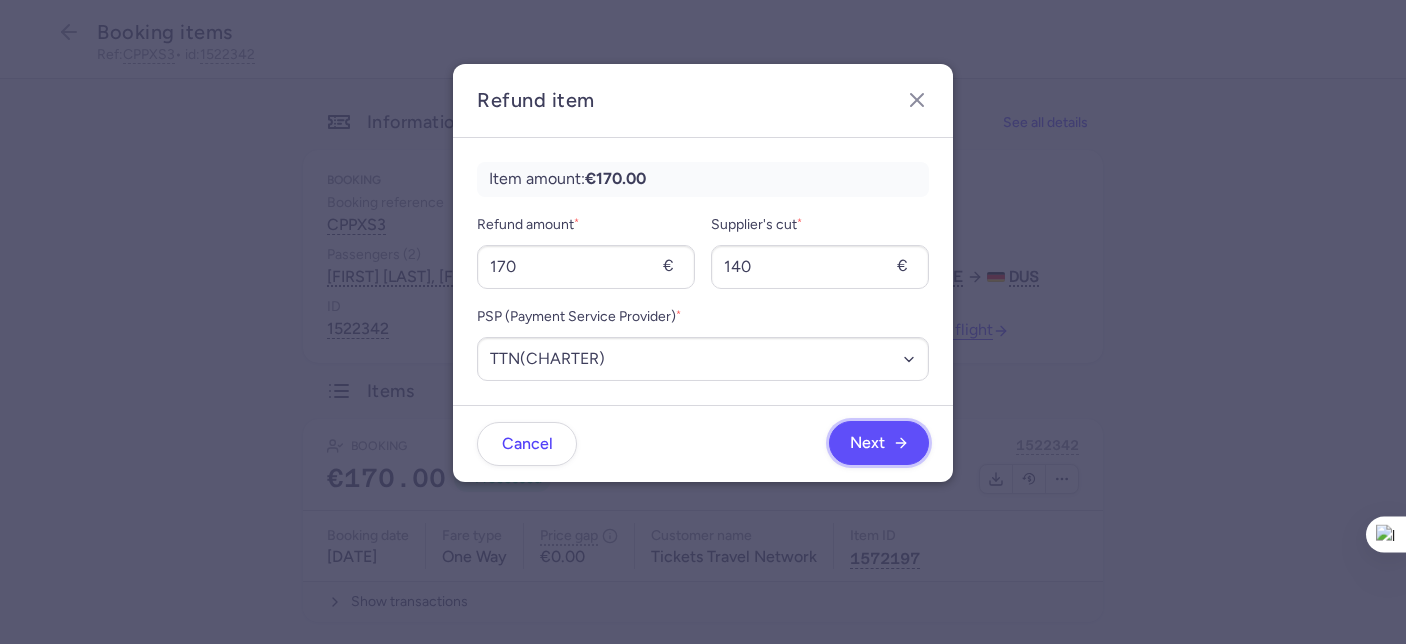 click on "Next" at bounding box center (867, 443) 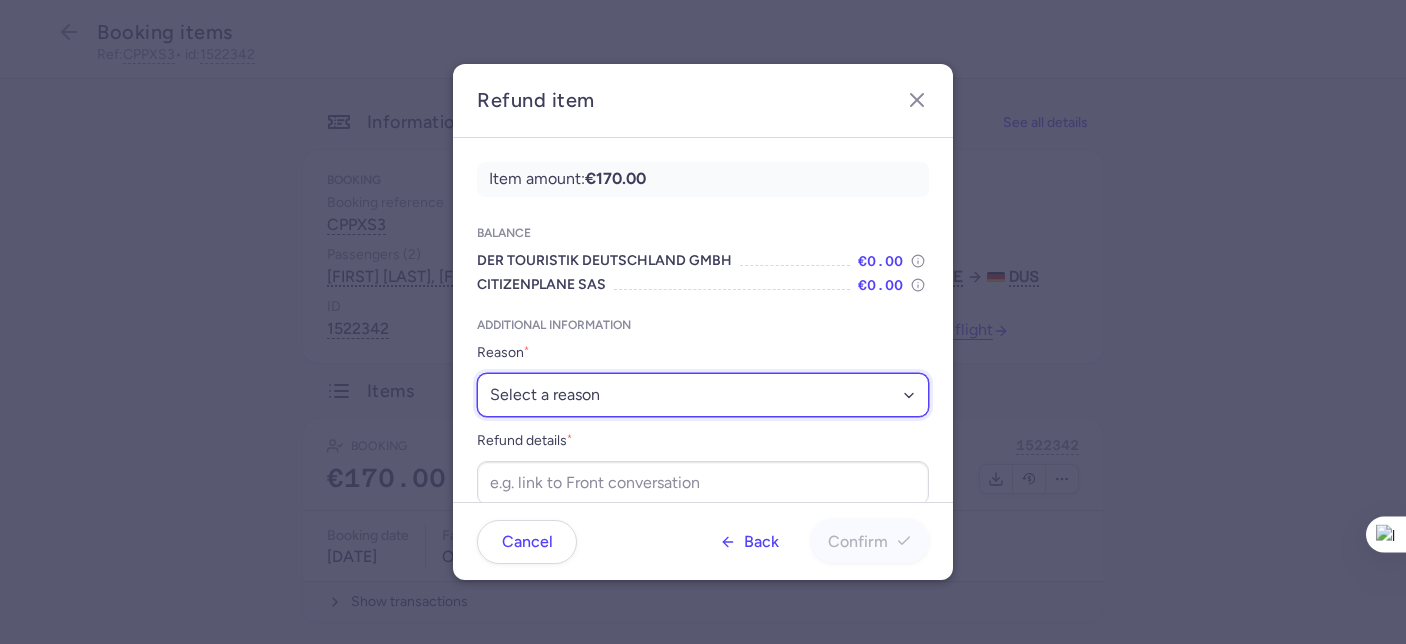 click on "Select a reason ✈️ Airline ceasing ops 💼 Ancillary issue 📄 APIS missing ⚙️ CitizenPlane error ⛔️ Denied boarding 🔁 Duplicate ❌ Flight canceled 🕵🏼‍♂️ Fraud 🎁 Goodwill 🎫 Goodwill allowance 🙃 Other 💺 Overbooking 💸 Refund with penalty 🙅 Schedule change not accepted 🤕 Supplier error 💵 Tax refund ❓ Unconfirmed booking" at bounding box center [703, 395] 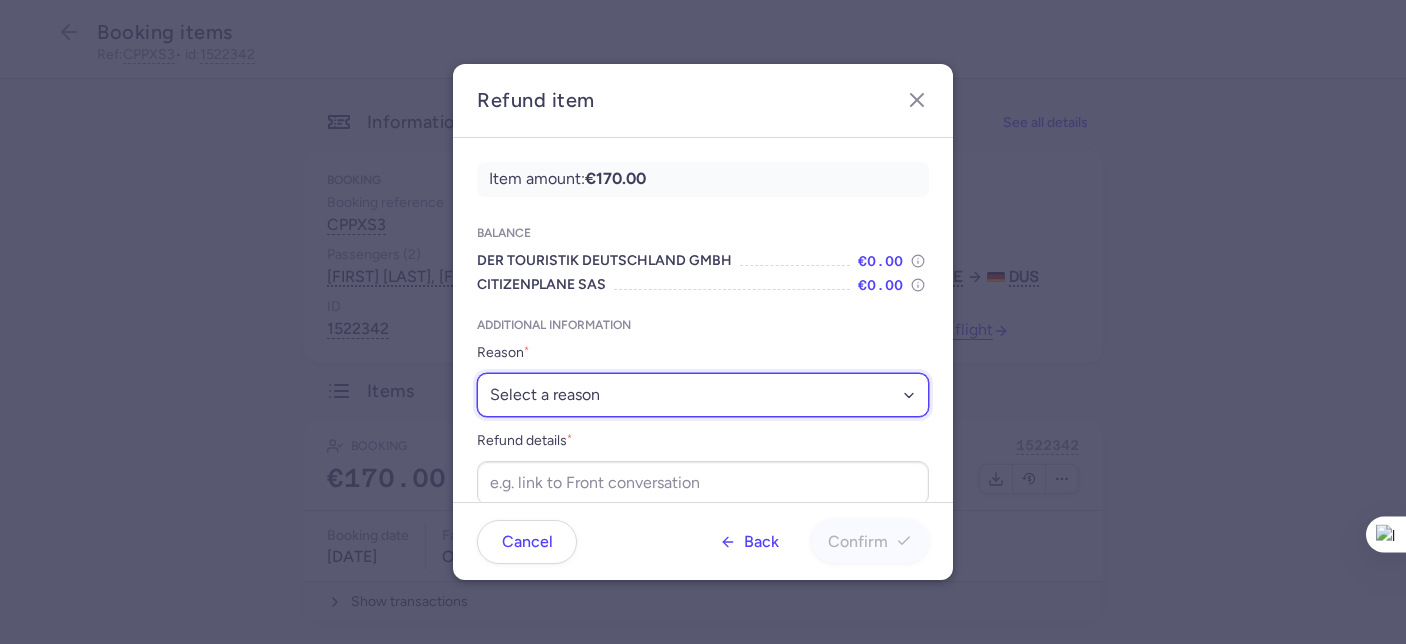 select on "FLIGHT_CANCELED" 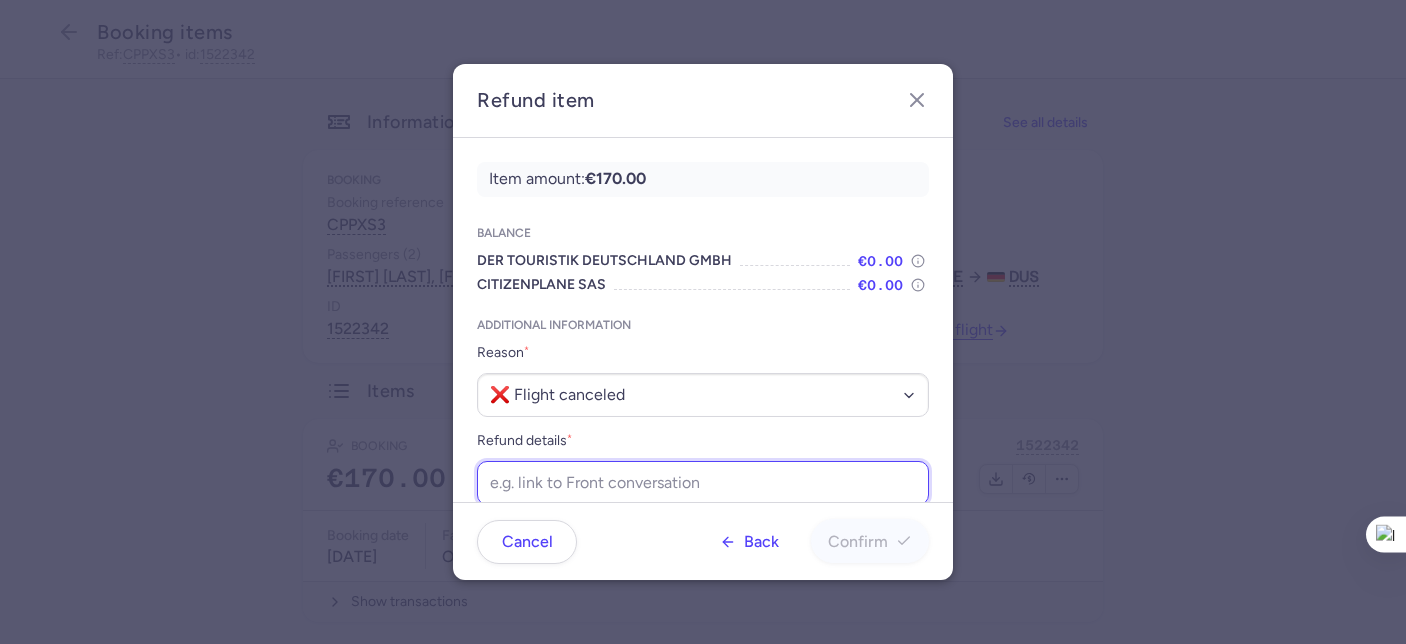 click on "Refund details  *" at bounding box center (703, 483) 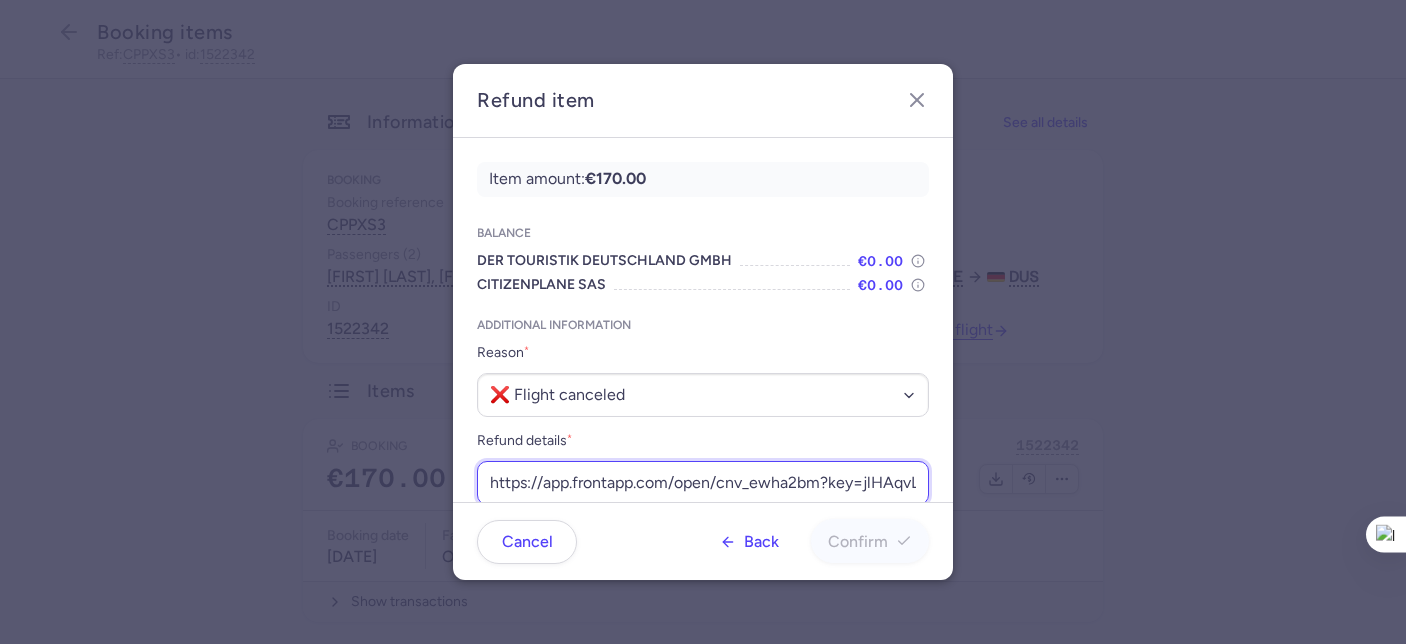 scroll, scrollTop: 0, scrollLeft: 242, axis: horizontal 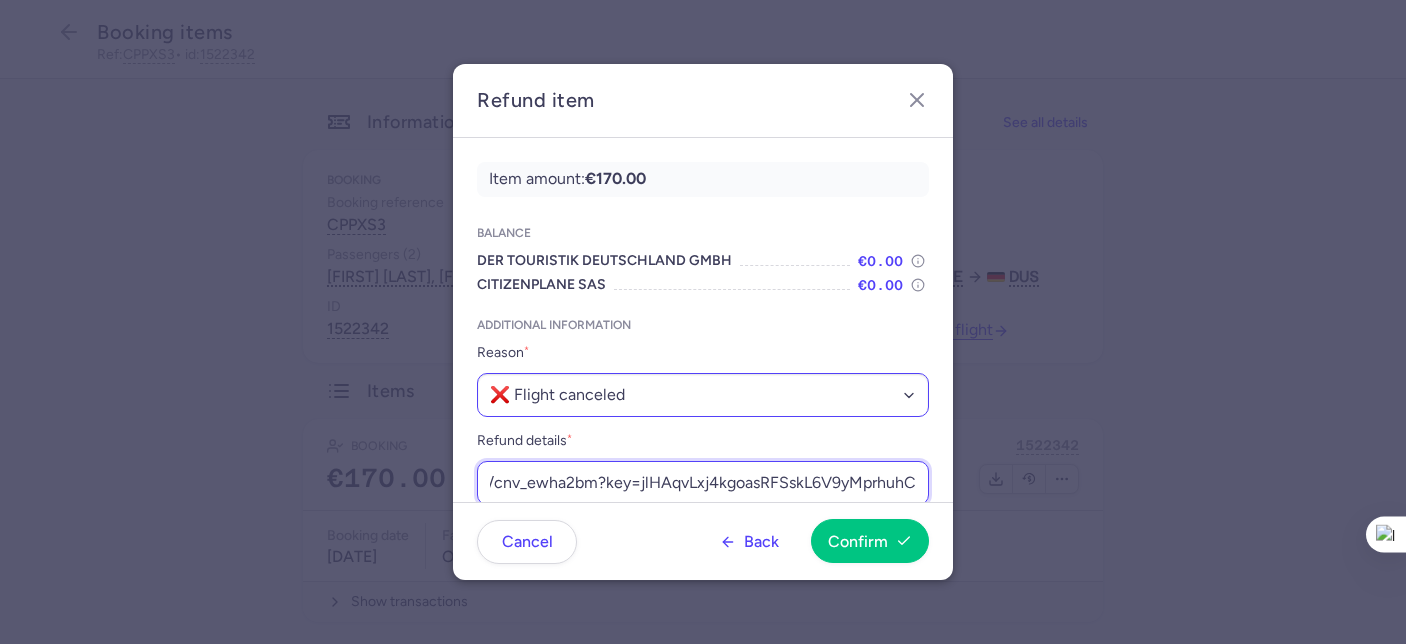 type on "https://app.frontapp.com/open/cnv_ewha2bm?key=jlHAqvLxj4kgoasRFSskL6V9yMprhuhC" 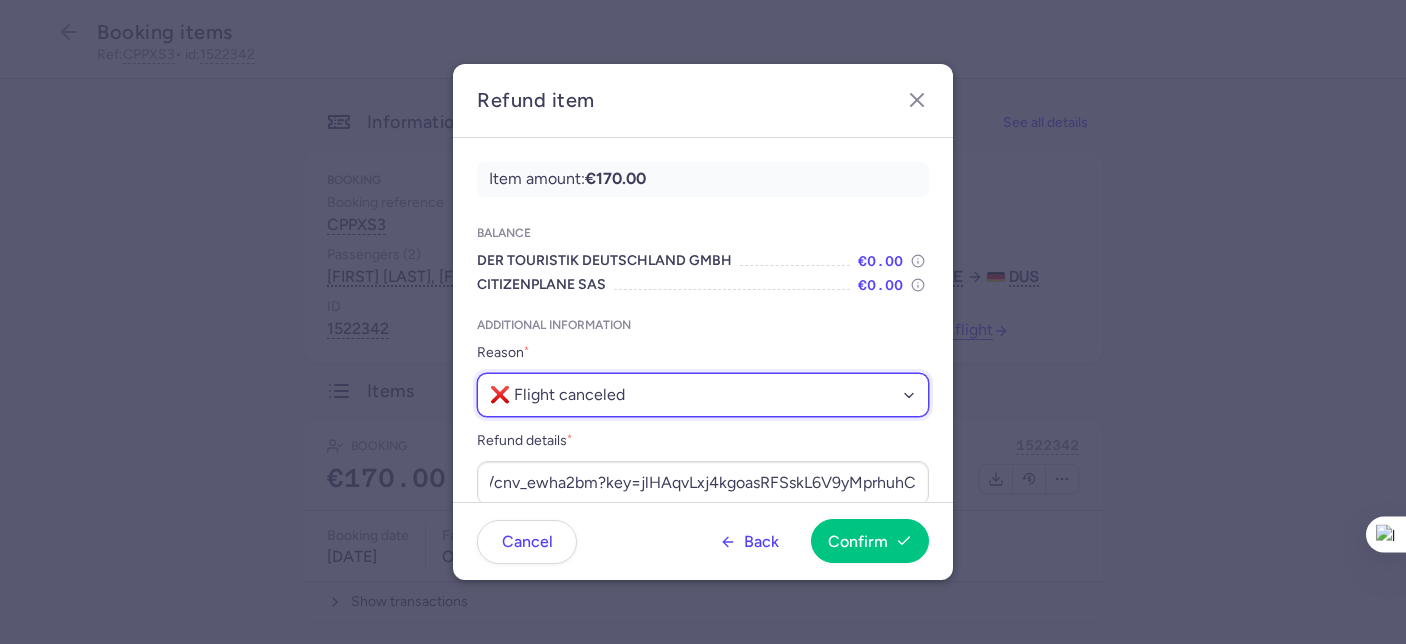 click on "Select a reason ✈️ Airline ceasing ops 💼 Ancillary issue 📄 APIS missing ⚙️ CitizenPlane error ⛔️ Denied boarding 🔁 Duplicate ❌ Flight canceled 🕵🏼‍♂️ Fraud 🎁 Goodwill 🎫 Goodwill allowance 🙃 Other 💺 Overbooking 💸 Refund with penalty 🙅 Schedule change not accepted 🤕 Supplier error 💵 Tax refund ❓ Unconfirmed booking" at bounding box center (703, 395) 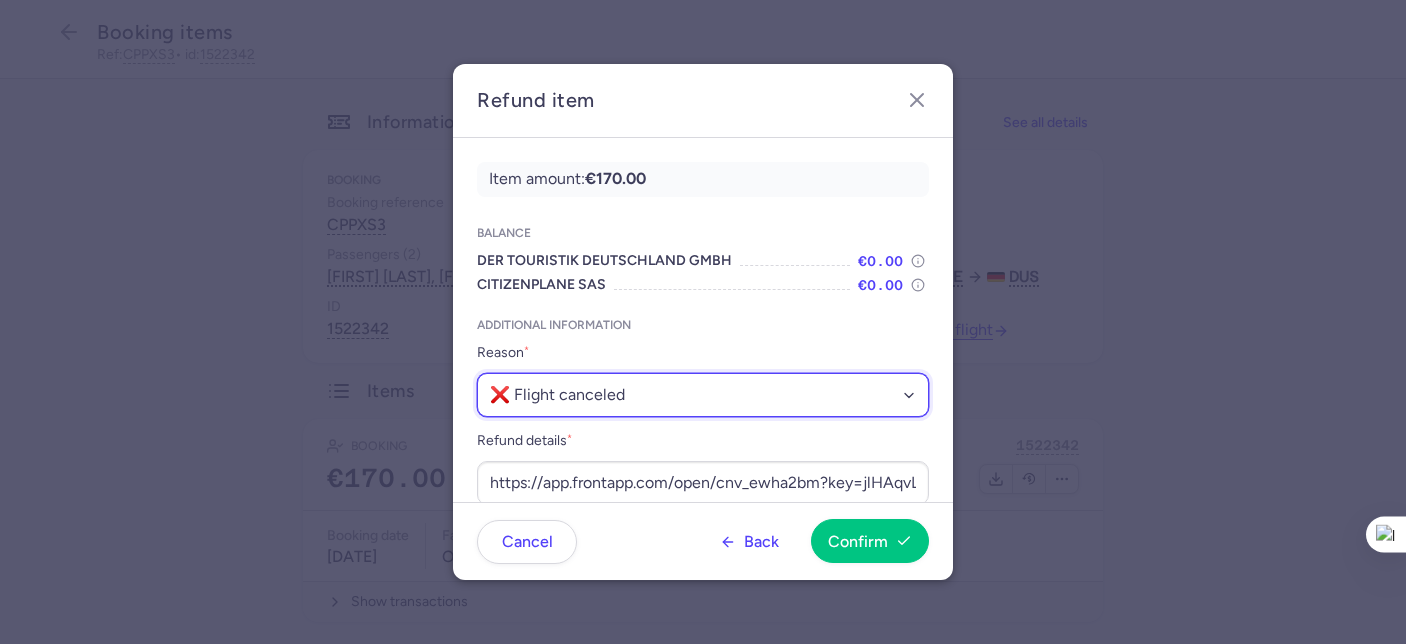 select on "SCHEDULE_CHANGE_NOT_ACCEPTED" 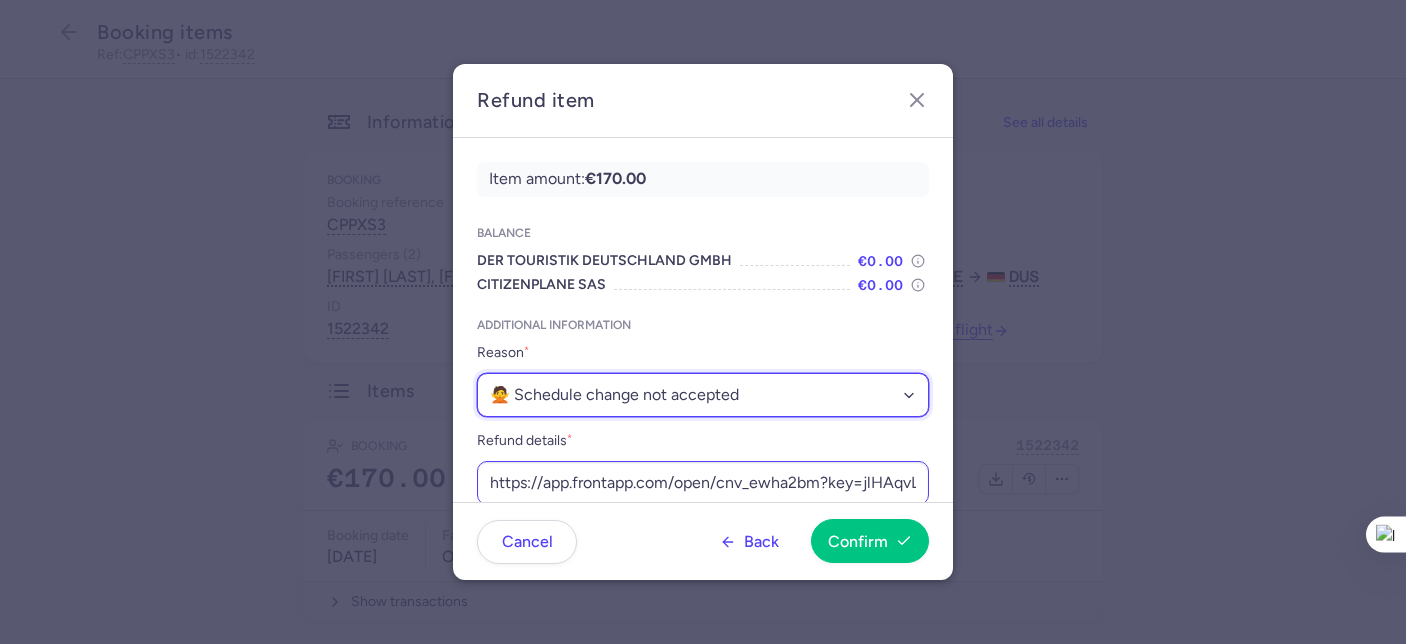 scroll, scrollTop: 26, scrollLeft: 0, axis: vertical 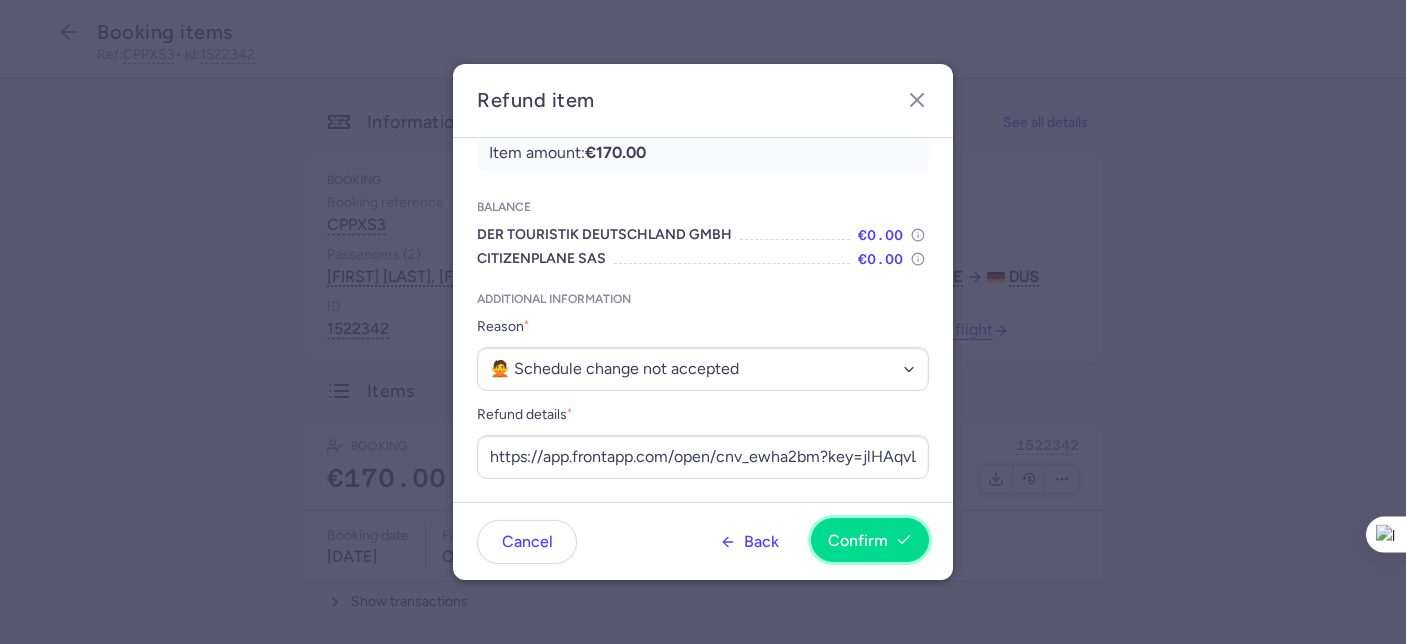 click on "Confirm" at bounding box center (870, 540) 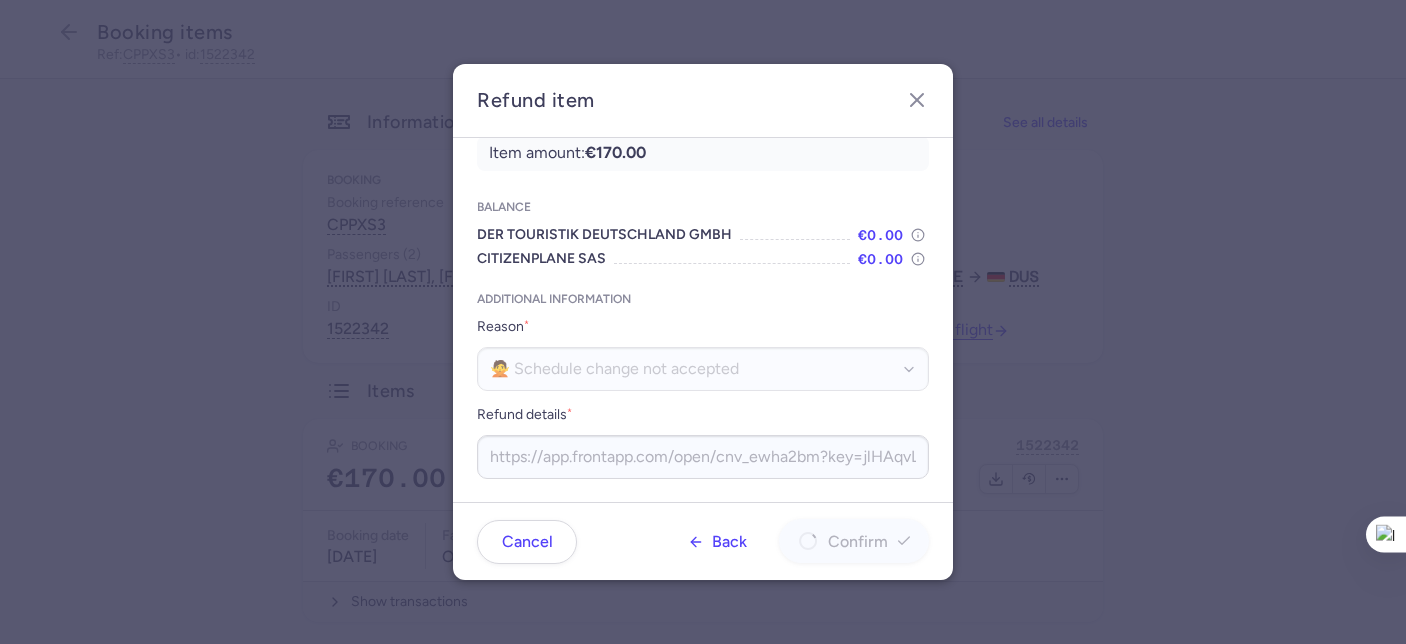 scroll, scrollTop: 0, scrollLeft: 0, axis: both 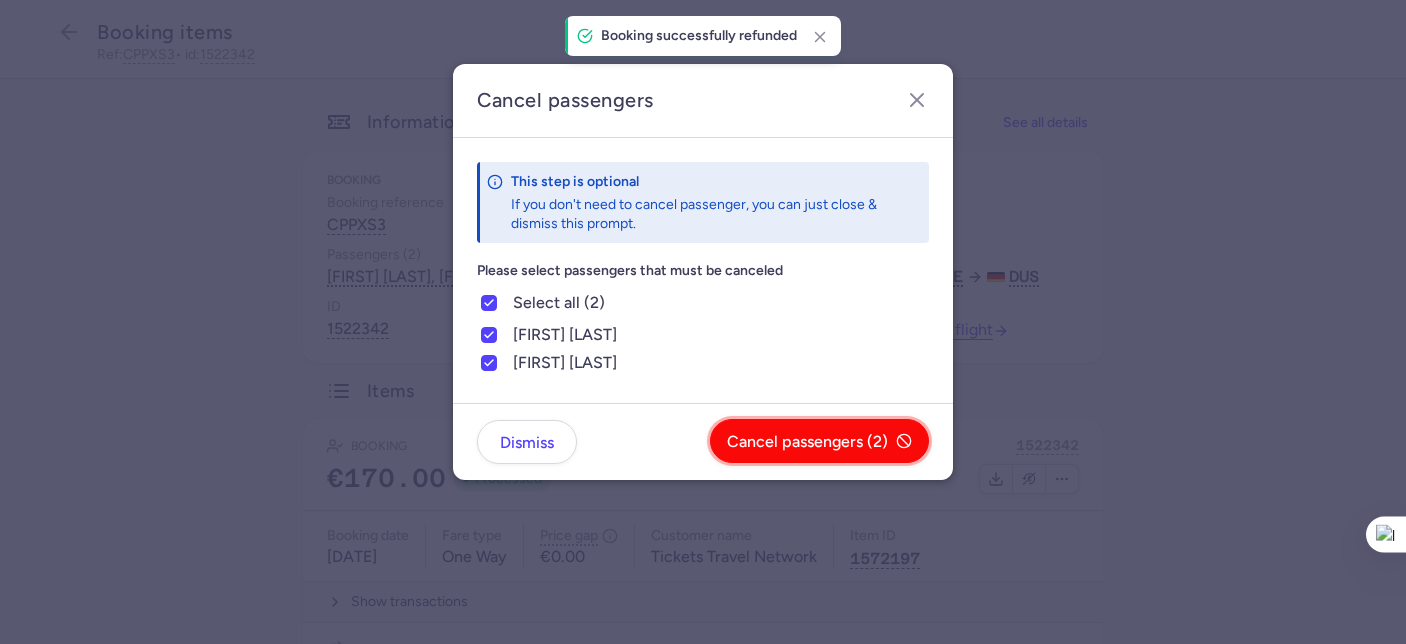 click on "Cancel passengers (2)" at bounding box center (807, 442) 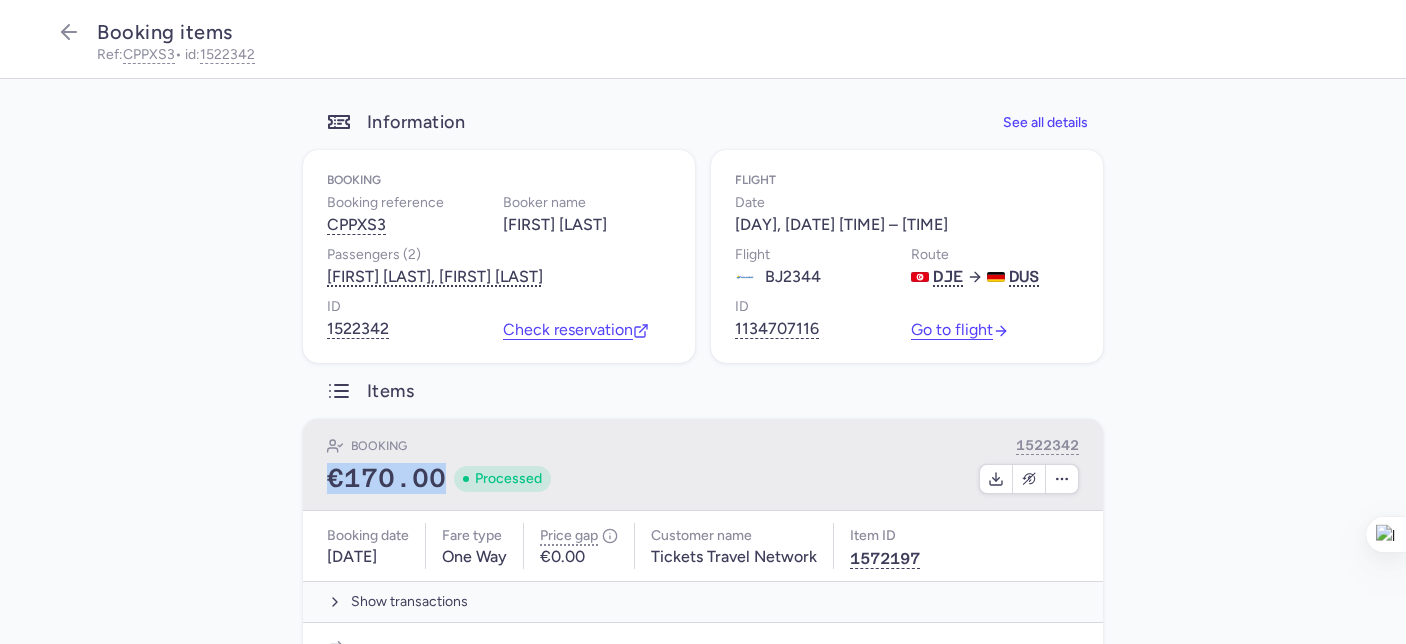 drag, startPoint x: 436, startPoint y: 479, endPoint x: 299, endPoint y: 474, distance: 137.09122 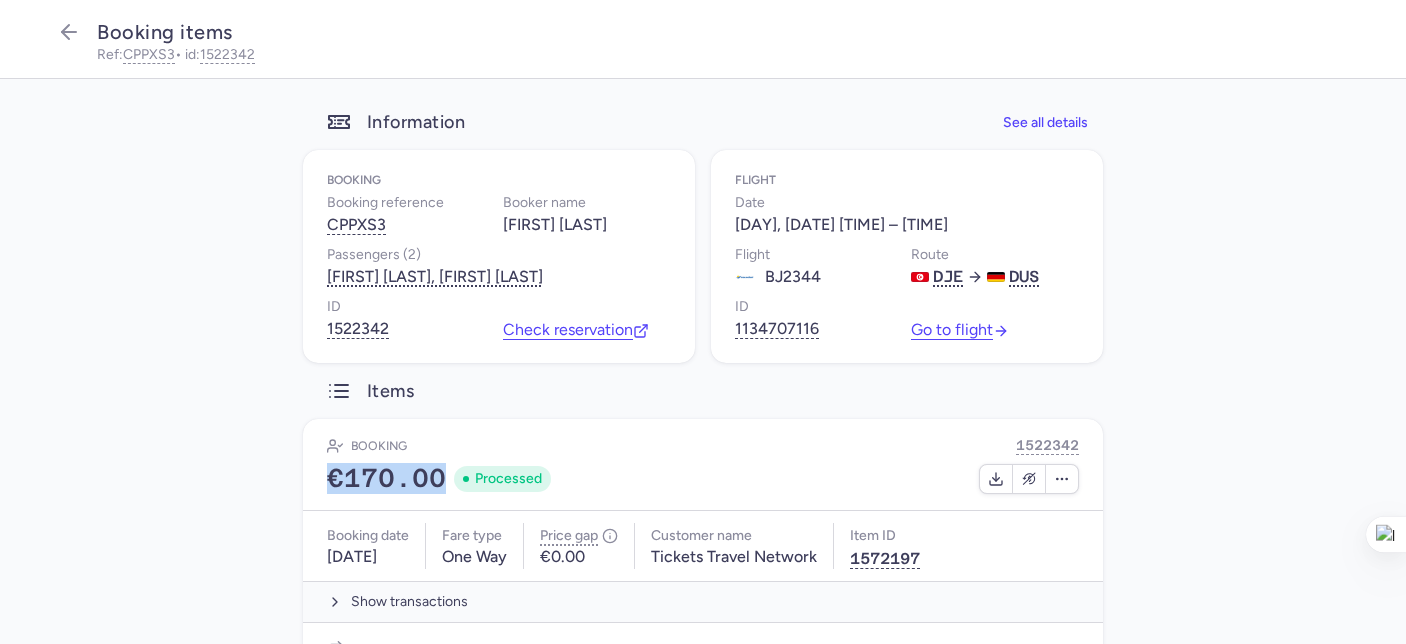 copy on "€170.00" 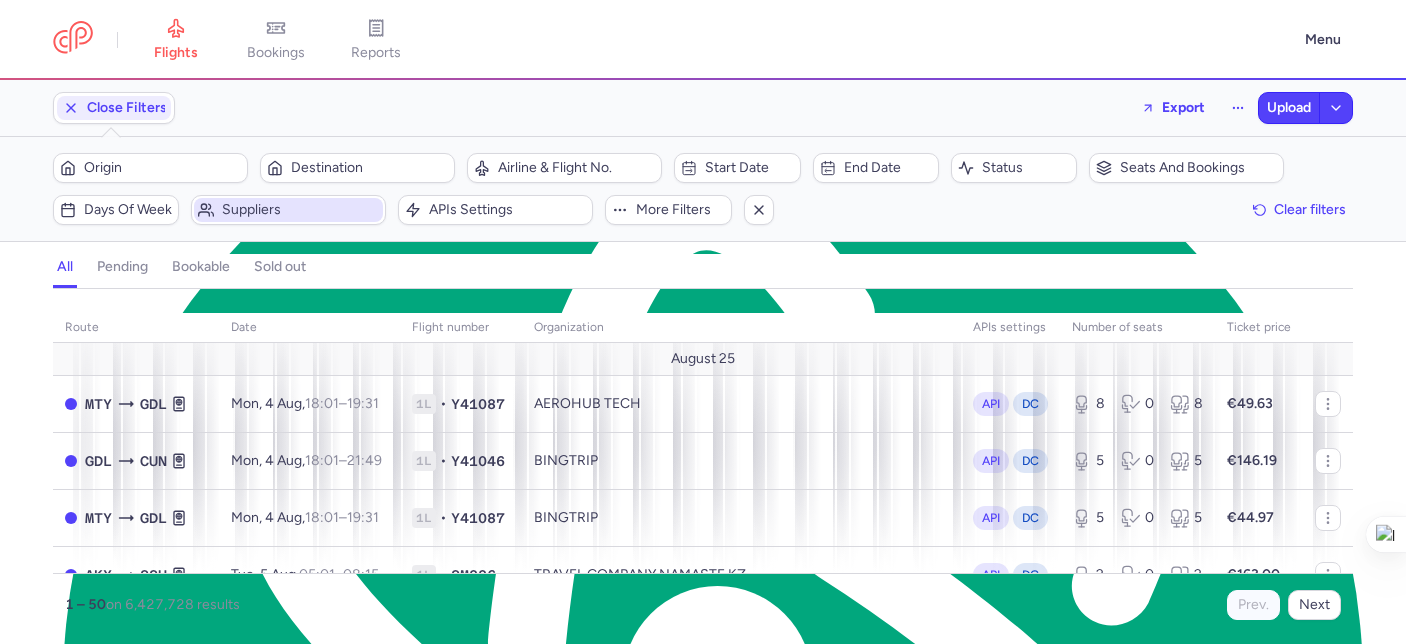 scroll, scrollTop: 0, scrollLeft: 0, axis: both 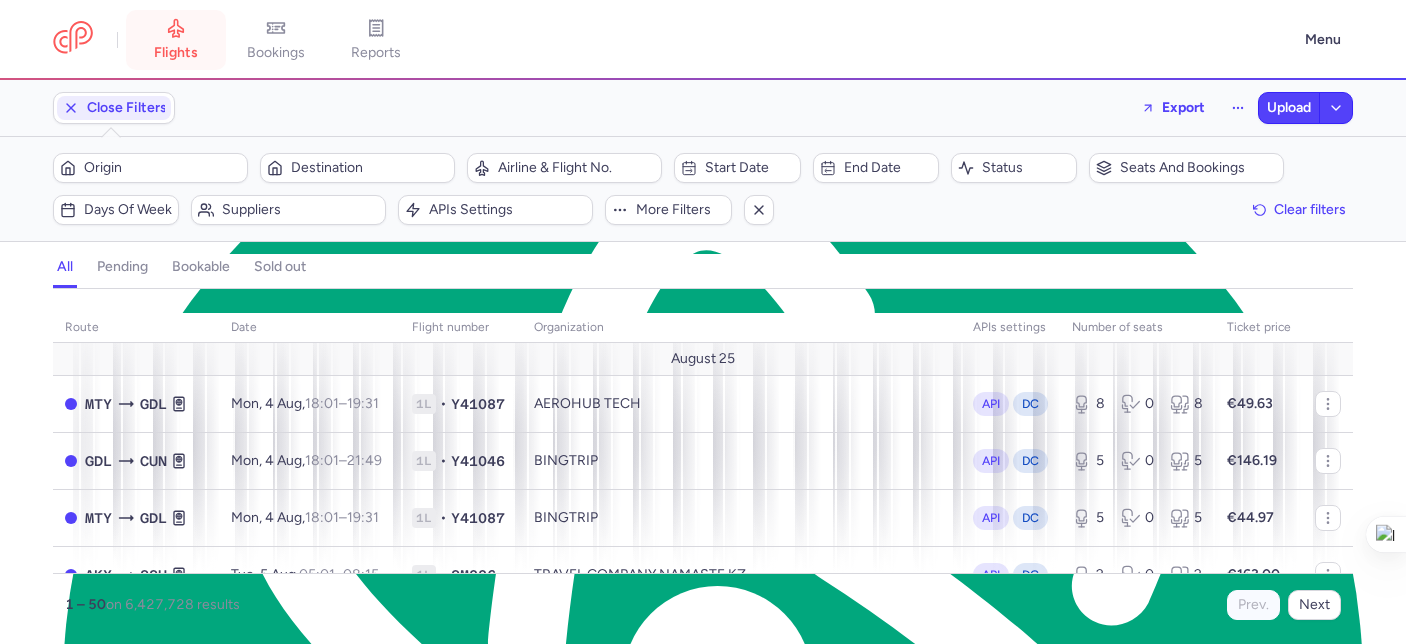 click on "flights" at bounding box center (176, 40) 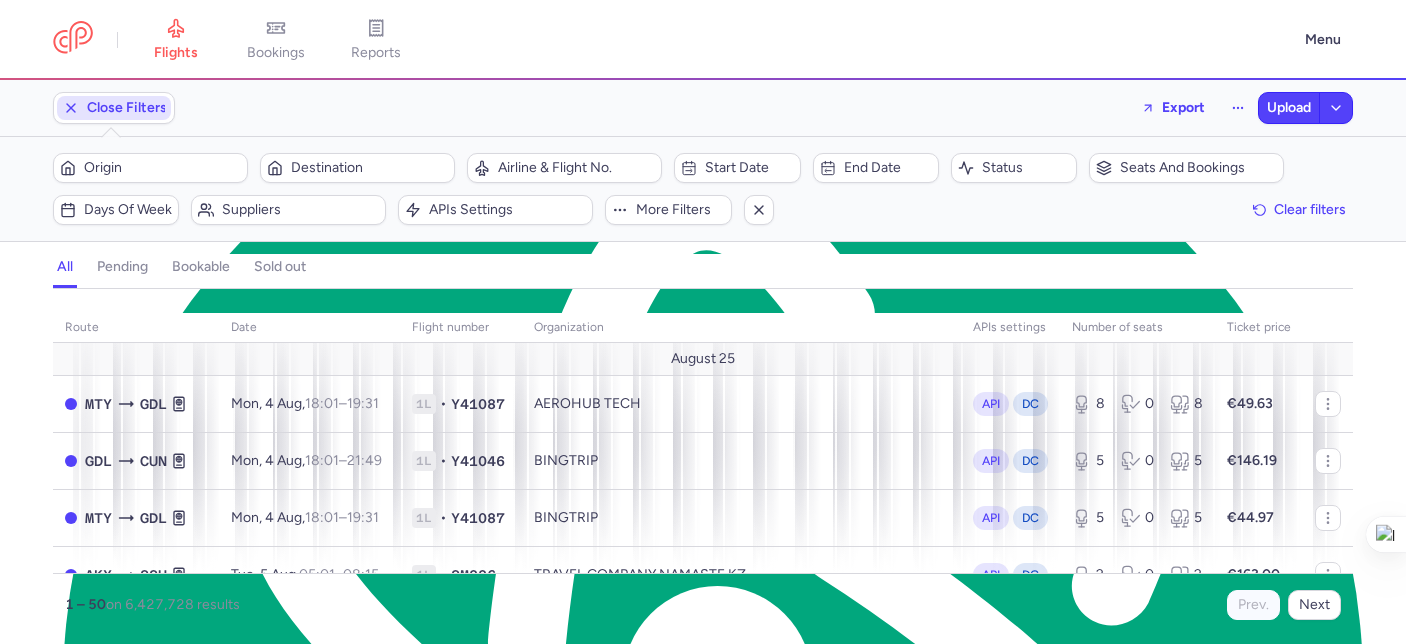 click 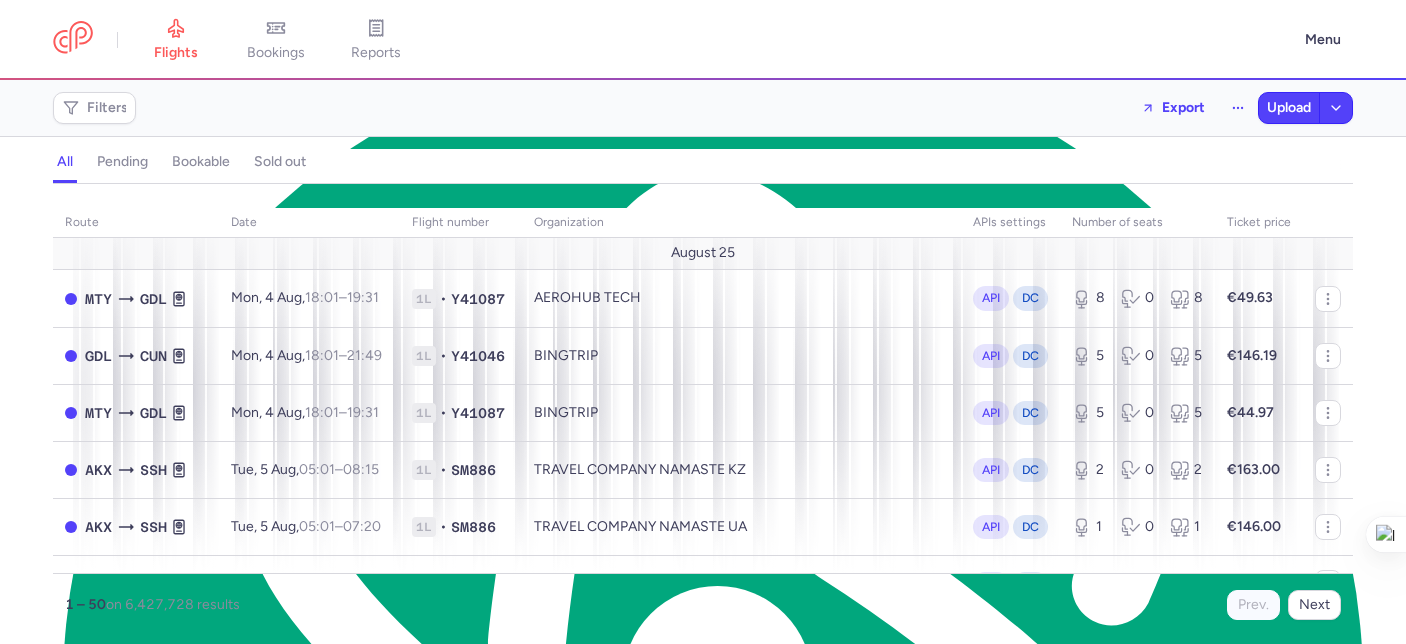 click on "pending" at bounding box center (122, 162) 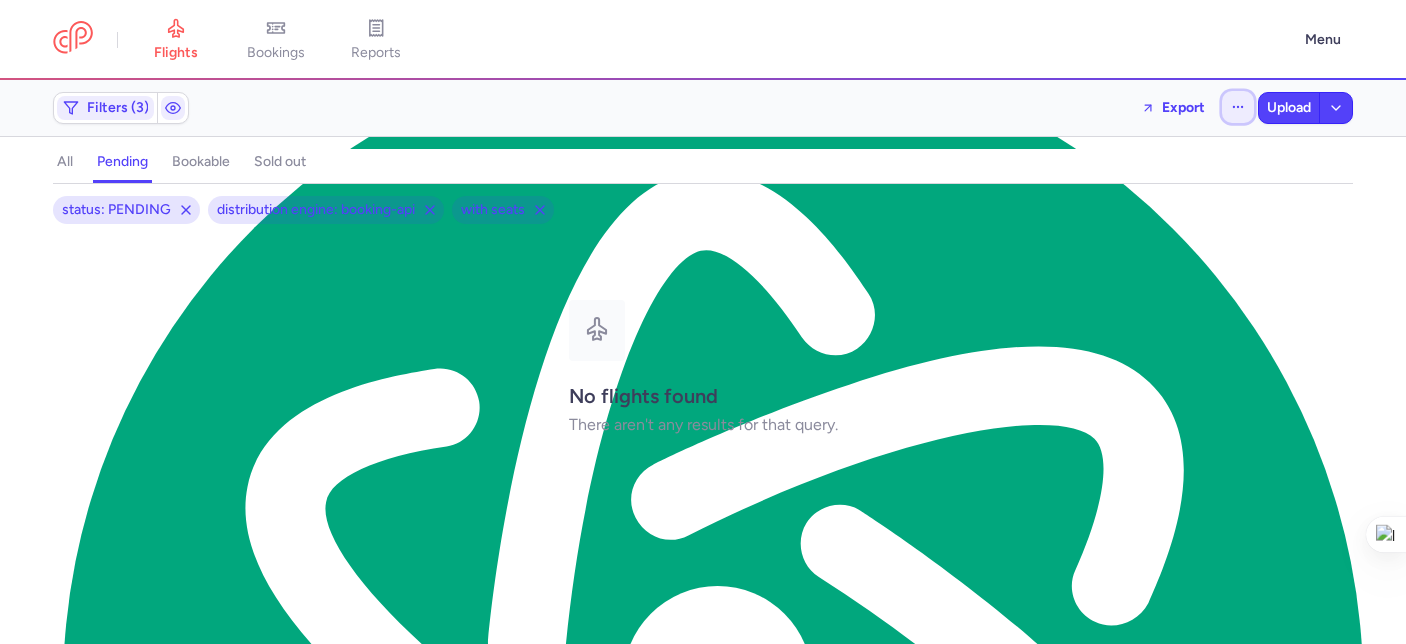 click 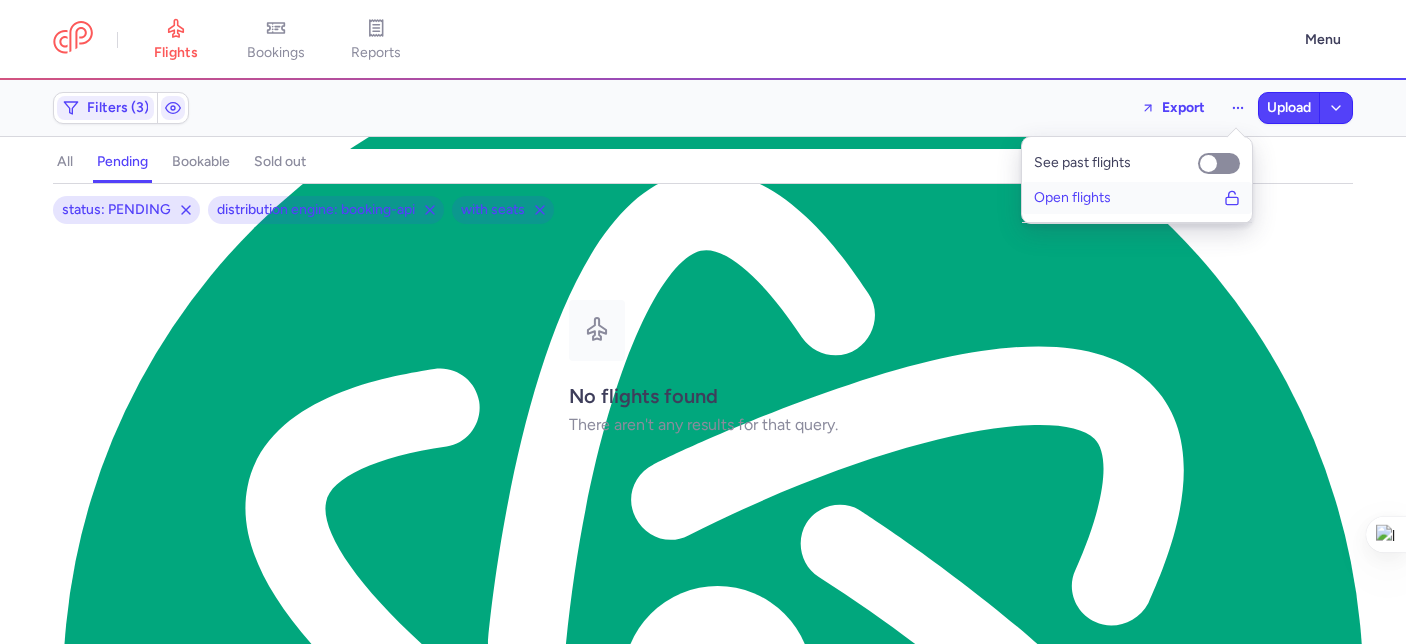 click on "Open flights" at bounding box center (1072, 198) 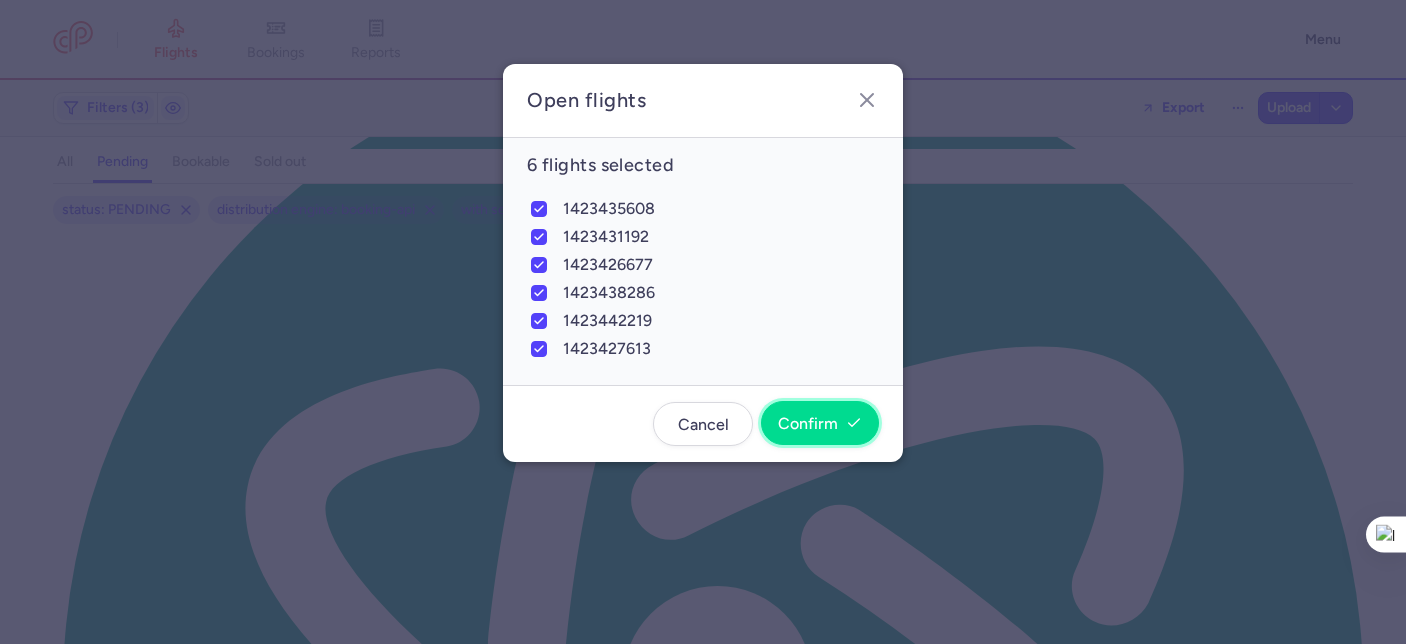 click on "Confirm" at bounding box center [820, 423] 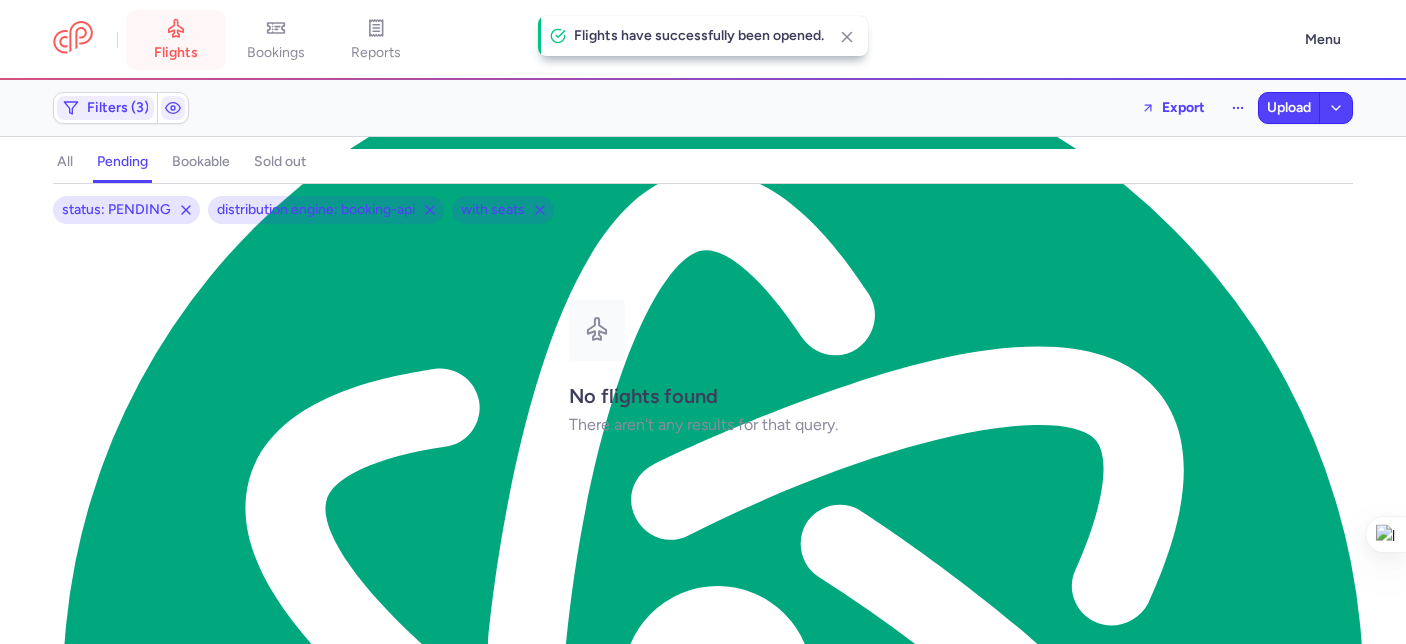 click 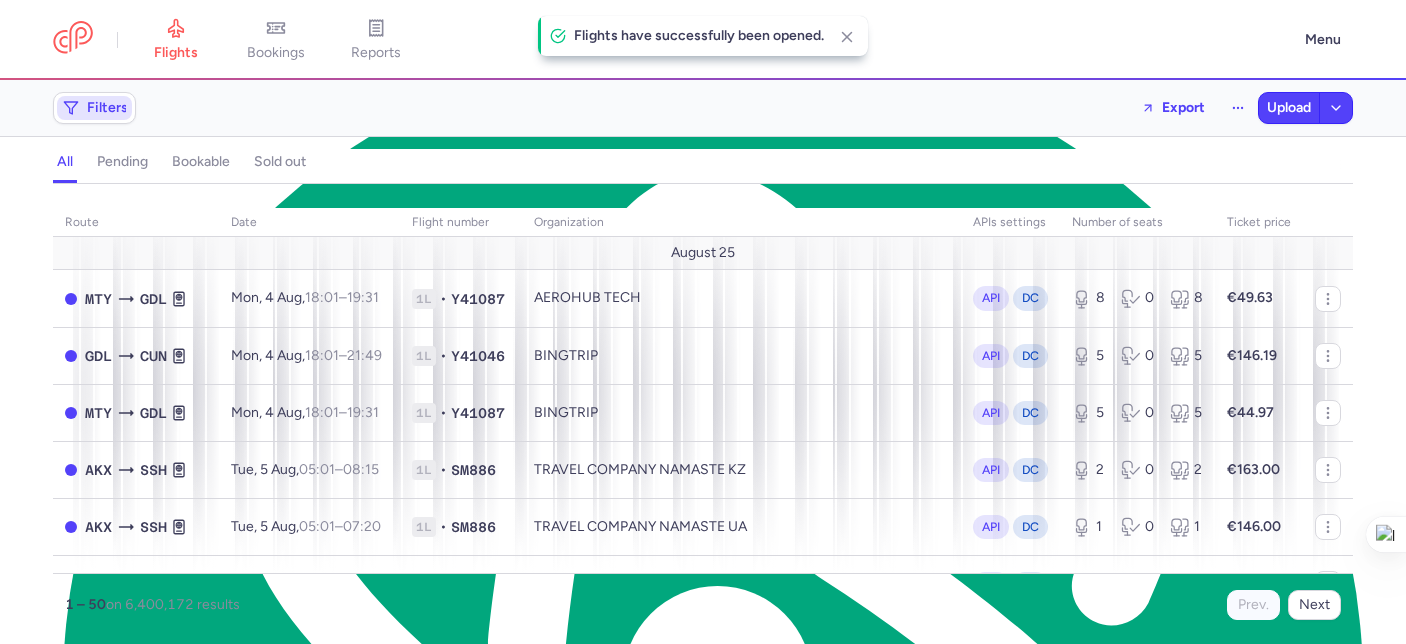 click on "Filters" at bounding box center [94, 108] 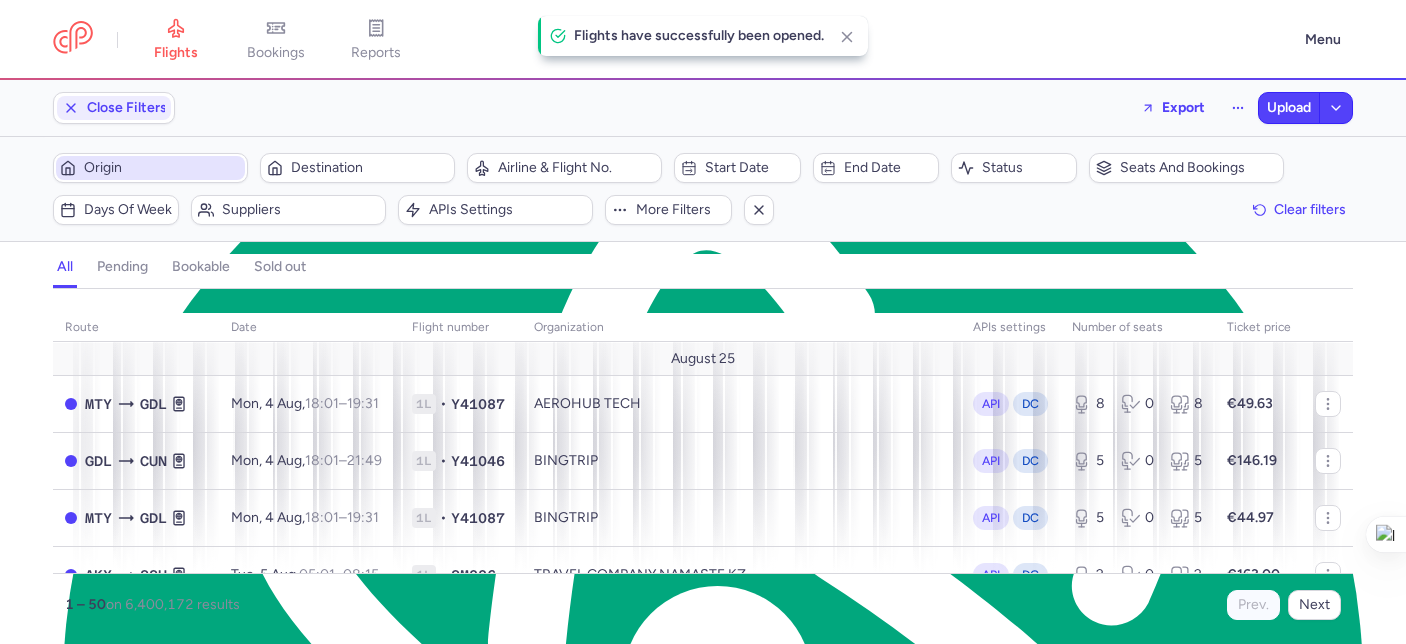 scroll, scrollTop: 0, scrollLeft: 0, axis: both 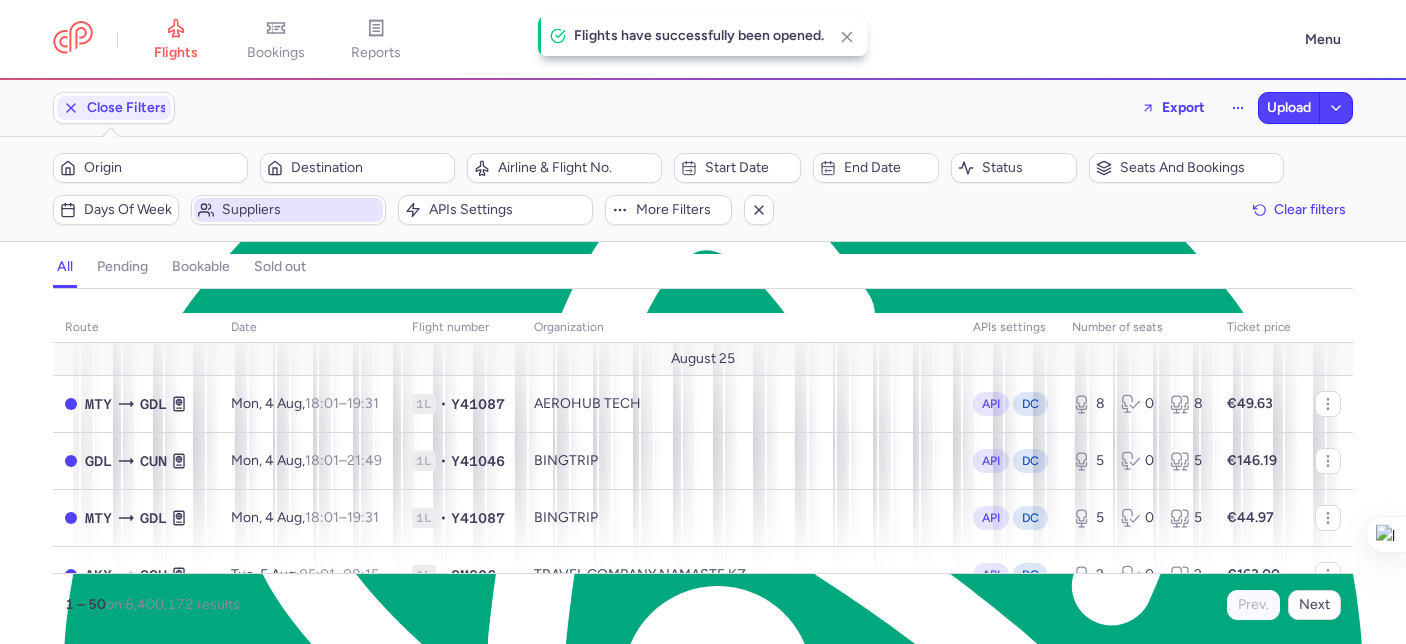 click on "Suppliers" at bounding box center [288, 210] 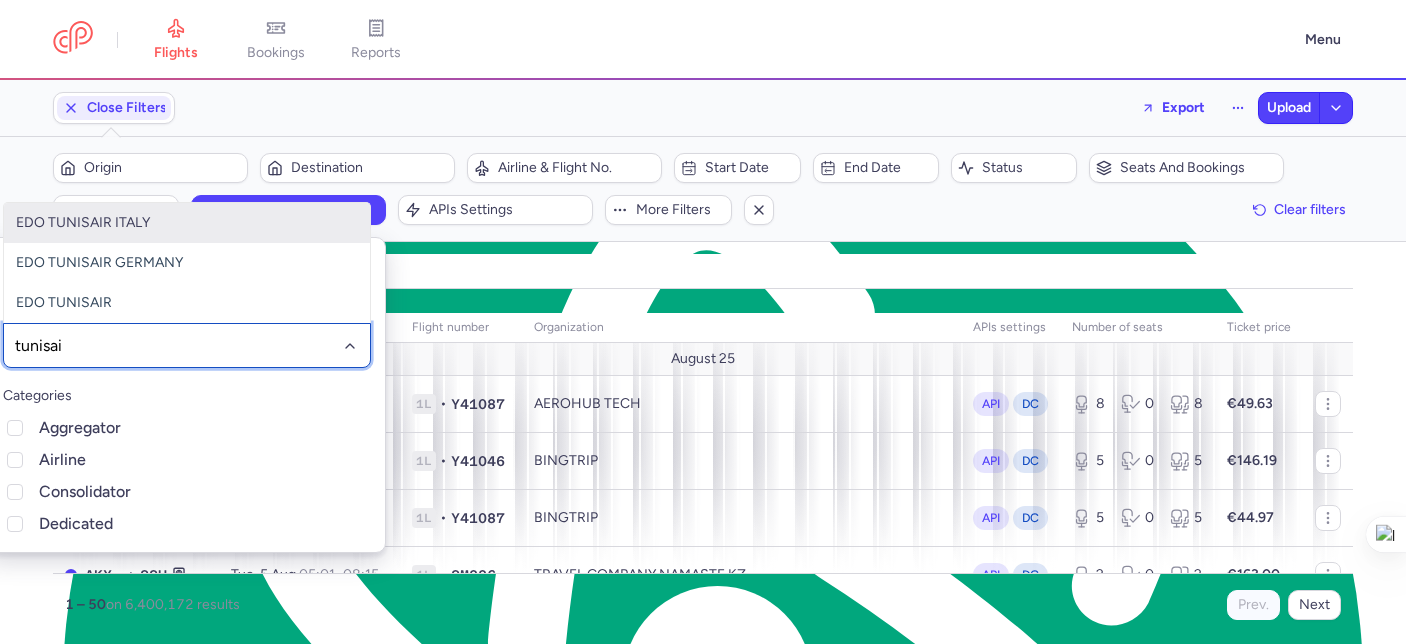 type on "tunisair" 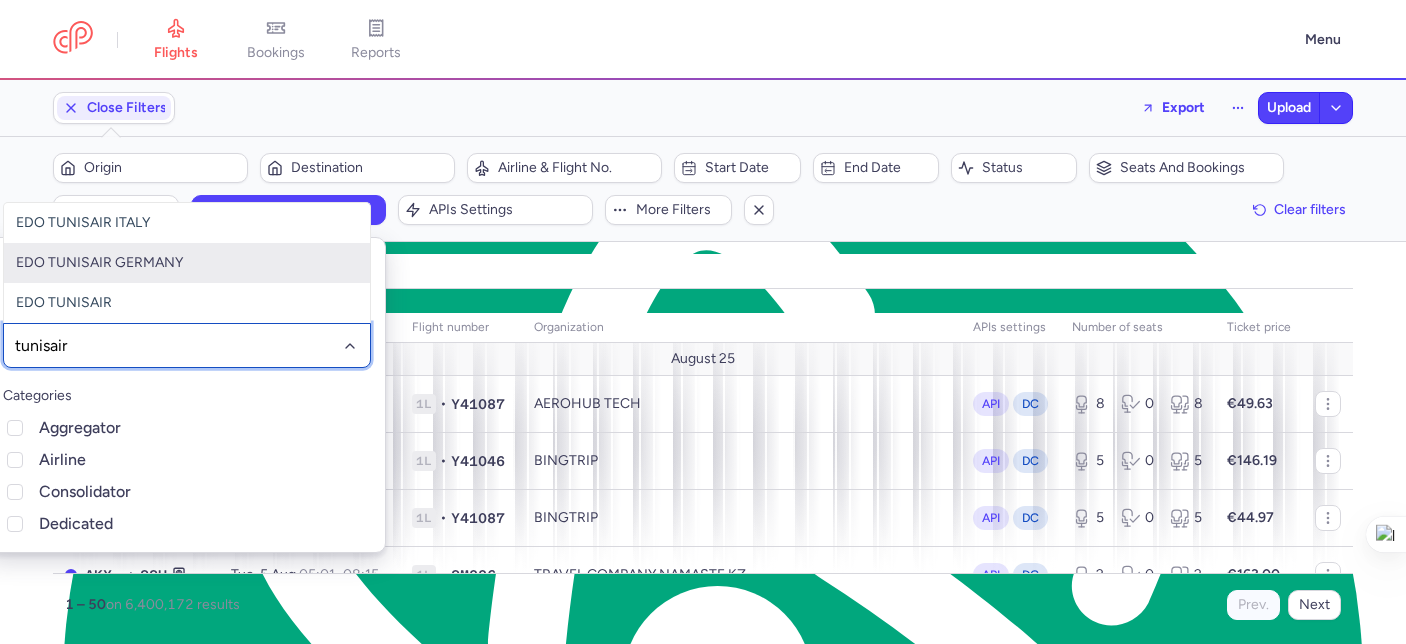 click on "EDO TUNISAIR GERMANY" 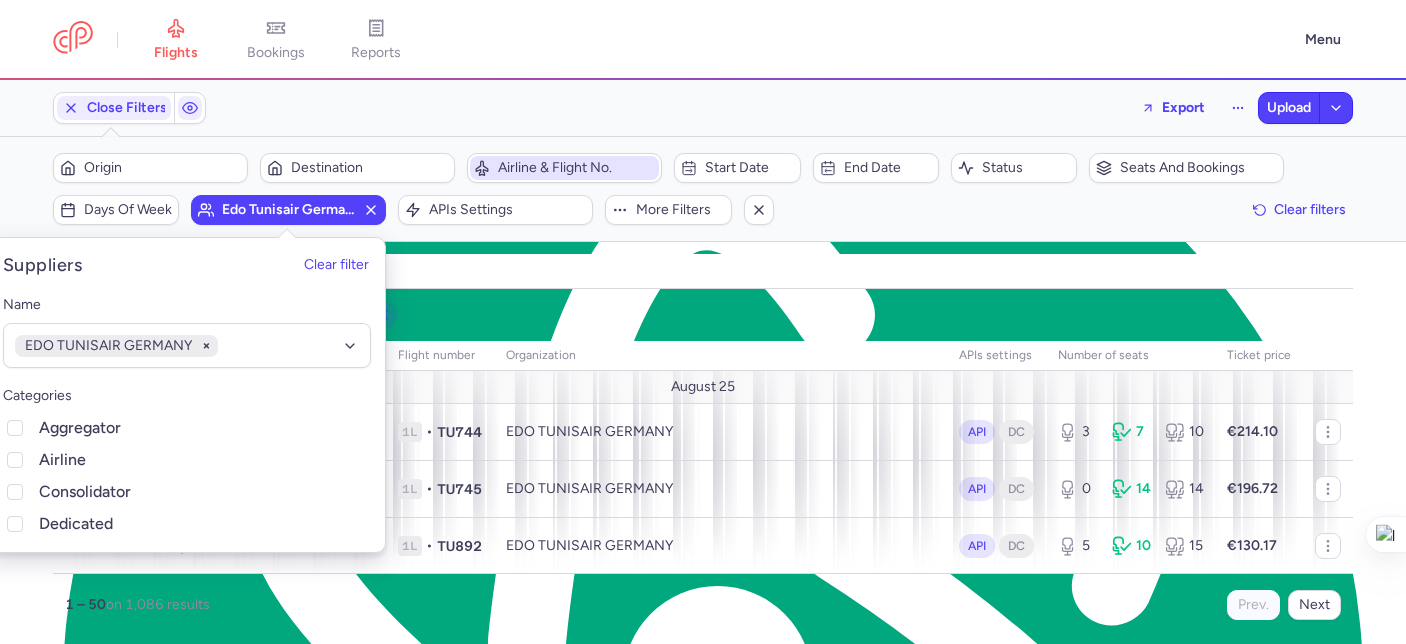 click on "Airline & Flight No." at bounding box center (576, 168) 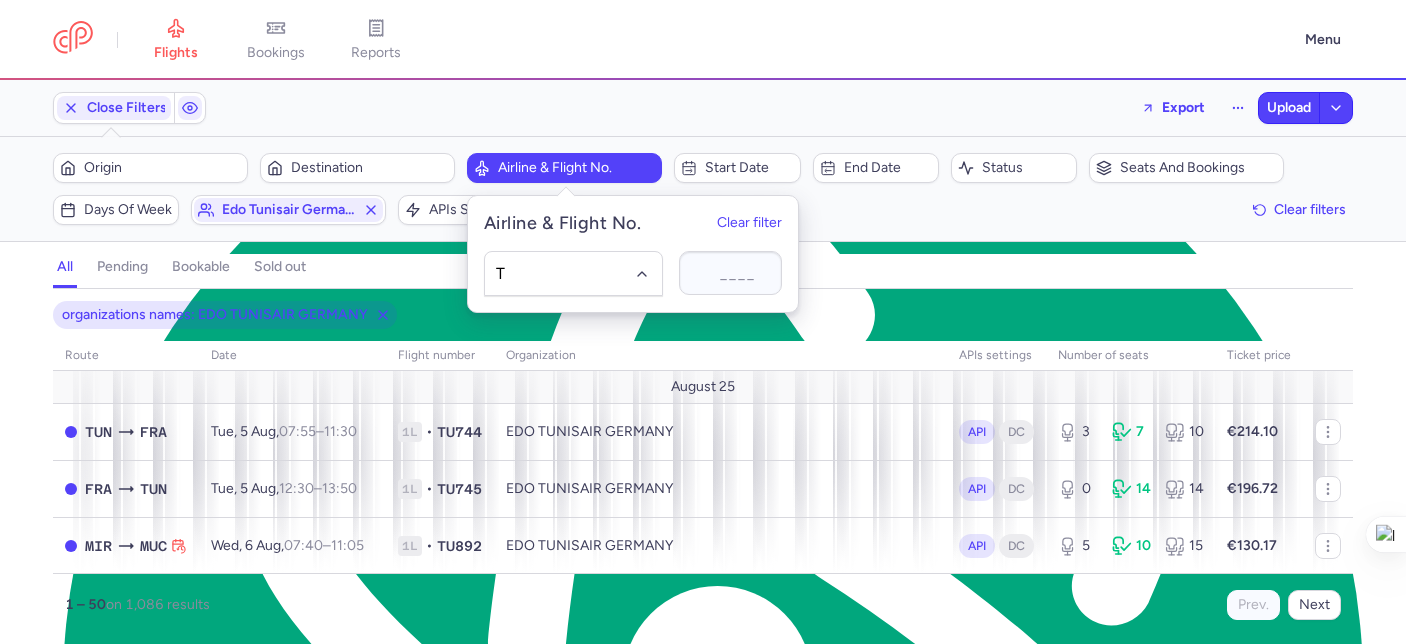 type on "TU" 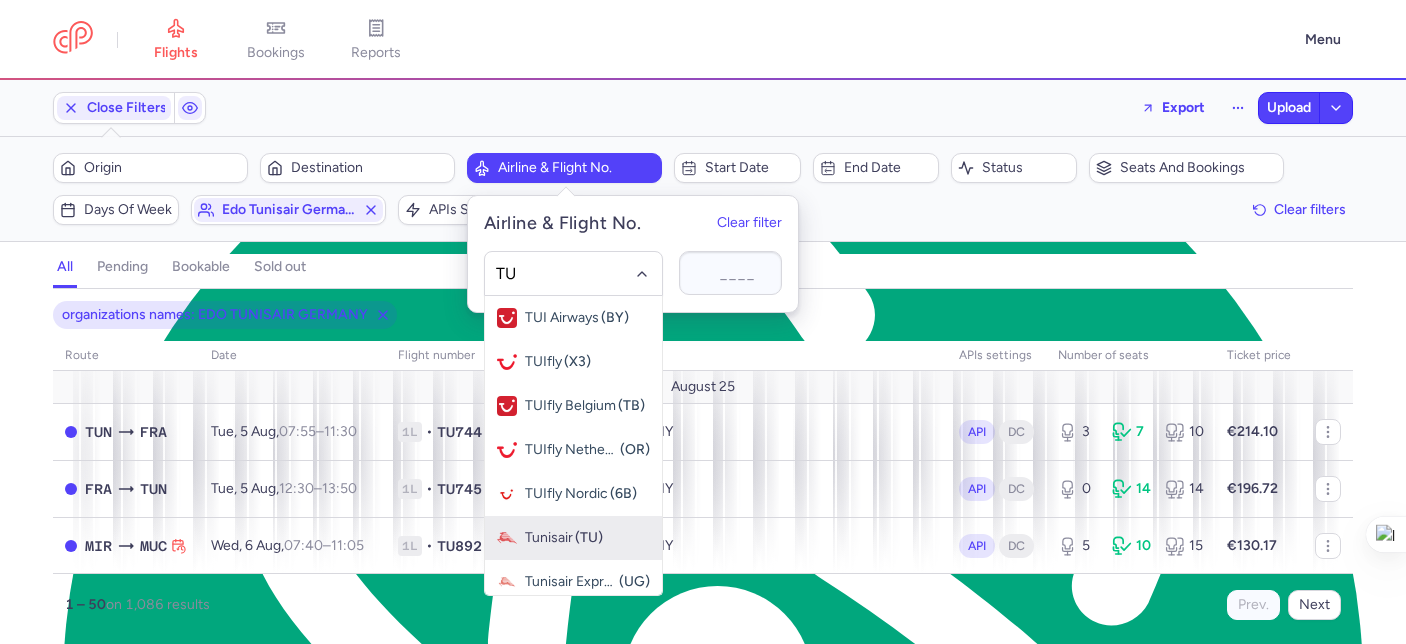 drag, startPoint x: 581, startPoint y: 544, endPoint x: 591, endPoint y: 503, distance: 42.201897 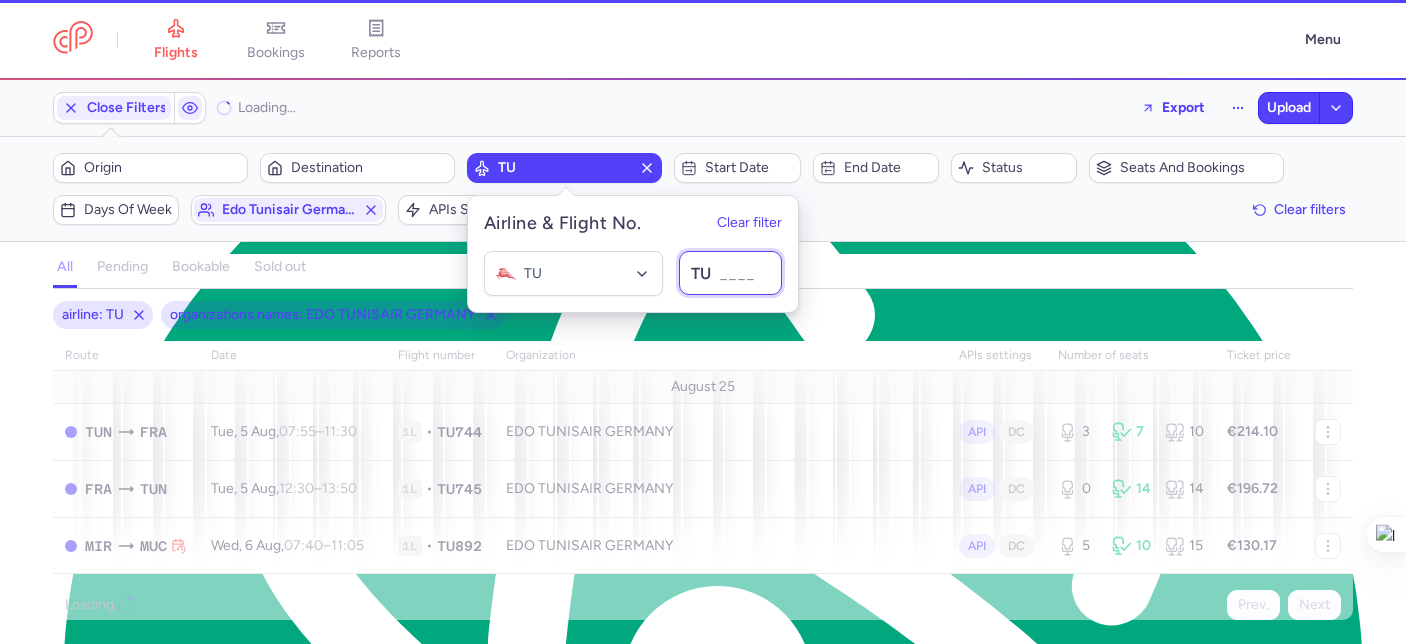 paste on "542" 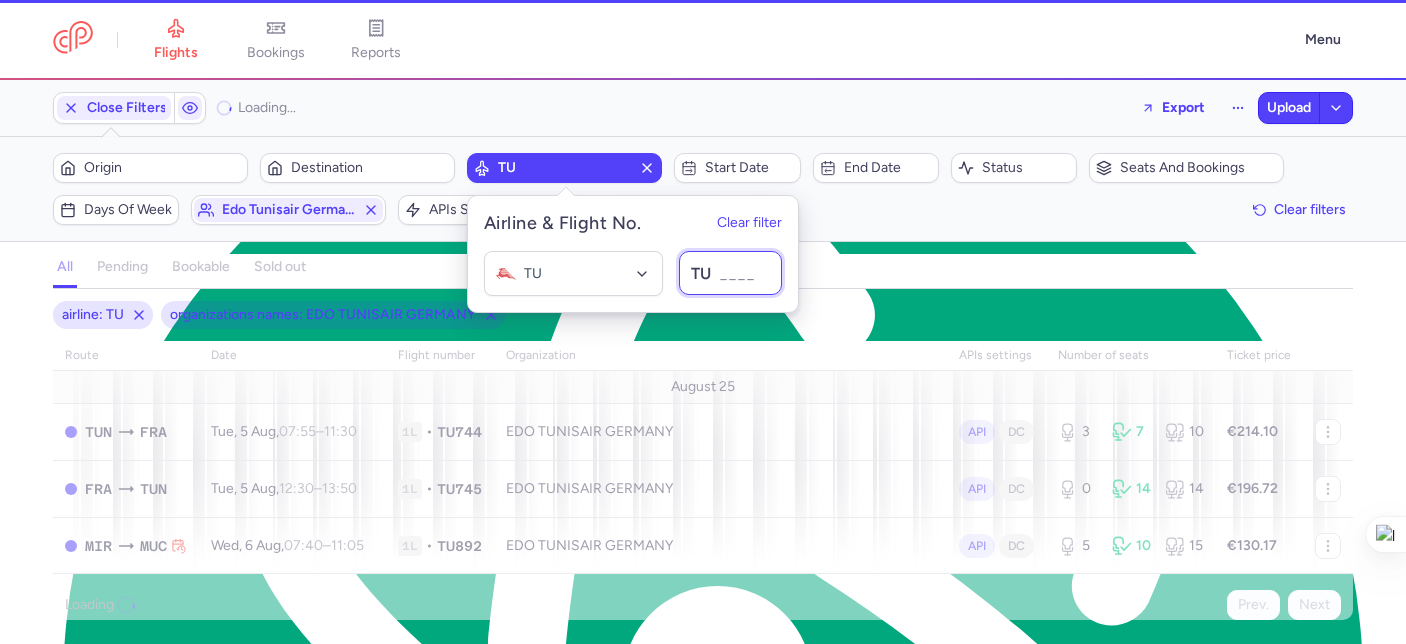 type on "542" 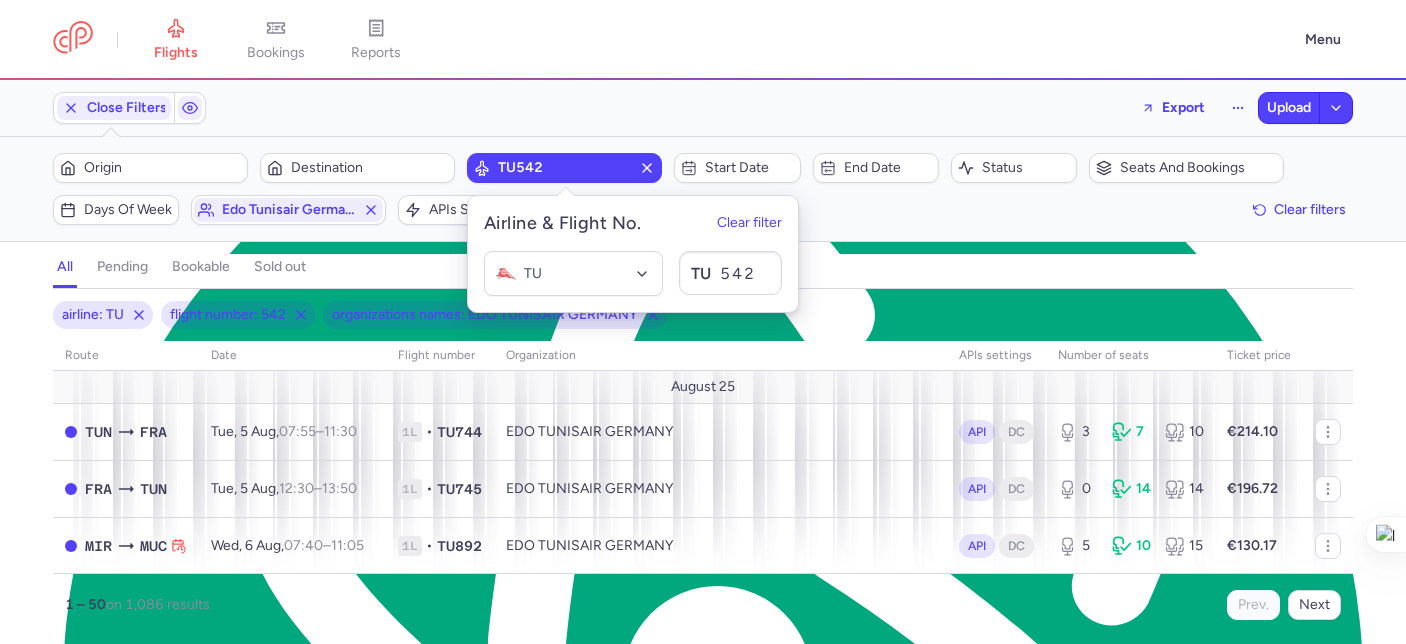 click on "all pending bookable sold out" at bounding box center (703, 271) 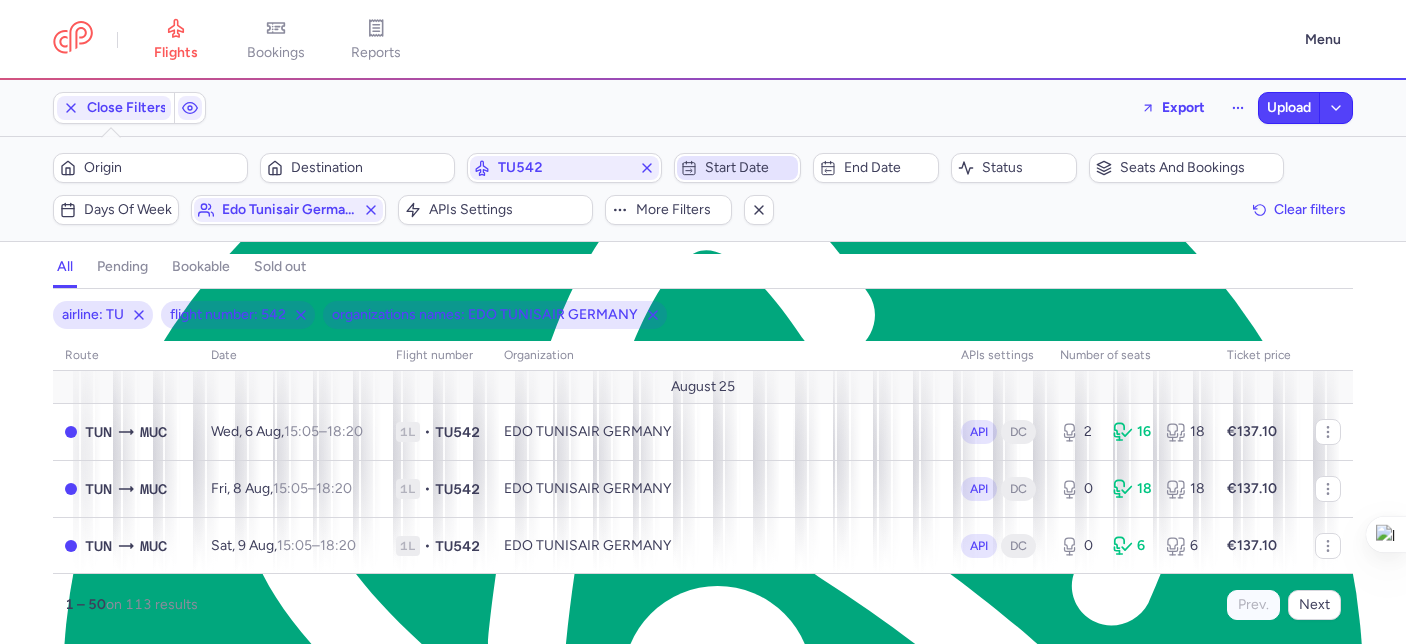 click on "Start date" at bounding box center [749, 168] 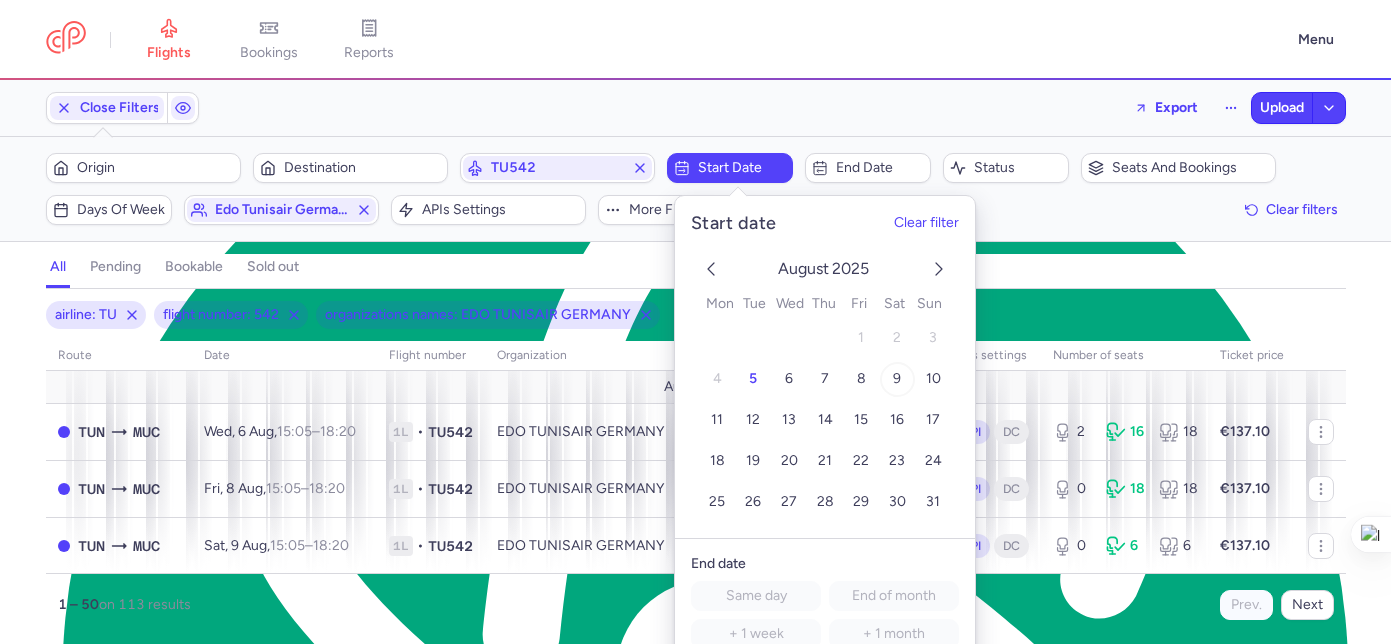 click on "9" at bounding box center [897, 379] 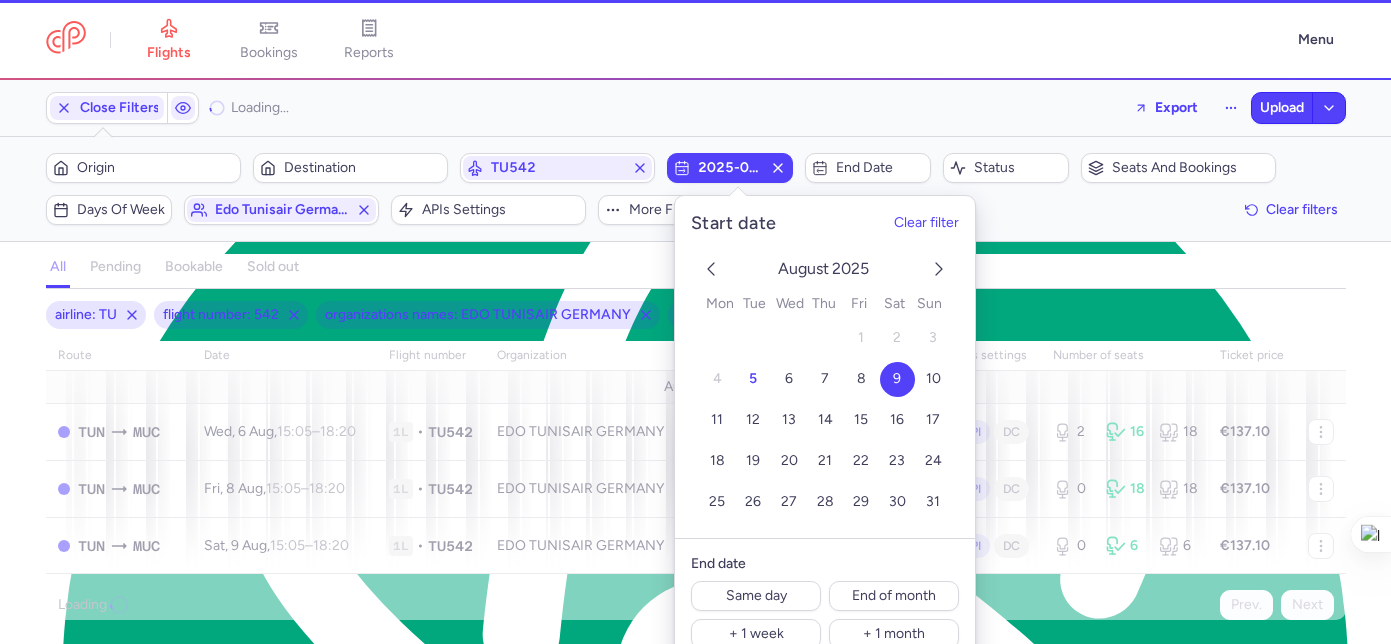 click on "airline: TU flight number: 542 organizations names: EDO TUNISAIR GERMANY start: 2025-08-09" at bounding box center (696, 315) 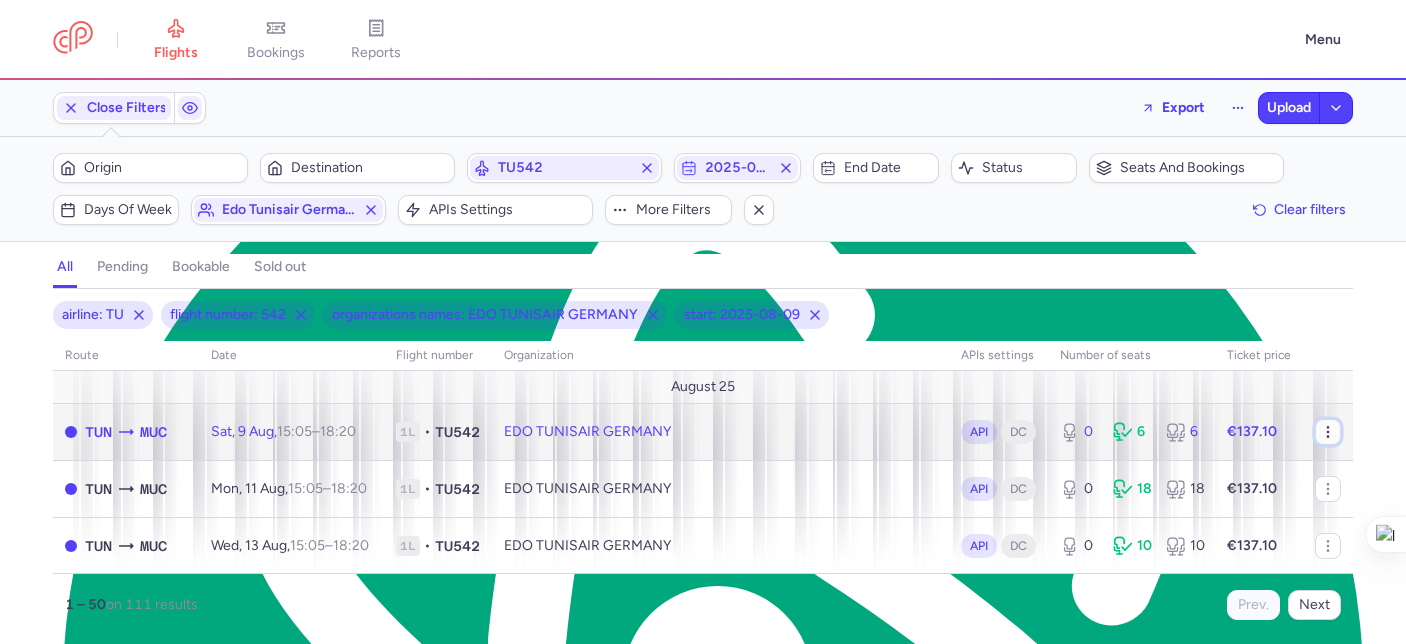click 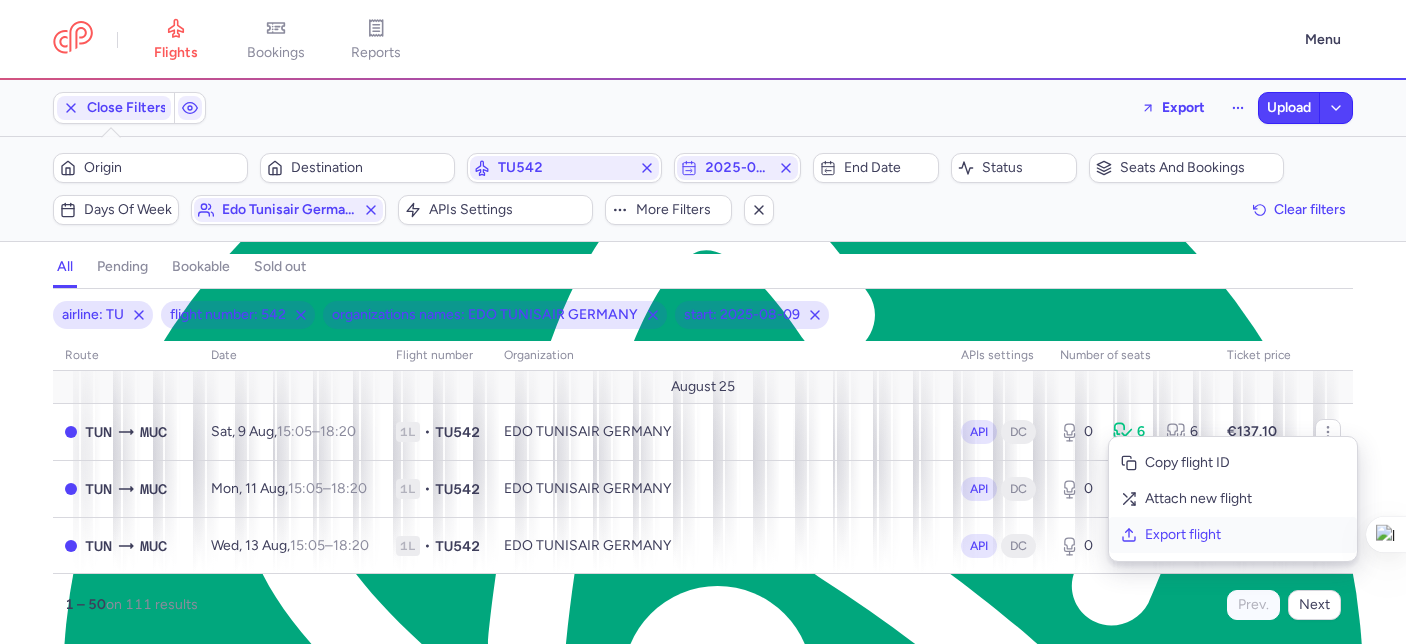 click on "Export flight" at bounding box center [1245, 535] 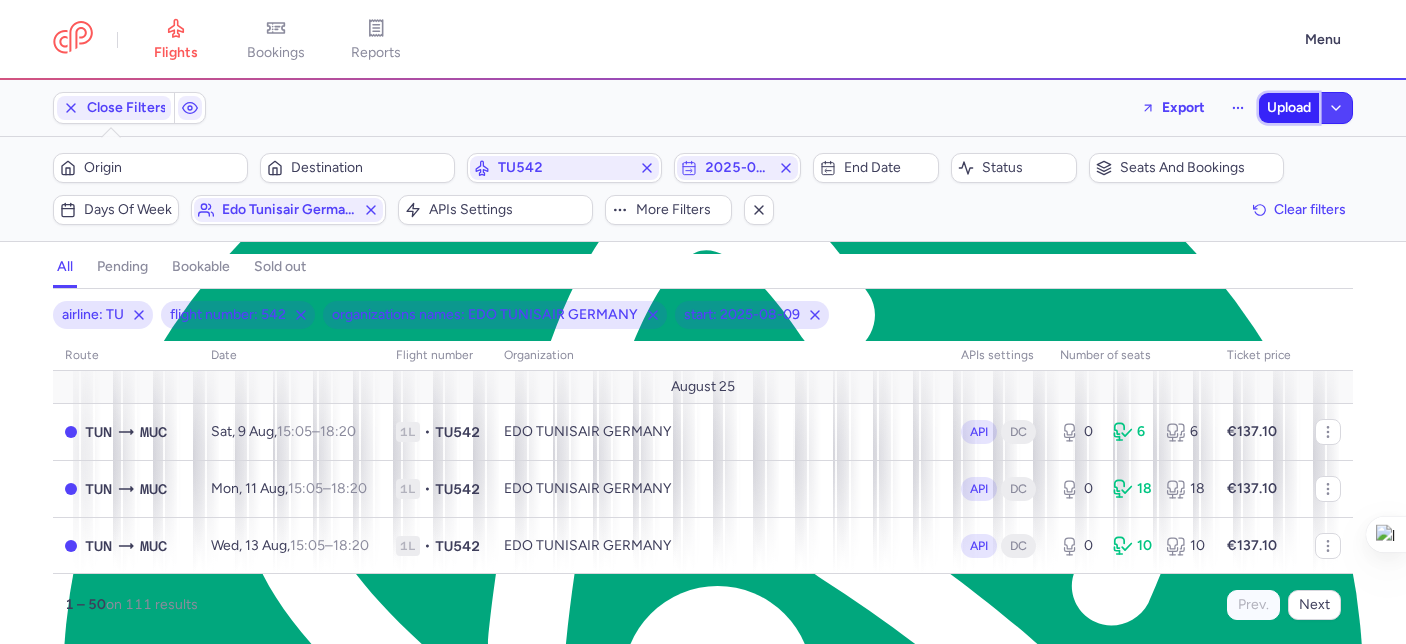 click on "Upload" at bounding box center [1289, 108] 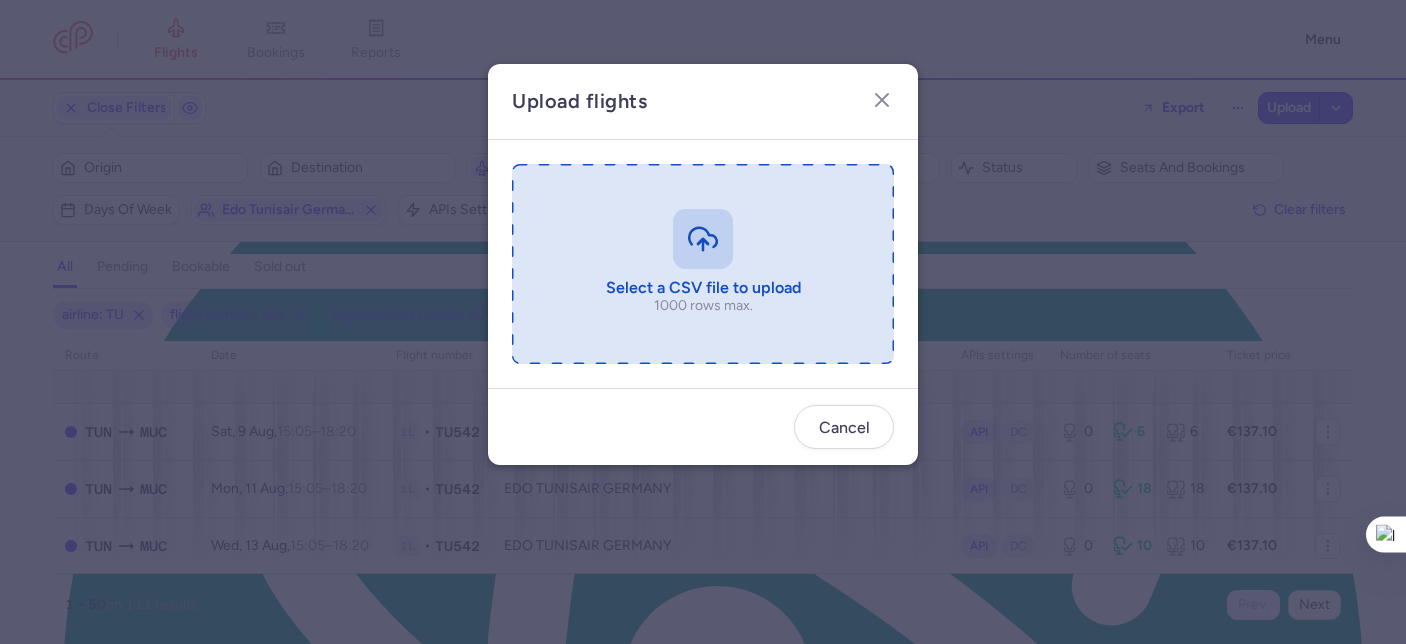 click at bounding box center [703, 264] 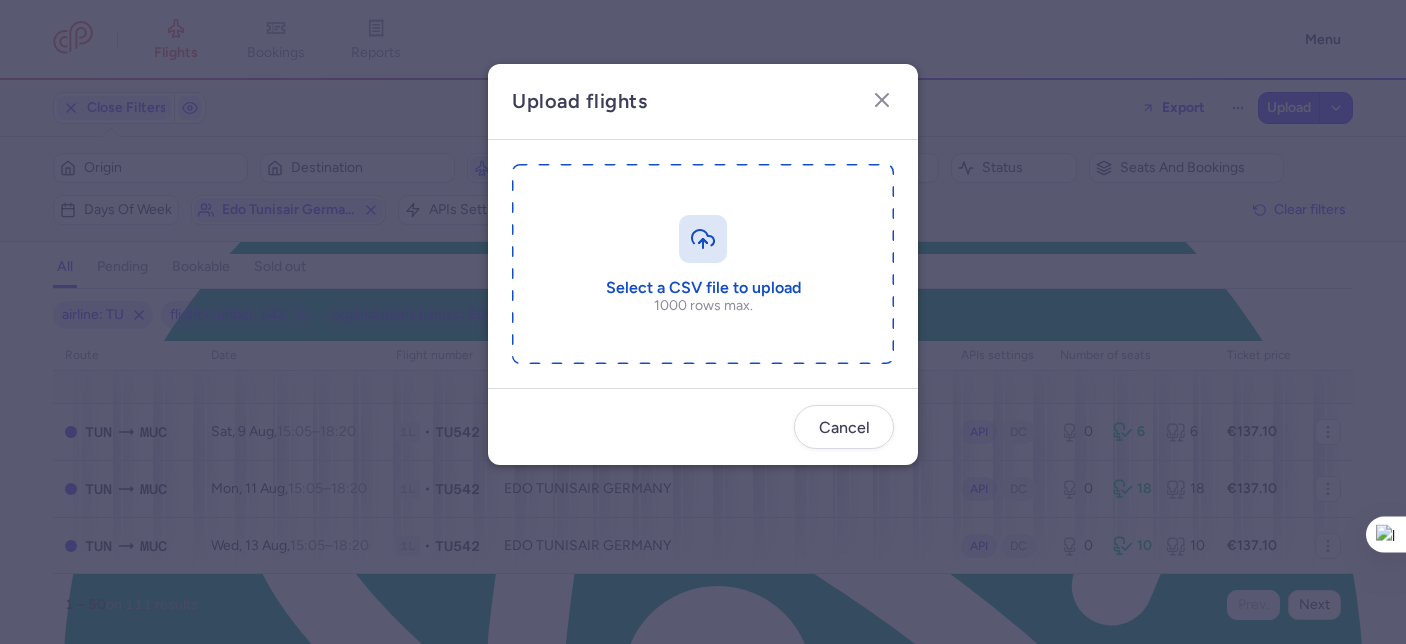 type on "C:\fakepath\export_flight_TU542_20250805,1521.csv" 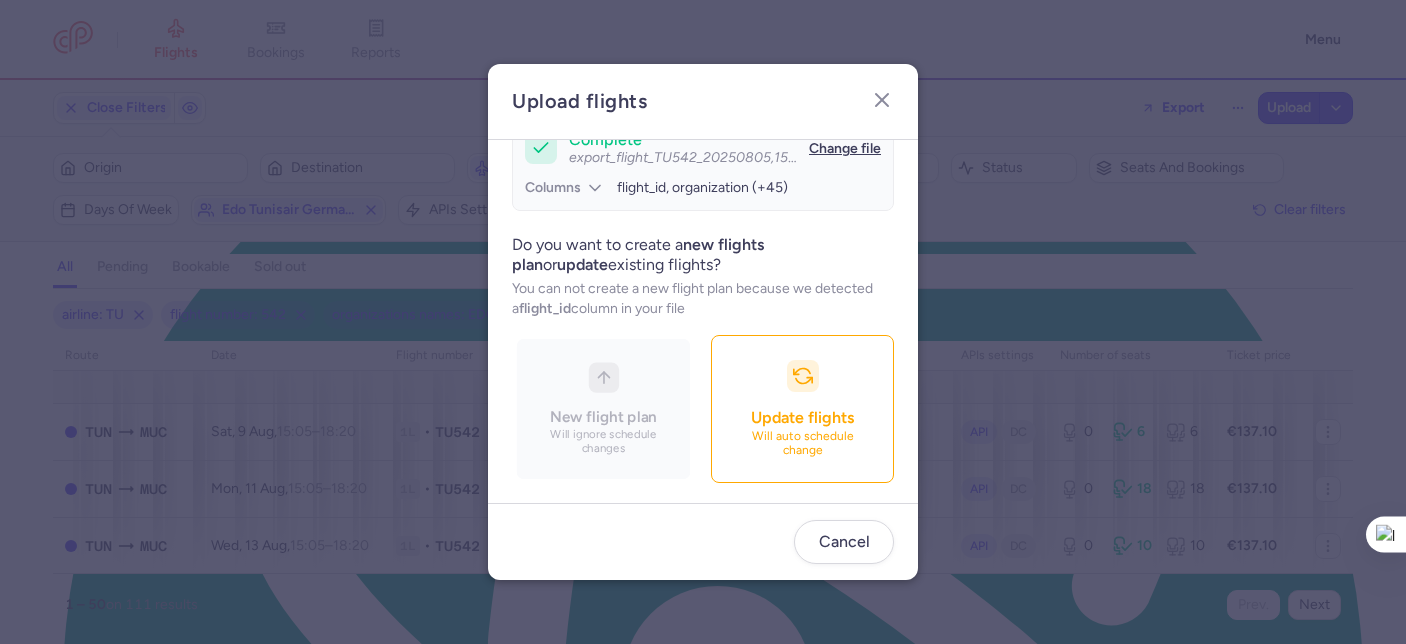 scroll, scrollTop: 215, scrollLeft: 0, axis: vertical 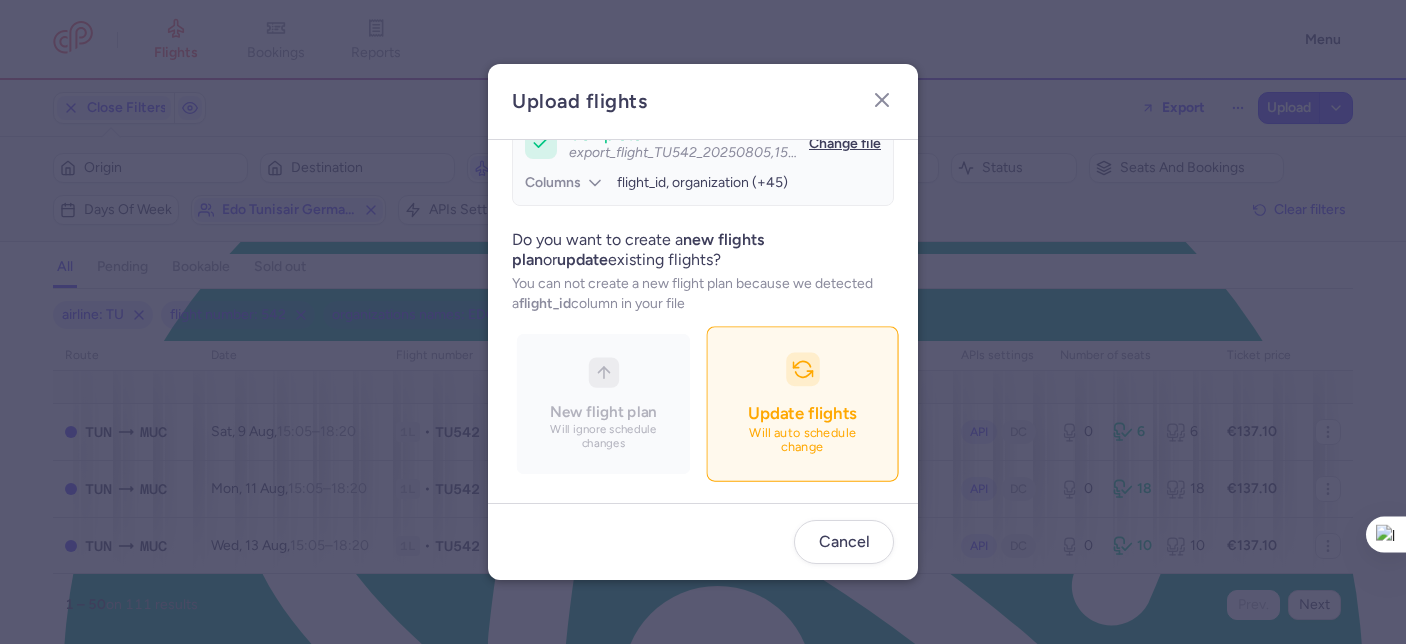 click on "Will auto schedule change" at bounding box center (803, 441) 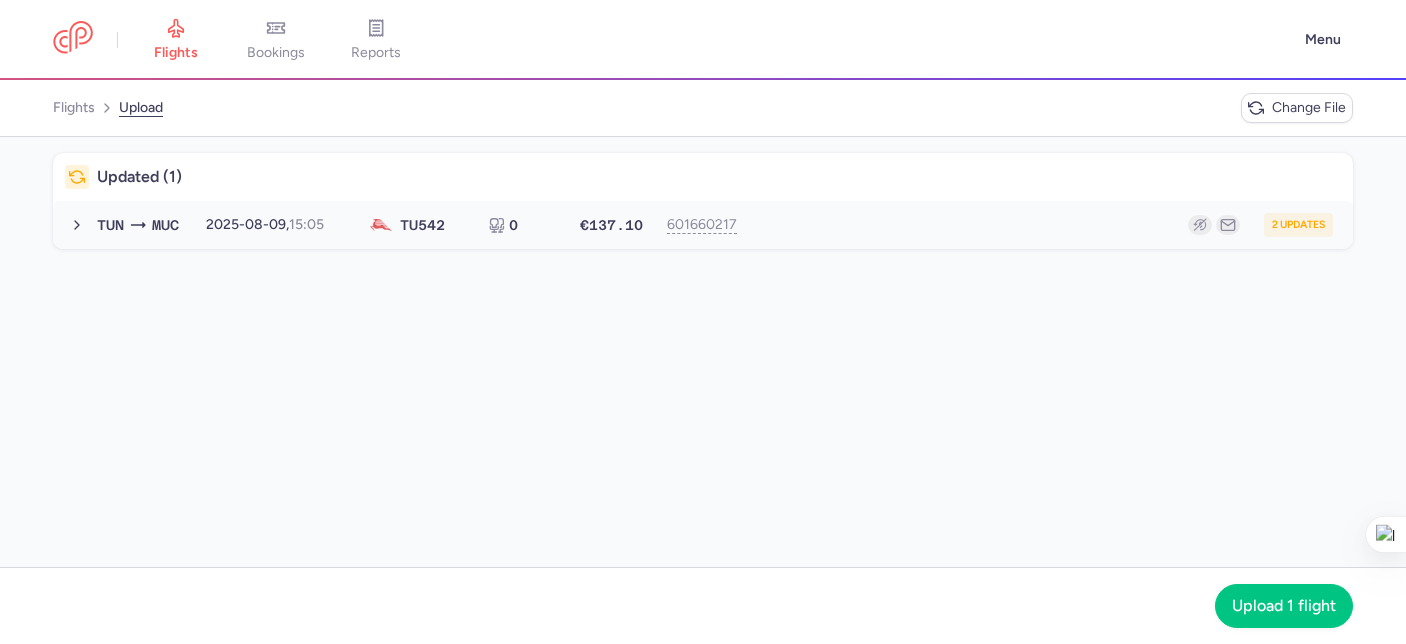 click on "2 updates" at bounding box center (1047, 225) 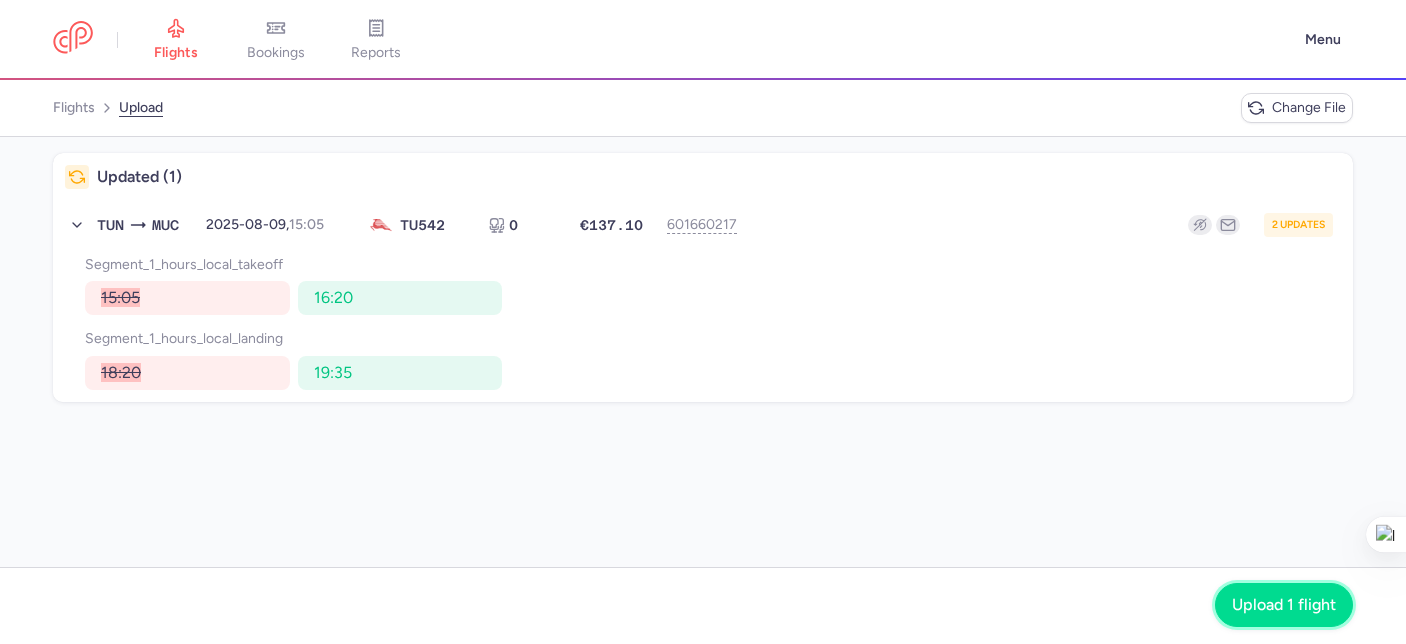 click on "Upload 1 flight" at bounding box center (1284, 605) 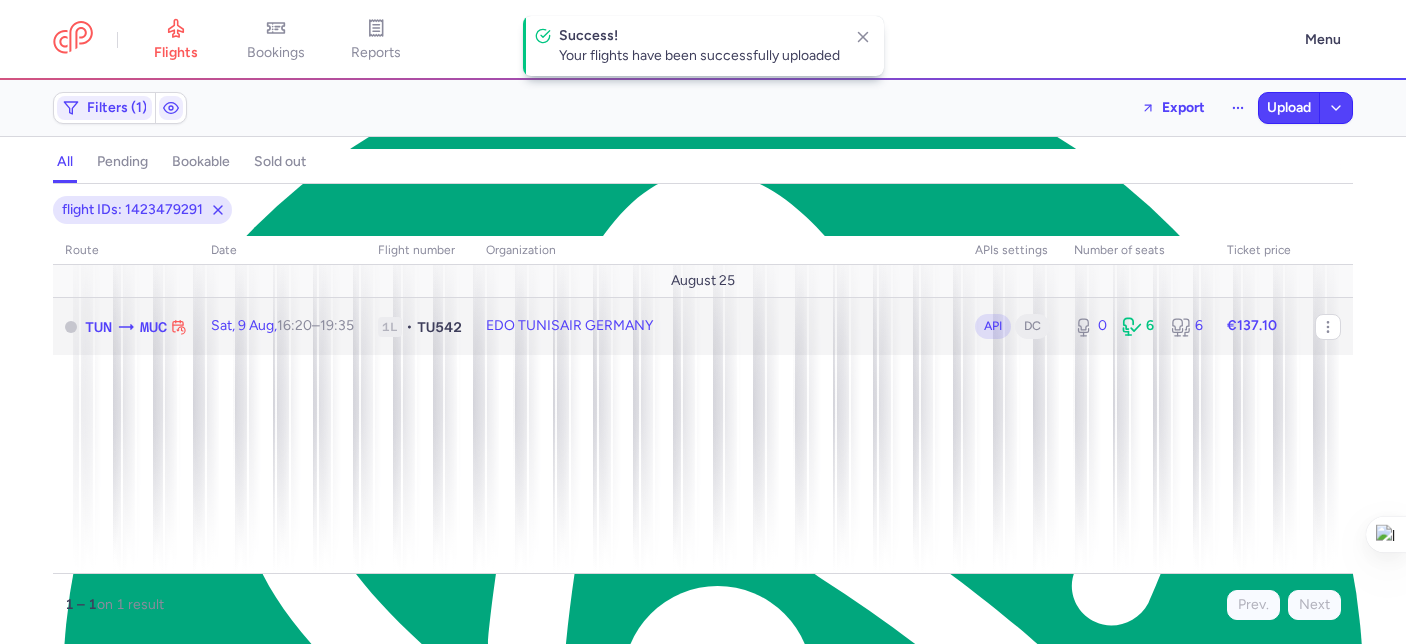 click on "API" at bounding box center [993, 326] 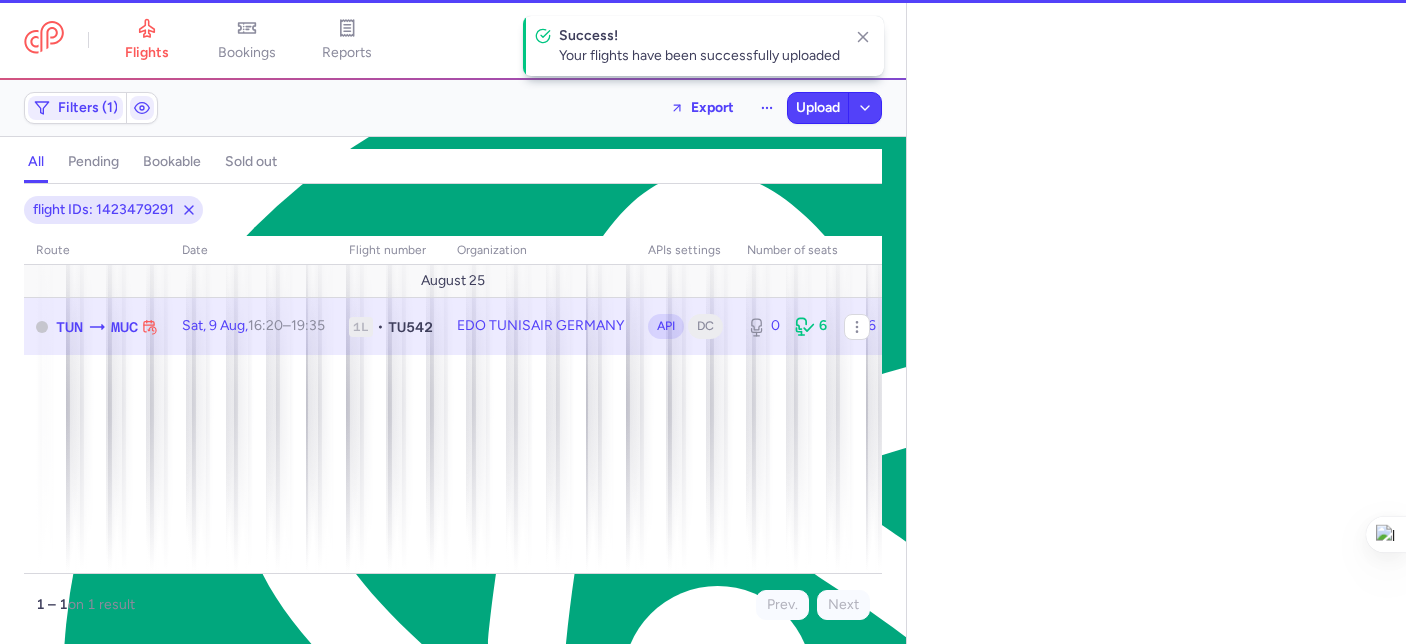 select on "days" 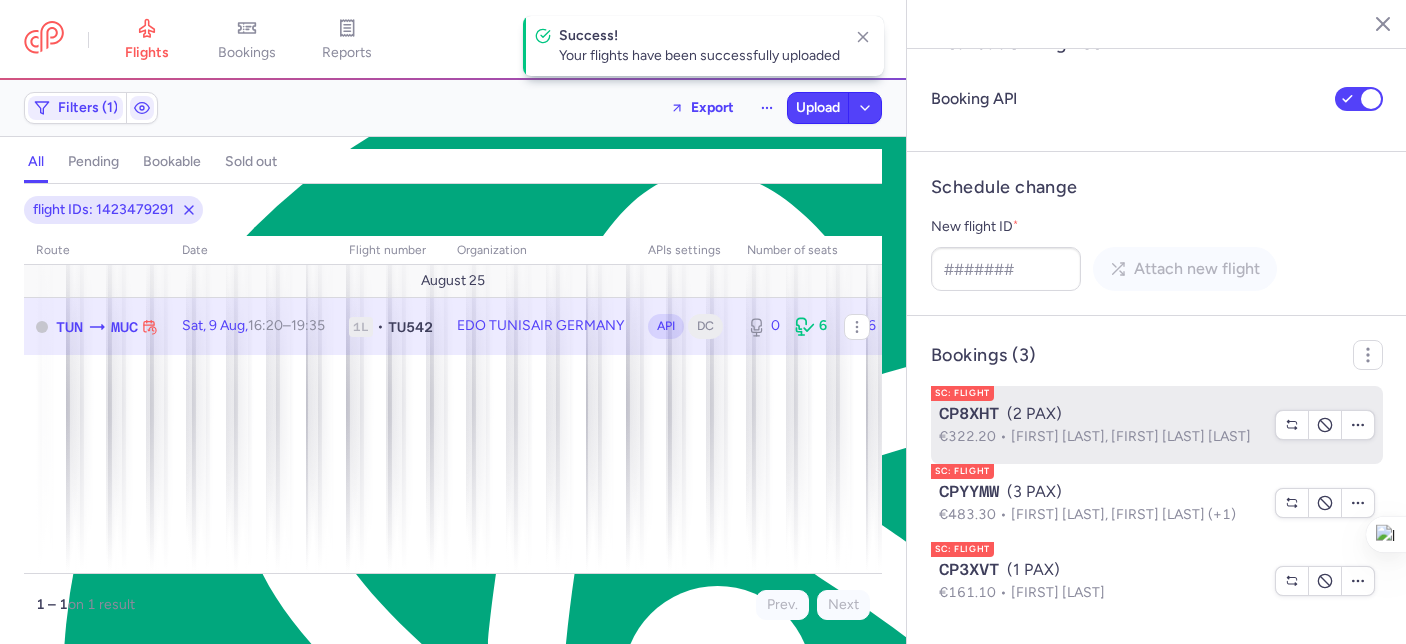 scroll, scrollTop: 1618, scrollLeft: 0, axis: vertical 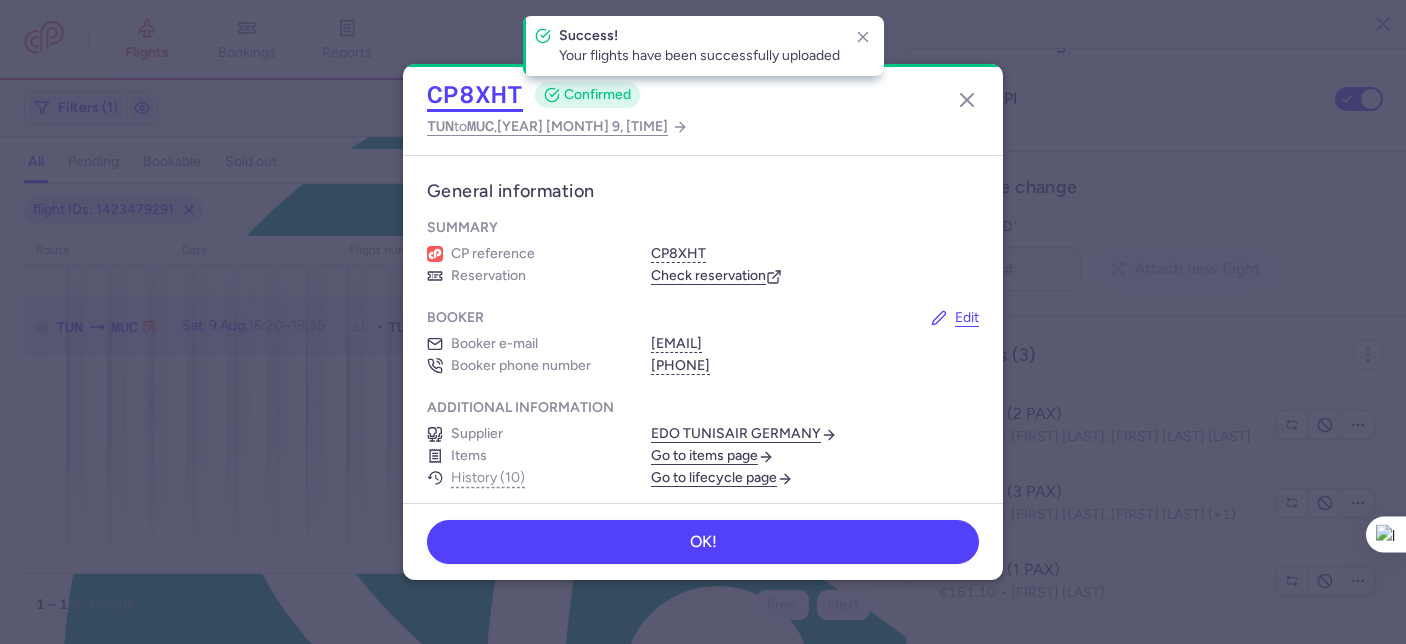 click on "CP8XHT" 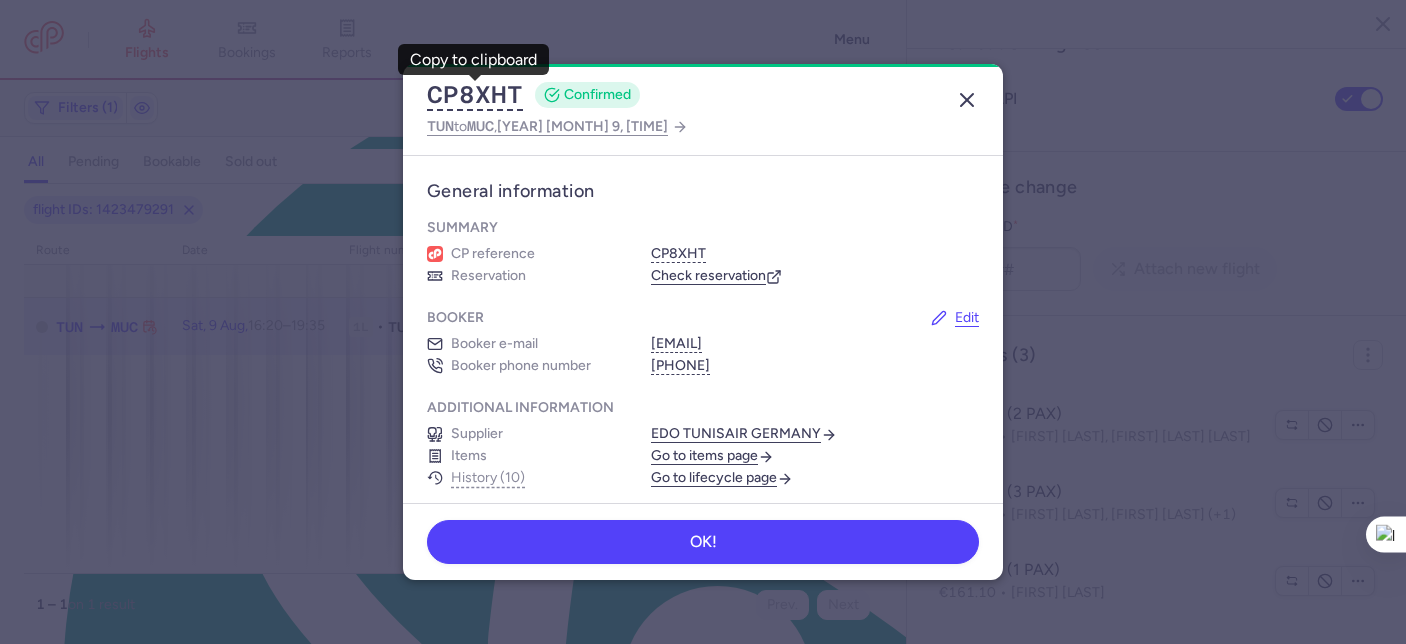 click 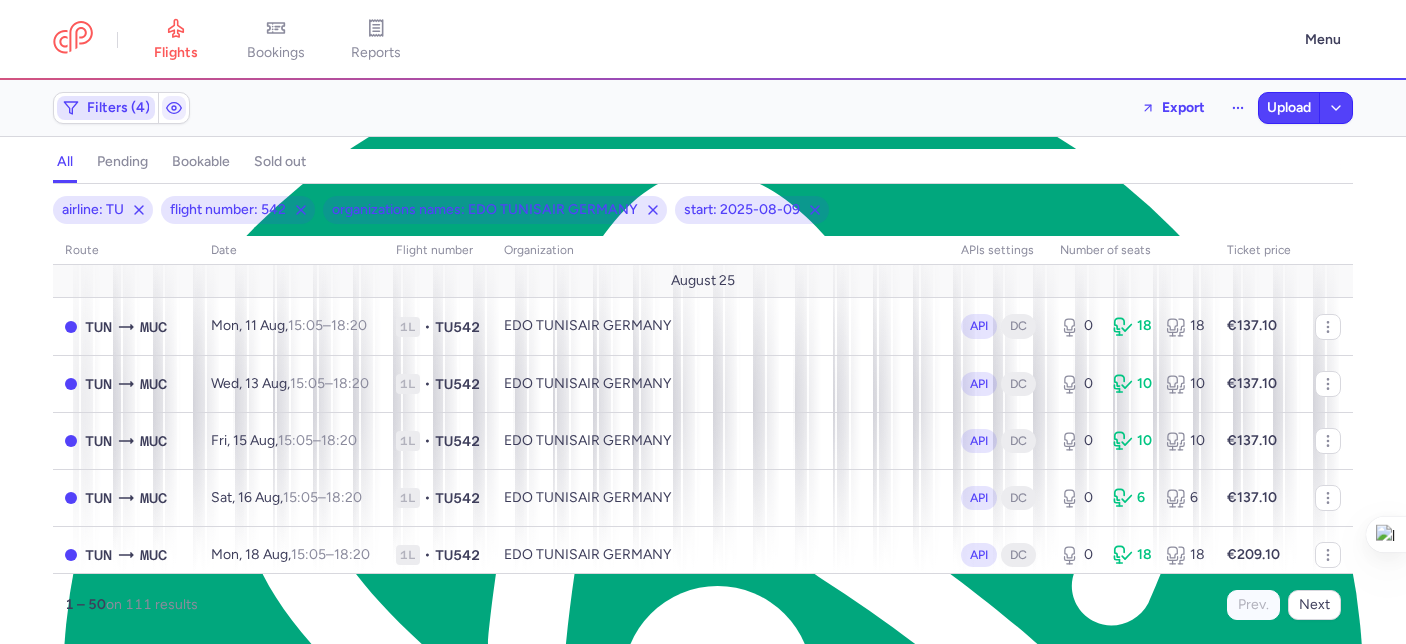 click 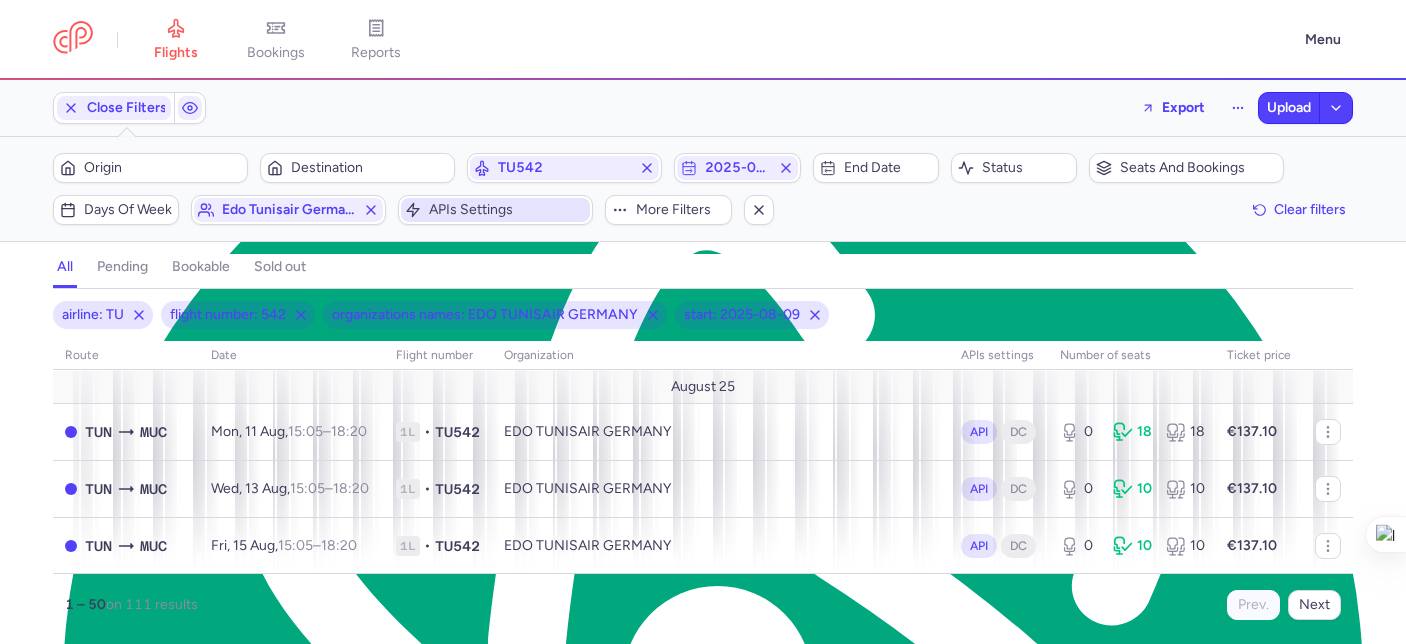 scroll, scrollTop: 0, scrollLeft: 0, axis: both 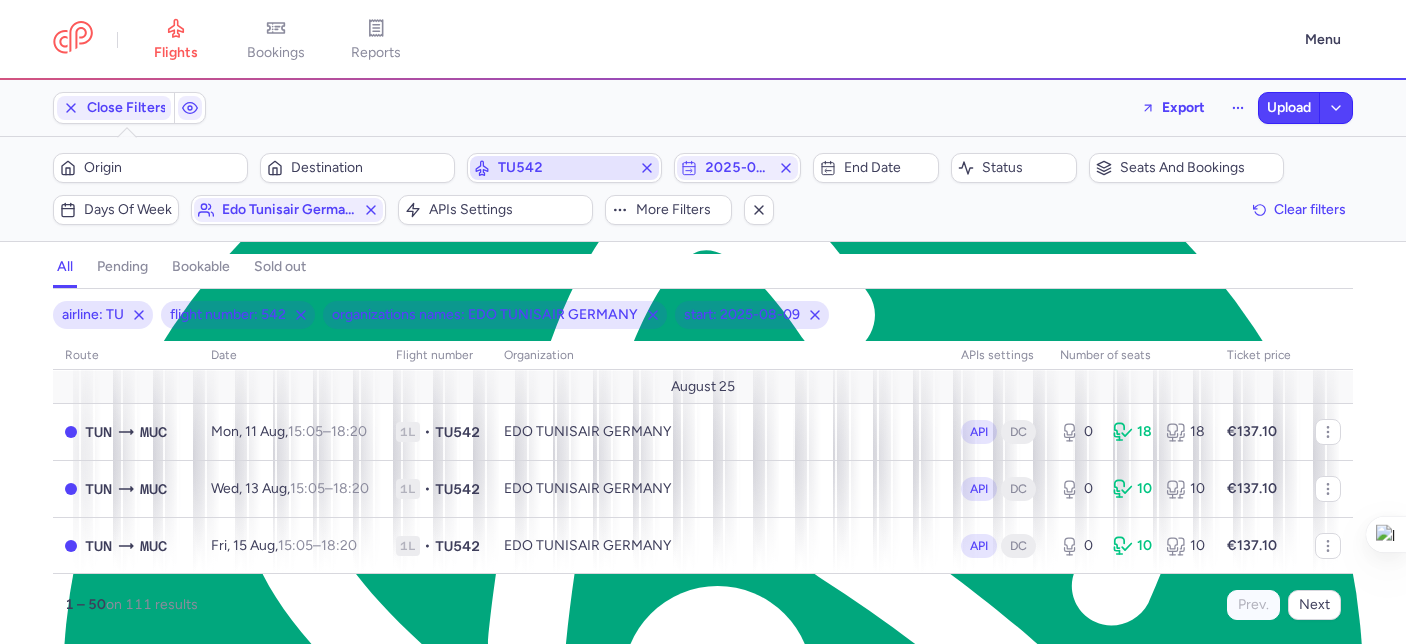 click on "TU542" at bounding box center [564, 168] 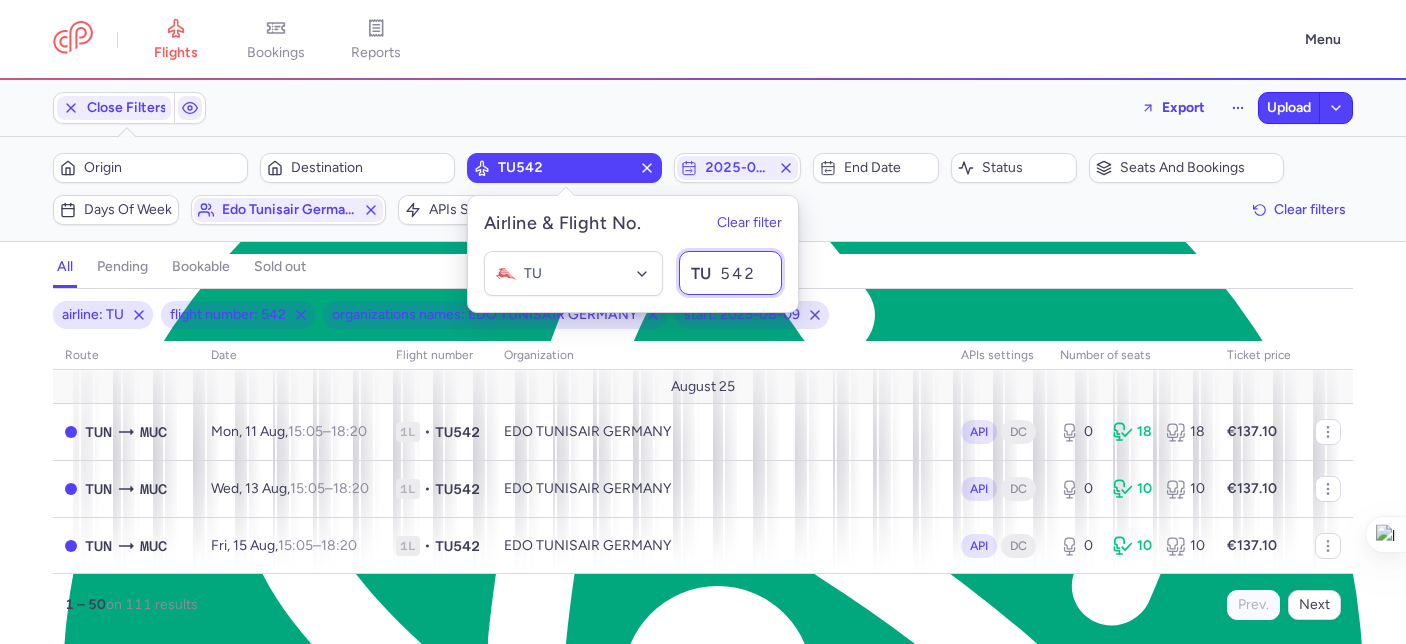 click on "542" at bounding box center (730, 273) 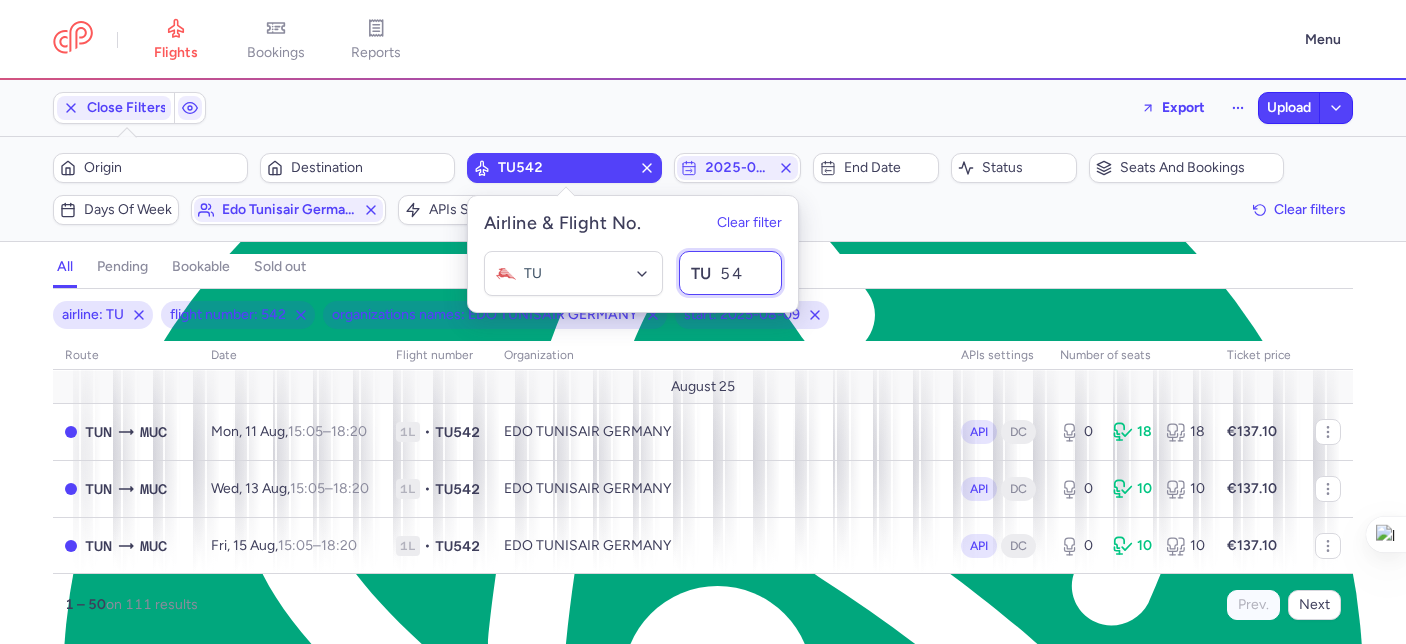 type on "543" 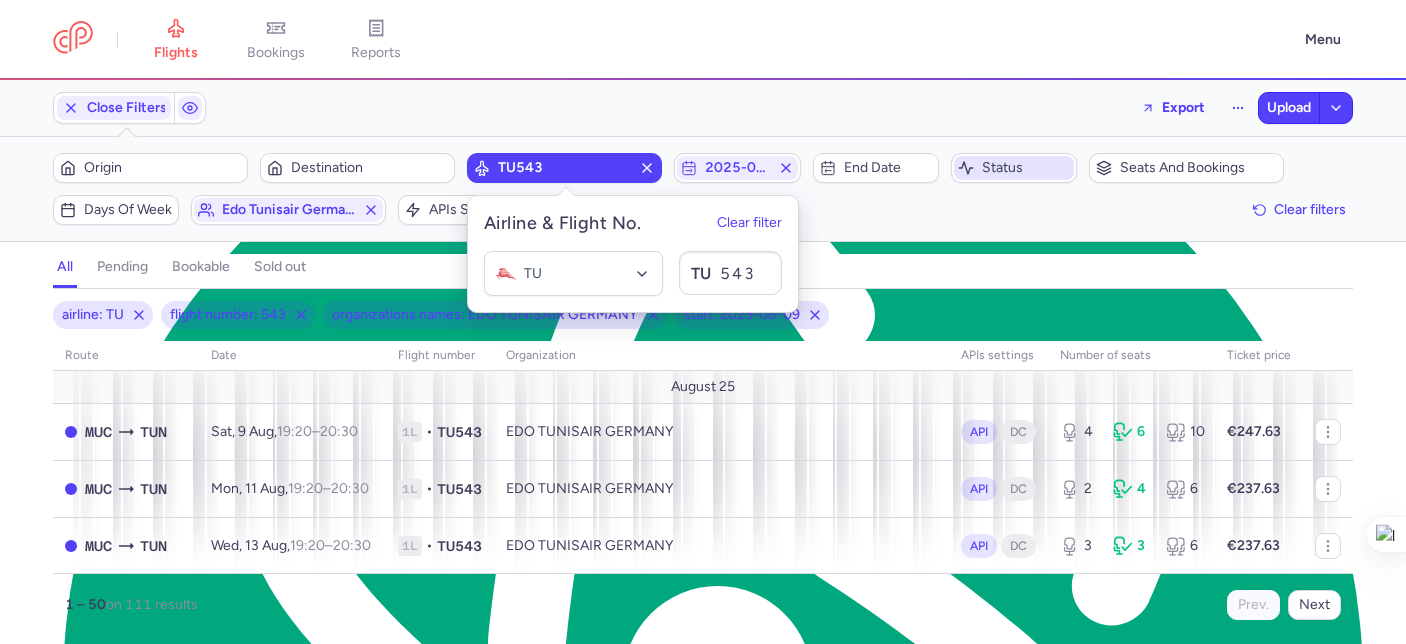 click on "Status" at bounding box center [1026, 168] 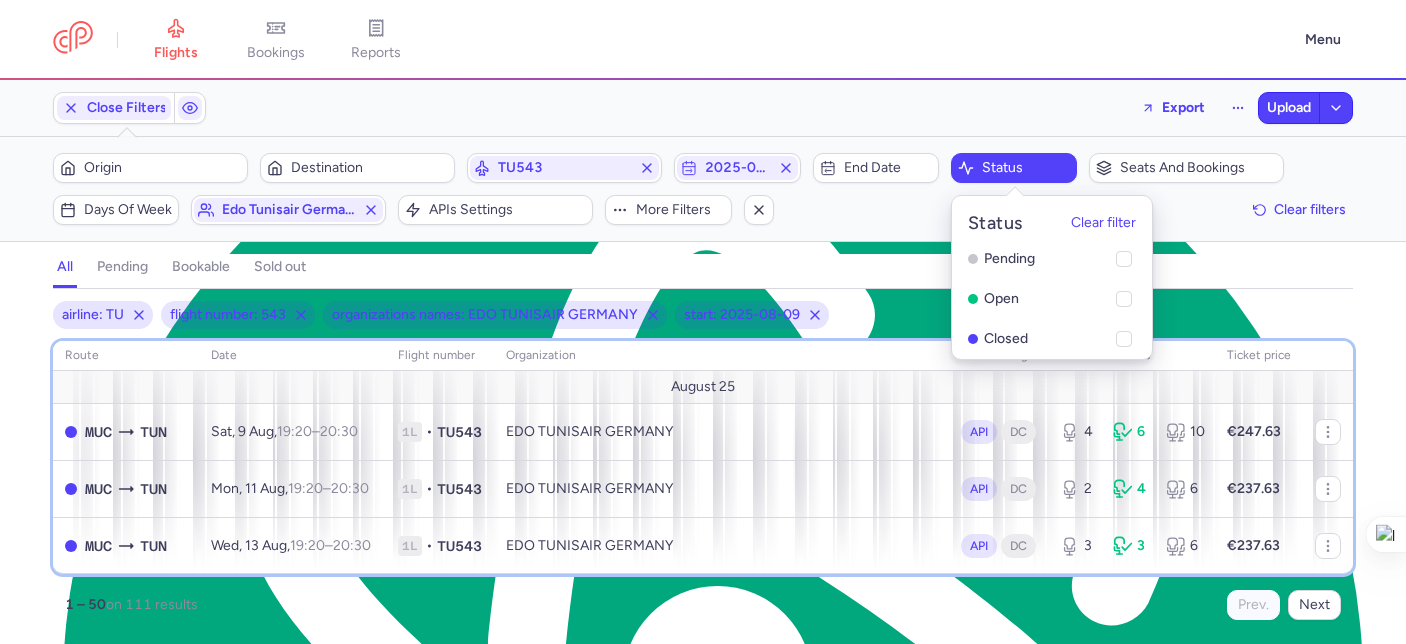 click on "organization" 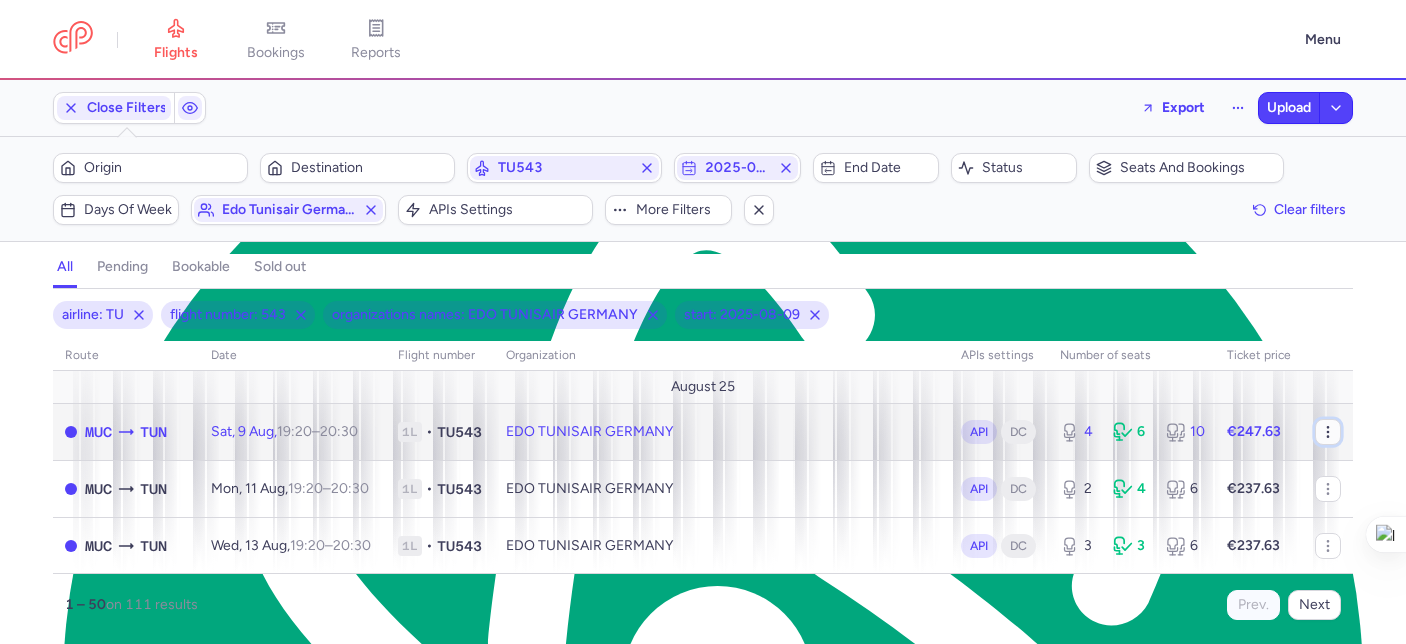 click 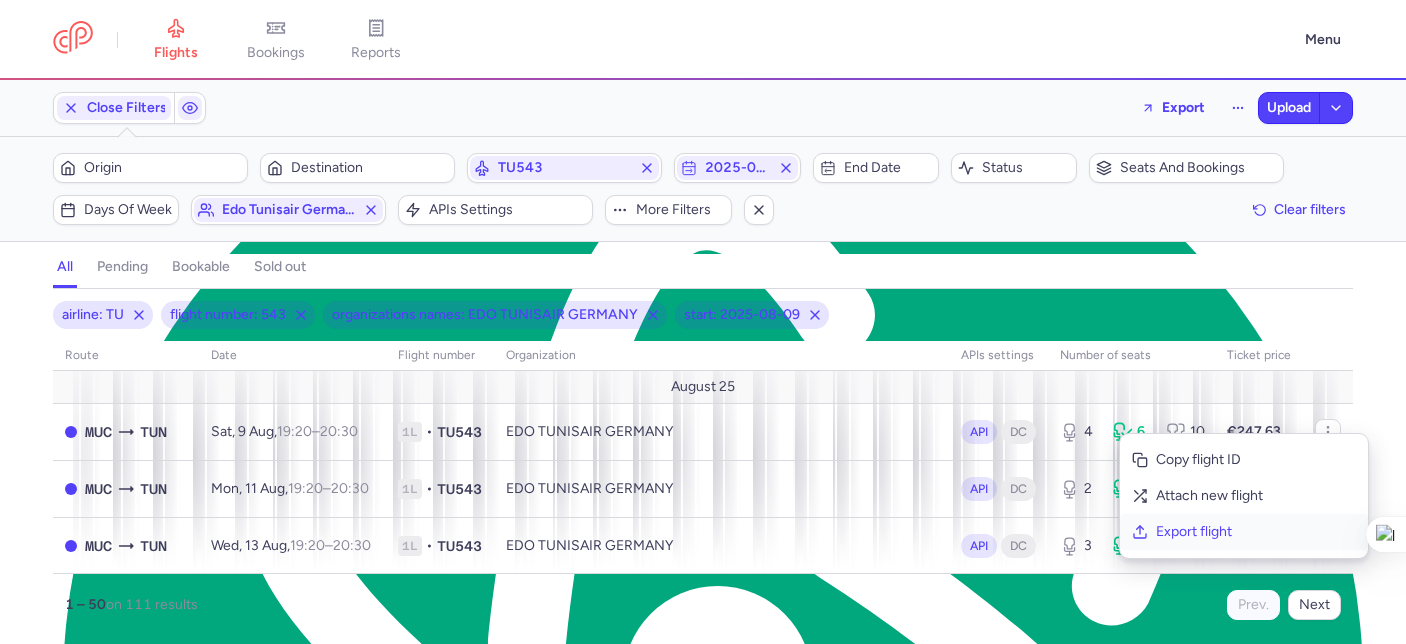 click on "Export flight" at bounding box center (1256, 532) 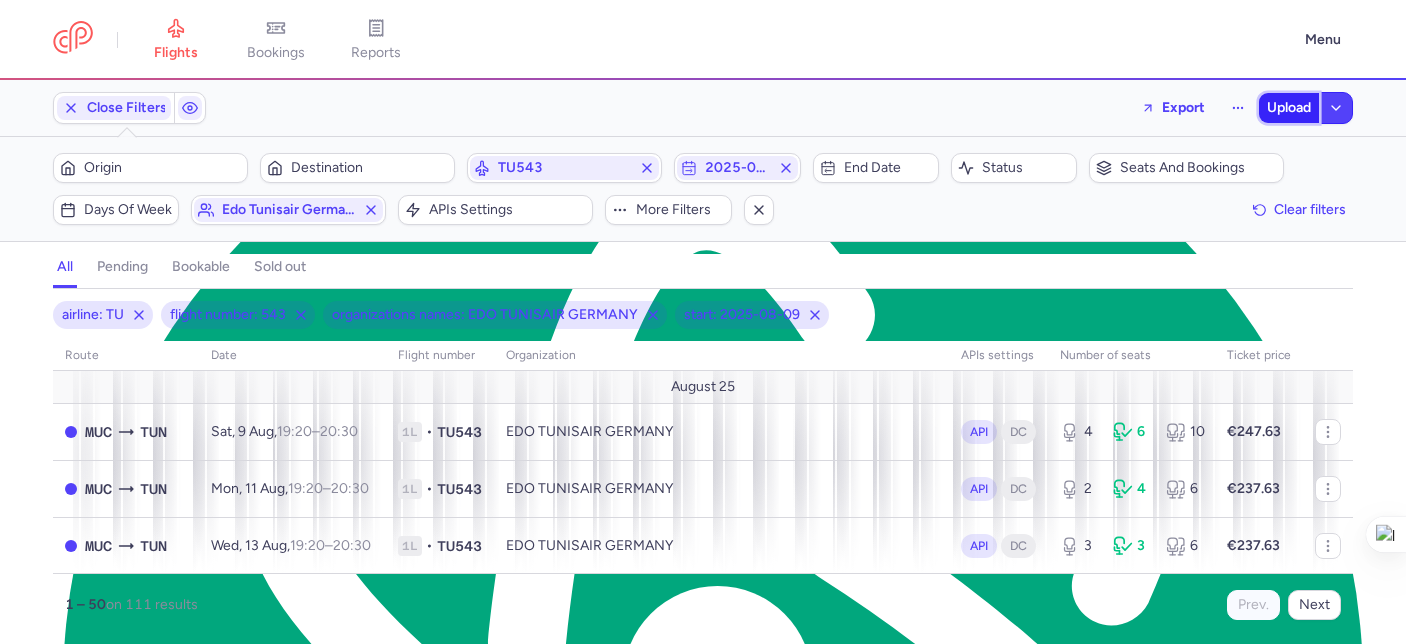 click on "Upload" at bounding box center (1289, 108) 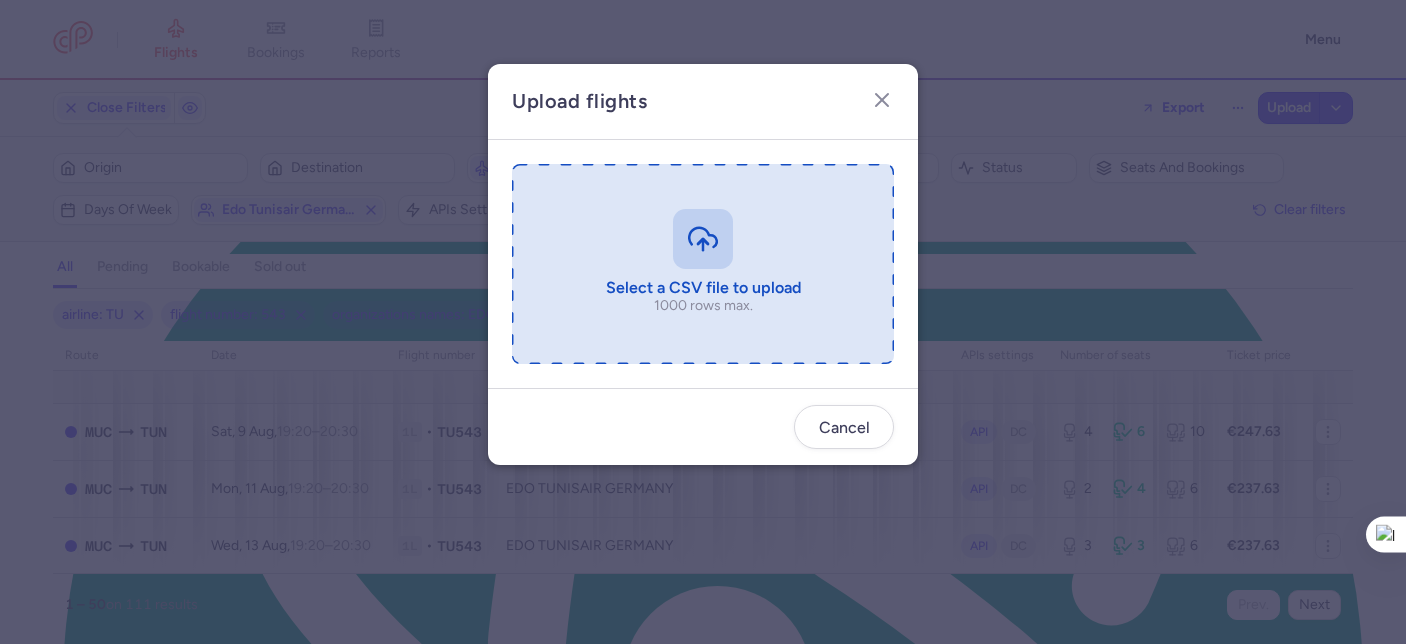 click at bounding box center [703, 264] 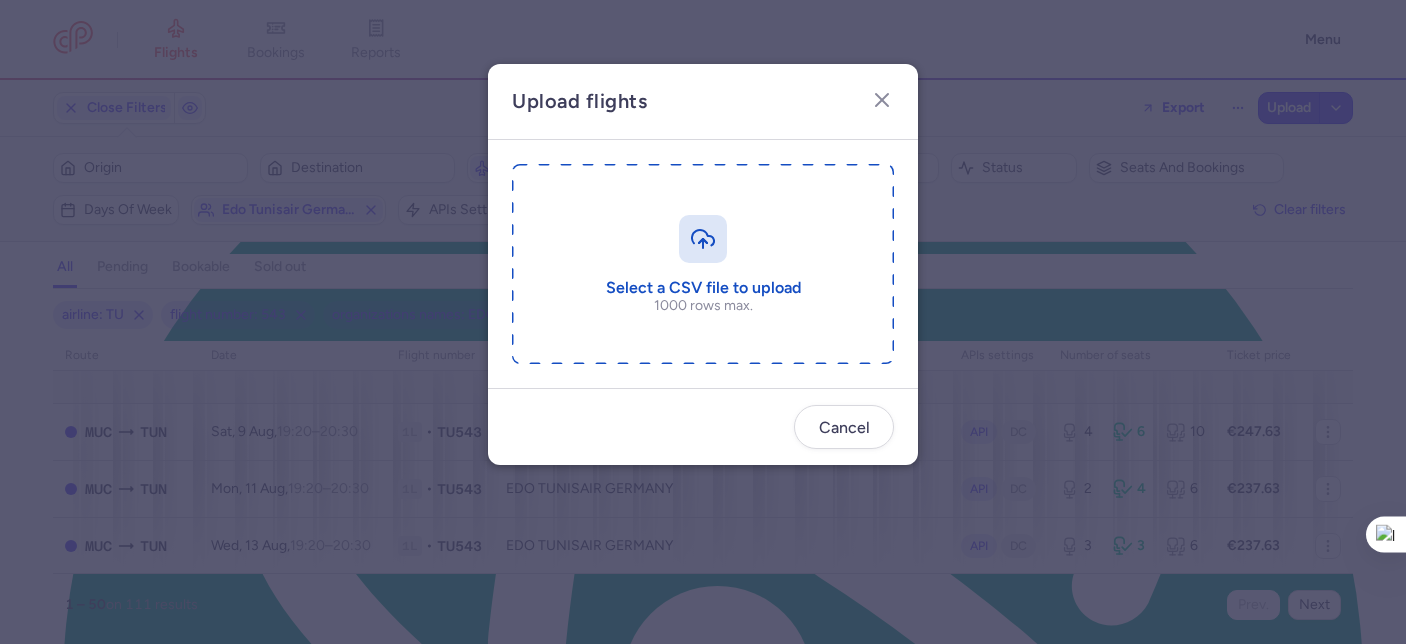 type on "C:\fakepath\export_flight_TU543_20250805,1523.csv" 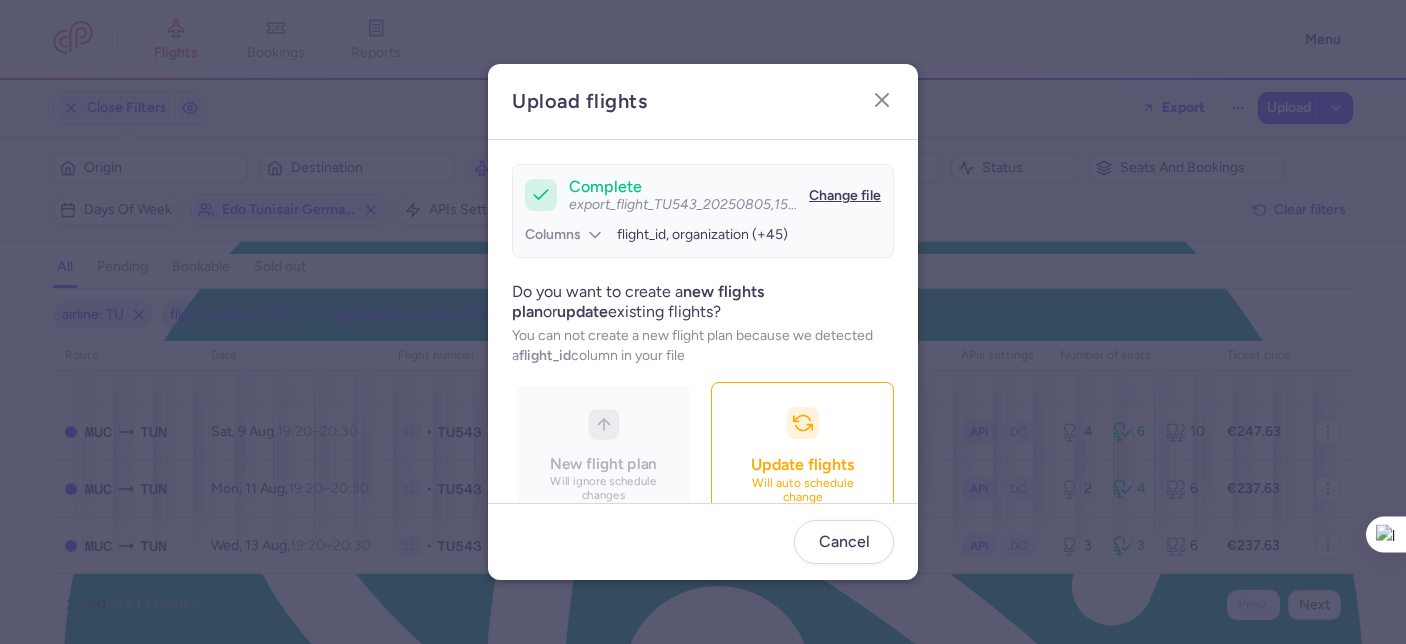 scroll, scrollTop: 215, scrollLeft: 0, axis: vertical 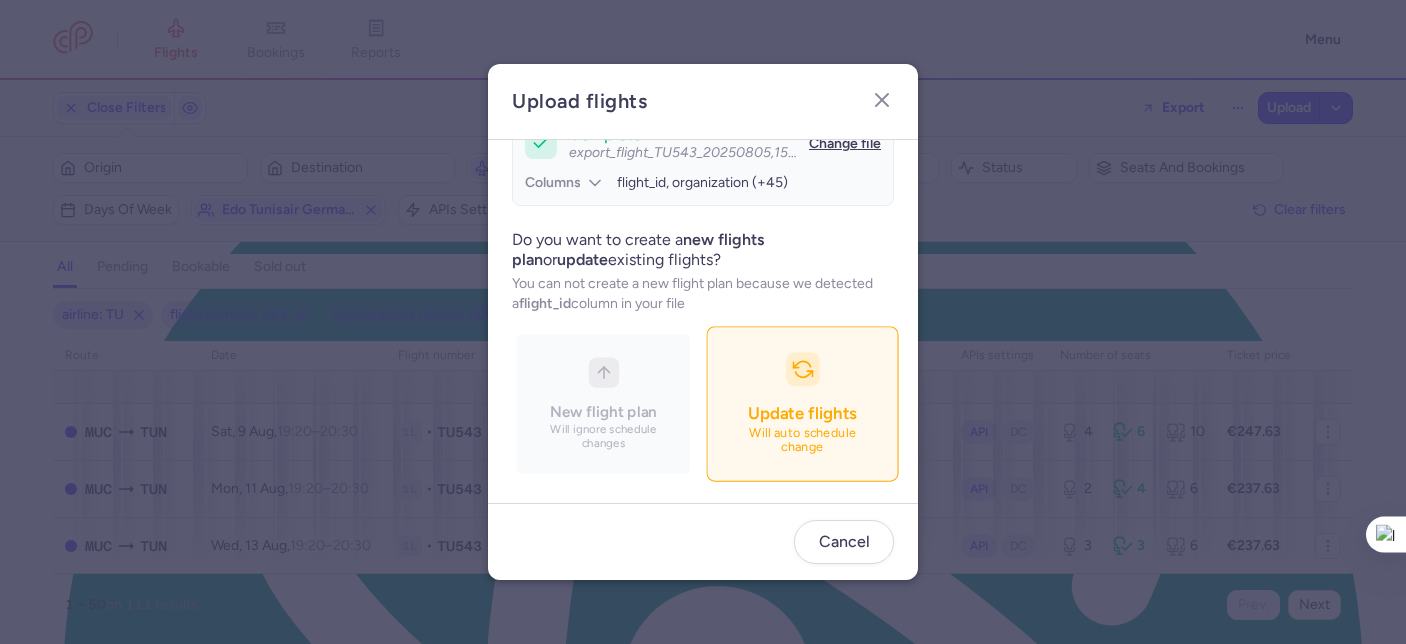 click on "Update flights" at bounding box center [802, 413] 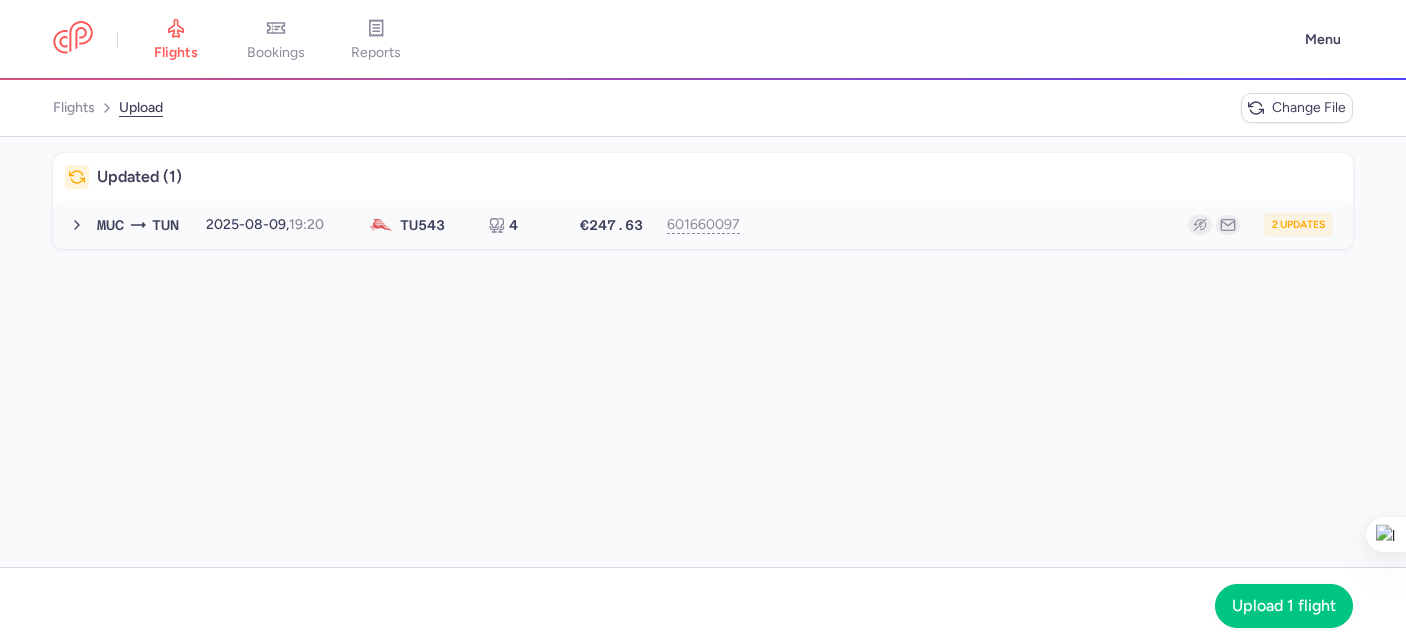 click on "MUC  TUN 2025-08-09,  19:20 TU  543 4 €247.63 601660097 2 updates 2025-08-09, 19:20 TU543 4 seats €247.63" at bounding box center (703, 225) 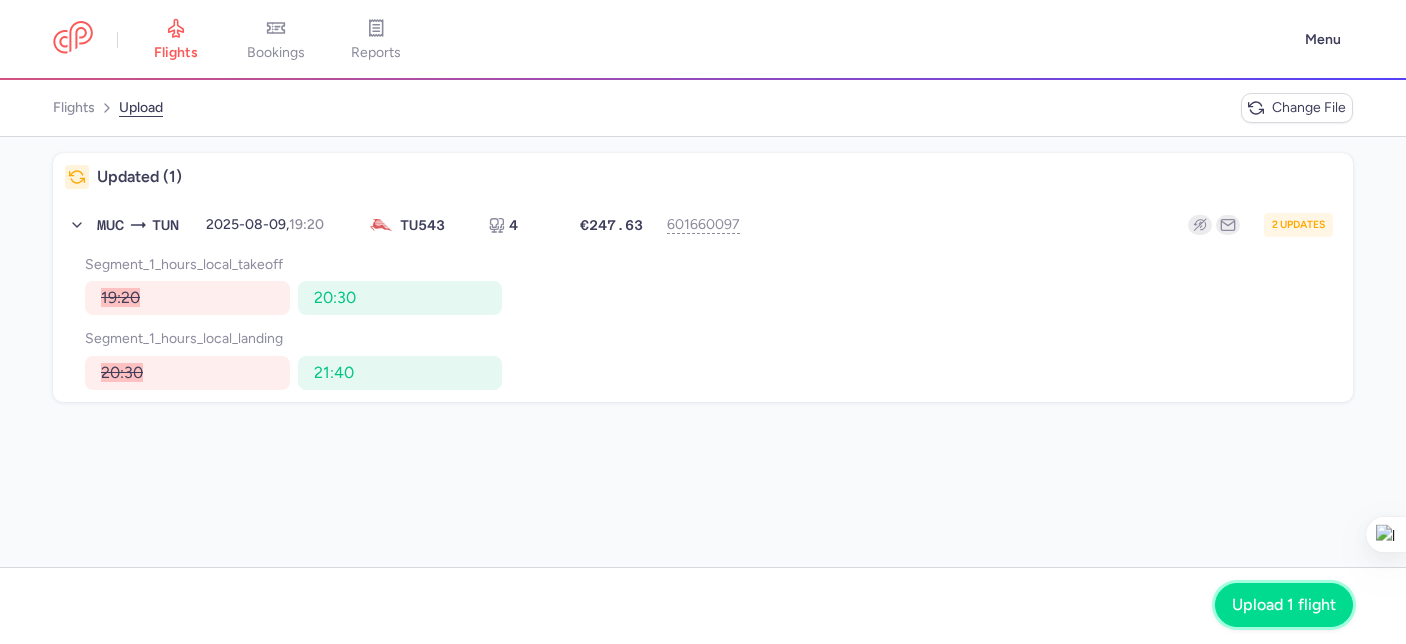 click on "Upload 1 flight" at bounding box center [1284, 605] 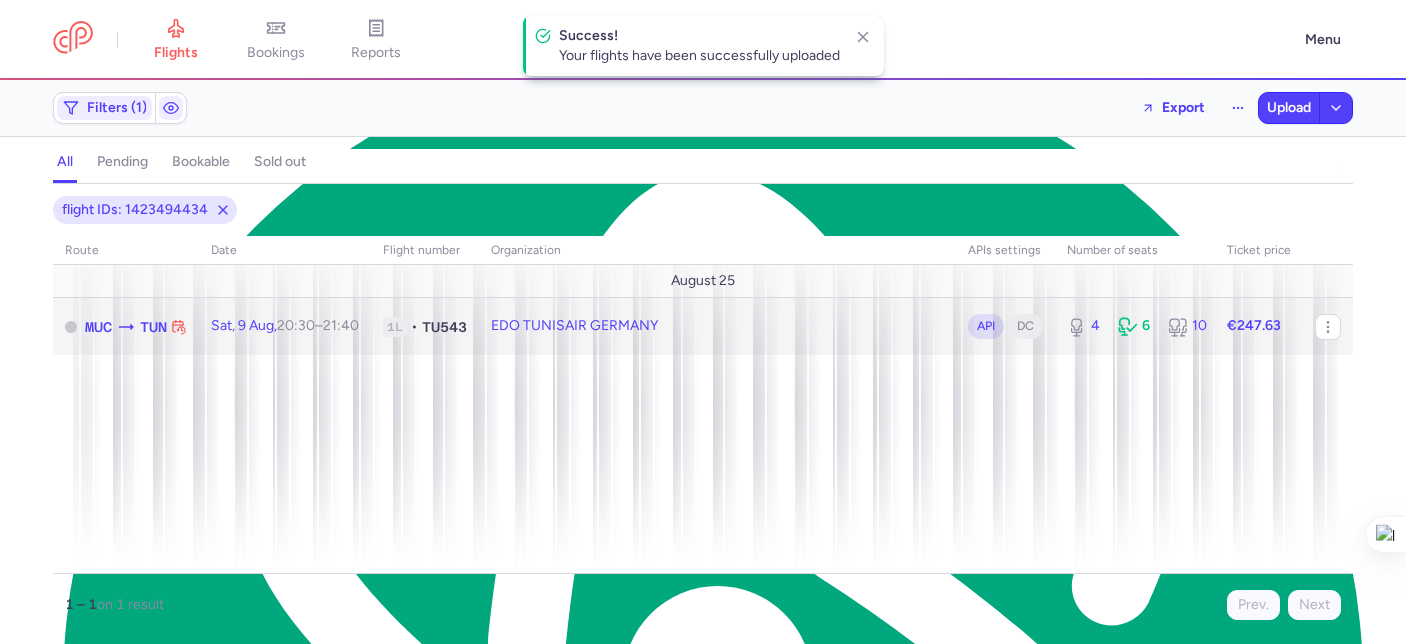click on "4 6 10" 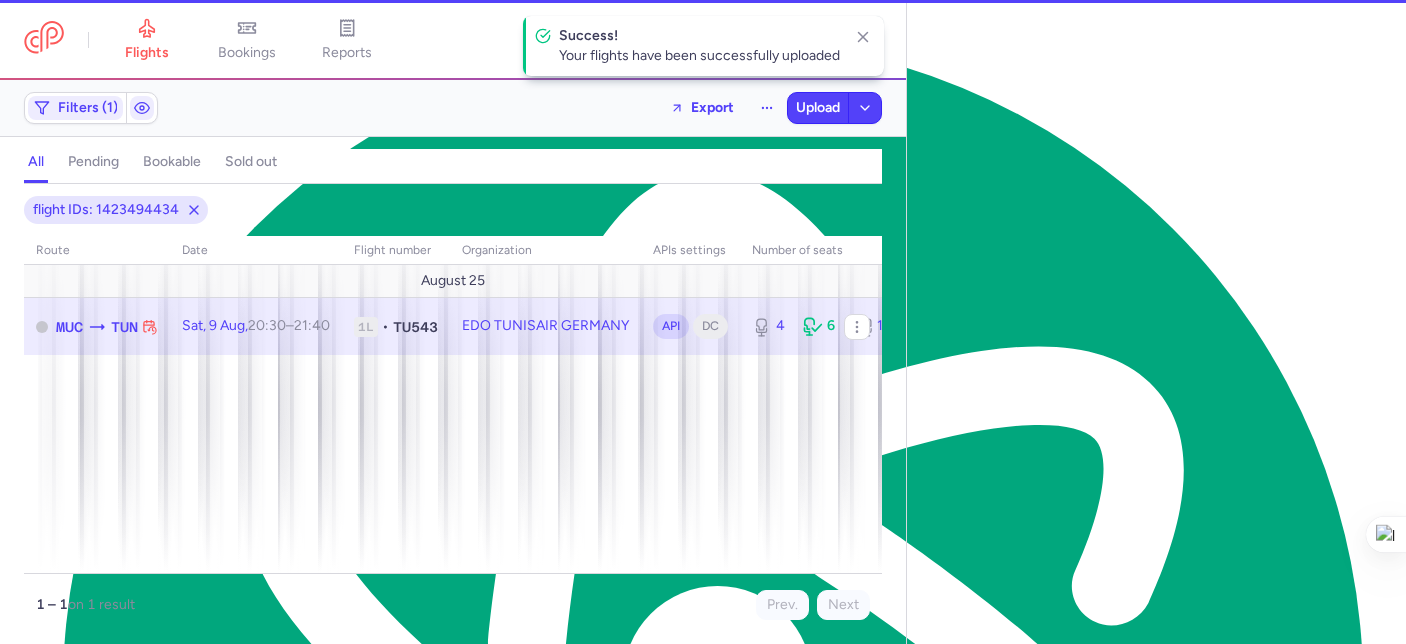 select on "days" 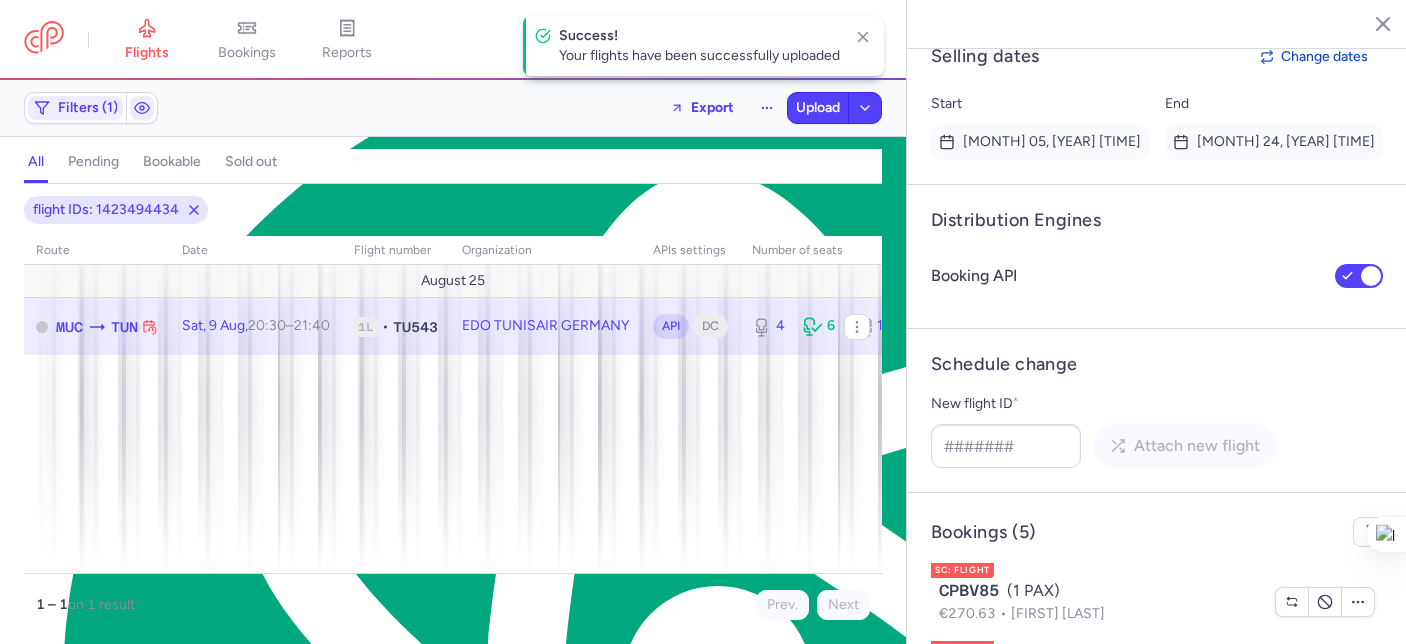 scroll, scrollTop: 1548, scrollLeft: 0, axis: vertical 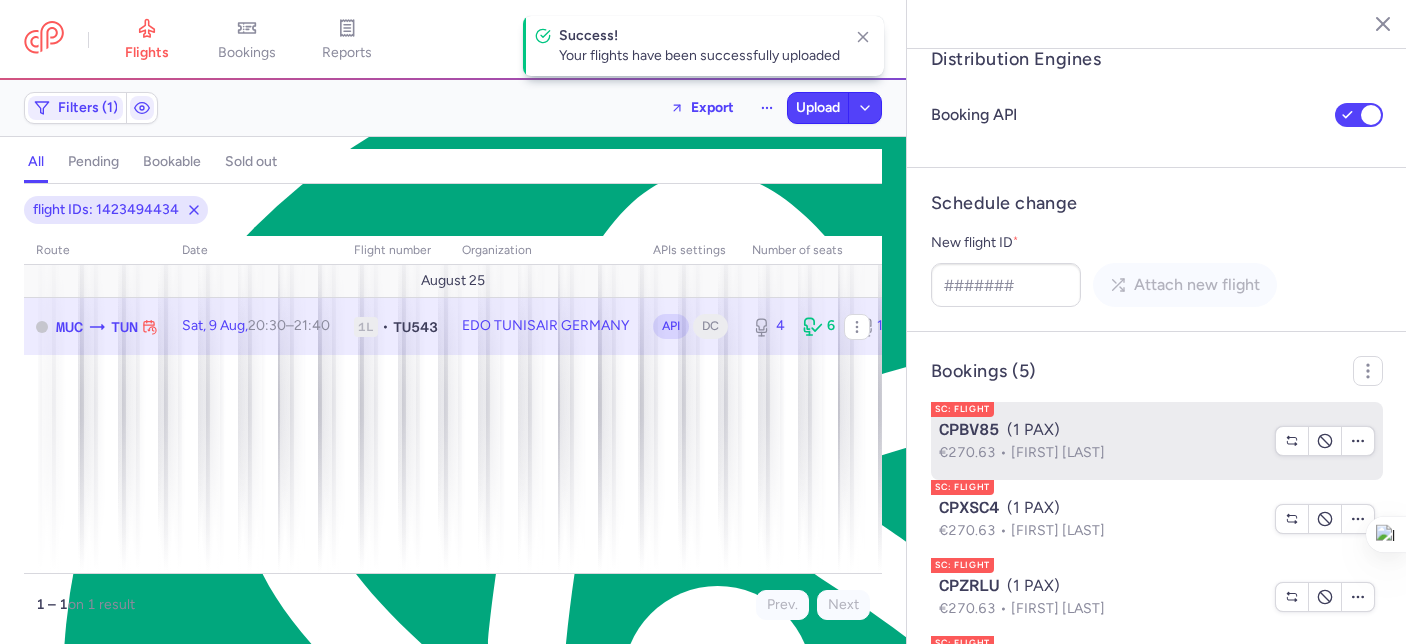 click on "SC: FLIGHT" at bounding box center [962, 409] 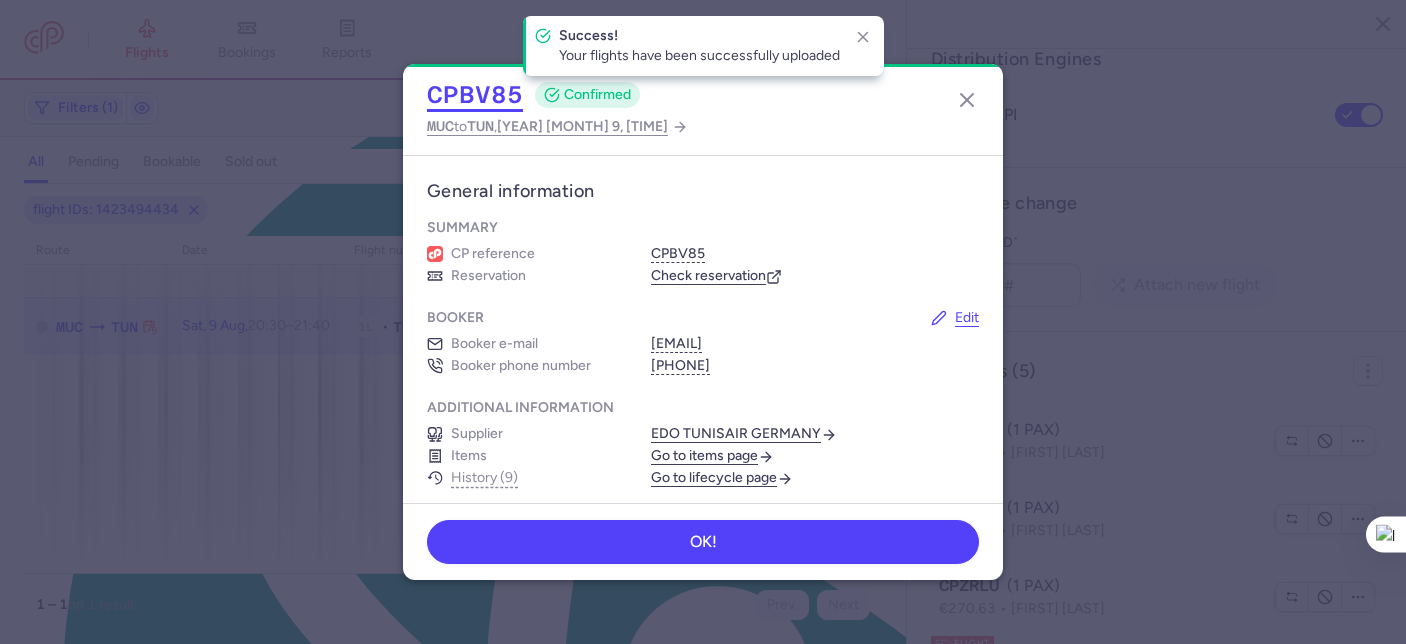 click on "CPBV85" 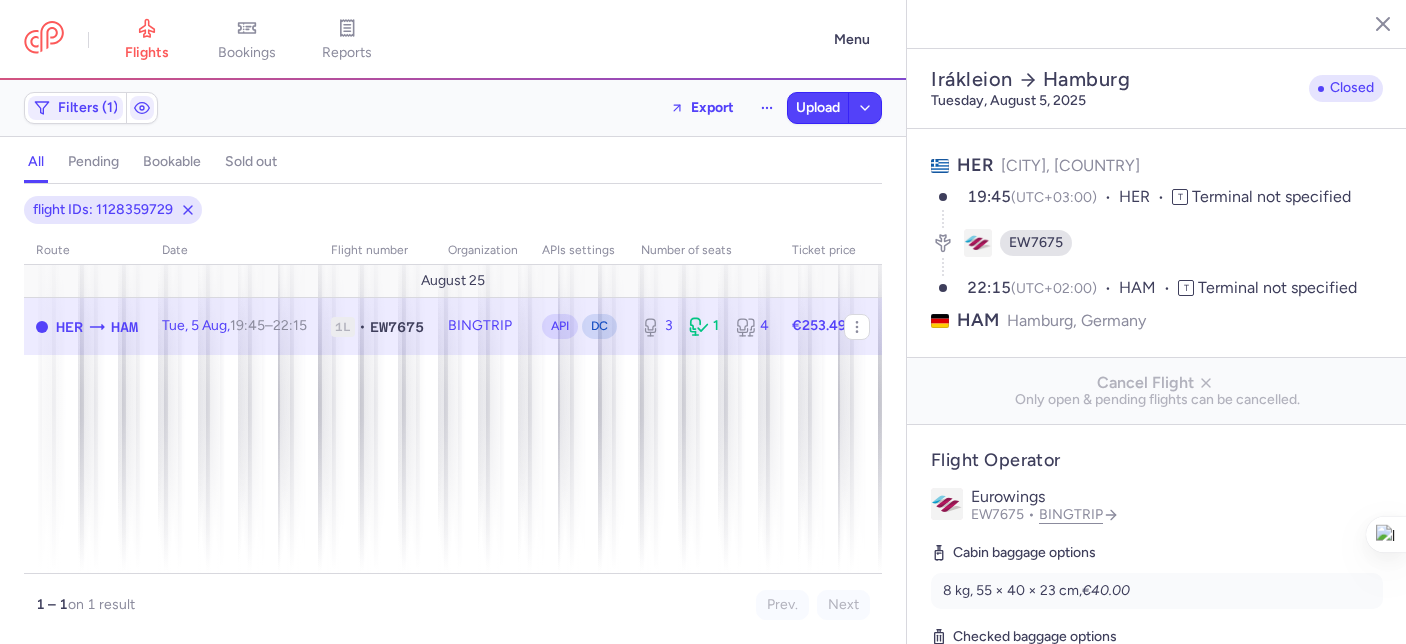 select on "days" 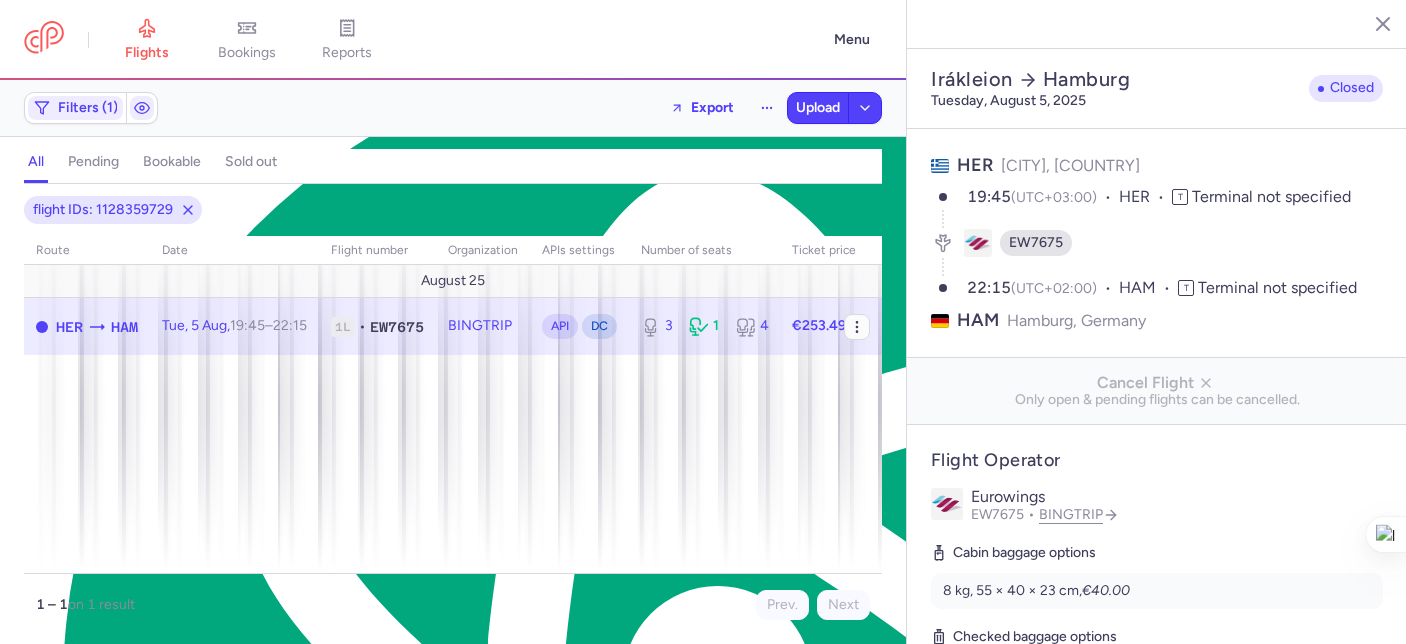 scroll, scrollTop: 34, scrollLeft: 0, axis: vertical 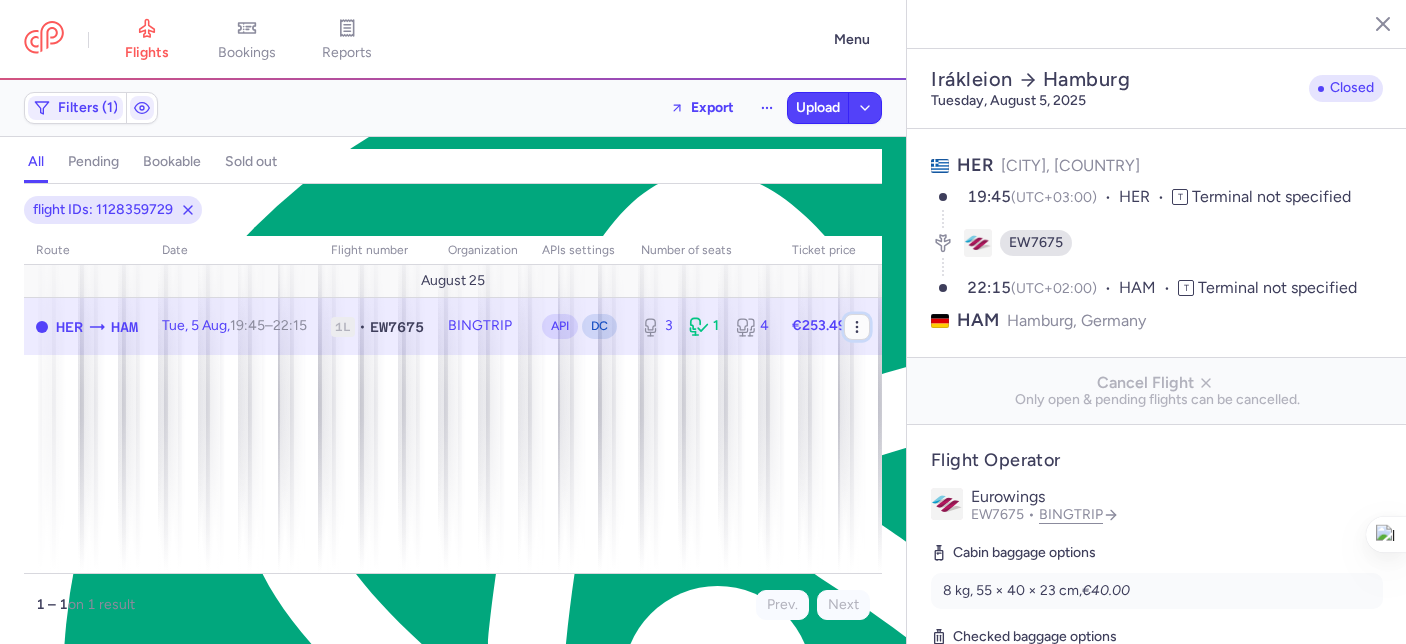 click 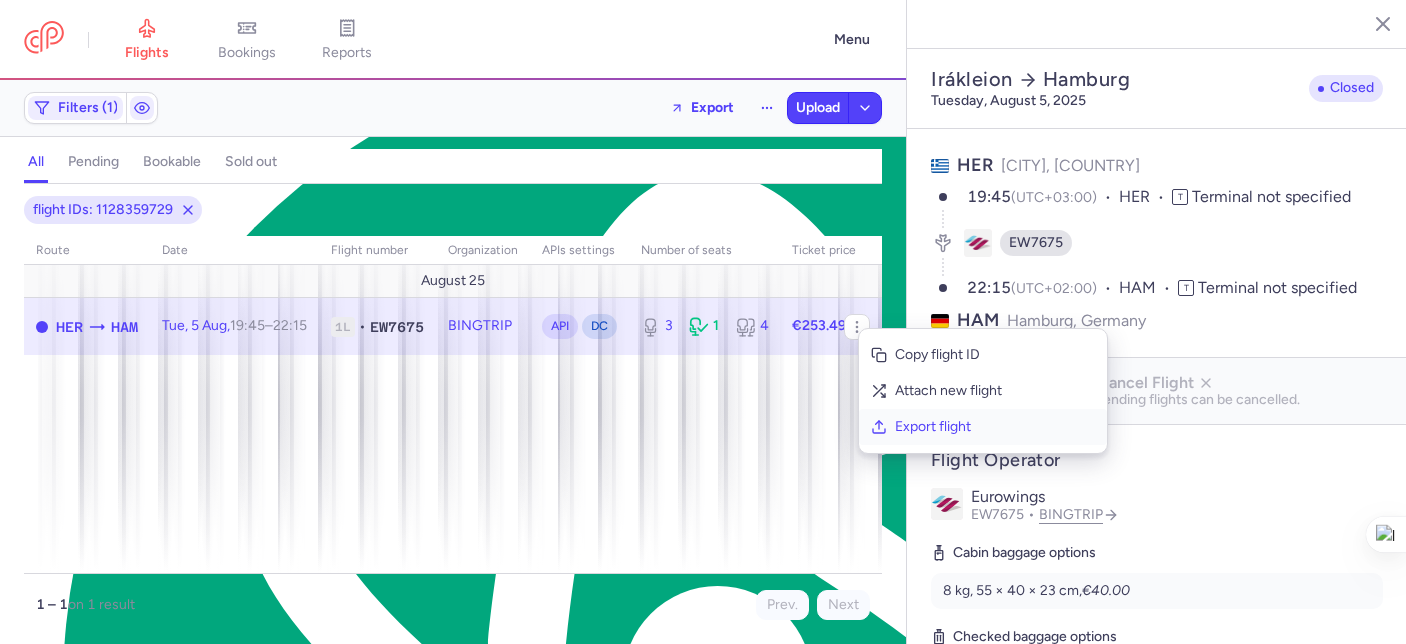 click 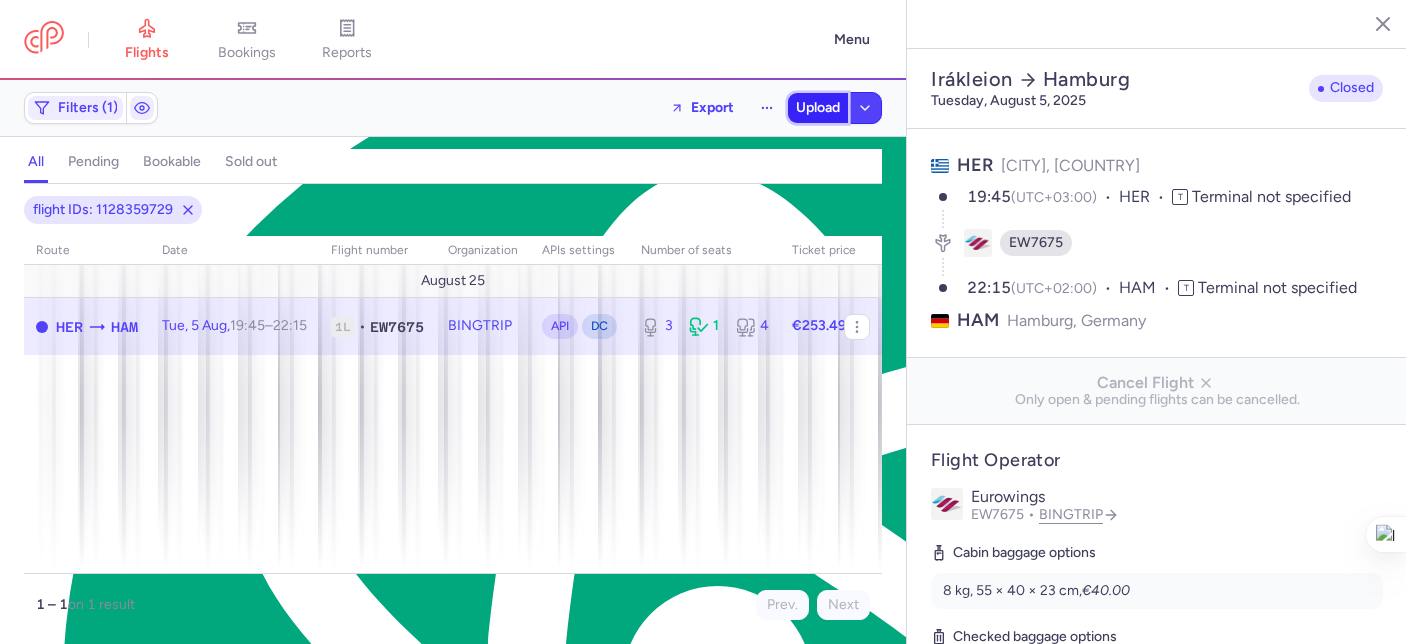 click on "Upload" at bounding box center (818, 108) 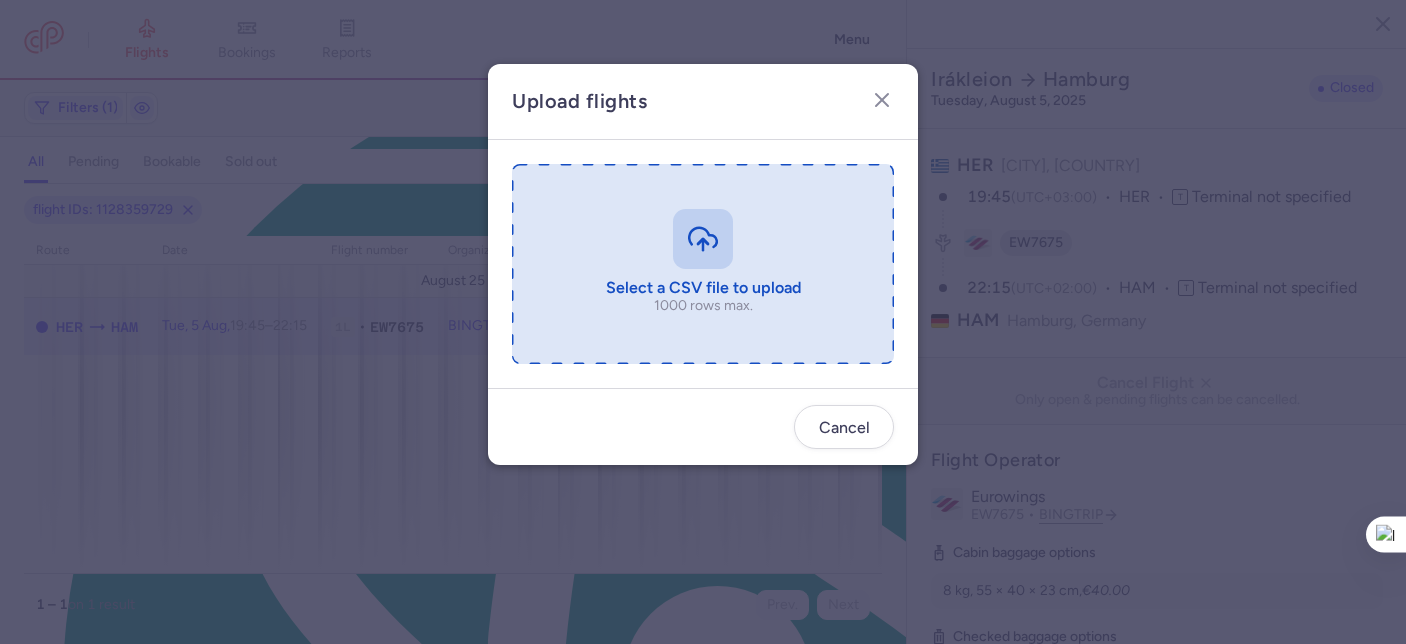 click at bounding box center (703, 264) 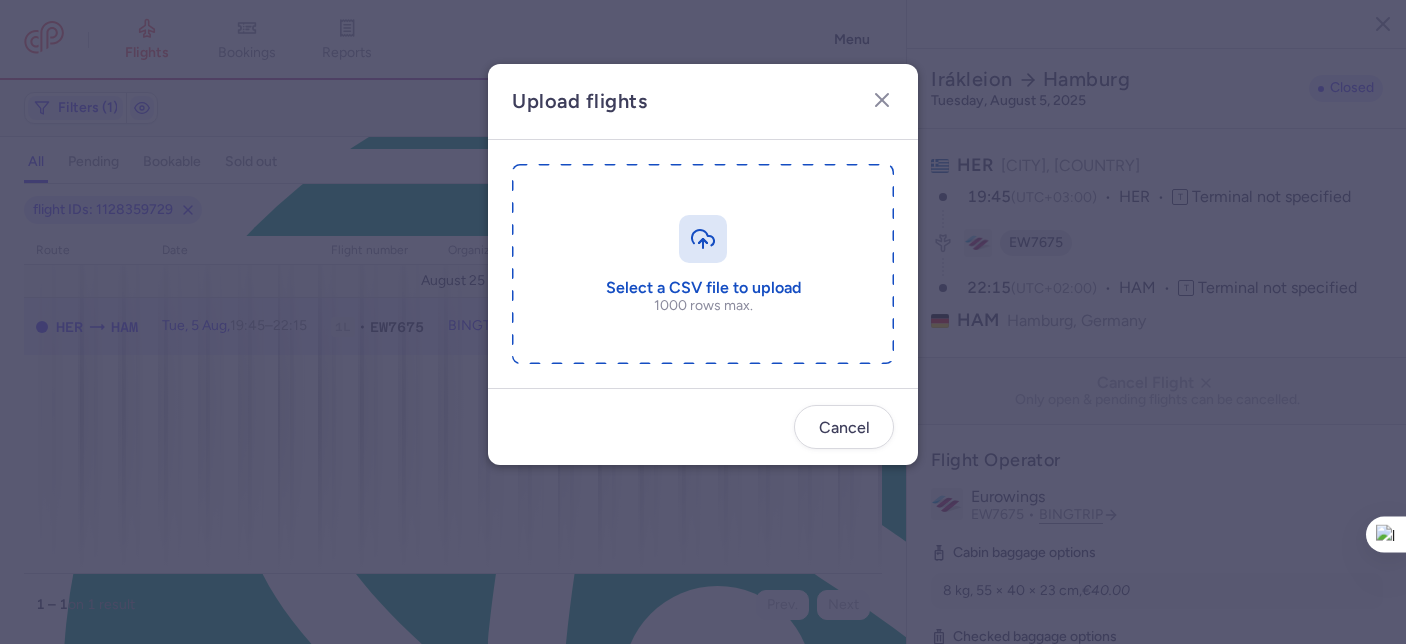 type on "C:\fakepath\export_flight_EW7675_20250805,1532.csv" 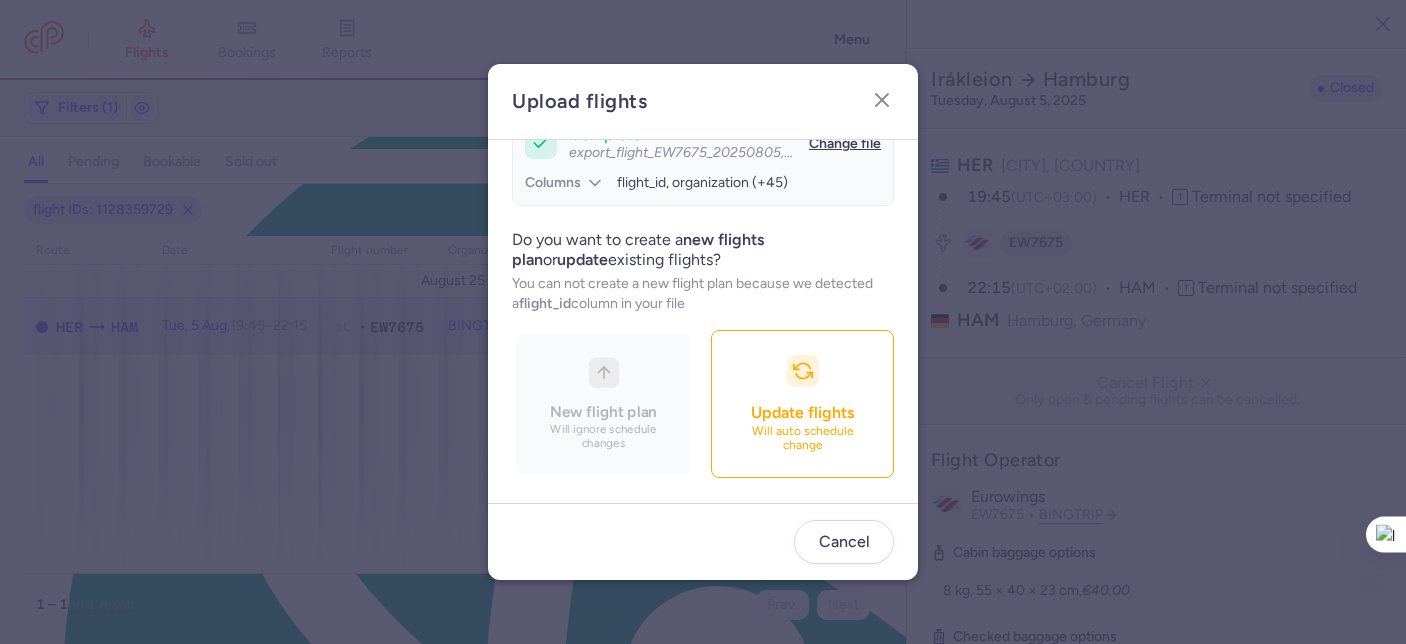scroll, scrollTop: 215, scrollLeft: 0, axis: vertical 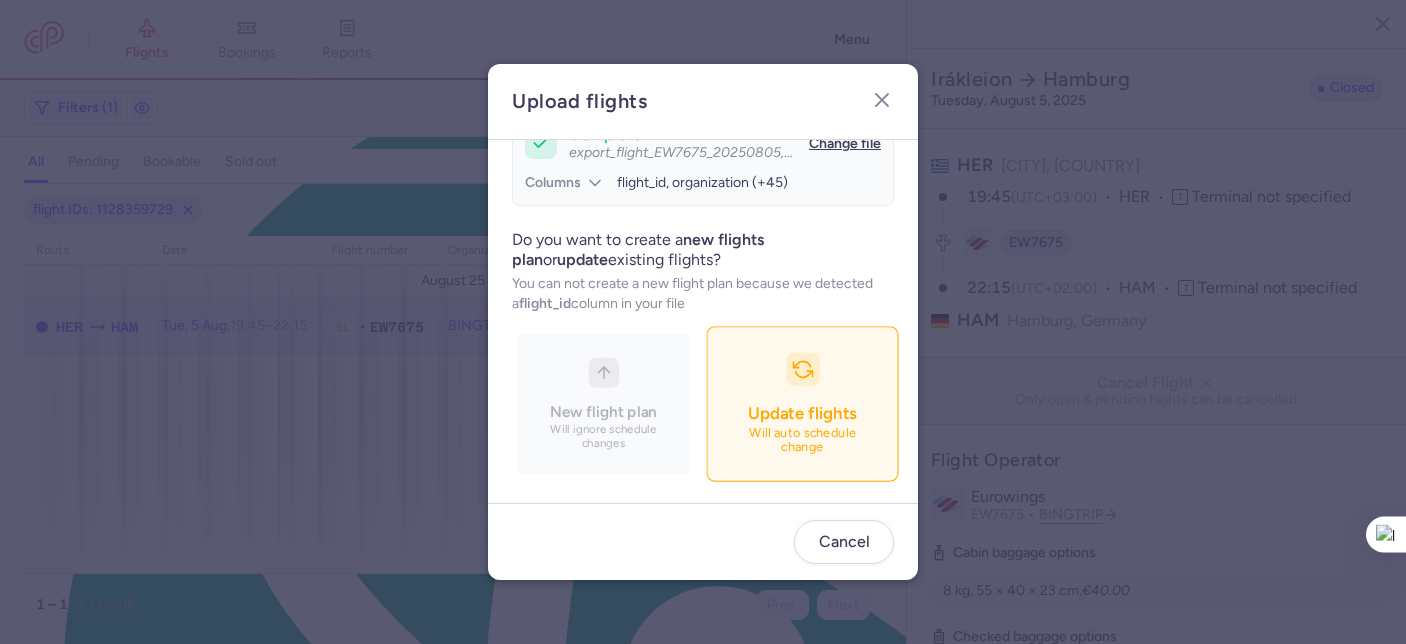click on "Update flights Will auto schedule change" at bounding box center (802, 404) 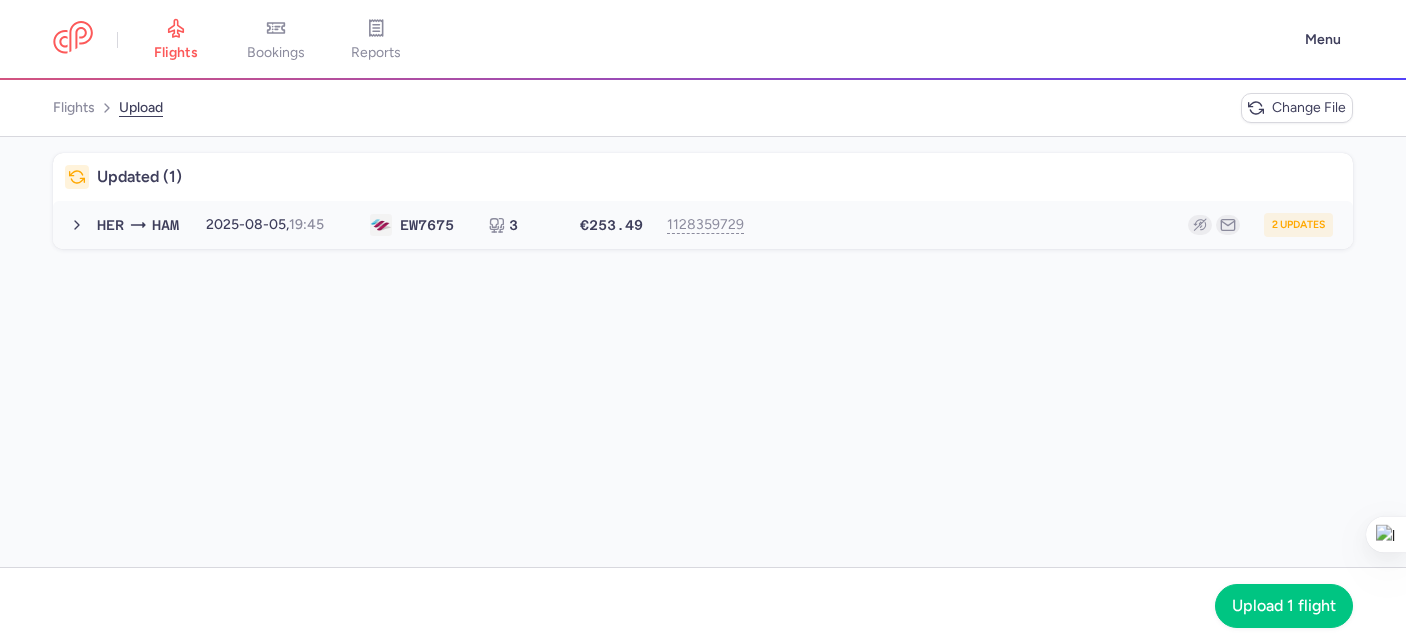 click on "2 updates" at bounding box center (1047, 225) 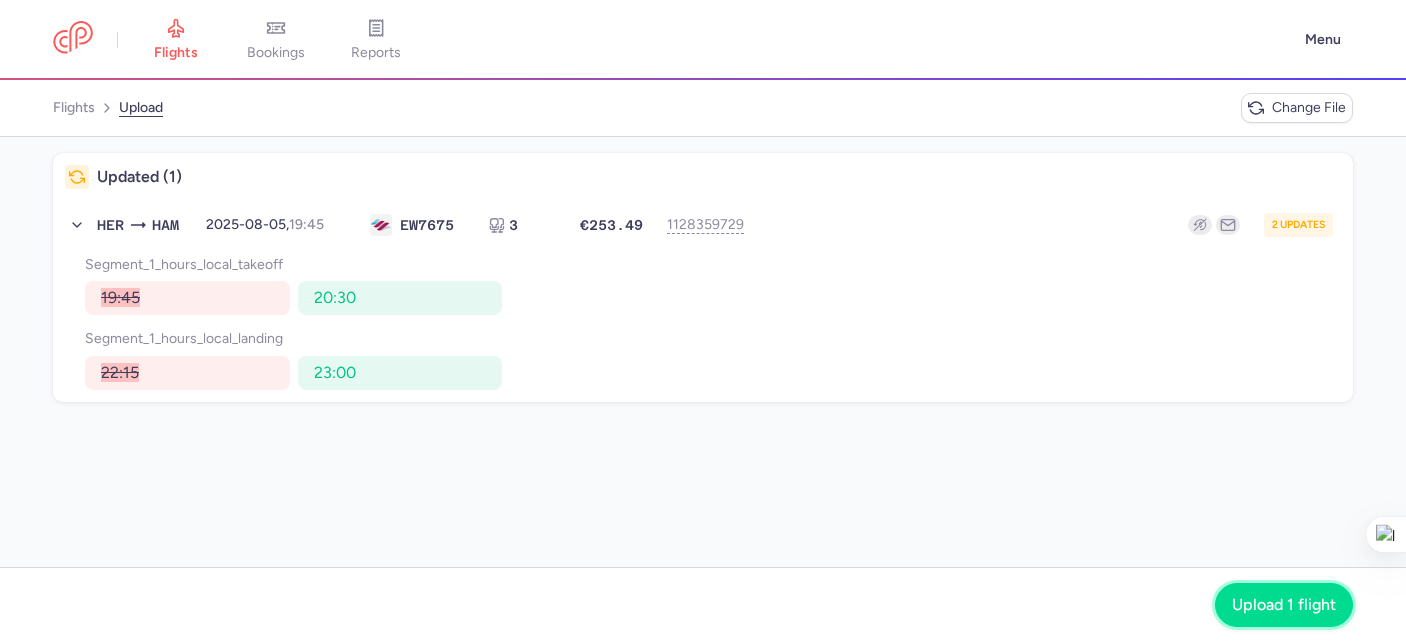 drag, startPoint x: 1274, startPoint y: 605, endPoint x: 1021, endPoint y: 469, distance: 287.23685 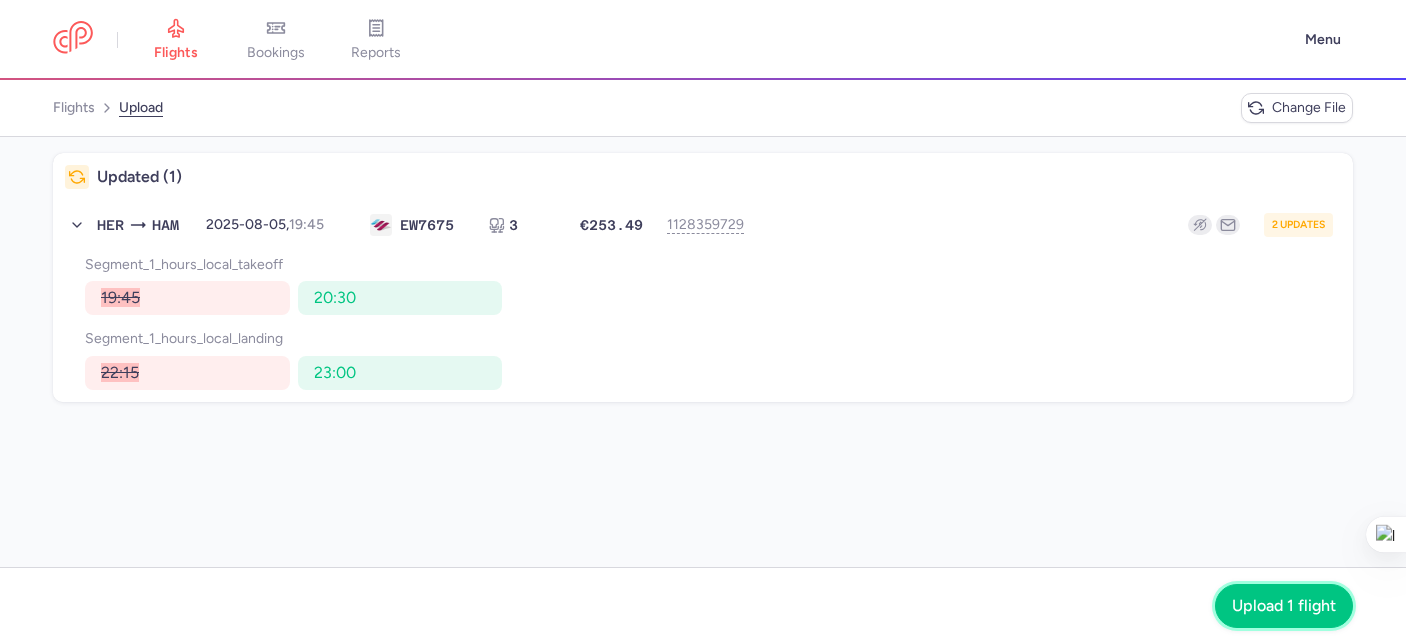 click on "Upload 1 flight" at bounding box center (1284, 606) 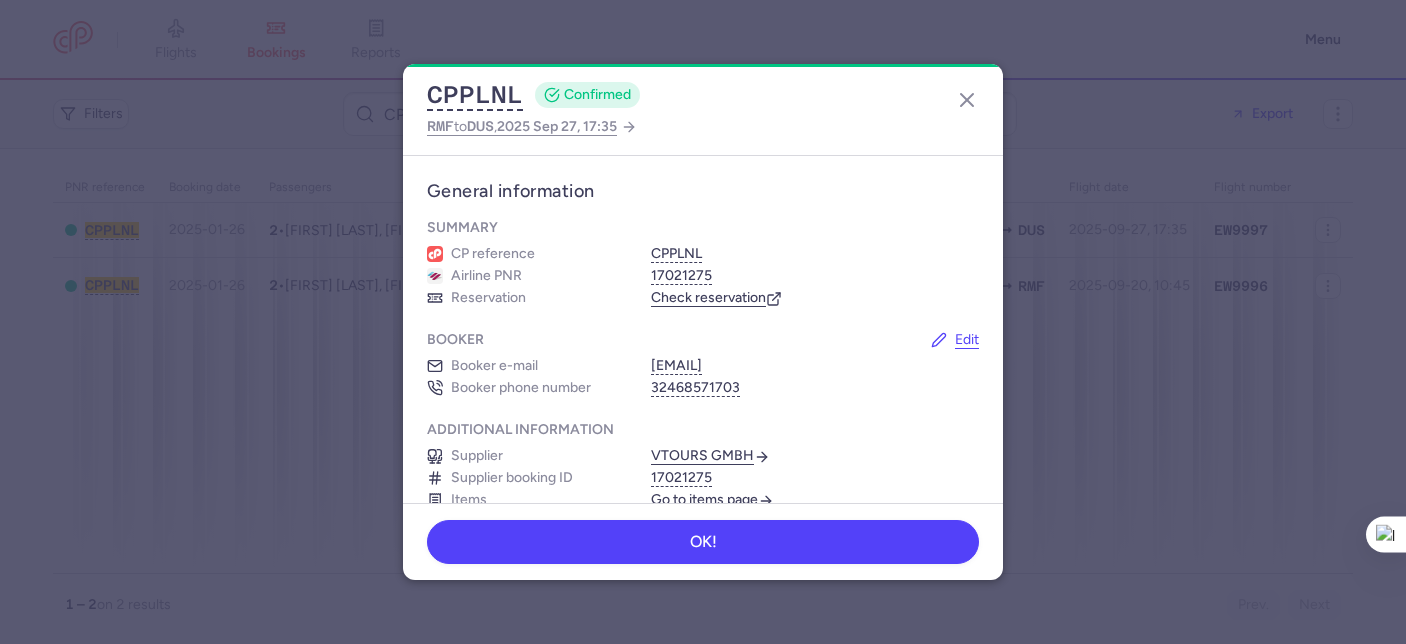 scroll, scrollTop: 0, scrollLeft: 0, axis: both 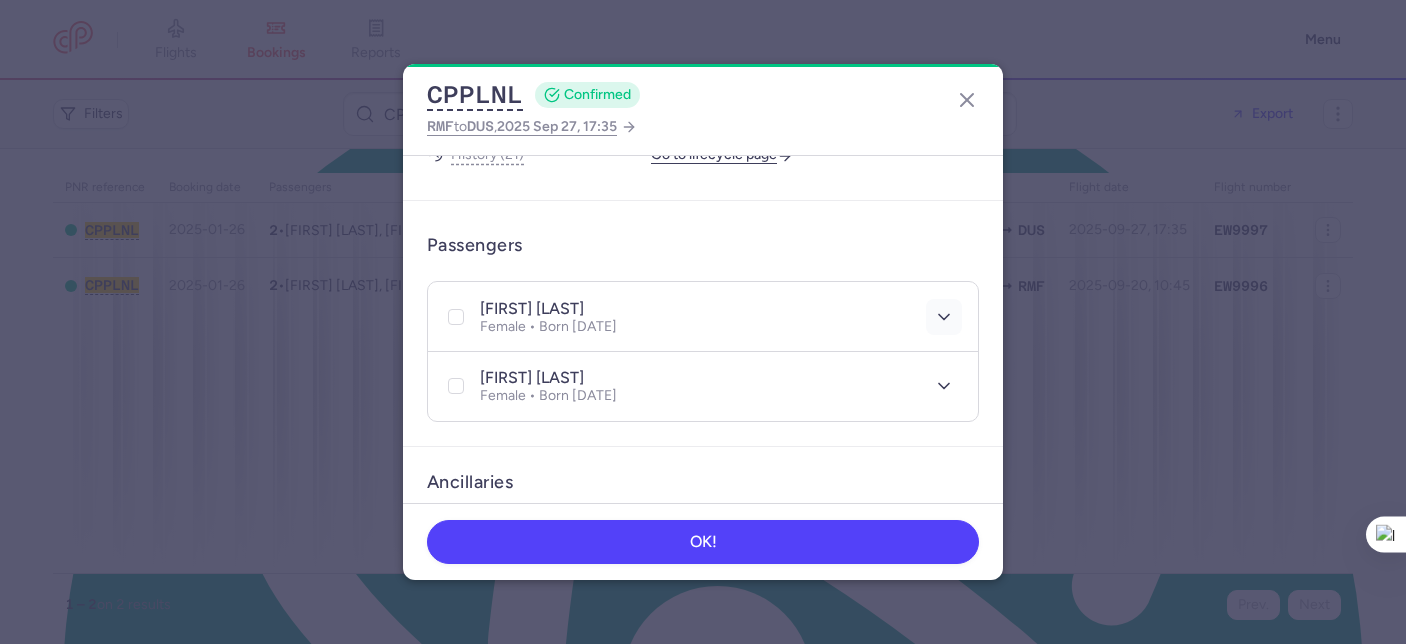 click 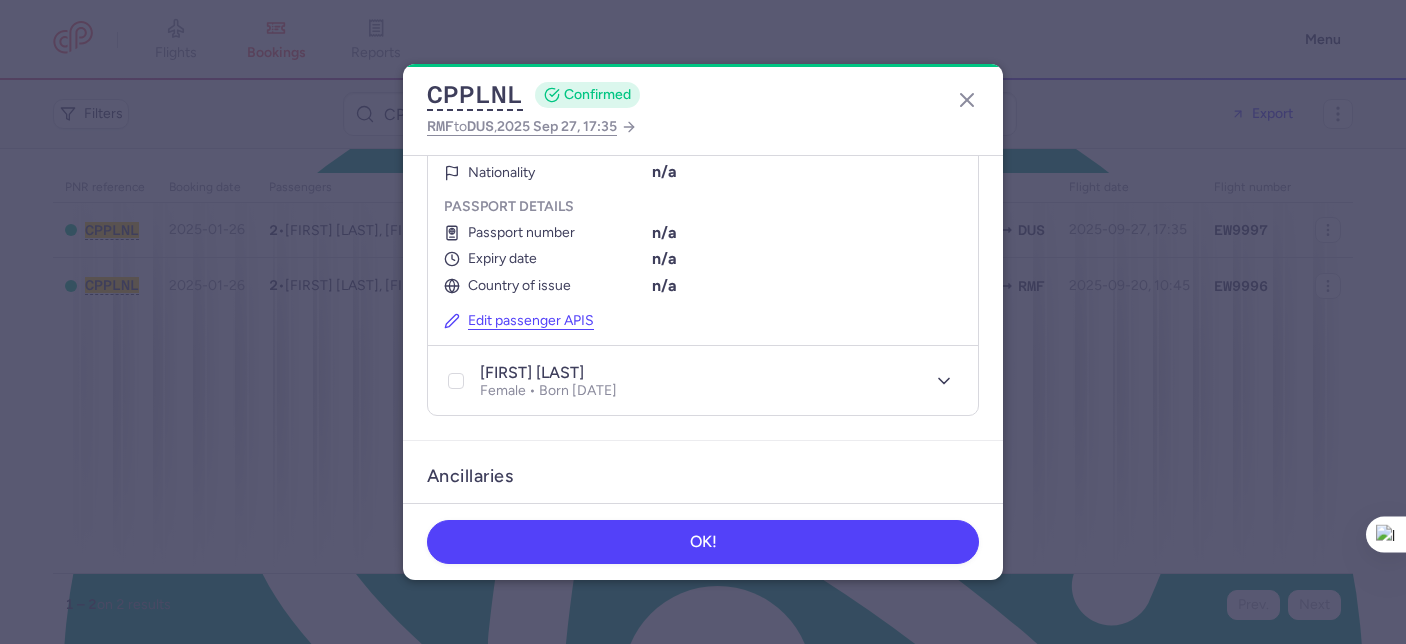 scroll, scrollTop: 651, scrollLeft: 0, axis: vertical 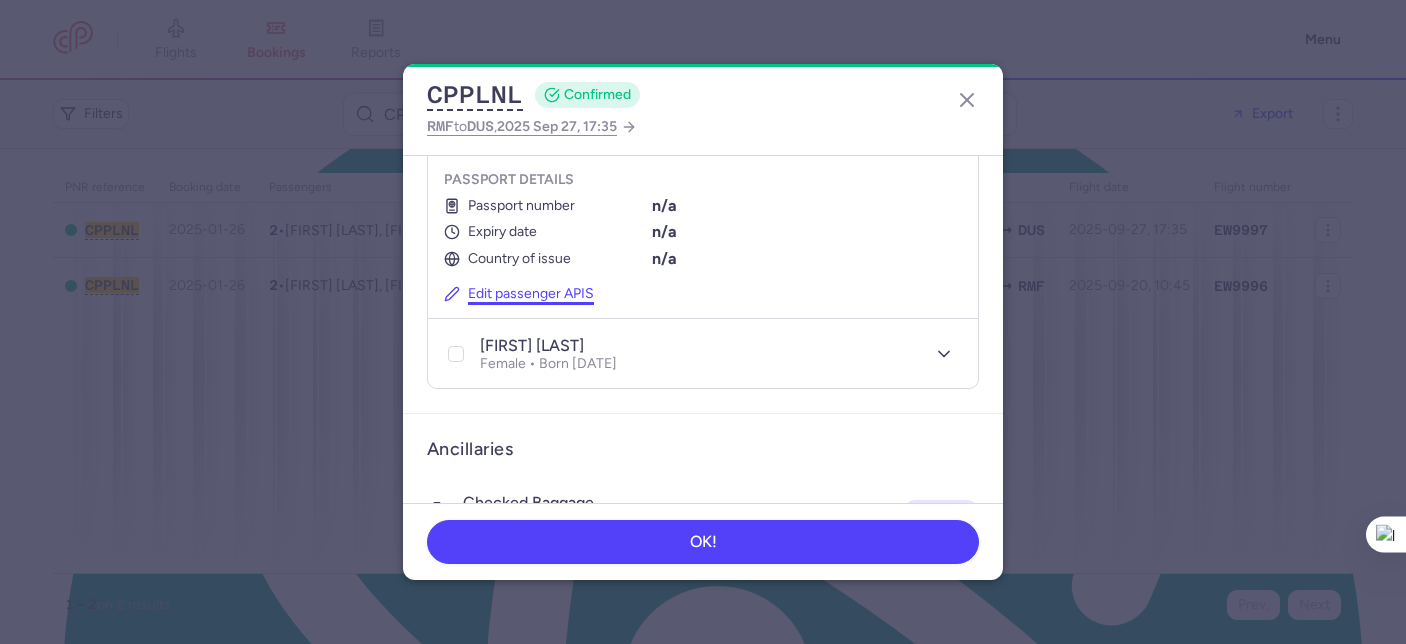 click on "Edit passenger APIS" at bounding box center (519, 294) 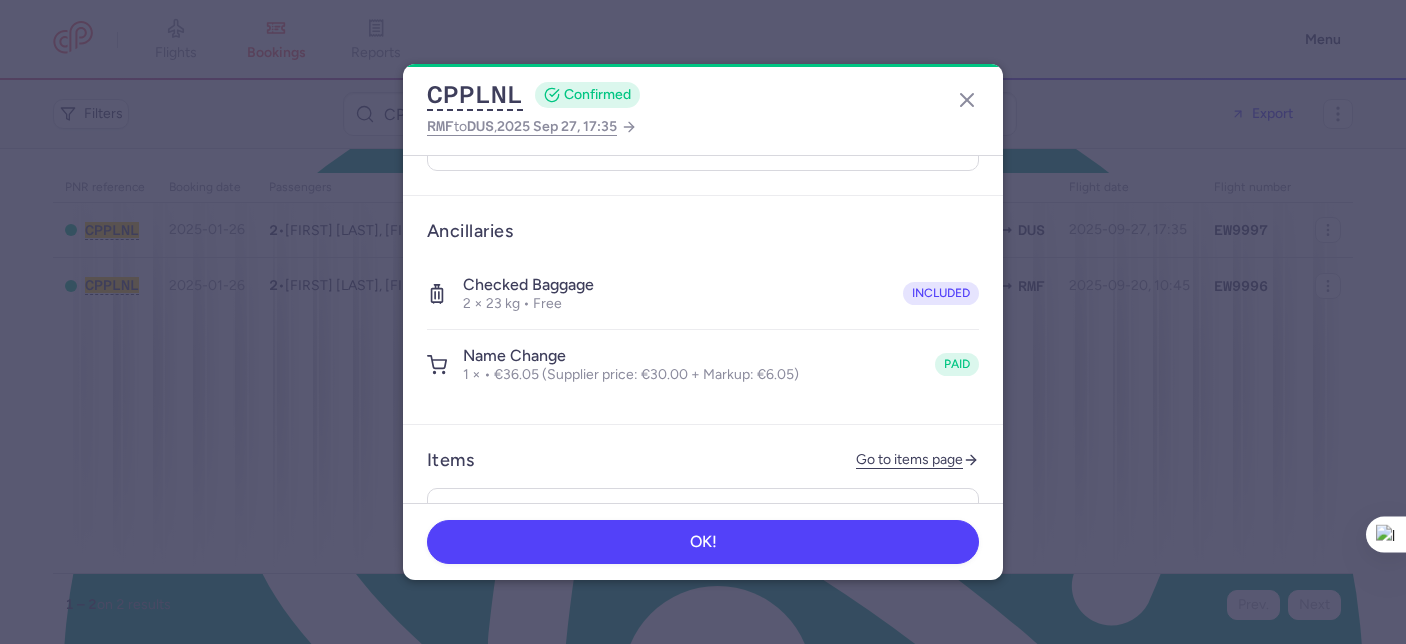 select on "9" 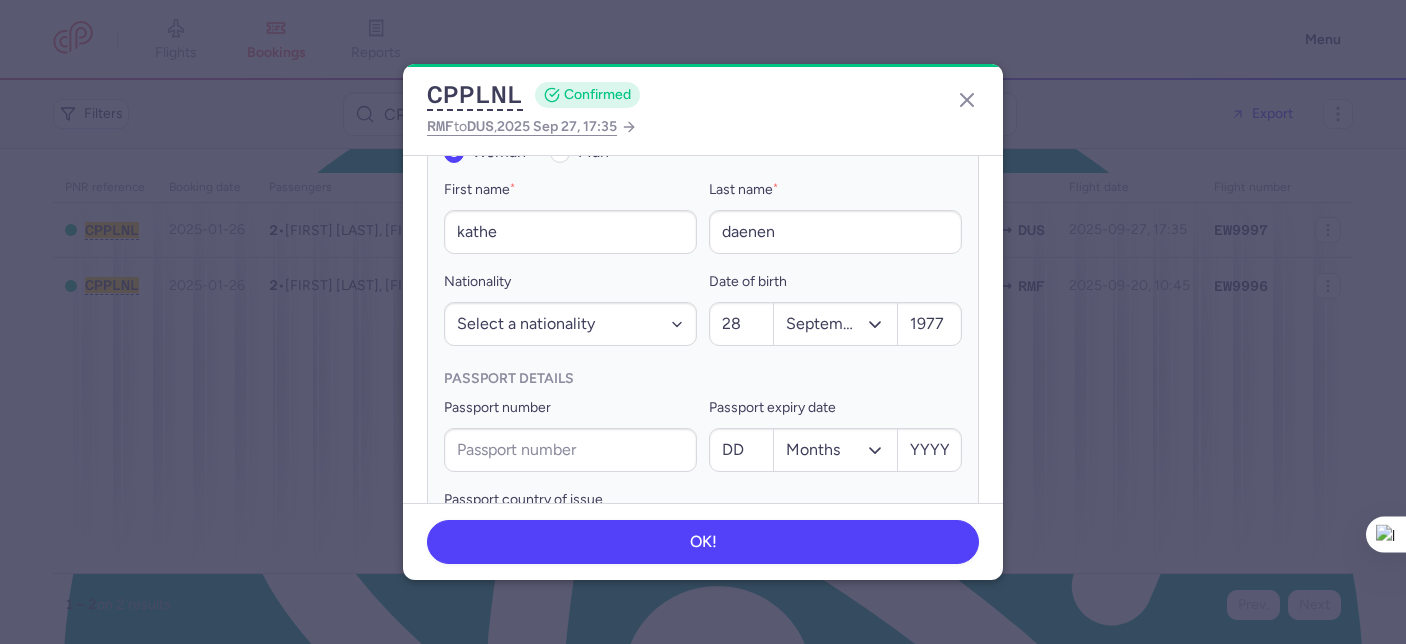 scroll, scrollTop: 564, scrollLeft: 0, axis: vertical 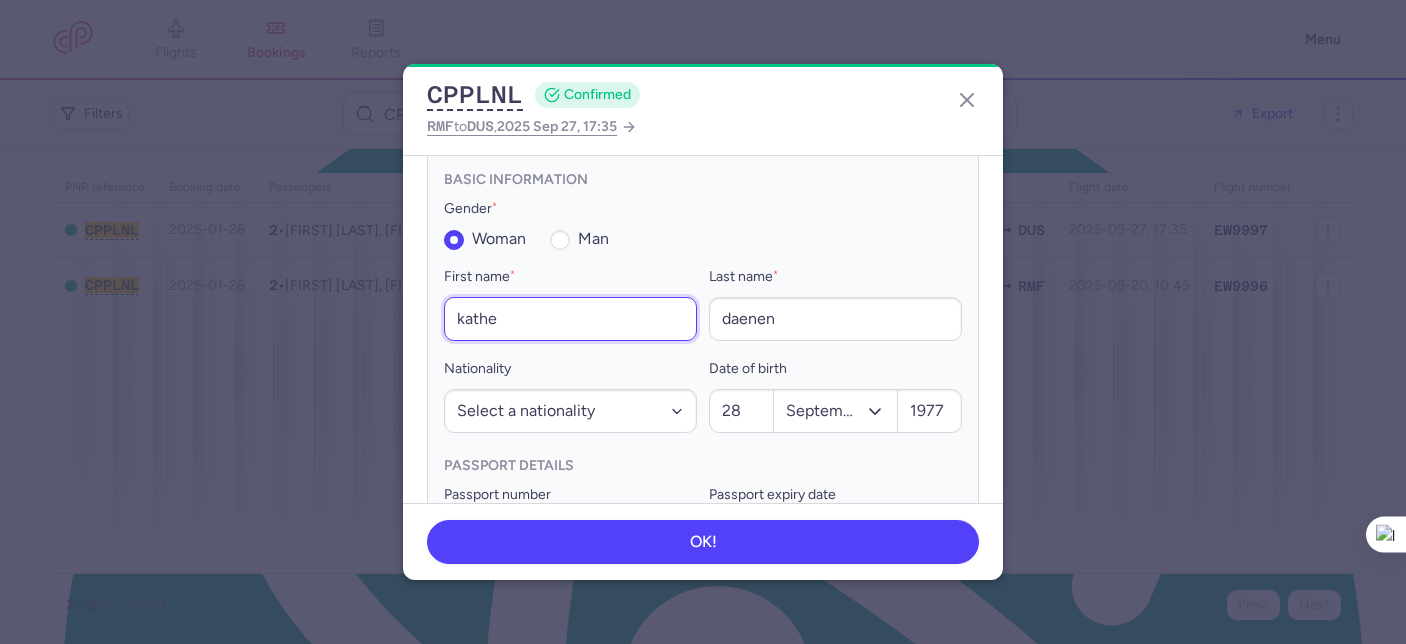 drag, startPoint x: 542, startPoint y: 311, endPoint x: 422, endPoint y: 299, distance: 120.59851 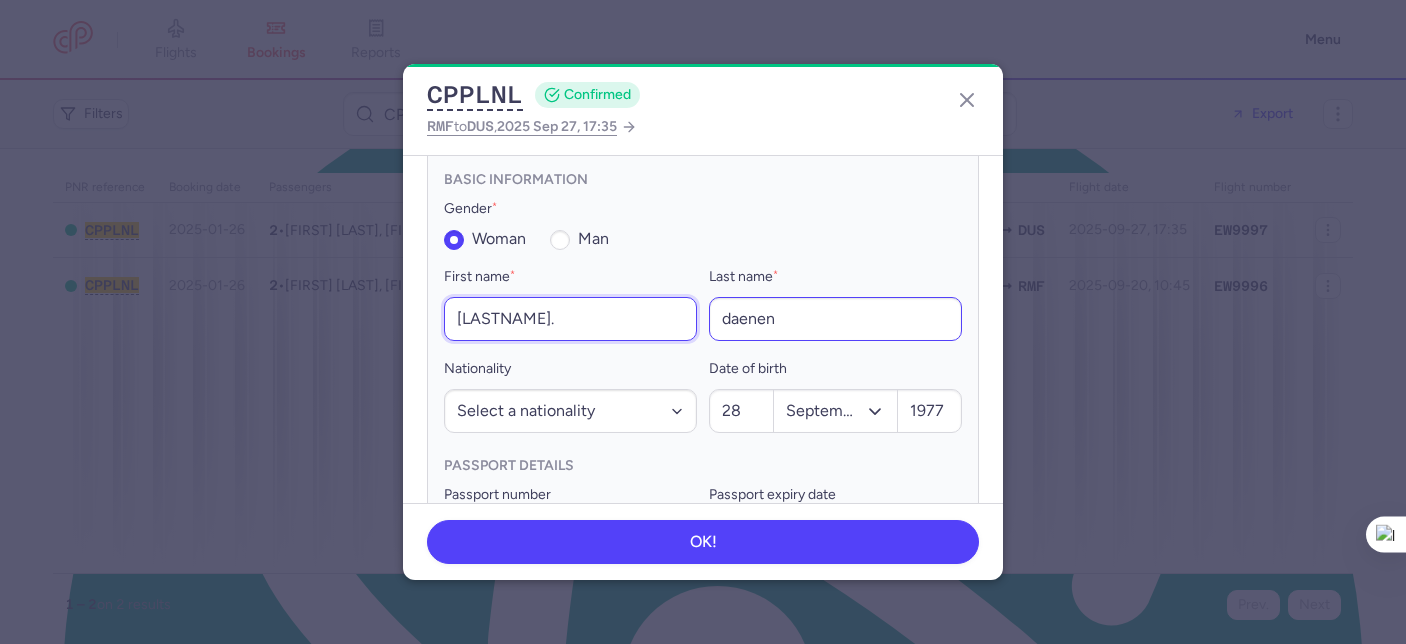 type on "Daenen." 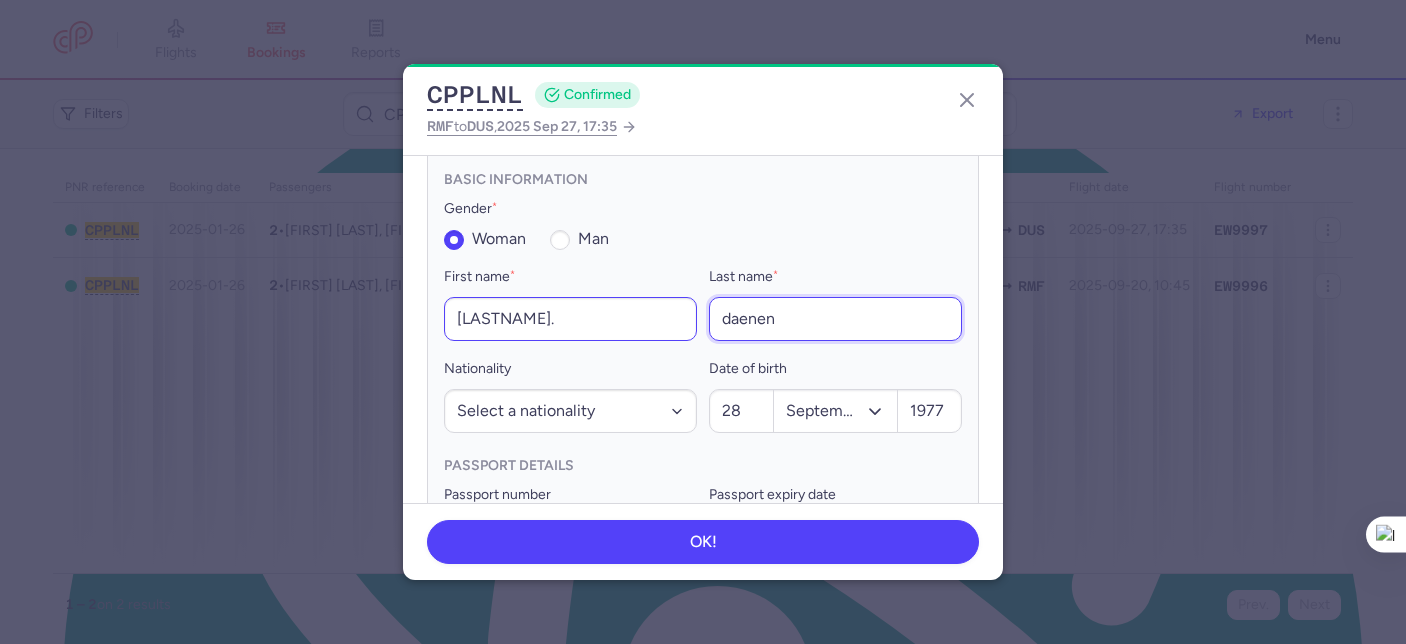 drag, startPoint x: 786, startPoint y: 324, endPoint x: 680, endPoint y: 318, distance: 106.16968 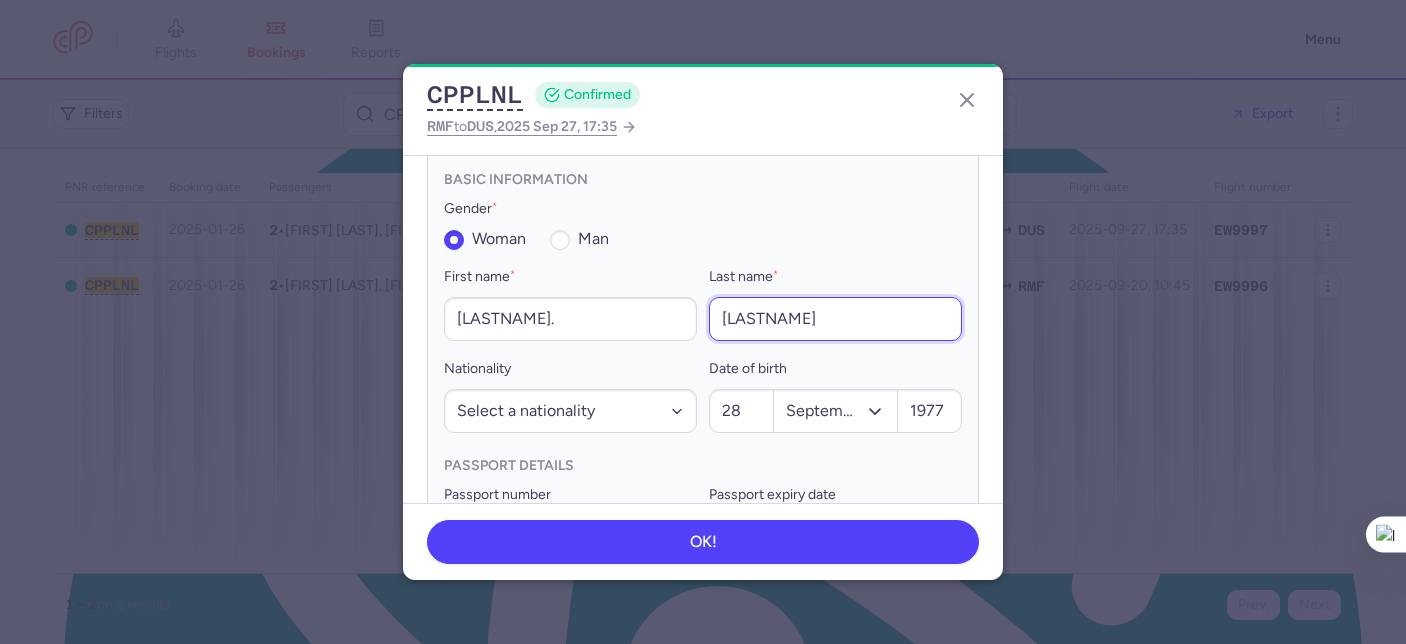 type on "Daenen" 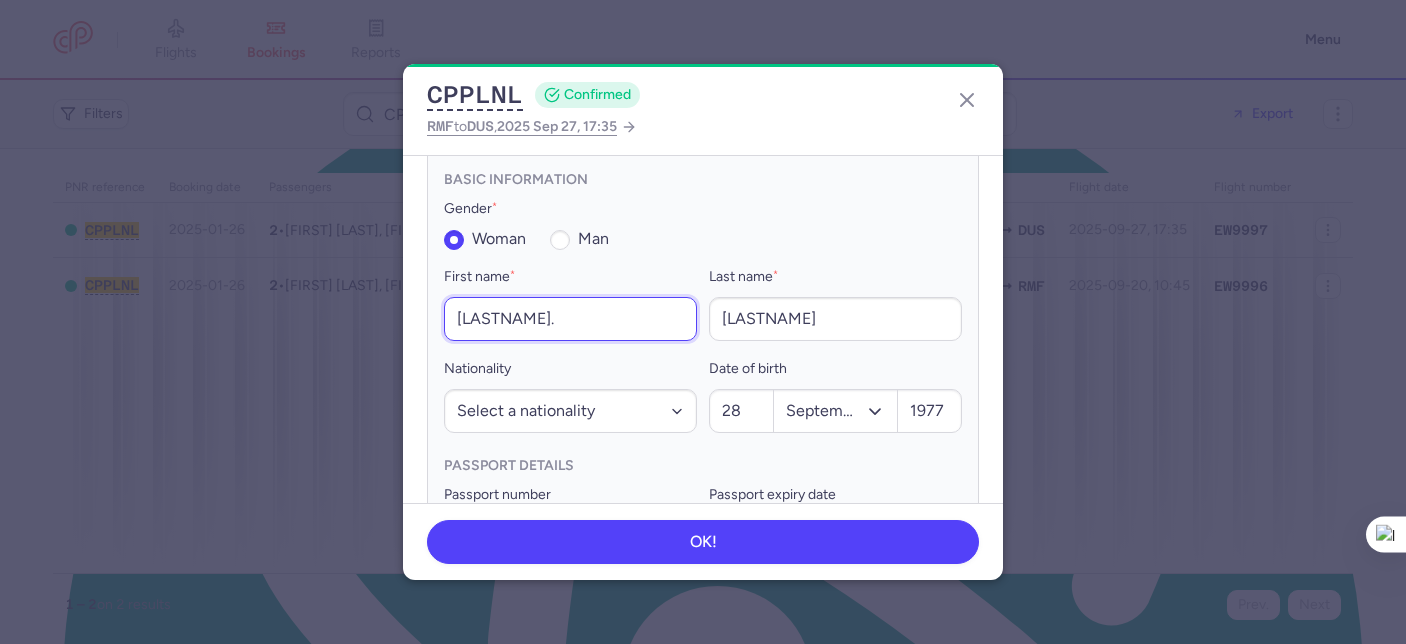 drag, startPoint x: 534, startPoint y: 326, endPoint x: 422, endPoint y: 300, distance: 114.97826 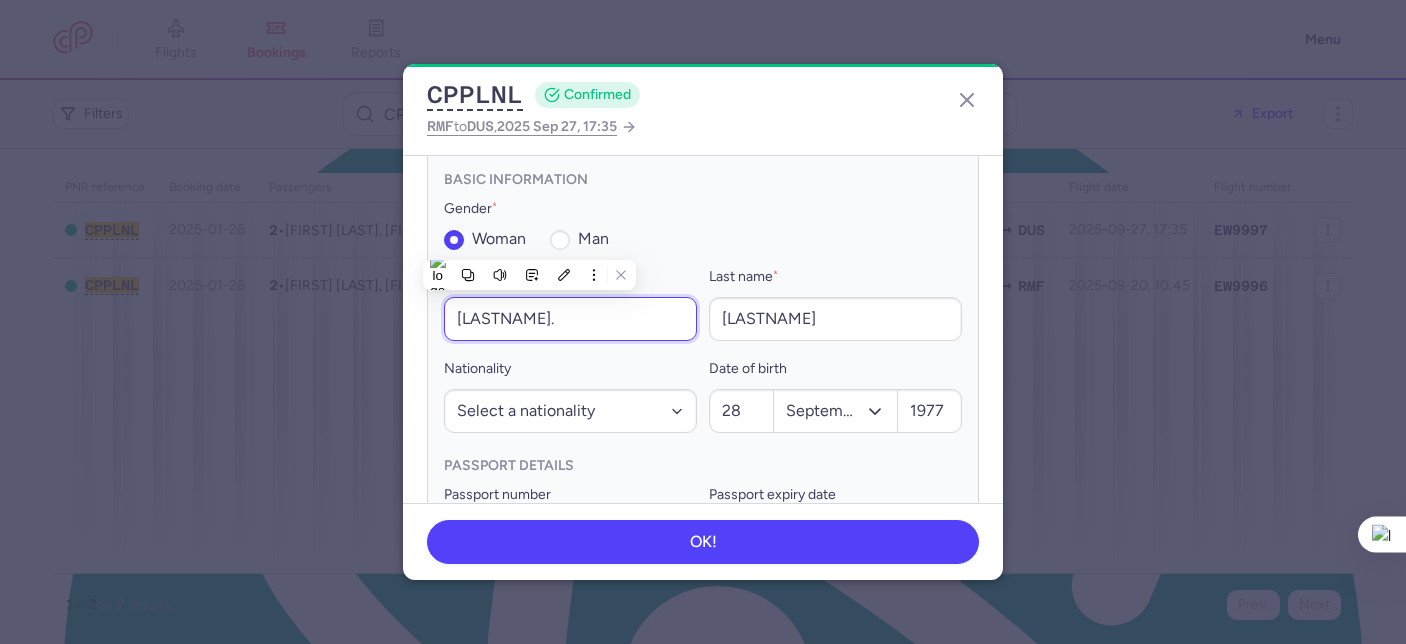 paste on "Kathelijn" 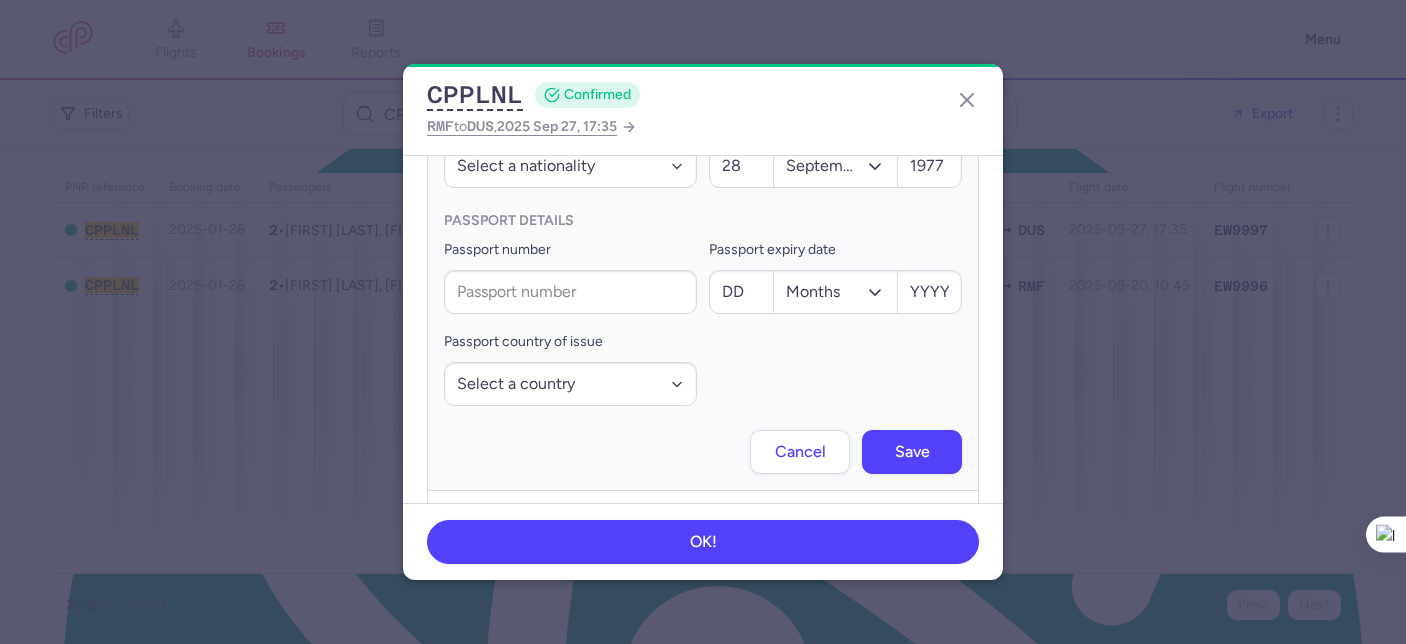 scroll, scrollTop: 934, scrollLeft: 0, axis: vertical 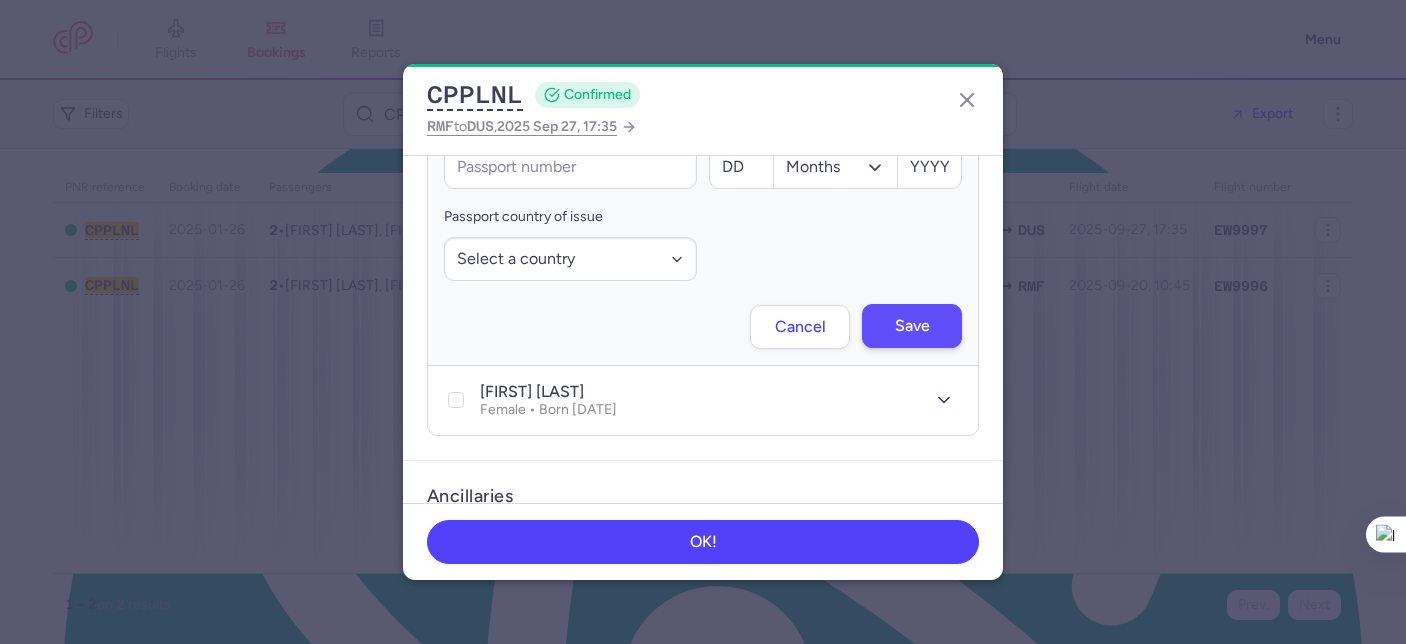 type on "Kathelijn" 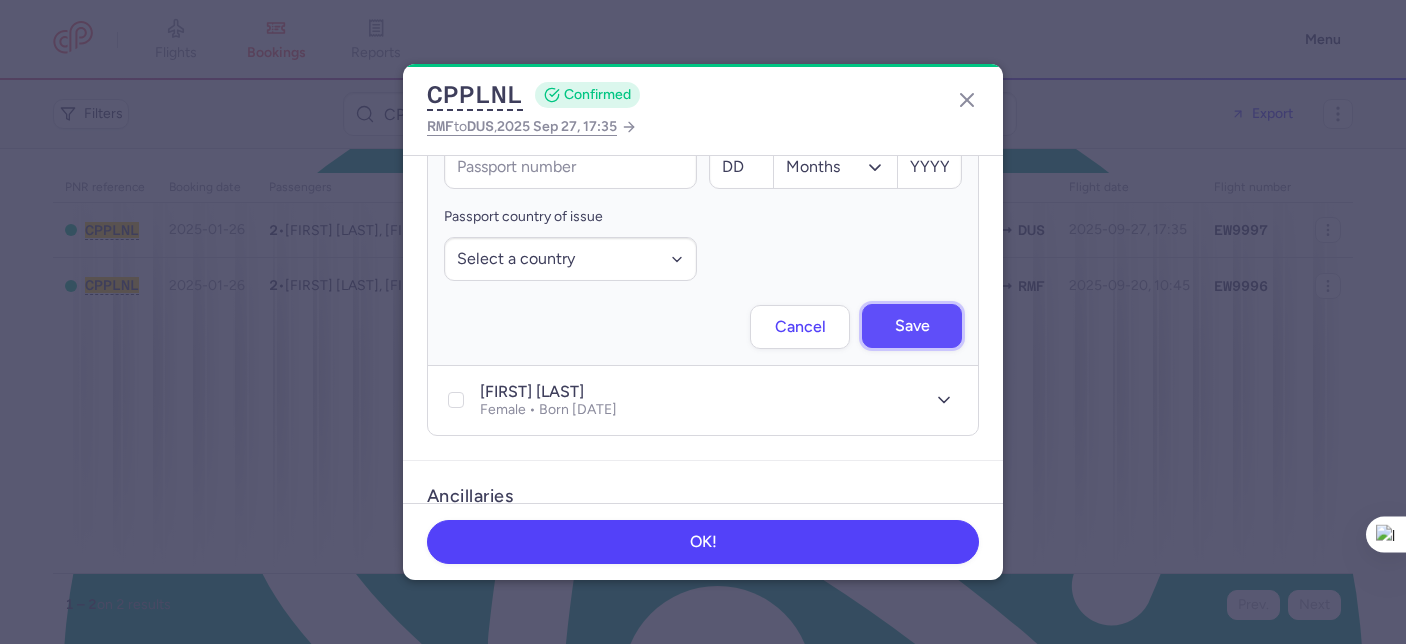 click on "Save" at bounding box center [912, 326] 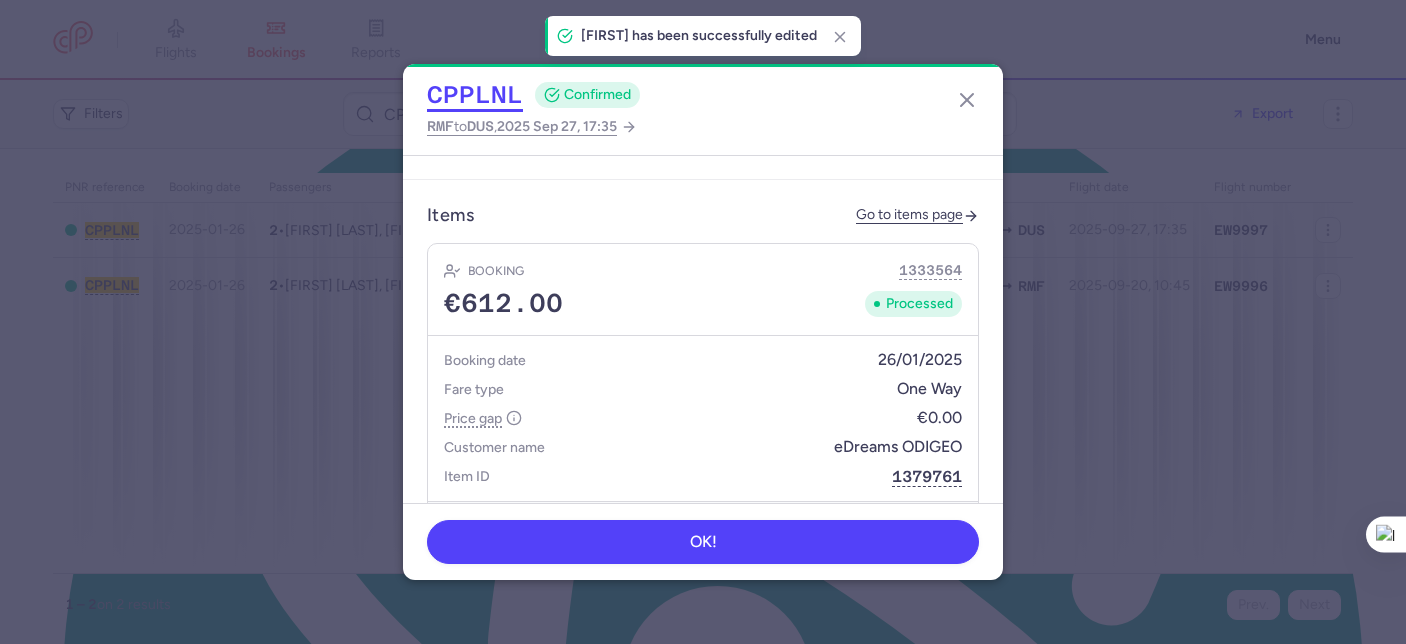 scroll, scrollTop: 1153, scrollLeft: 0, axis: vertical 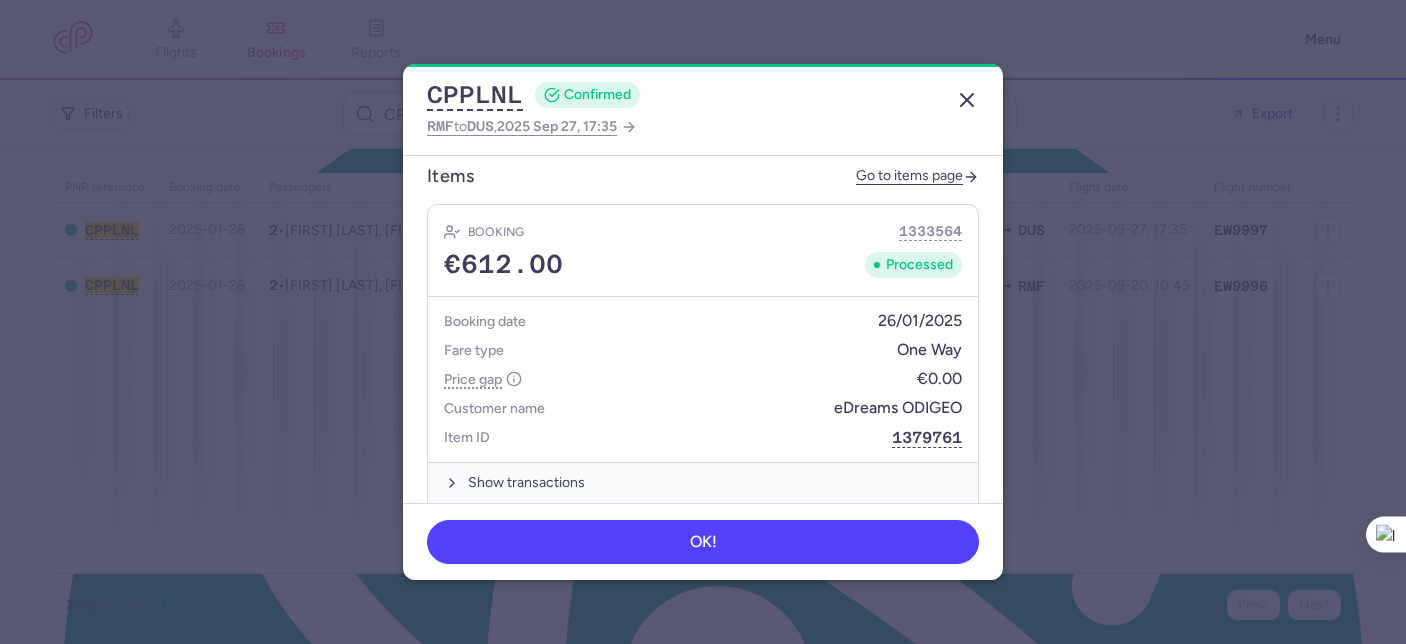 click 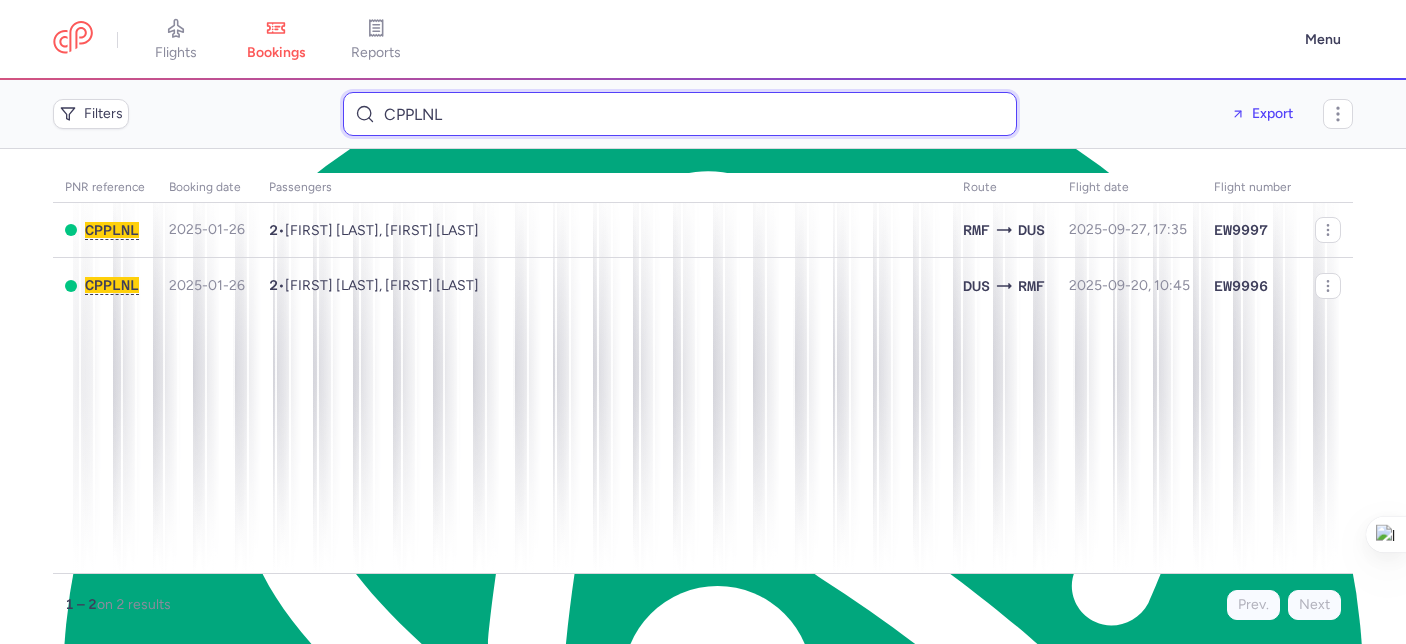 drag, startPoint x: 540, startPoint y: 121, endPoint x: 372, endPoint y: 106, distance: 168.66832 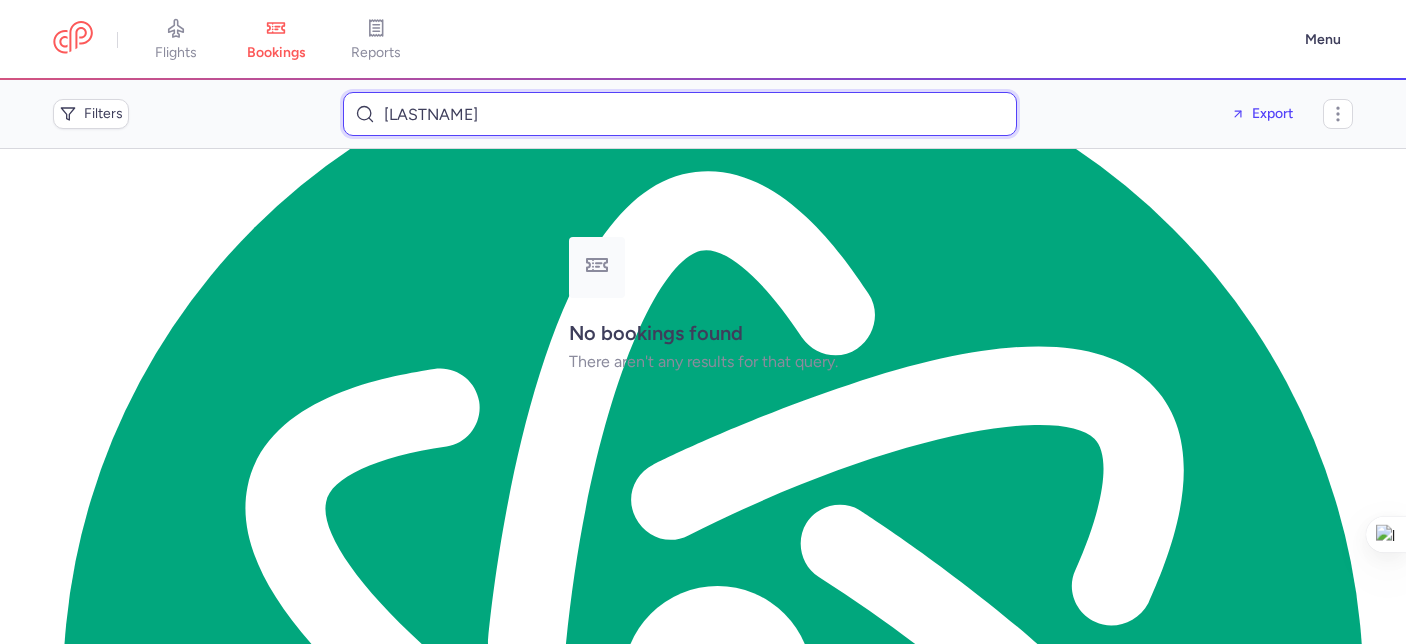 click on "DIWANINADIA" at bounding box center [680, 114] 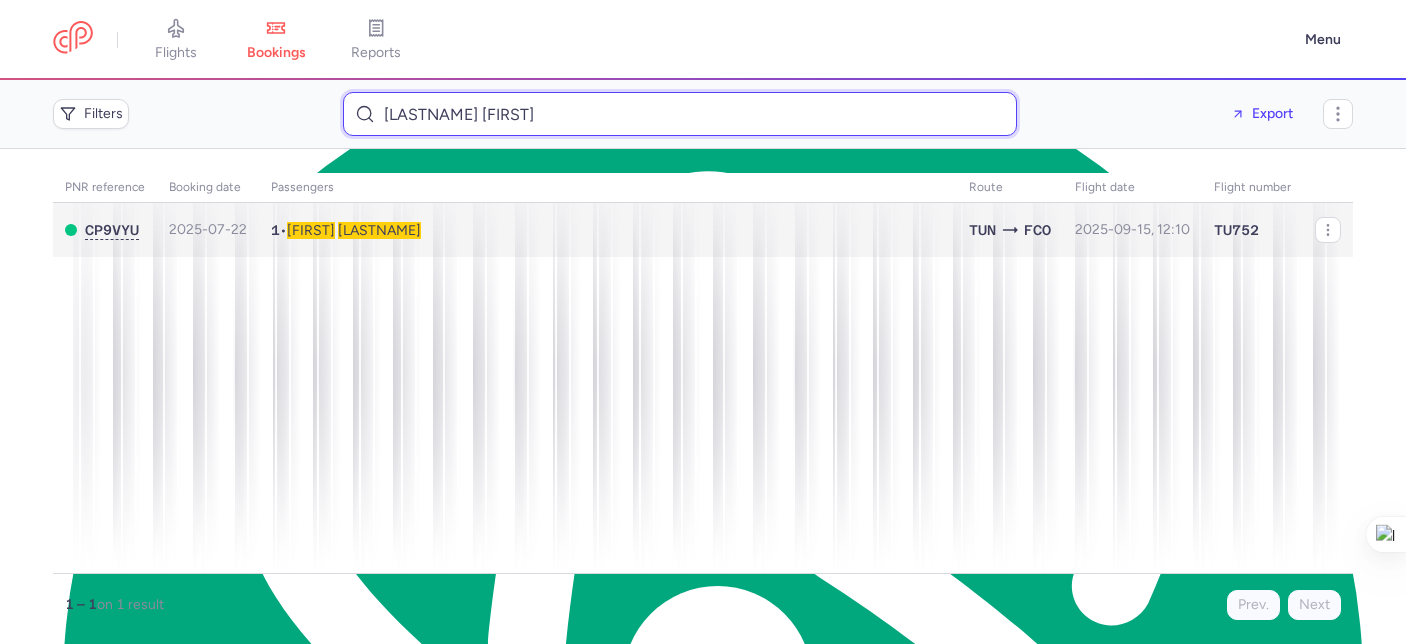 type on "DIWANI NADIA" 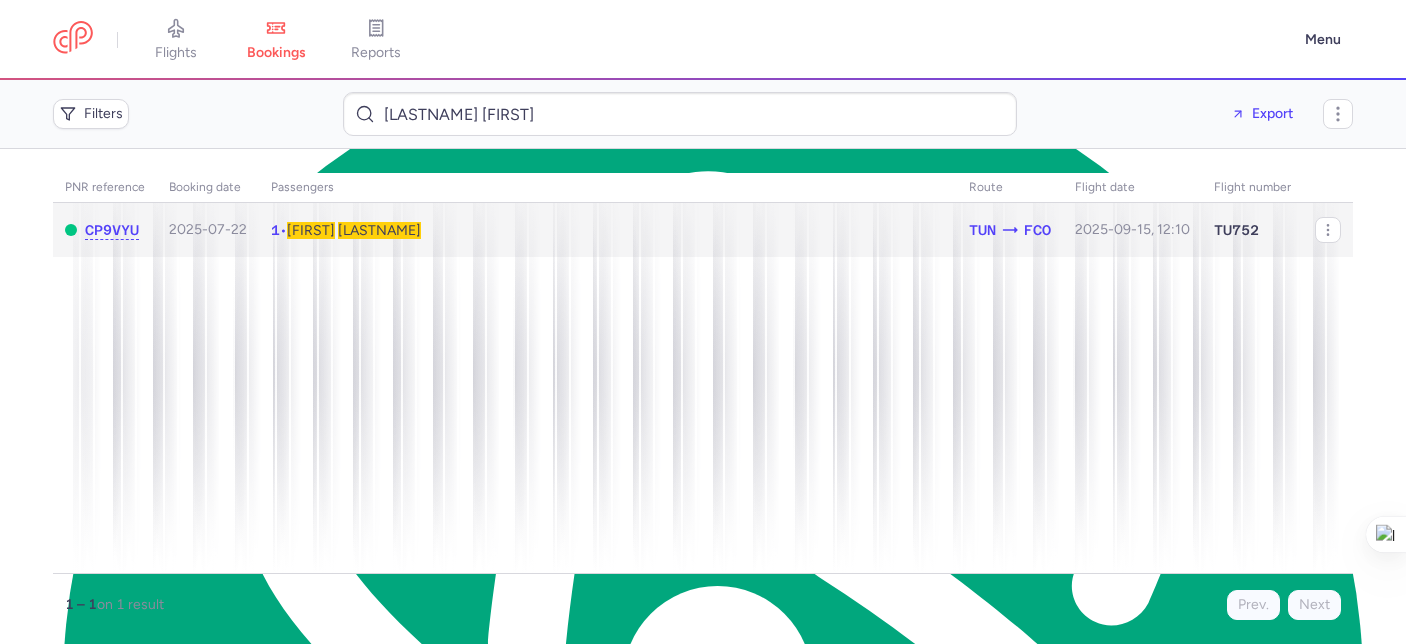 drag, startPoint x: 657, startPoint y: 235, endPoint x: 647, endPoint y: 232, distance: 10.440307 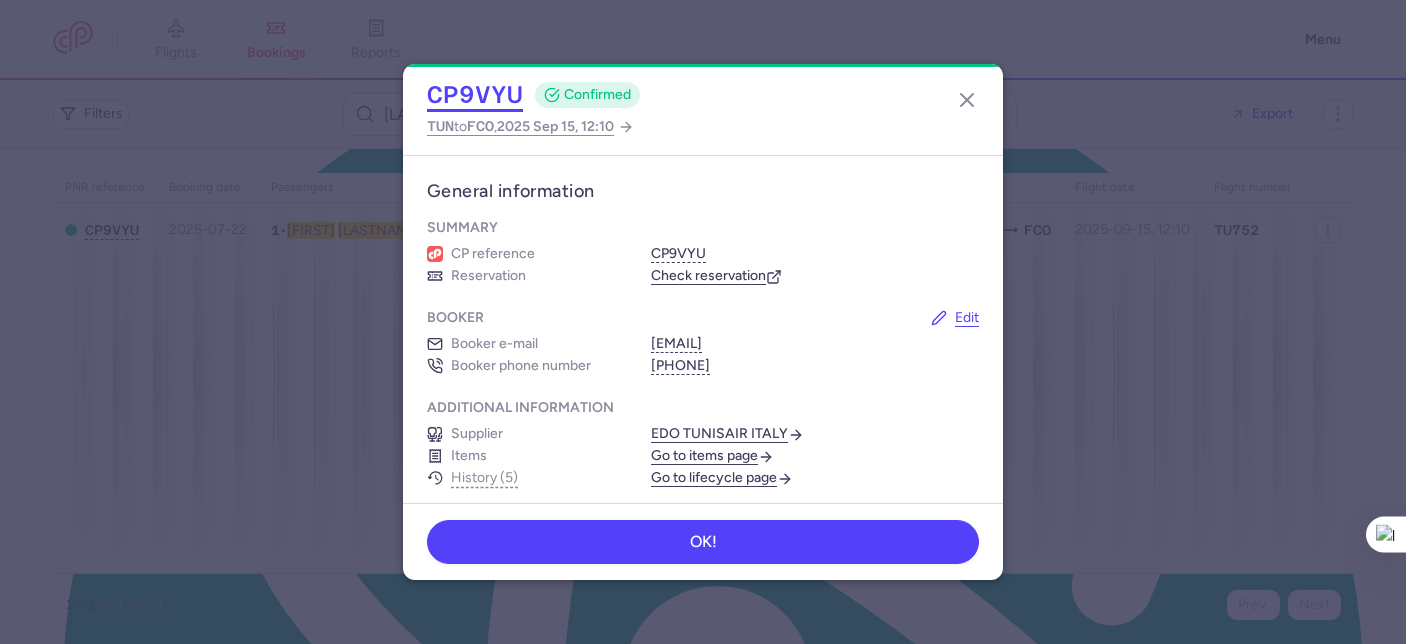 click on "CP9VYU" 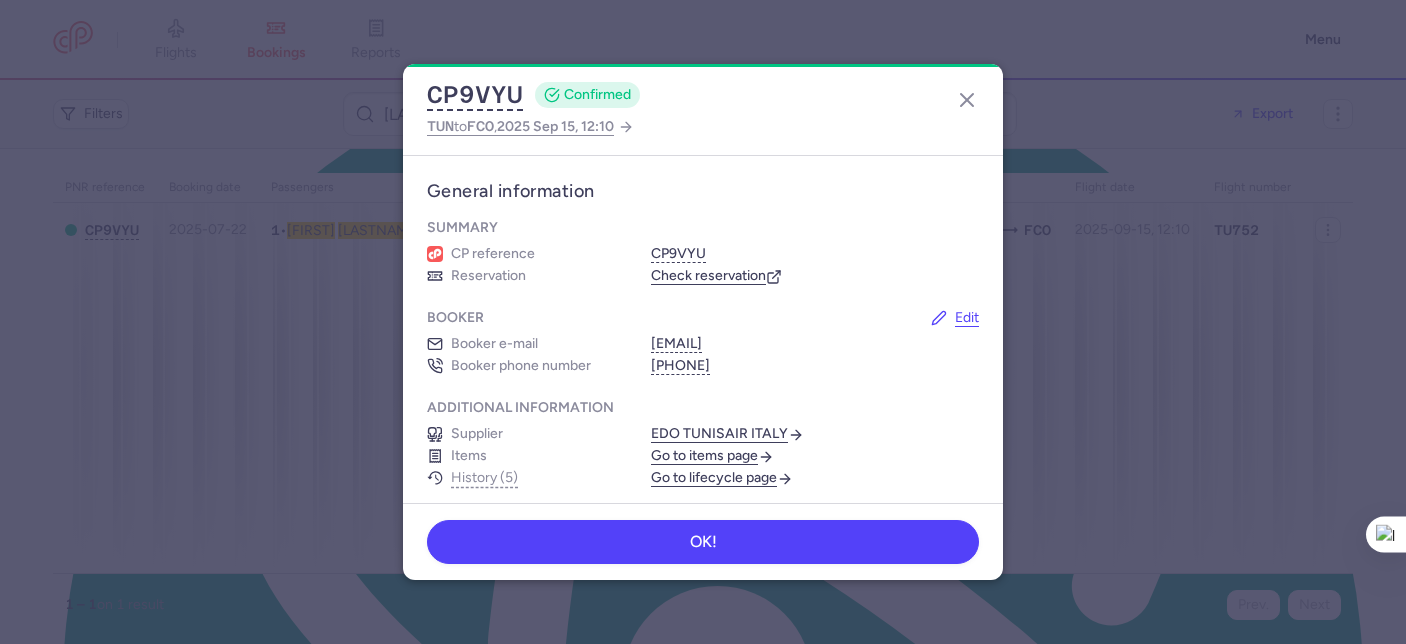 click on "CP9VYU  CONFIRMED TUN  to  FCO ,  2025 Sep 15, 12:10" 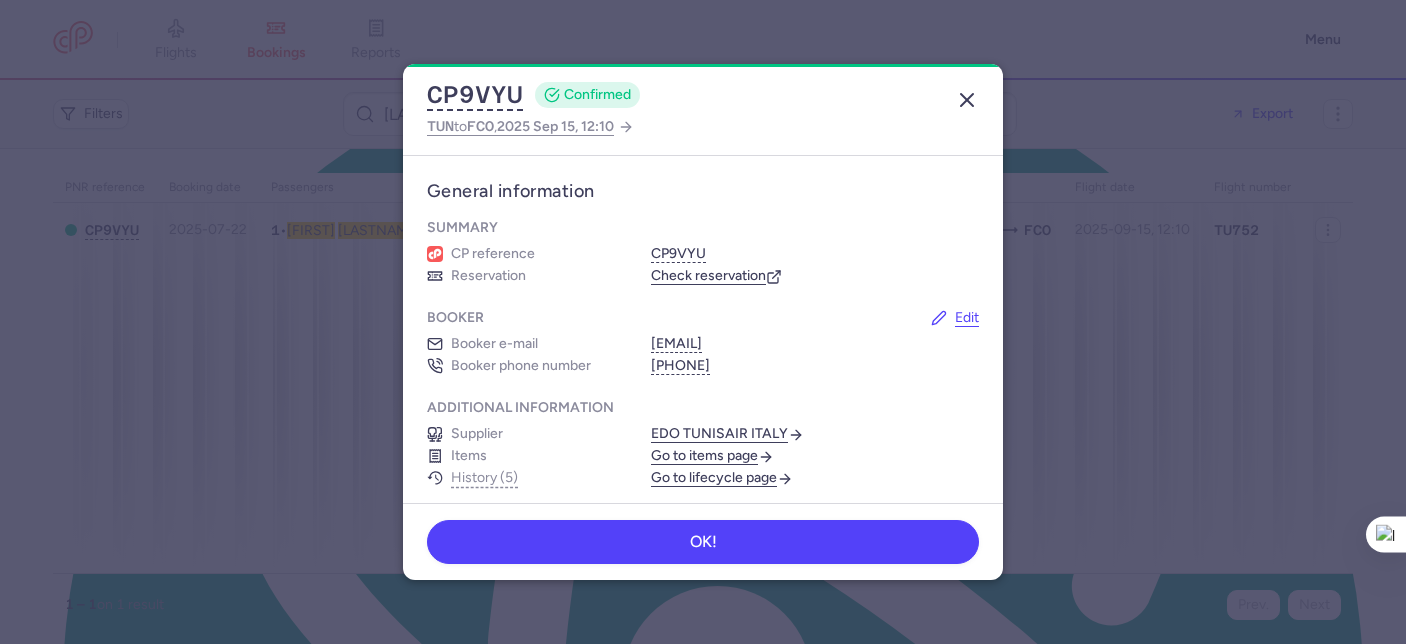 click 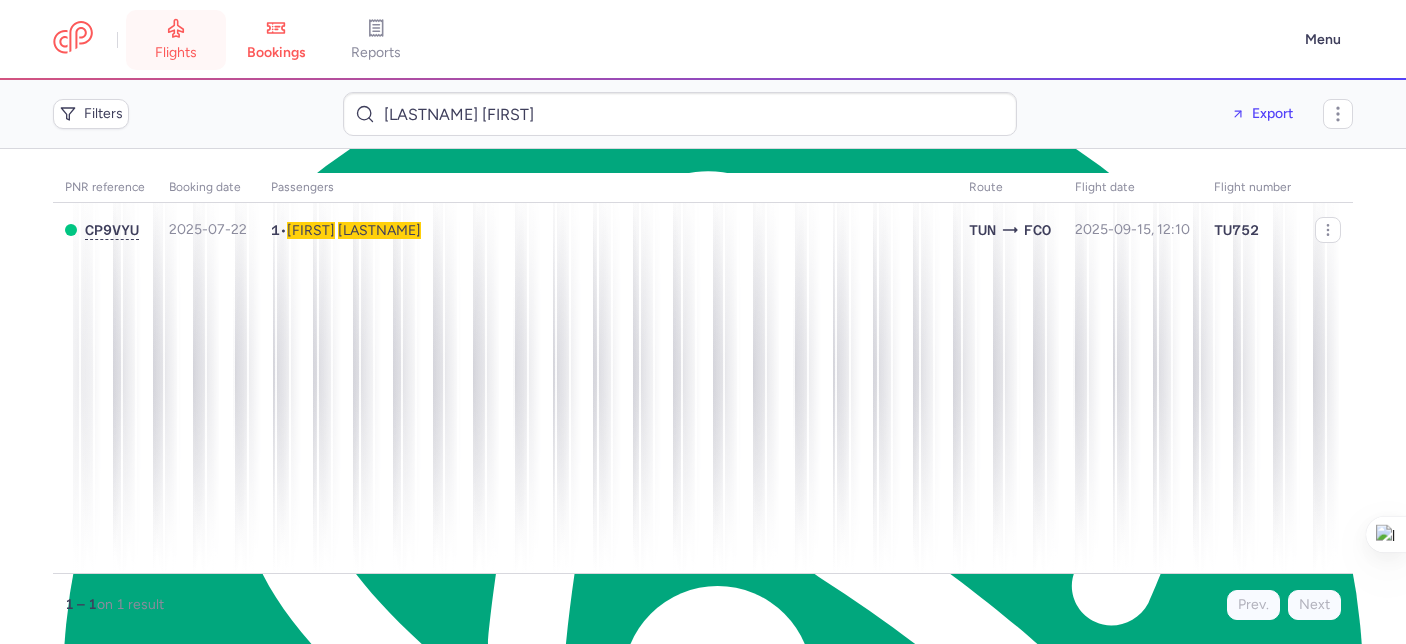 click on "flights" at bounding box center (176, 40) 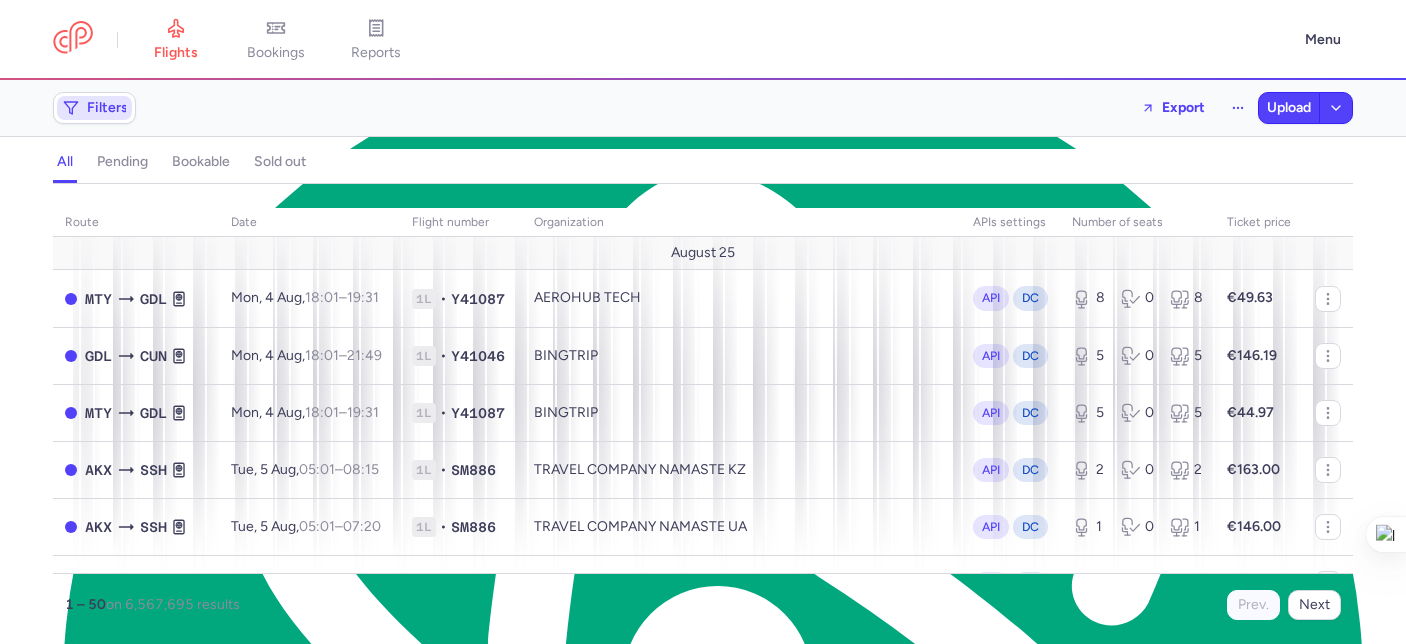 click on "Filters" at bounding box center (94, 108) 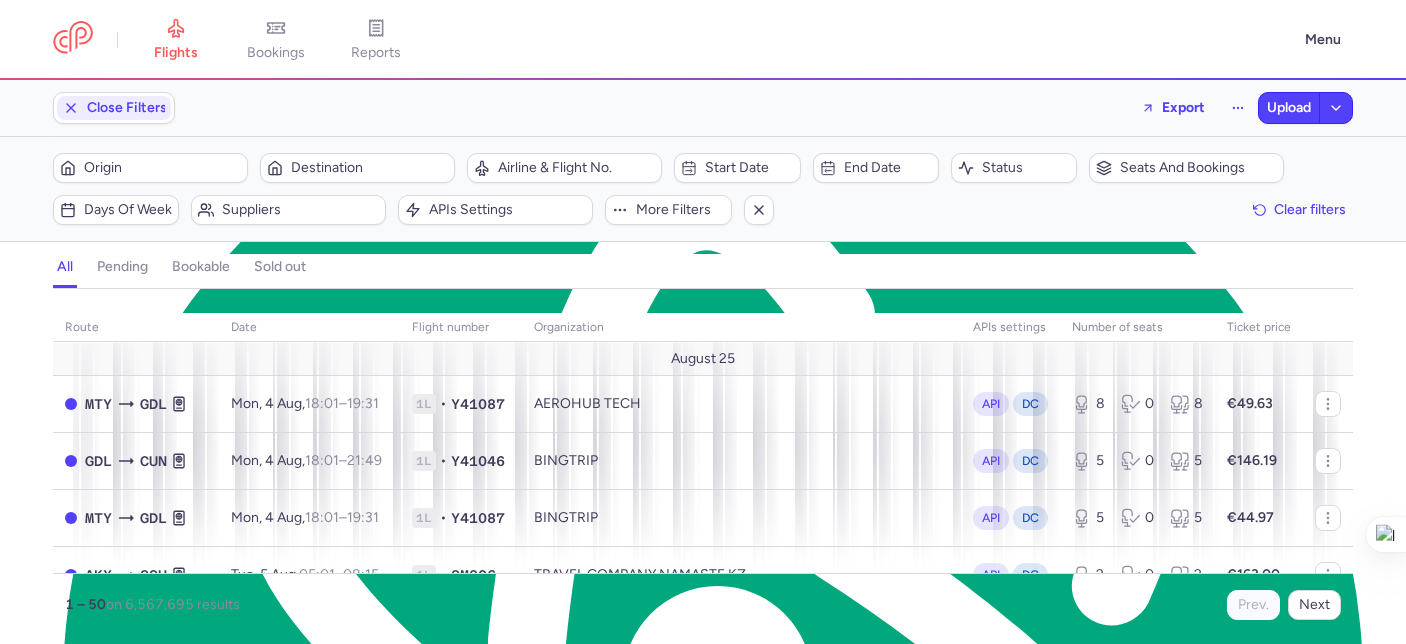 scroll, scrollTop: 0, scrollLeft: 0, axis: both 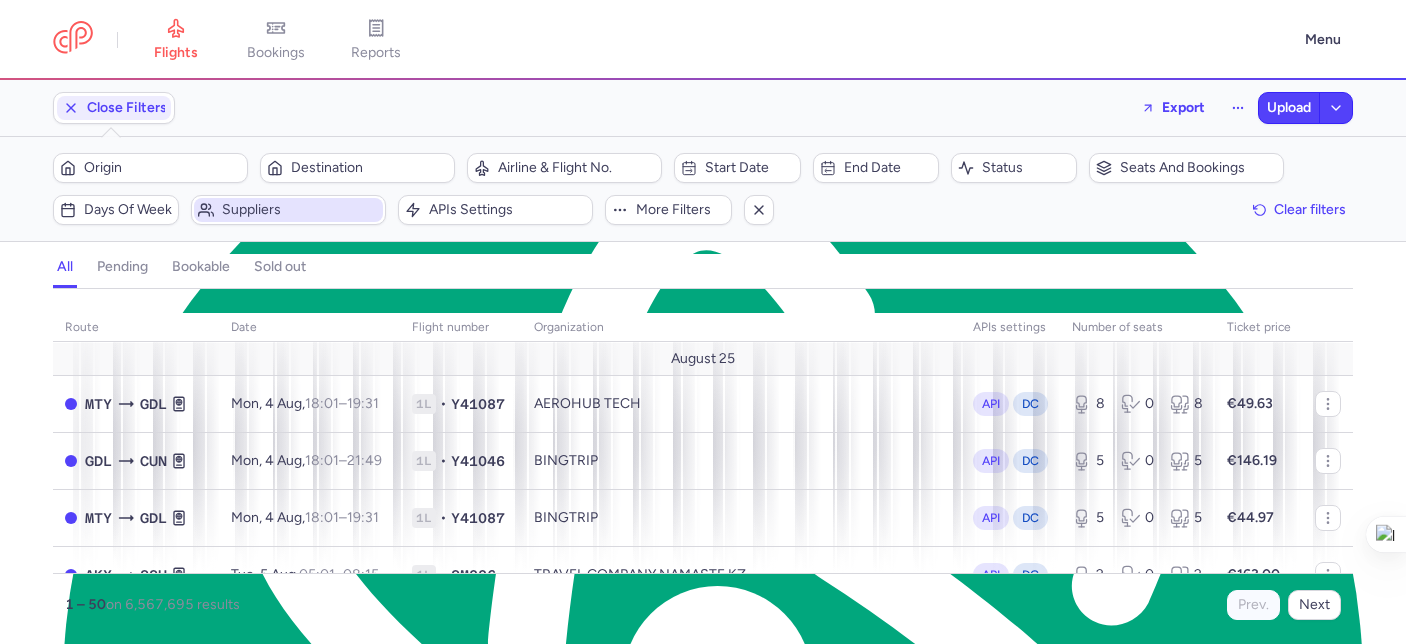 drag, startPoint x: 298, startPoint y: 215, endPoint x: 297, endPoint y: 205, distance: 10.049875 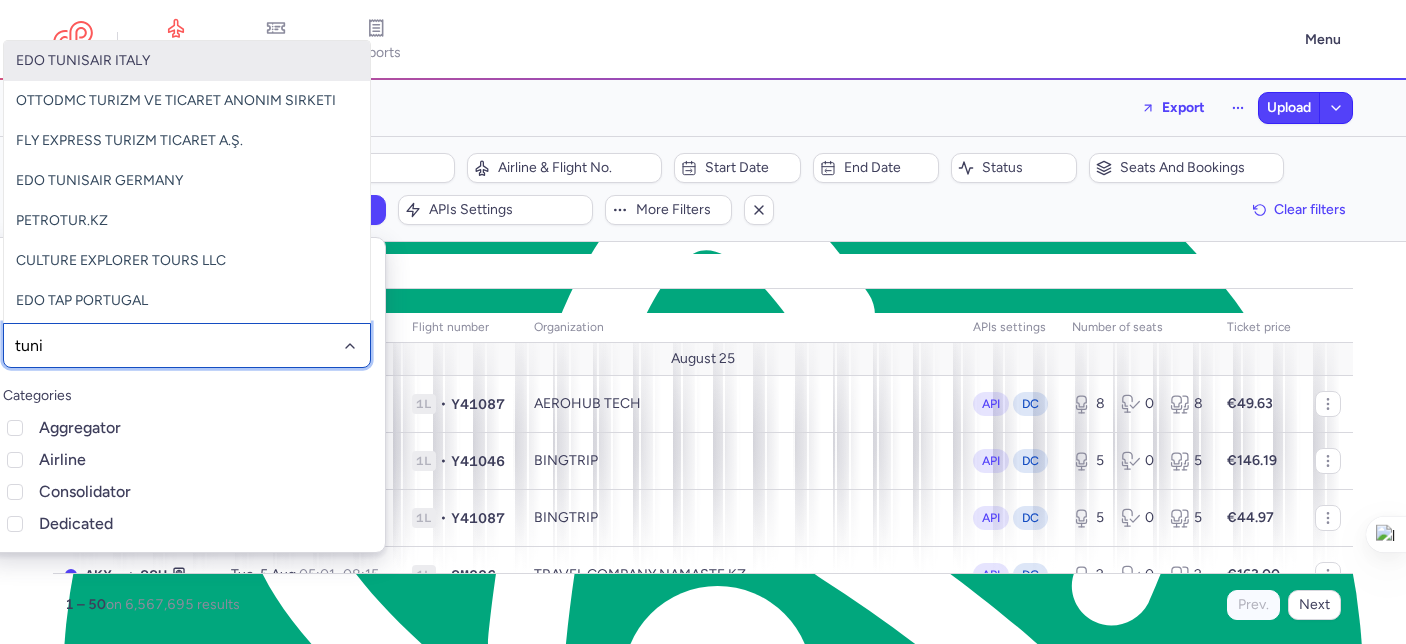 type on "tunis" 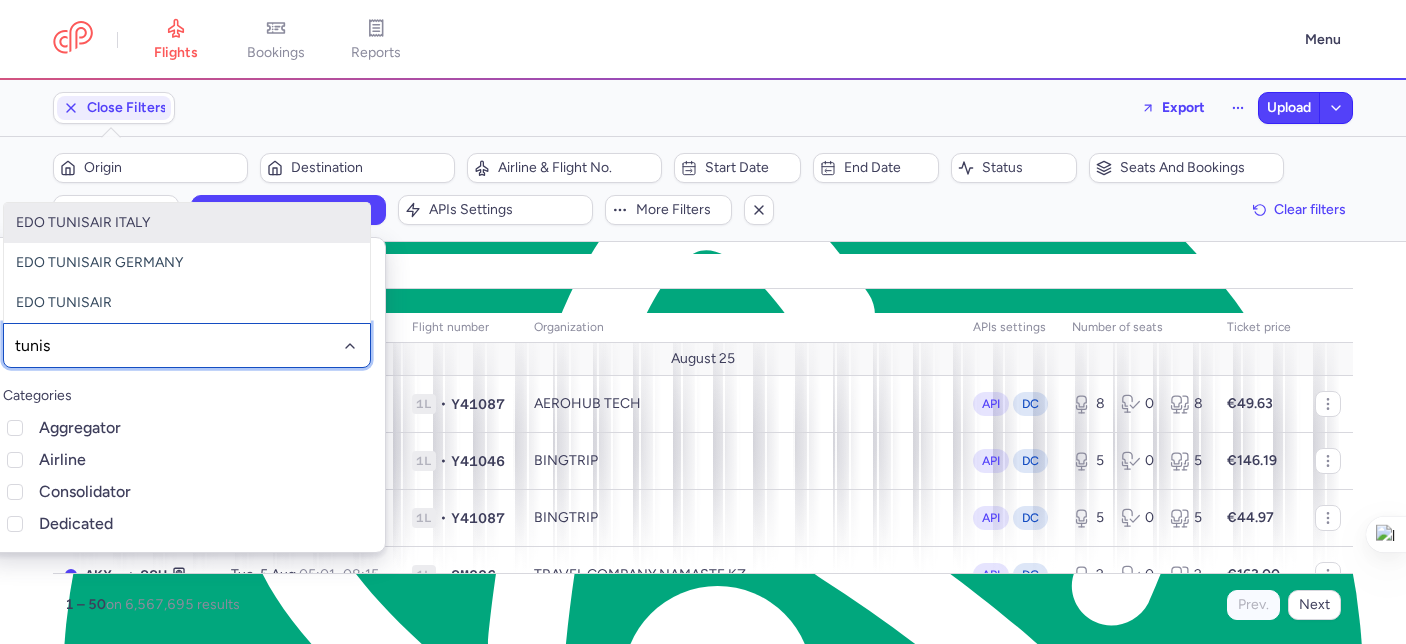 click on "EDO TUNISAIR ITALY" 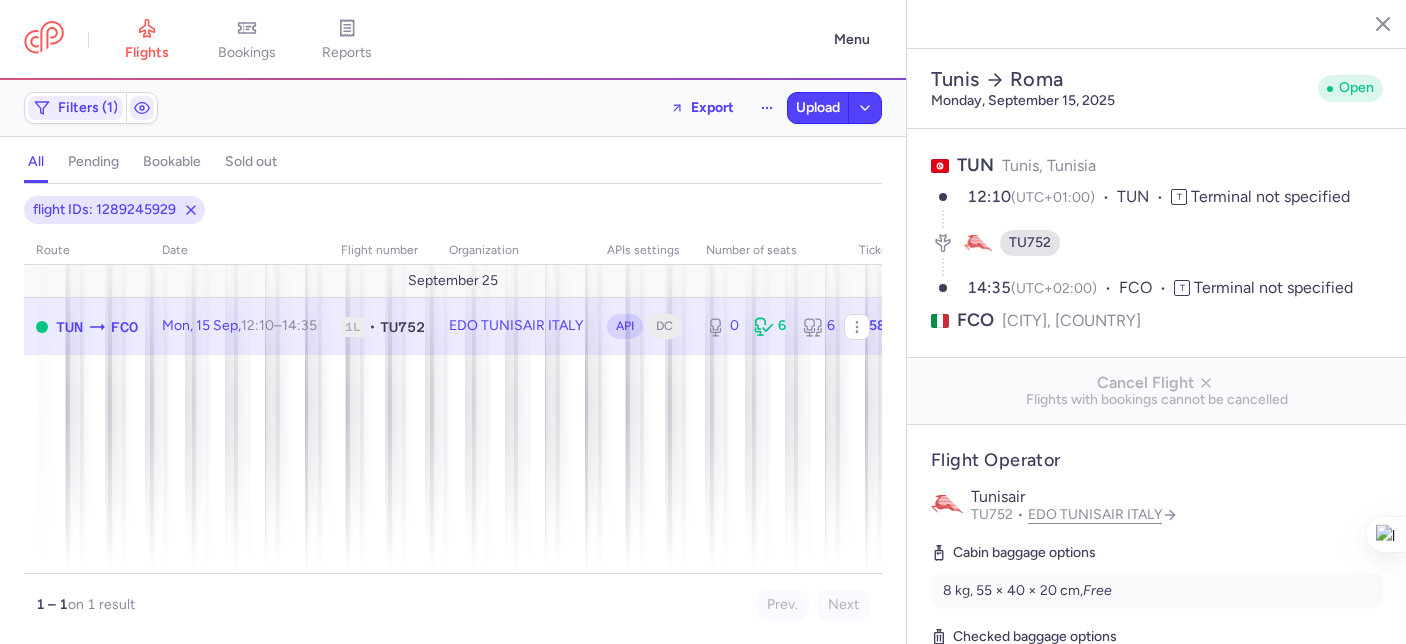 select on "days" 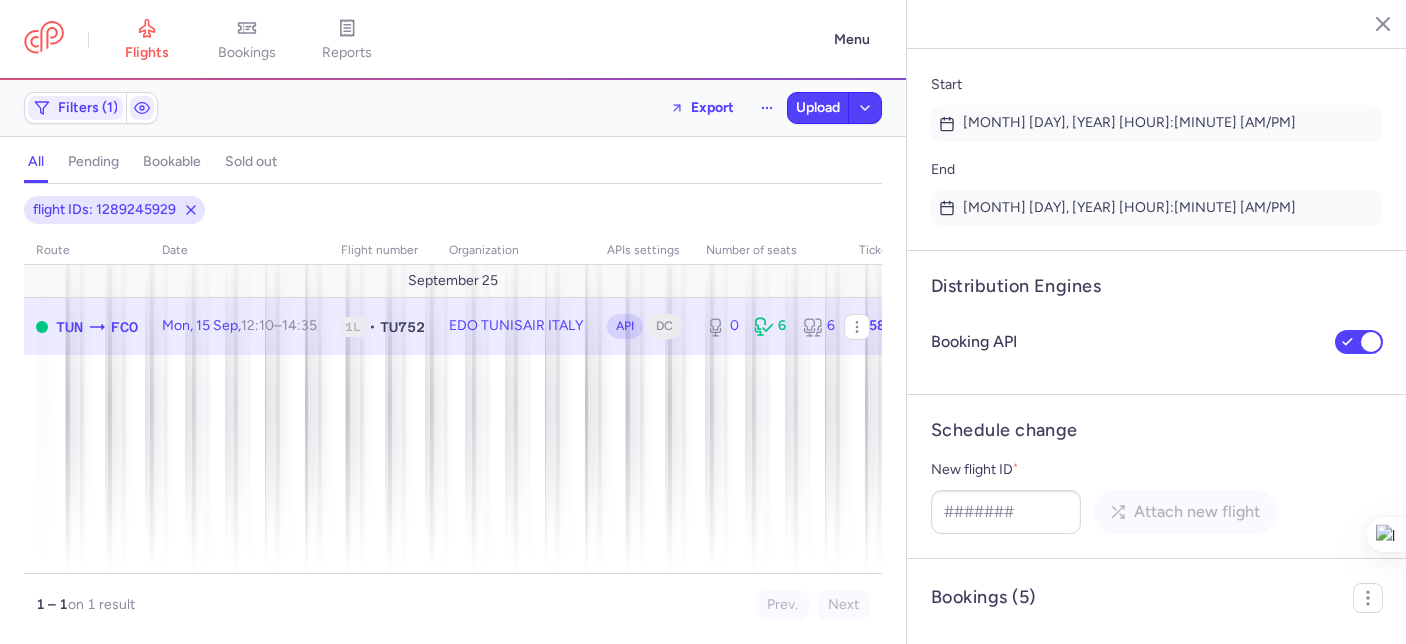 scroll, scrollTop: 1896, scrollLeft: 0, axis: vertical 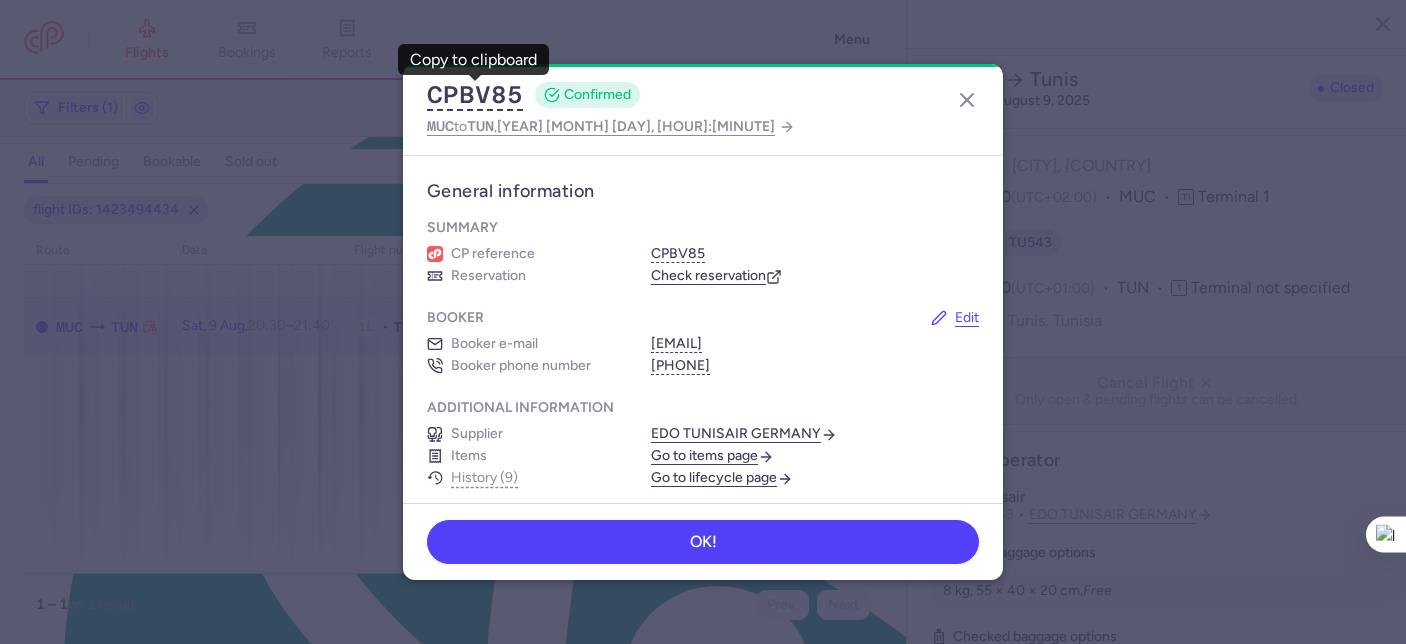select on "days" 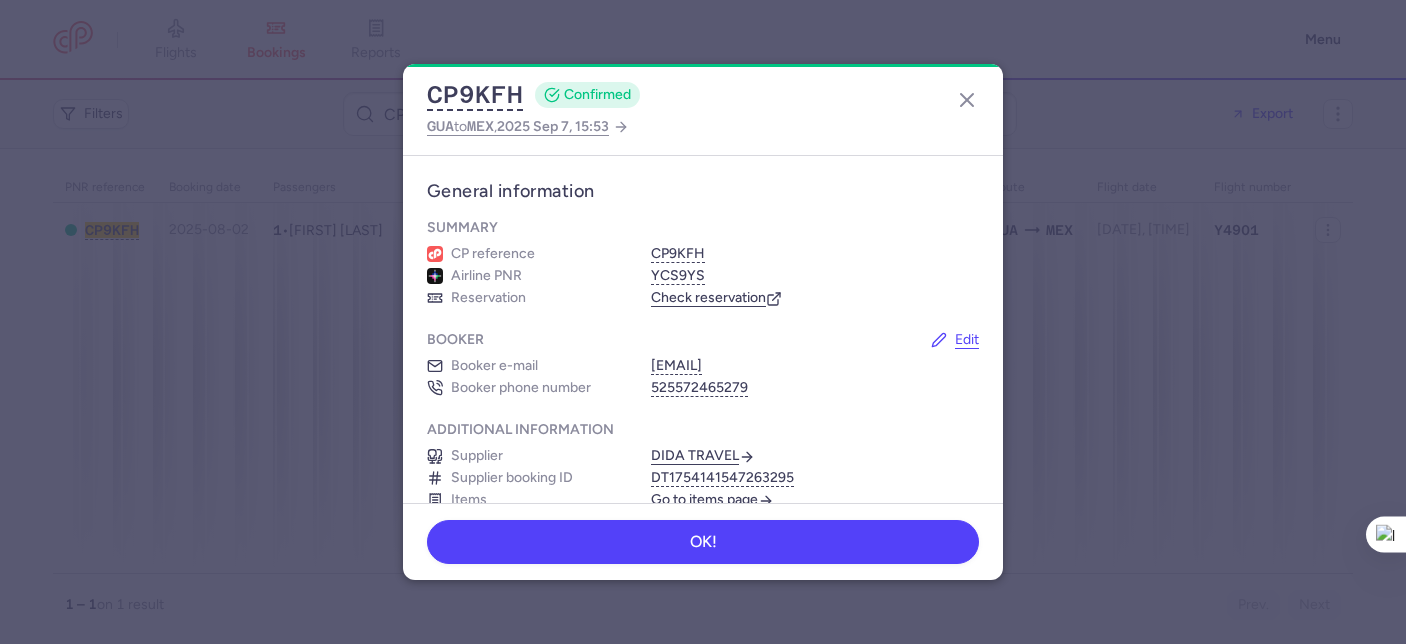 scroll, scrollTop: 0, scrollLeft: 0, axis: both 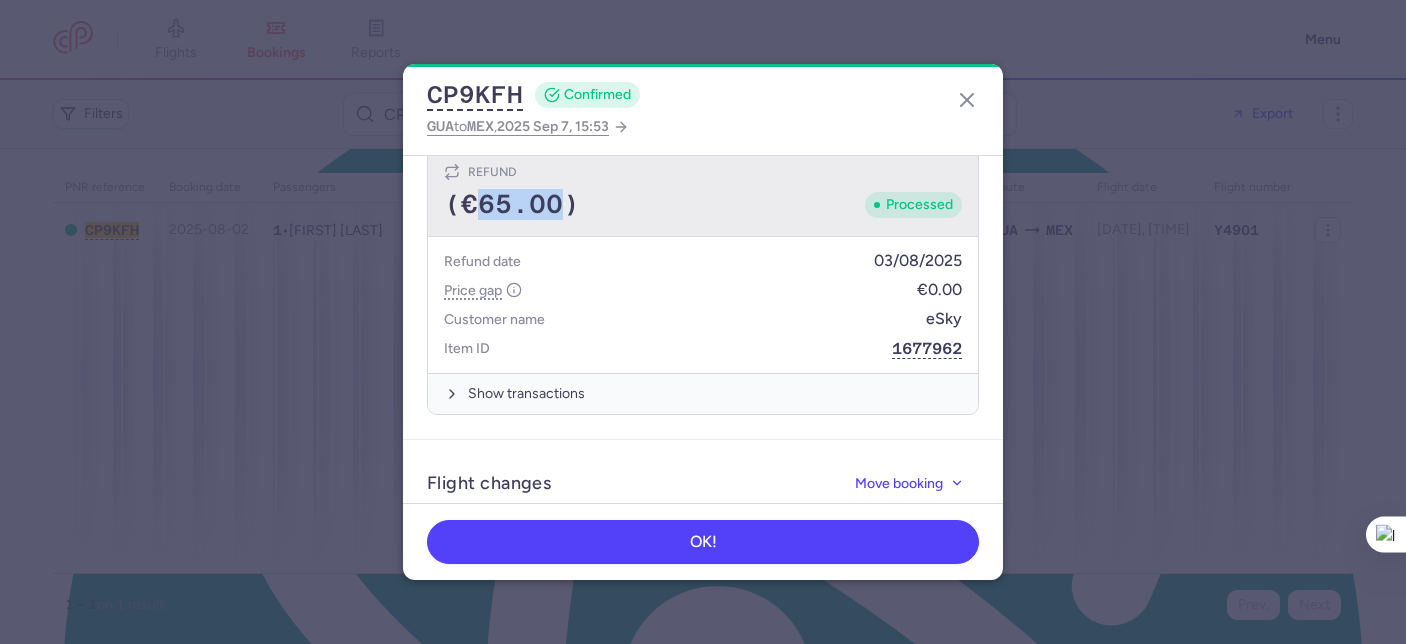 drag, startPoint x: 482, startPoint y: 193, endPoint x: 557, endPoint y: 215, distance: 78.160095 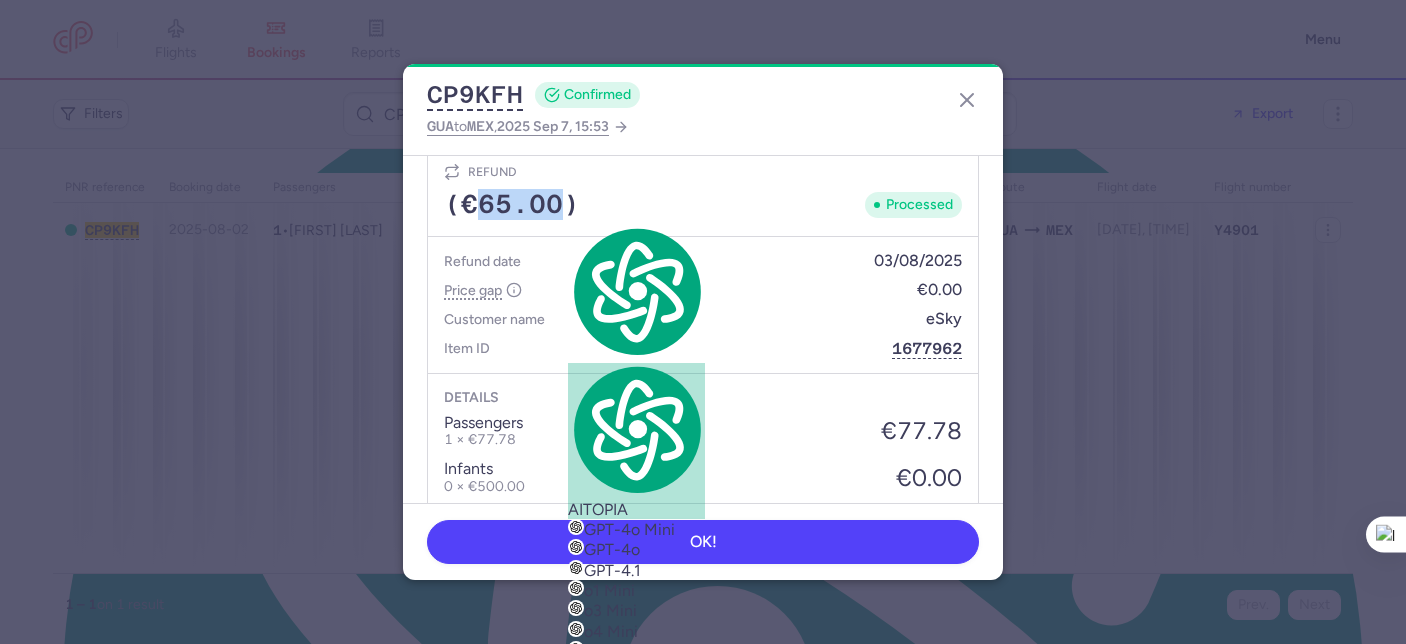 copy on "65.00" 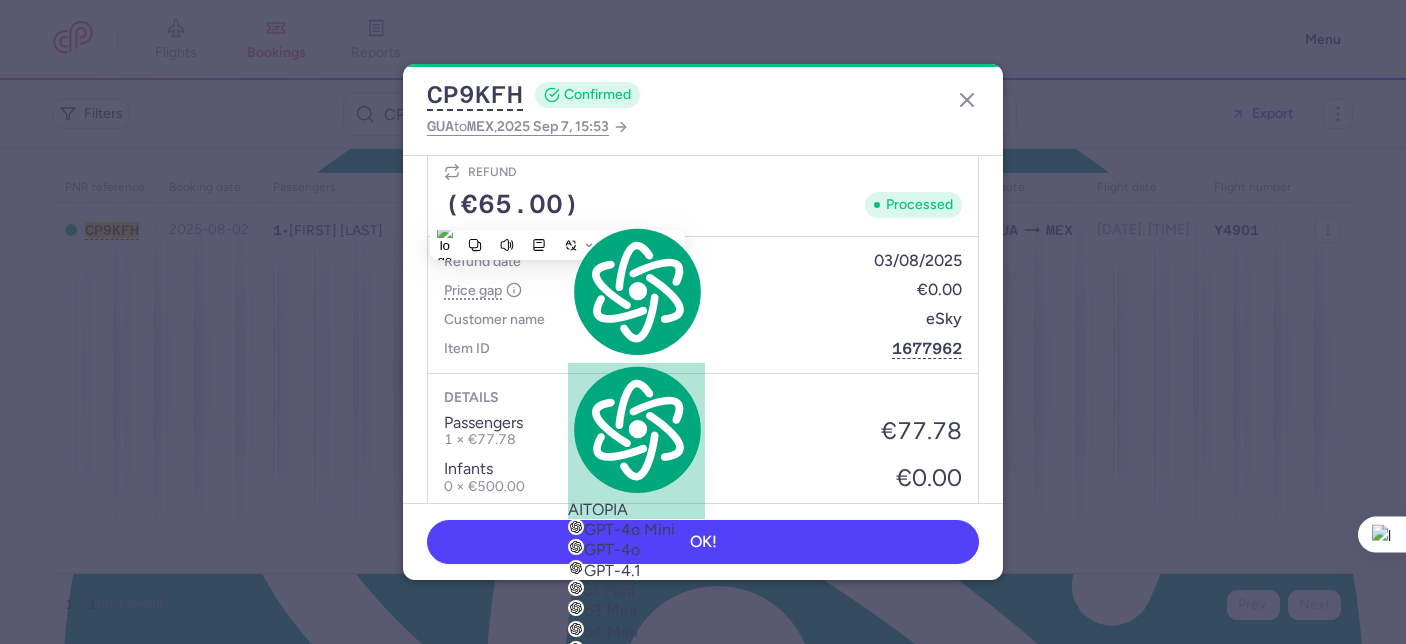 click on "Refund date  03/08/2025 Price gap  €0.00 Customer name  eSky Item ID  1677962" at bounding box center (703, 305) 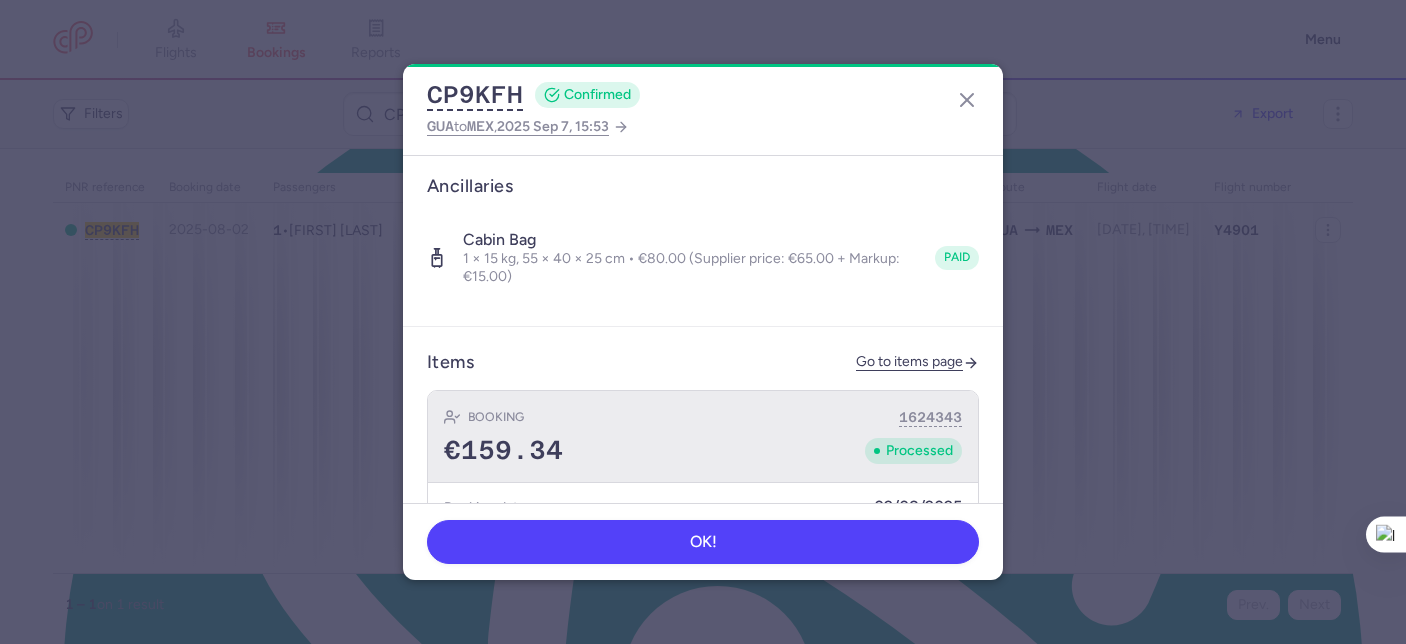 scroll, scrollTop: 631, scrollLeft: 0, axis: vertical 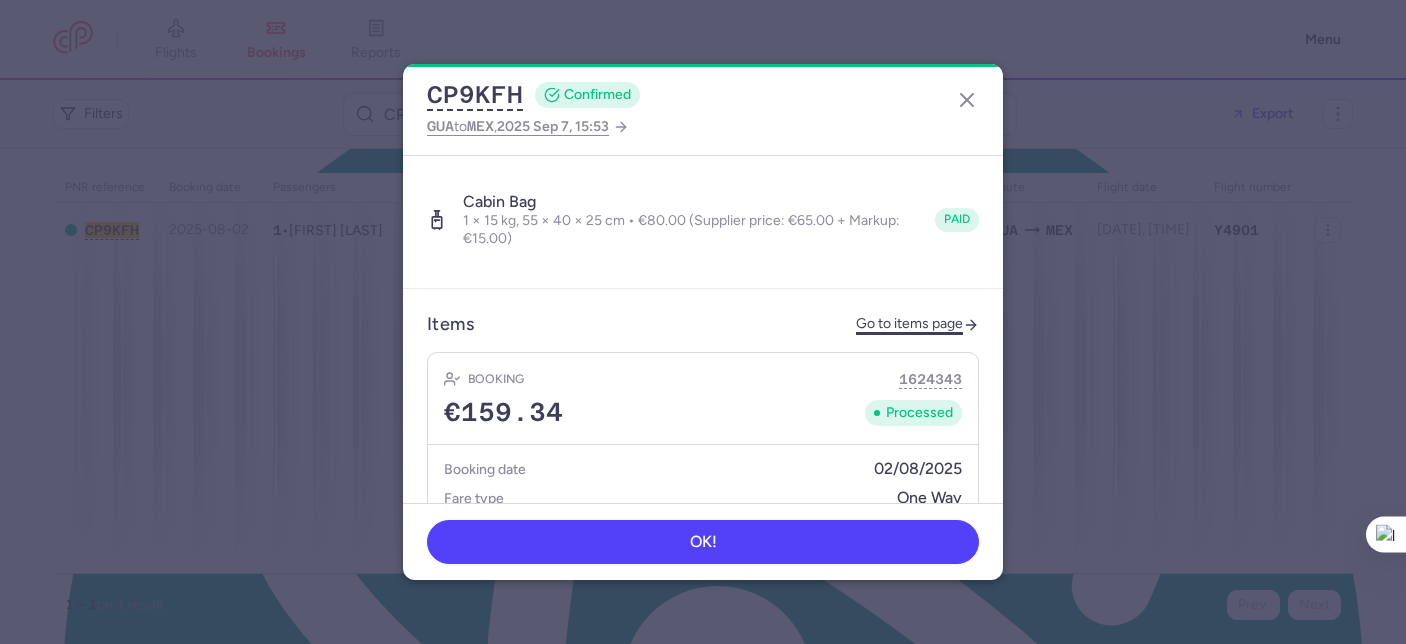 click on "Go to items page" 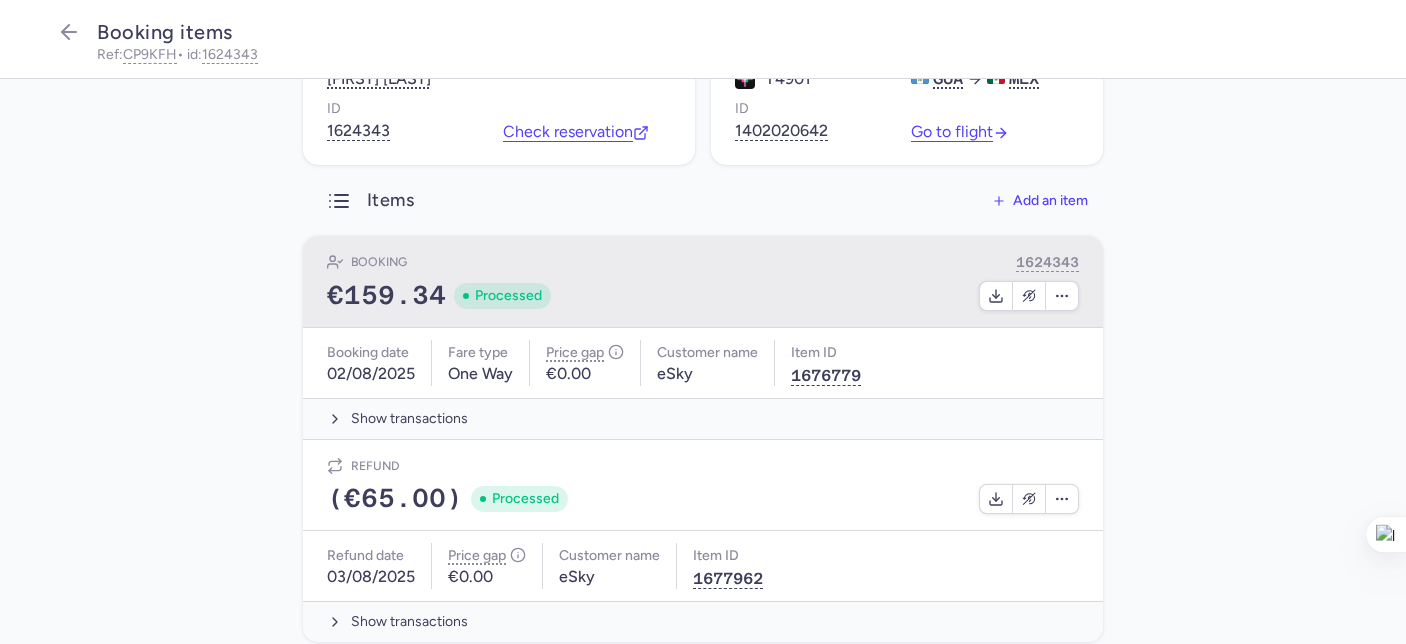 scroll, scrollTop: 244, scrollLeft: 0, axis: vertical 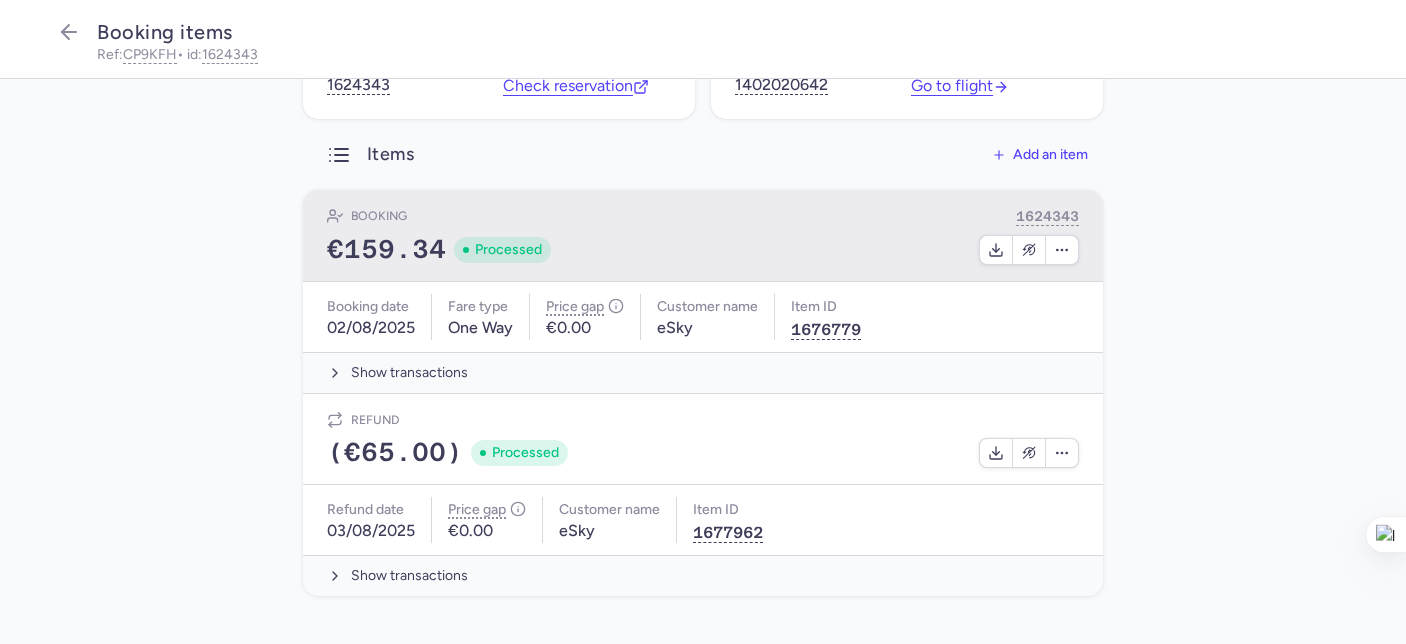 click at bounding box center [821, 250] 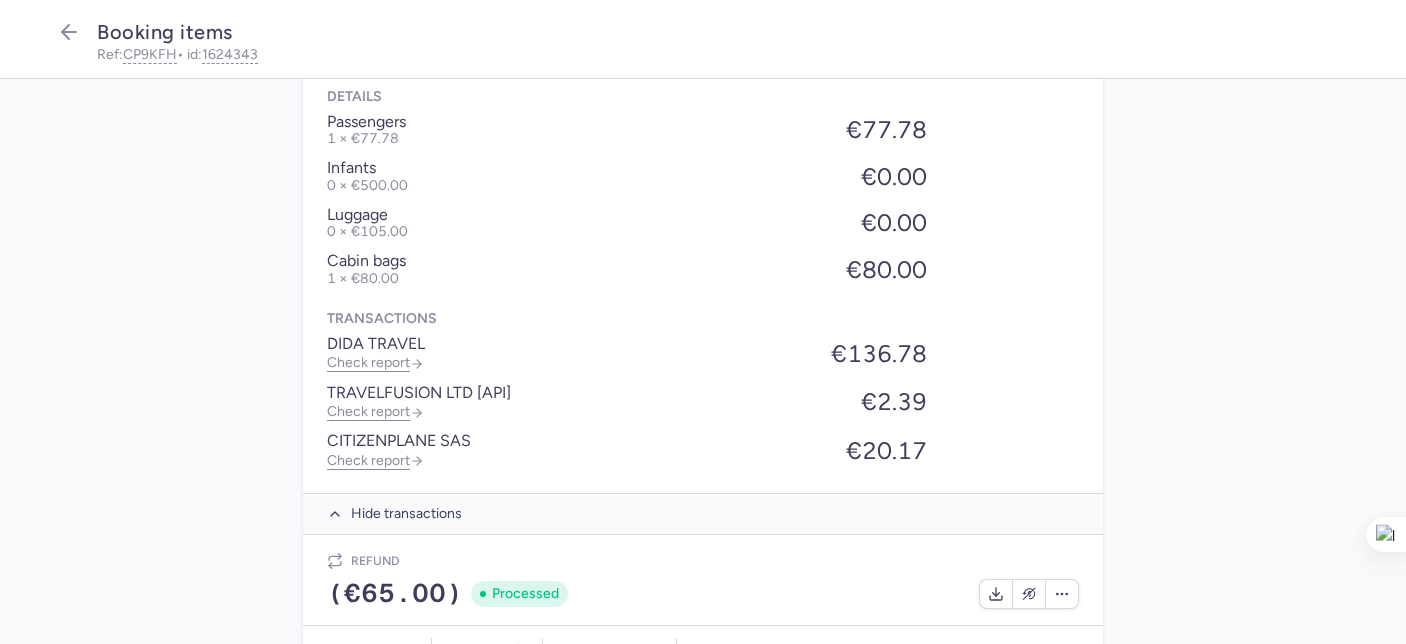 scroll, scrollTop: 313, scrollLeft: 0, axis: vertical 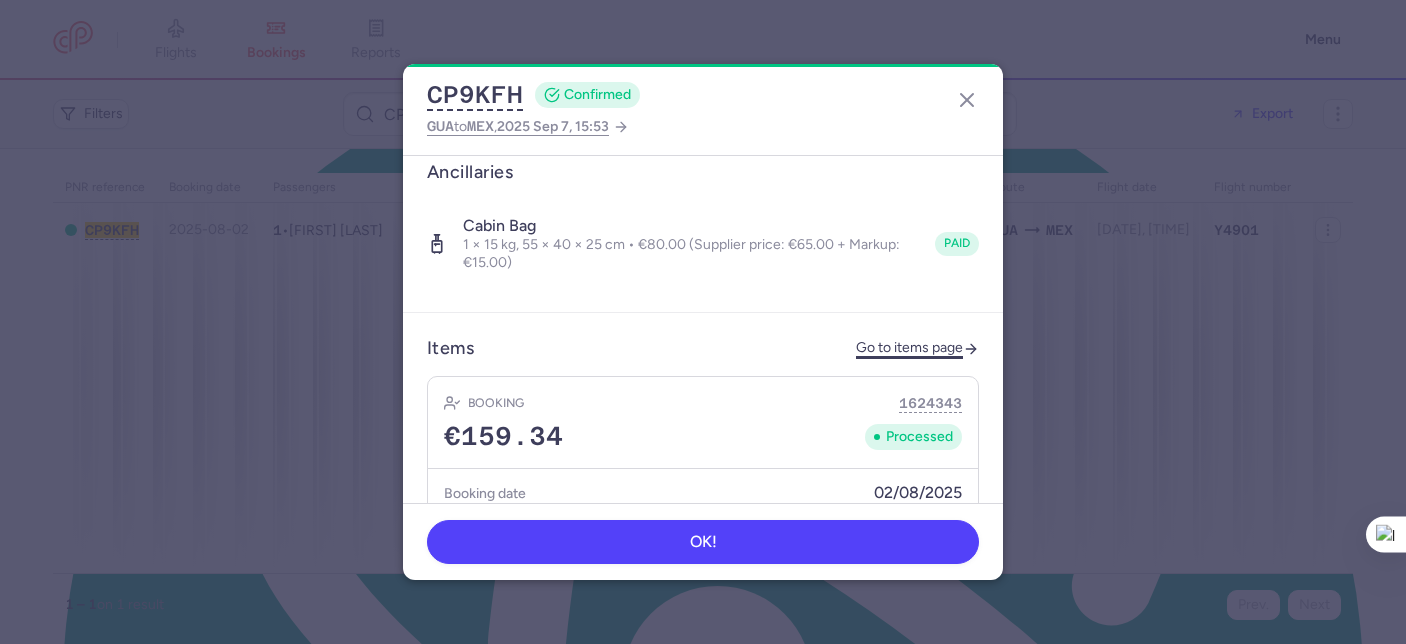 click on "Go to items page" 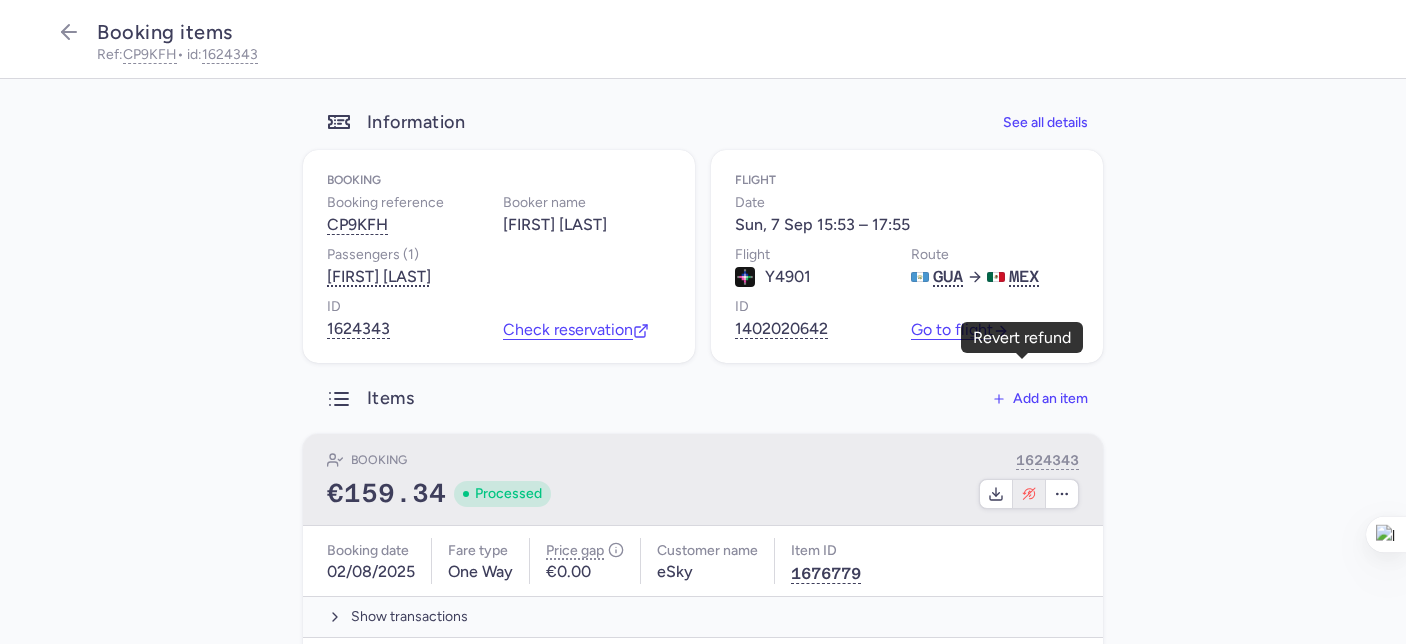 scroll, scrollTop: 244, scrollLeft: 0, axis: vertical 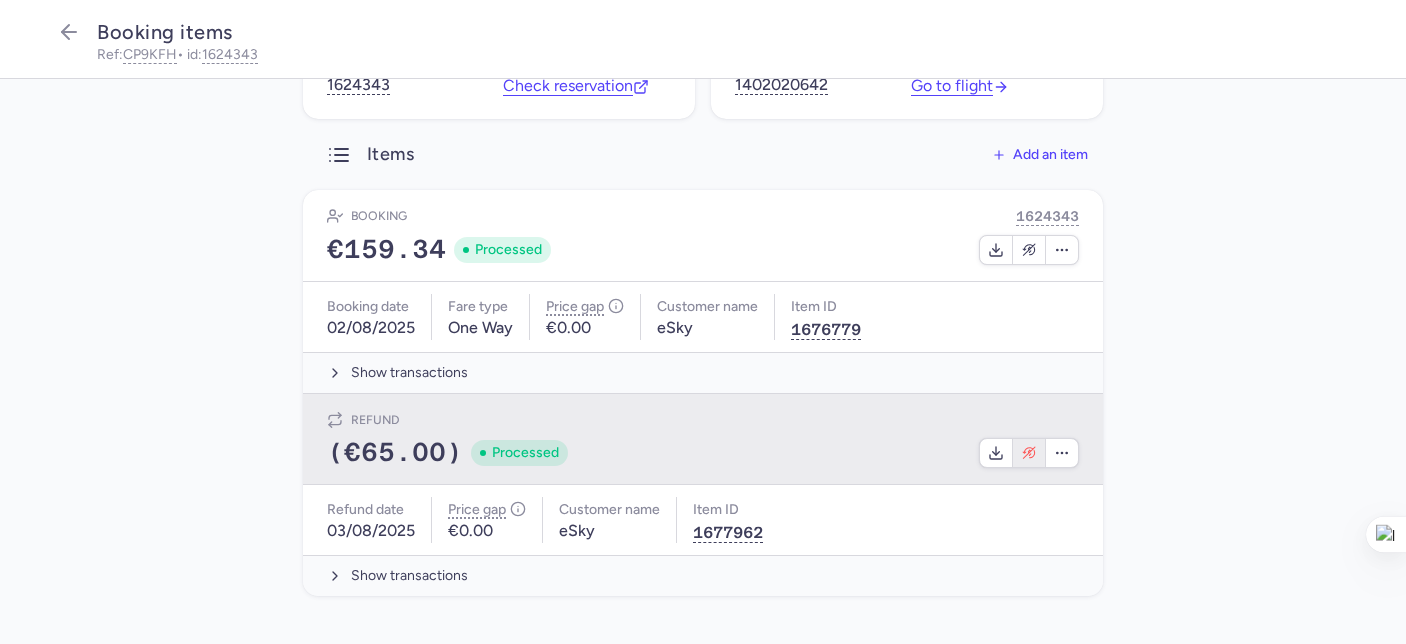 click 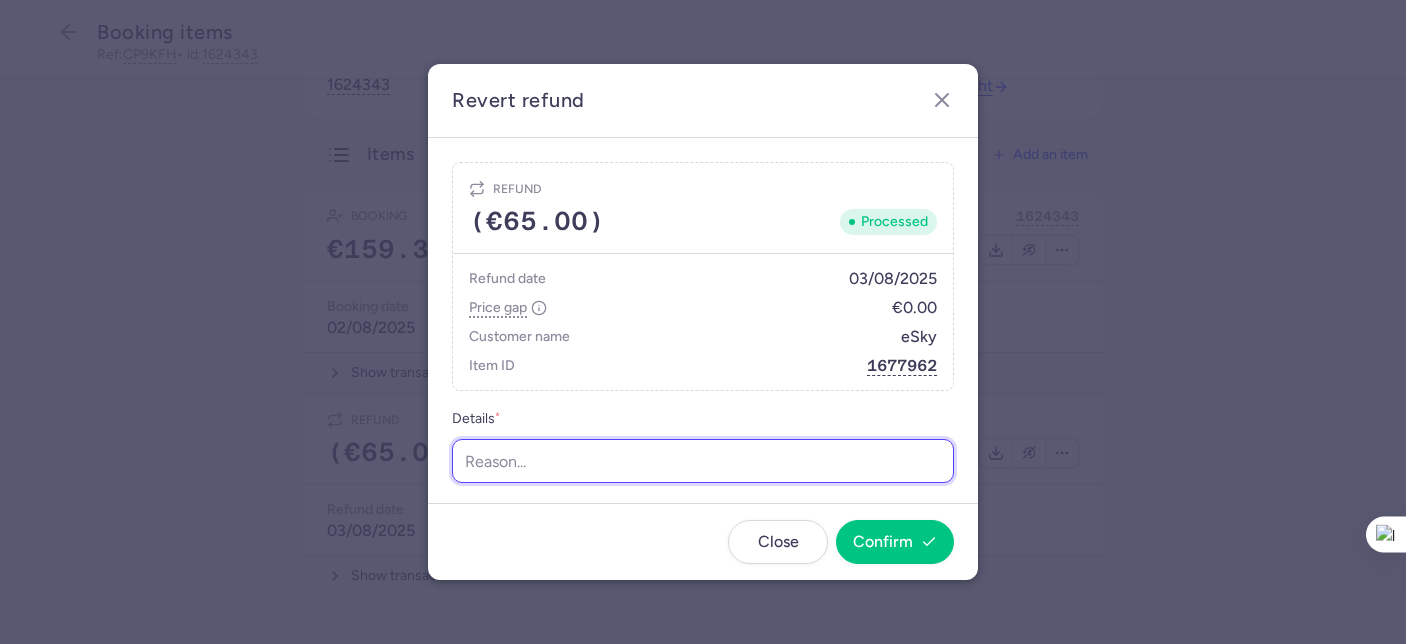 click on "Details  *" at bounding box center (703, 461) 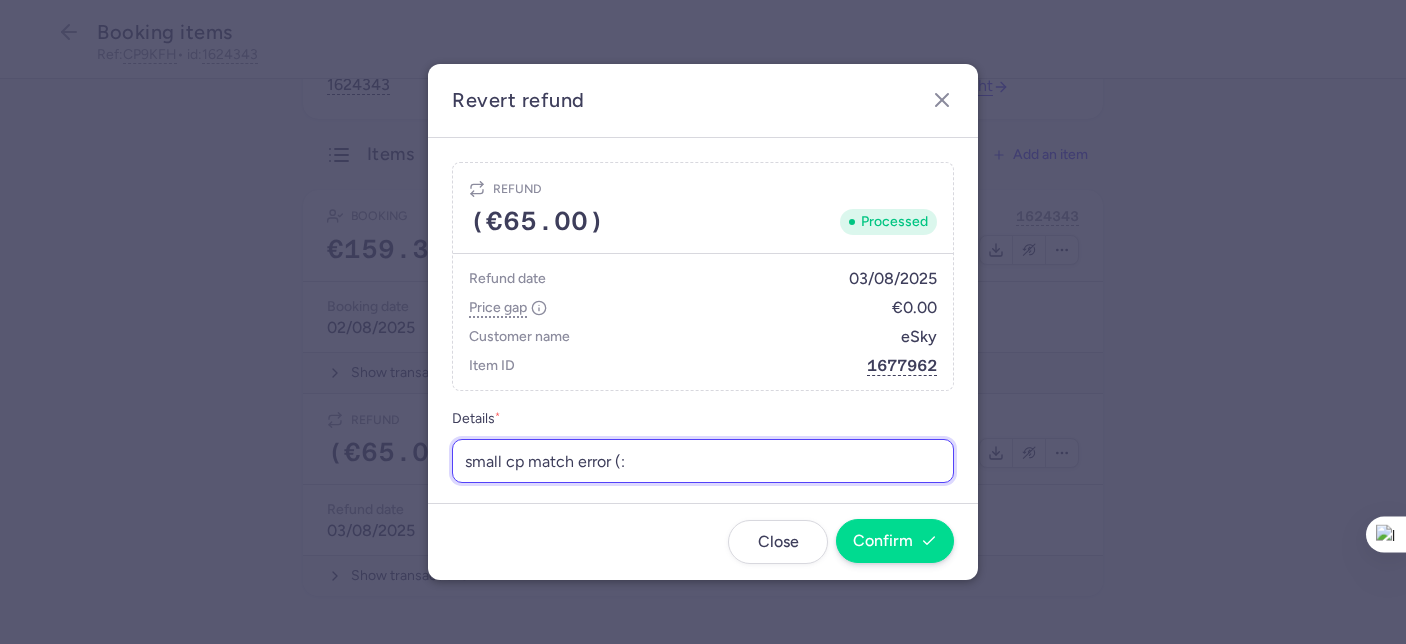 type on "small cp match error (:" 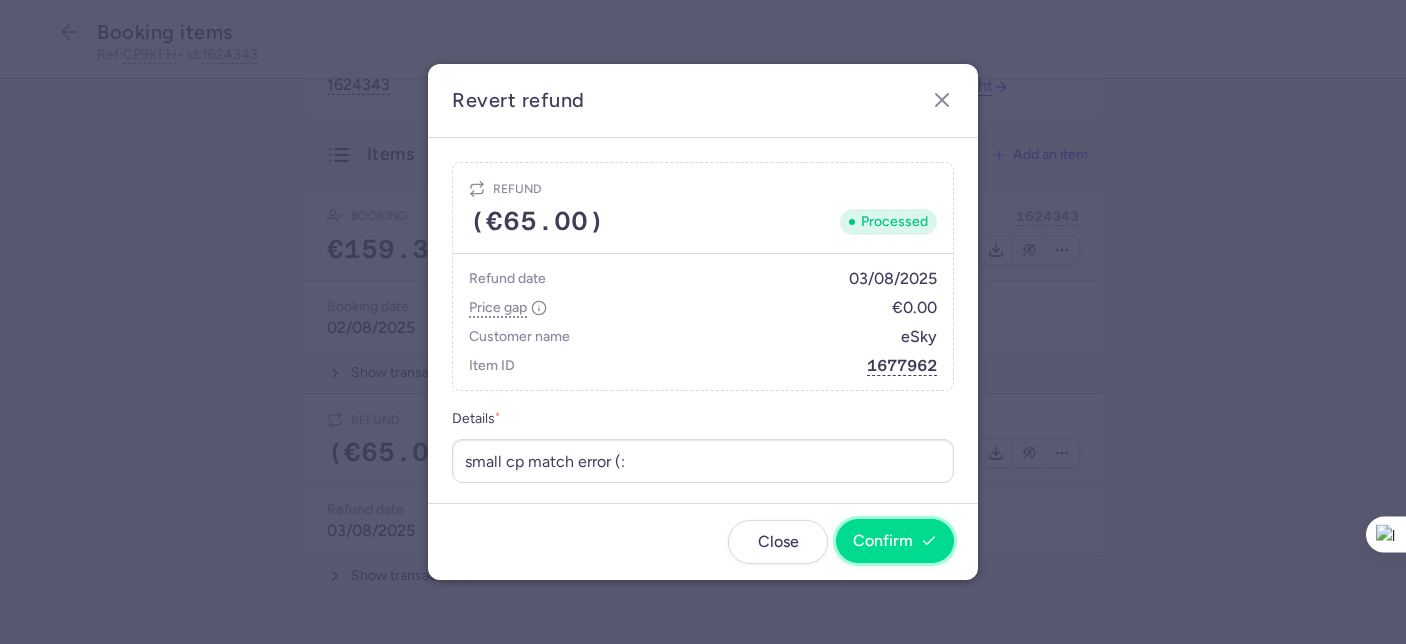 click on "Confirm" at bounding box center (883, 541) 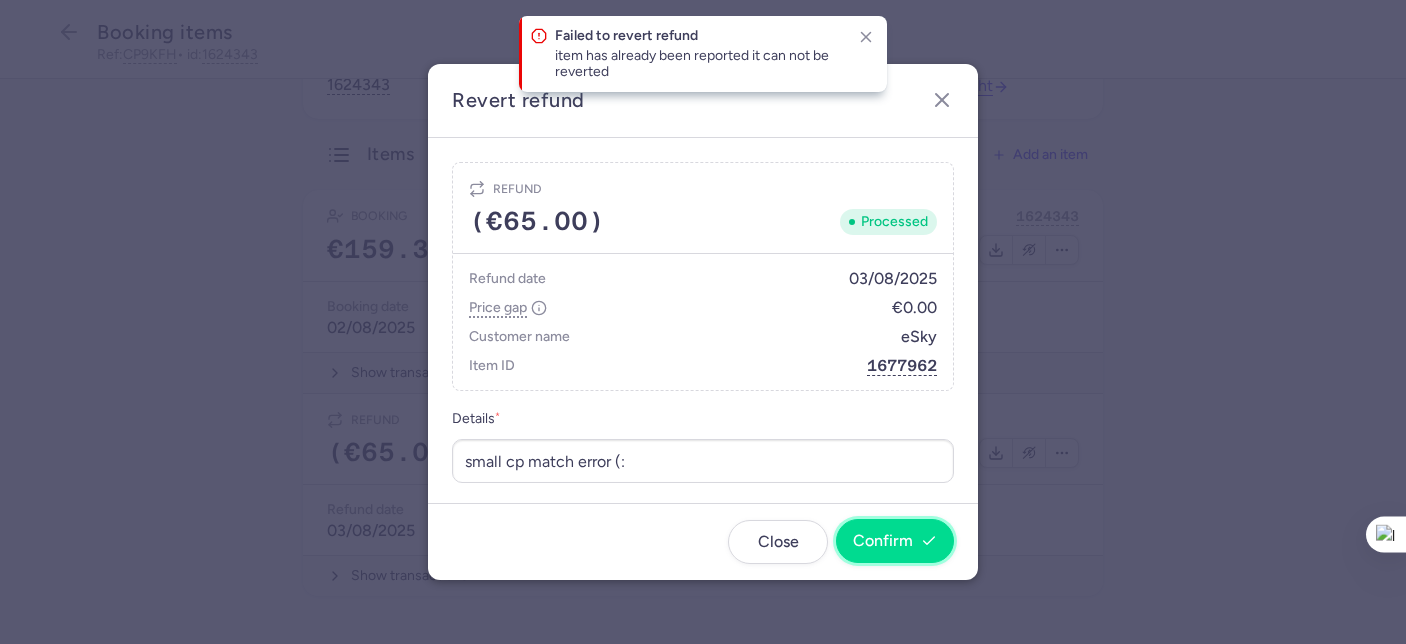 click on "Confirm" at bounding box center [883, 541] 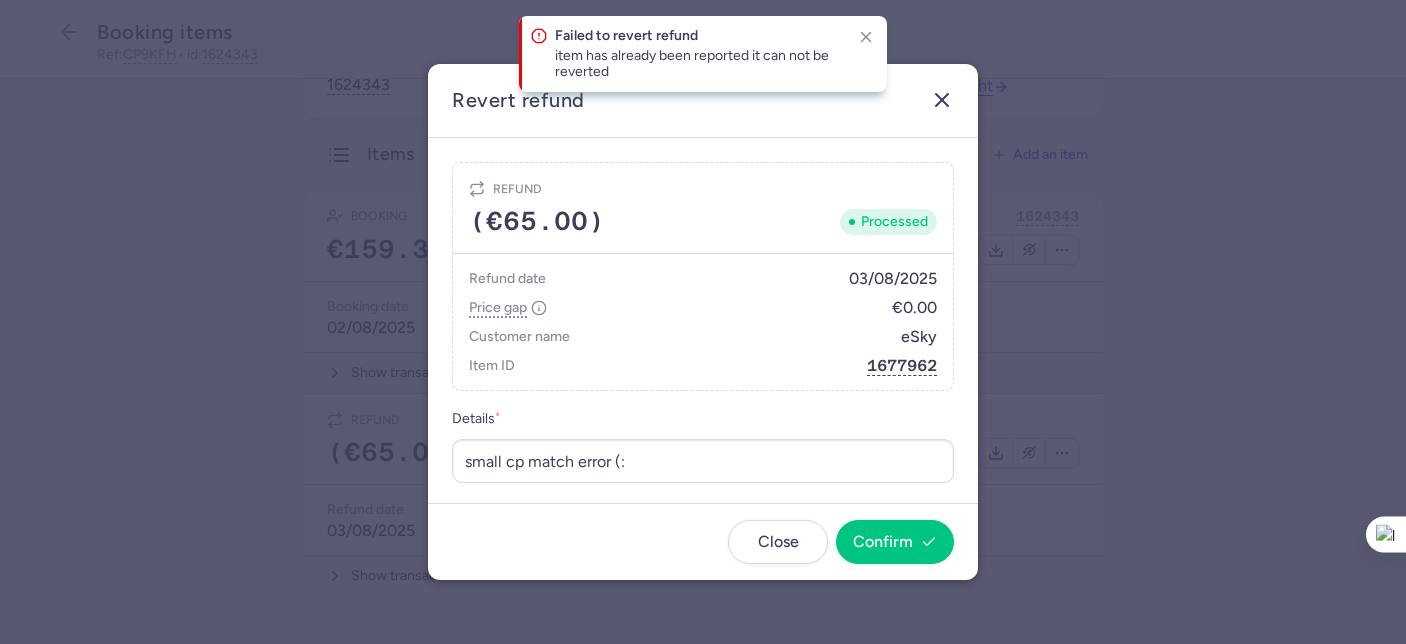 click 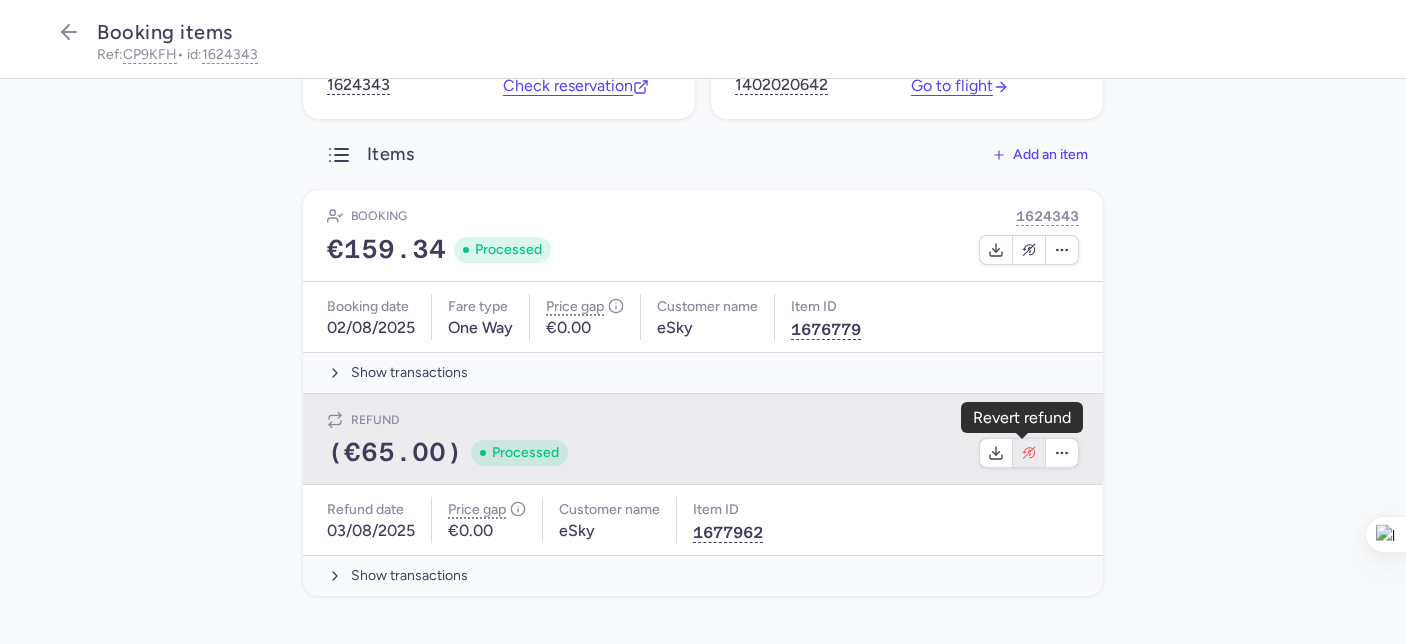 click 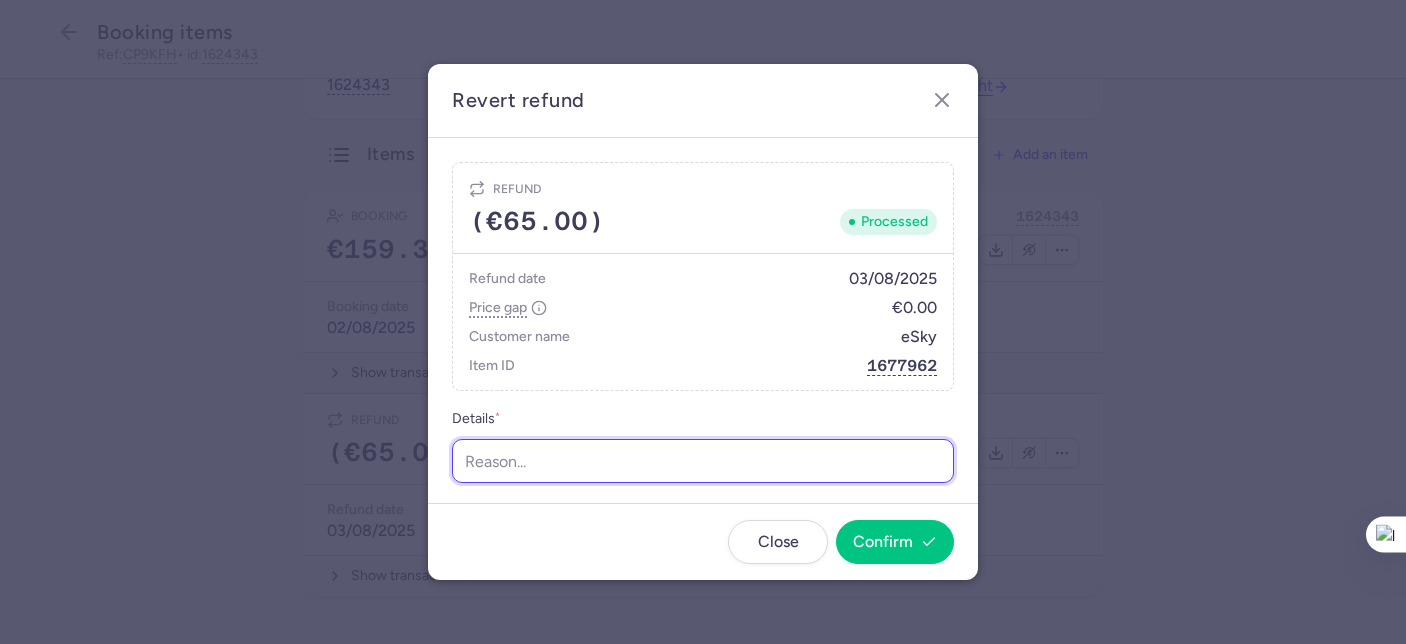click on "Details  *" at bounding box center [703, 461] 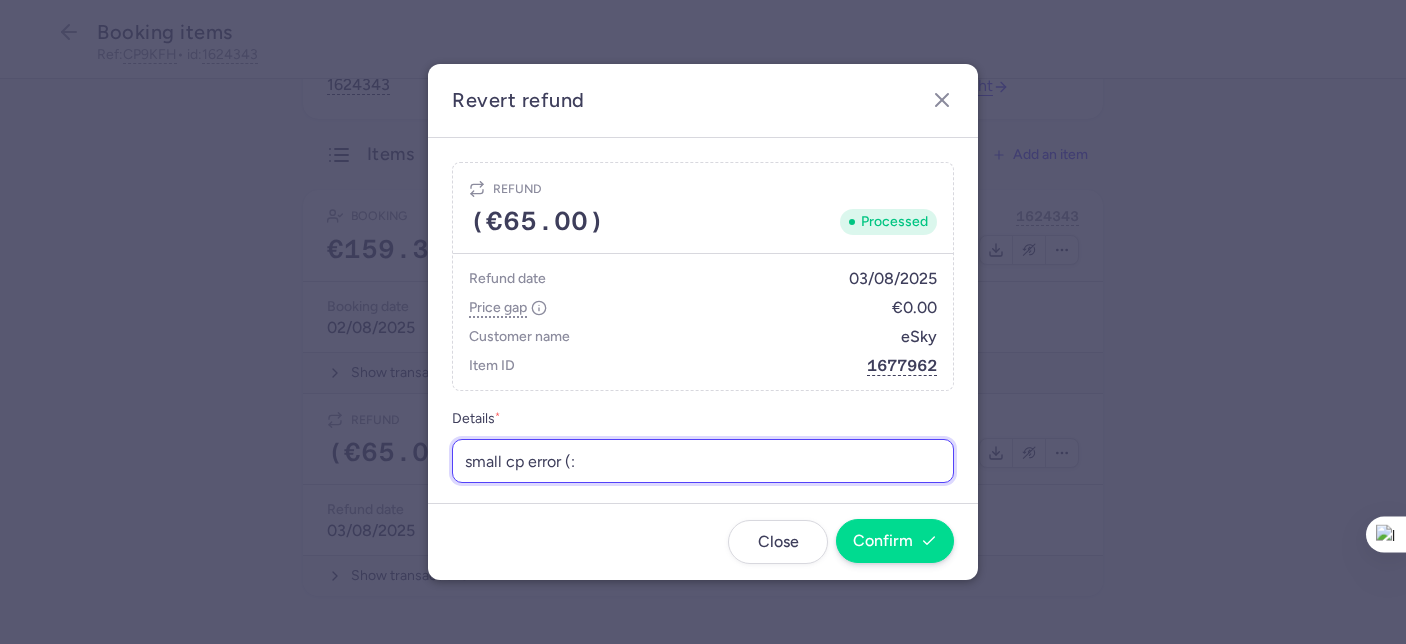 type on "small cp error (:" 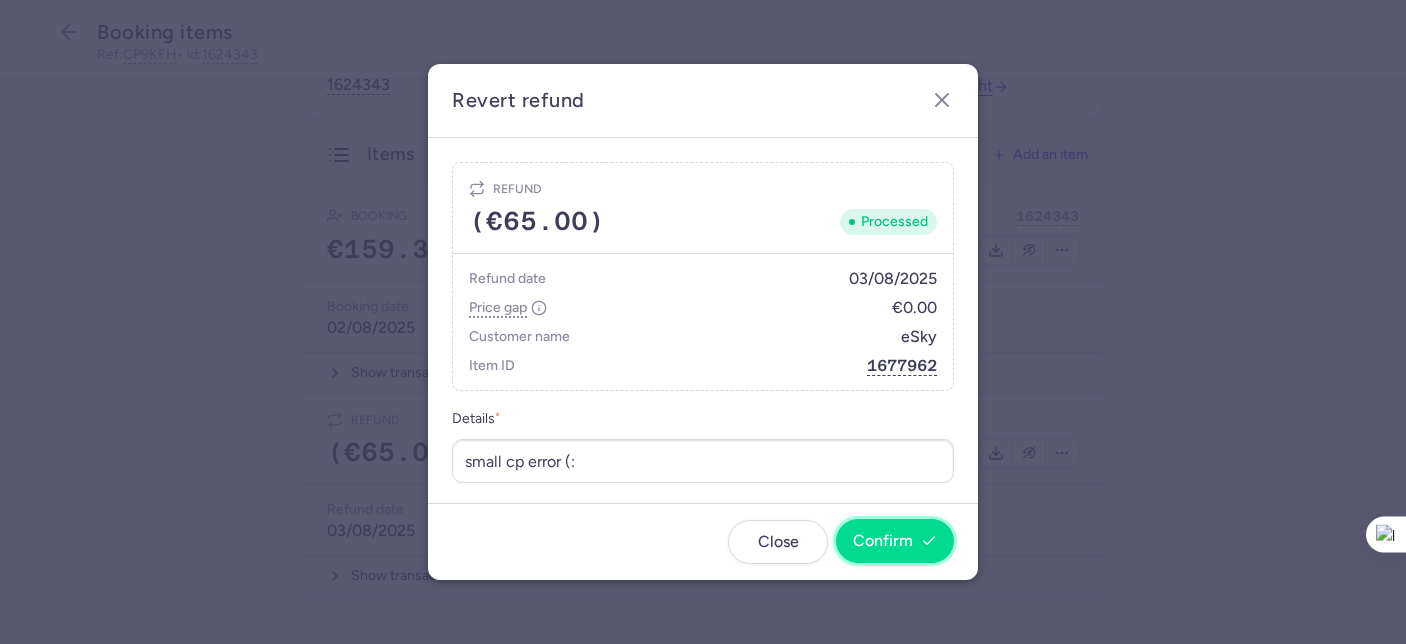 click 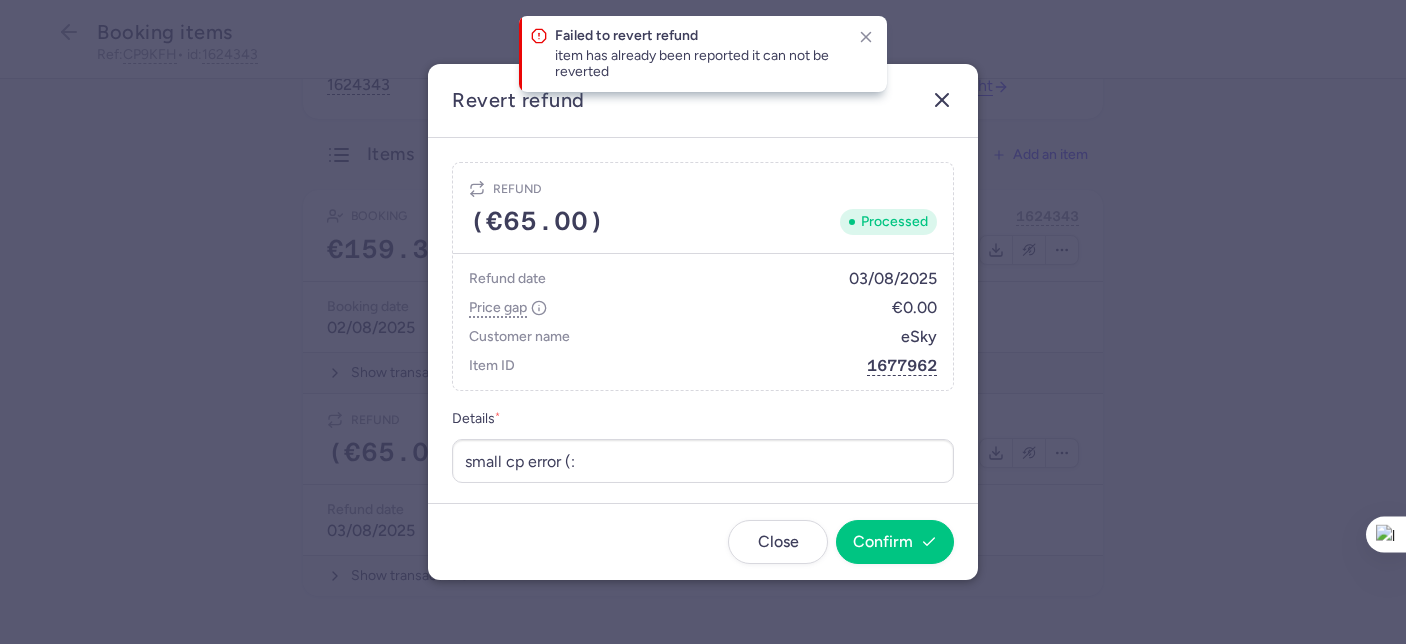 click 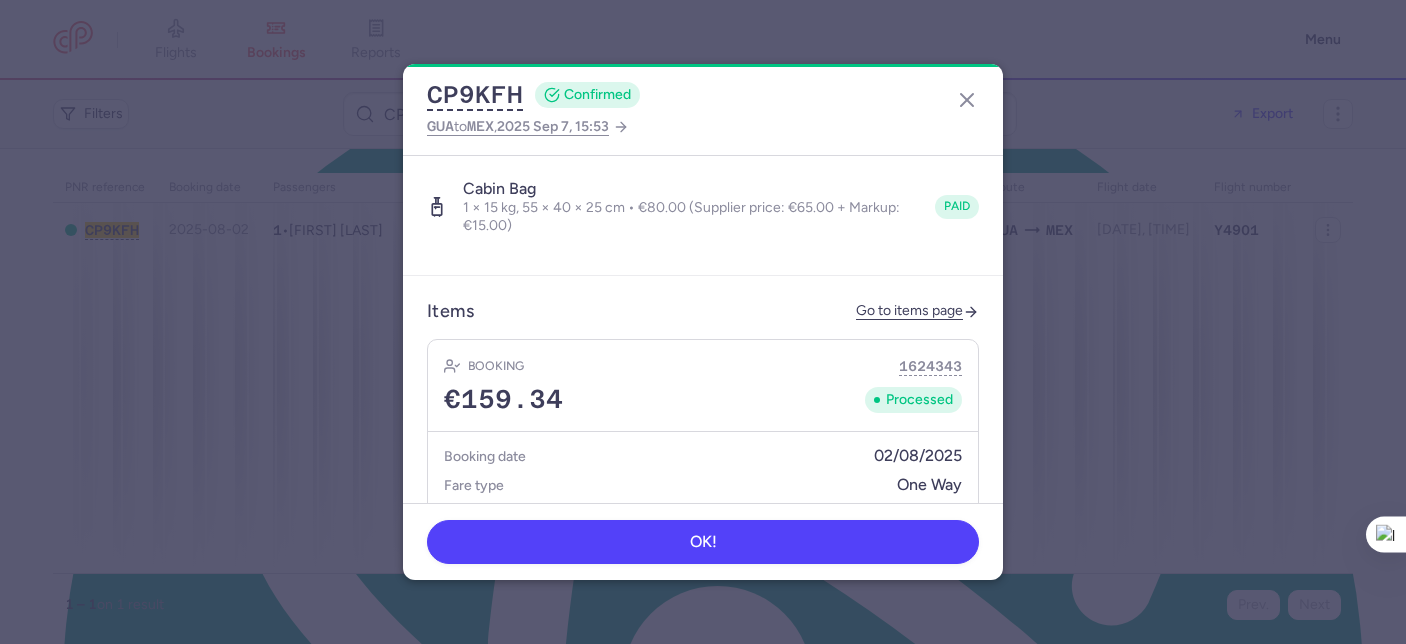 scroll, scrollTop: 644, scrollLeft: 0, axis: vertical 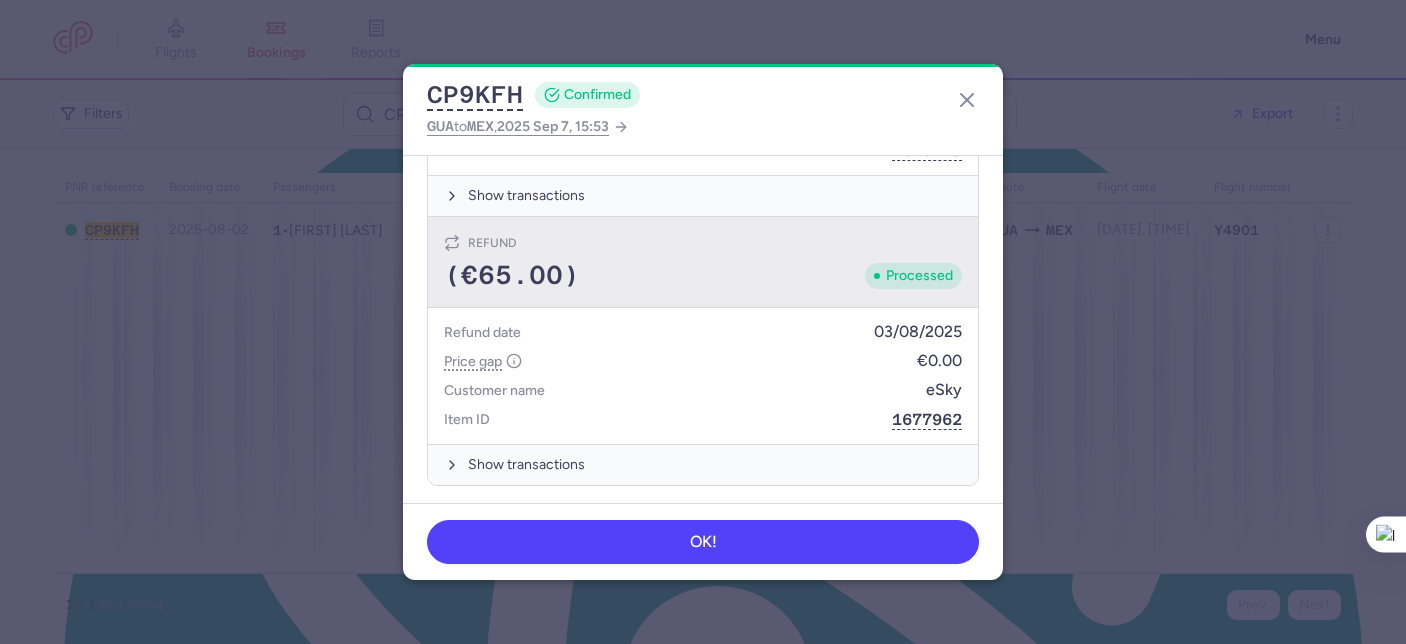 click on "Refund" at bounding box center [703, 243] 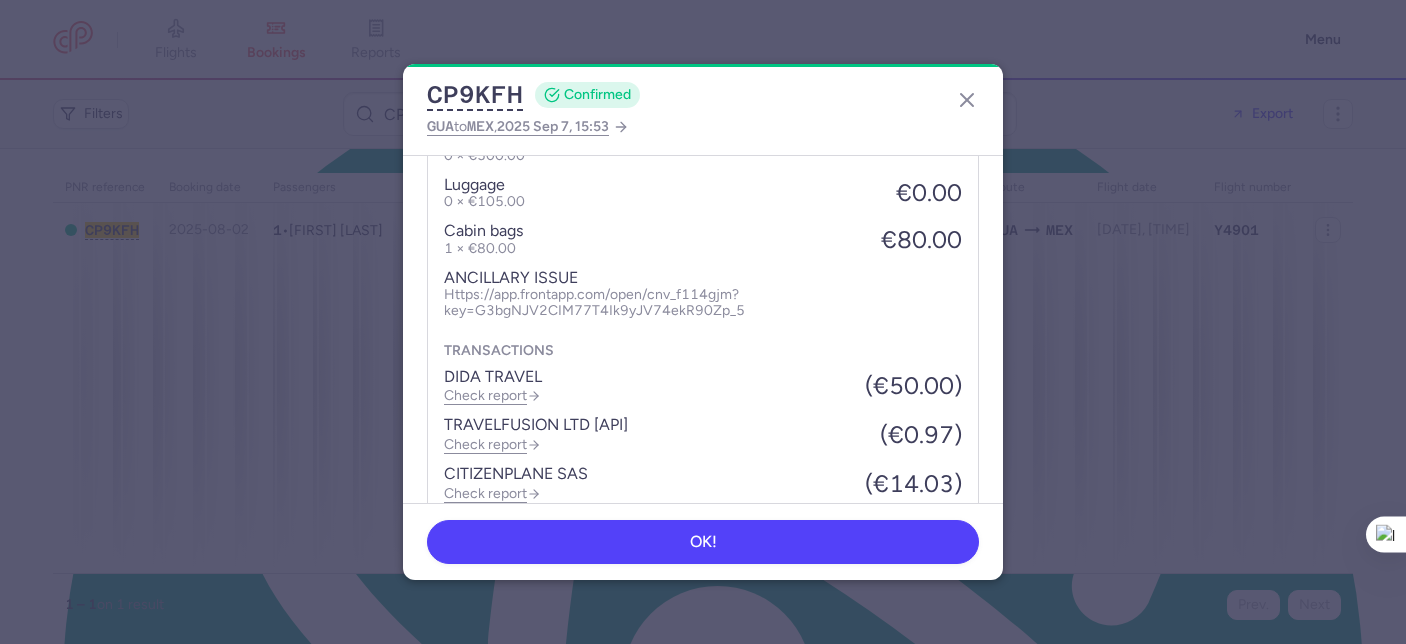 scroll, scrollTop: 1453, scrollLeft: 0, axis: vertical 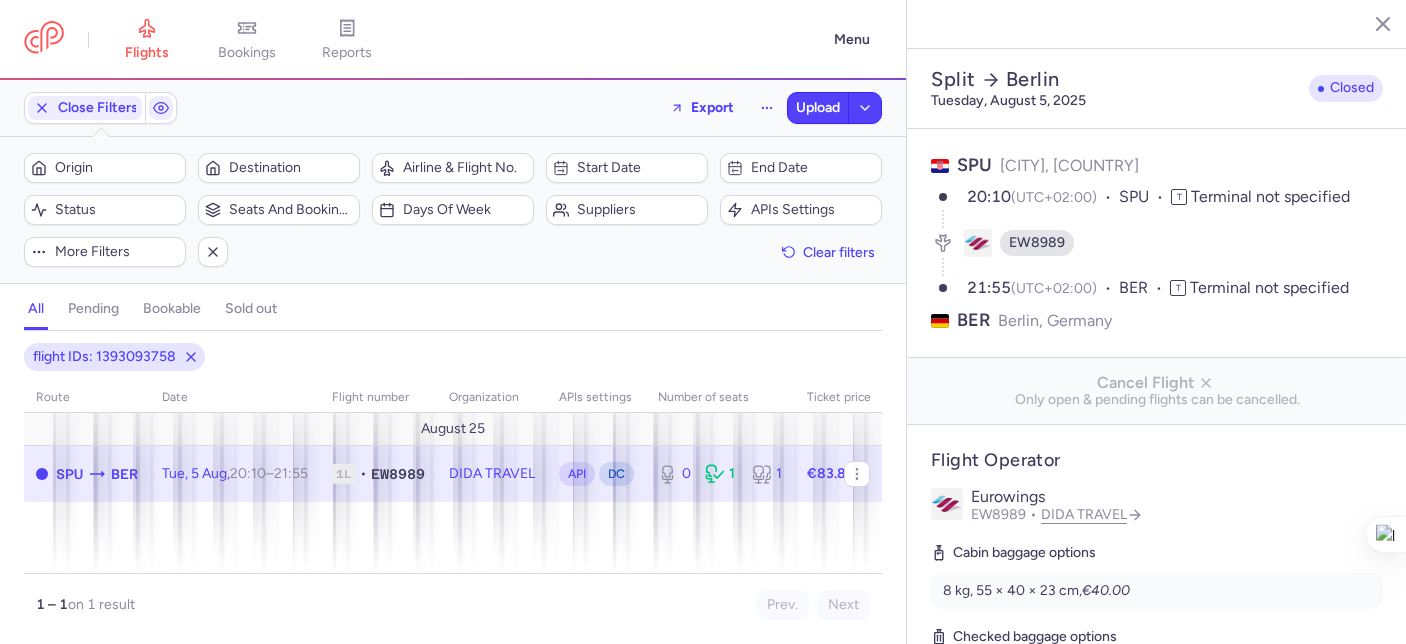 select on "days" 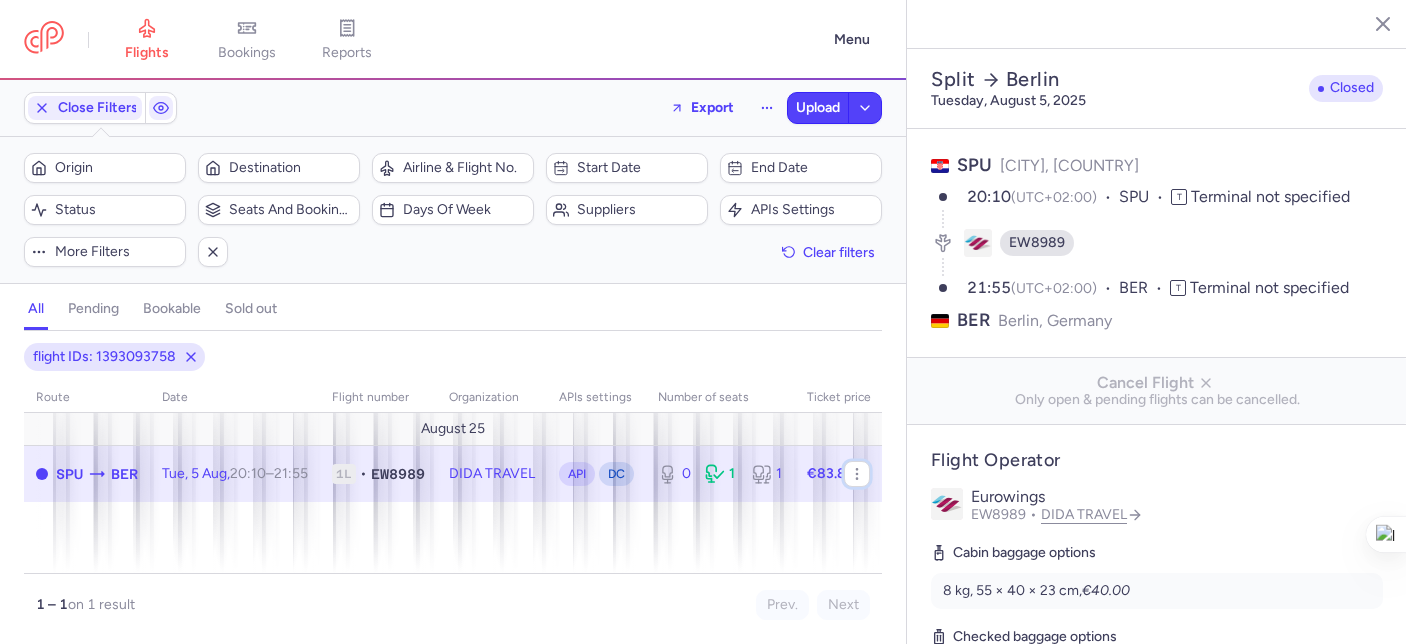 scroll, scrollTop: 0, scrollLeft: 0, axis: both 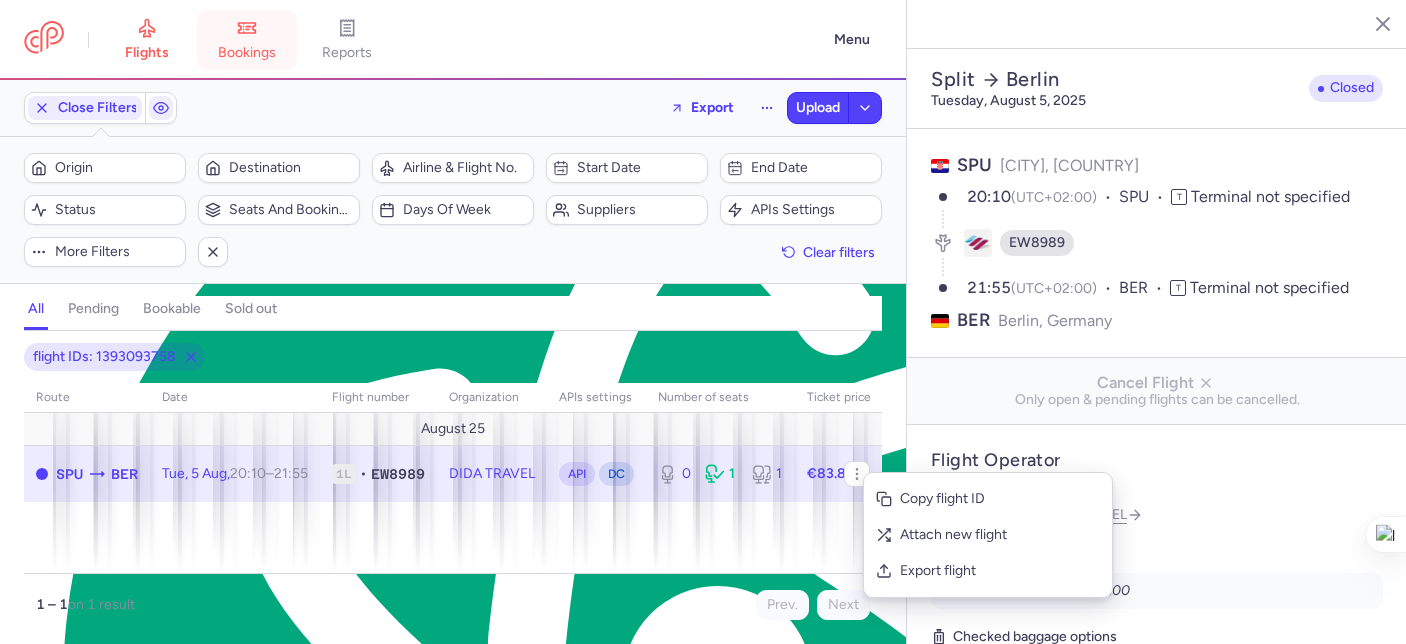 click on "bookings" at bounding box center [247, 40] 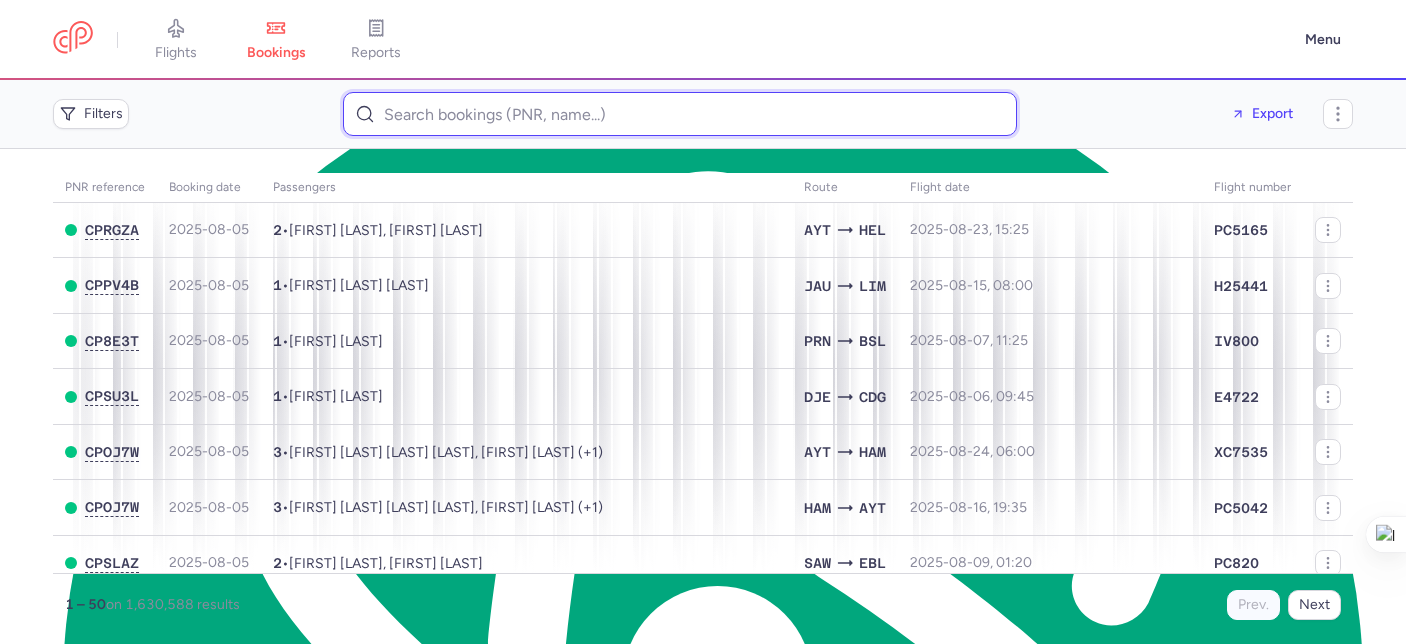 click at bounding box center [680, 114] 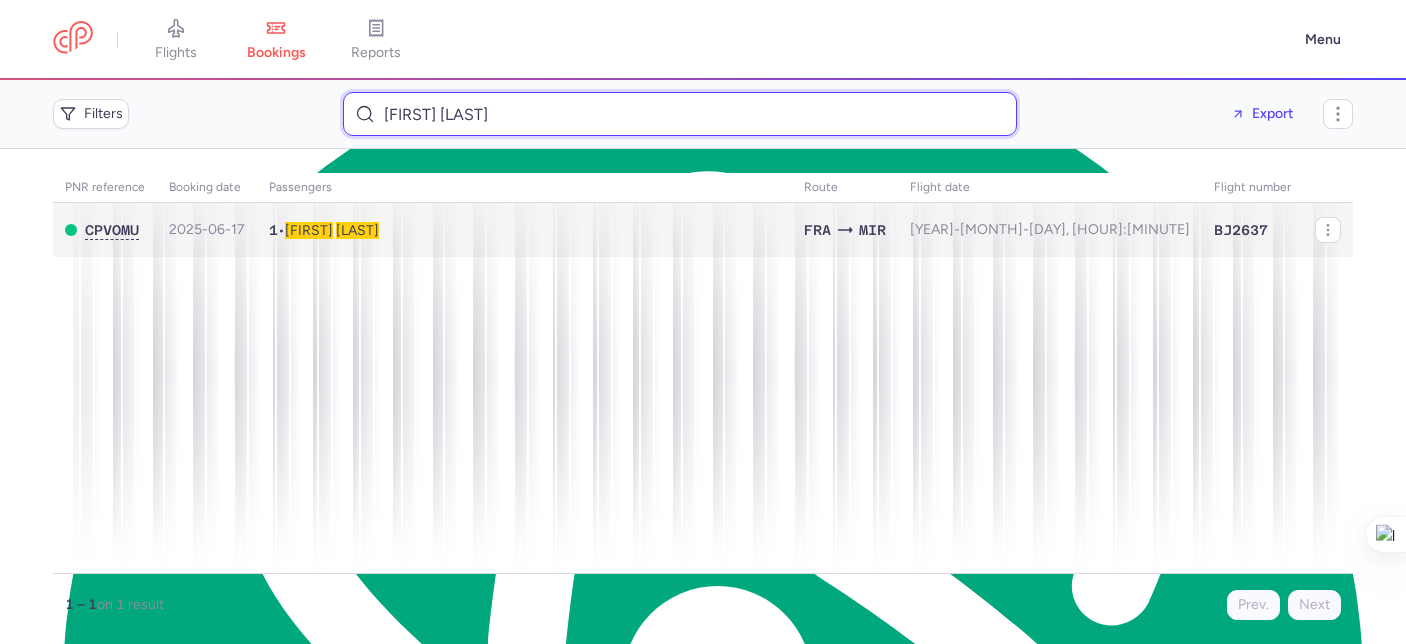 type on "[FIRST] [LAST]" 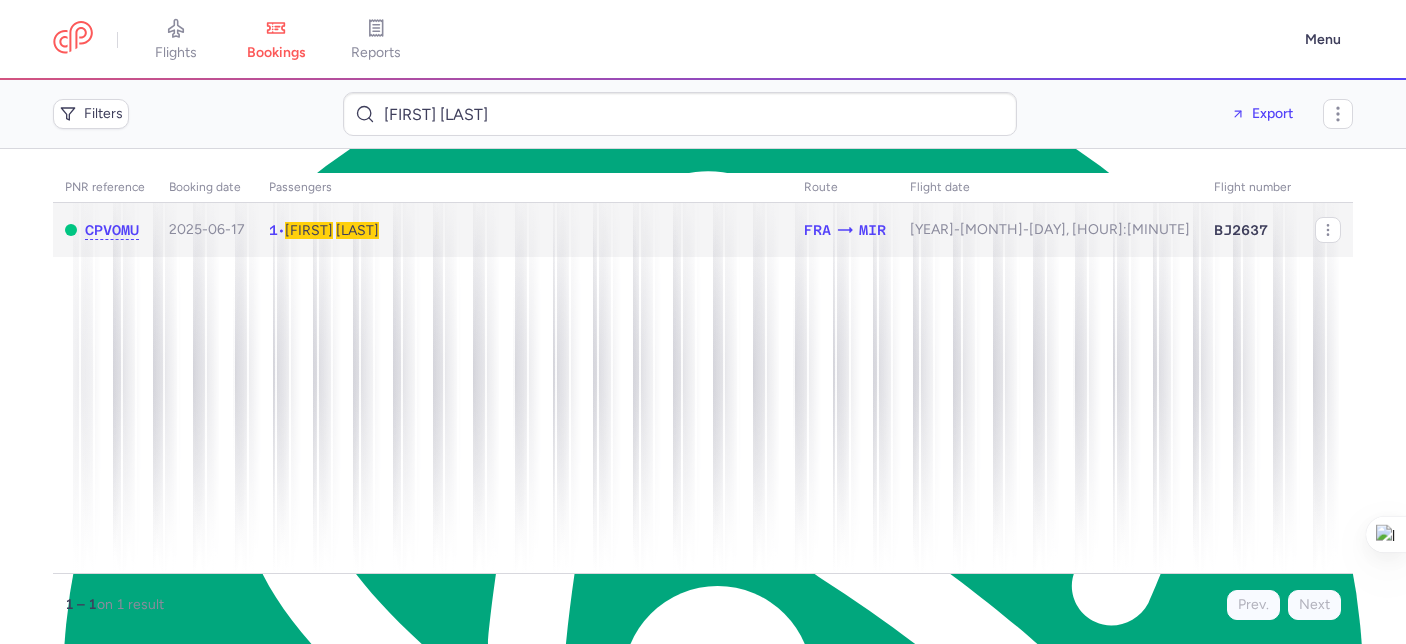 click on "1  •  [FIRST]   [LAST]" 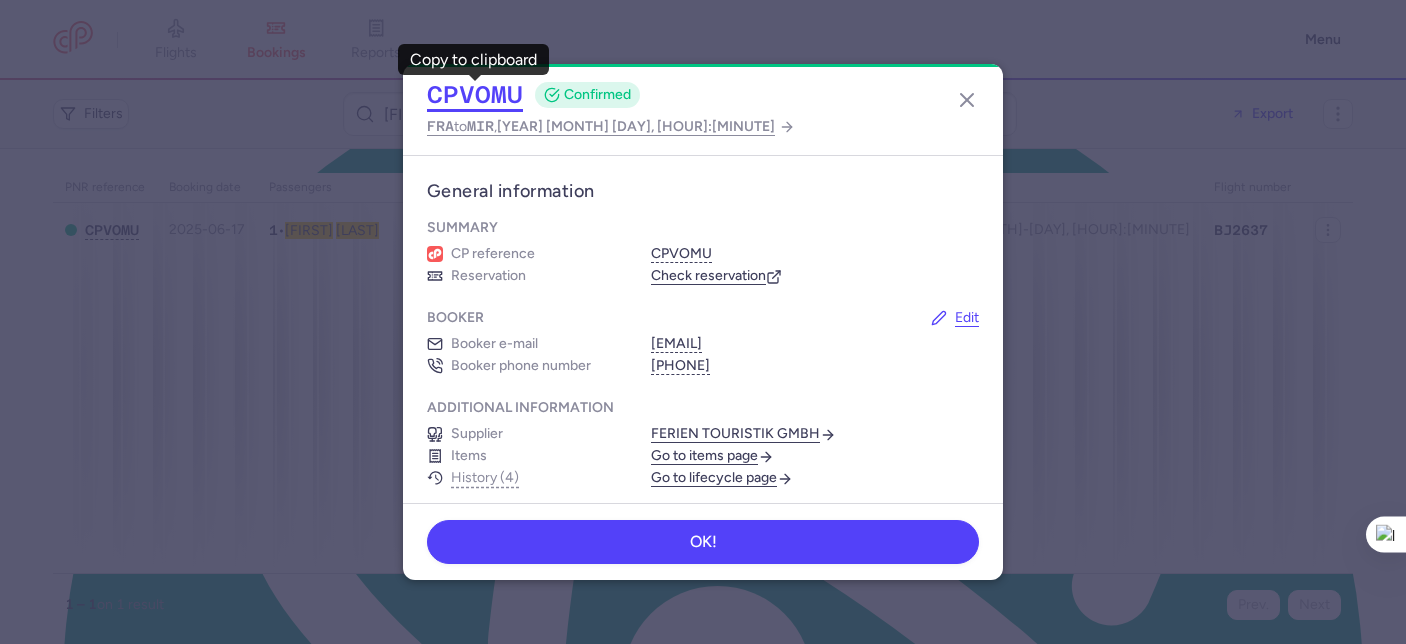 click on "CPVOMU" 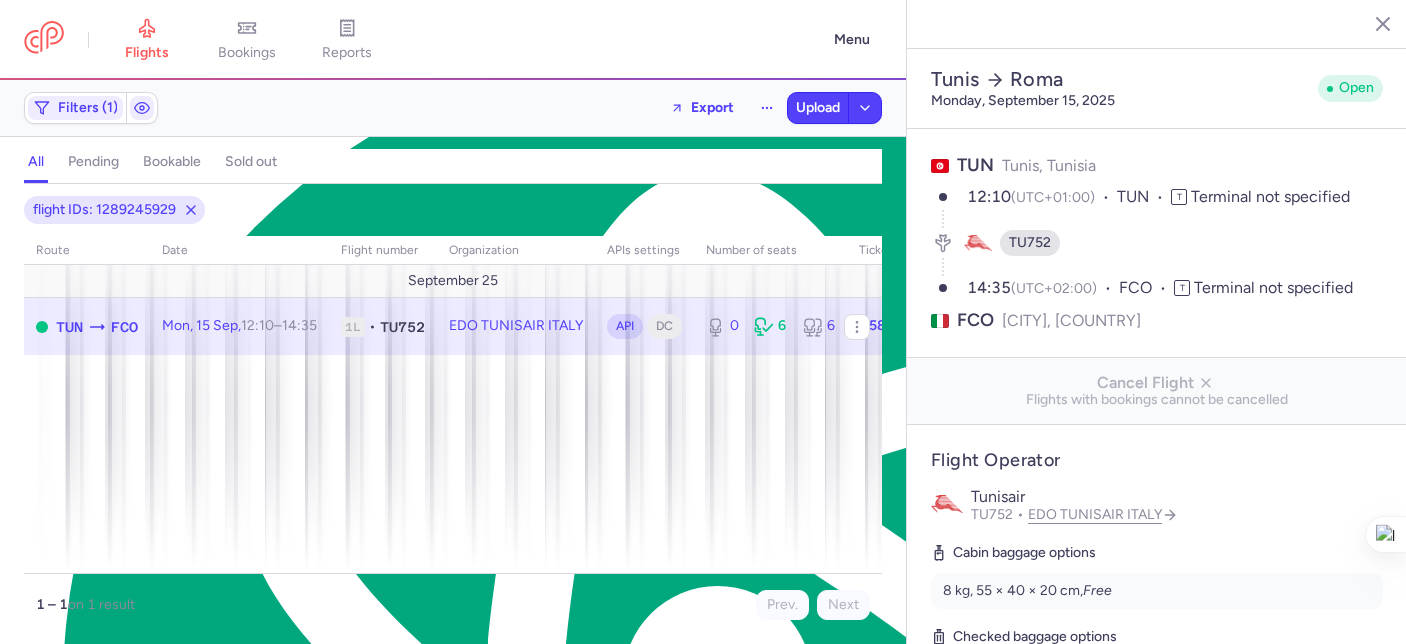 select on "days" 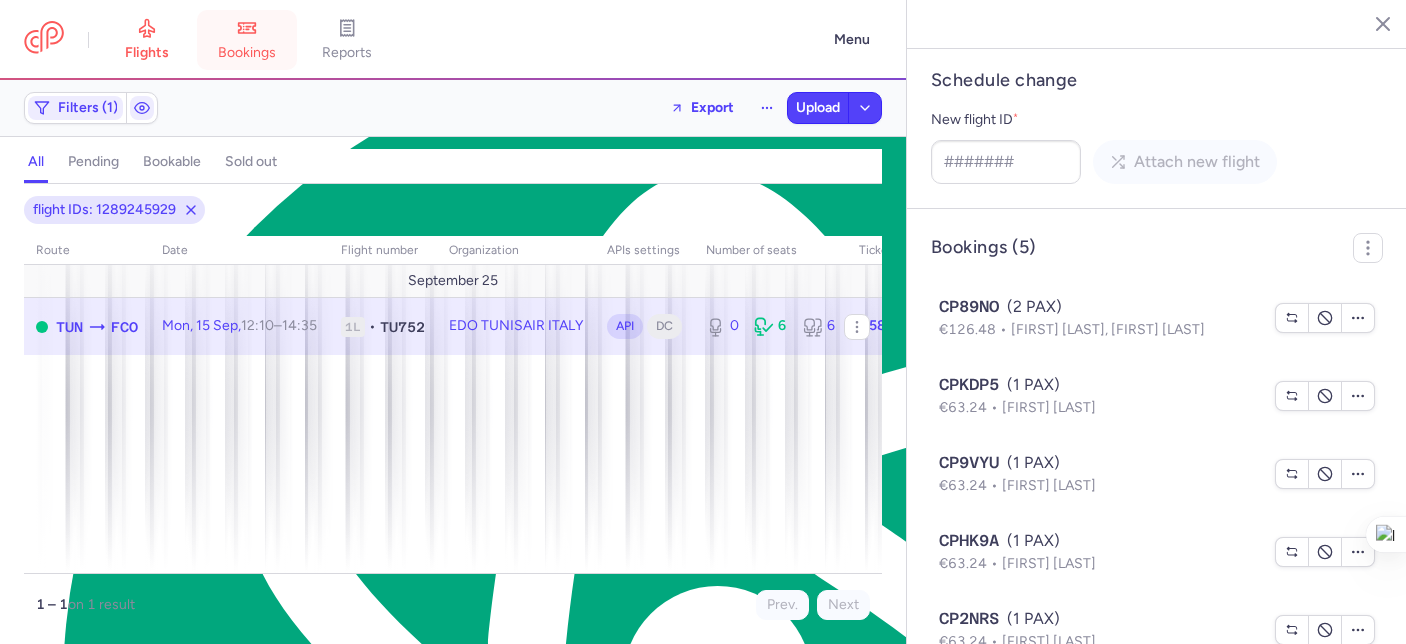 click on "bookings" at bounding box center (247, 40) 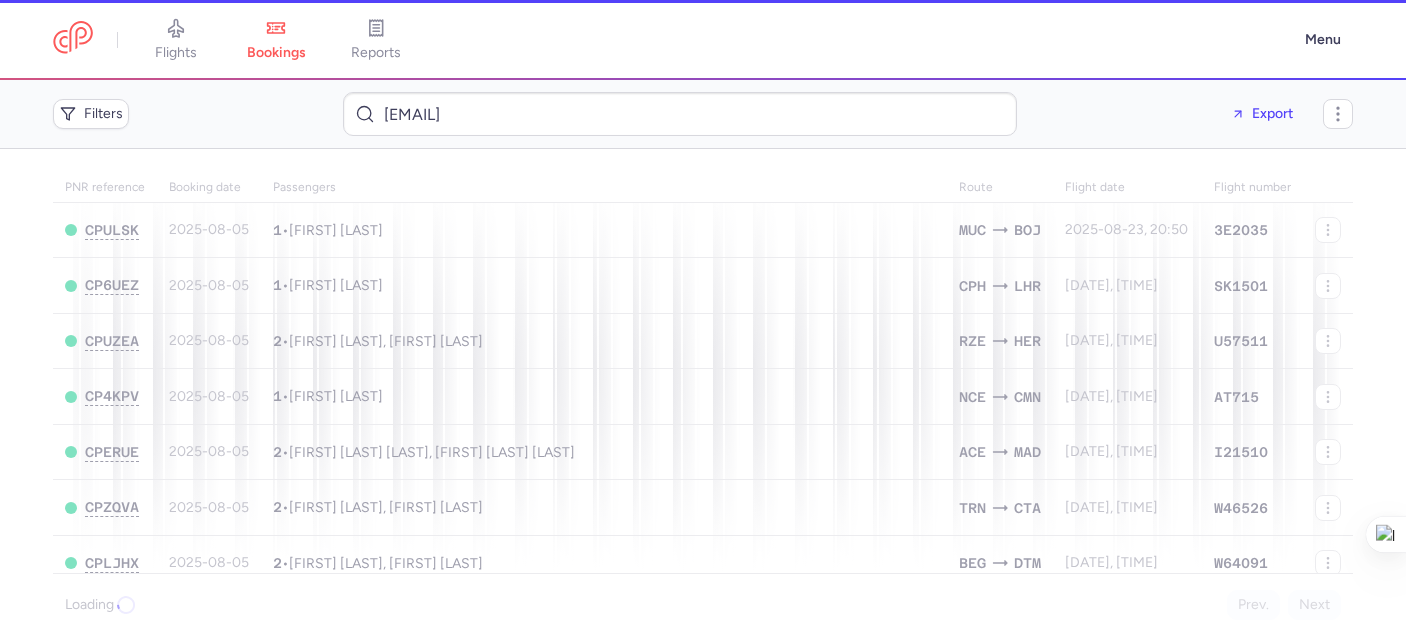 scroll, scrollTop: 0, scrollLeft: 0, axis: both 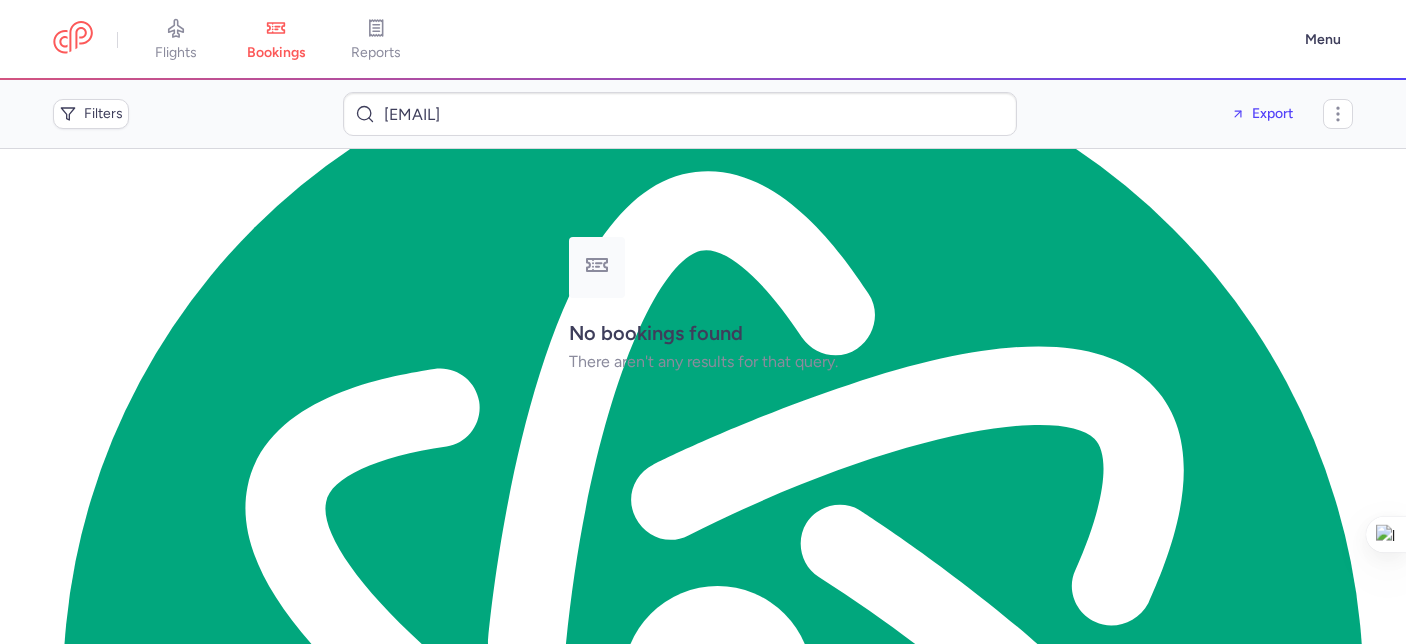 type on "[EMAIL]" 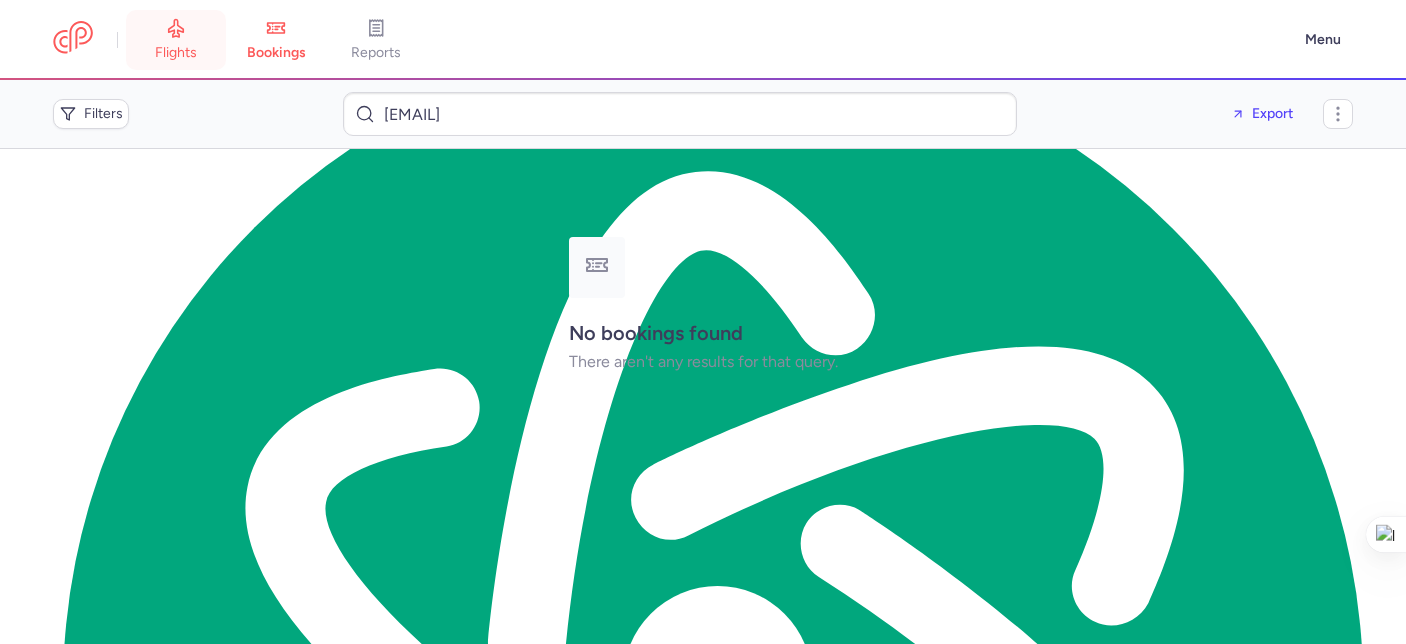click on "flights" at bounding box center (176, 40) 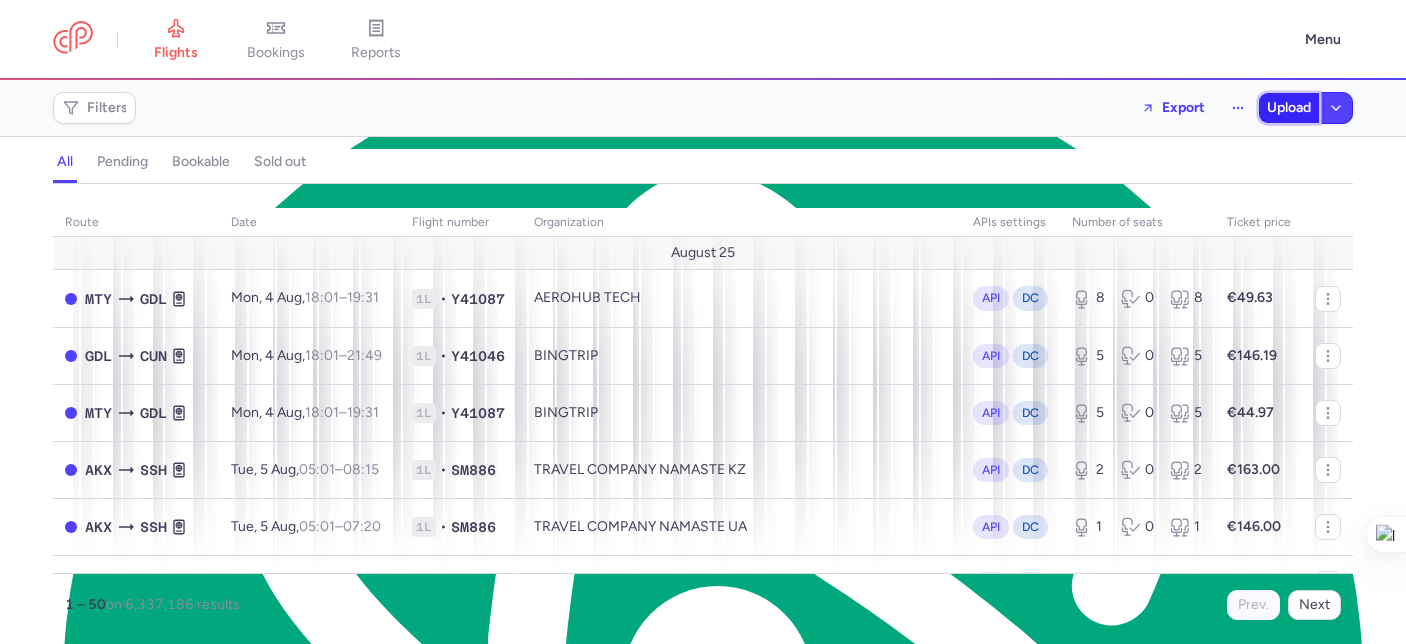 click on "Upload" at bounding box center [1289, 108] 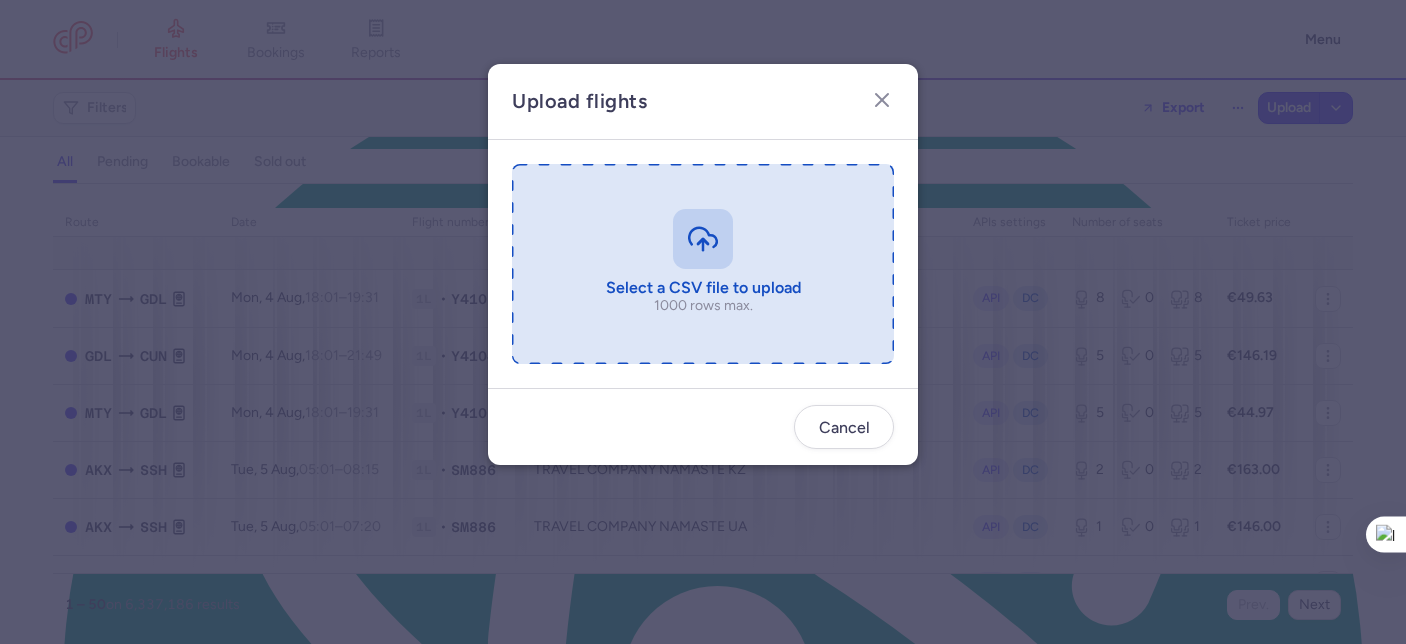 click at bounding box center [703, 264] 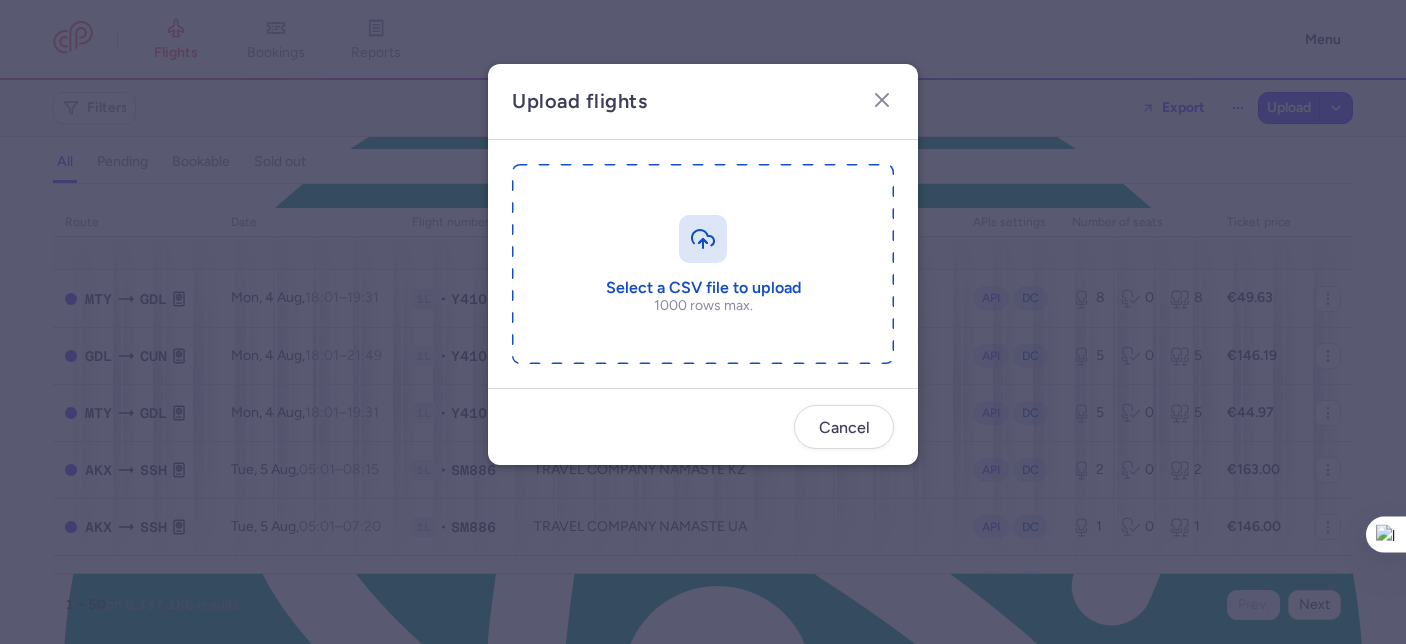 type on "C:\fakepath\export_flight_NO321_20250805,1702.csv" 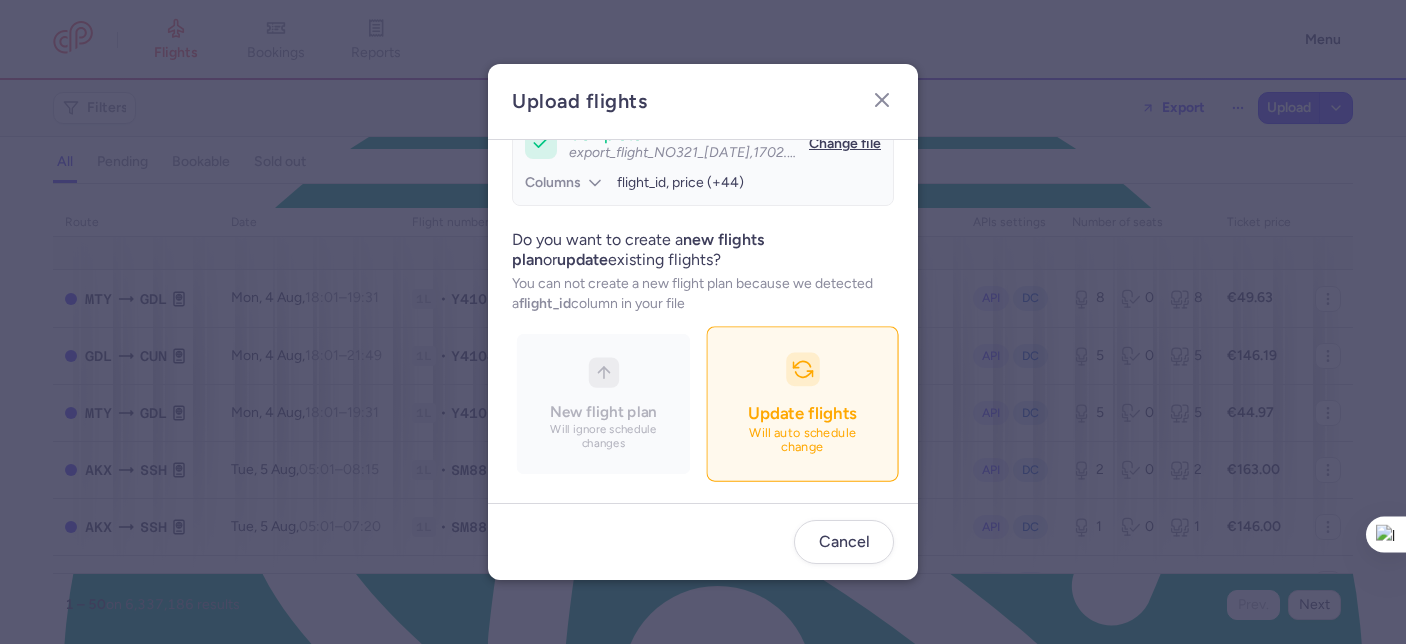 scroll, scrollTop: 215, scrollLeft: 0, axis: vertical 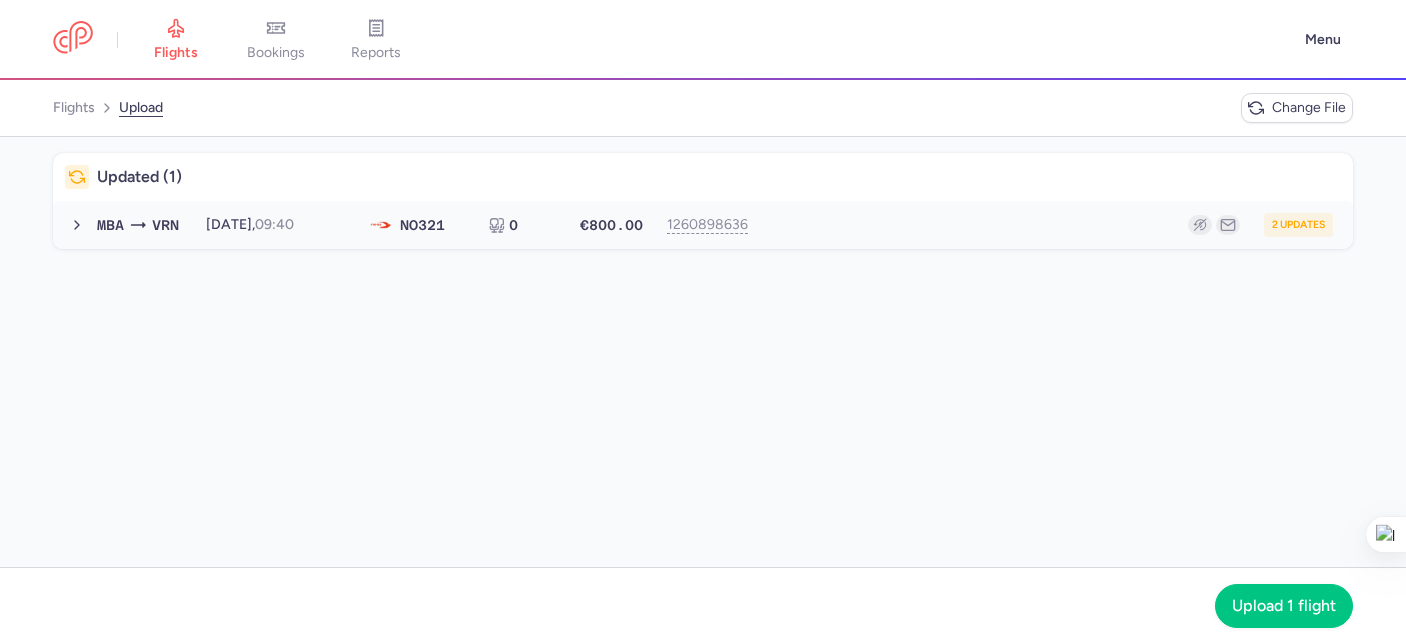 click on "MBA  VRN 2025-08-21,  09:40 NO  321 0 €800.00 1260898636 2 updates 2025-08-21, 09:40 NO321 0 seats €800.00" at bounding box center [703, 225] 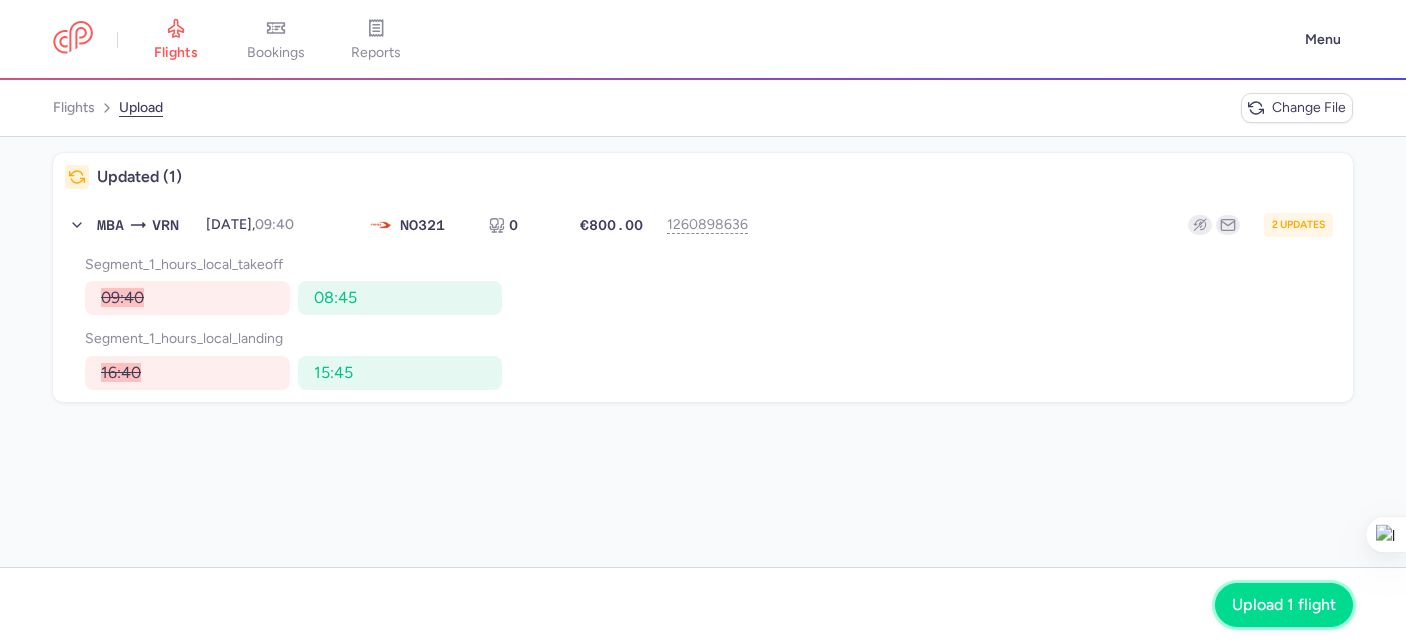 click on "Upload 1 flight" at bounding box center (1284, 605) 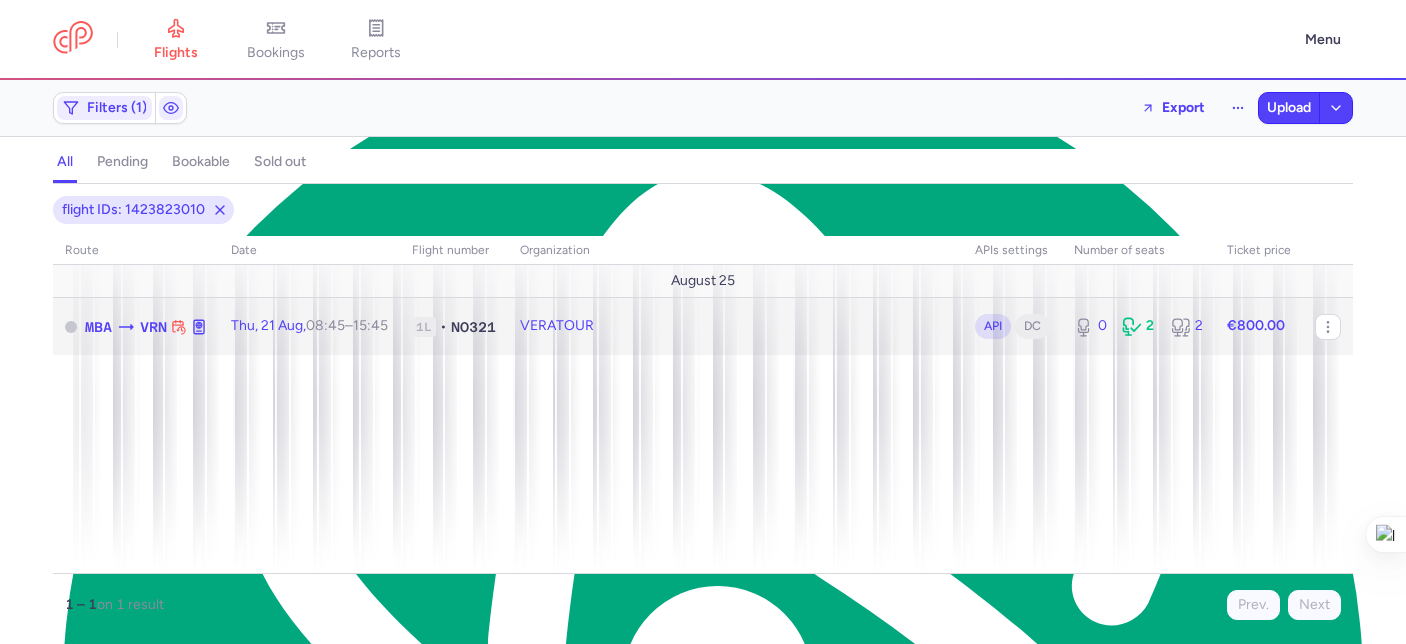 click on "VERATOUR" 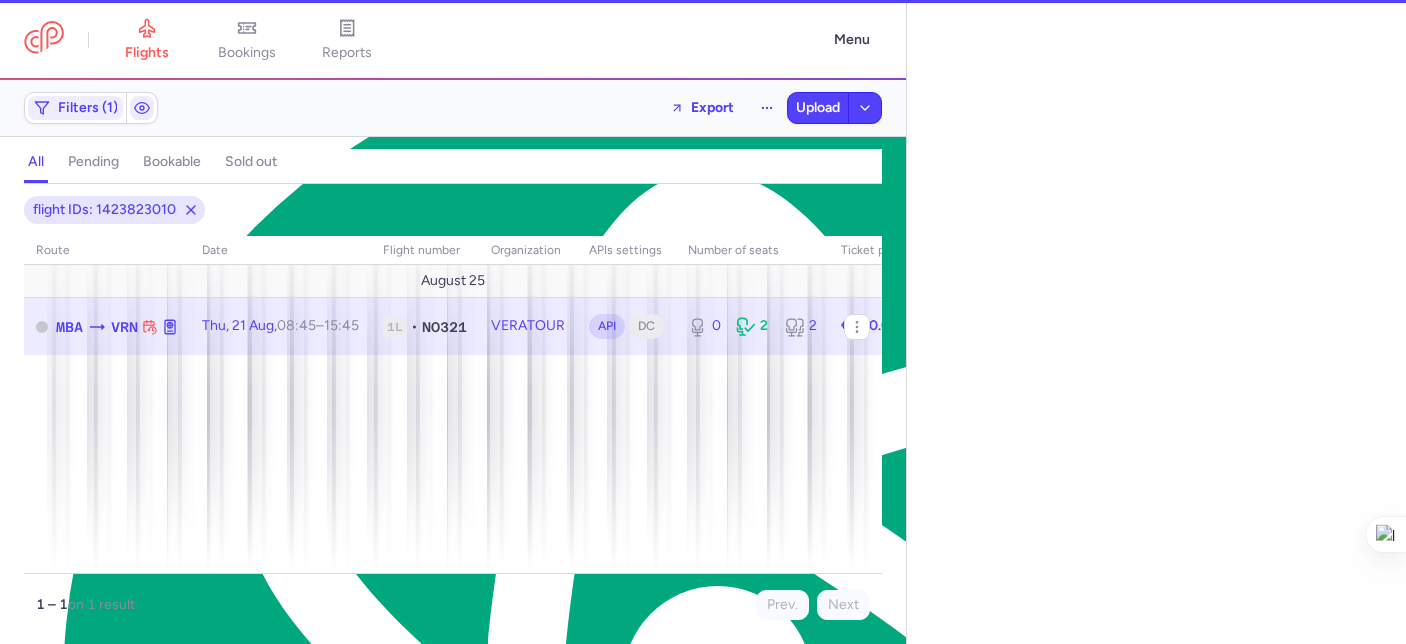 select on "days" 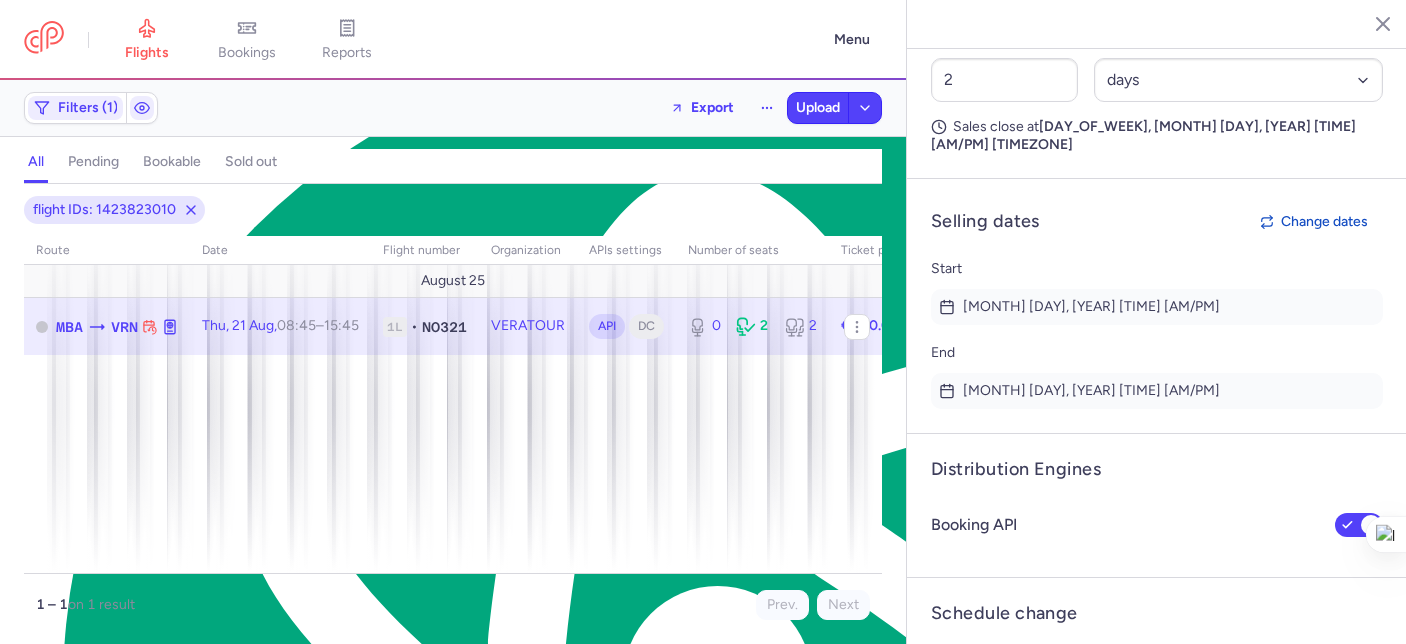 scroll, scrollTop: 1462, scrollLeft: 0, axis: vertical 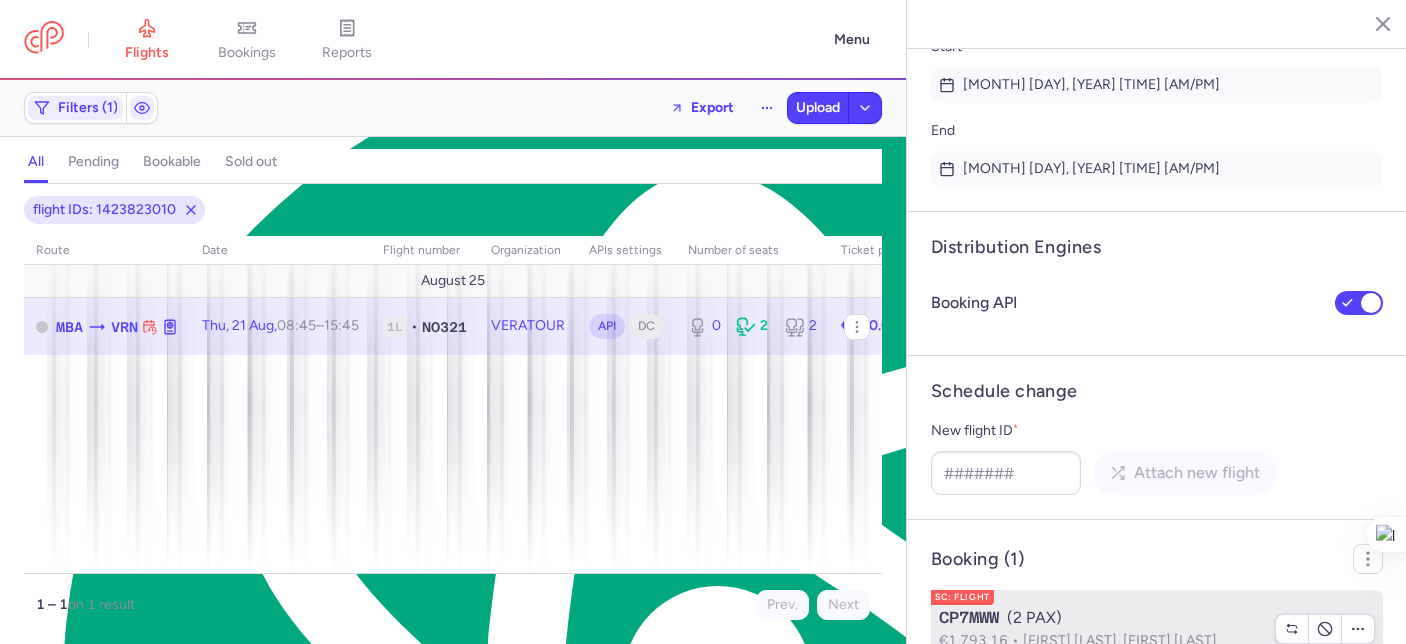 click on "Giacomo TORRETI, Mena GRANATA" at bounding box center [1120, 640] 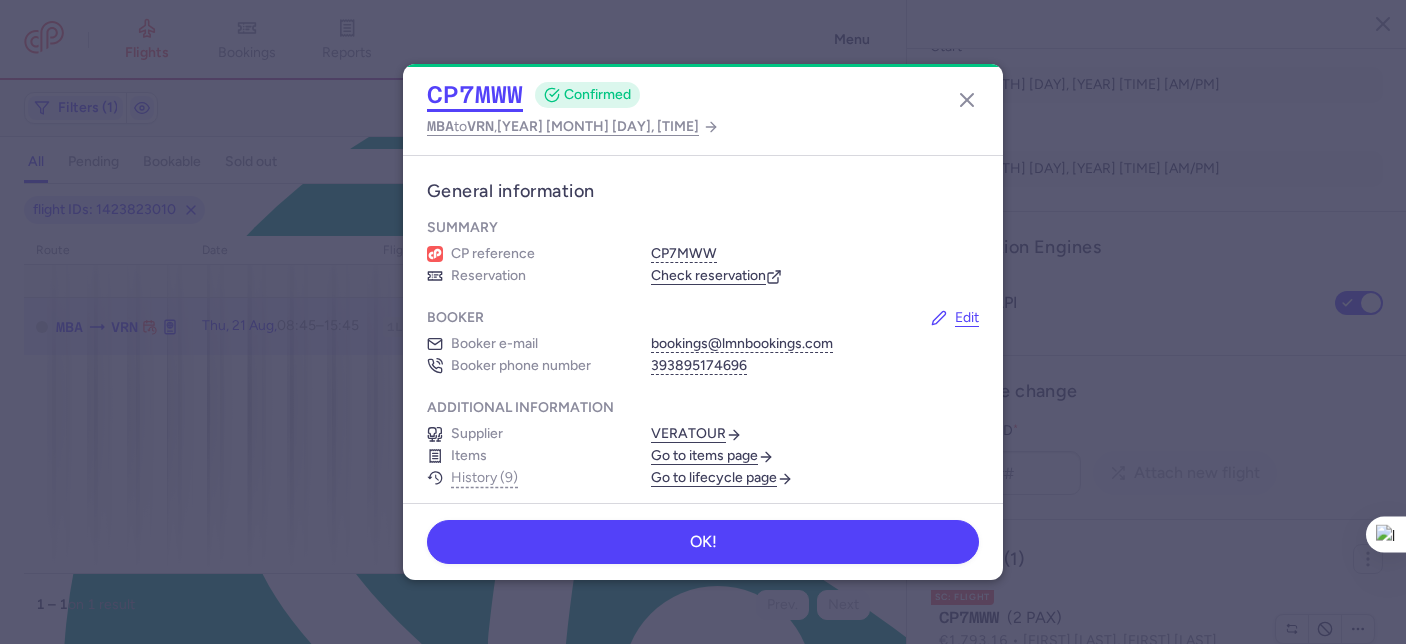 click on "CP7MWW" 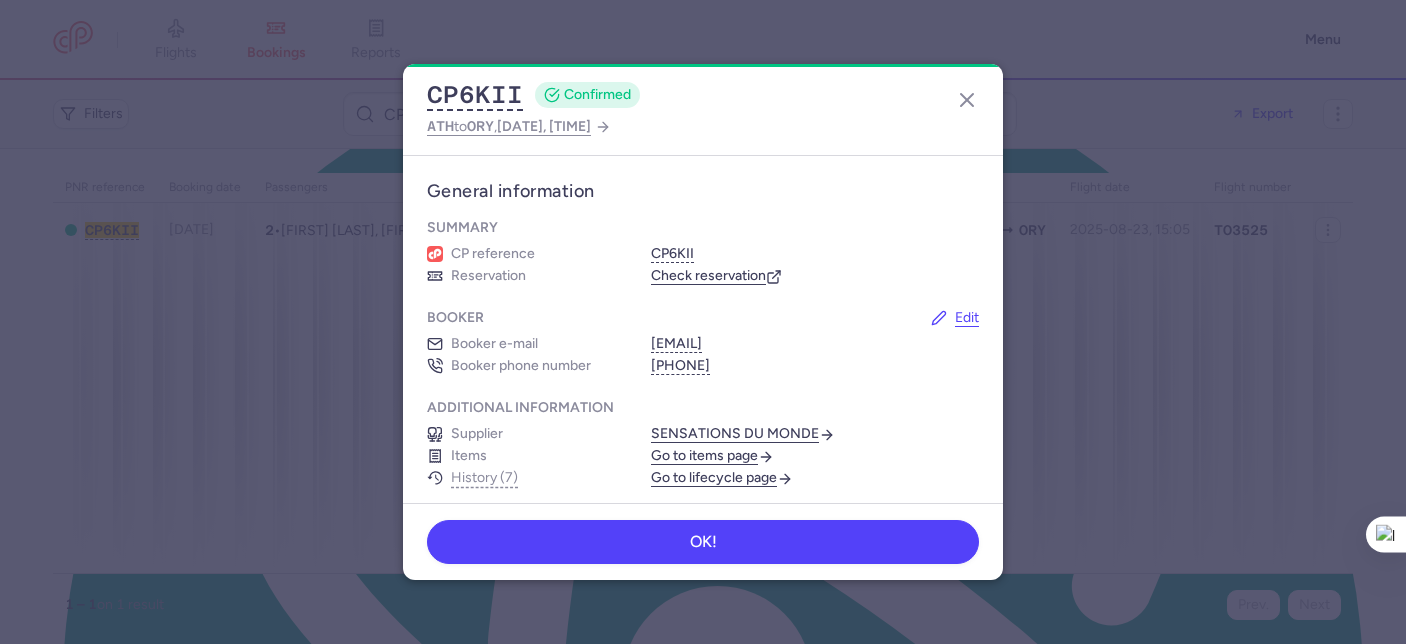 scroll, scrollTop: 0, scrollLeft: 0, axis: both 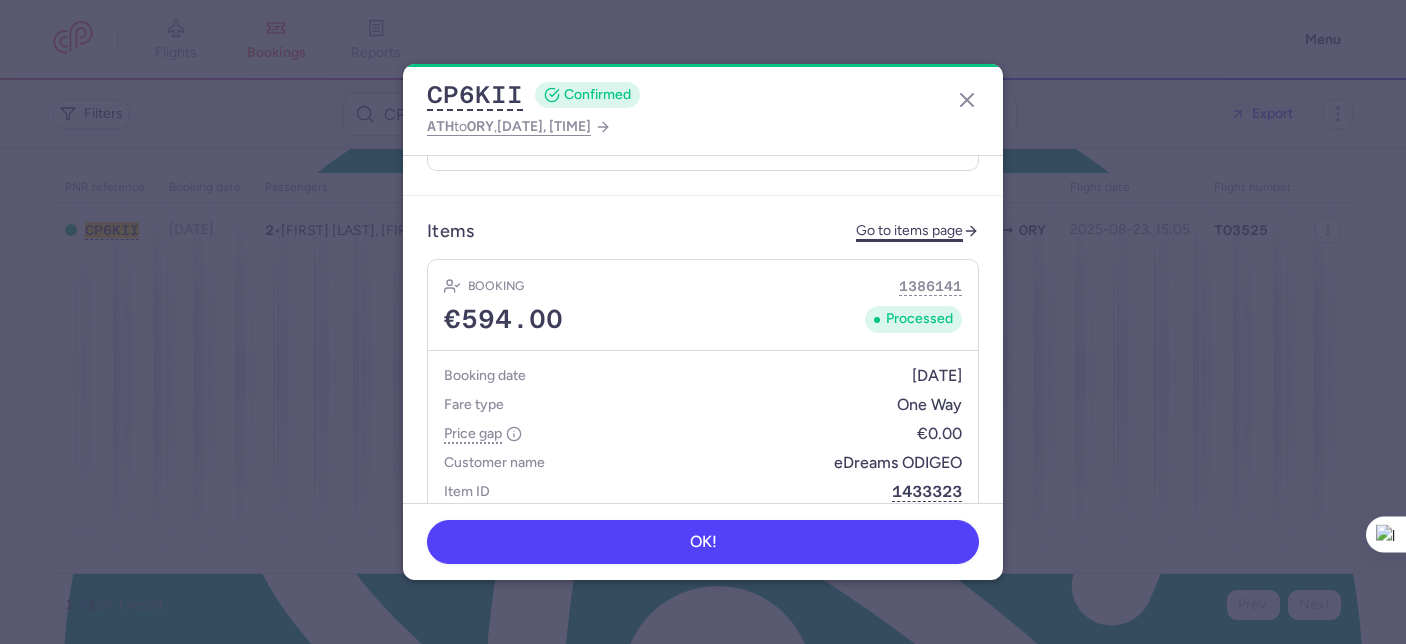 click on "Go to items page" 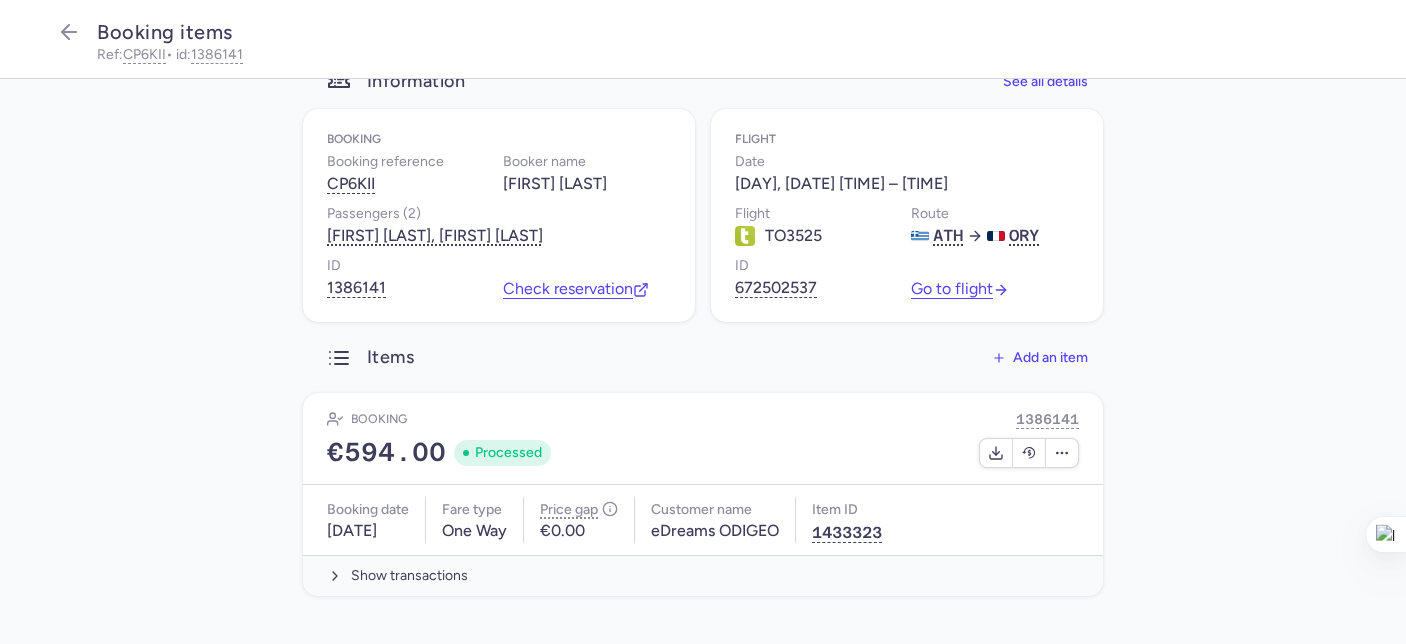 scroll, scrollTop: 61, scrollLeft: 0, axis: vertical 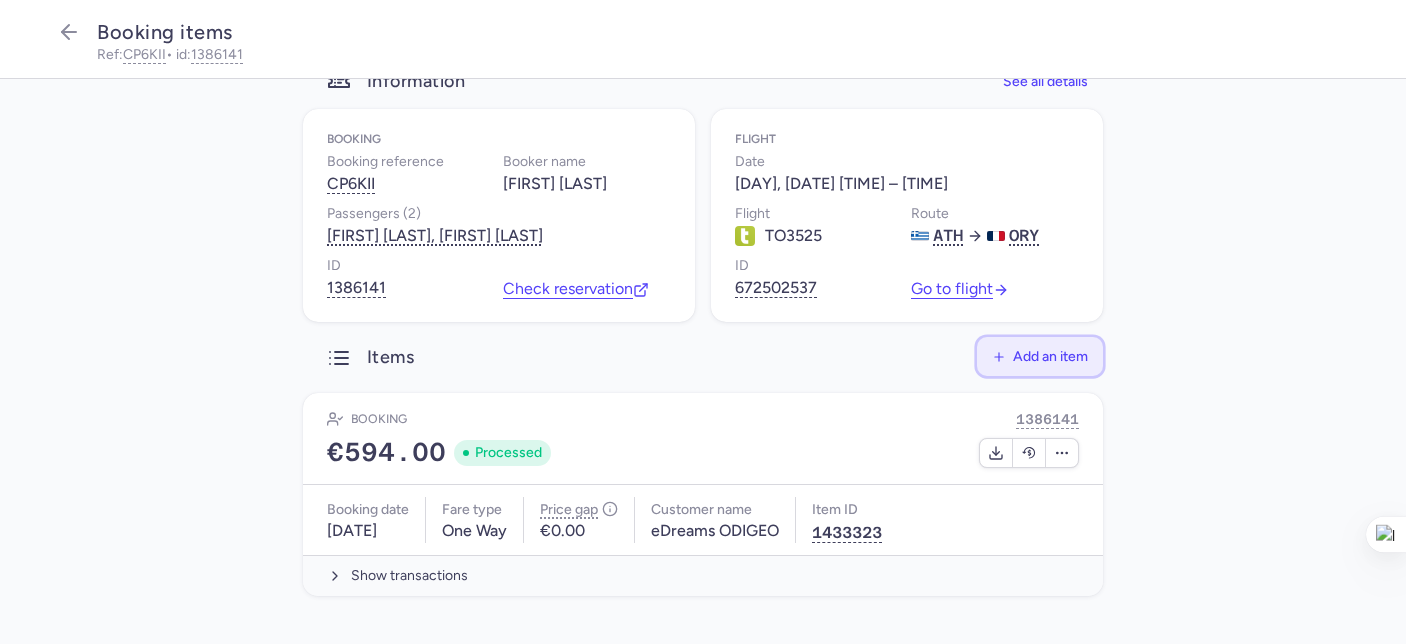 click on "Add an item" at bounding box center [1050, 356] 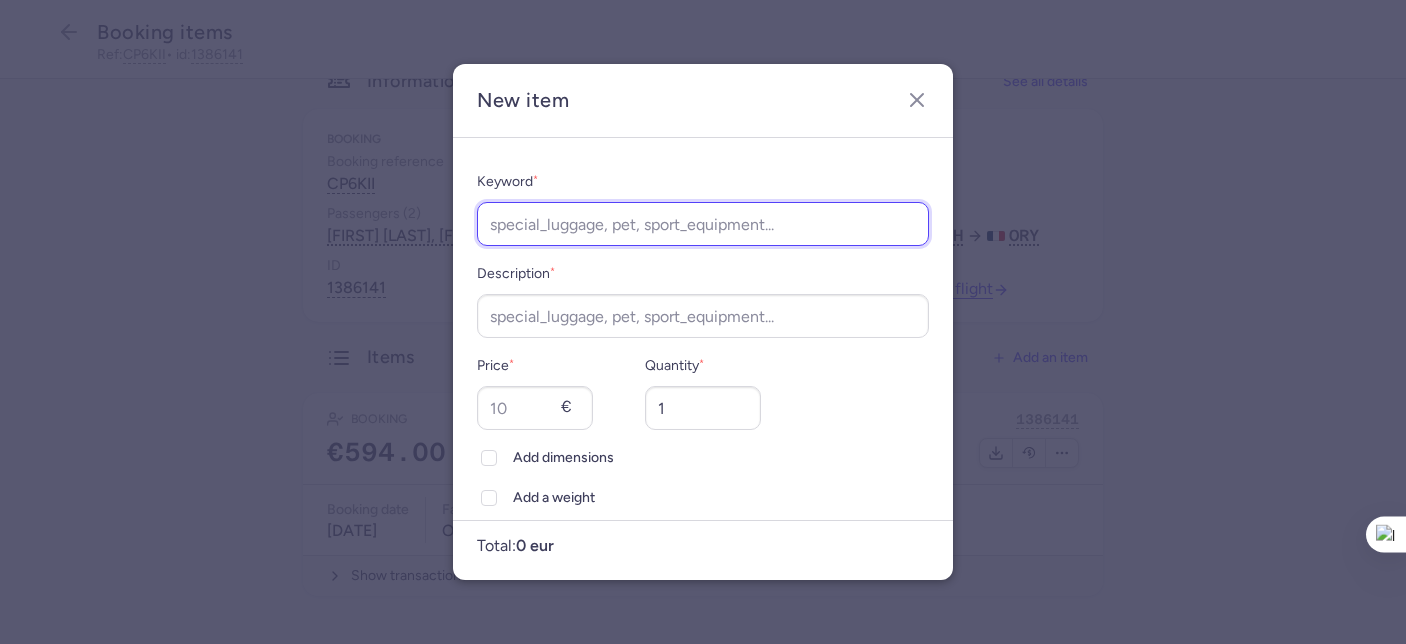 click on "Keyword  *" at bounding box center [703, 224] 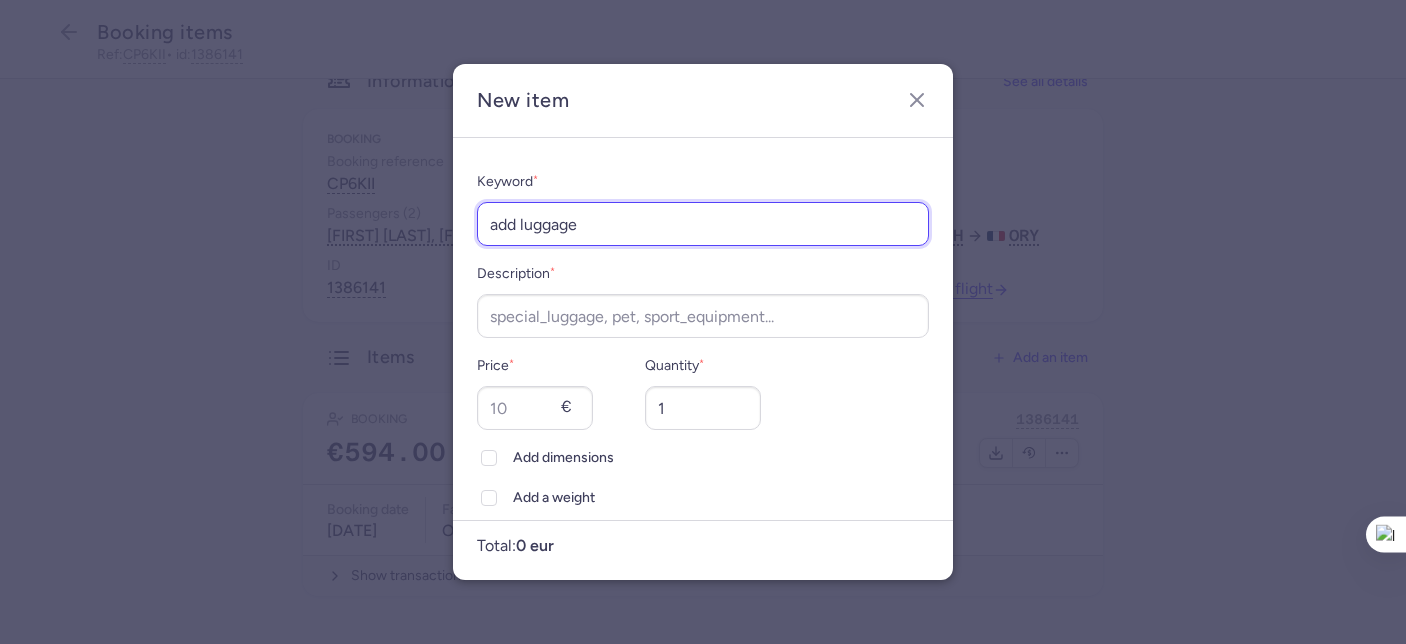 type on "add luggage" 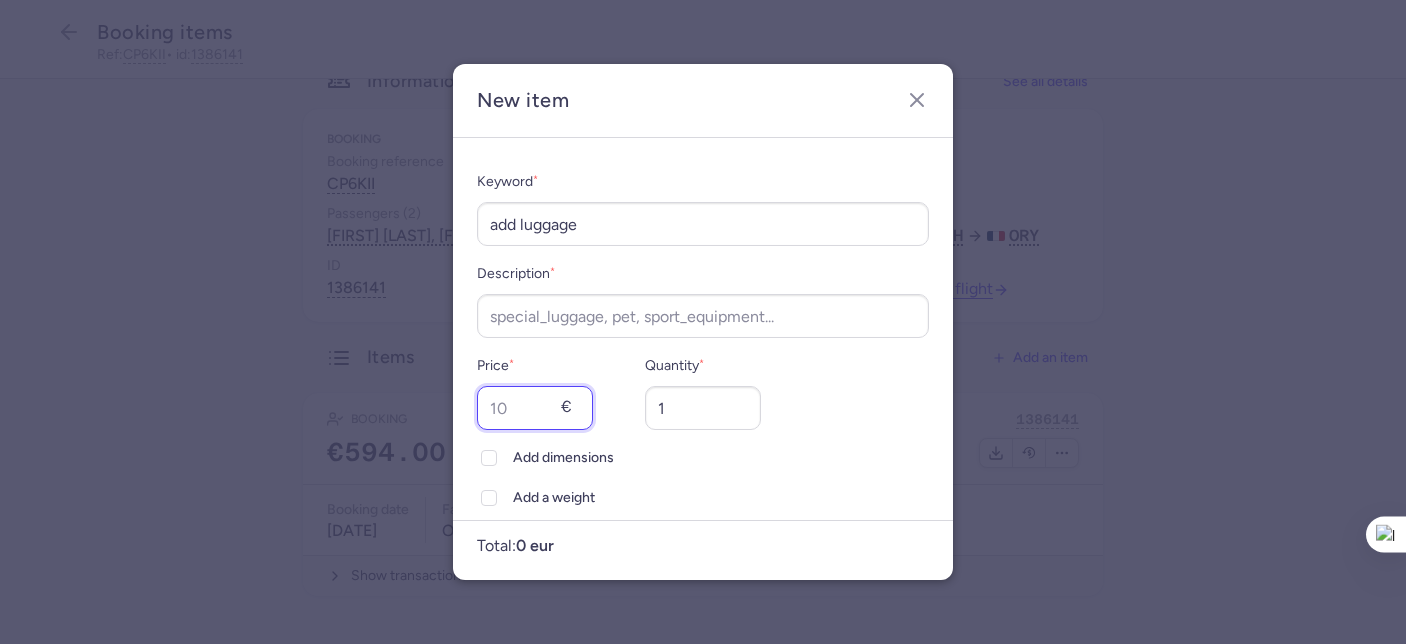 click on "Price  *" at bounding box center [535, 408] 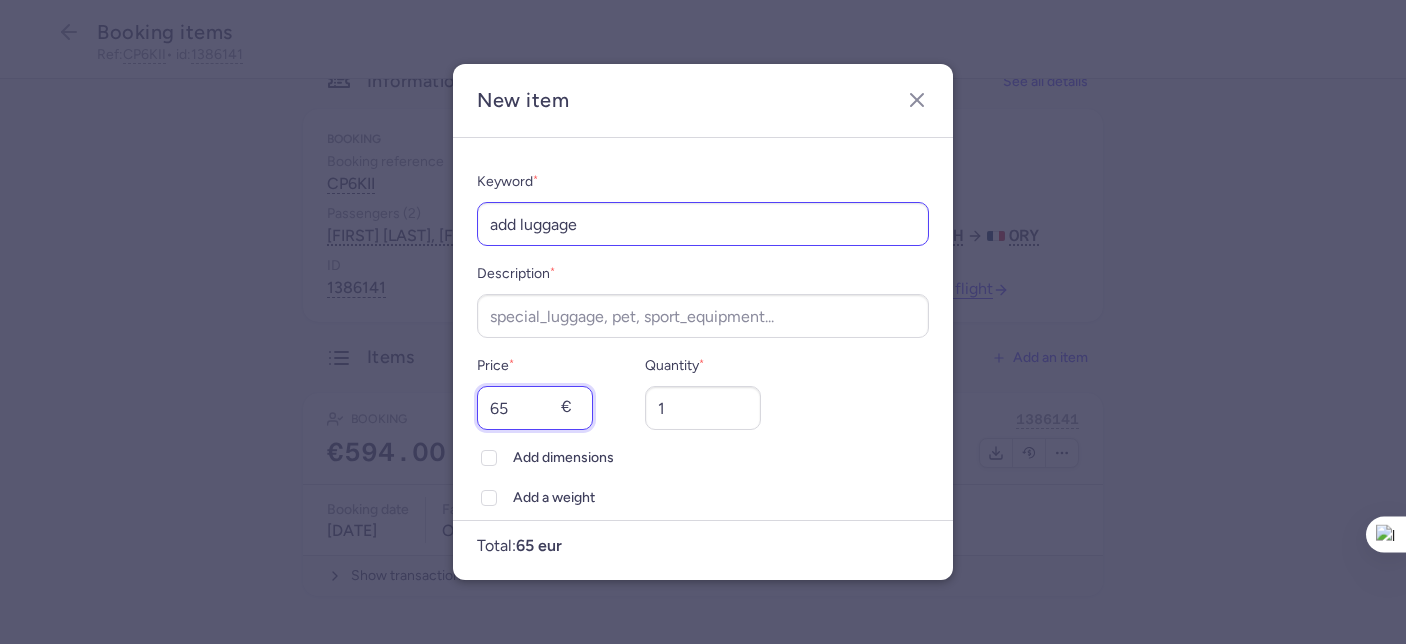type on "65" 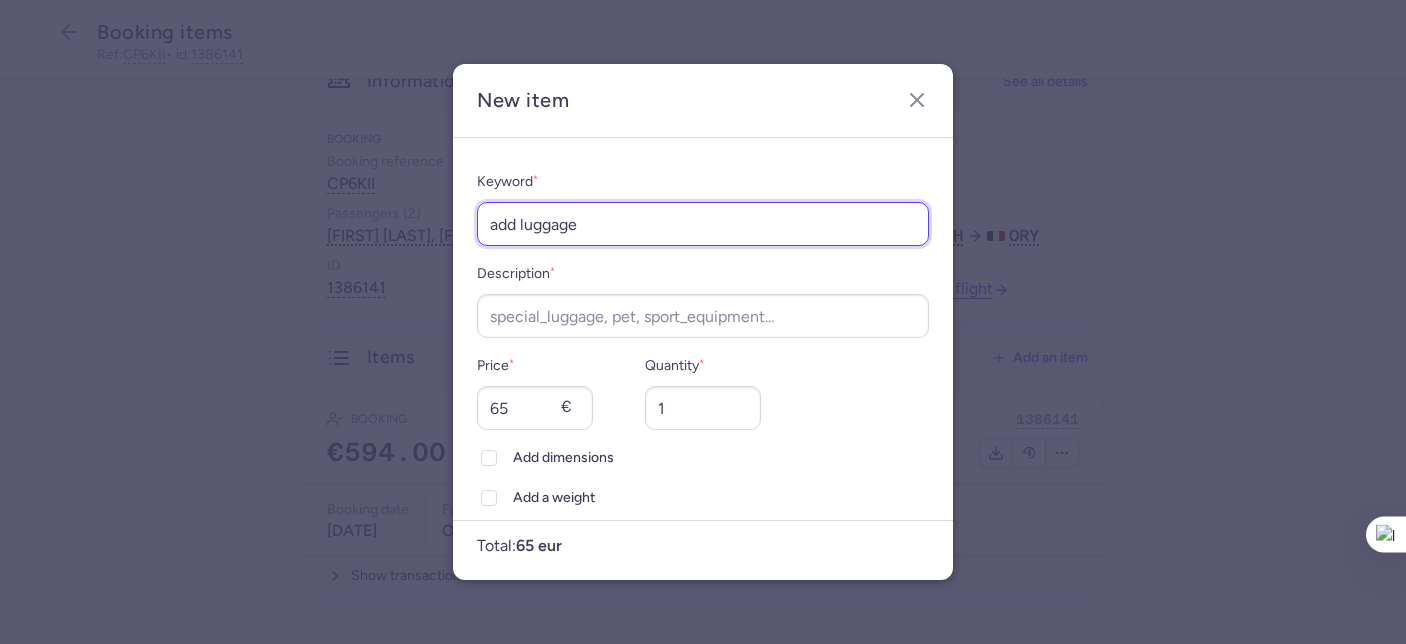 drag, startPoint x: 594, startPoint y: 227, endPoint x: 493, endPoint y: 220, distance: 101.24229 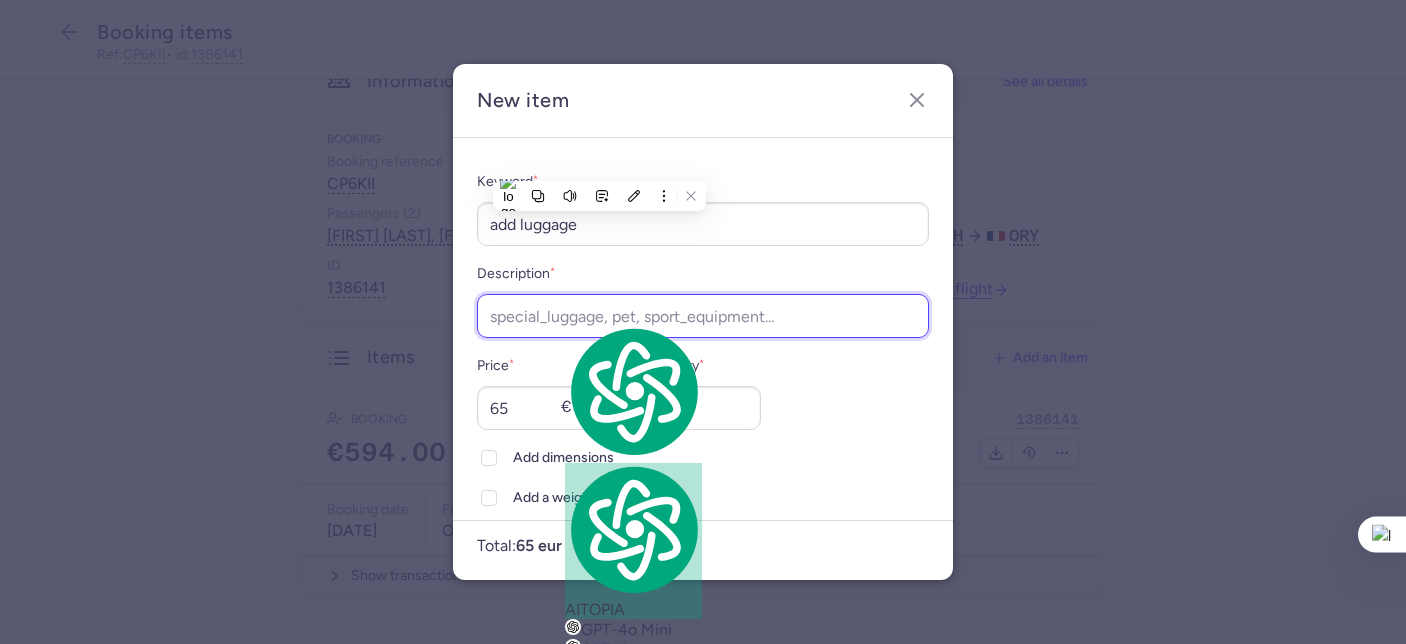 click on "Description  *" at bounding box center [703, 316] 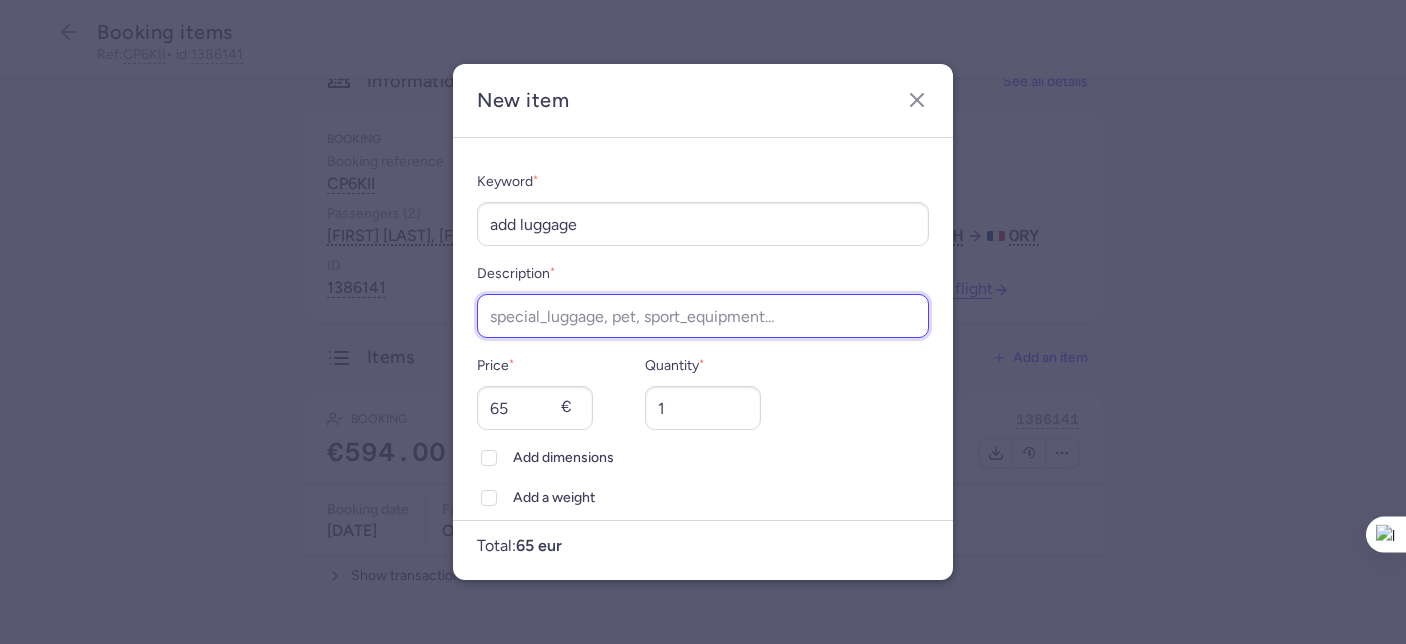 paste on "add luggage" 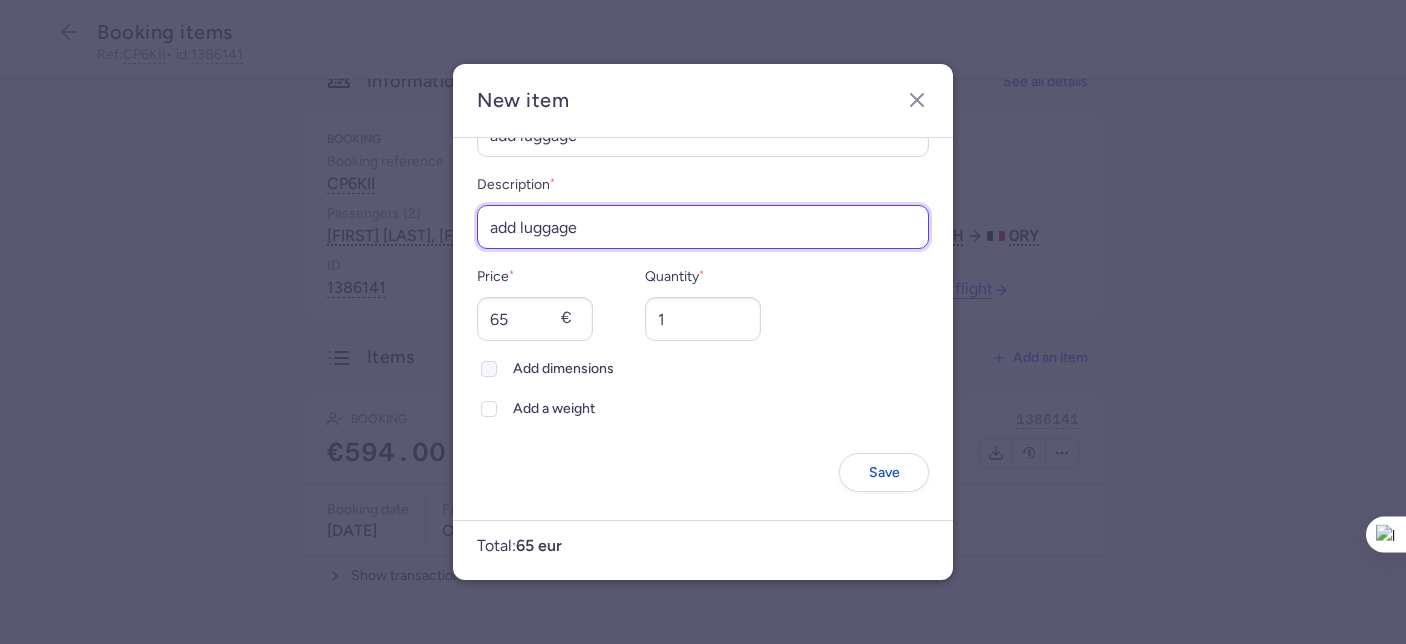 scroll, scrollTop: 92, scrollLeft: 0, axis: vertical 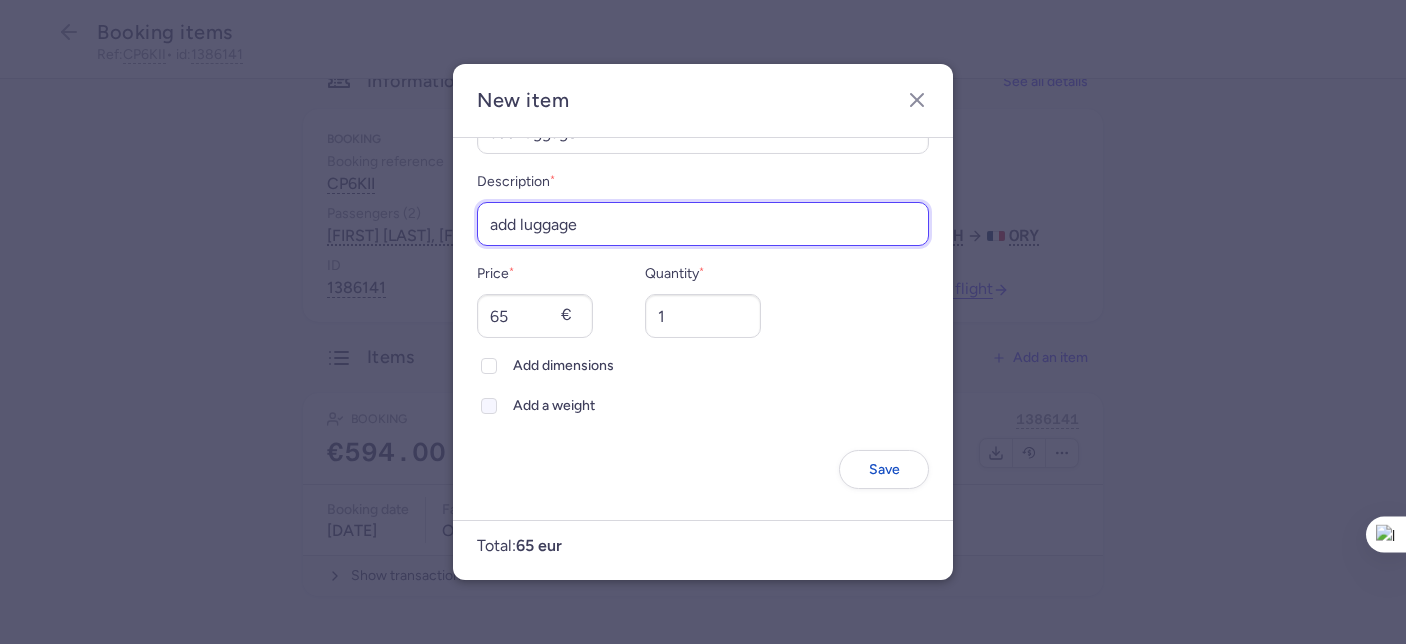 type on "add luggage" 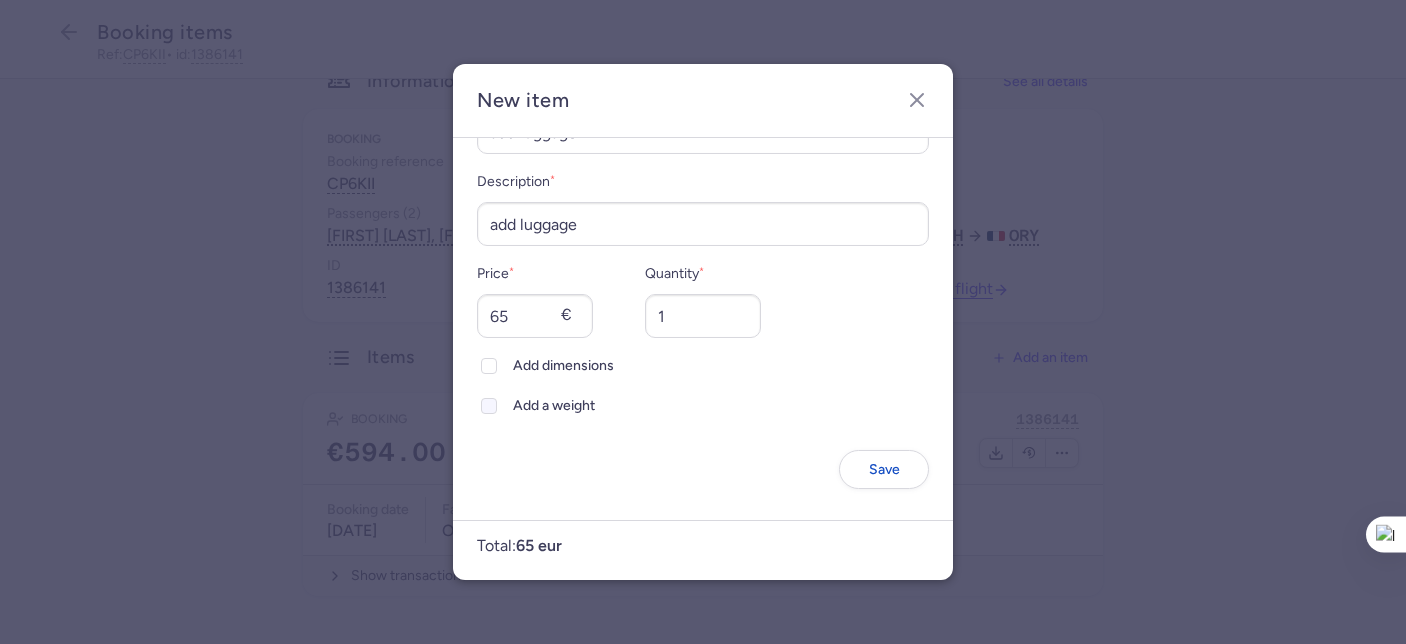 click on "Add a weight" at bounding box center (489, 406) 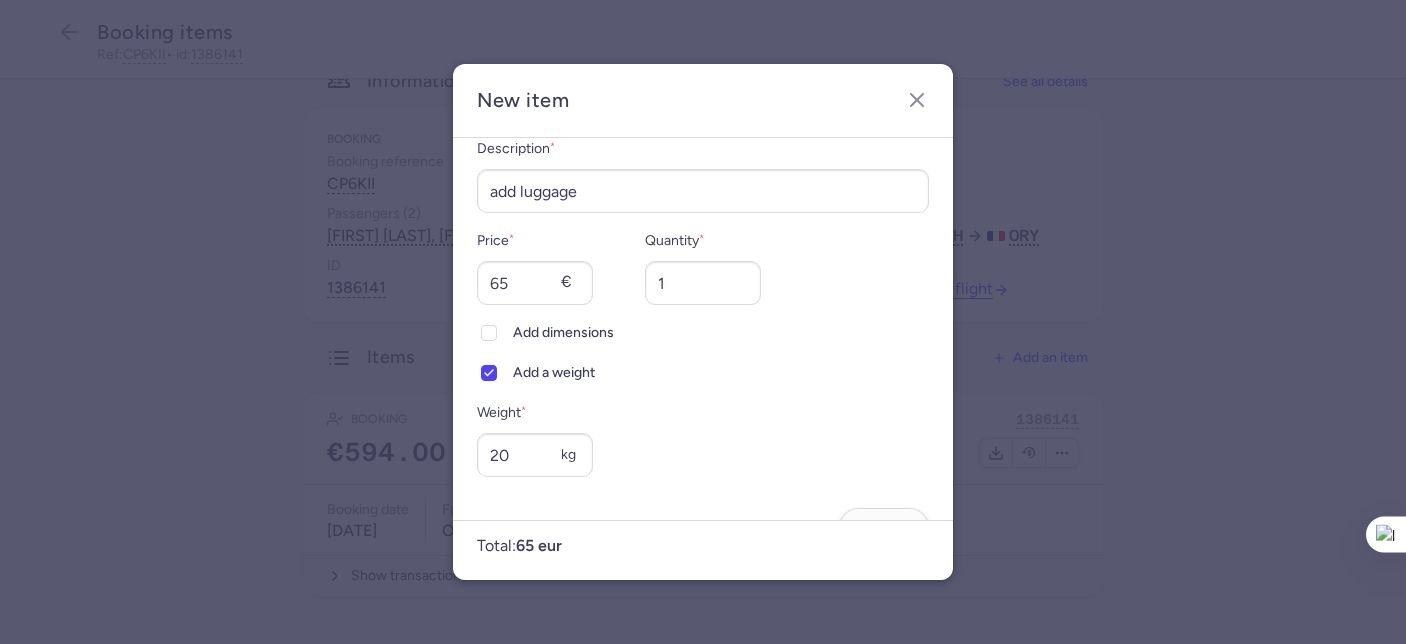 scroll, scrollTop: 184, scrollLeft: 0, axis: vertical 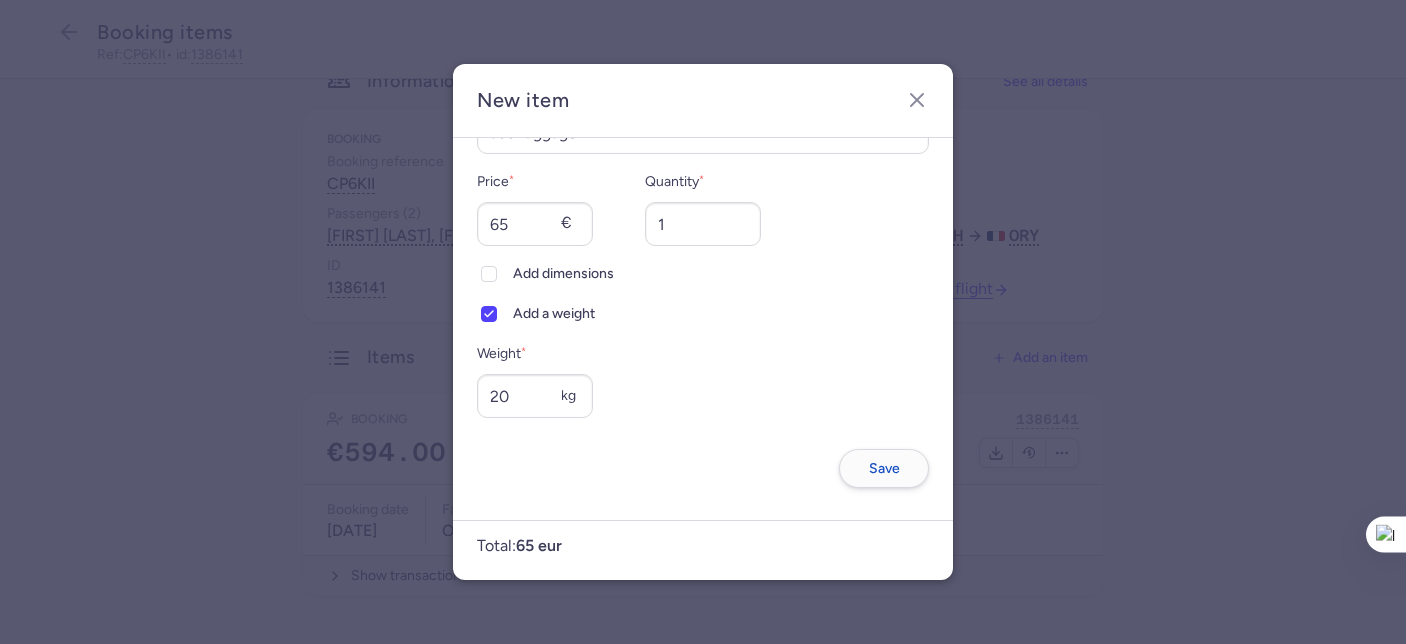 type on "20" 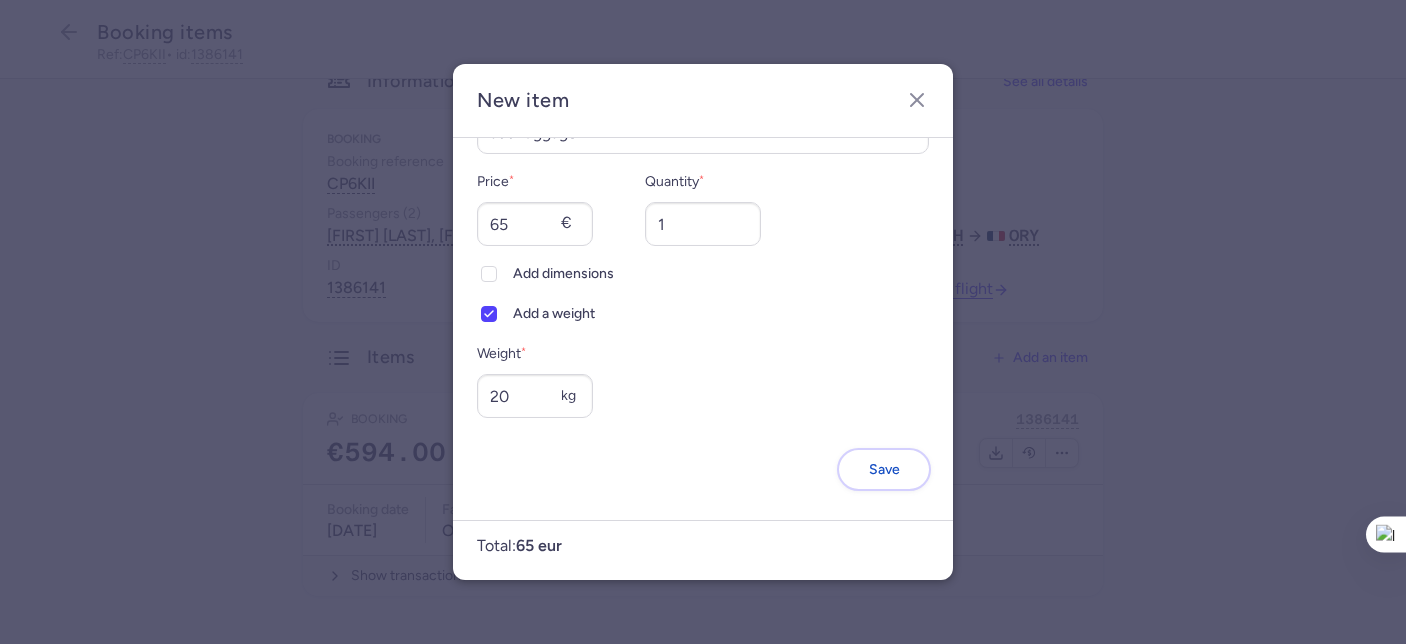 drag, startPoint x: 874, startPoint y: 474, endPoint x: 863, endPoint y: 469, distance: 12.083046 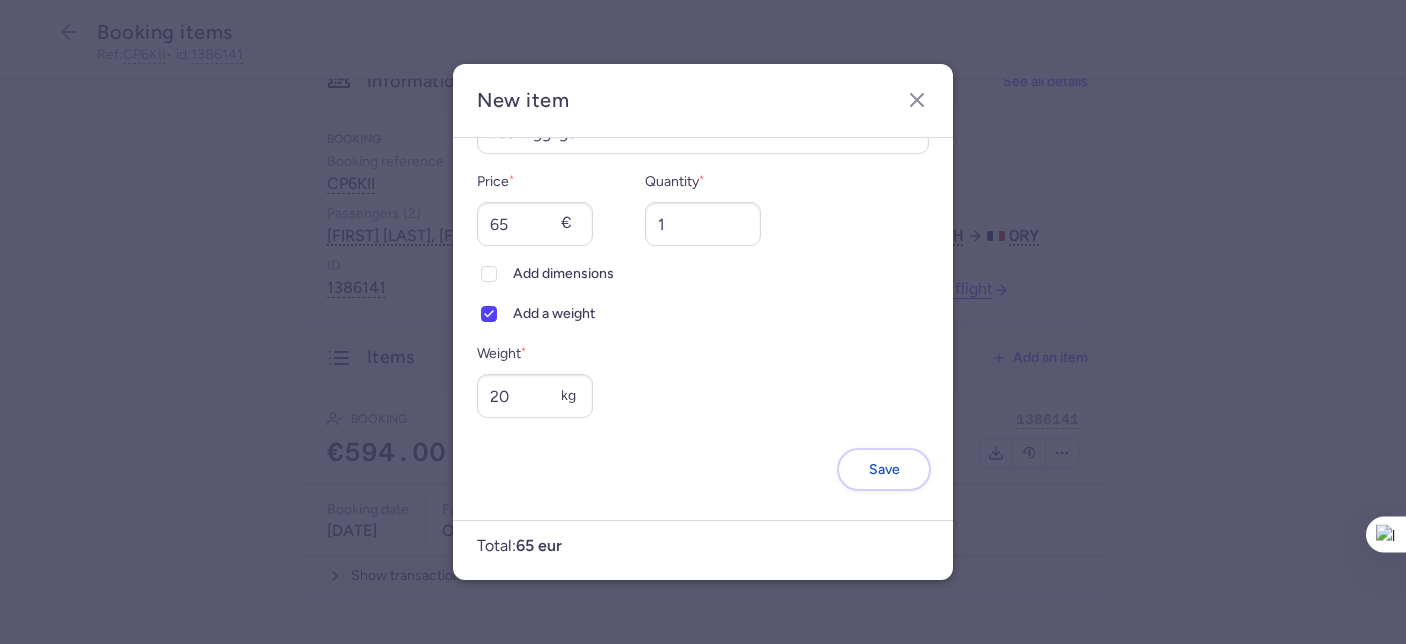click on "Save" at bounding box center (884, 469) 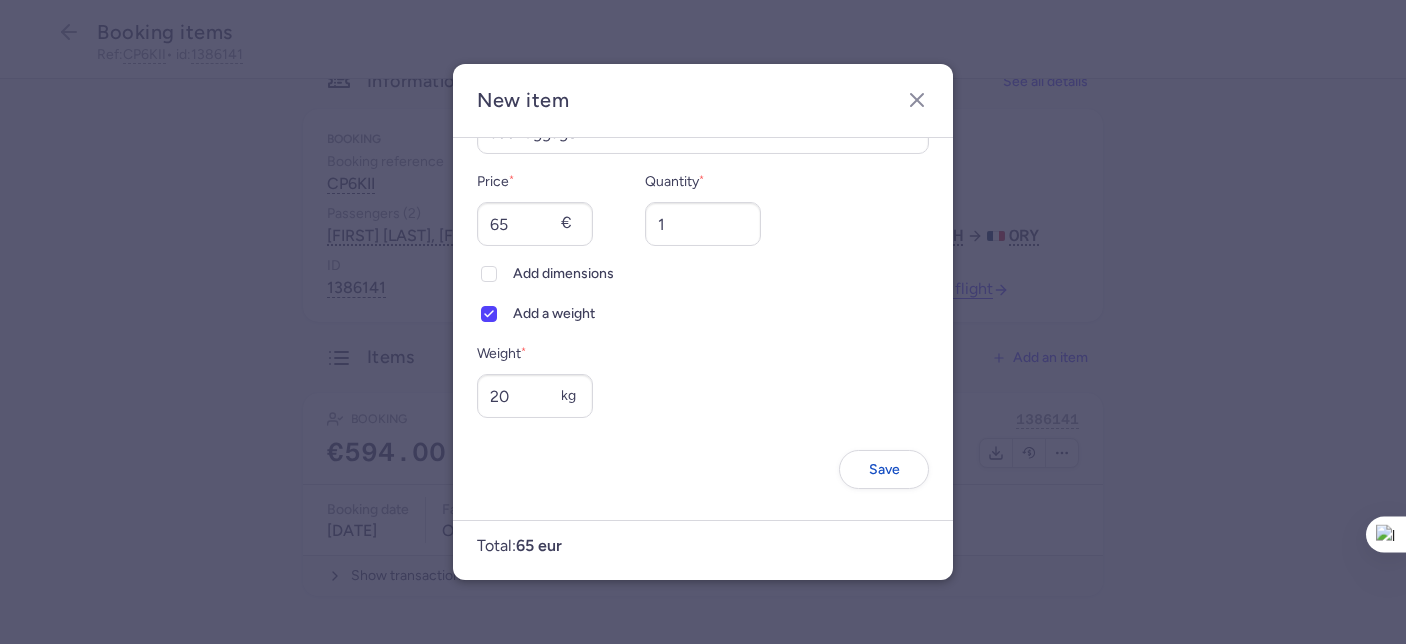 scroll, scrollTop: 0, scrollLeft: 0, axis: both 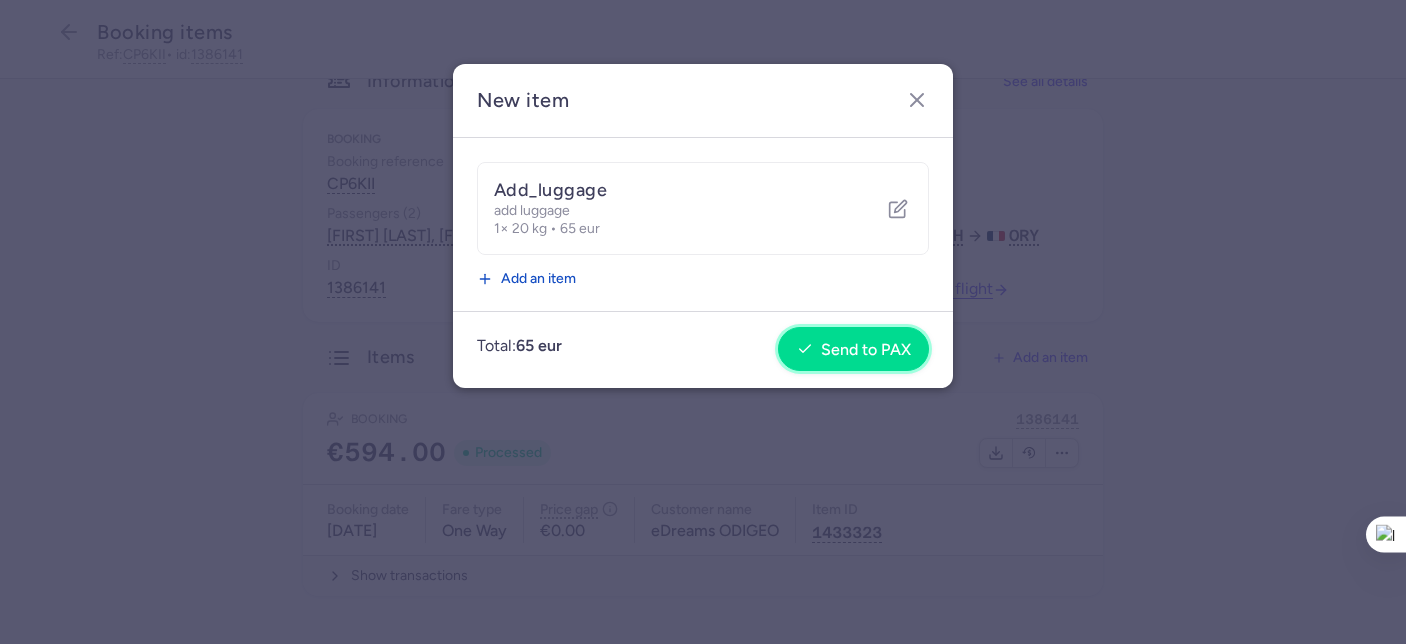 click on "Send to PAX" at bounding box center [853, 349] 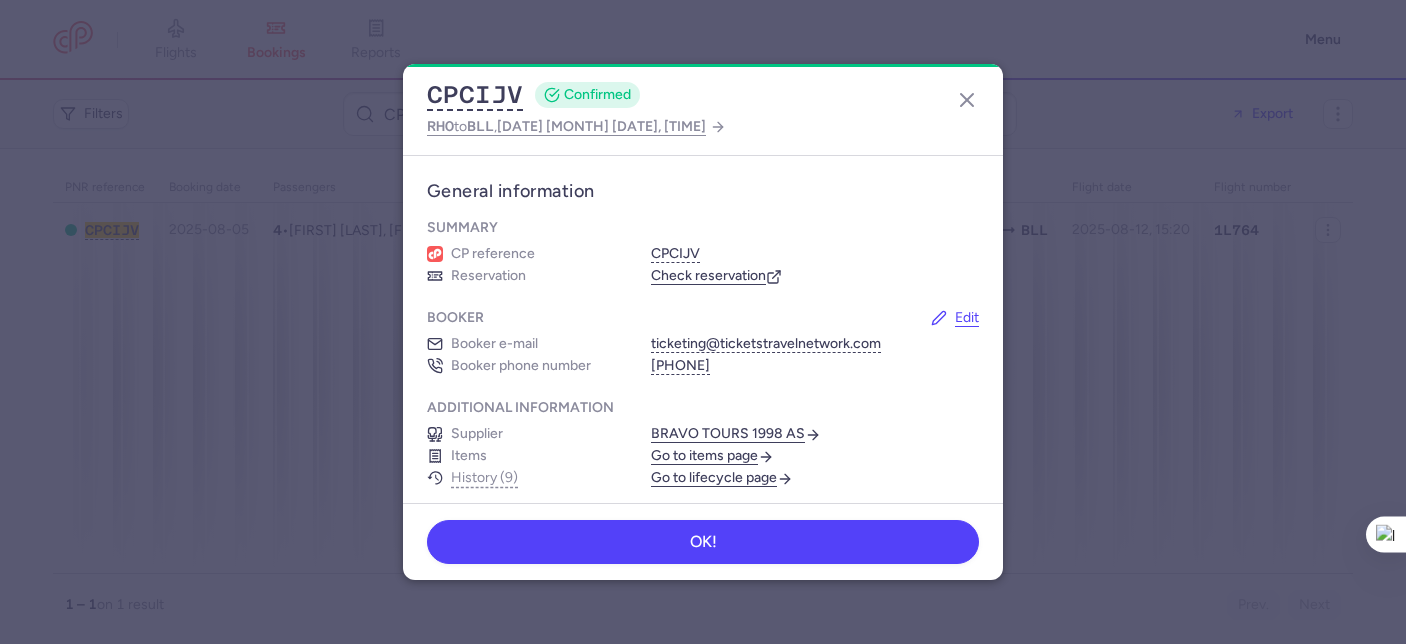 scroll, scrollTop: 0, scrollLeft: 0, axis: both 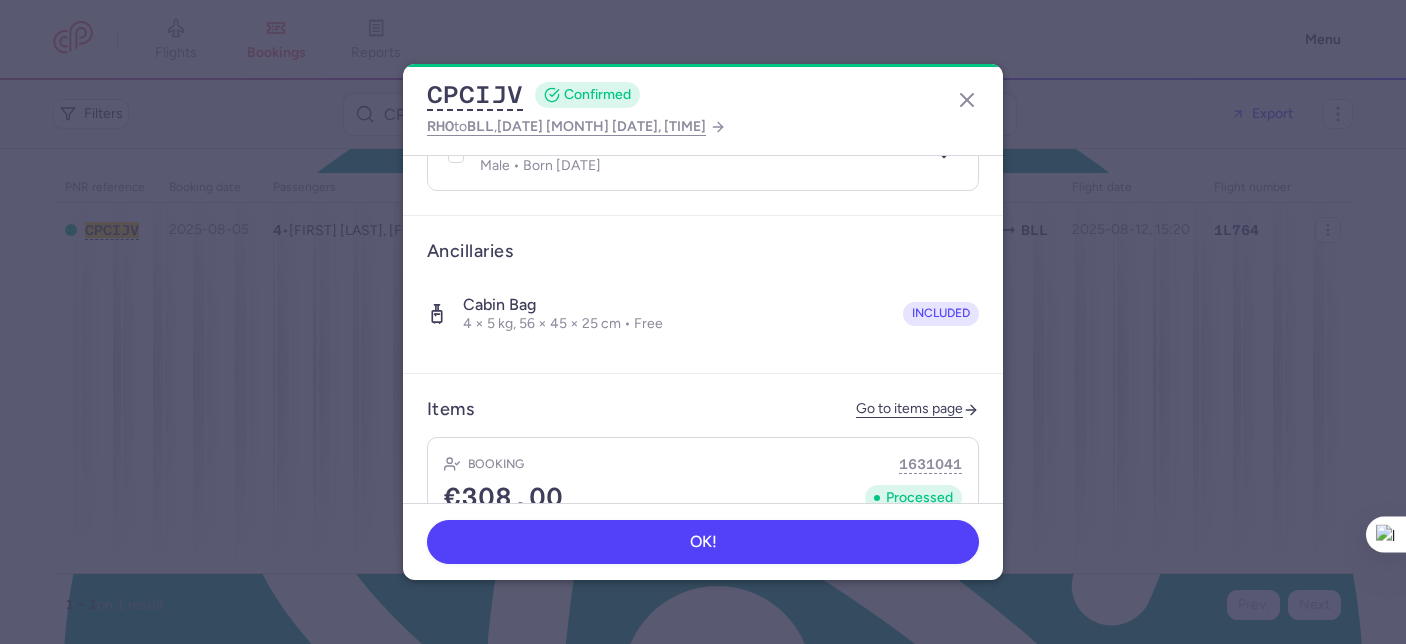 drag, startPoint x: 872, startPoint y: 410, endPoint x: 871, endPoint y: 424, distance: 14.035668 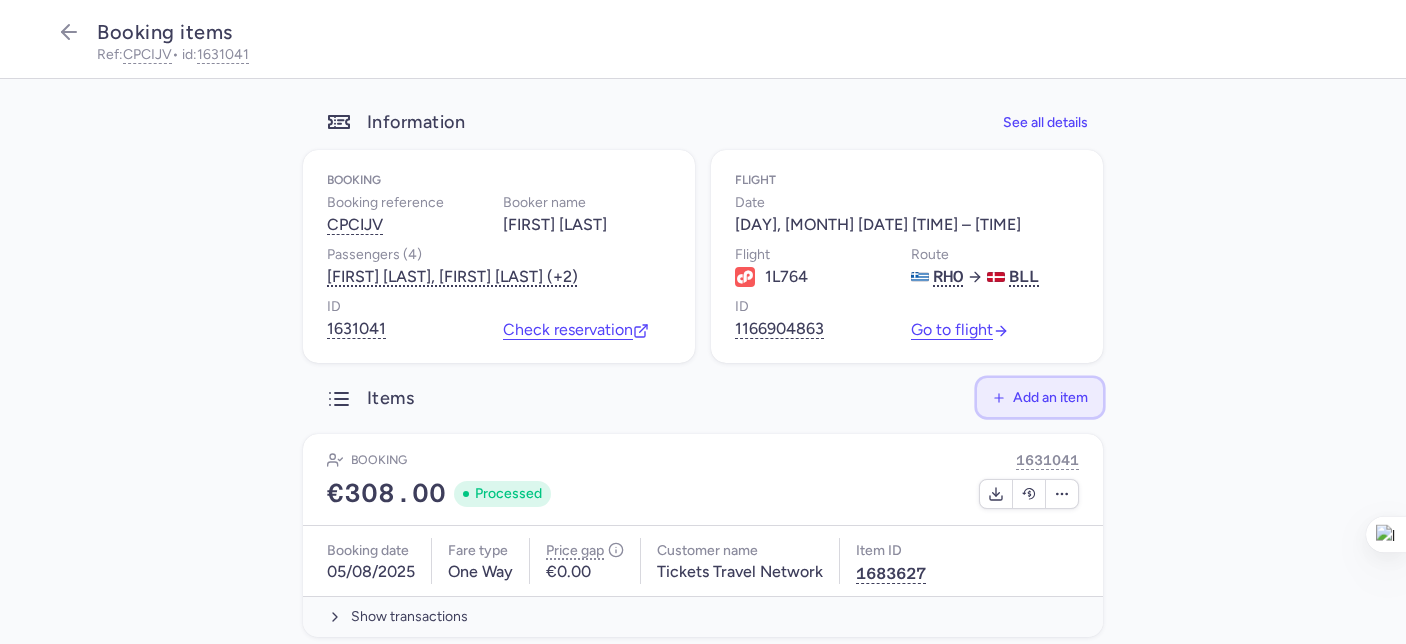click on "Add an item" 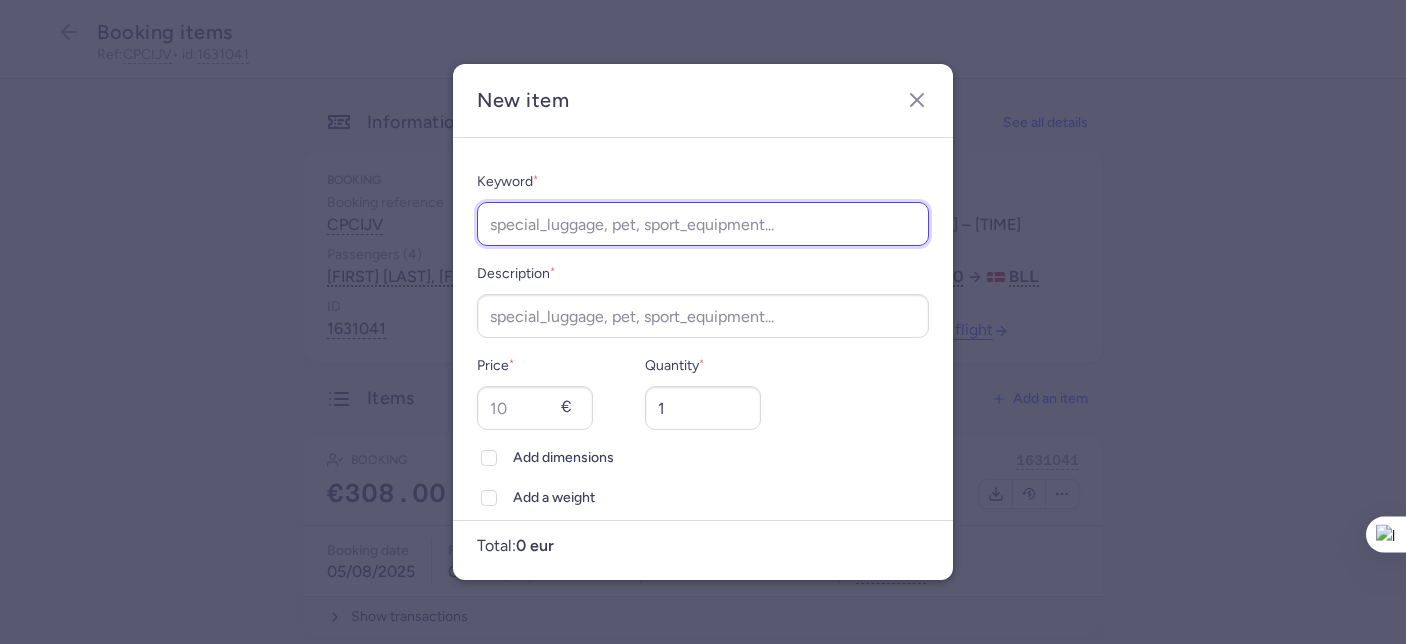 click on "Keyword  *" at bounding box center [703, 224] 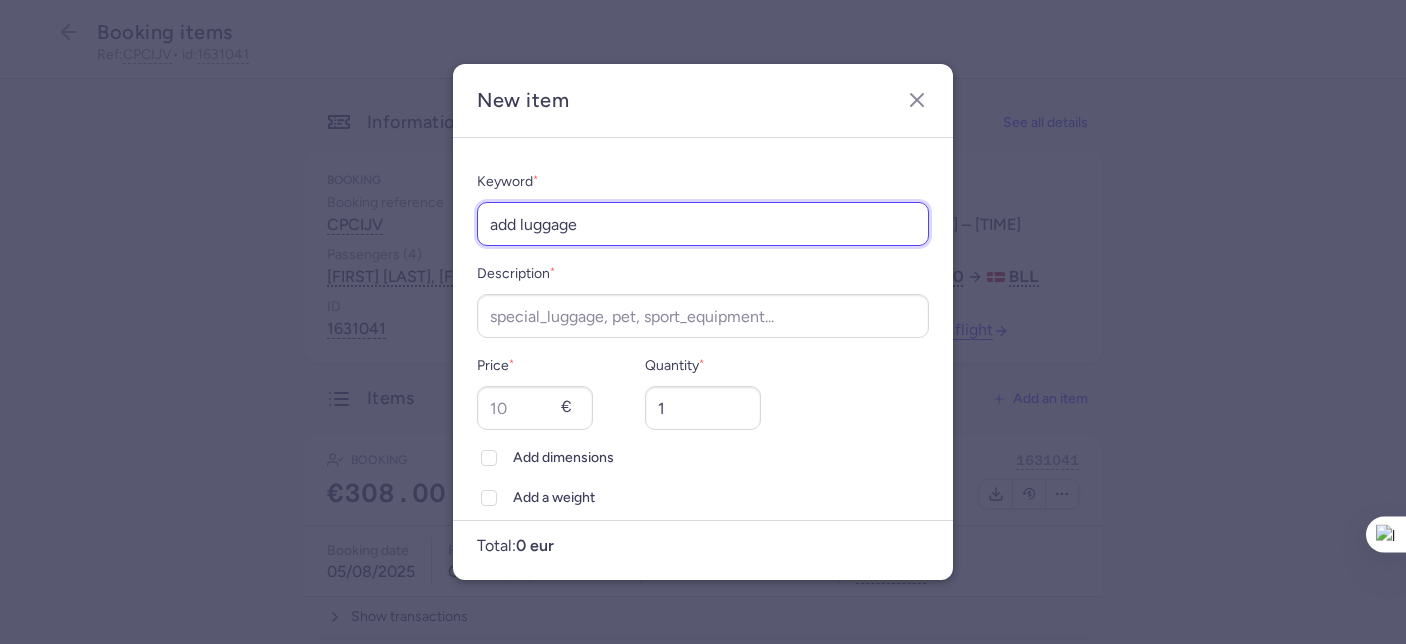 drag, startPoint x: 577, startPoint y: 229, endPoint x: 506, endPoint y: 269, distance: 81.49233 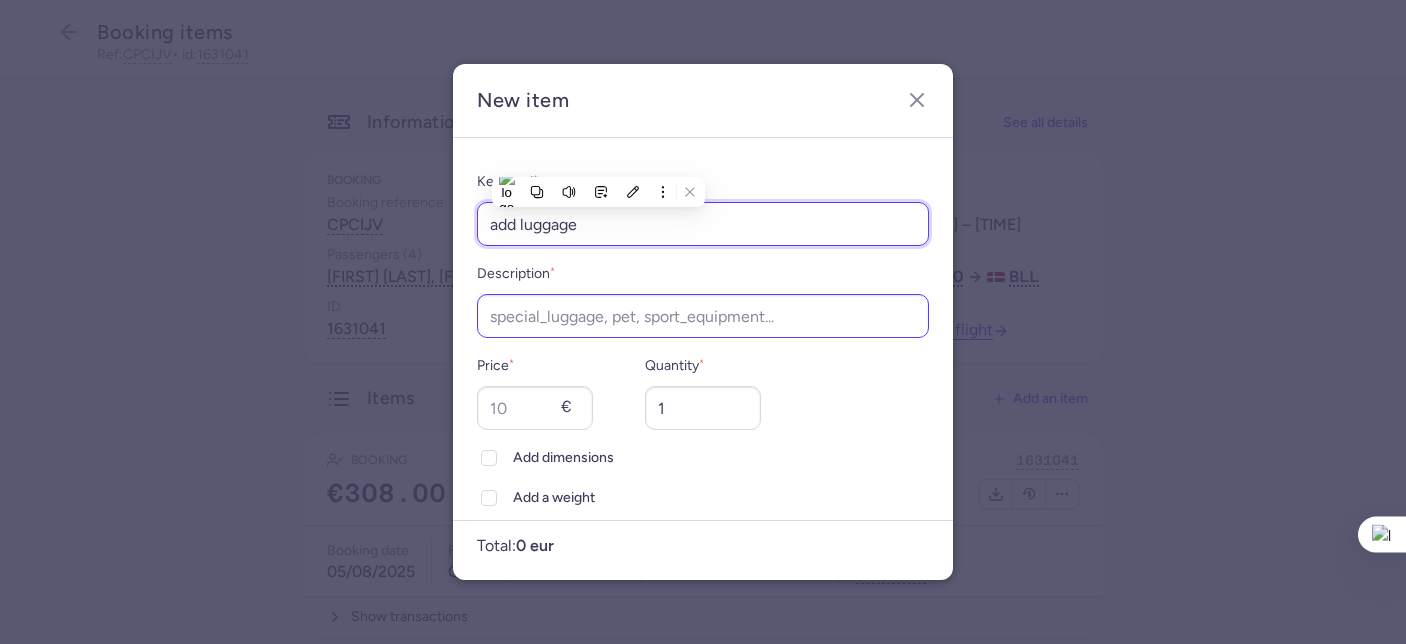type on "add luggage" 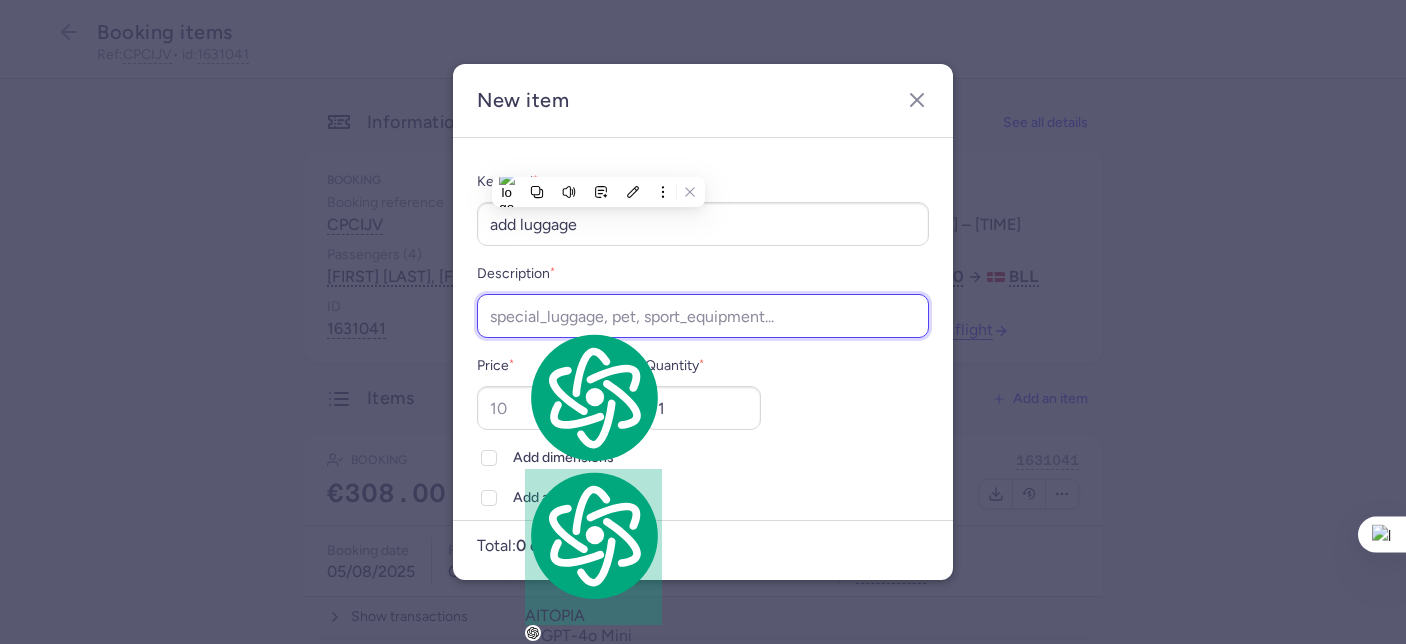 click on "Description  *" at bounding box center [703, 316] 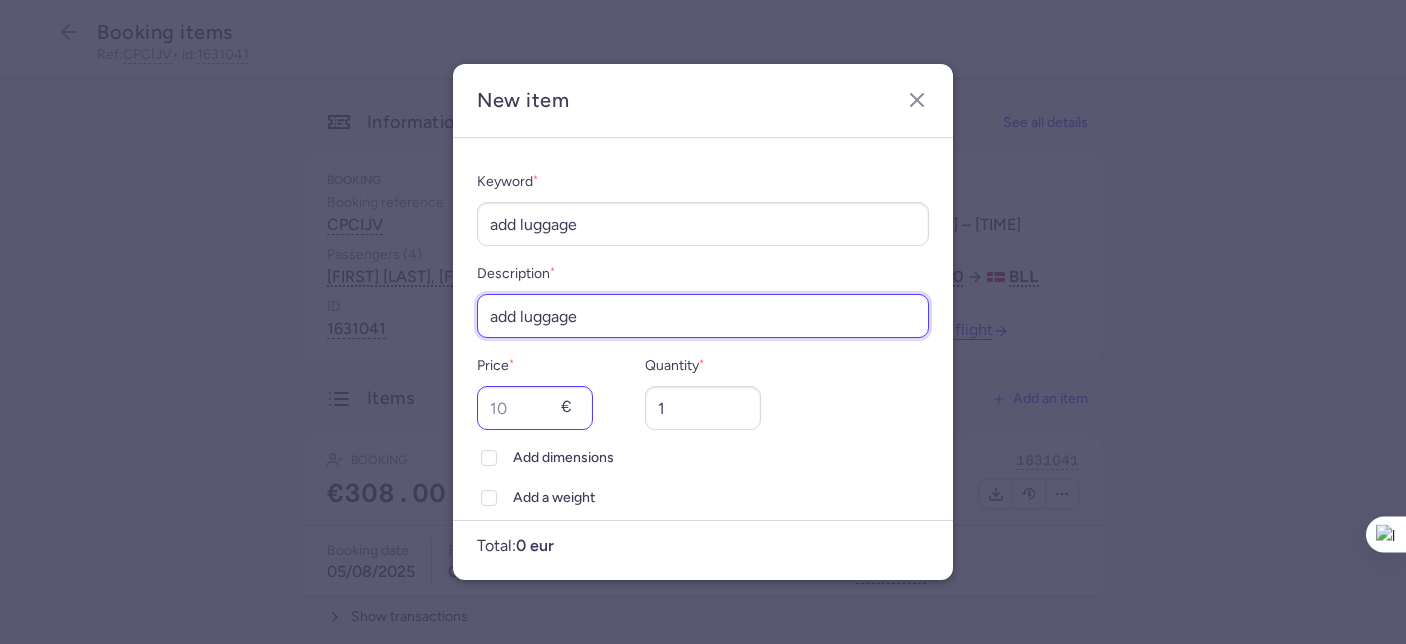 type on "add luggage" 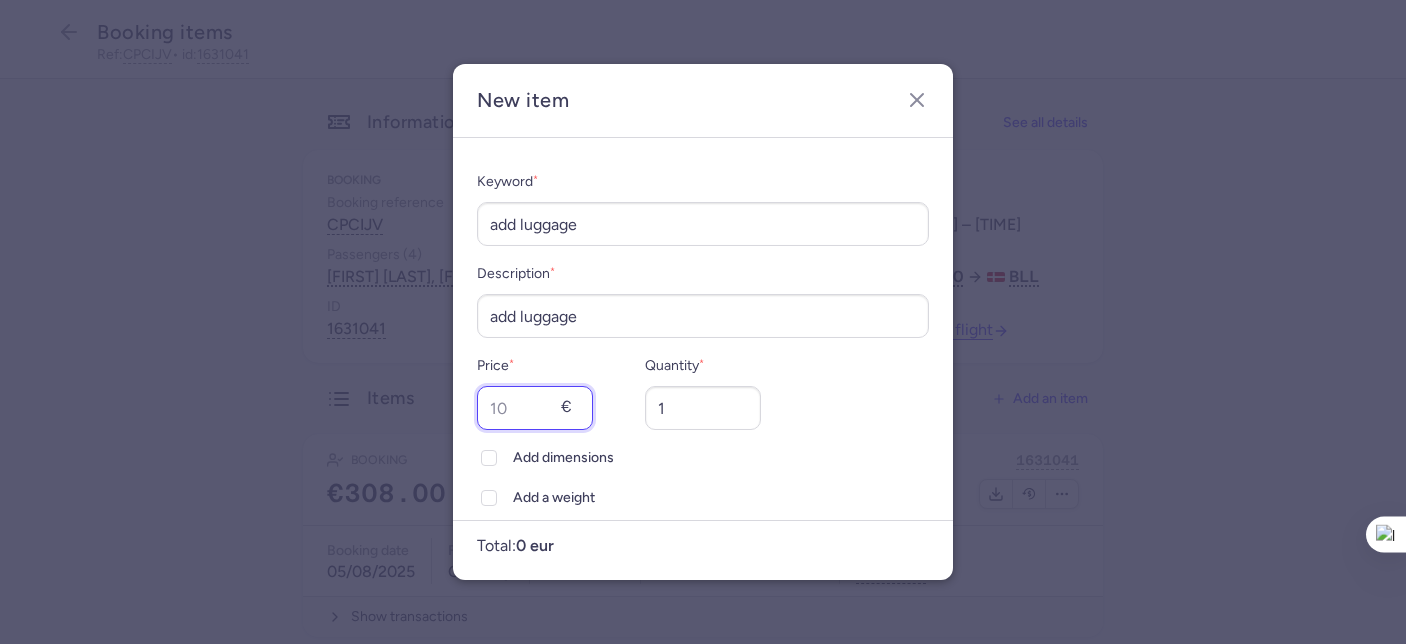 click on "Price  *" at bounding box center (535, 408) 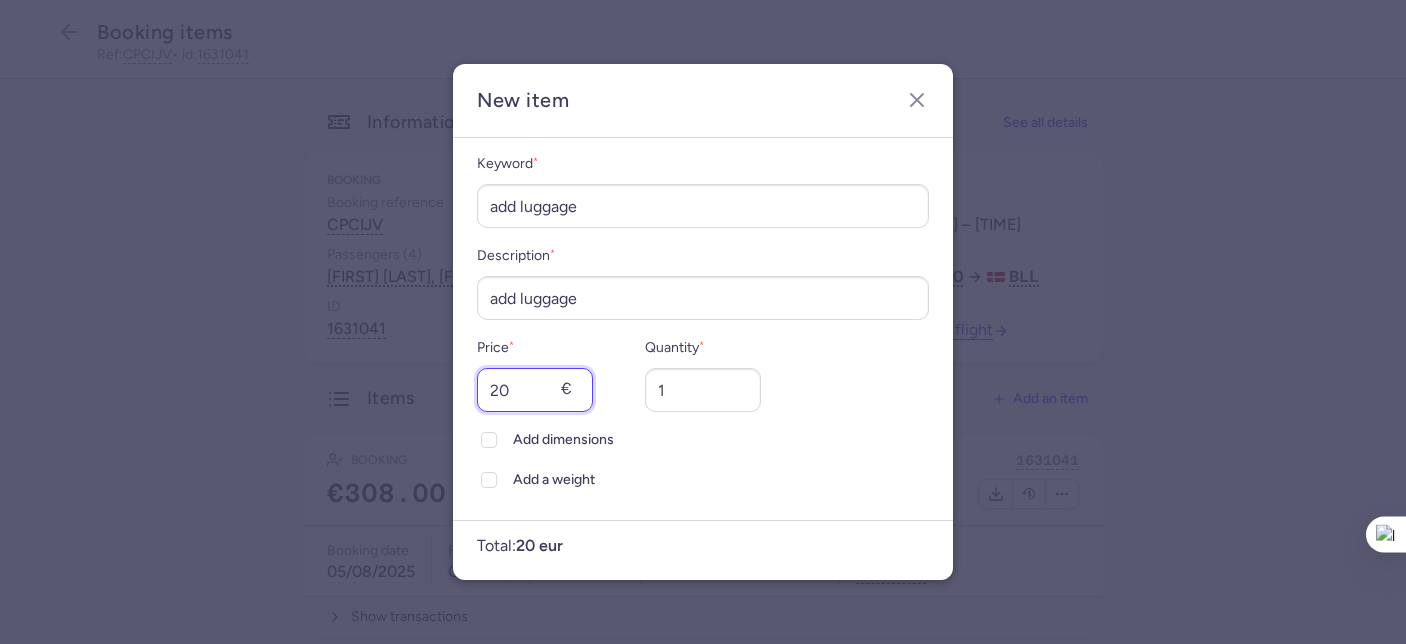 scroll, scrollTop: 39, scrollLeft: 0, axis: vertical 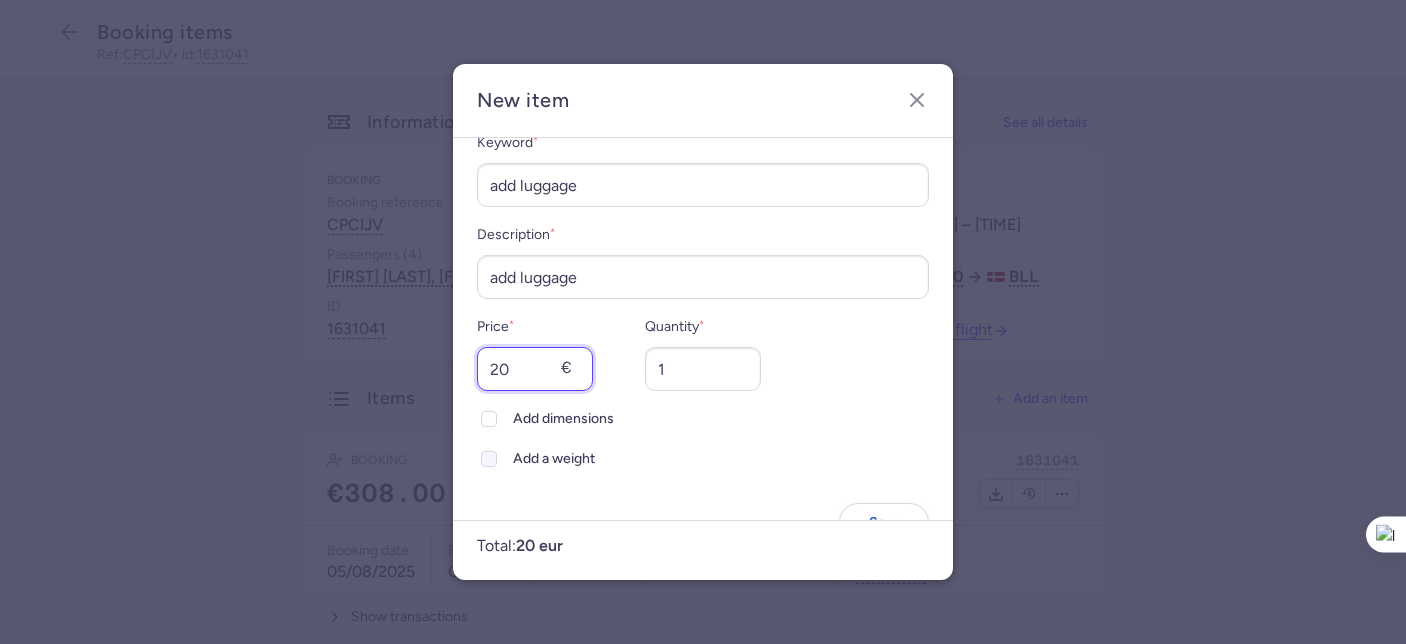 type on "20" 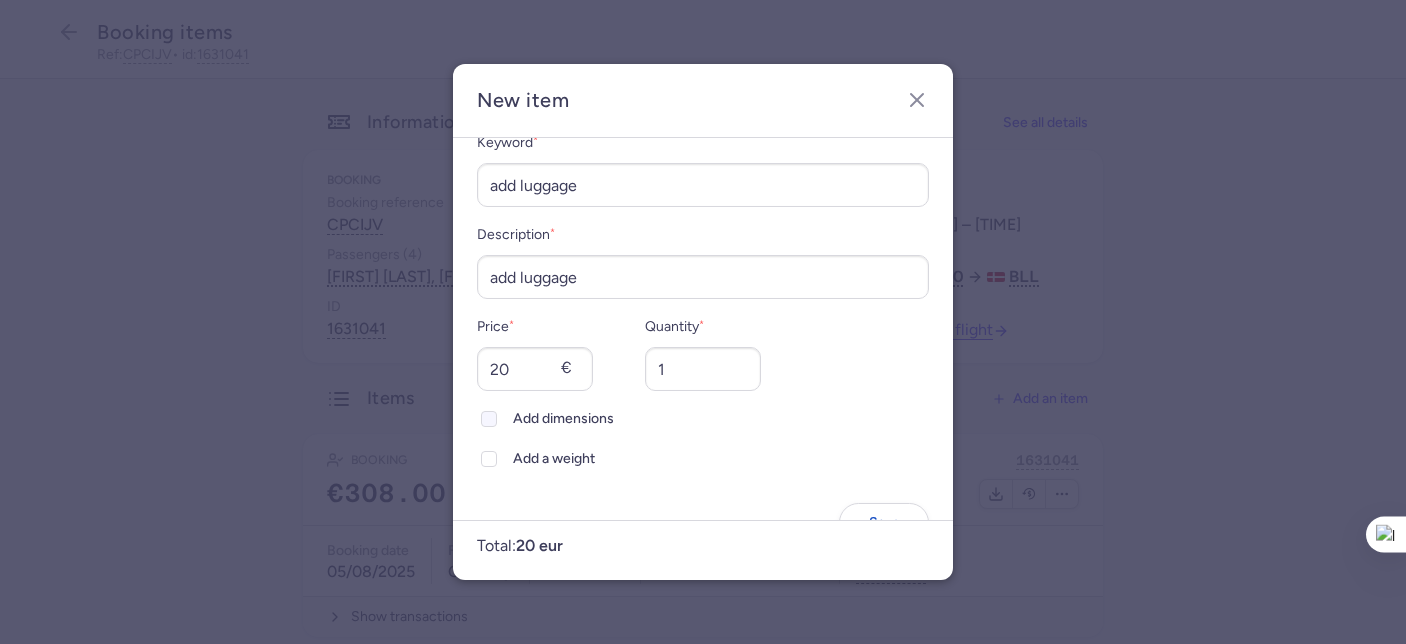 drag, startPoint x: 489, startPoint y: 454, endPoint x: 545, endPoint y: 425, distance: 63.06346 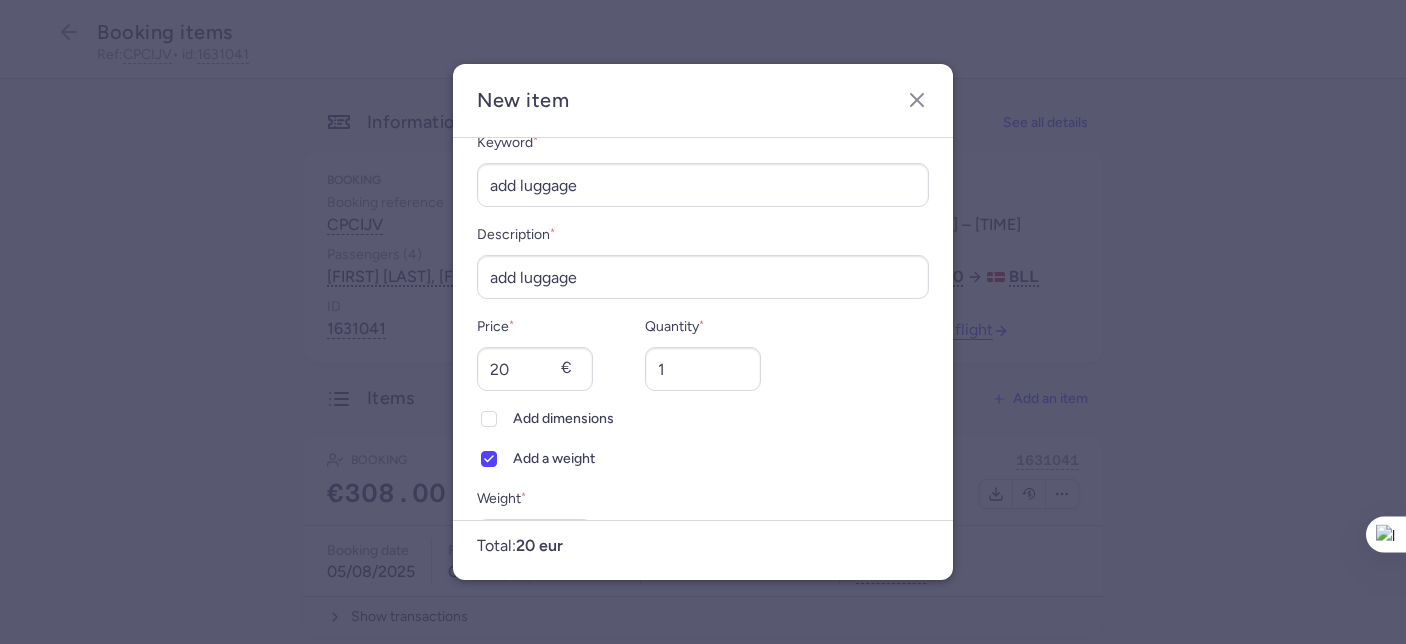 scroll, scrollTop: 0, scrollLeft: 0, axis: both 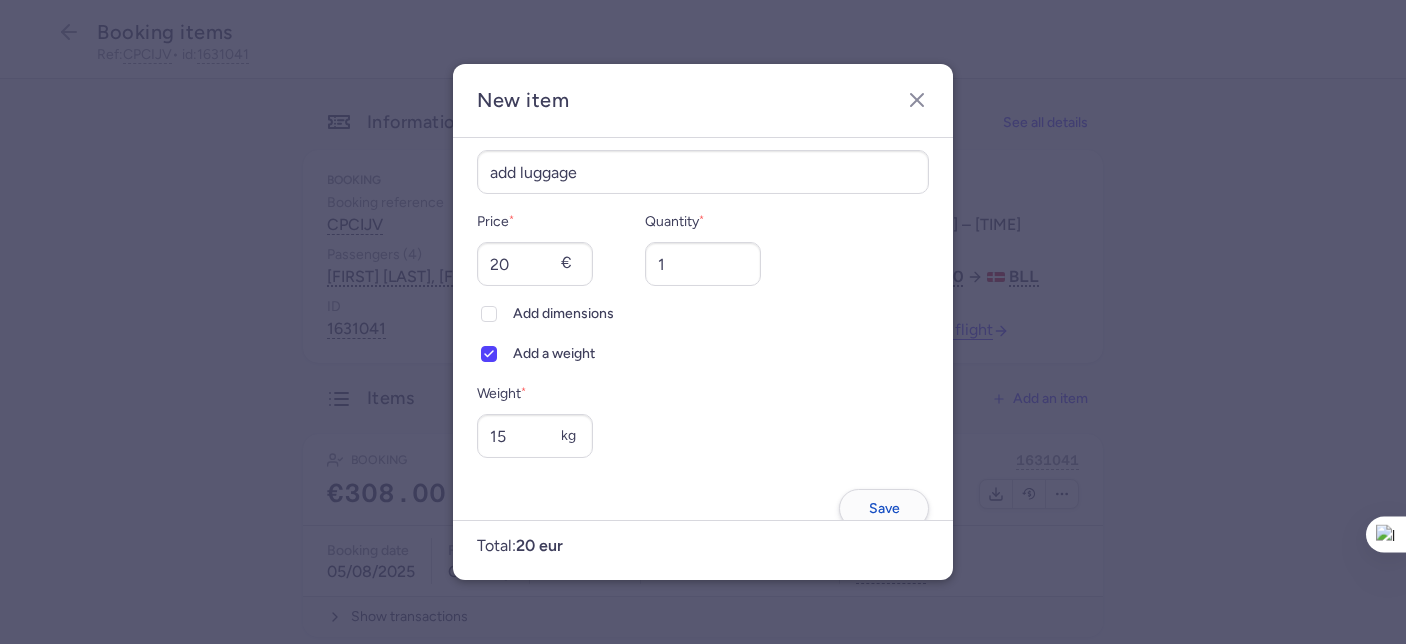 type on "15" 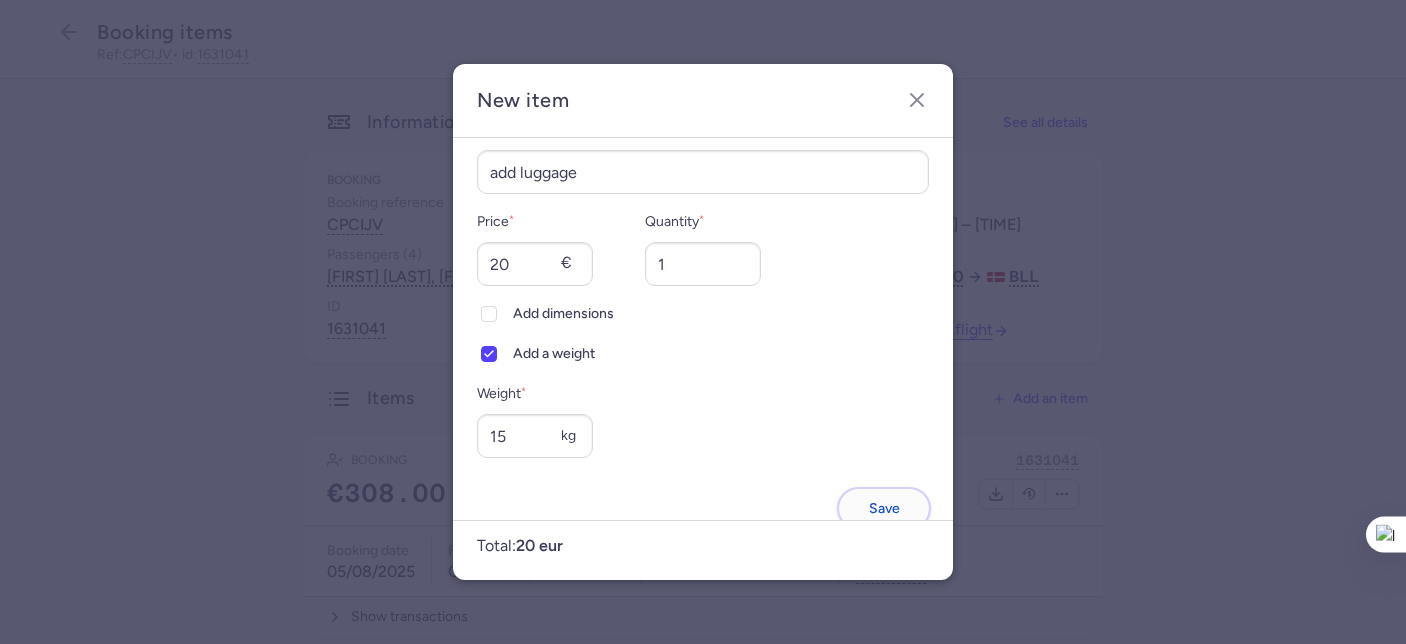 click on "Save" at bounding box center [884, 508] 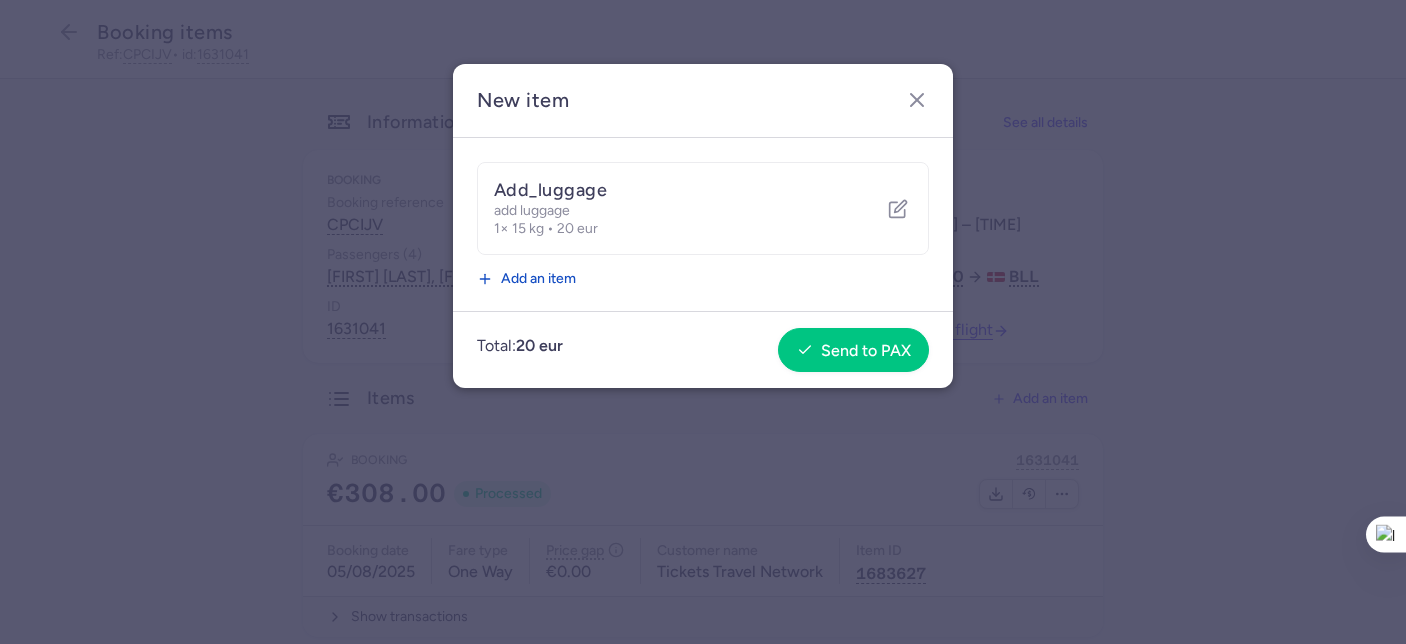 scroll, scrollTop: 0, scrollLeft: 0, axis: both 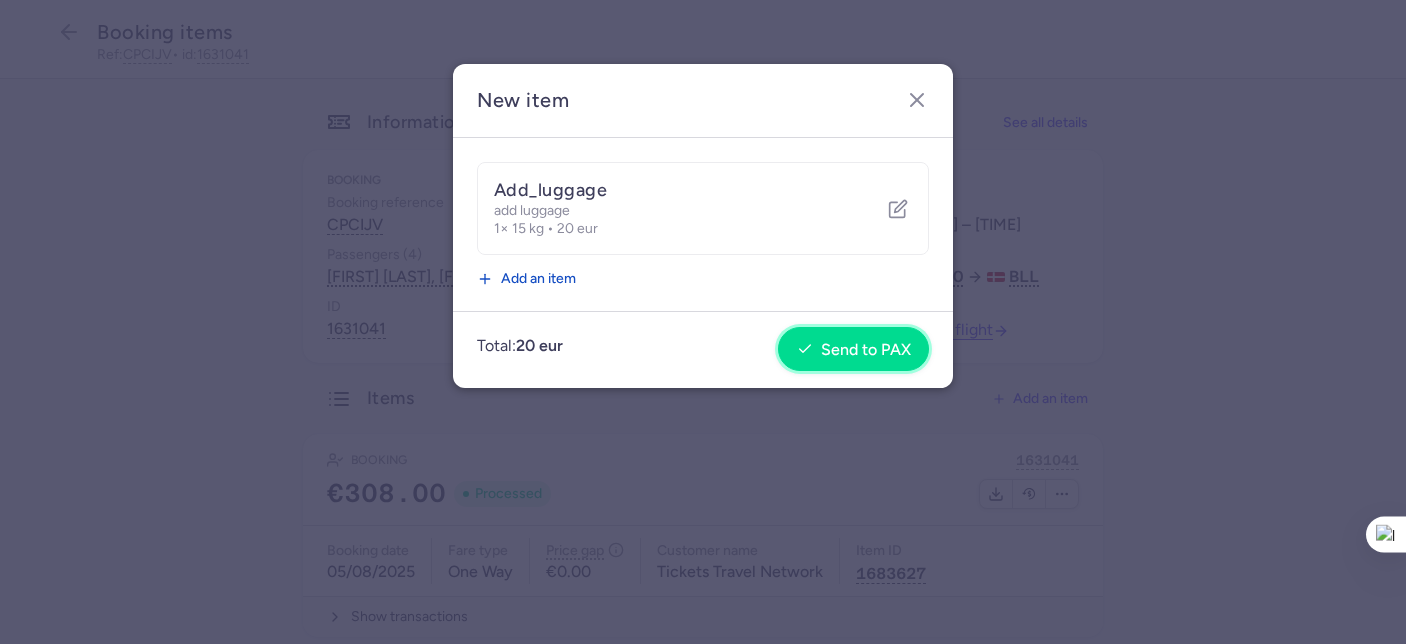 click on "Send to PAX" at bounding box center (866, 350) 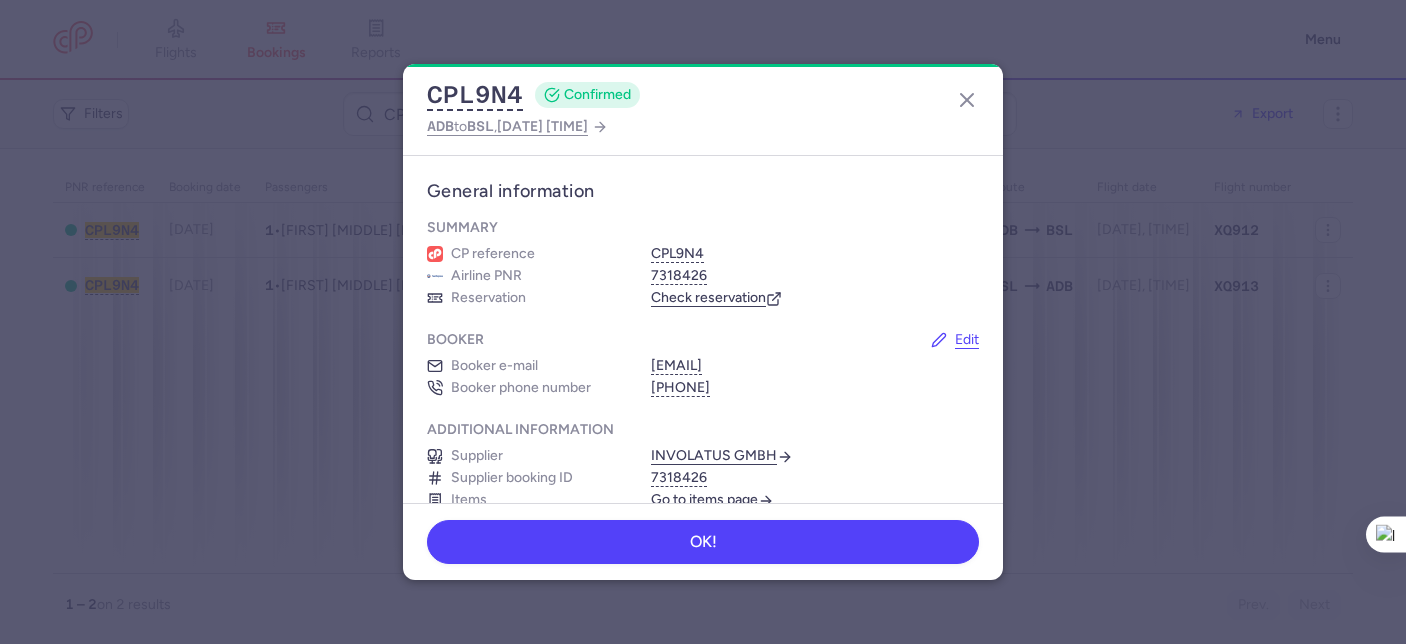 scroll, scrollTop: 0, scrollLeft: 0, axis: both 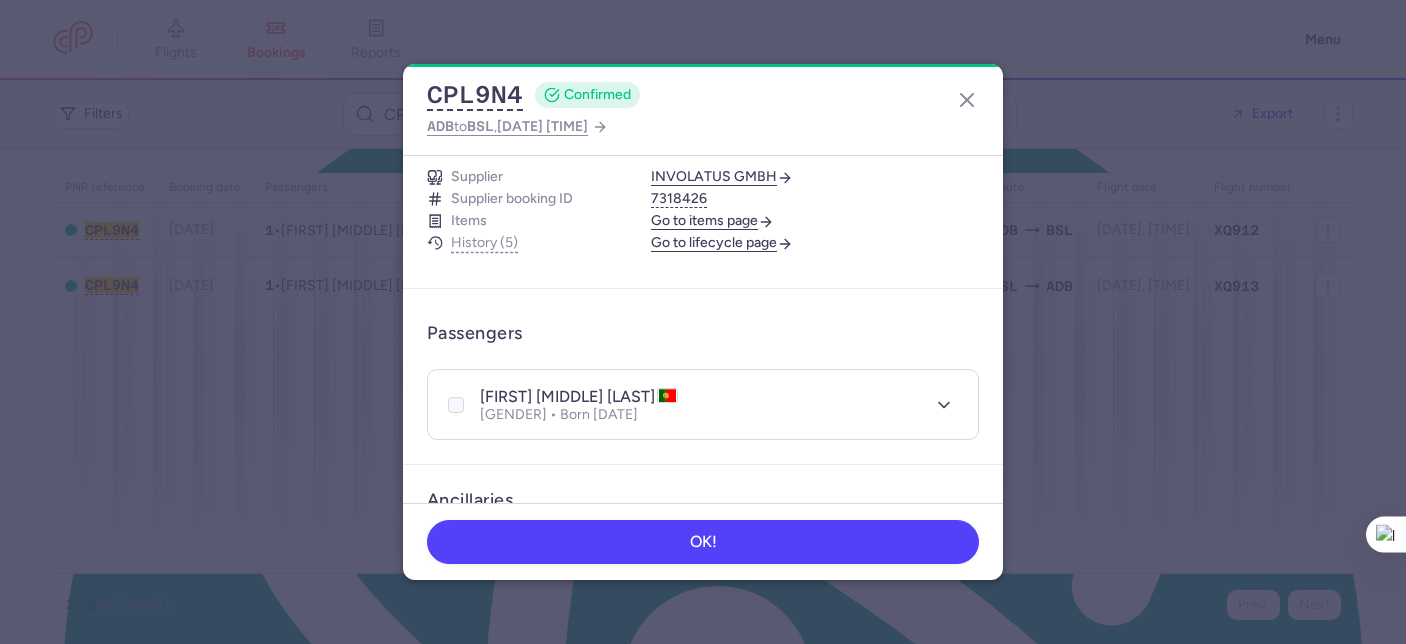 click at bounding box center (456, 405) 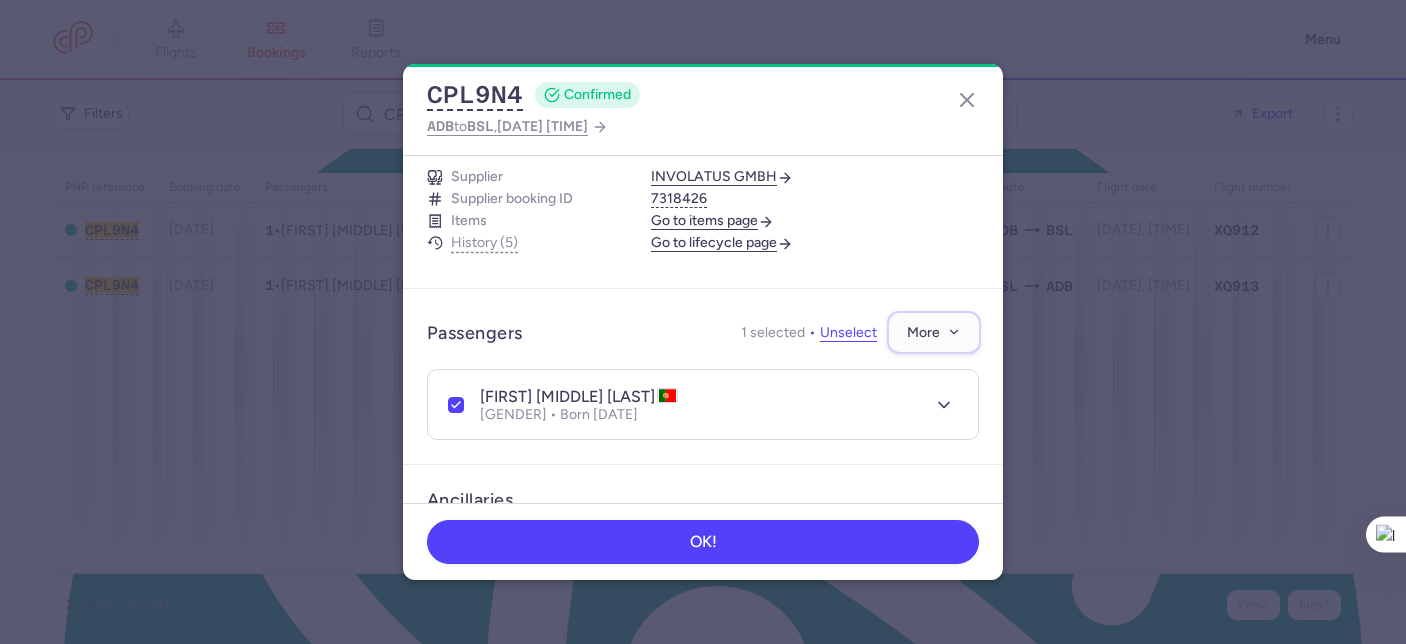 click on "More" at bounding box center [923, 332] 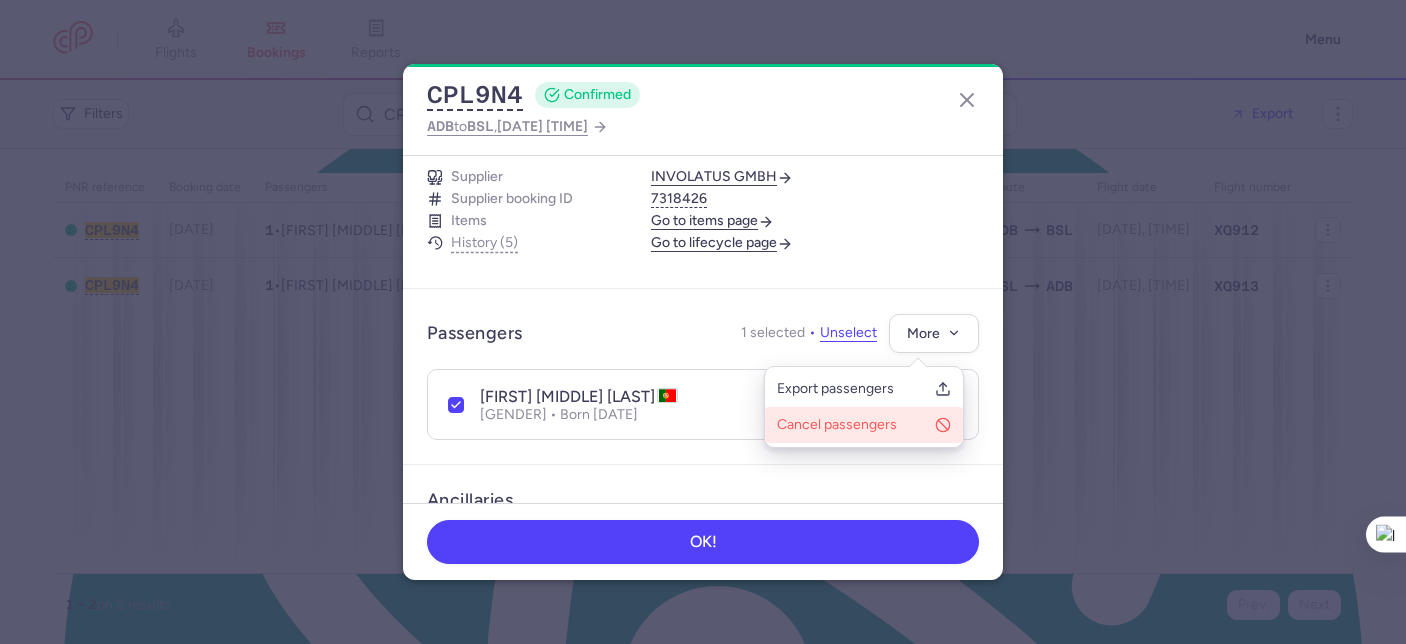 click on "Cancel passengers" at bounding box center [852, 425] 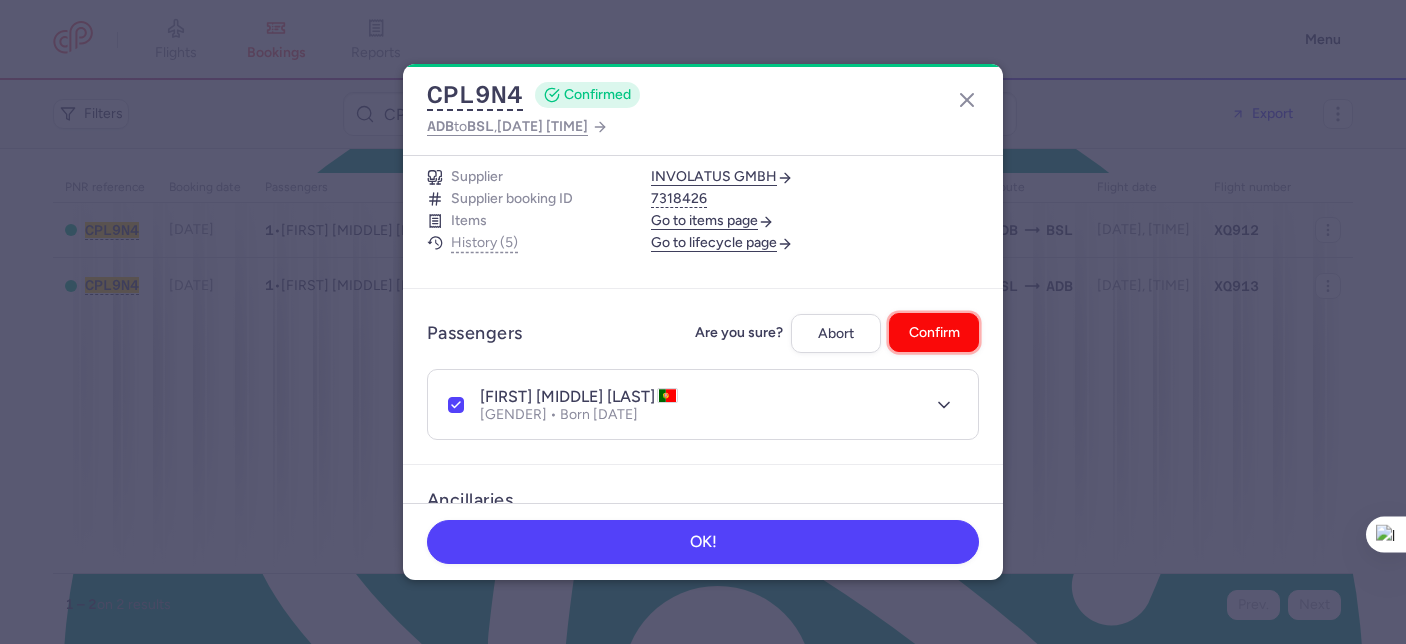 click on "Confirm" at bounding box center [934, 332] 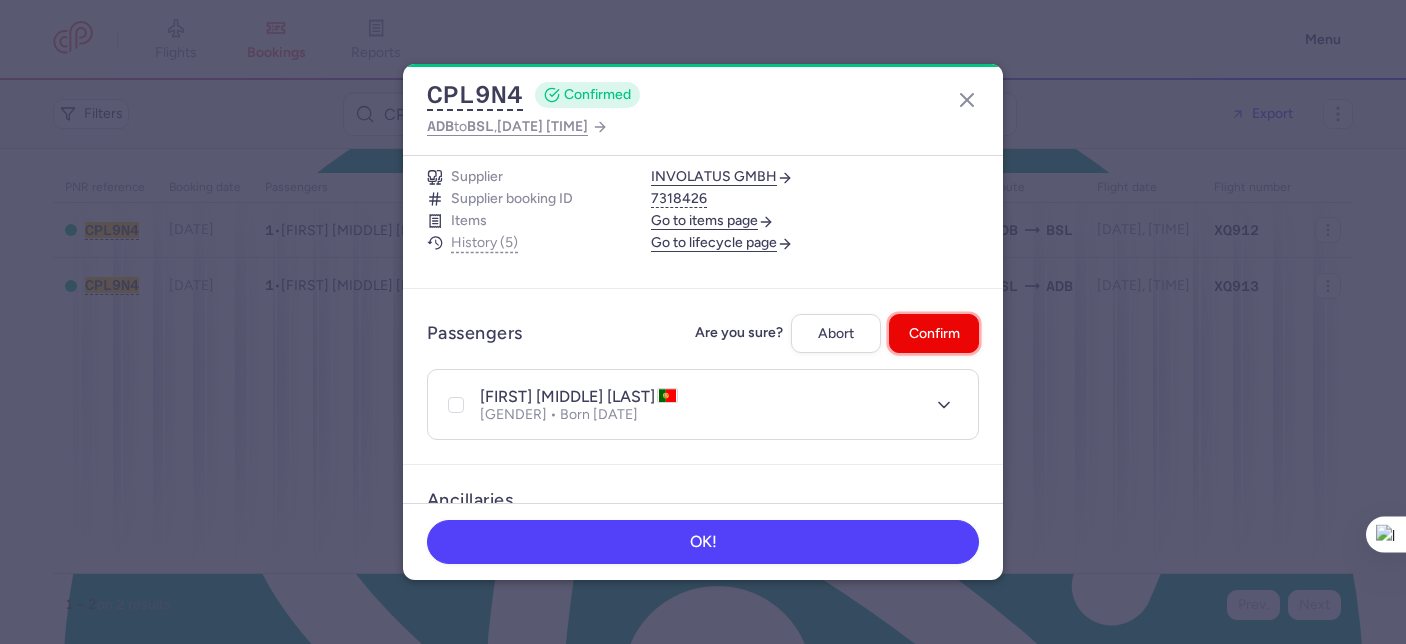 checkbox on "false" 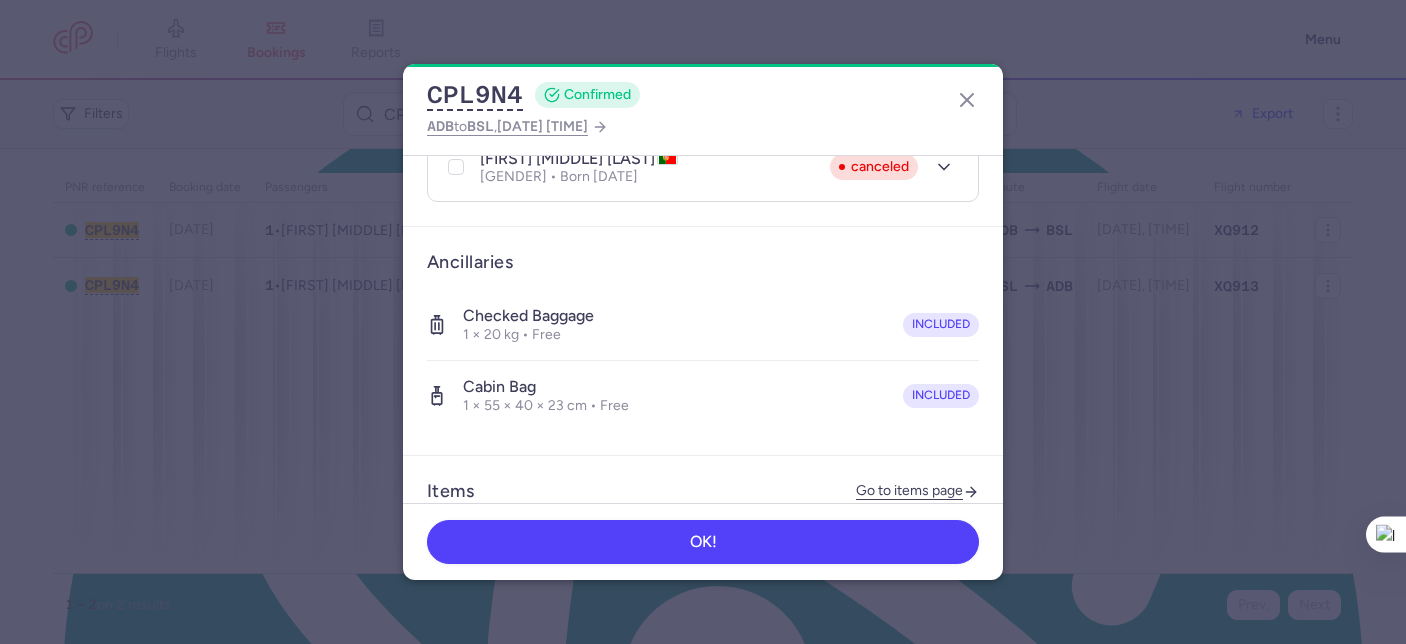 scroll, scrollTop: 893, scrollLeft: 0, axis: vertical 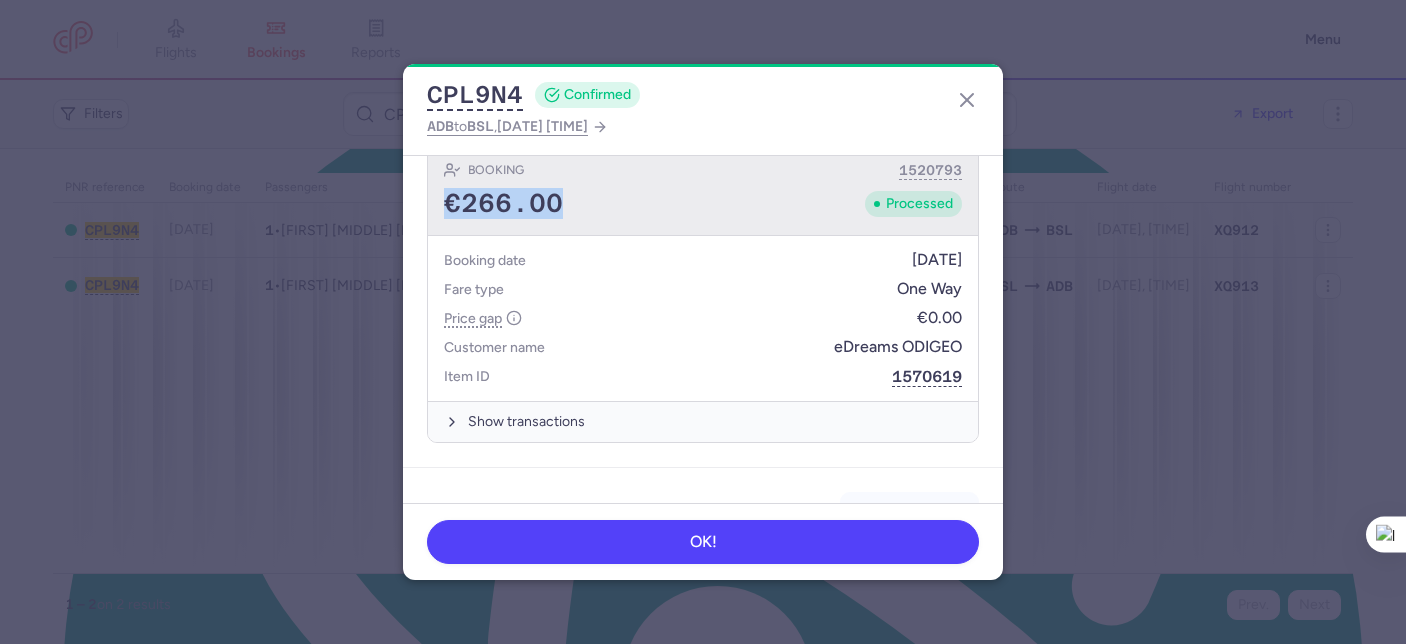 drag, startPoint x: 560, startPoint y: 202, endPoint x: 442, endPoint y: 206, distance: 118.06778 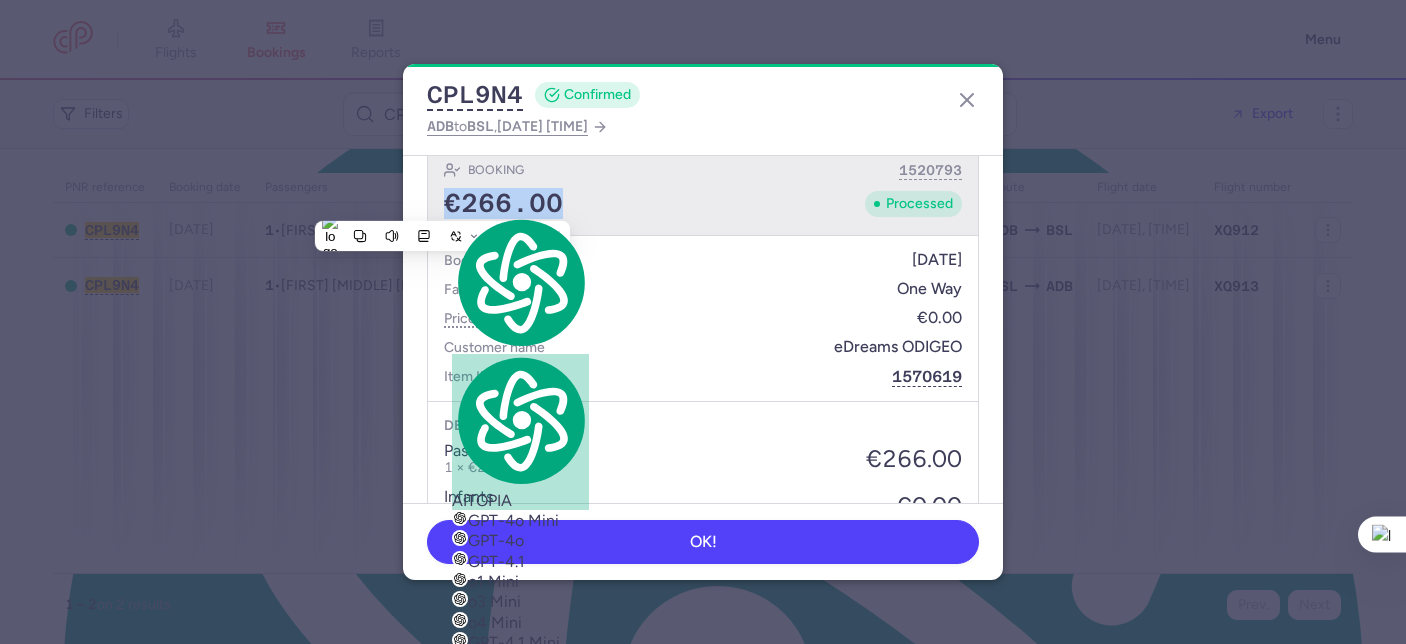 copy on "€266.00" 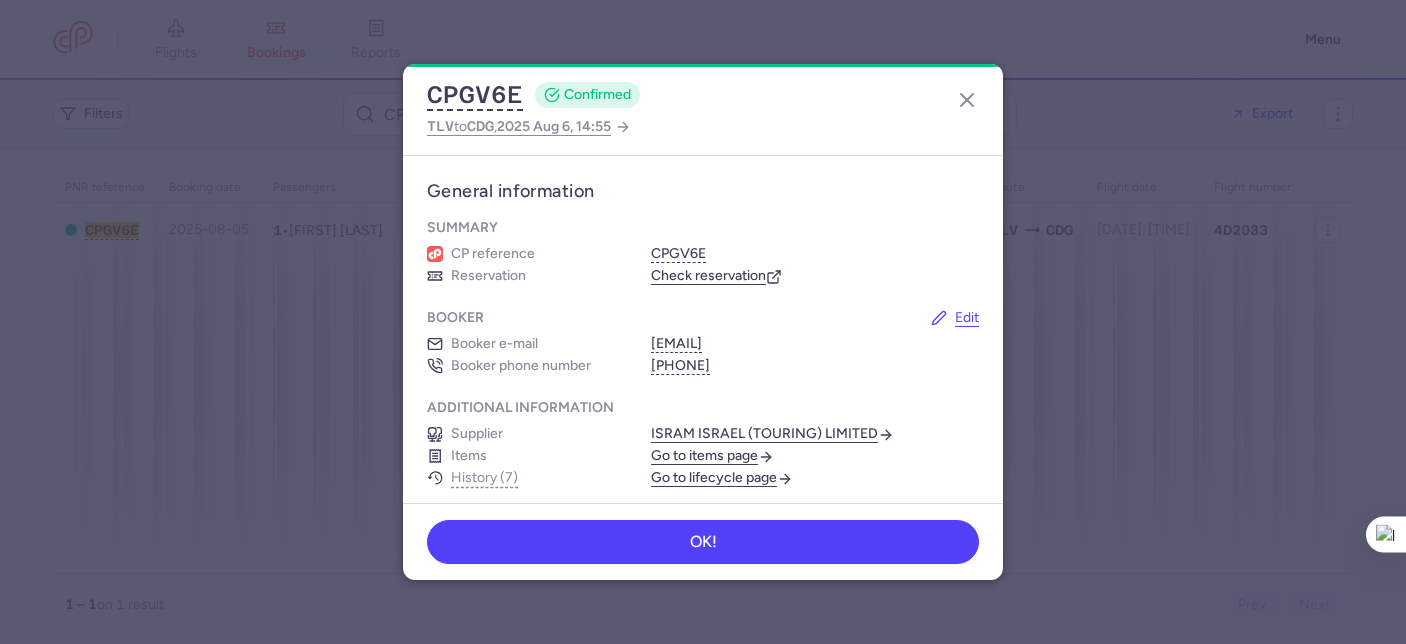 scroll, scrollTop: 0, scrollLeft: 0, axis: both 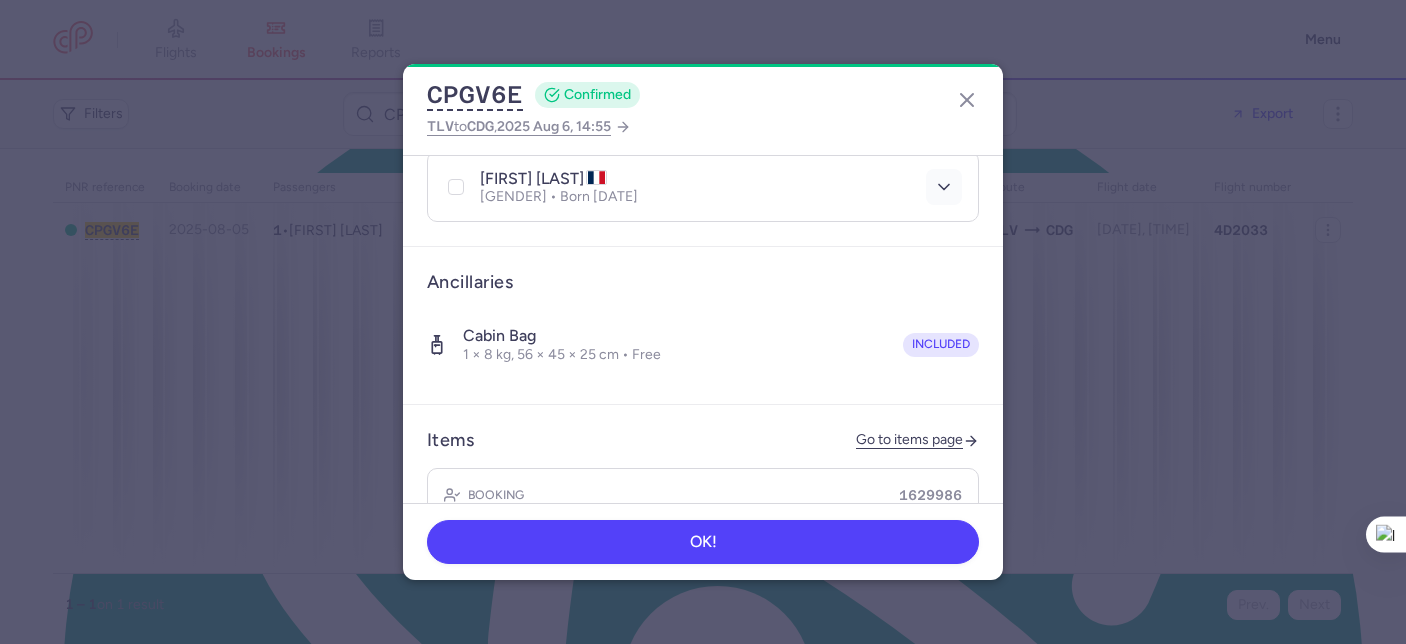 click 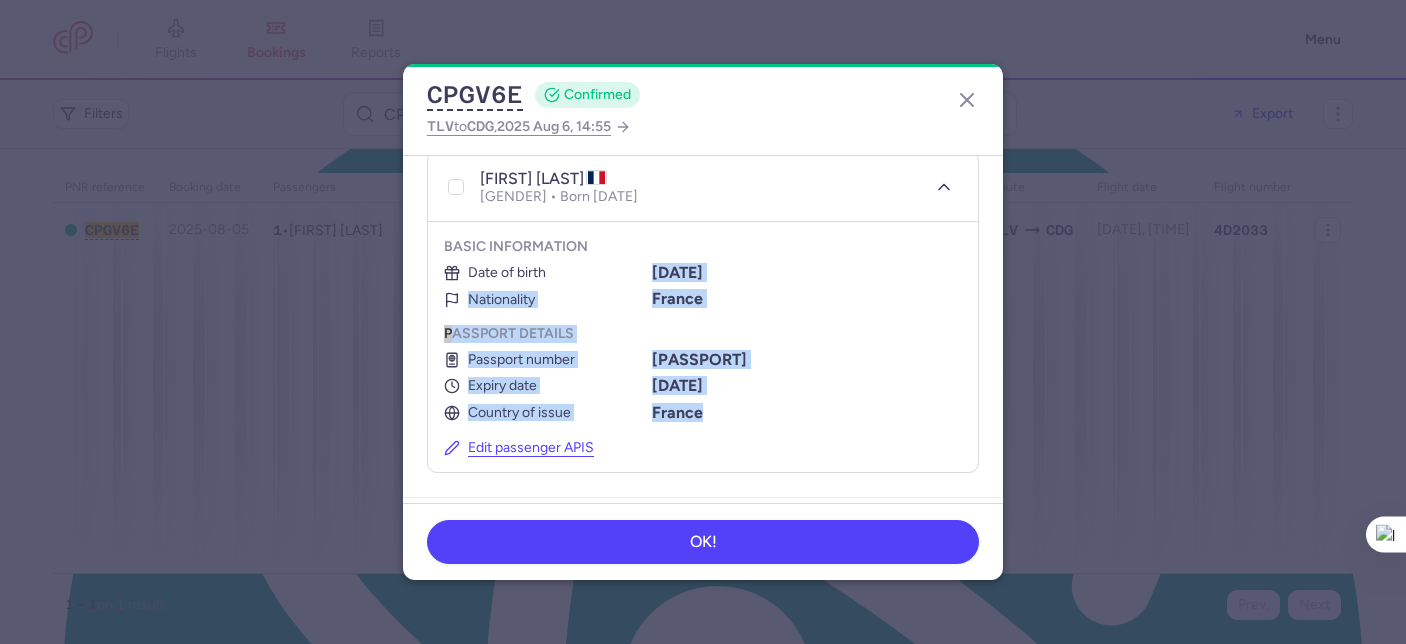 drag, startPoint x: 647, startPoint y: 270, endPoint x: 731, endPoint y: 397, distance: 152.26622 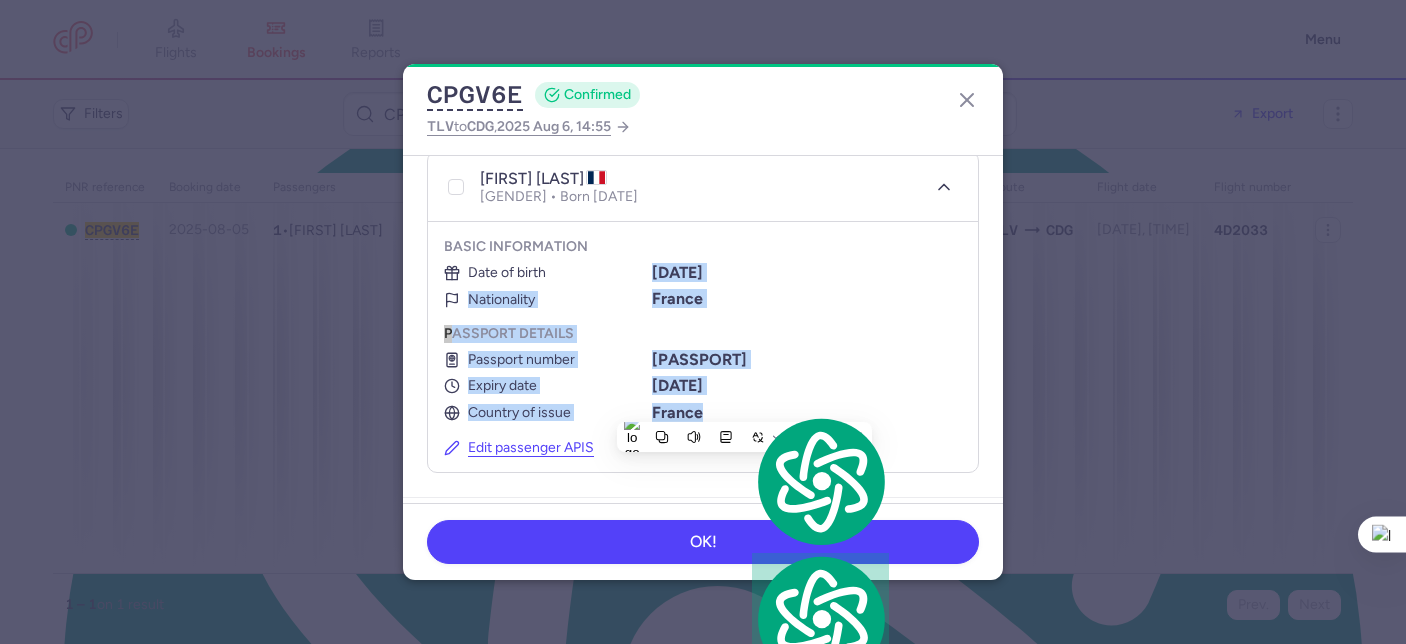 copy on "27/04/2005  Nationality France  Passport details   Passport number 20ef96569  Expiry date 09/01/2026  Country of issue France" 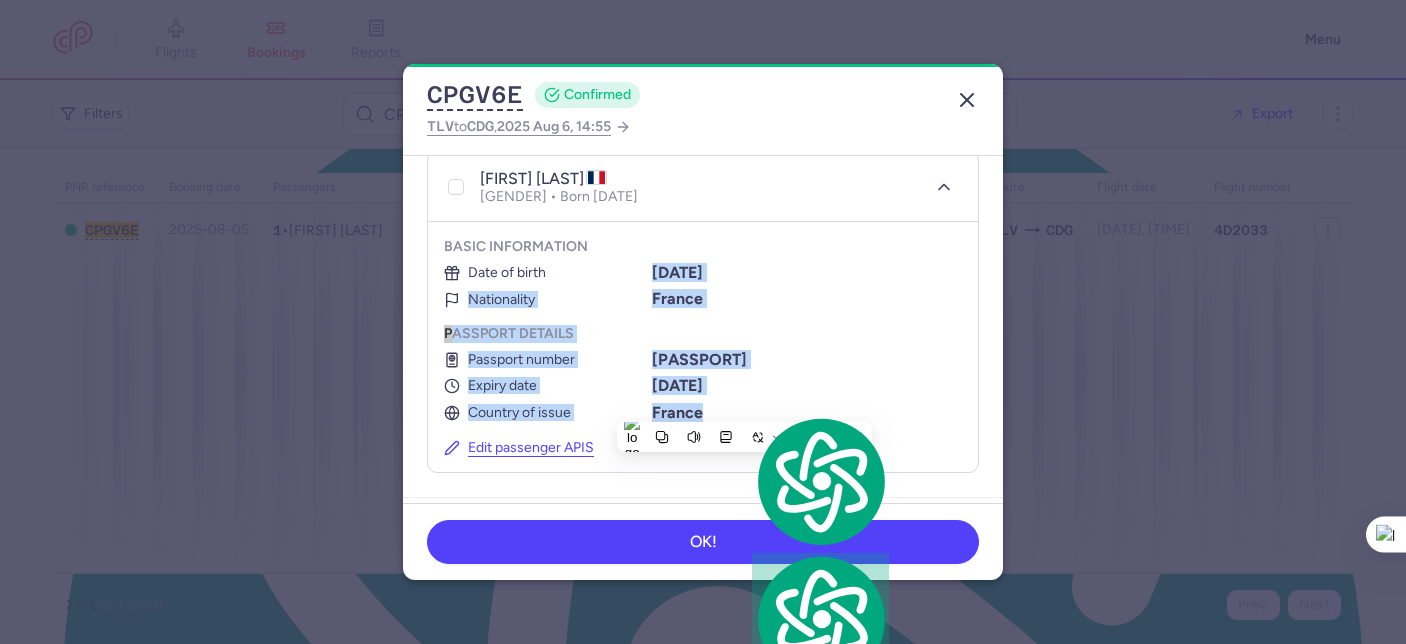 click 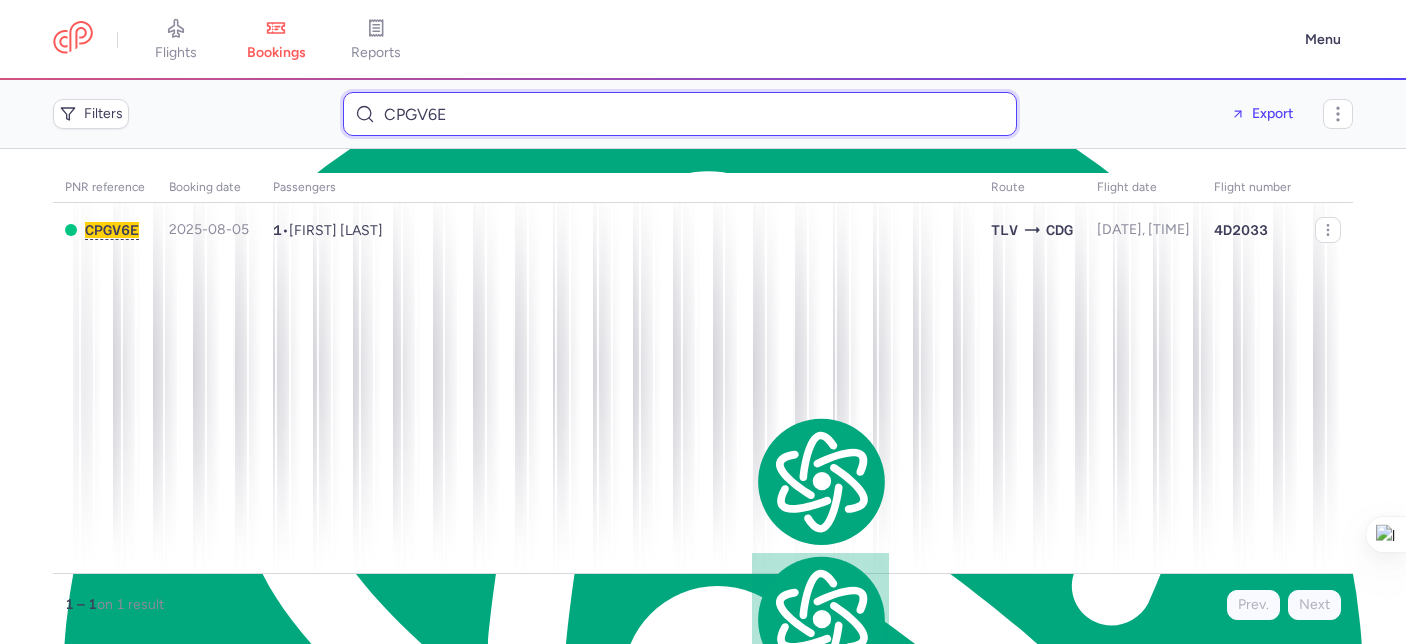 drag, startPoint x: 543, startPoint y: 122, endPoint x: 376, endPoint y: 93, distance: 169.49927 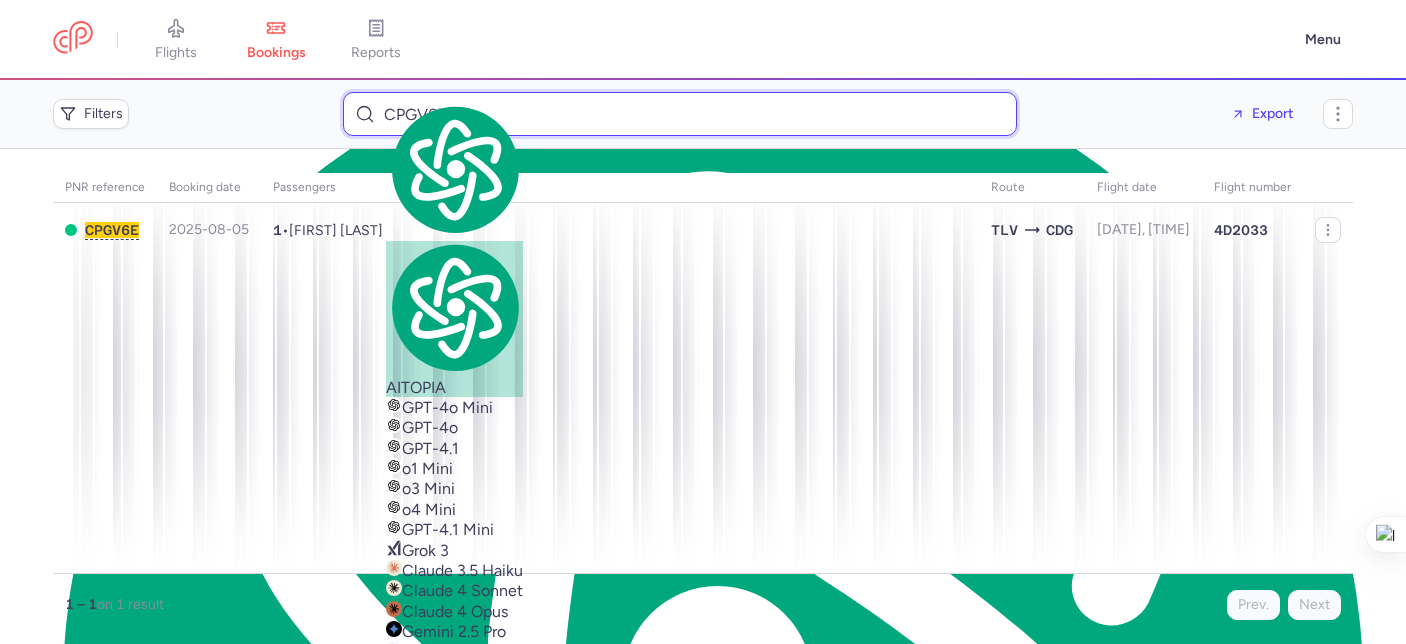 paste on "ibrahimimigen1@gmail.com" 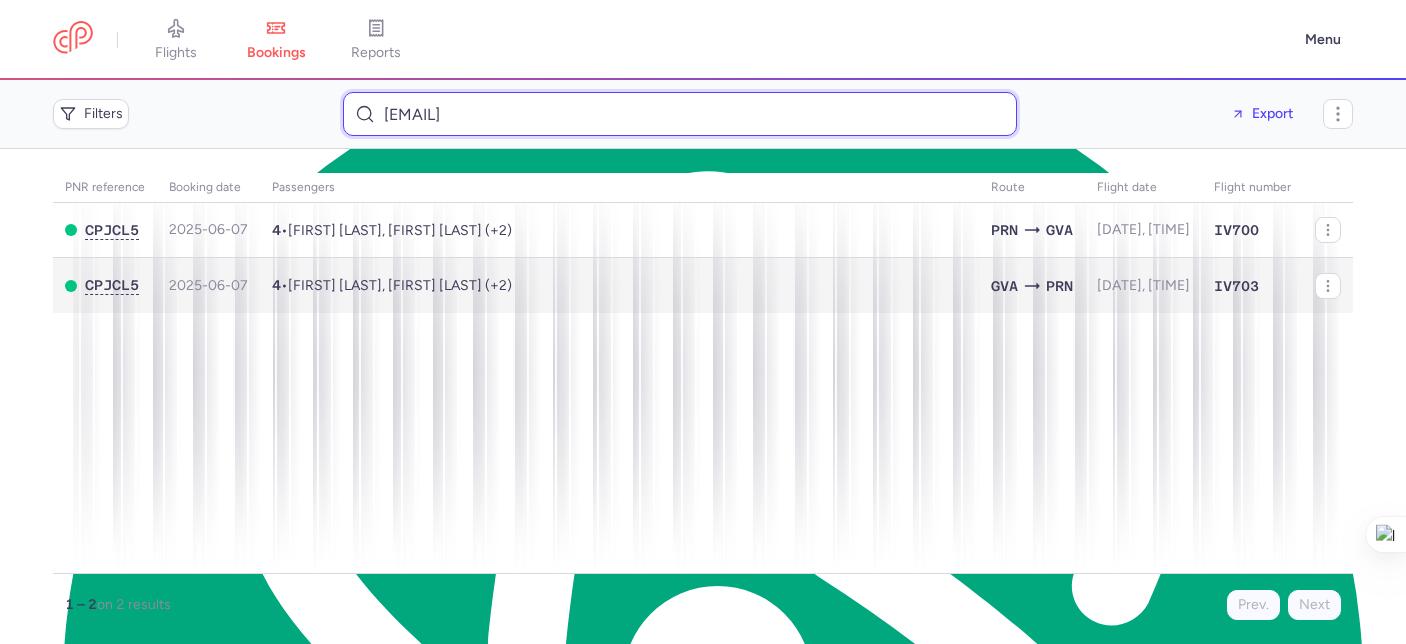 type on "ibrahimimigen1@gmail.com" 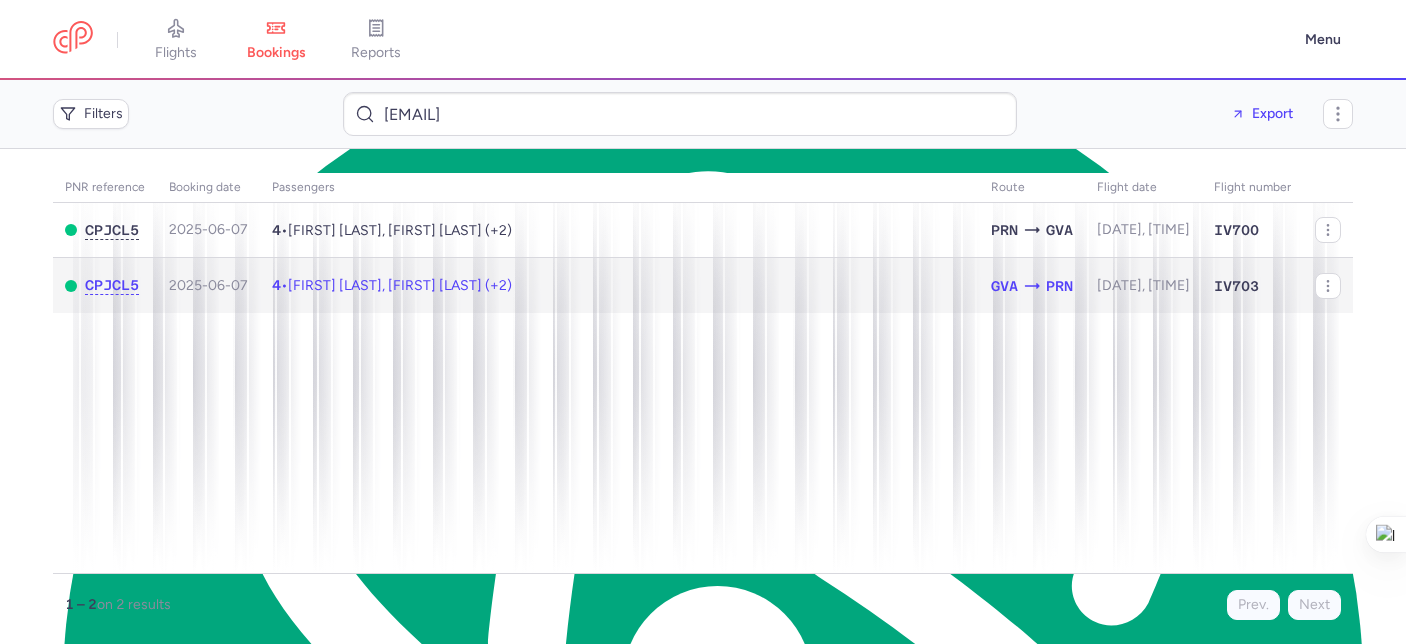 click on "Migen IBRAHIMI, Marie BUNAJ IBRAHIMI (+2)" at bounding box center [400, 285] 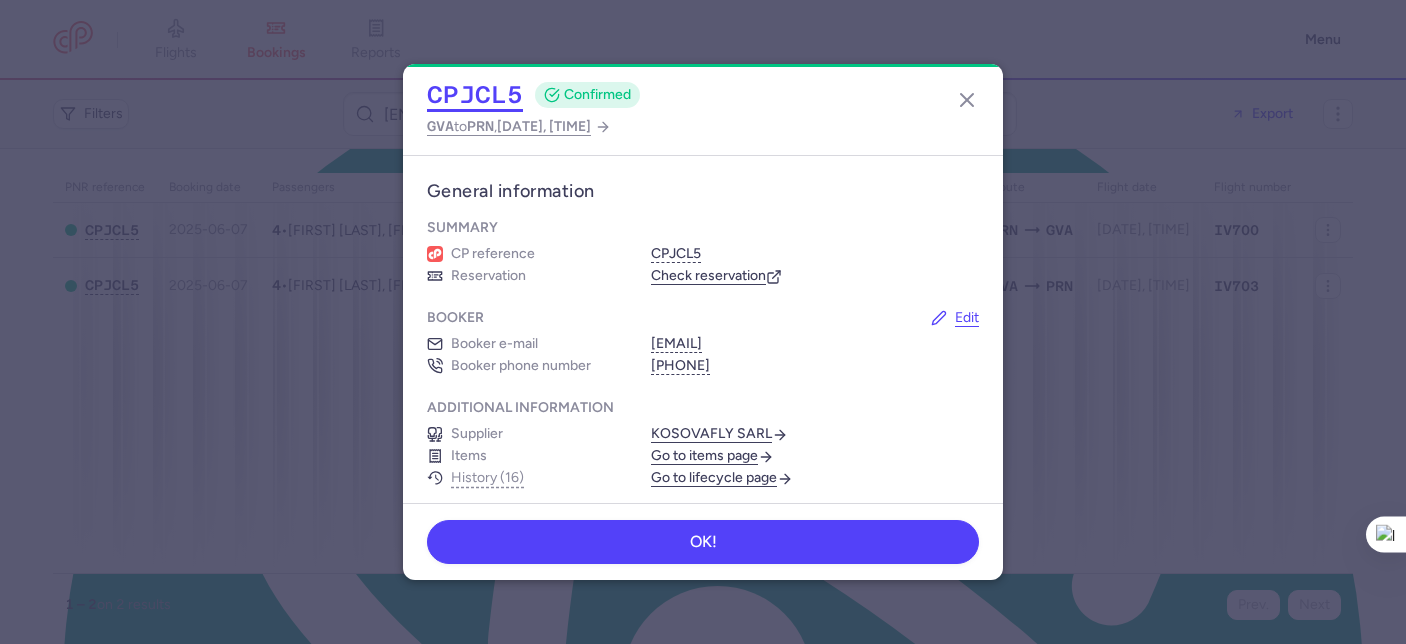 click on "CPJCL5" 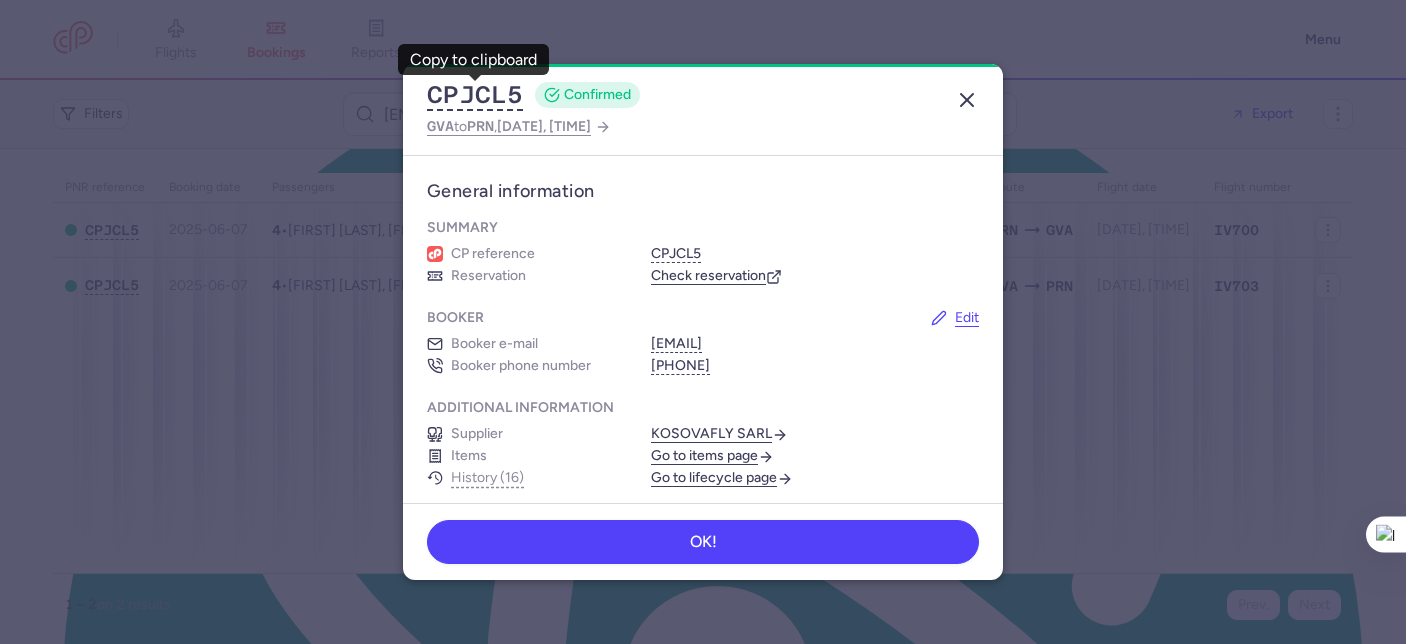 click 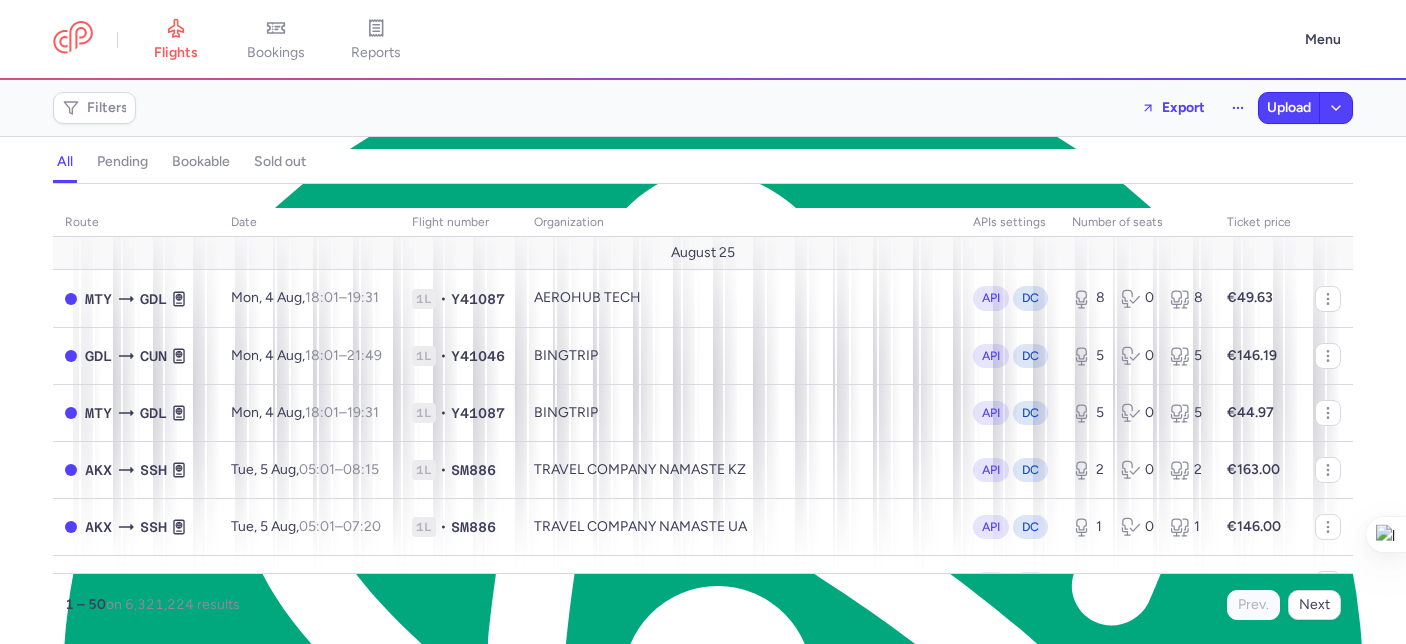 scroll, scrollTop: 0, scrollLeft: 0, axis: both 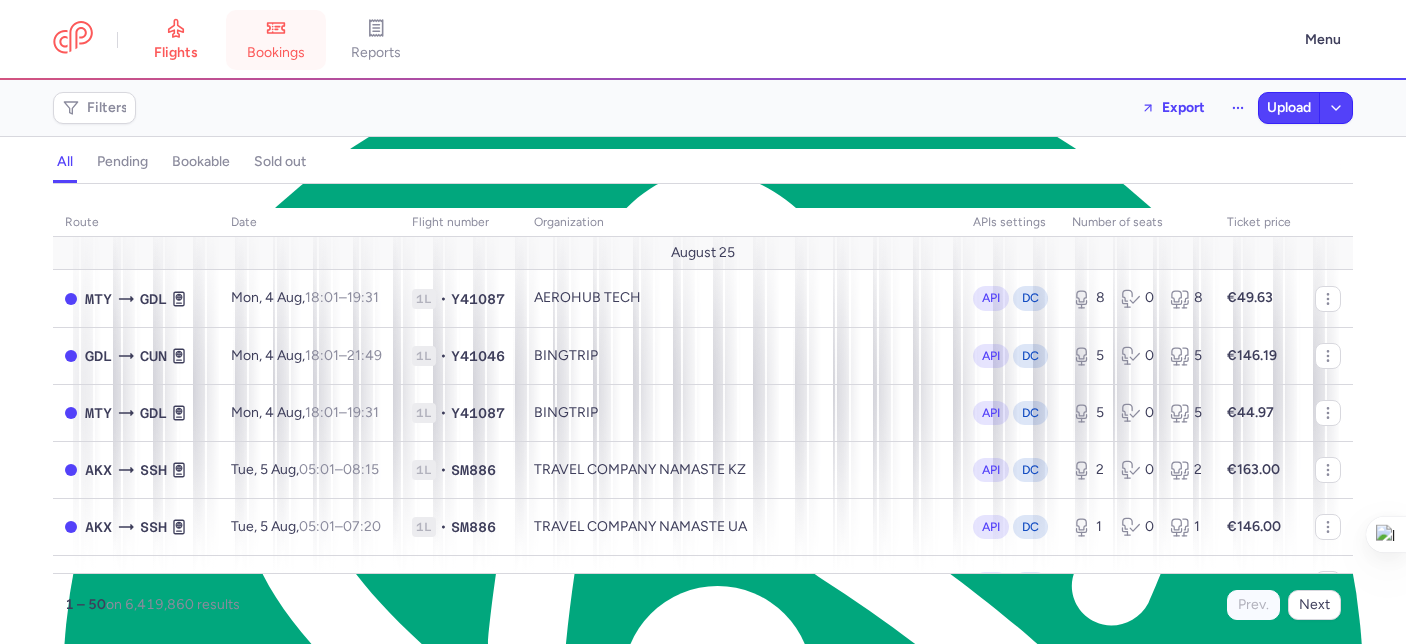 click on "bookings" at bounding box center (276, 53) 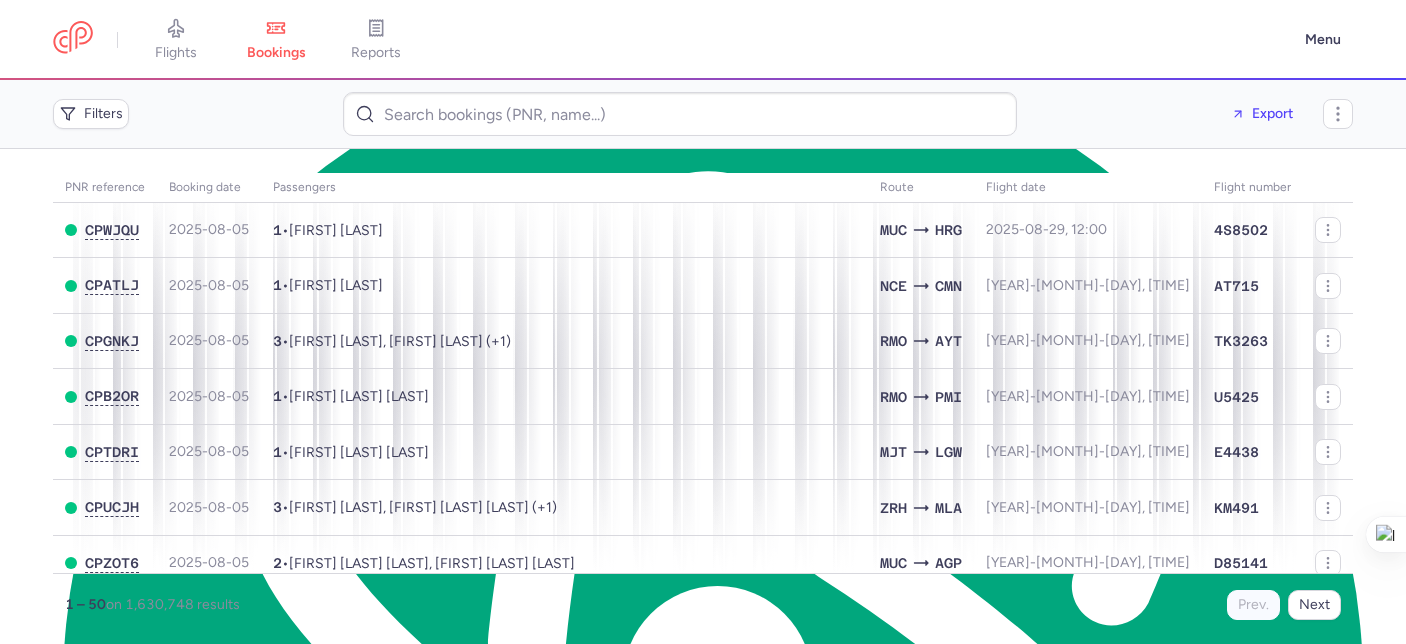 scroll, scrollTop: 0, scrollLeft: 0, axis: both 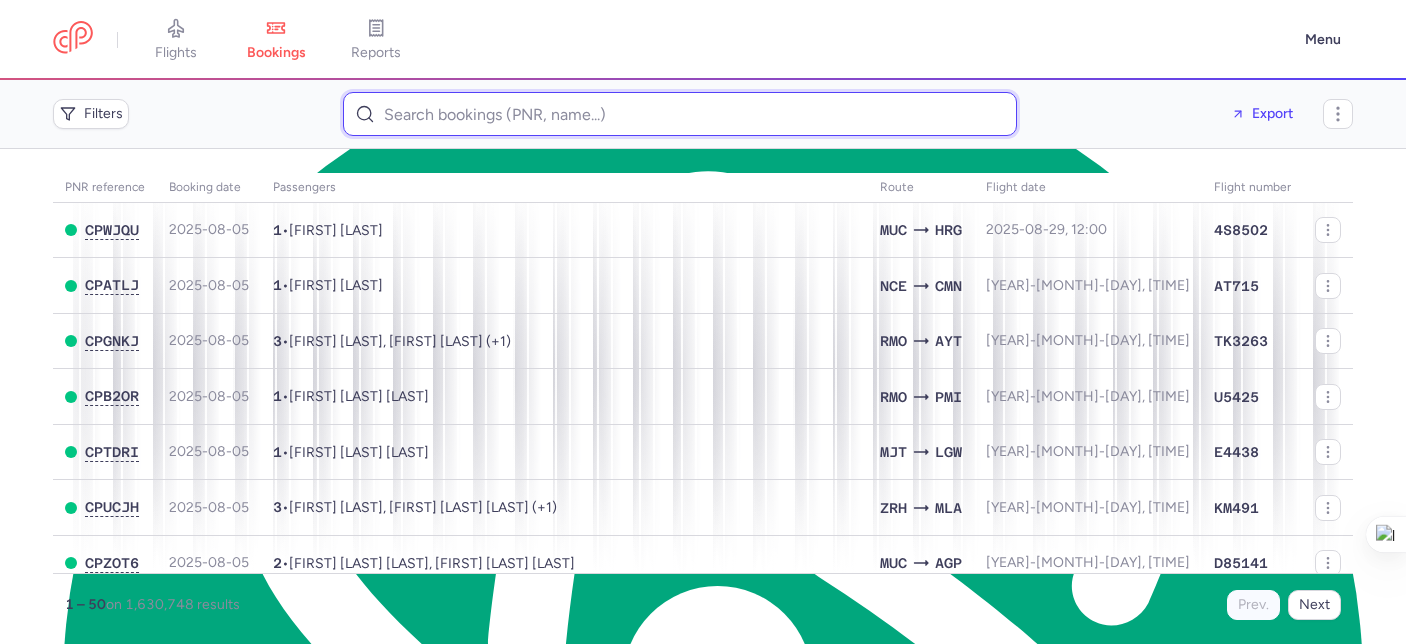 click at bounding box center [680, 114] 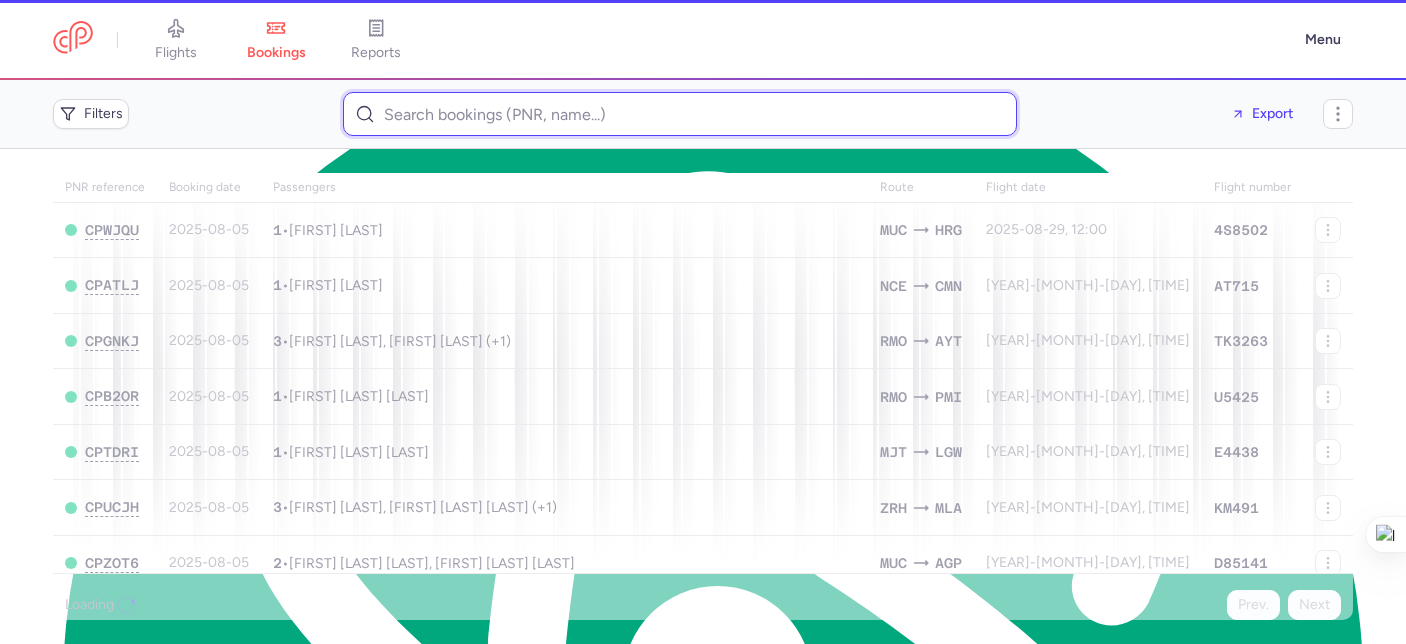click at bounding box center (680, 114) 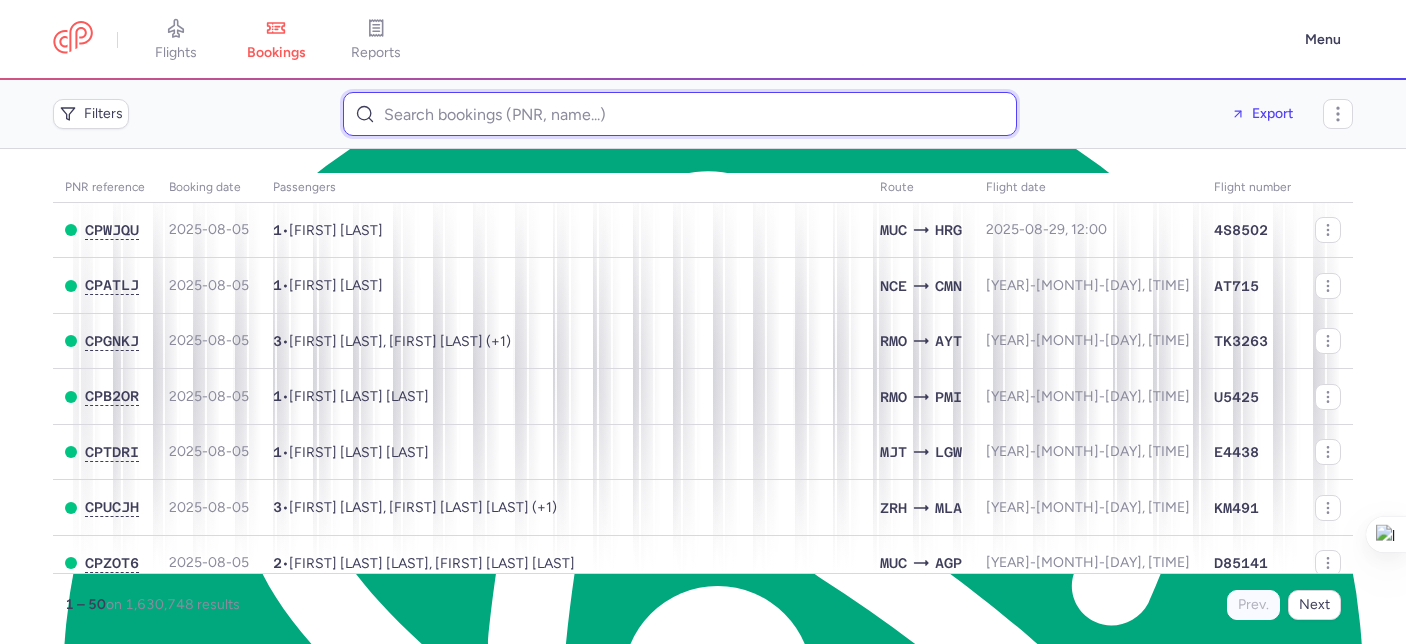 click at bounding box center [680, 114] 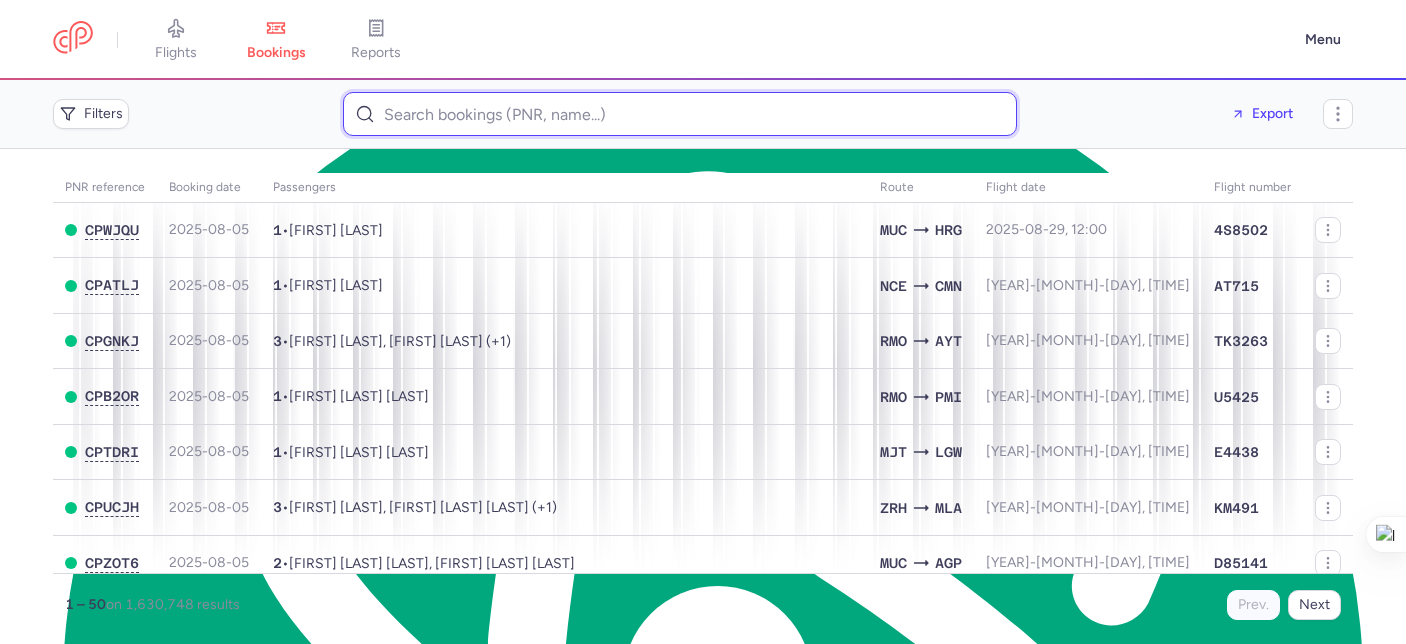 click at bounding box center [680, 114] 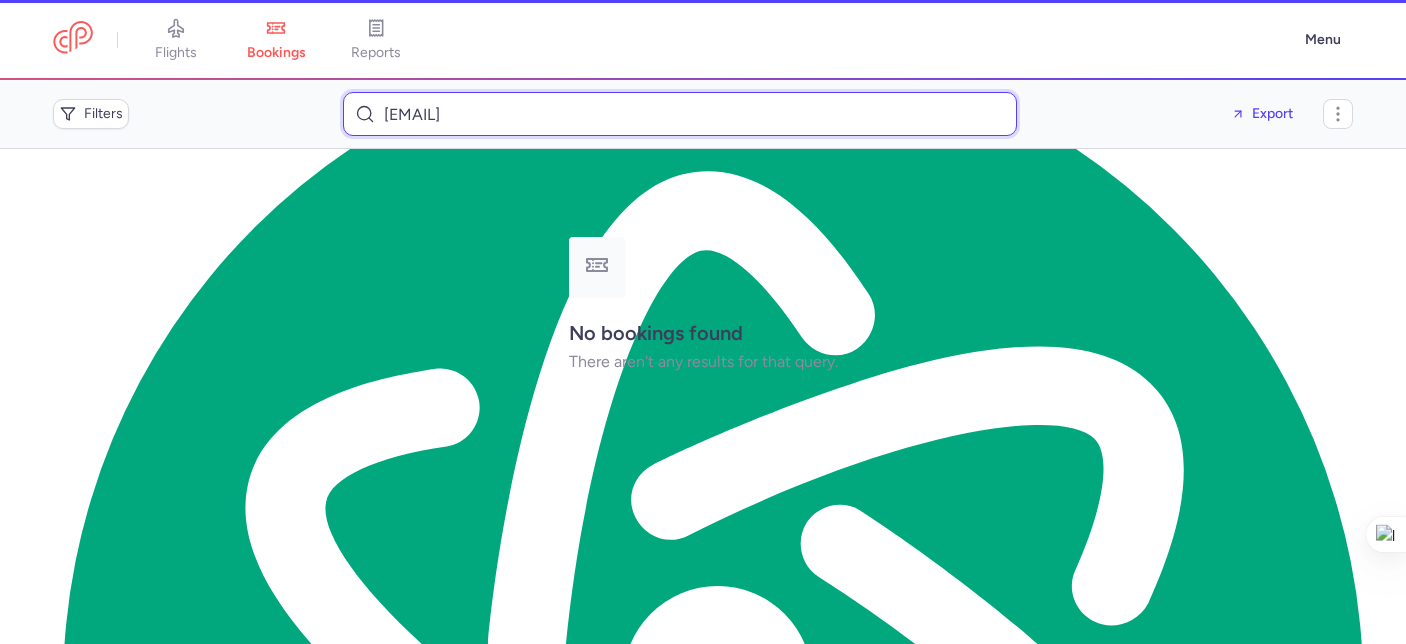 type on "sorea.b@hotmail.ch" 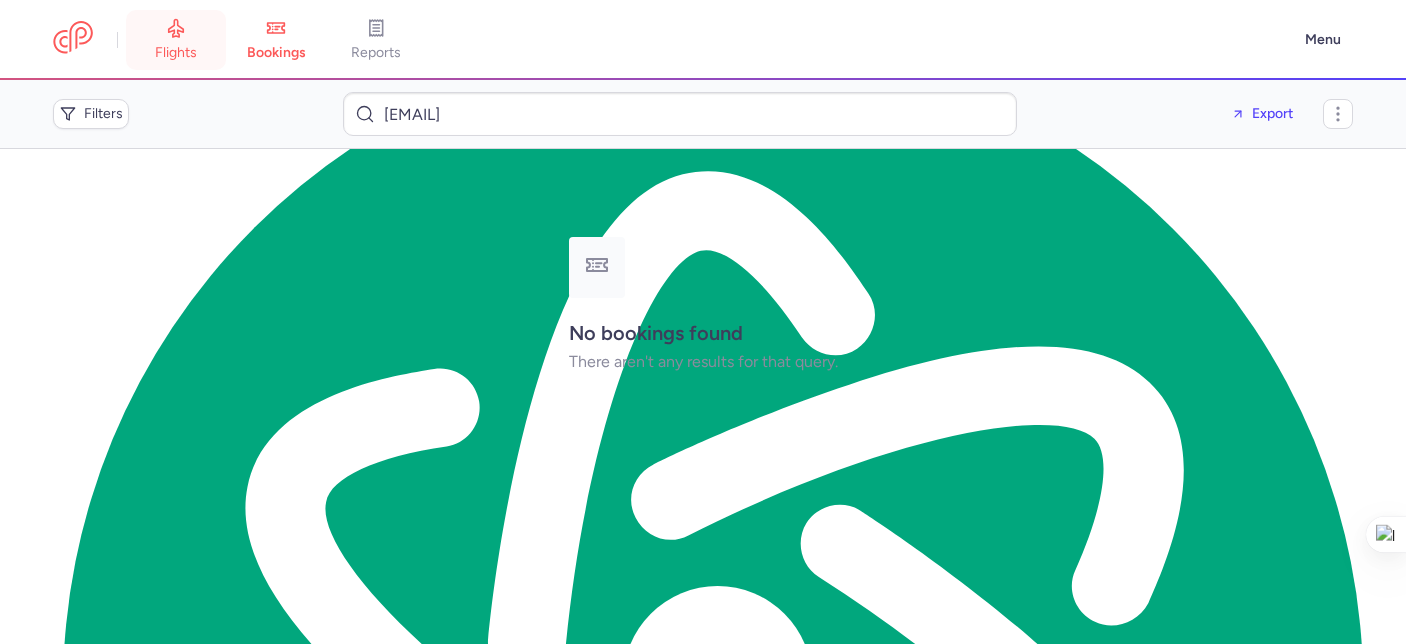 click 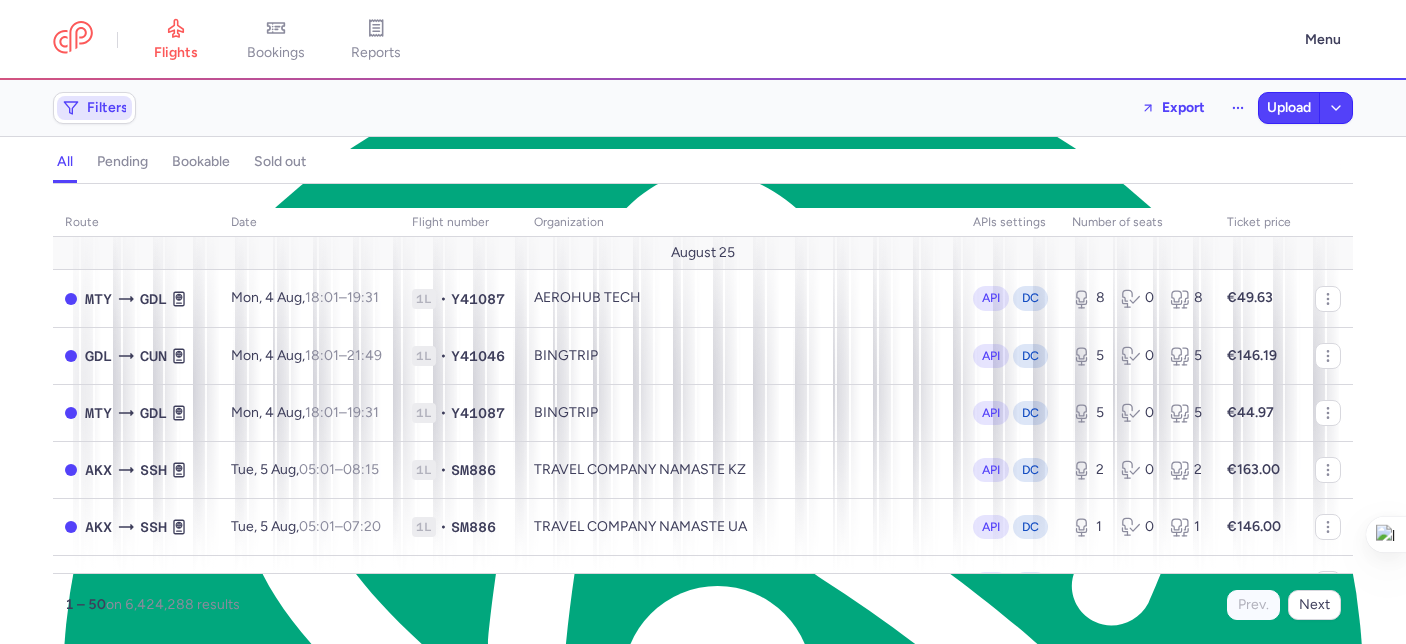 click on "Filters" at bounding box center [94, 108] 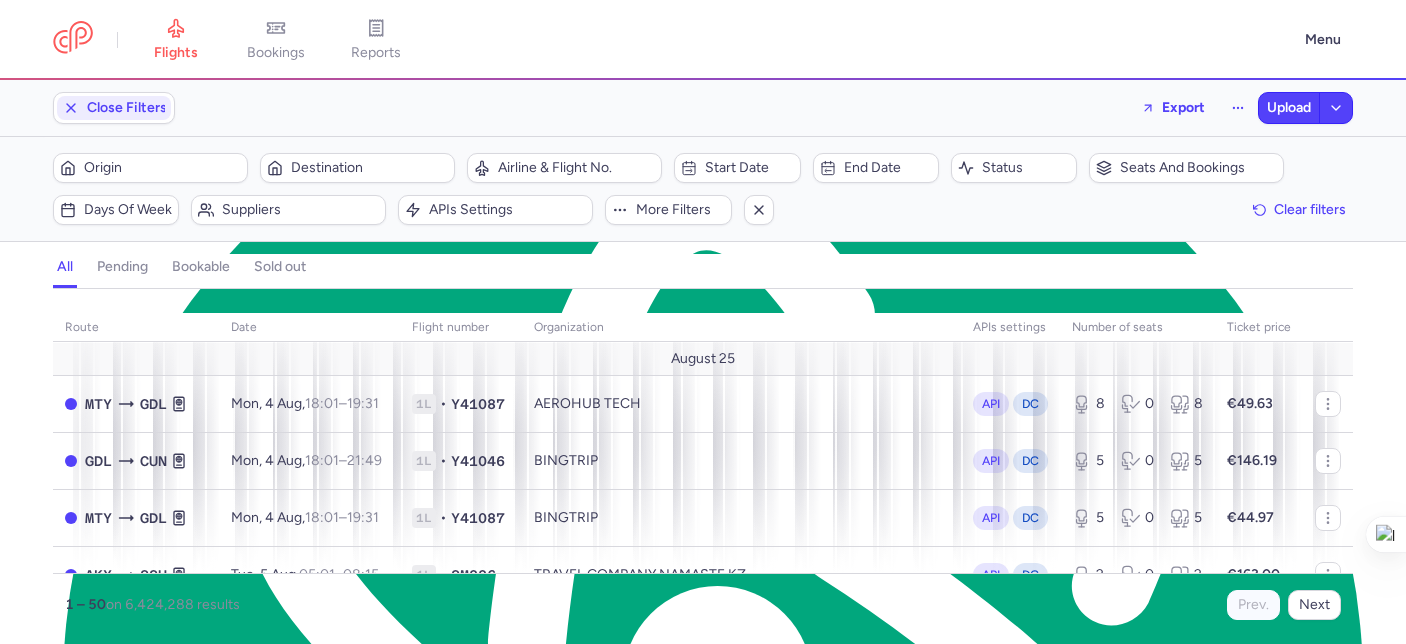 scroll, scrollTop: 0, scrollLeft: 0, axis: both 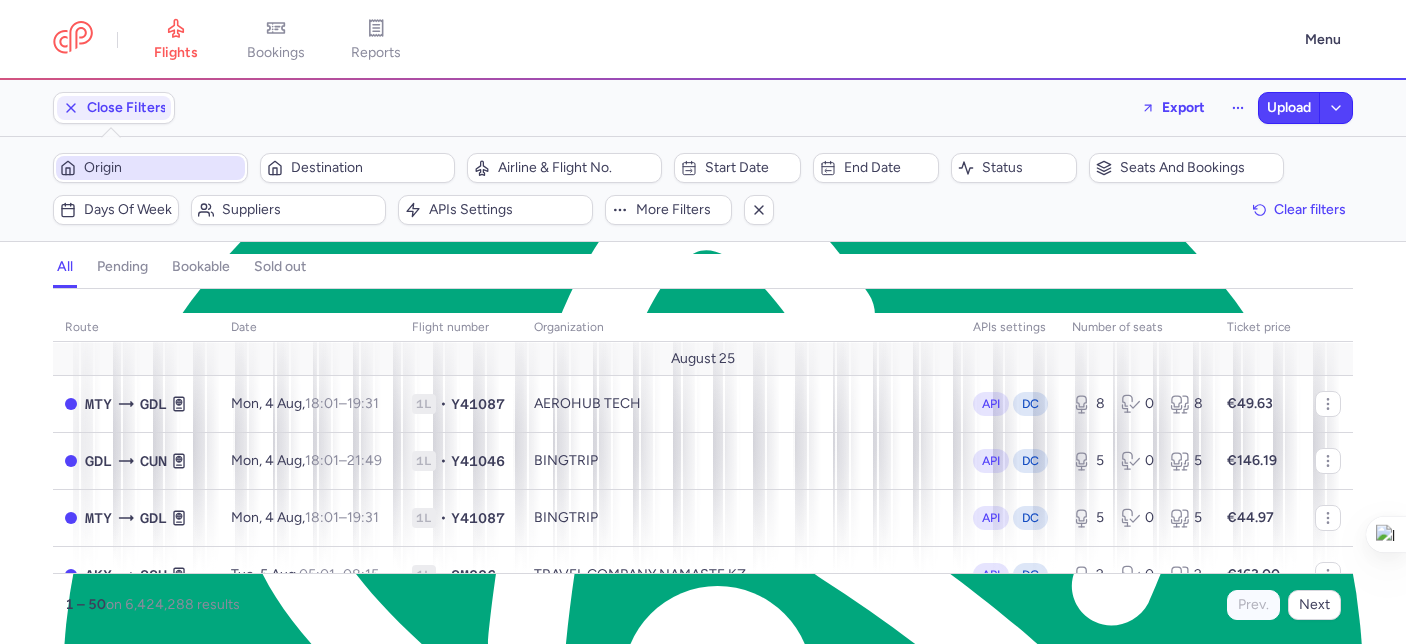 click on "Origin" at bounding box center [150, 168] 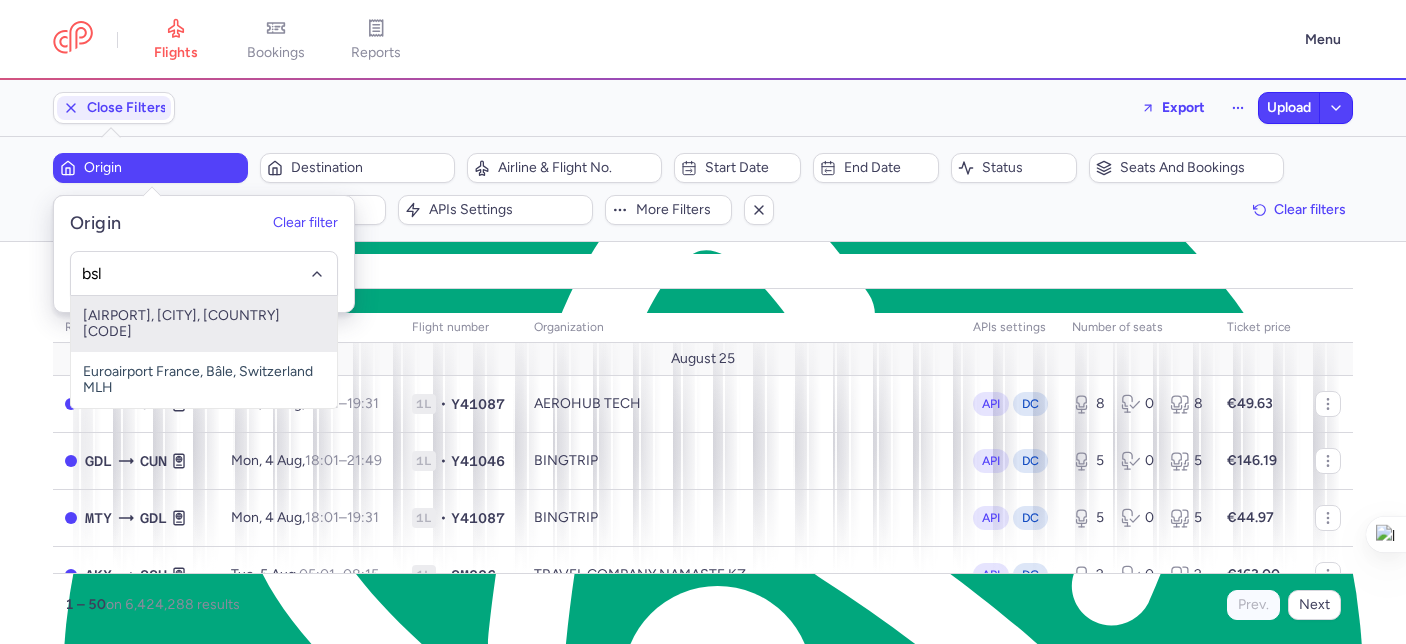 click on "Euroairport Swiss, Bâle, Switzerland BSL" at bounding box center (204, 324) 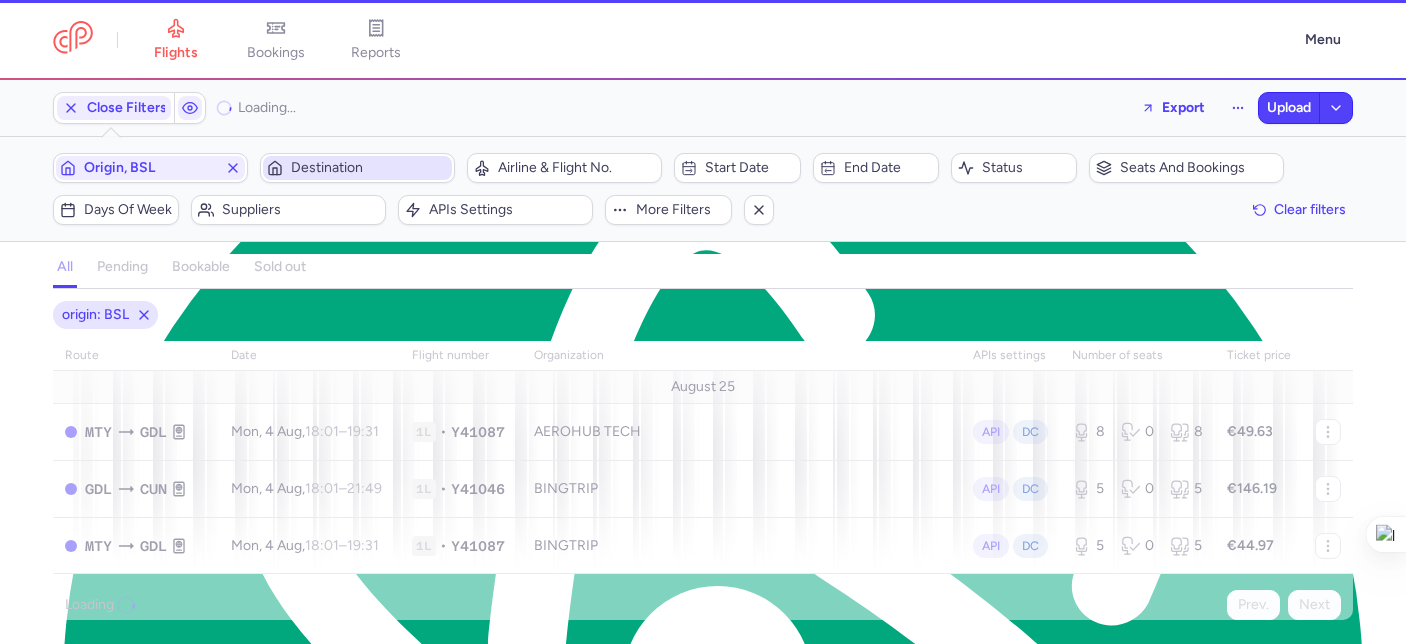 drag, startPoint x: 319, startPoint y: 162, endPoint x: 300, endPoint y: 165, distance: 19.235384 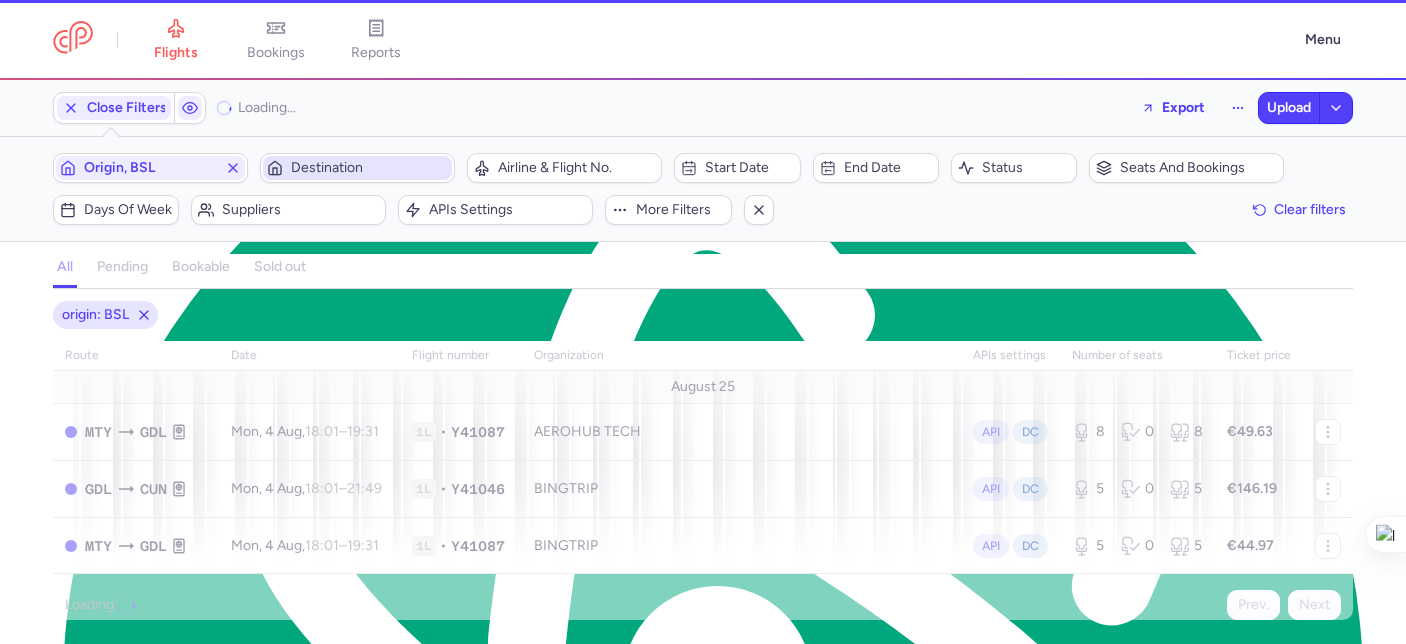 click on "Destination" at bounding box center (369, 168) 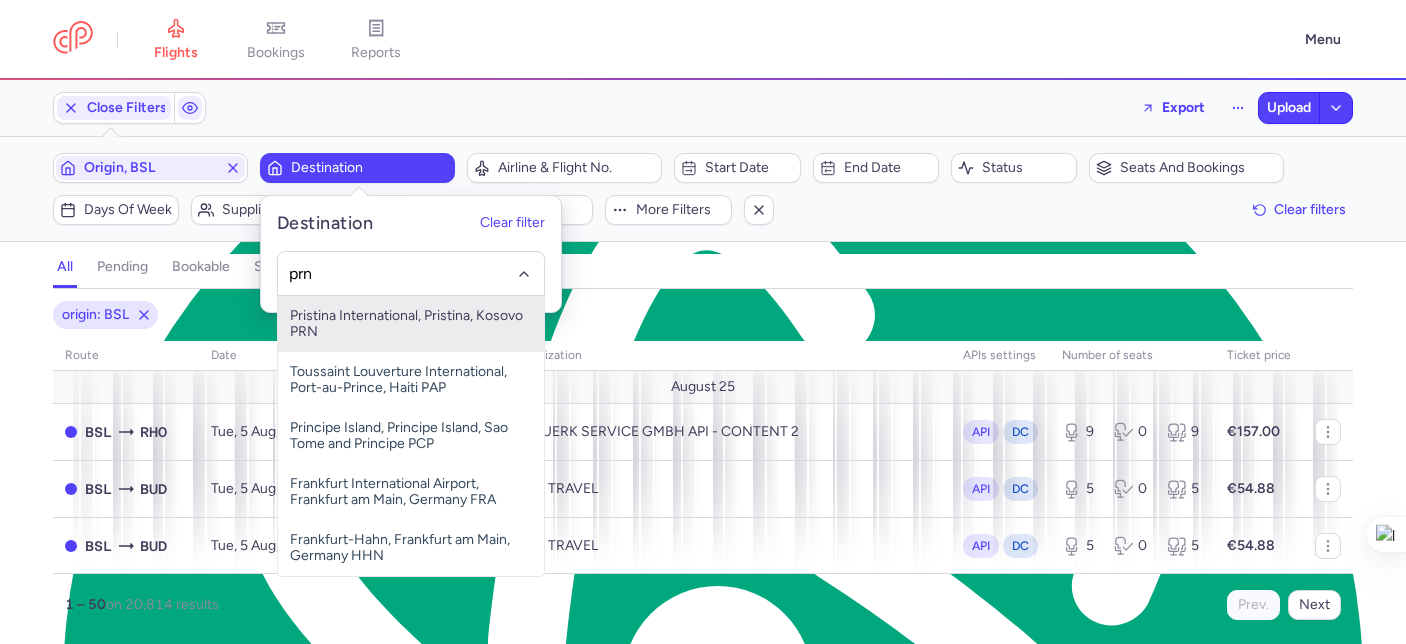 drag, startPoint x: 364, startPoint y: 321, endPoint x: 413, endPoint y: 252, distance: 84.6286 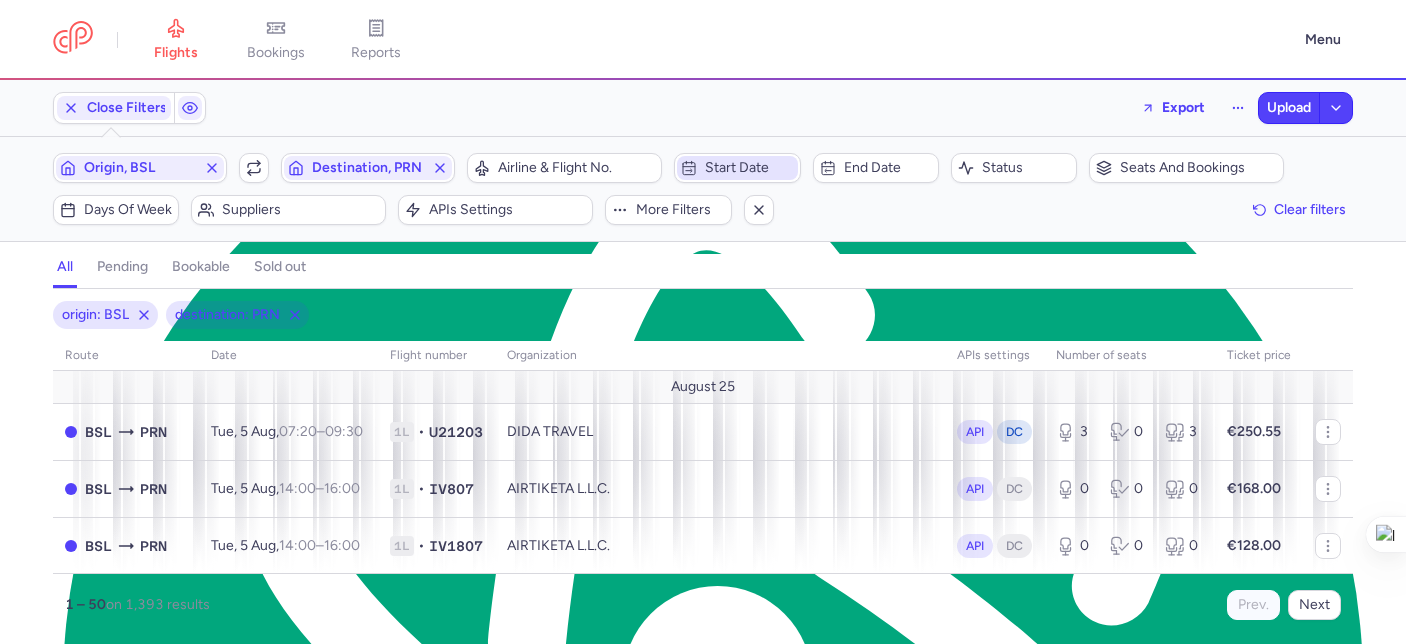 click on "Start date" at bounding box center [749, 168] 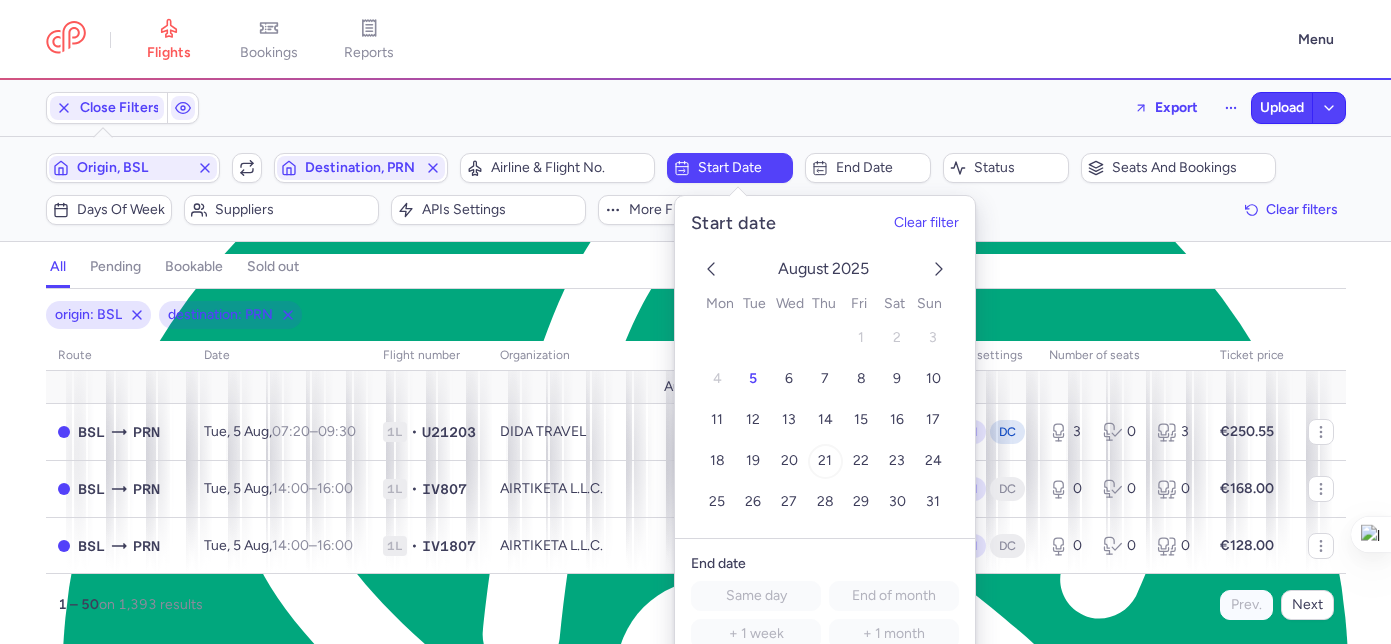 click on "21" at bounding box center [825, 461] 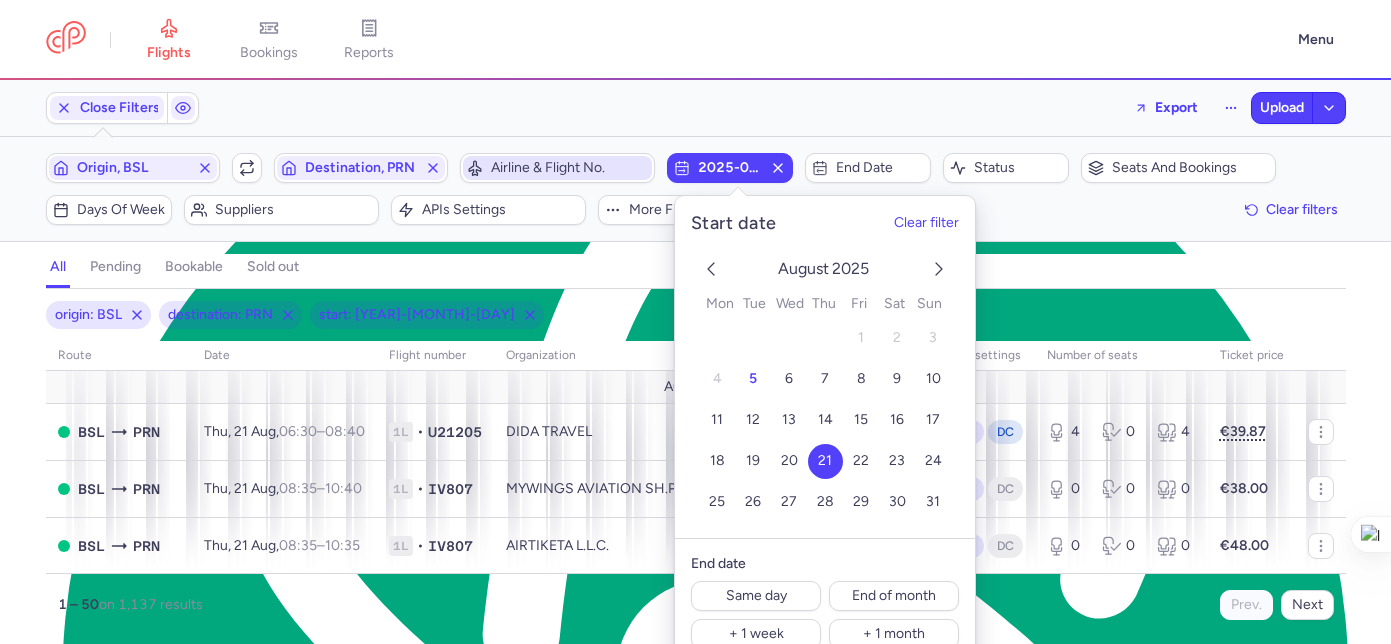 click on "Airline & Flight No." at bounding box center [569, 168] 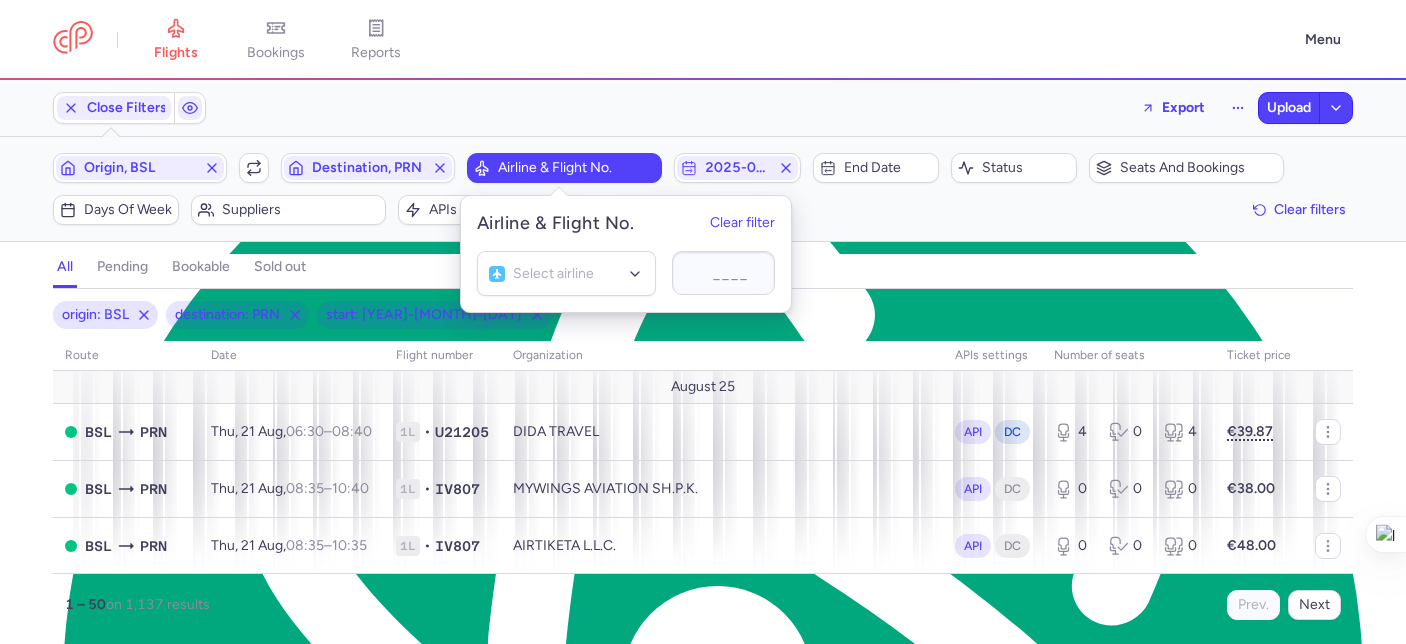 click on "flights bookings reports Menu" at bounding box center (703, 40) 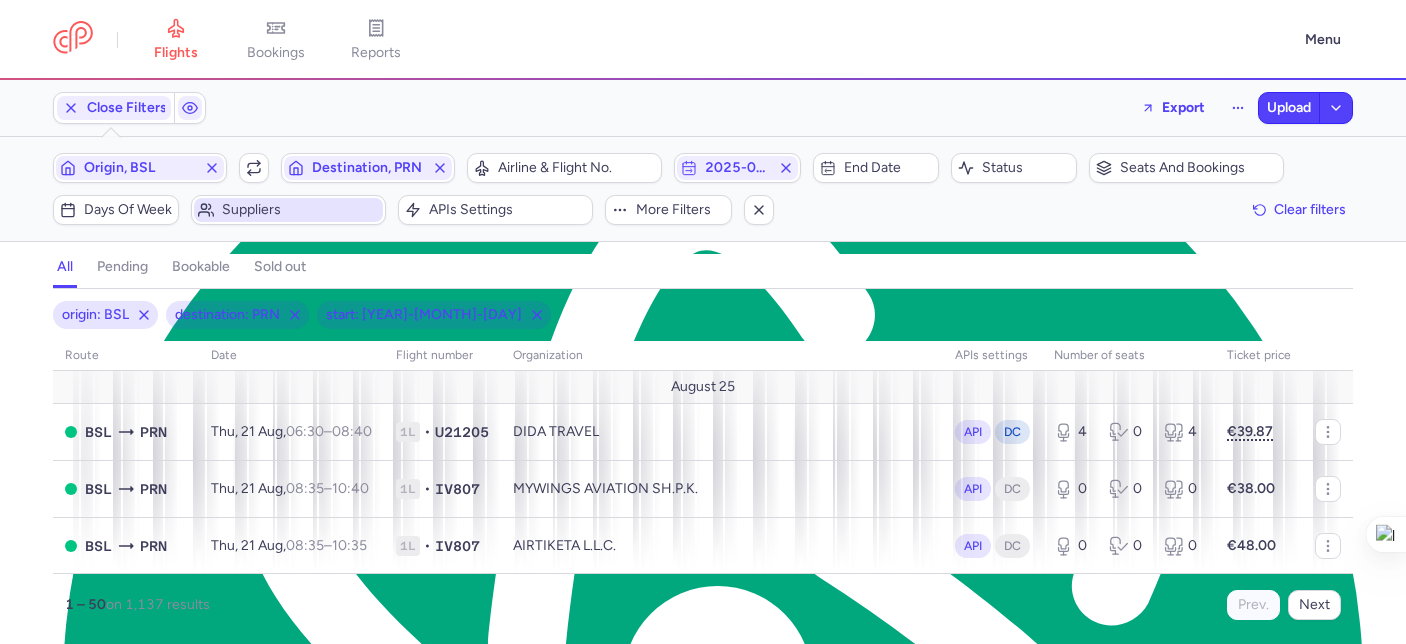 click on "Suppliers" at bounding box center [300, 210] 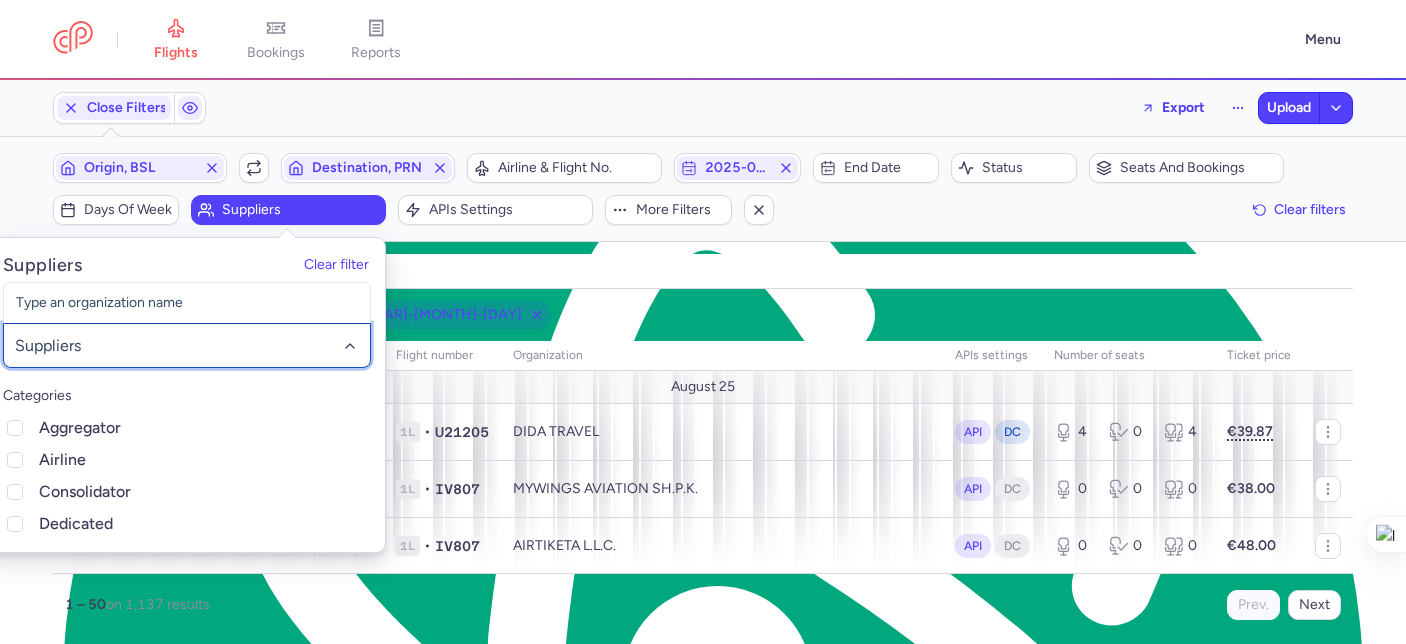 click 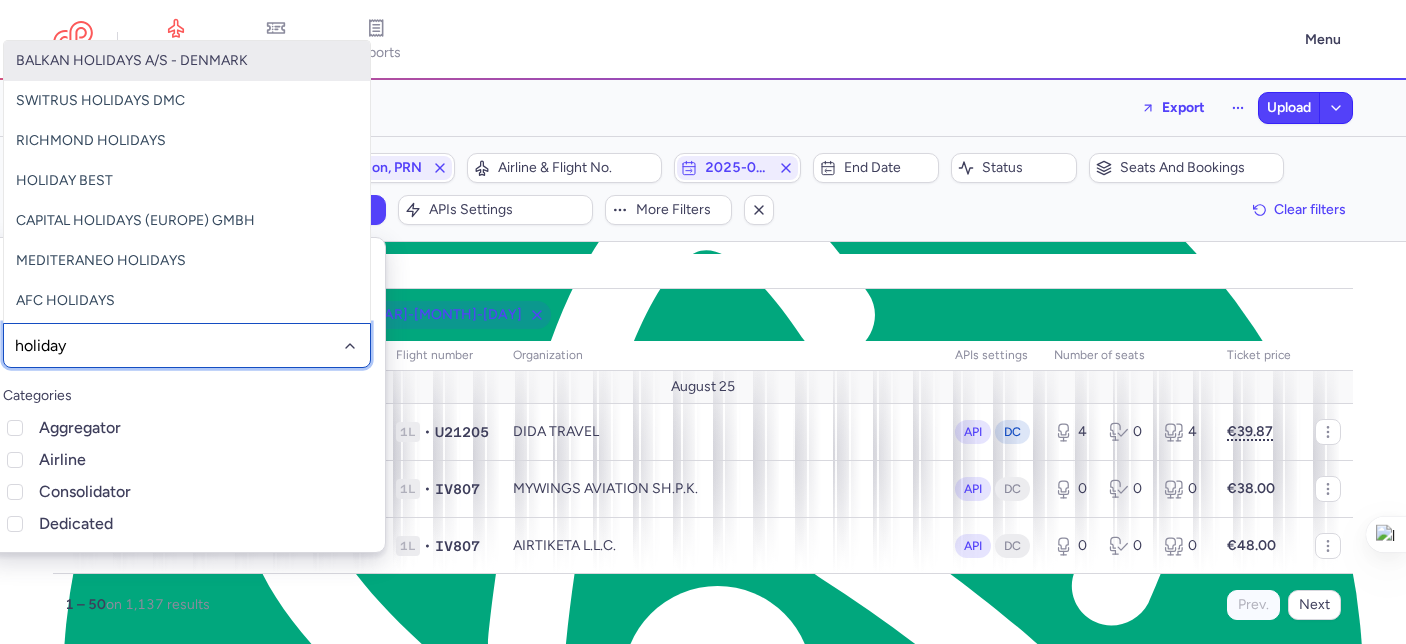 type on "holiday c" 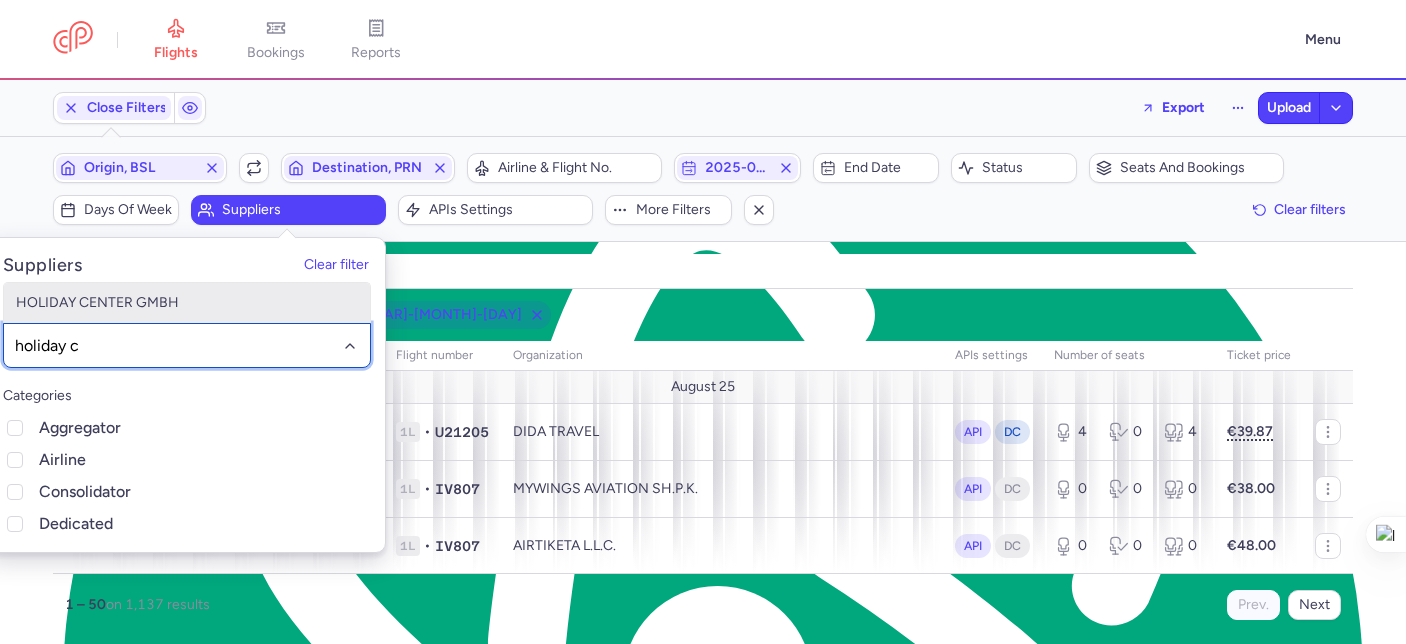 click on "HOLIDAY CENTER GMBH" 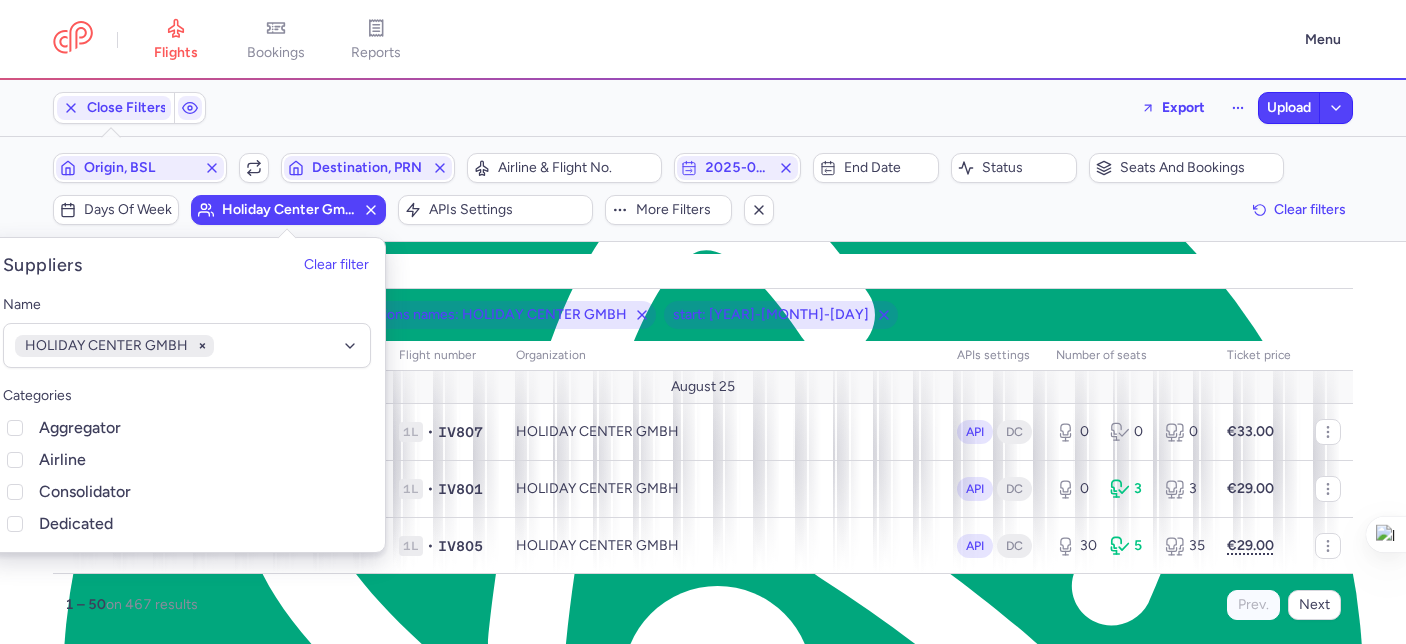 click on "all pending bookable sold out" at bounding box center (703, 271) 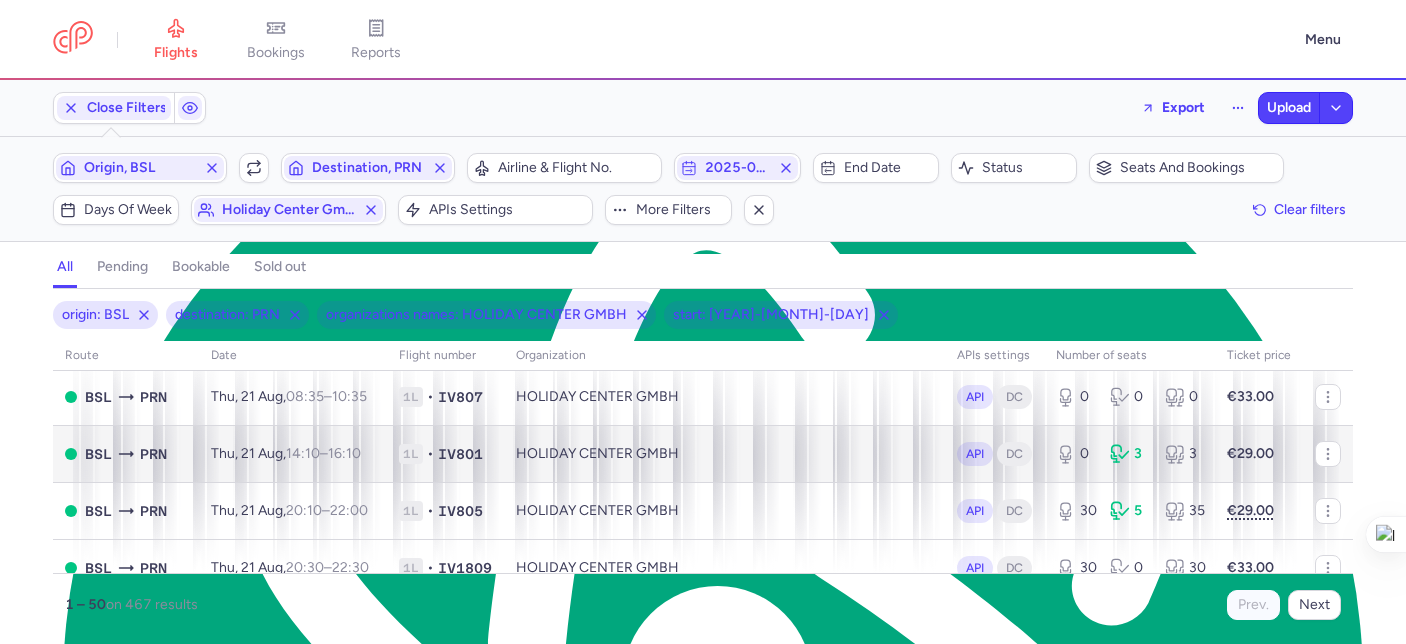 scroll, scrollTop: 62, scrollLeft: 0, axis: vertical 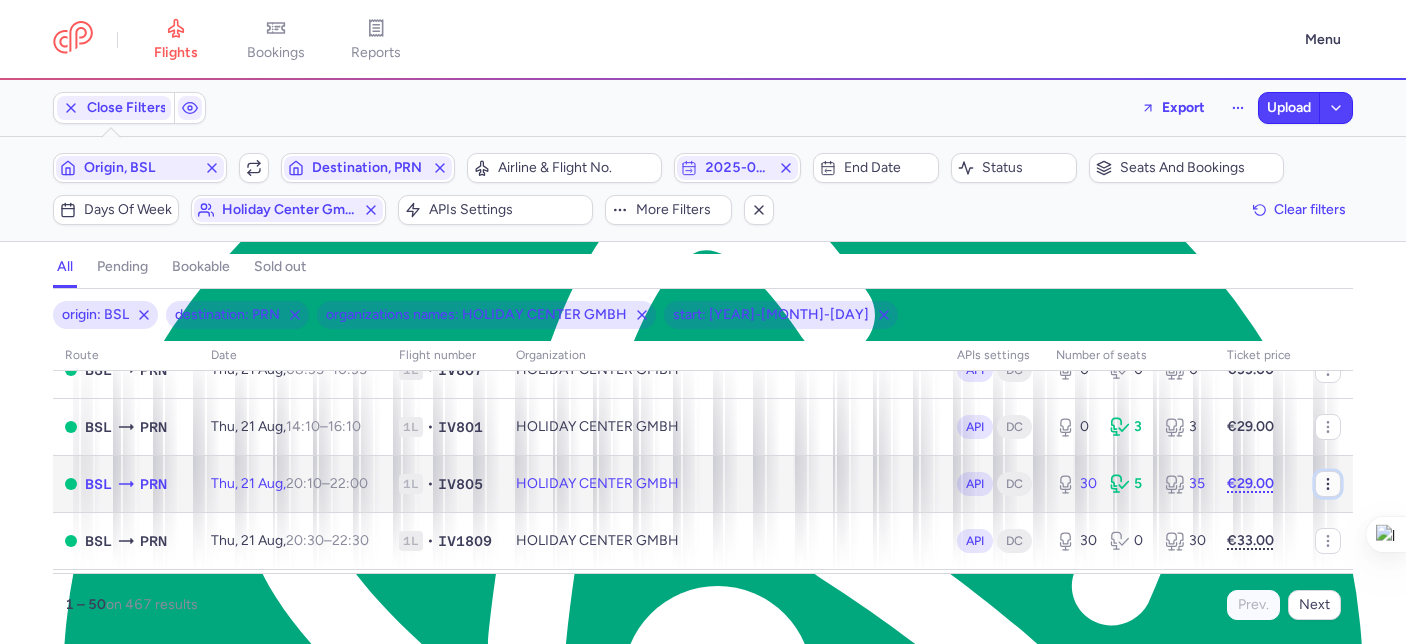 click 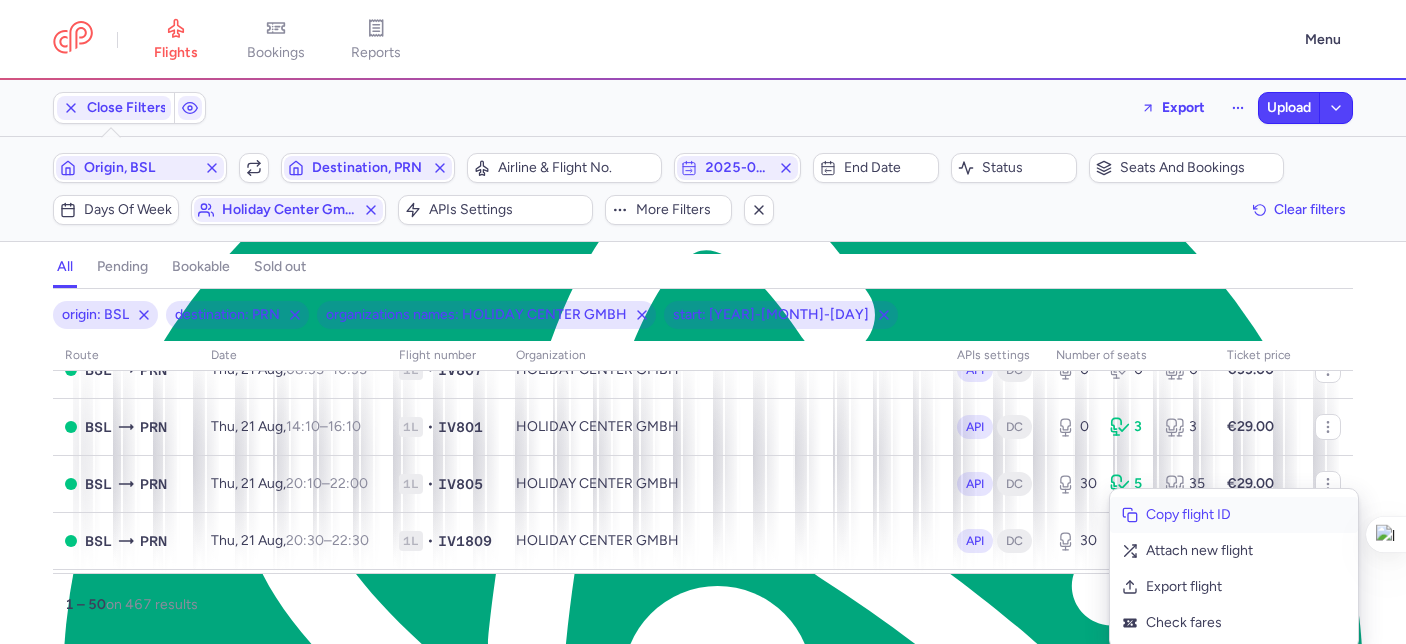 click on "Copy flight ID" at bounding box center (1246, 515) 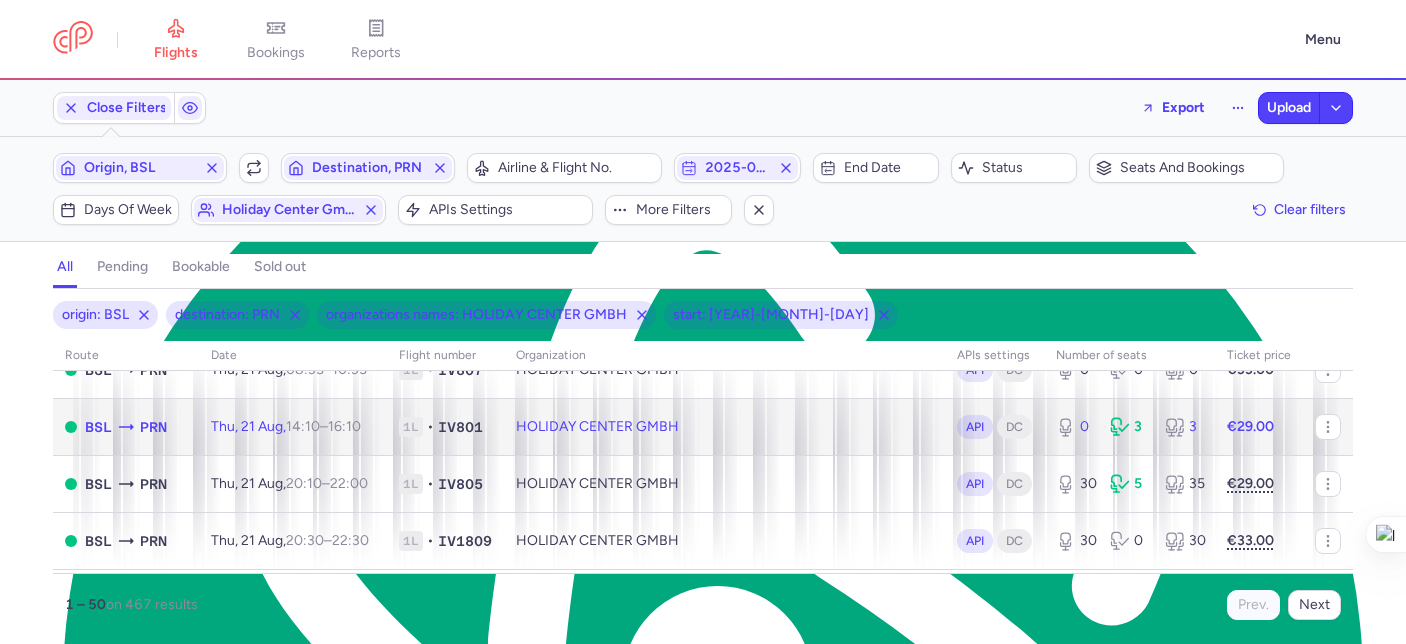 click on "HOLIDAY CENTER GMBH" 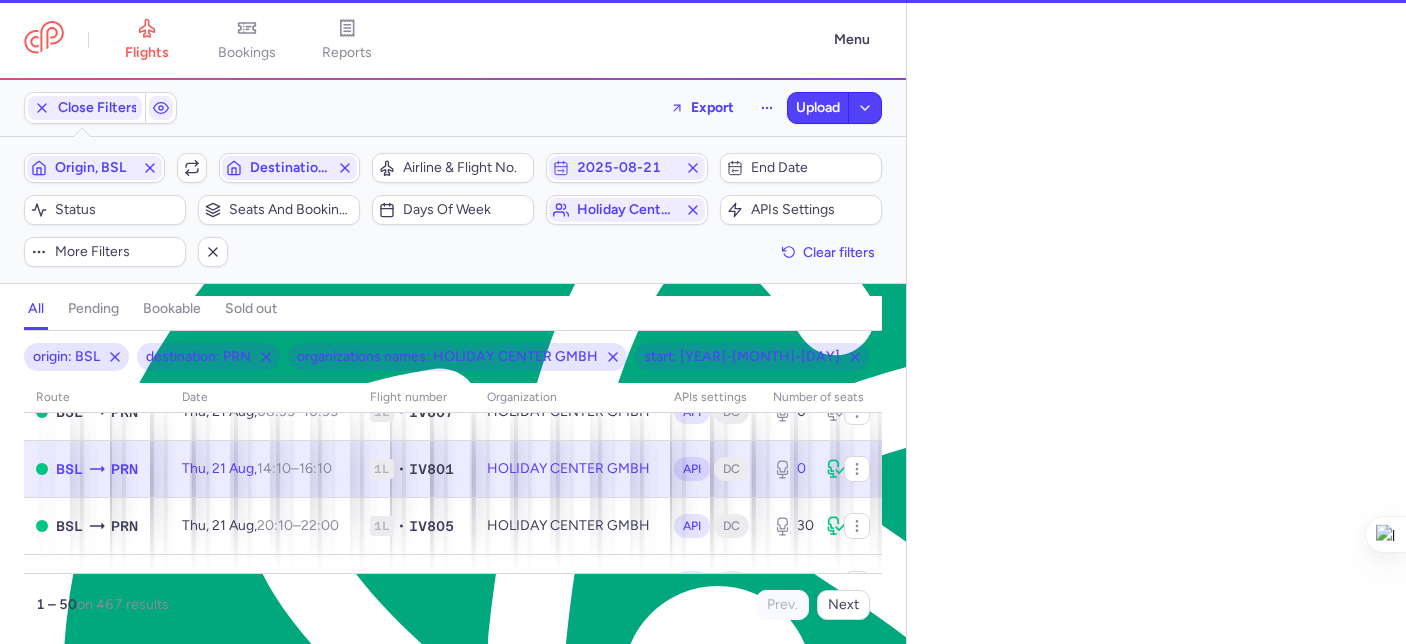 select on "hours" 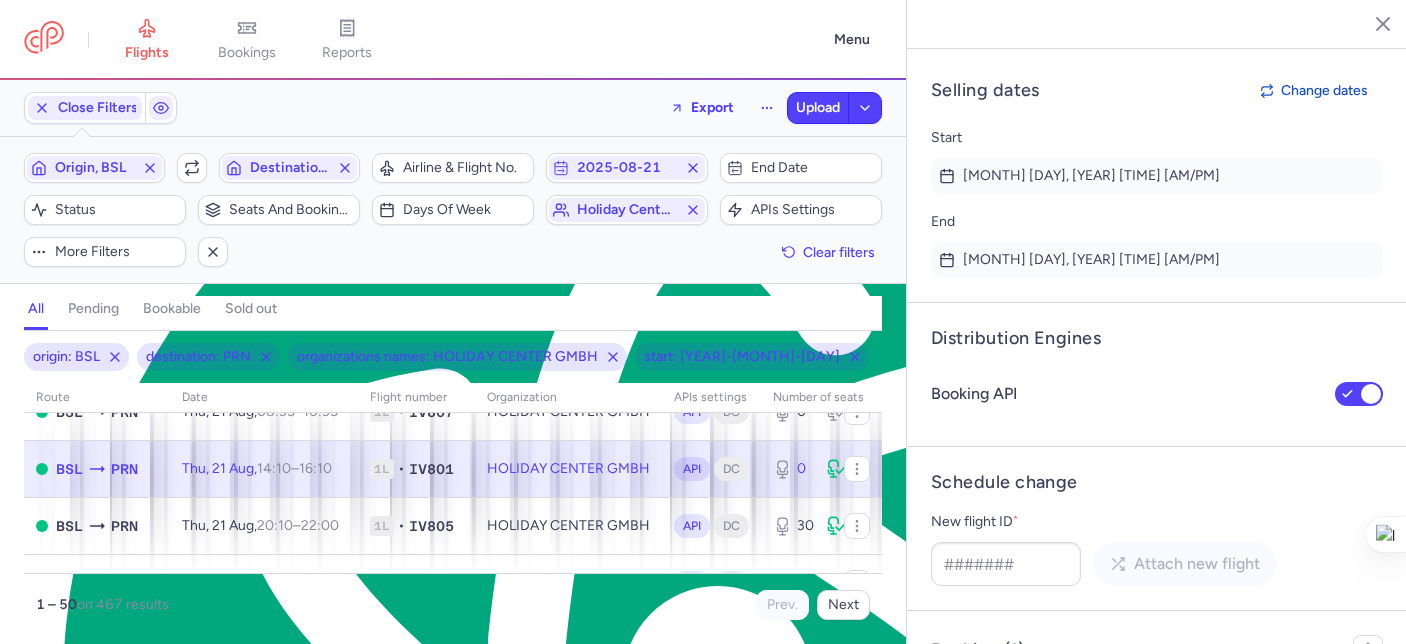 scroll, scrollTop: 1446, scrollLeft: 0, axis: vertical 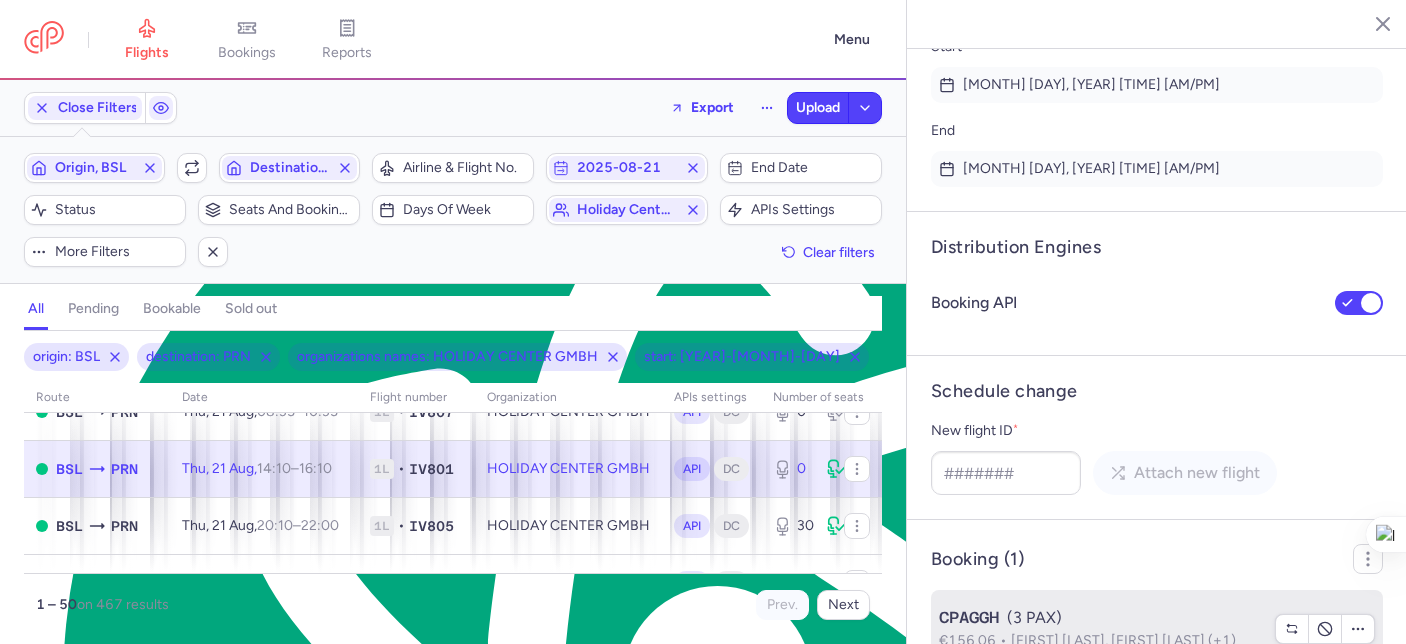 click on "Hanko GODAJ, Omid MIRZAEIAN (+1)" at bounding box center (1123, 640) 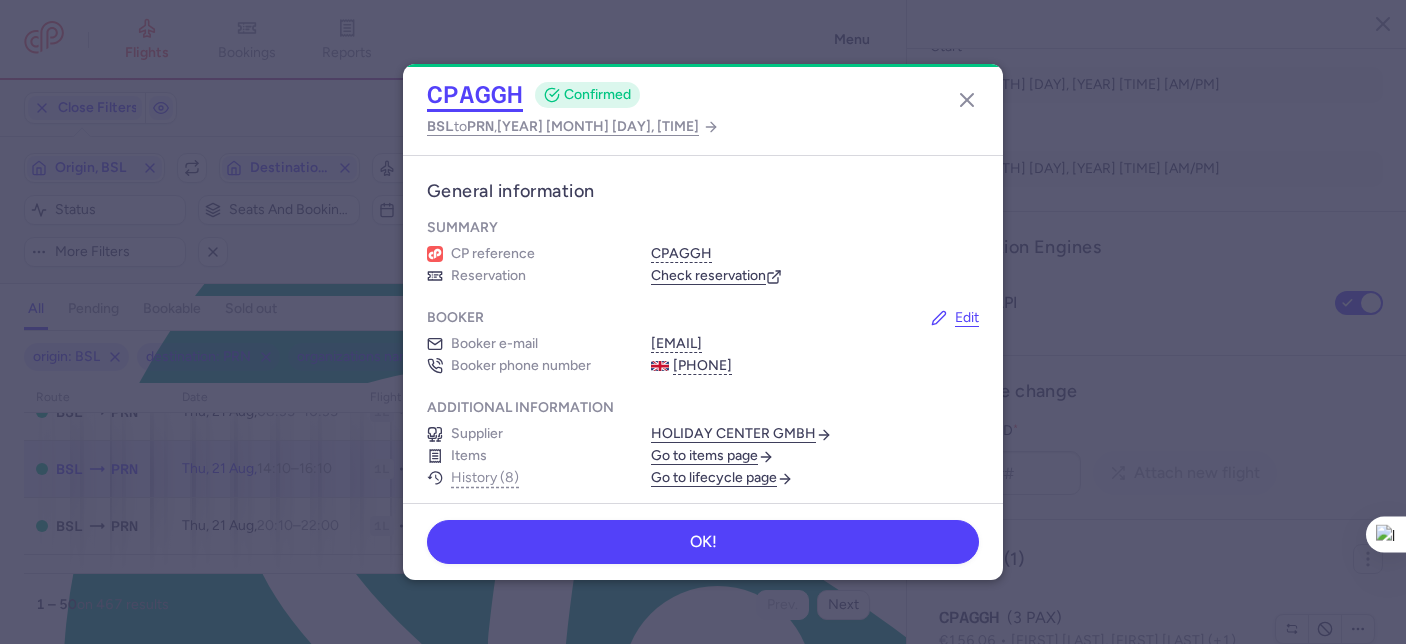 click on "CPAGGH" 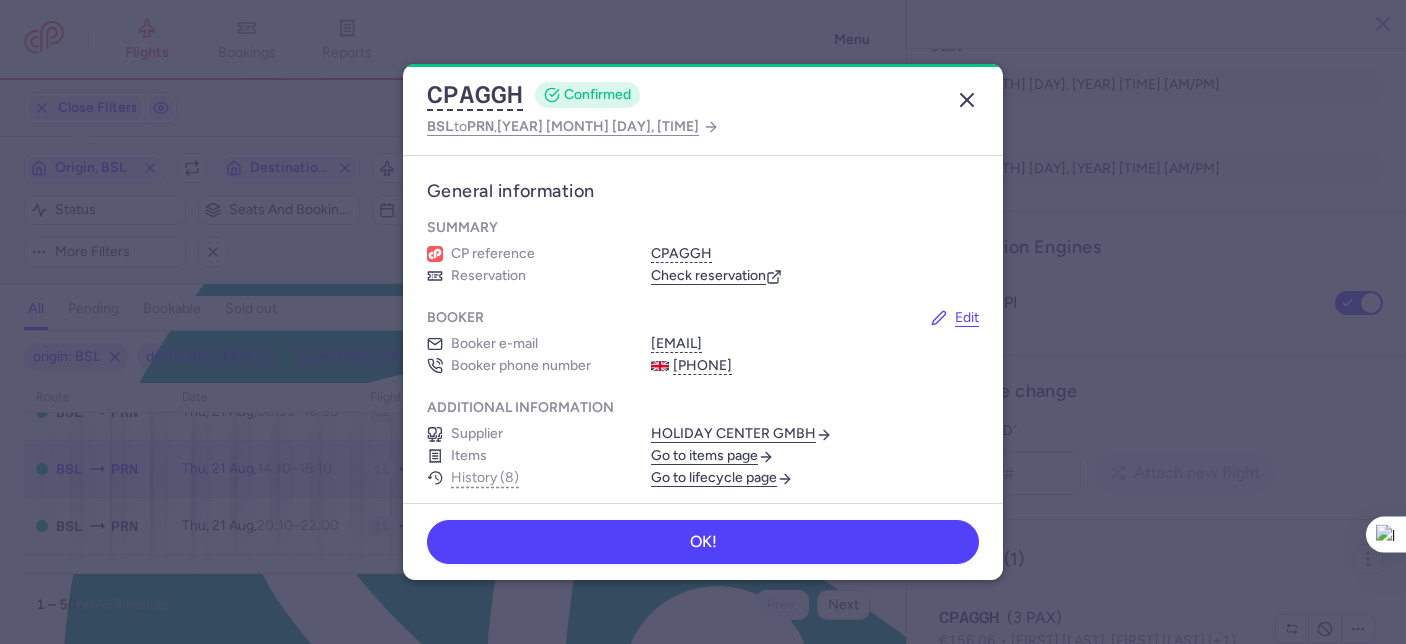 click 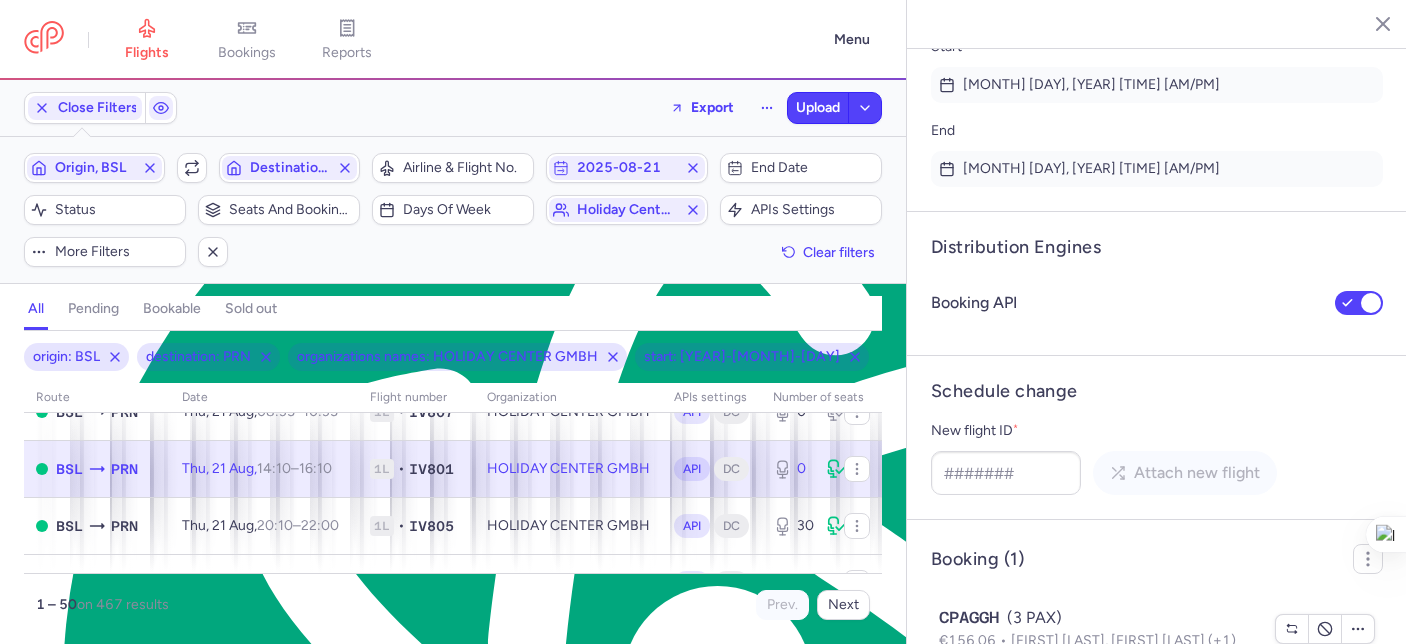 click 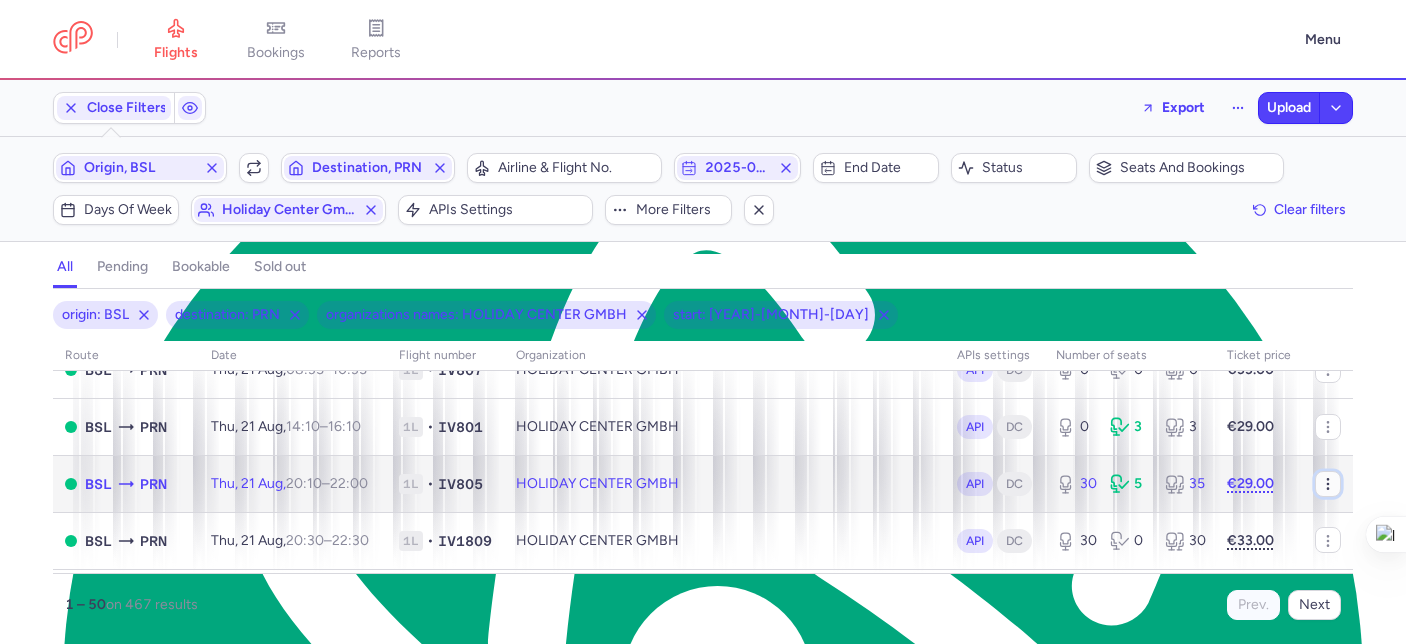 click 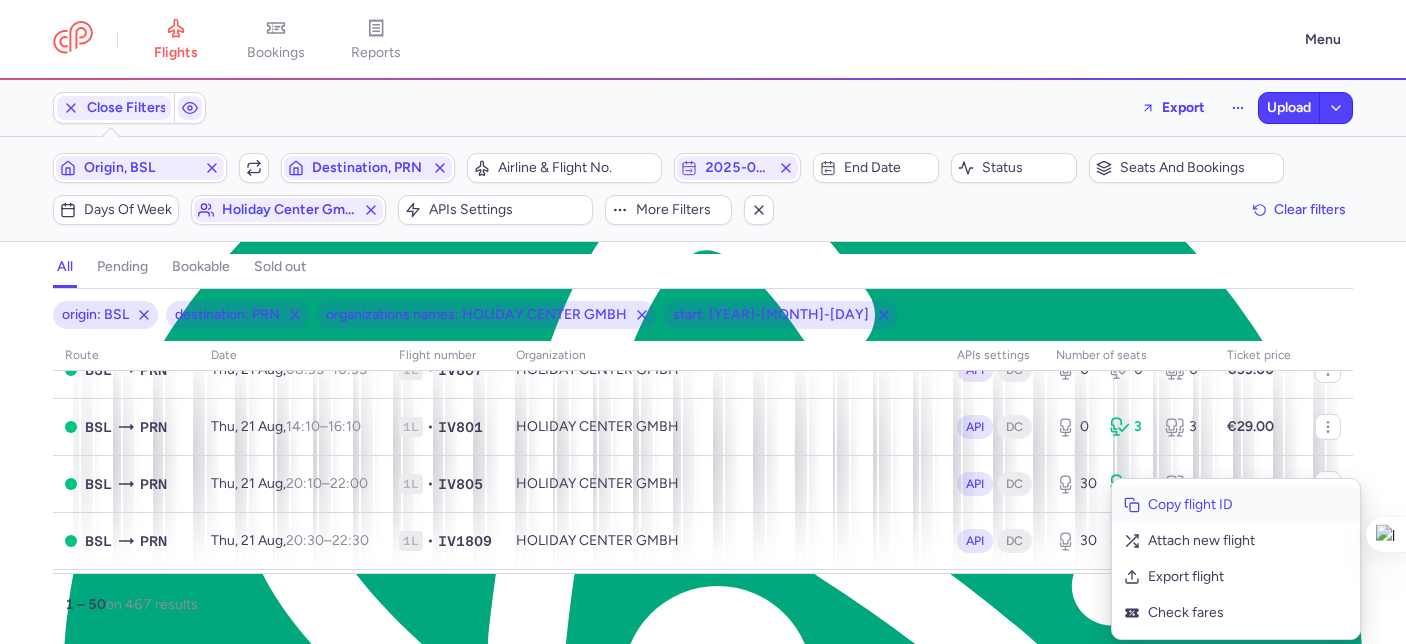 click on "Copy flight ID" at bounding box center [1248, 505] 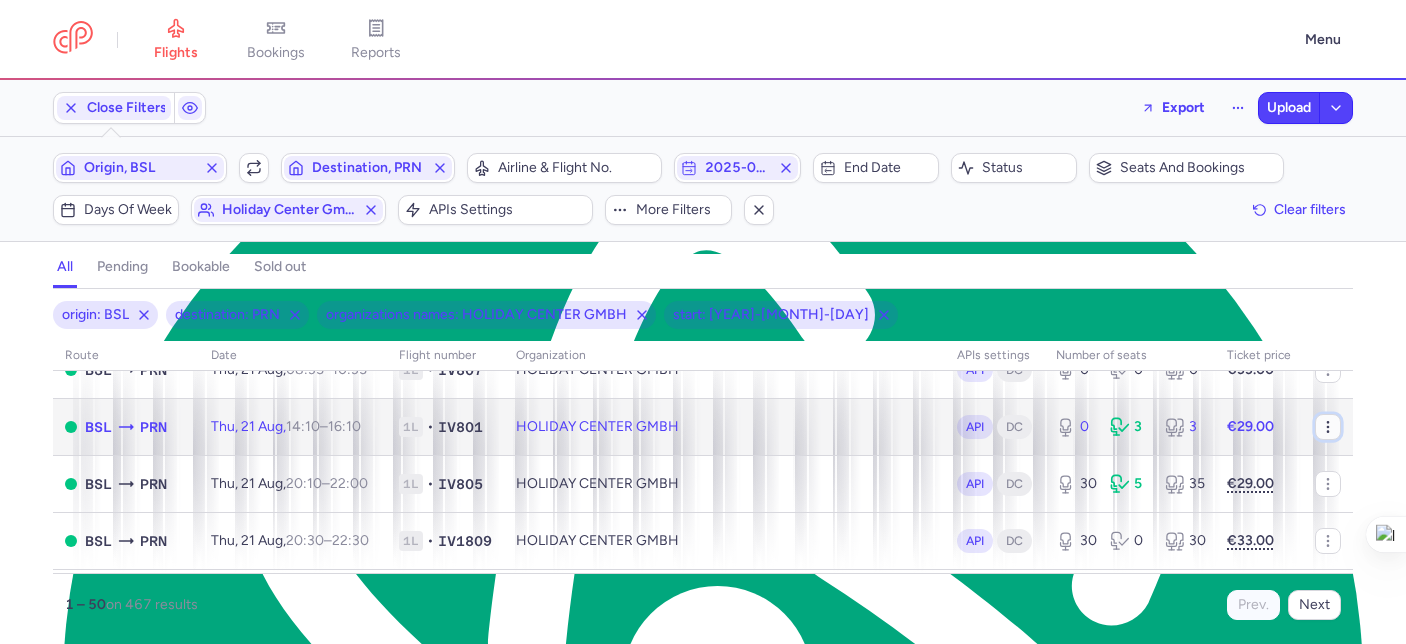 click 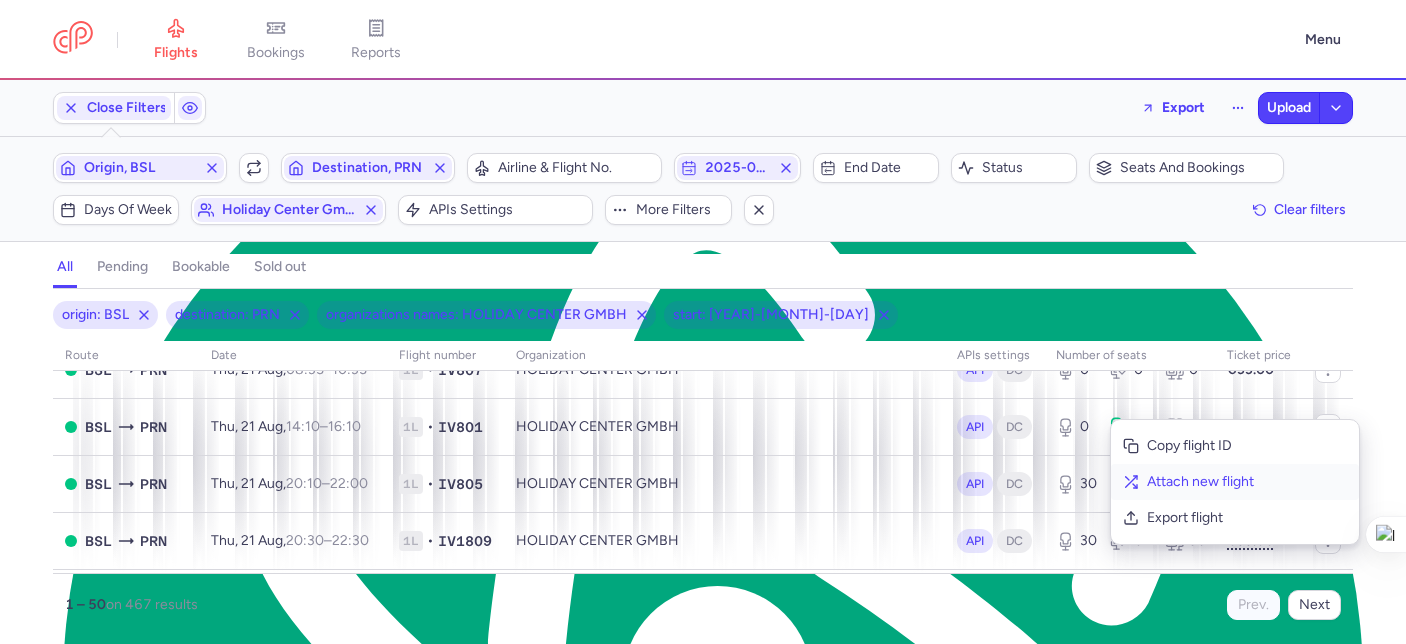 click on "Attach new flight" at bounding box center (1247, 482) 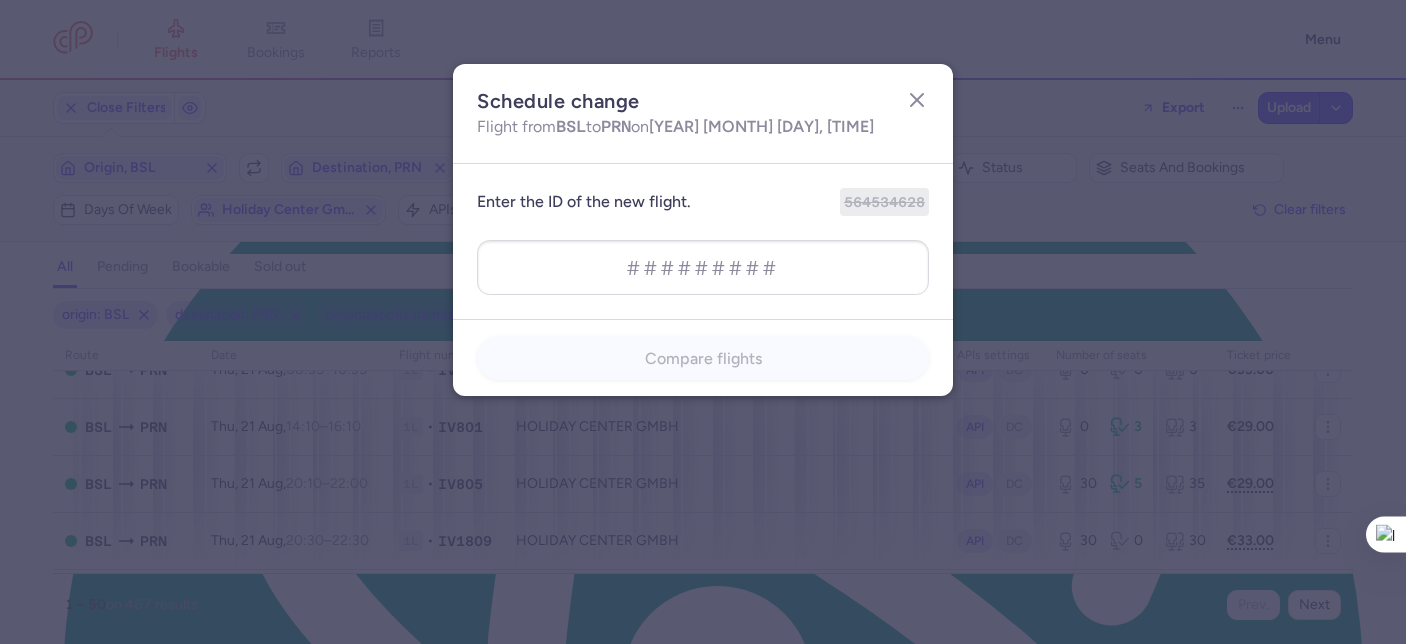 type on "564586097" 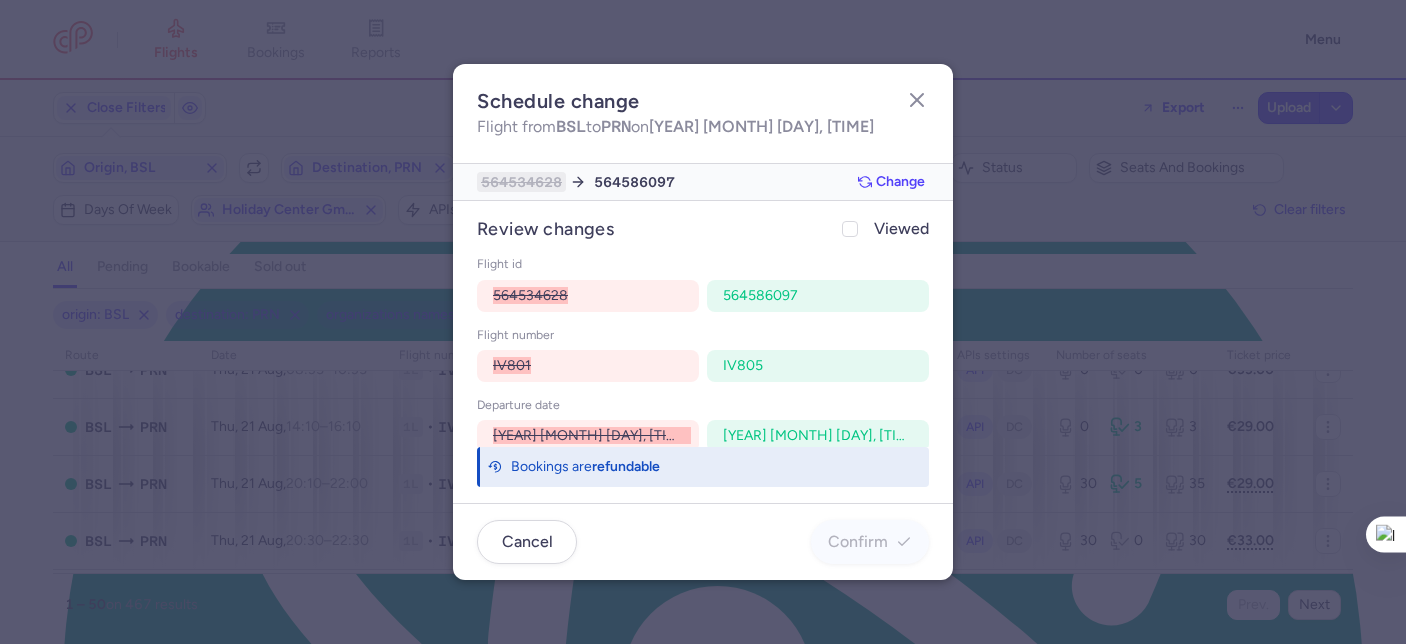 scroll, scrollTop: 91, scrollLeft: 0, axis: vertical 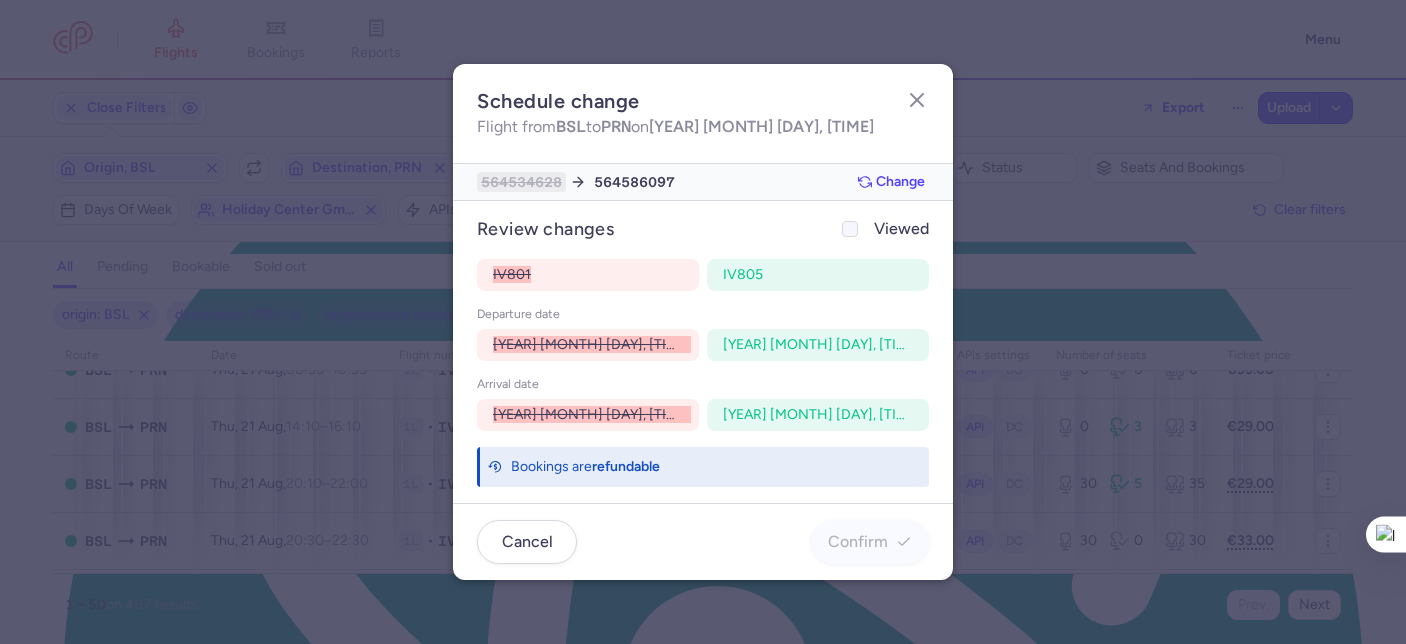 click at bounding box center (850, 229) 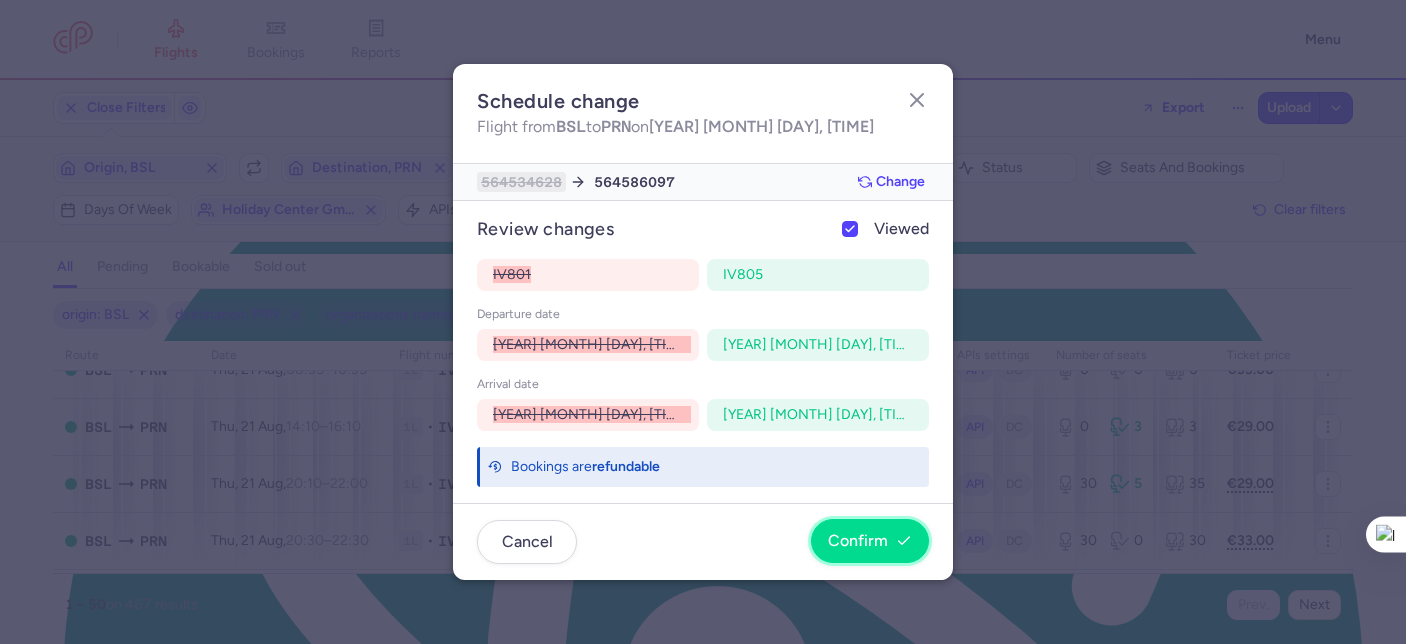 click on "Confirm" at bounding box center (858, 541) 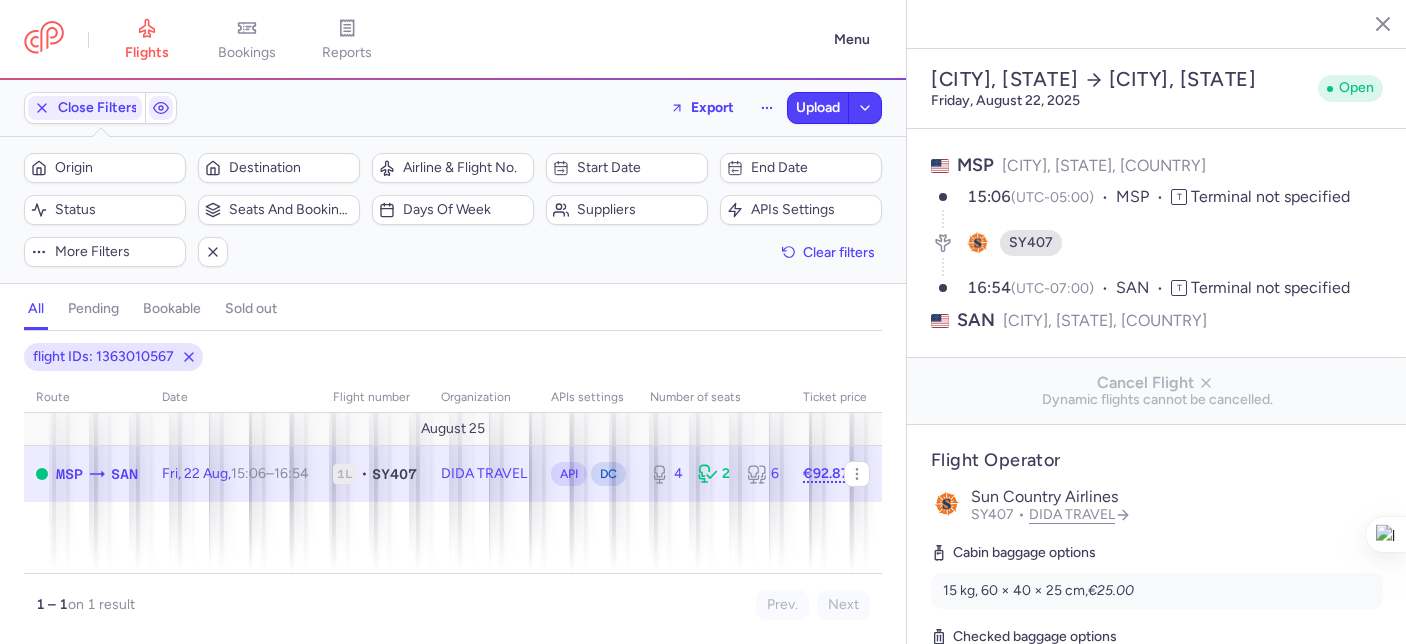 select on "days" 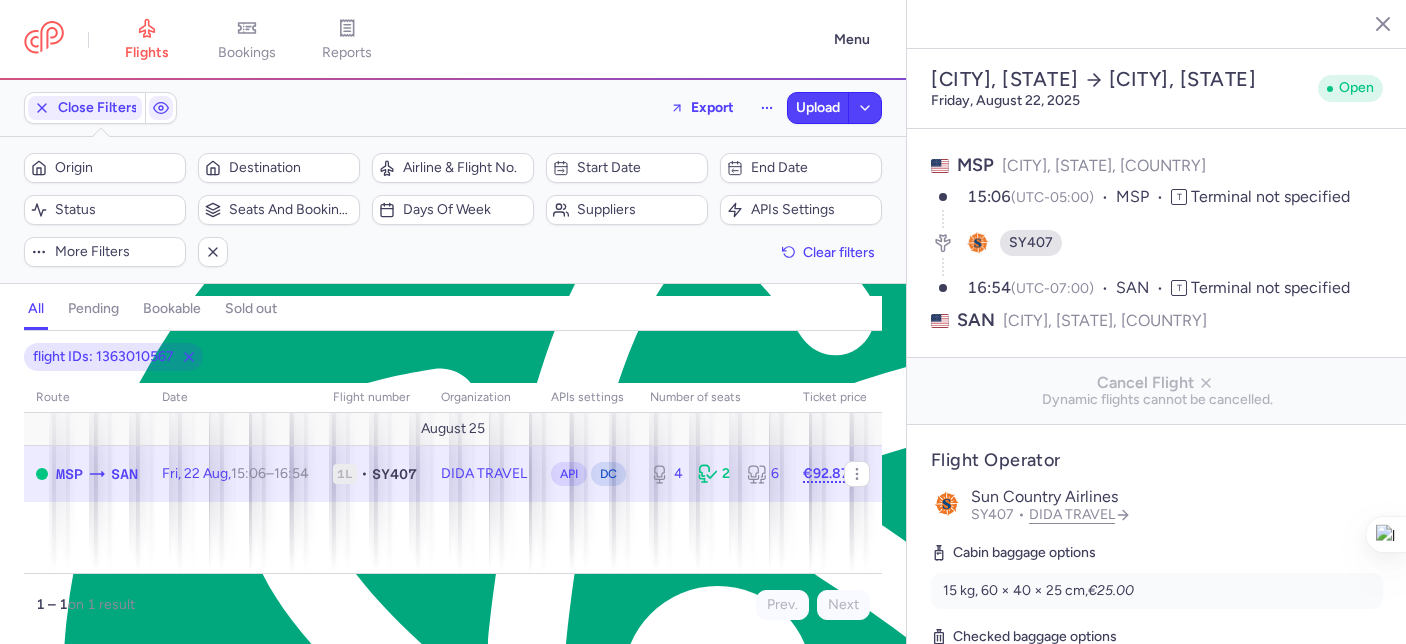 scroll, scrollTop: 34, scrollLeft: 0, axis: vertical 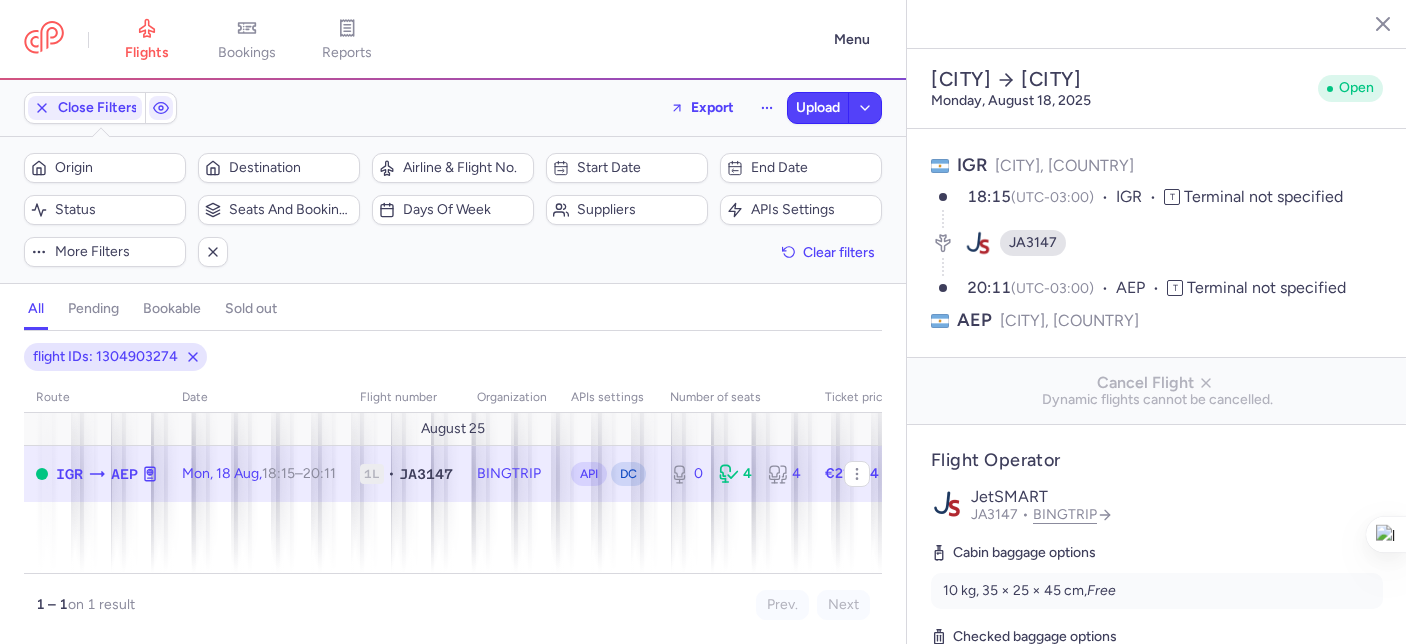 select on "days" 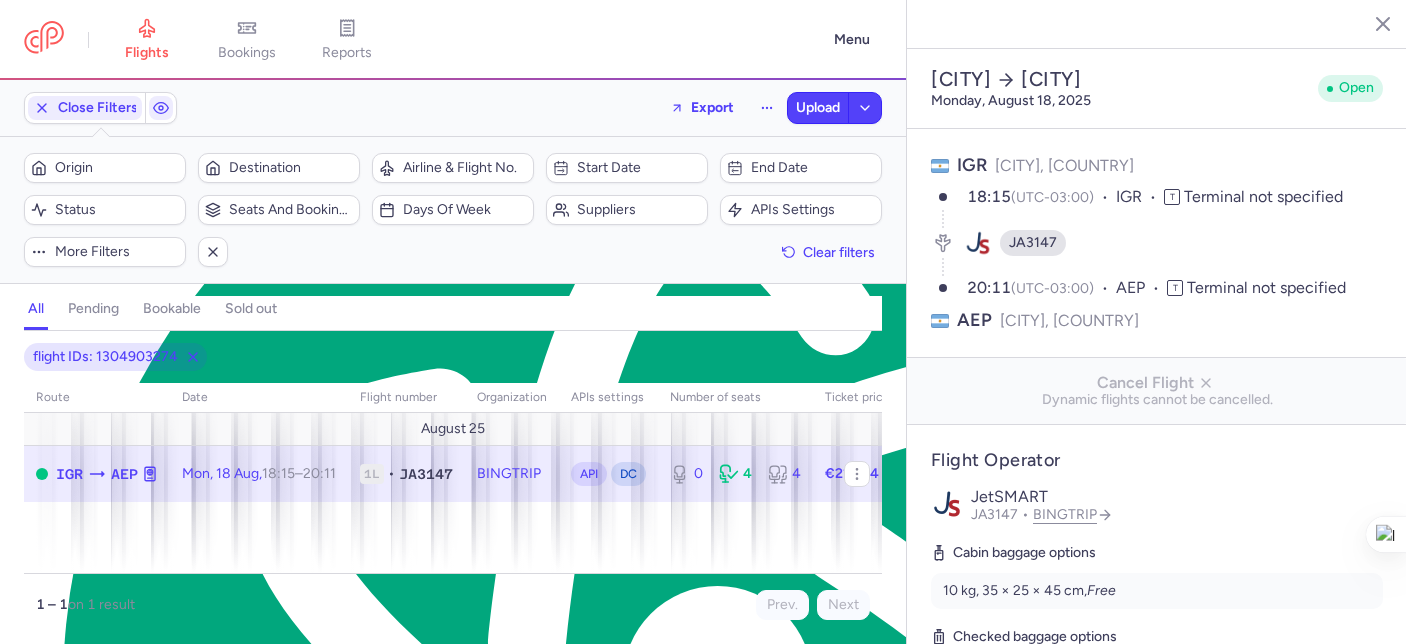 scroll, scrollTop: 34, scrollLeft: 0, axis: vertical 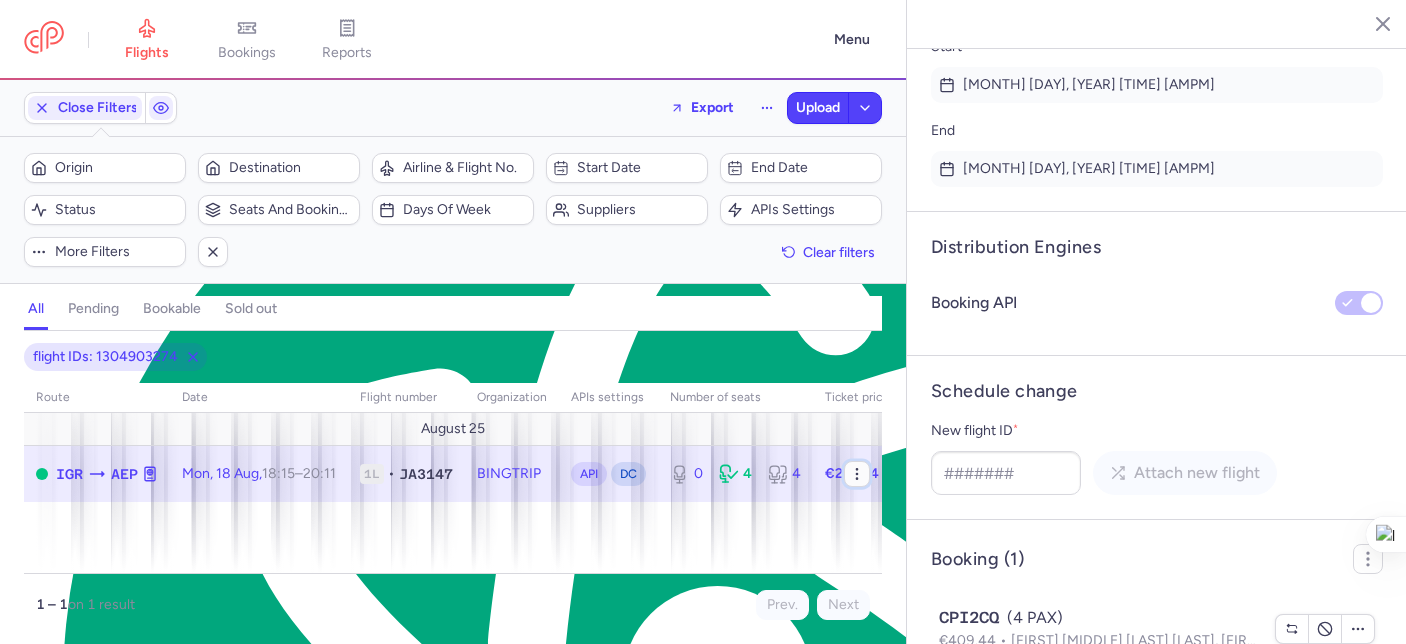 click 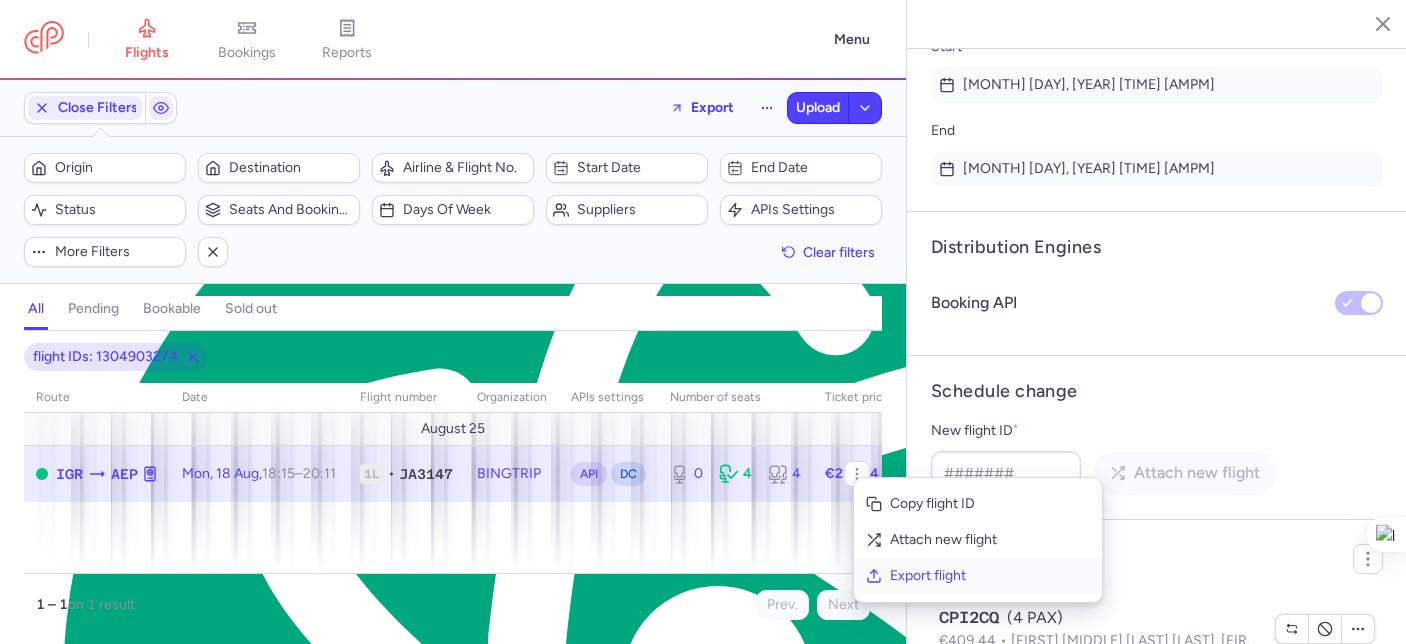 click on "Export flight" at bounding box center [990, 576] 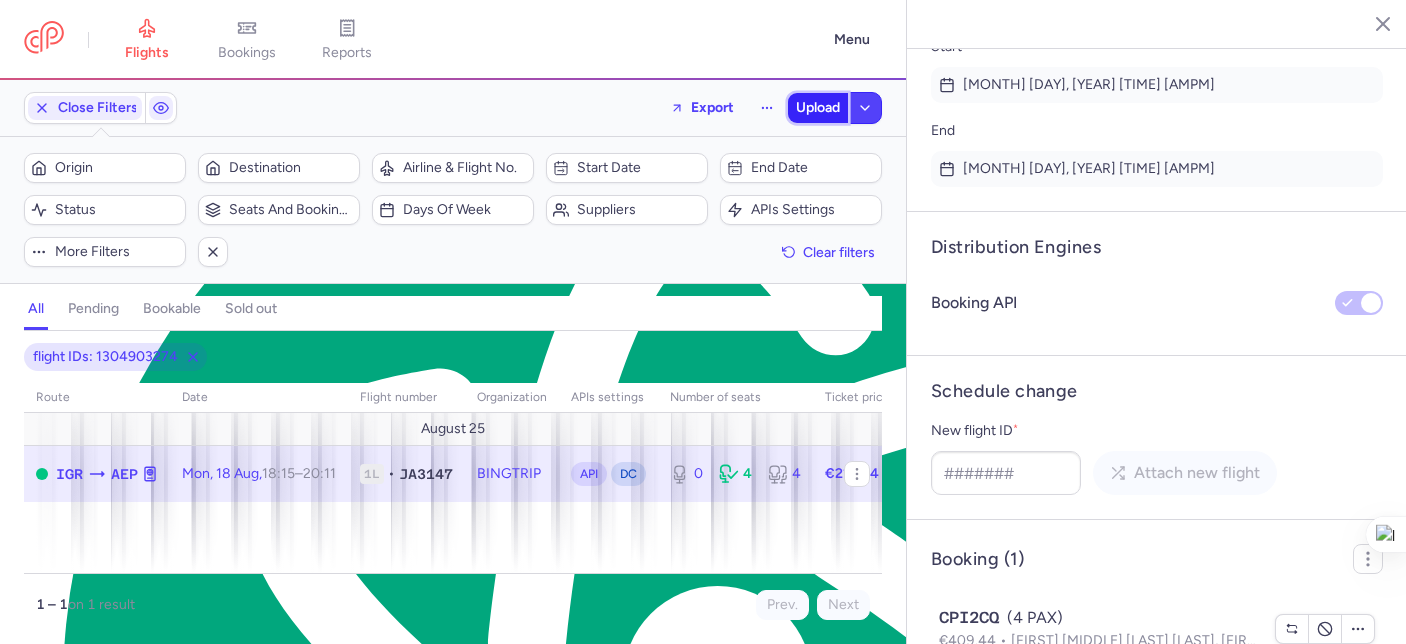 click on "Upload" at bounding box center [818, 108] 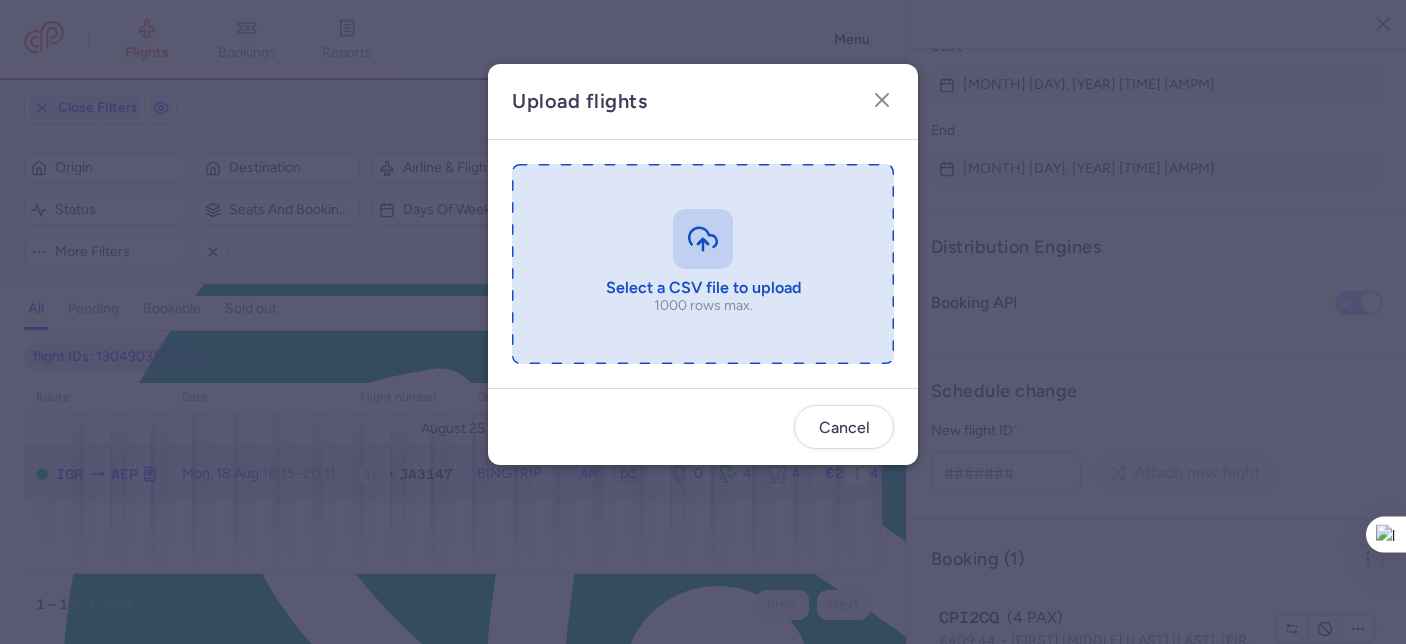 click at bounding box center (703, 264) 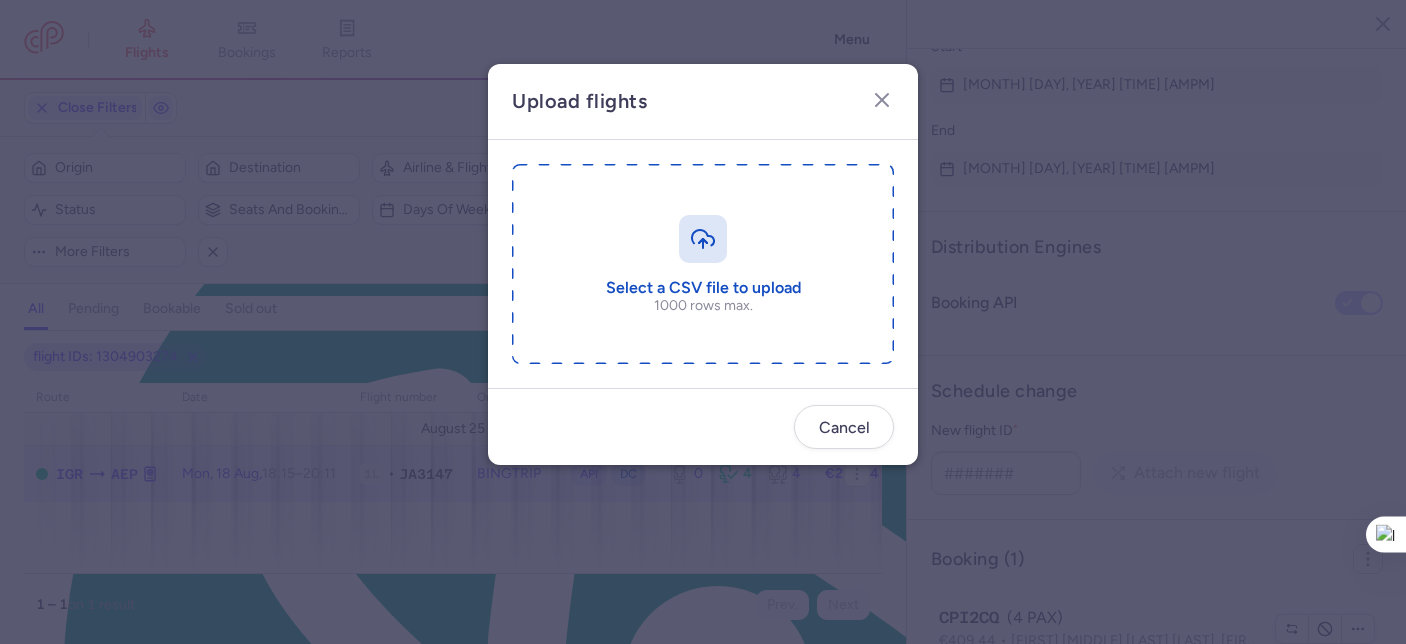 type on "C:\fakepath\export_flight_JA3147_[DATE].csv" 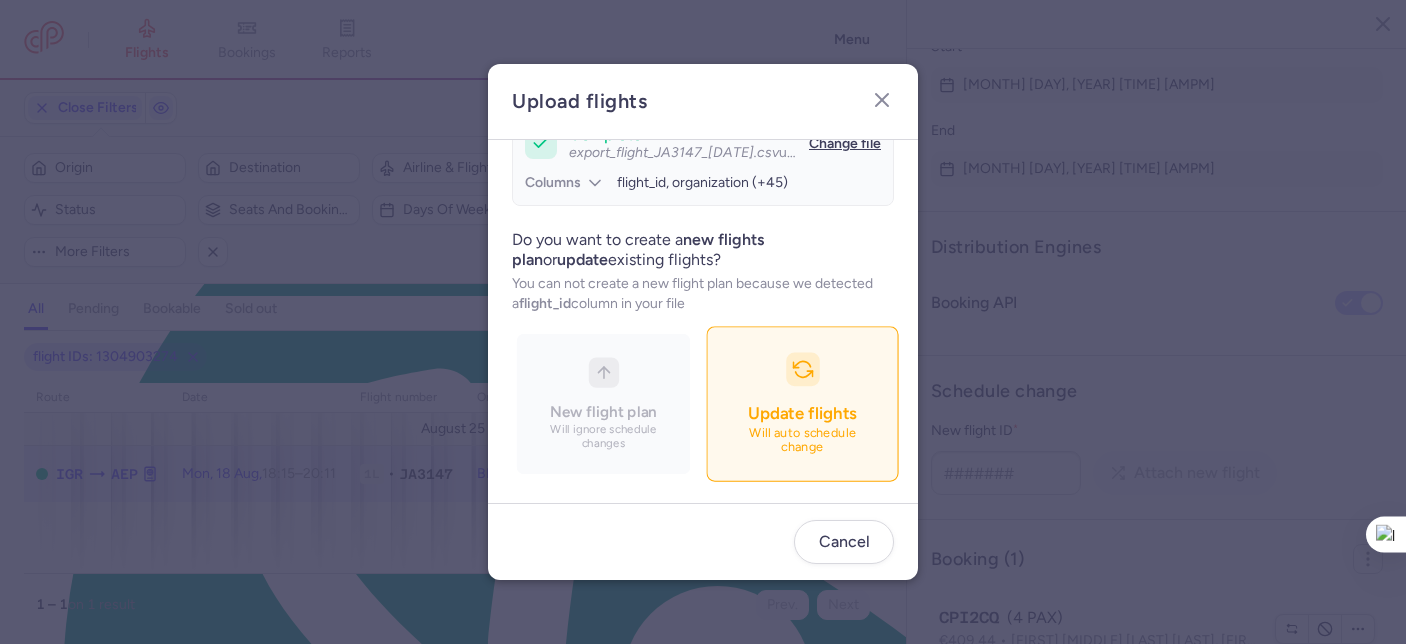 scroll, scrollTop: 215, scrollLeft: 0, axis: vertical 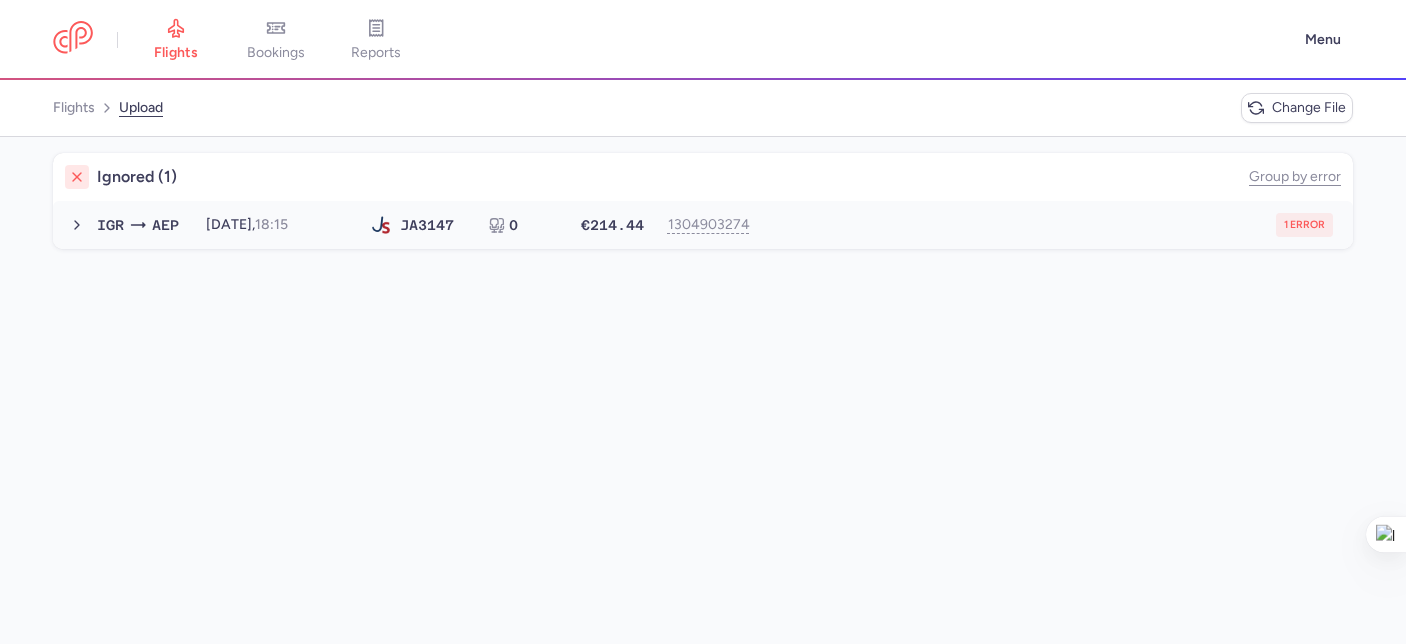 click on "1 error" at bounding box center [1047, 225] 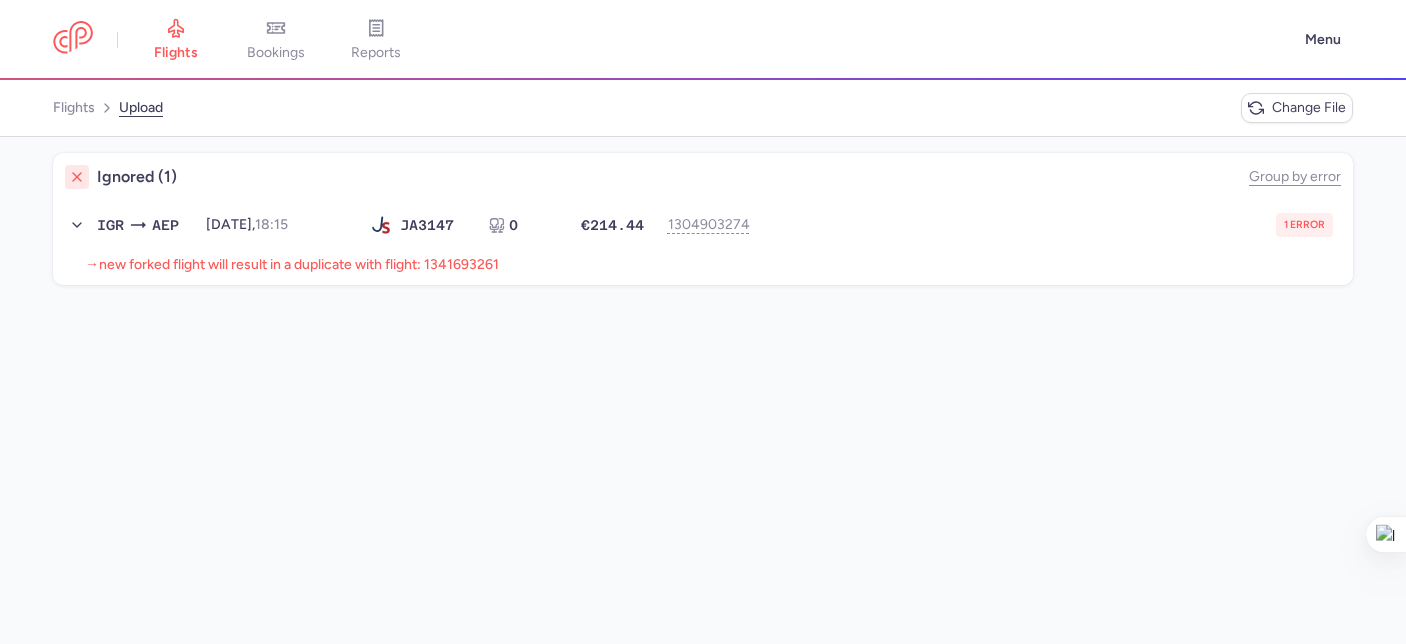 click on "new forked flight will result in a duplicate with flight: 1341693261" at bounding box center (299, 264) 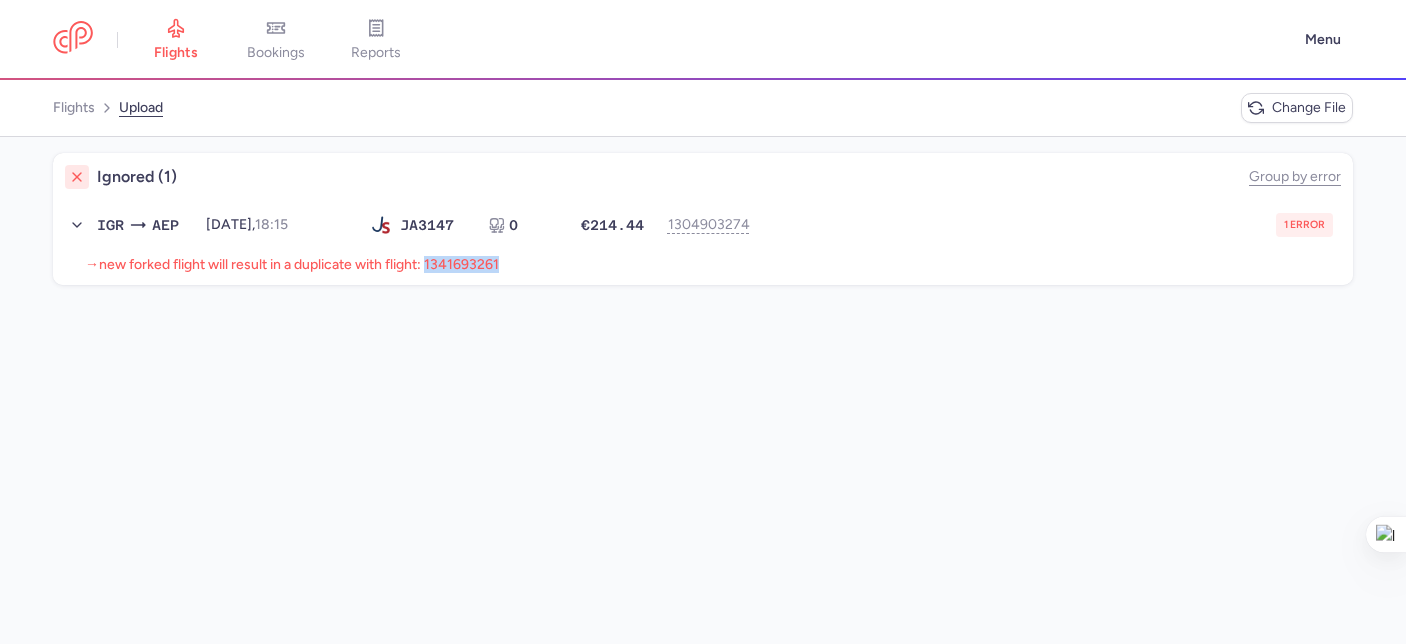 type on "1341693261" 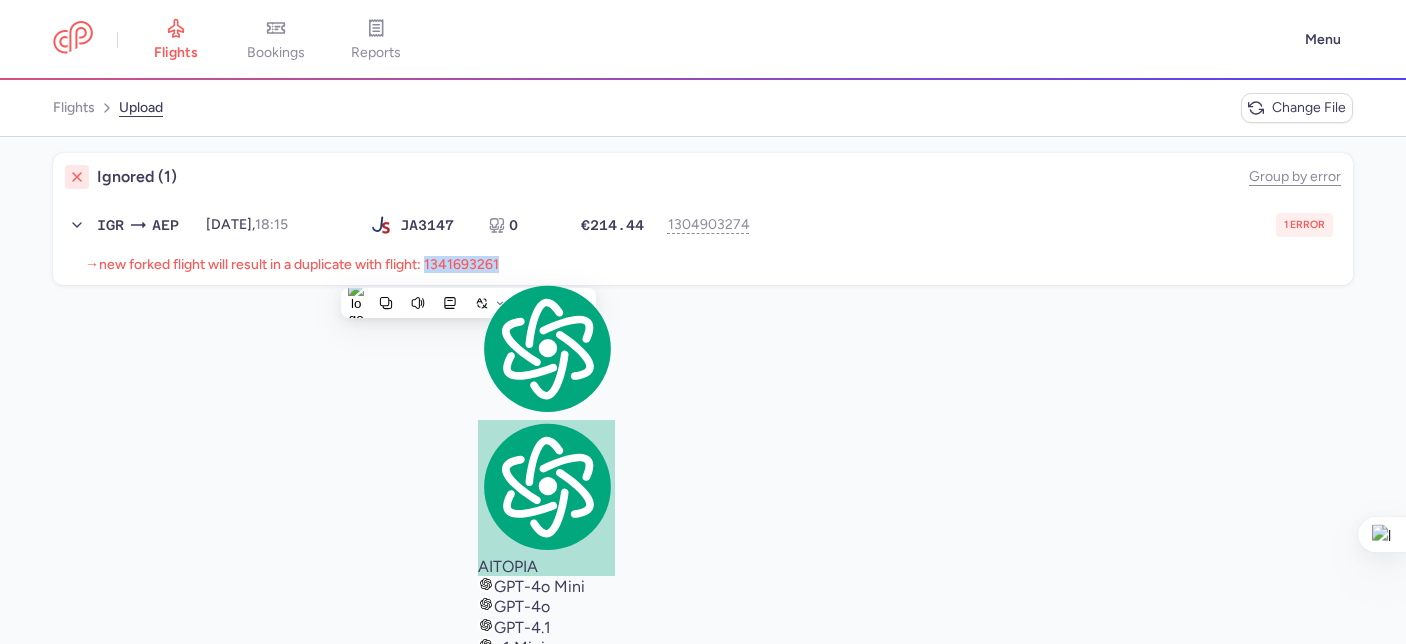 copy on "1341693261" 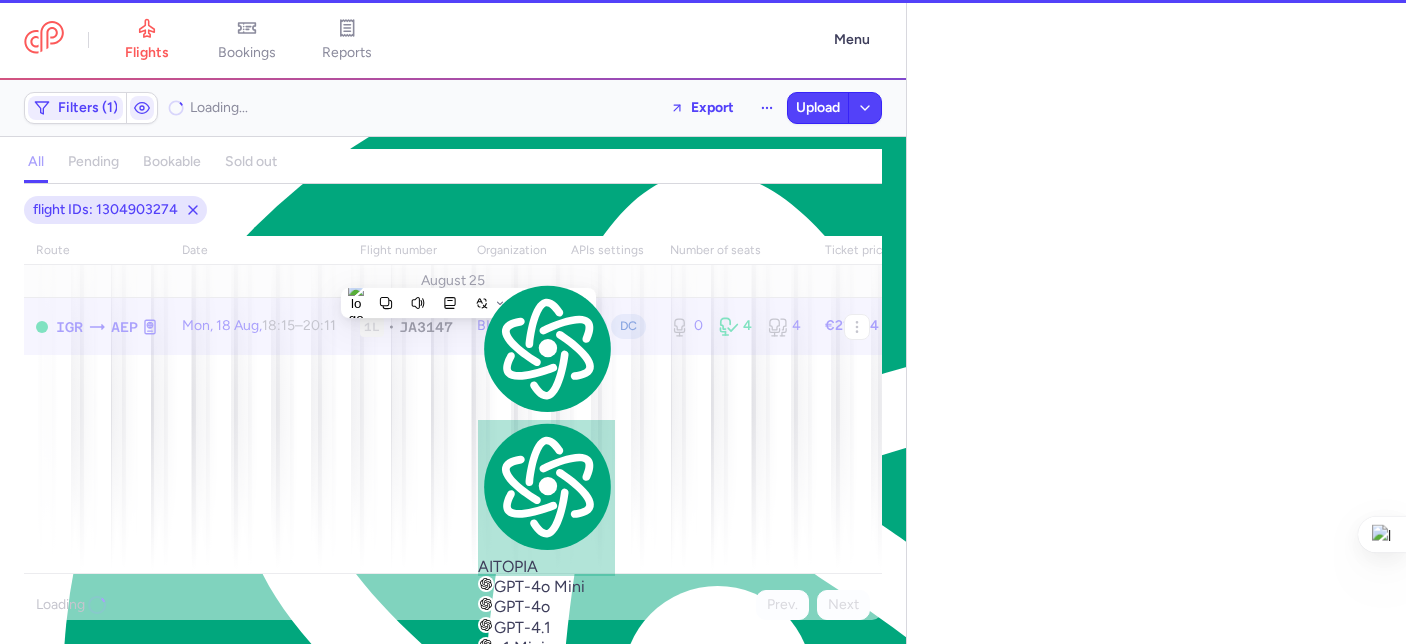 select on "days" 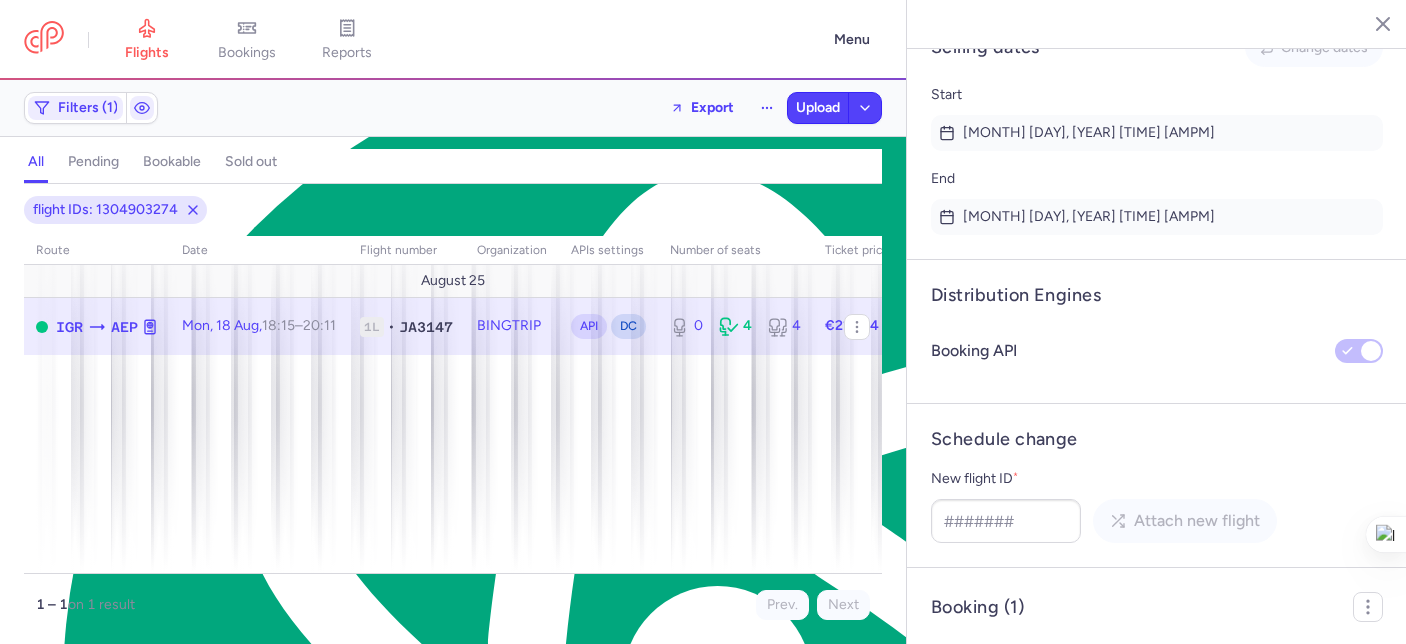 scroll, scrollTop: 1446, scrollLeft: 0, axis: vertical 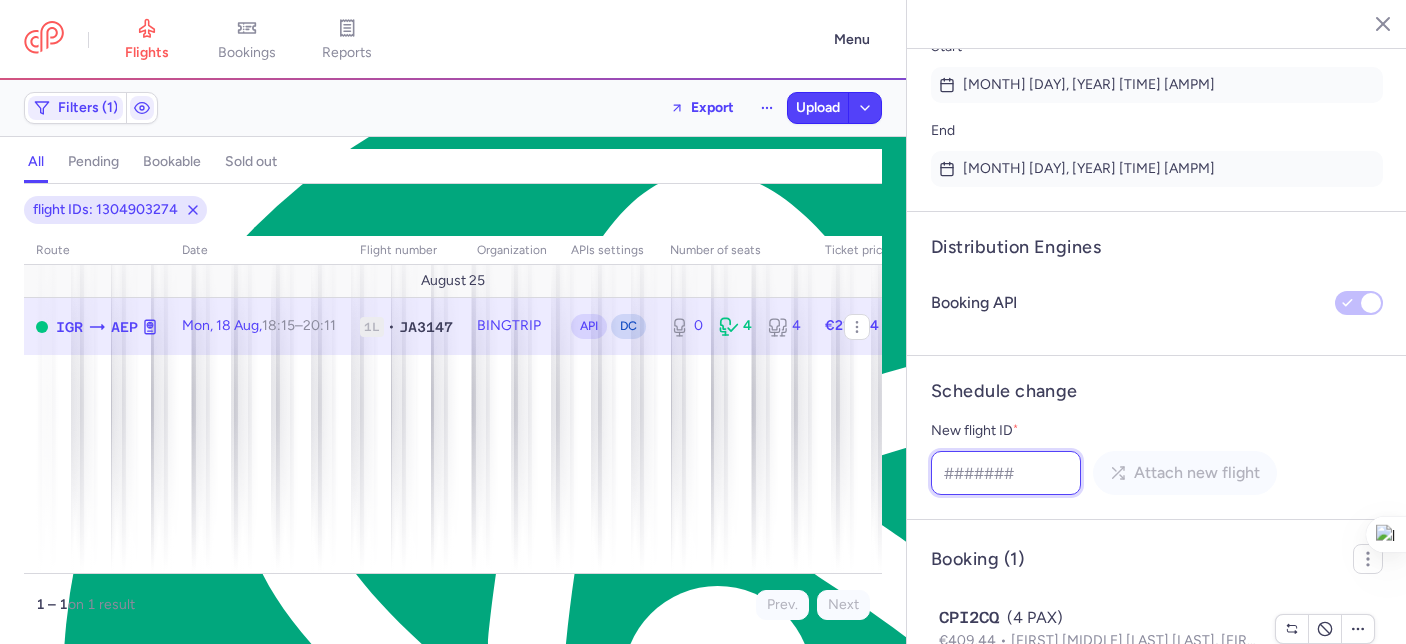 click on "New flight ID  *" at bounding box center [1006, 473] 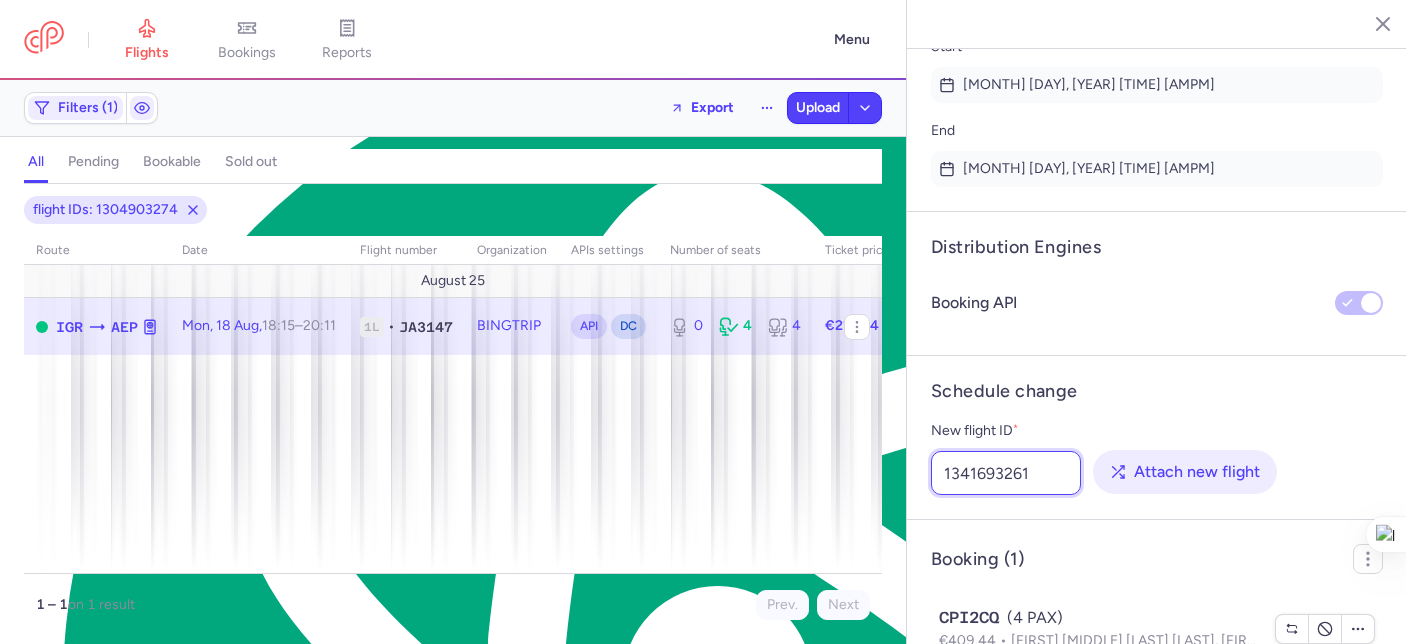type on "1341693261" 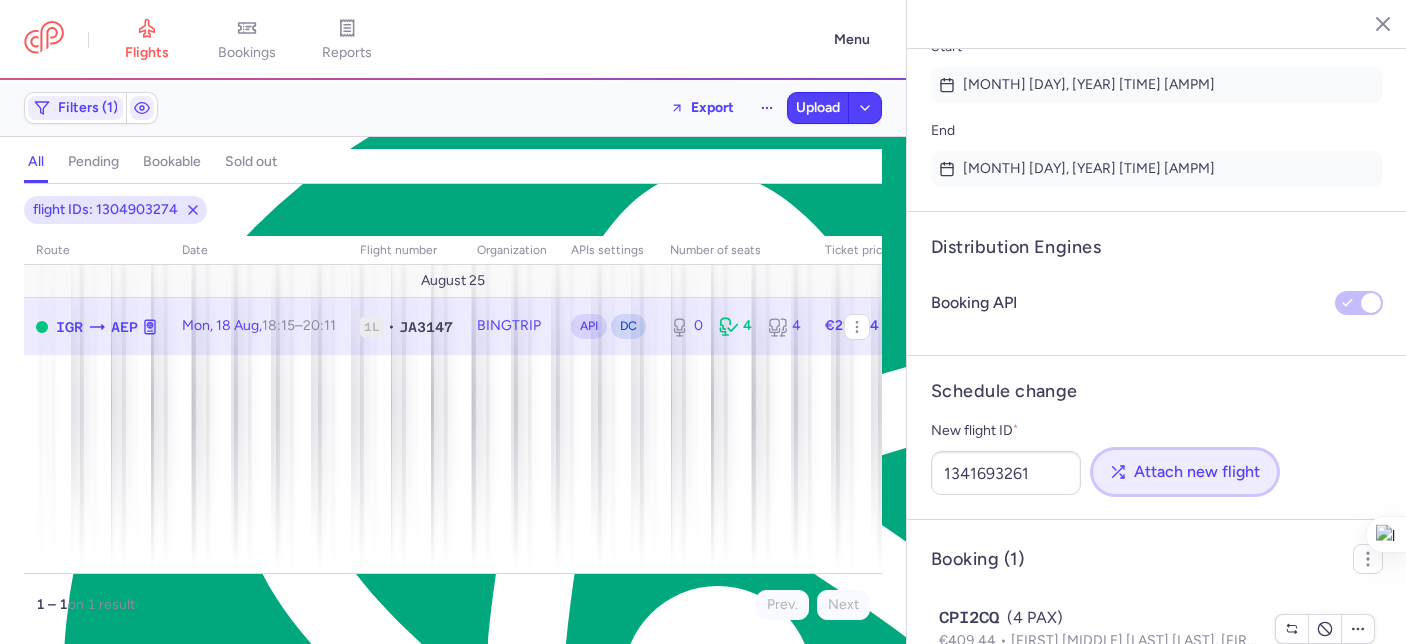 click on "Attach new flight" at bounding box center [1197, 472] 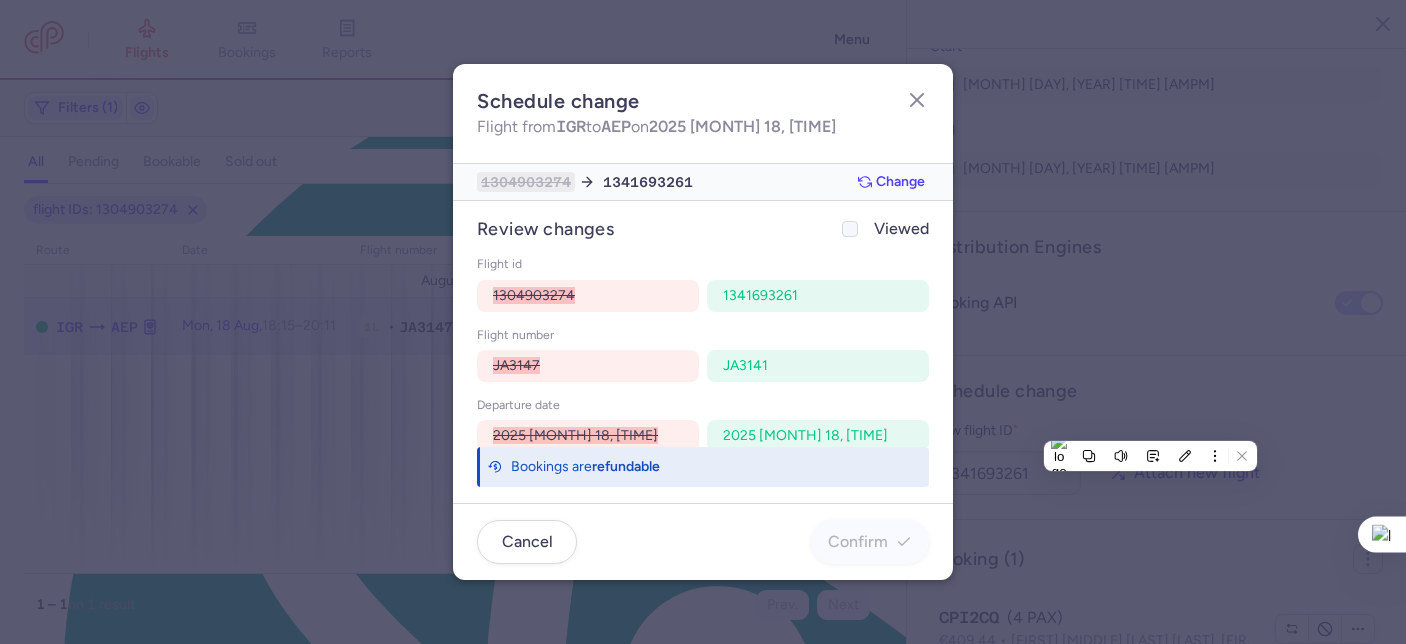 click at bounding box center [850, 229] 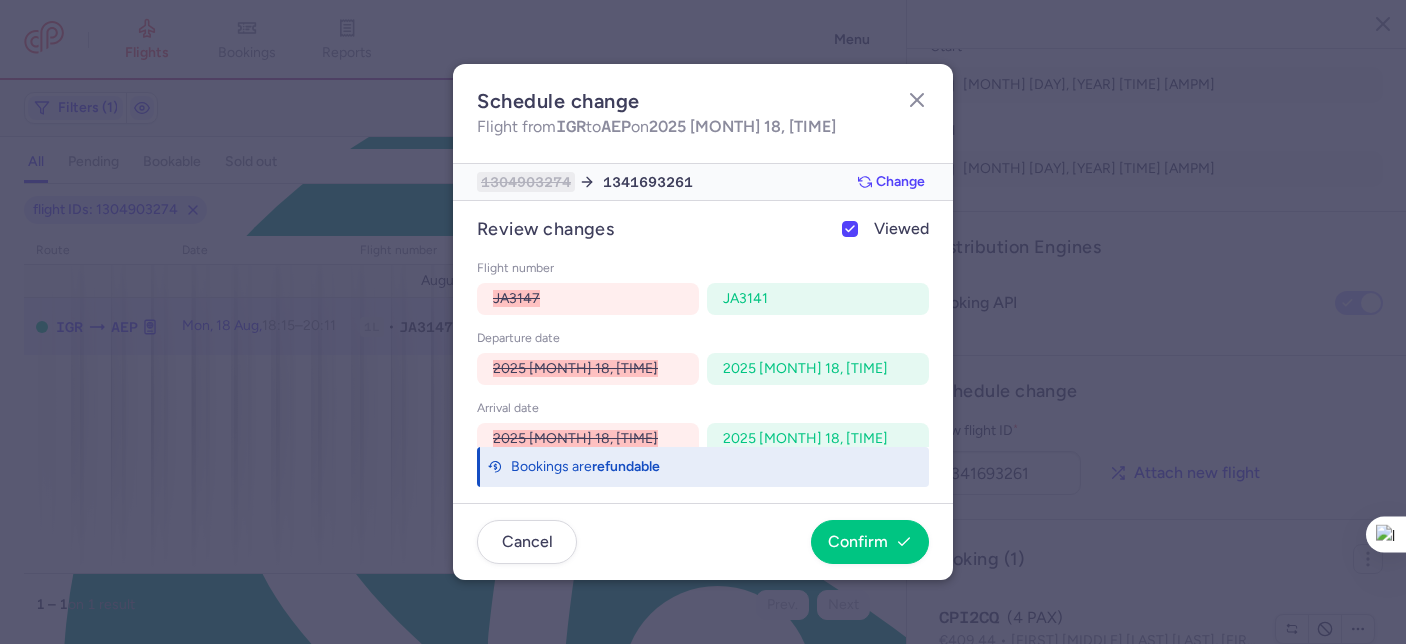 scroll, scrollTop: 162, scrollLeft: 0, axis: vertical 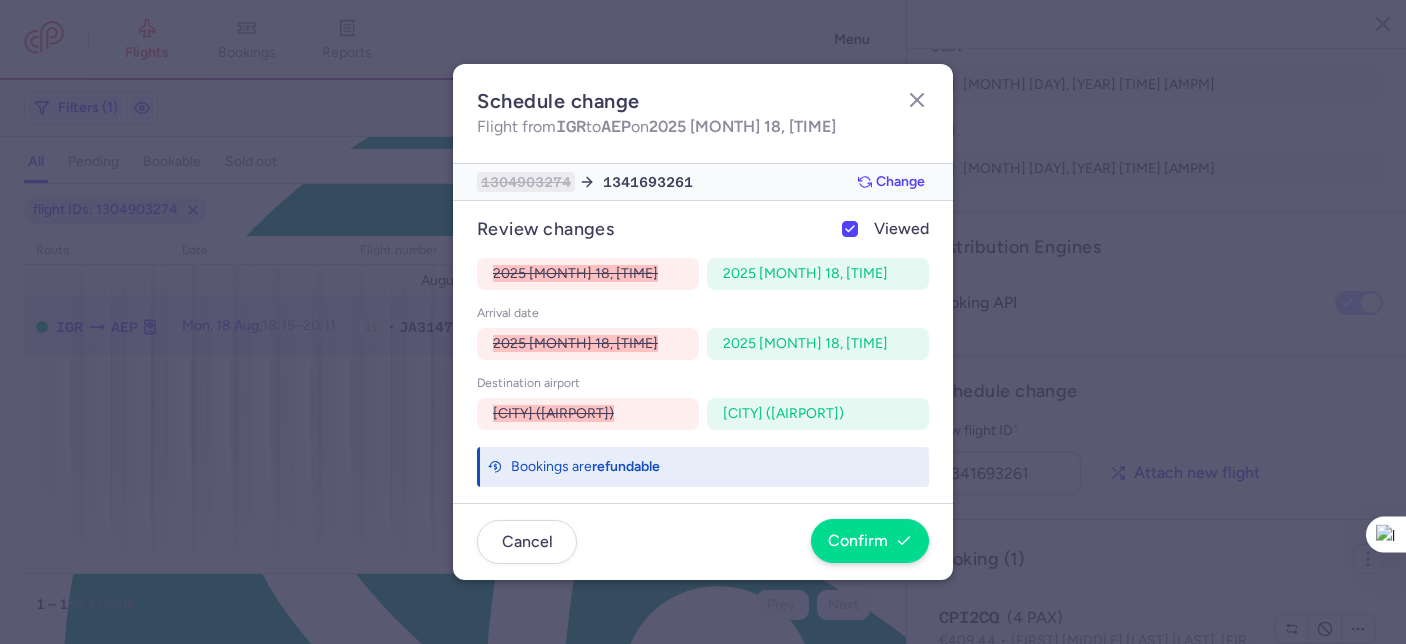 click on "Cancel  Confirm" 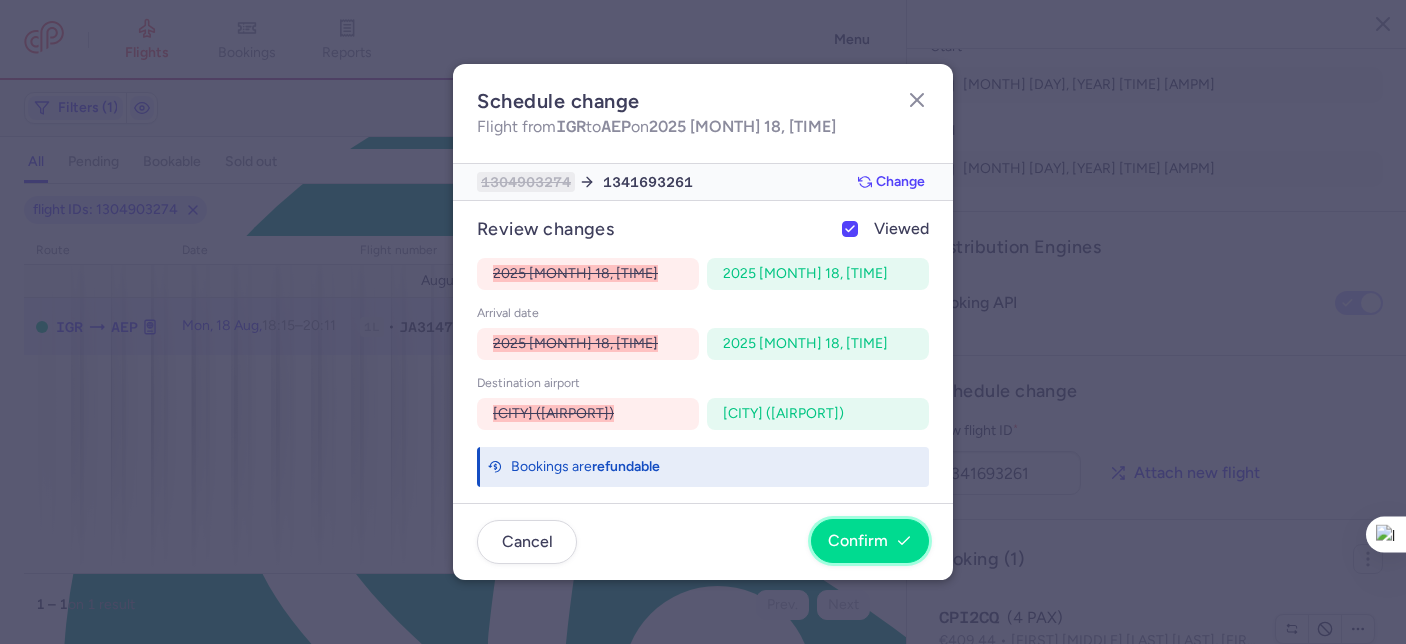 click on "Confirm" at bounding box center (858, 541) 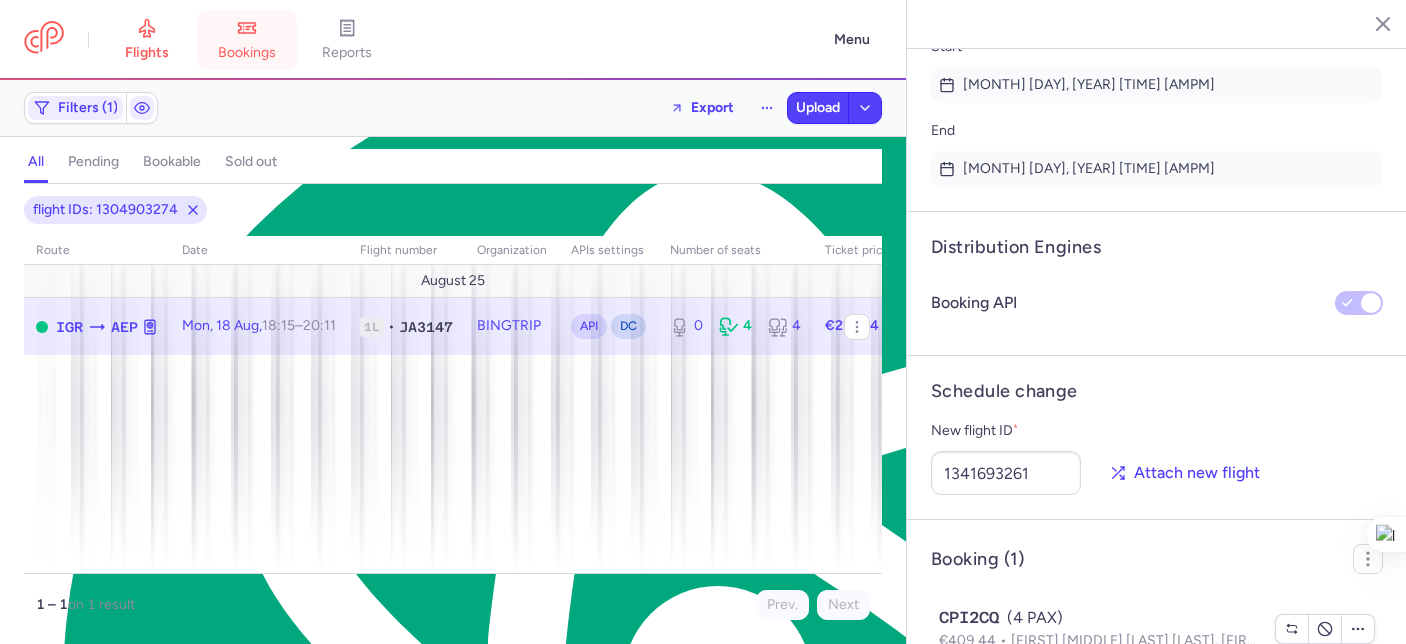 click on "bookings" at bounding box center (247, 40) 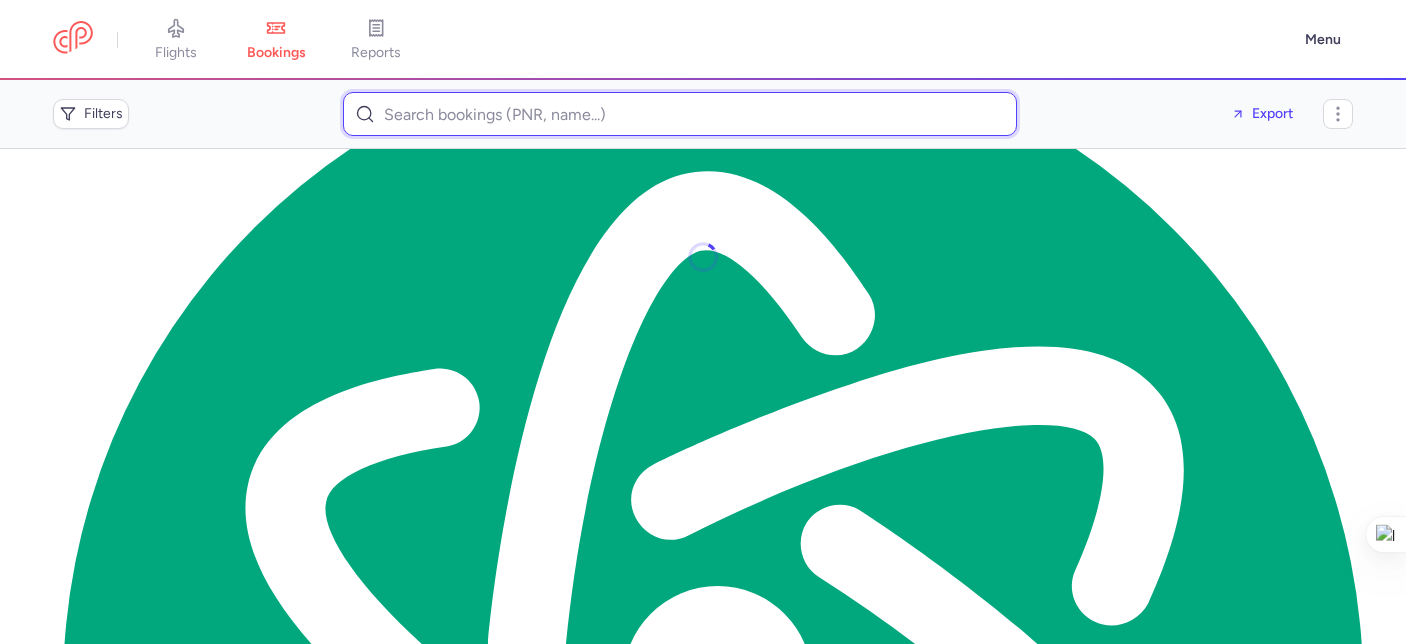 click at bounding box center [680, 114] 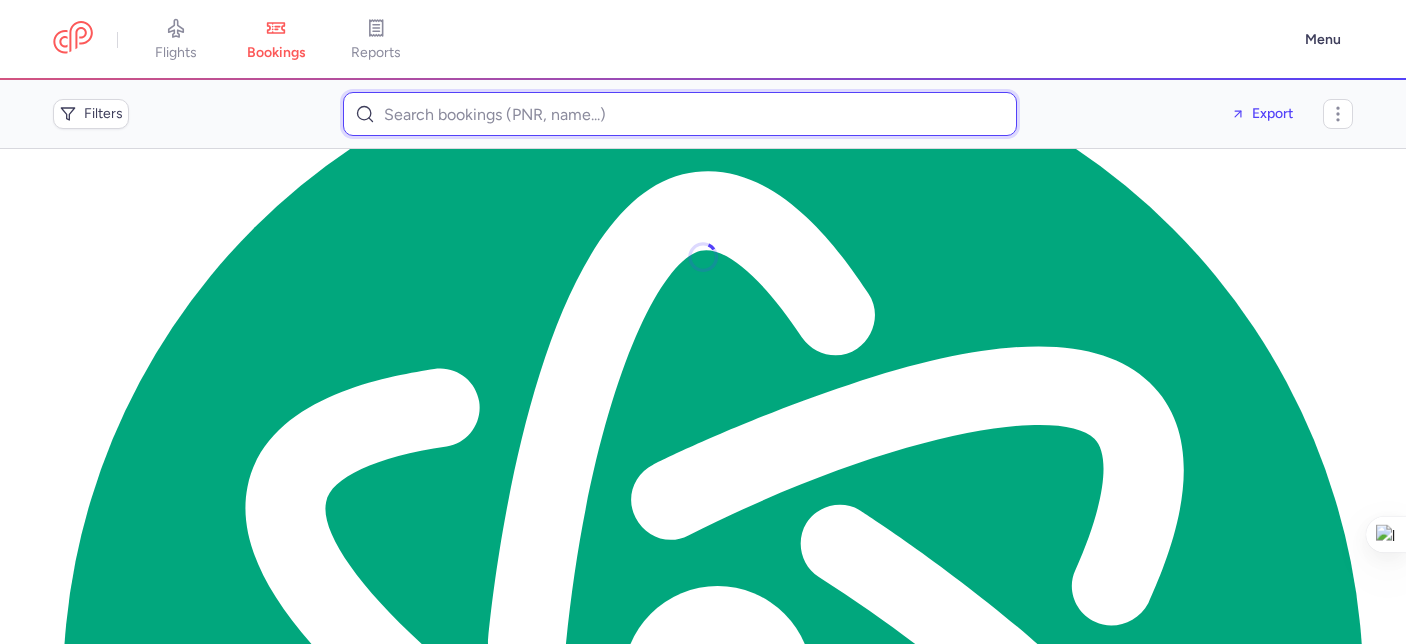 paste on "Mohammed JEBLI" 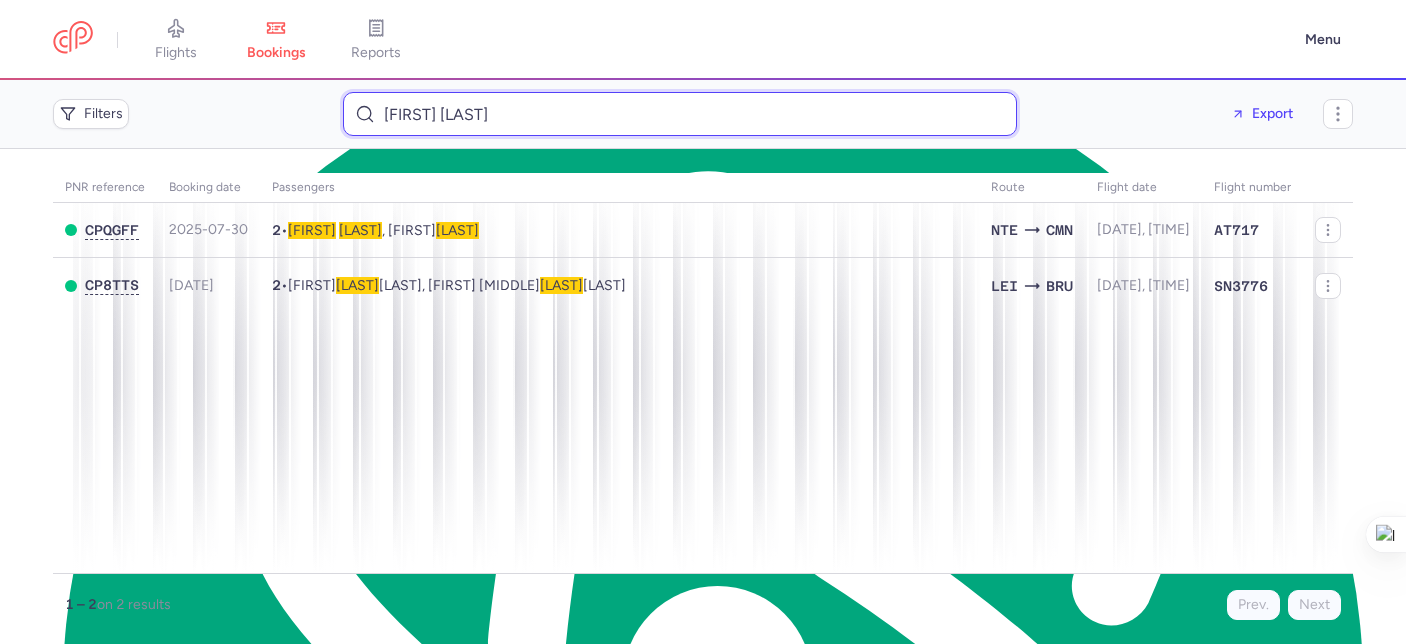 drag, startPoint x: 534, startPoint y: 117, endPoint x: 333, endPoint y: 104, distance: 201.41995 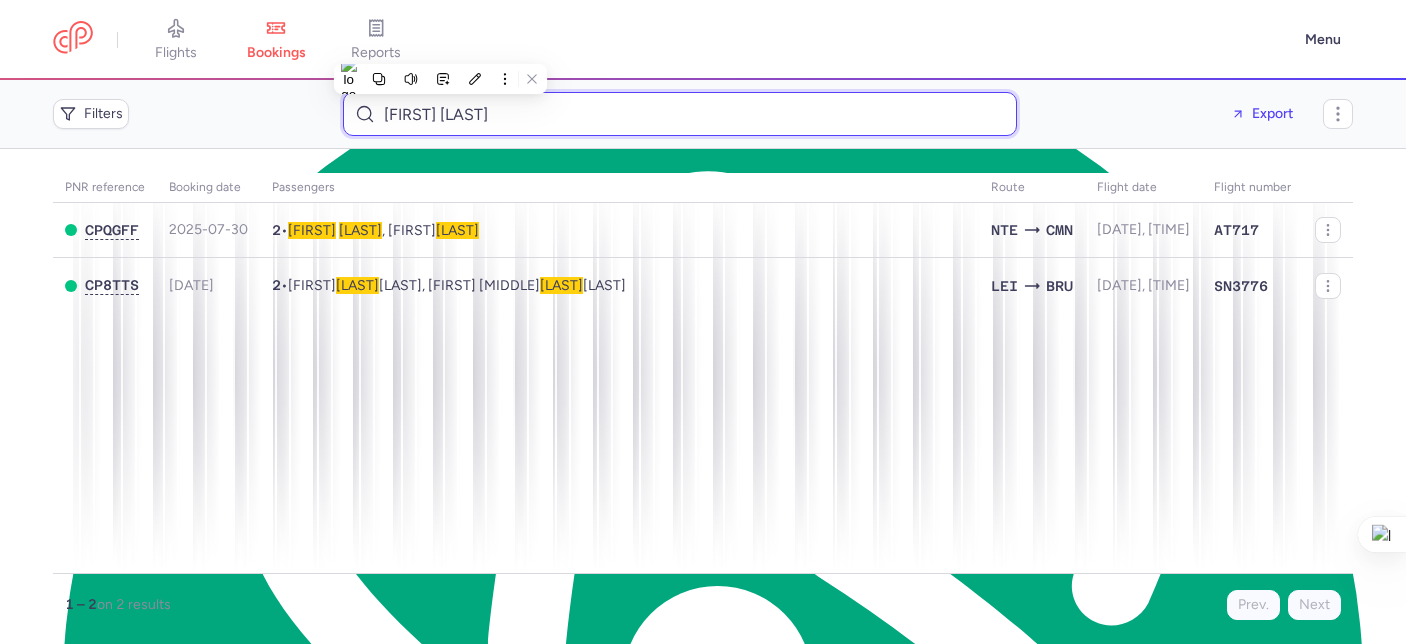 paste on "soniia.60@icloud.com" 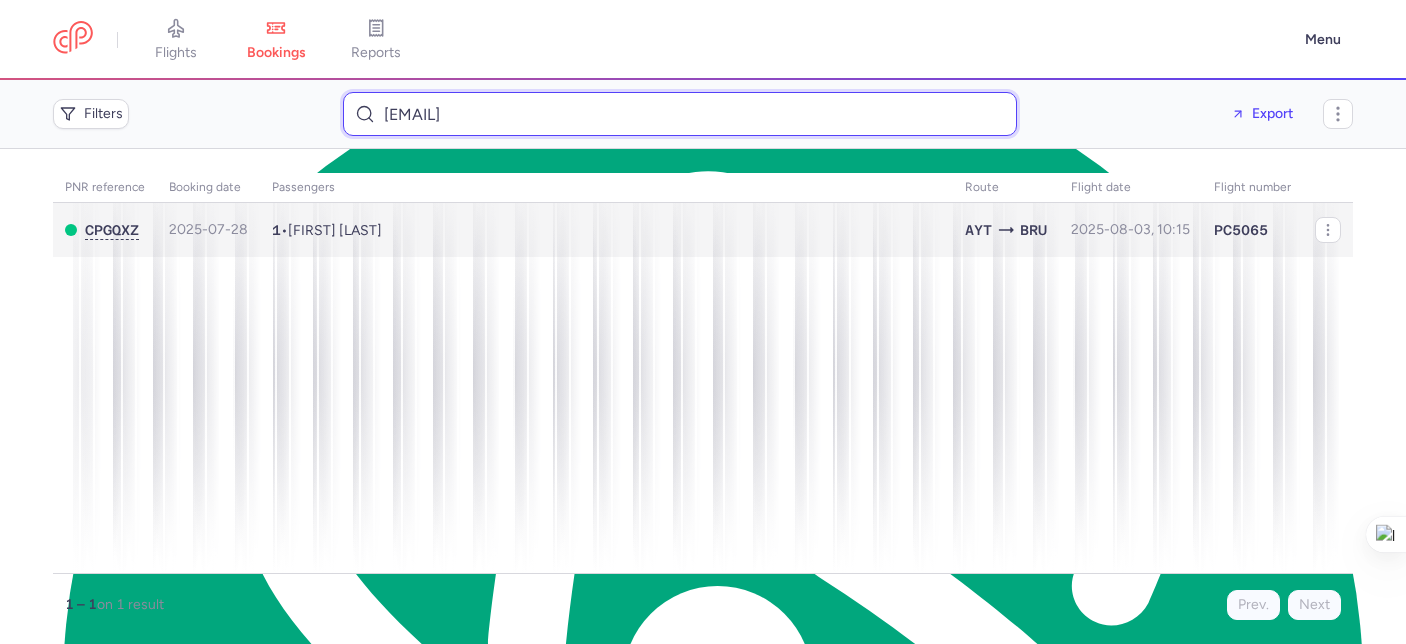 type on "soniia.60@icloud.com" 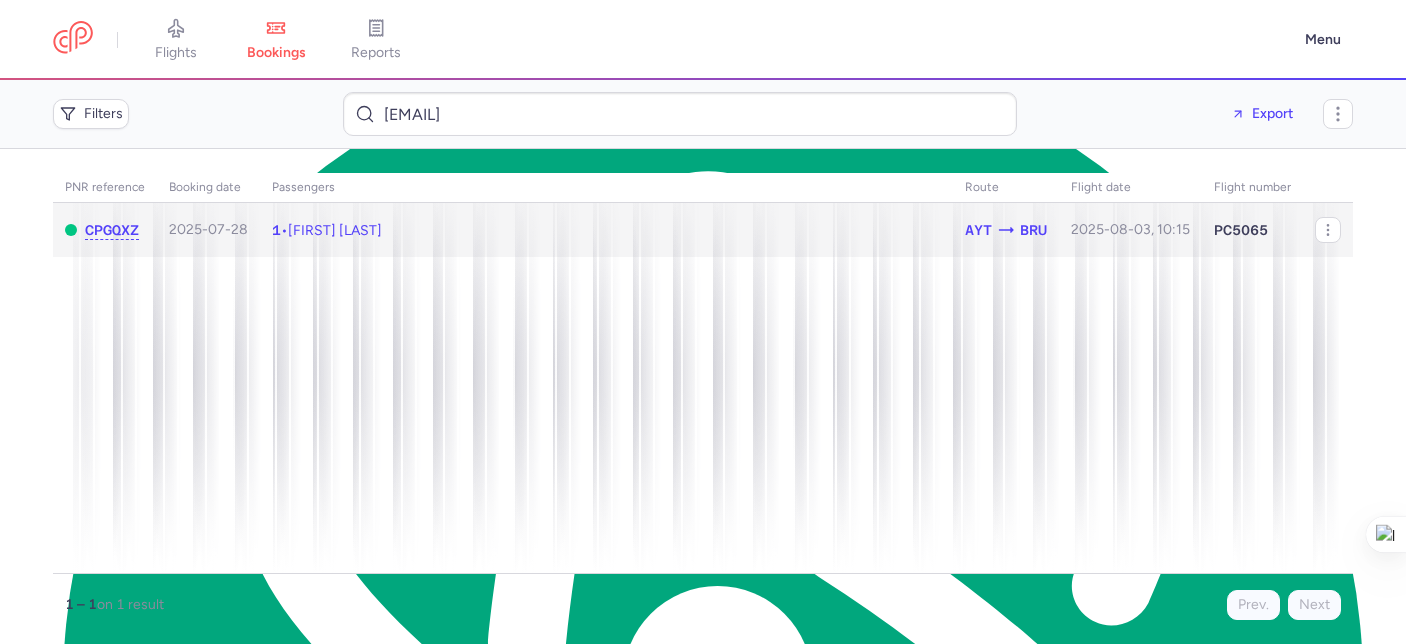 click on "1  •  Hakim MADJOUR" 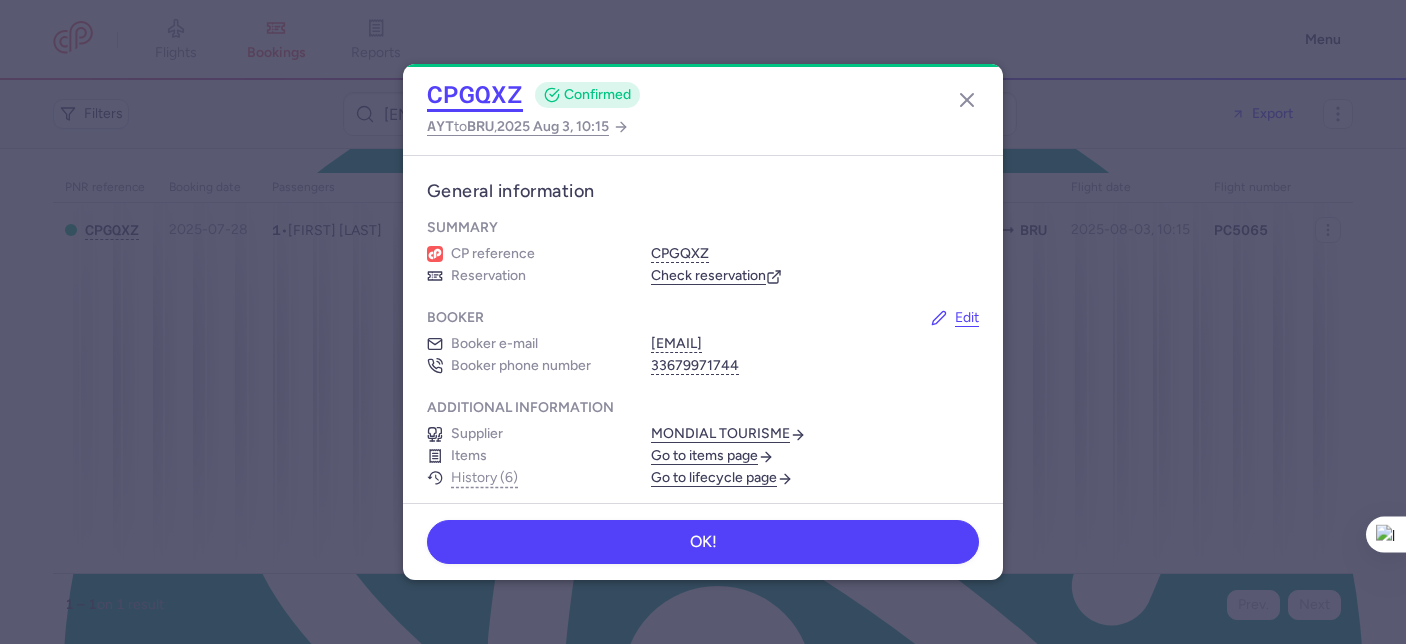 click on "CPGQXZ" 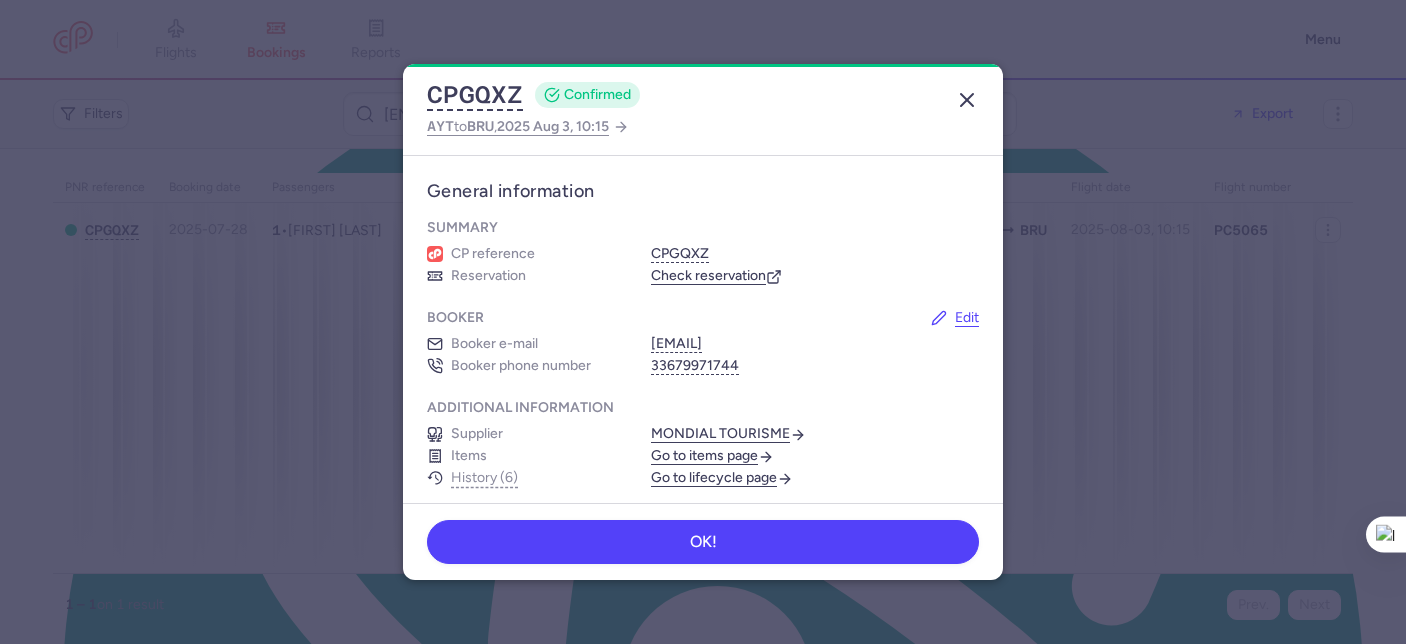 click 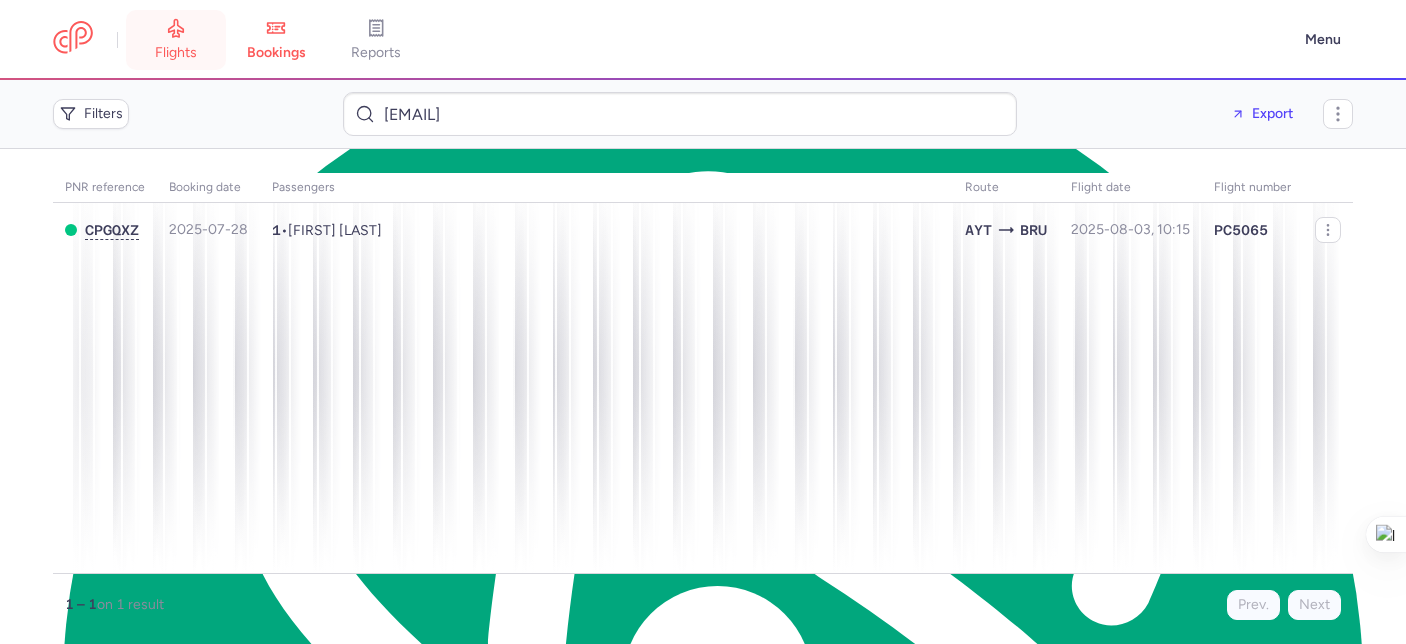 click on "flights" 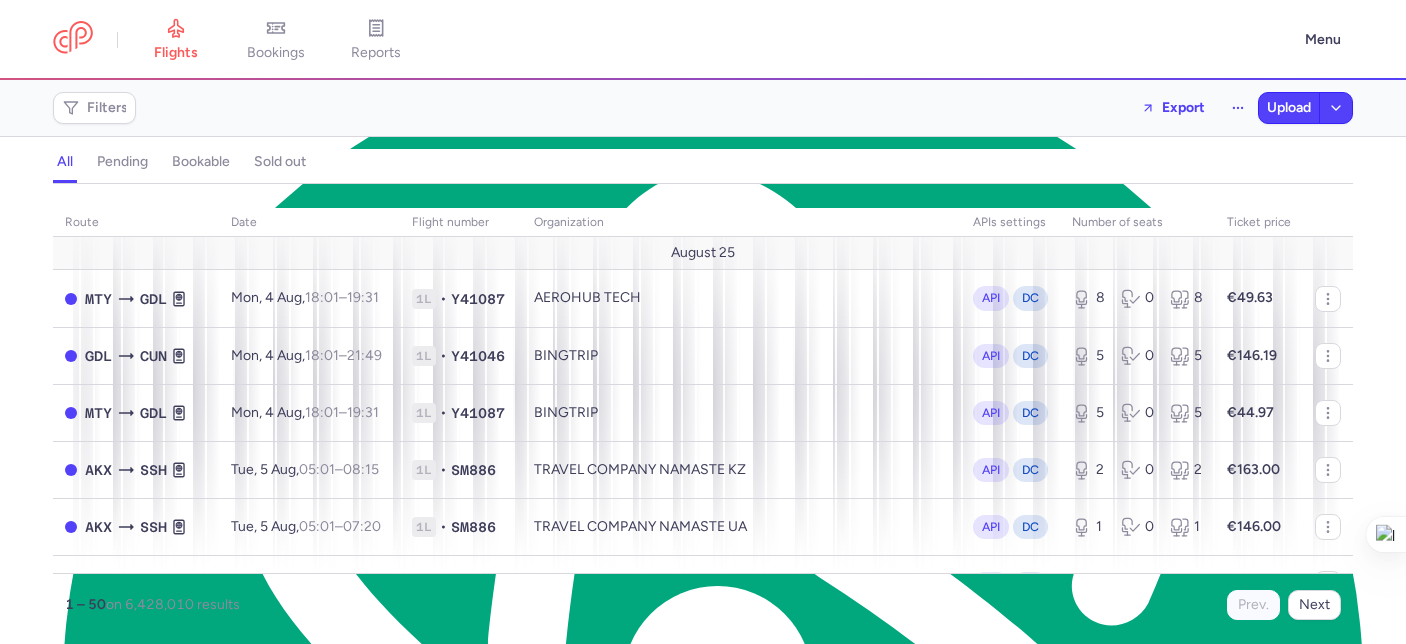 click on "pending" 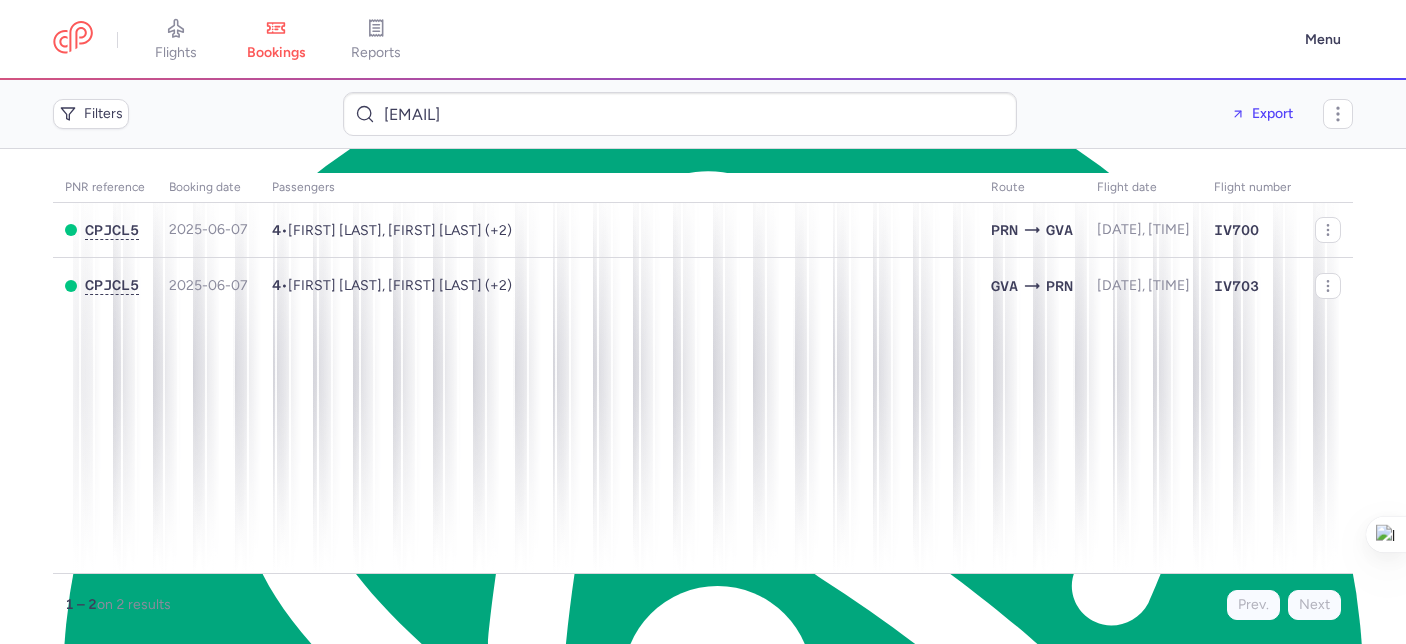 scroll, scrollTop: 0, scrollLeft: 0, axis: both 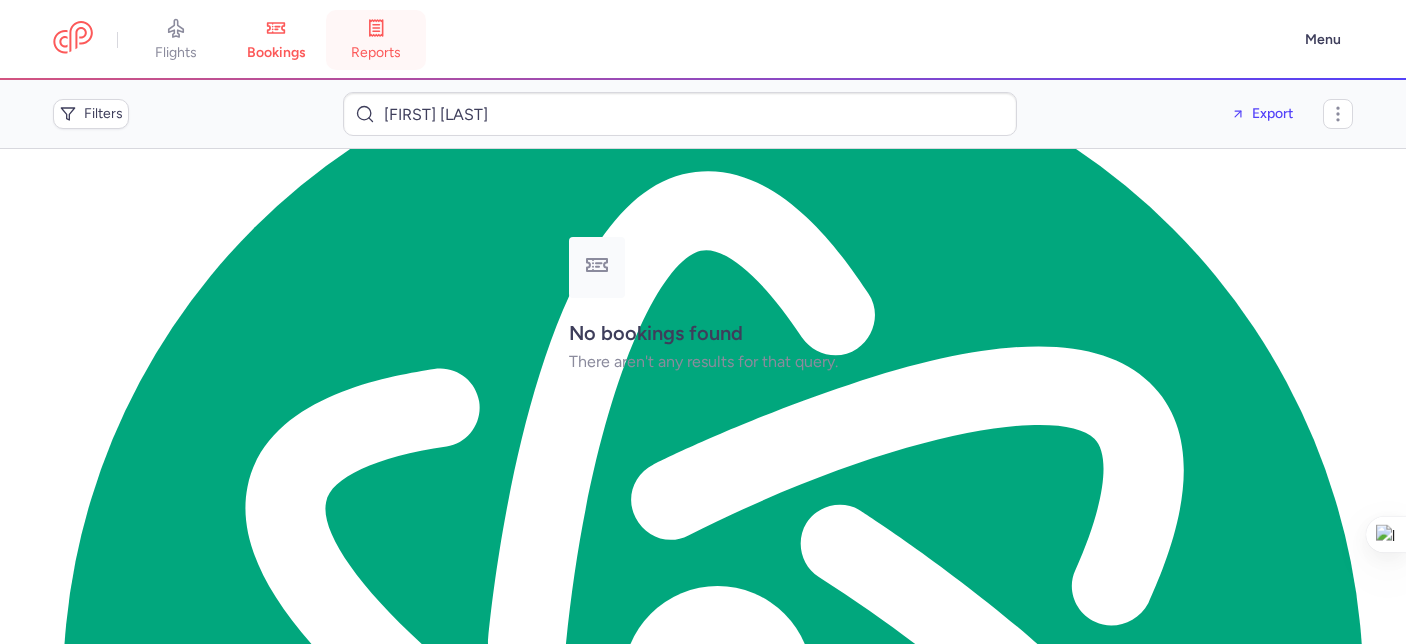 type on "[FIRST] [LAST]" 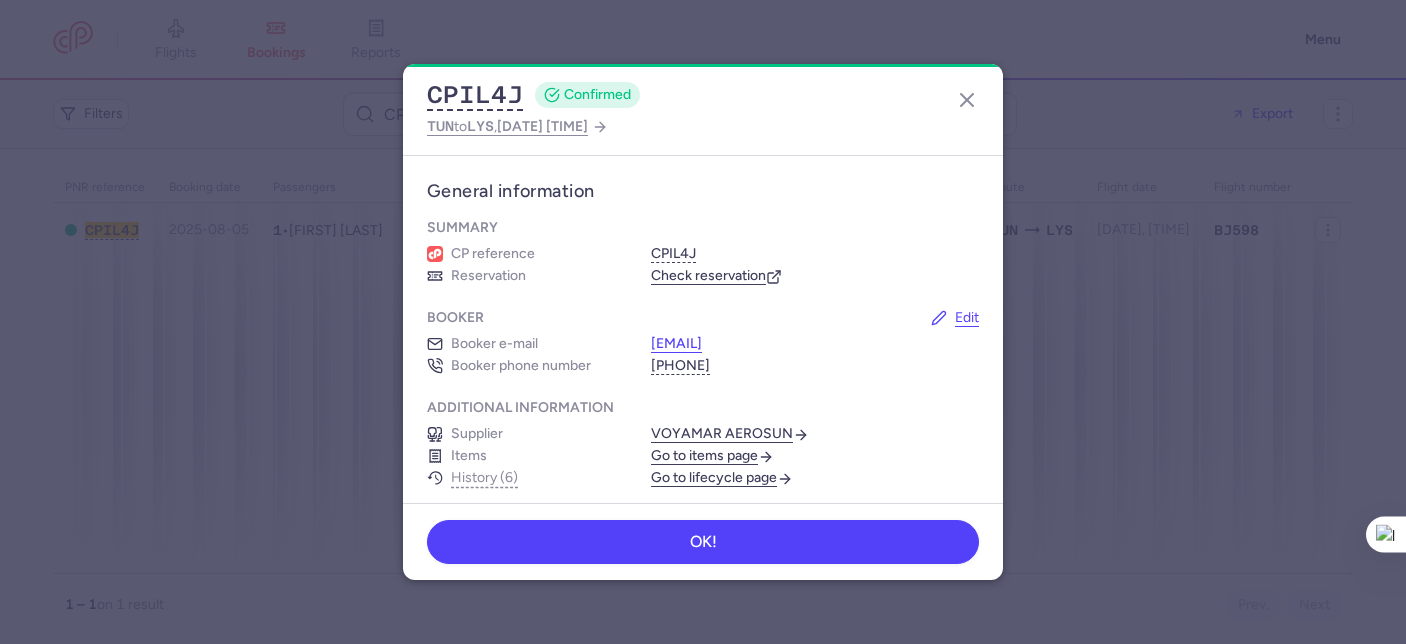 scroll, scrollTop: 0, scrollLeft: 0, axis: both 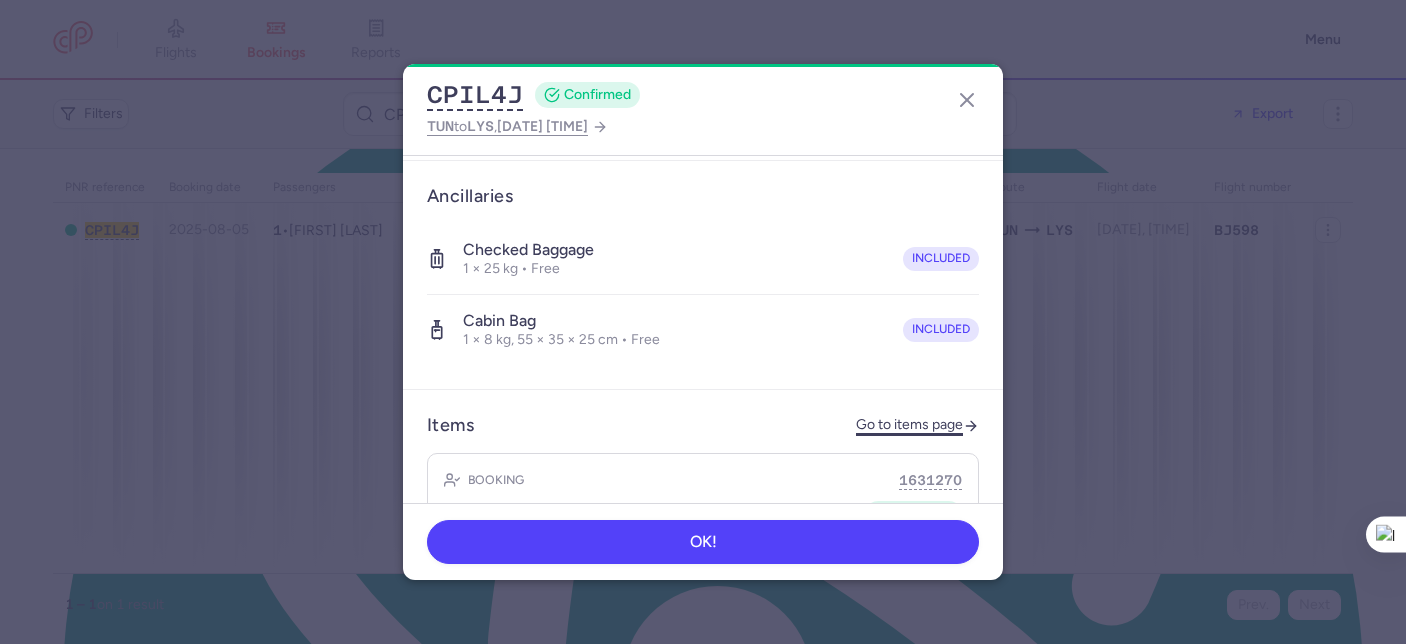 click on "Go to items page" 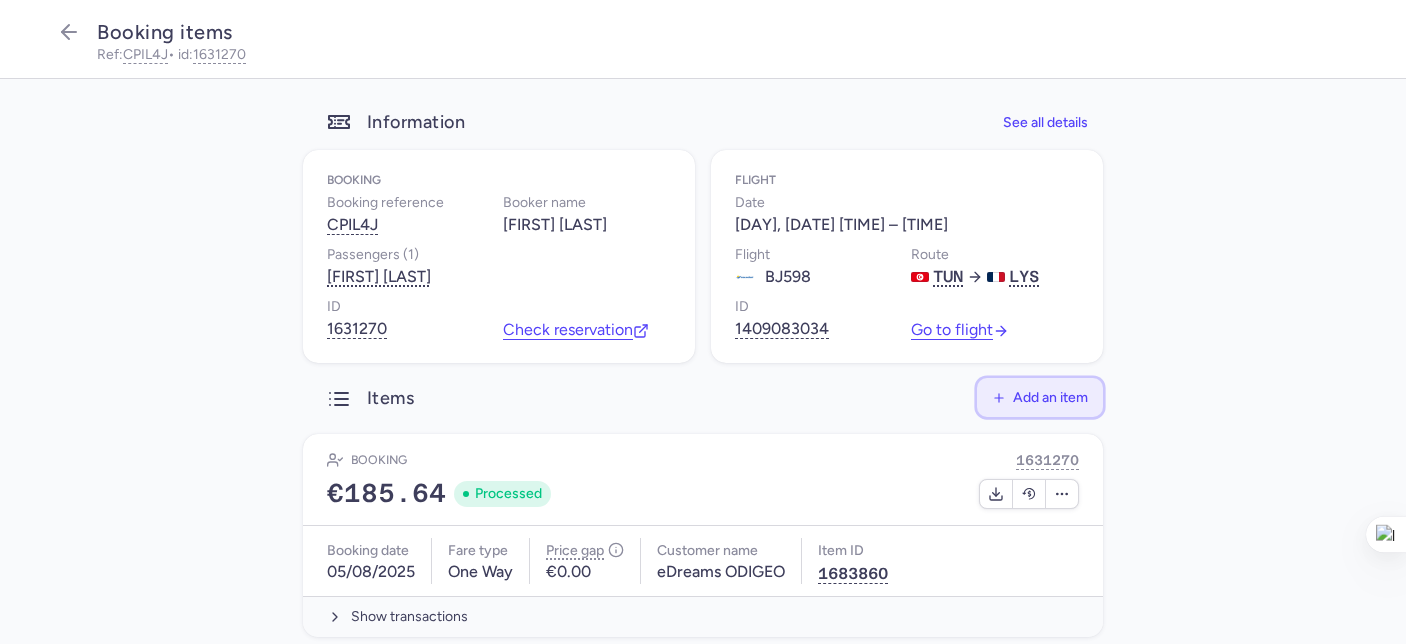 click on "Add an item" at bounding box center [1050, 397] 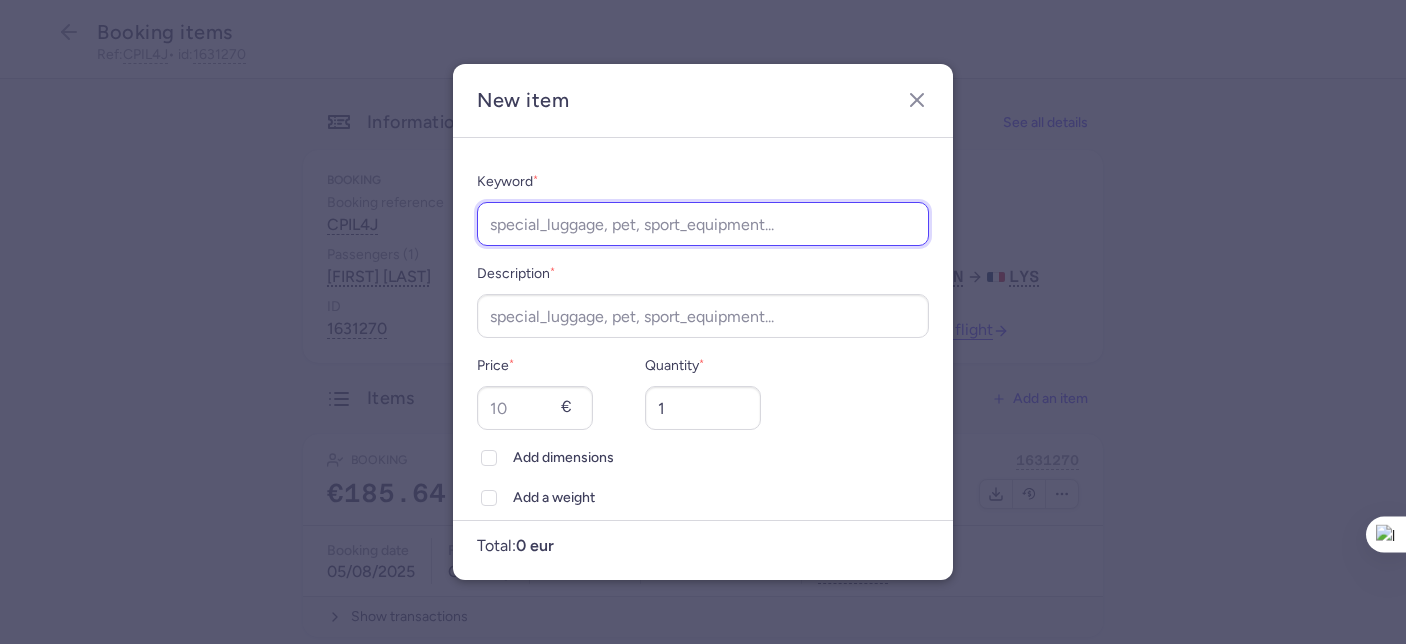 click on "Keyword  *" at bounding box center [703, 224] 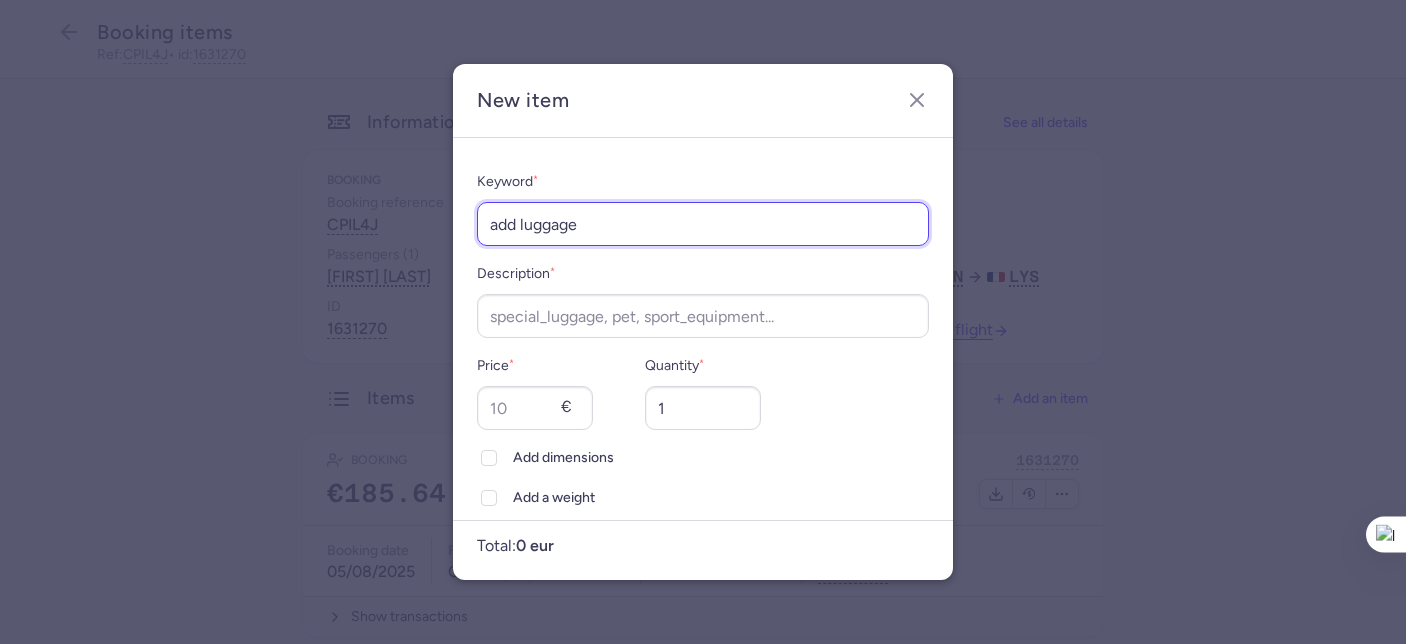 drag, startPoint x: 576, startPoint y: 227, endPoint x: 458, endPoint y: 221, distance: 118.15244 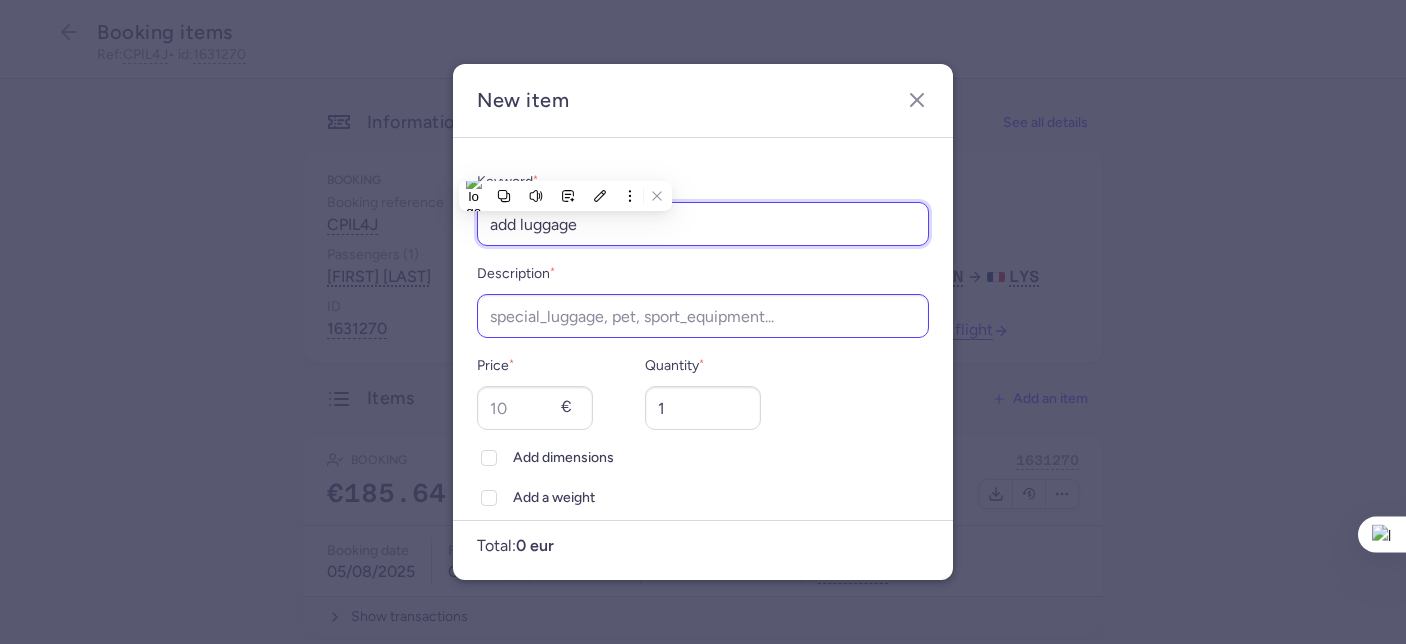type on "add luggage" 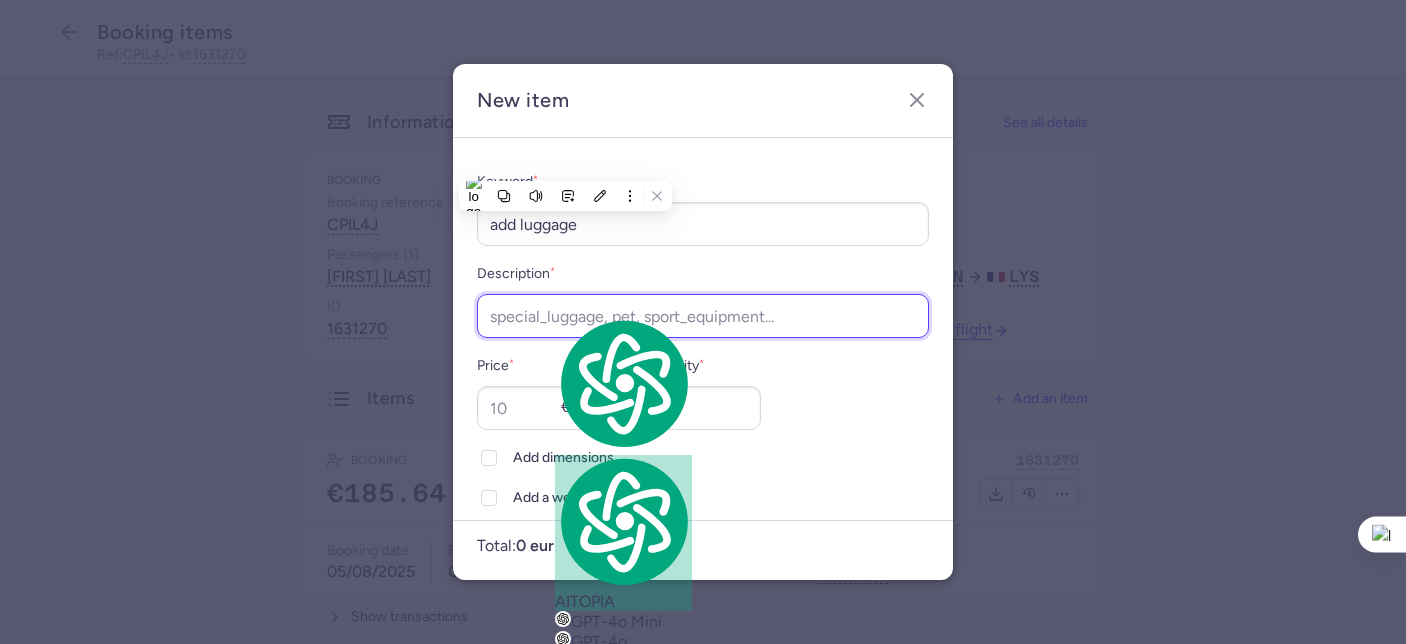 click on "Description  *" at bounding box center (703, 316) 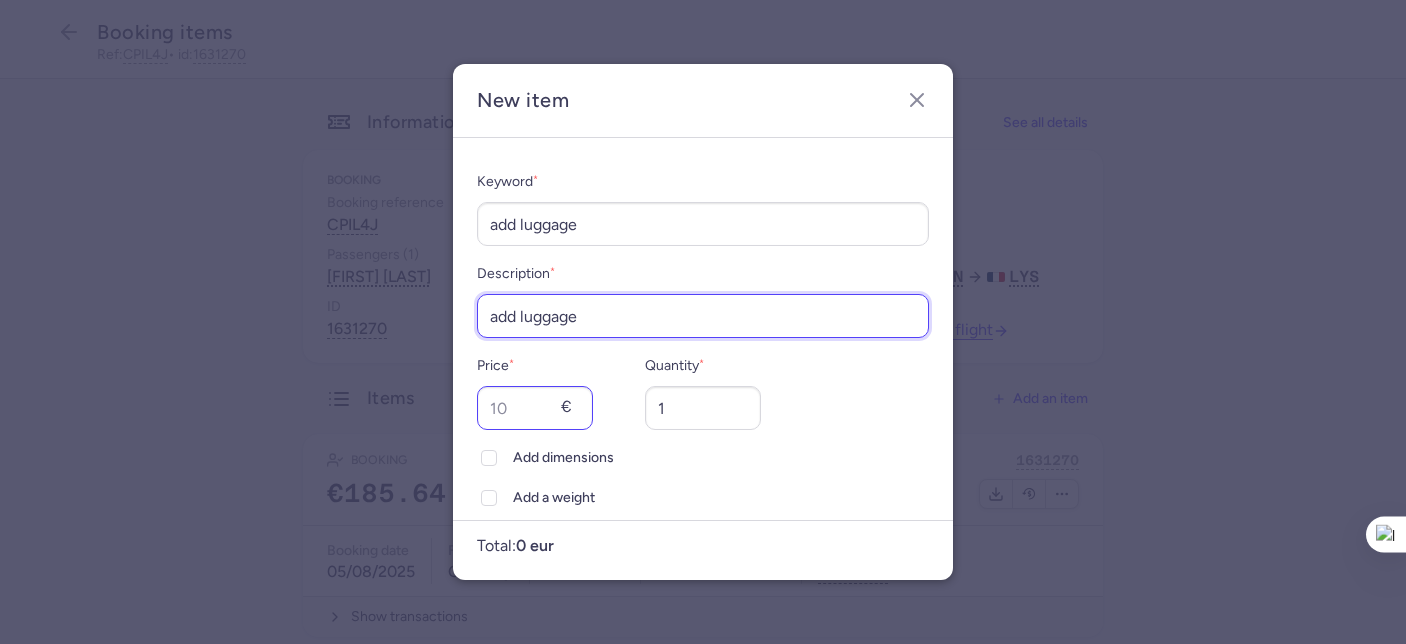 type on "add luggage" 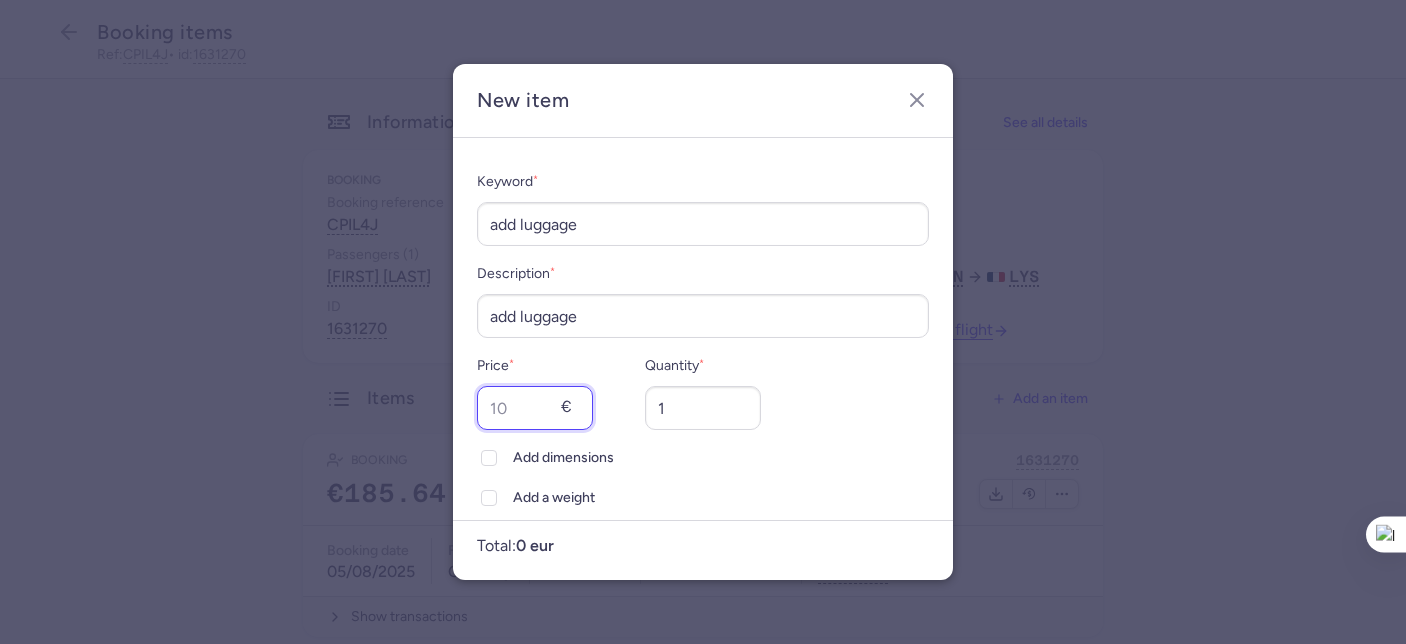 click on "Price  *" at bounding box center [535, 408] 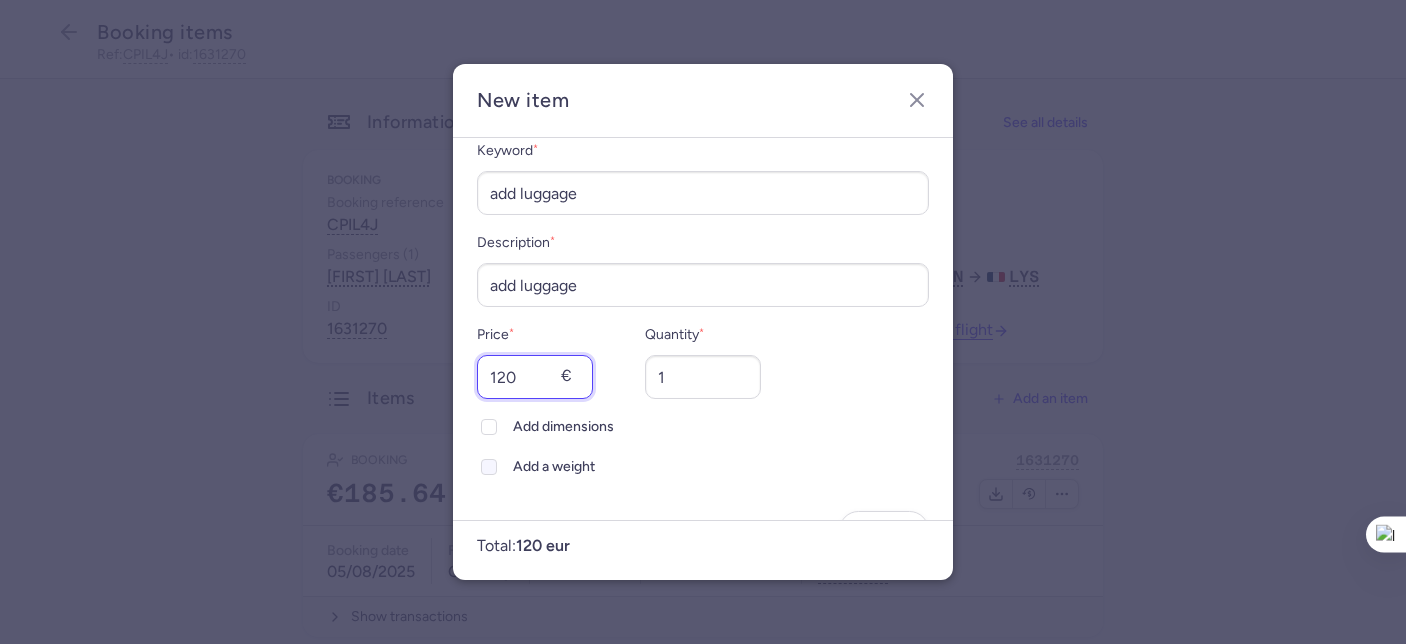 type on "120" 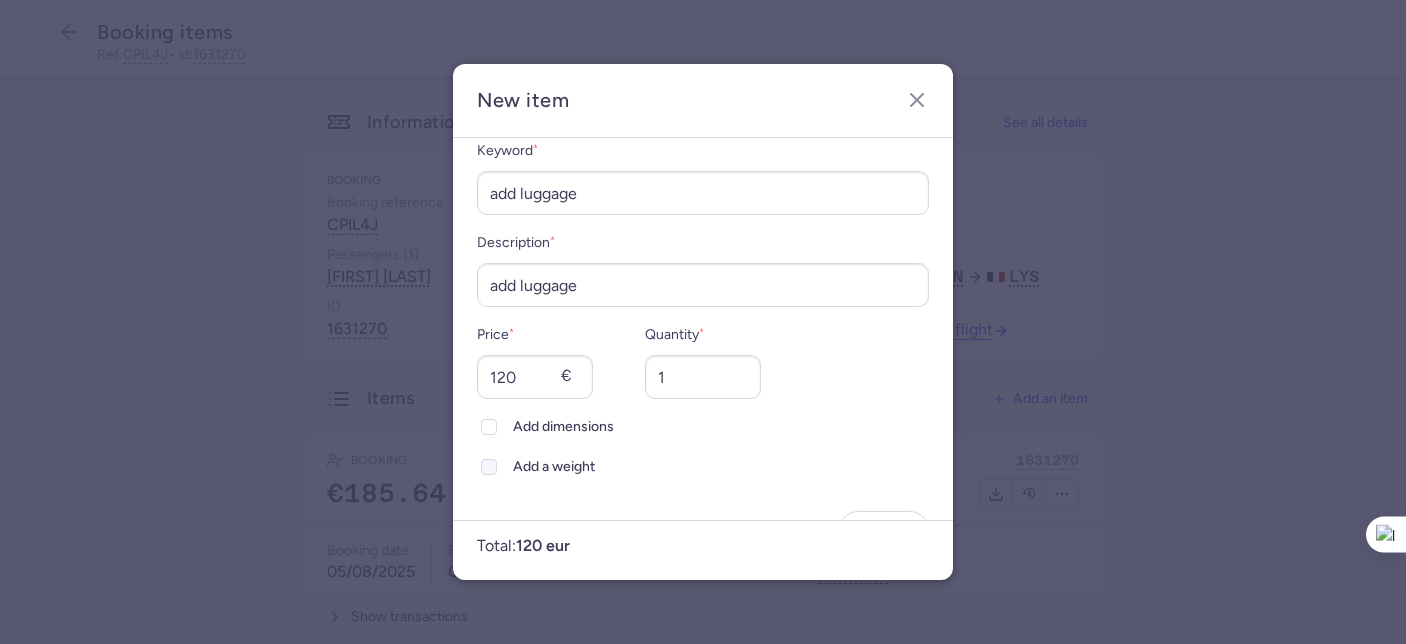 click 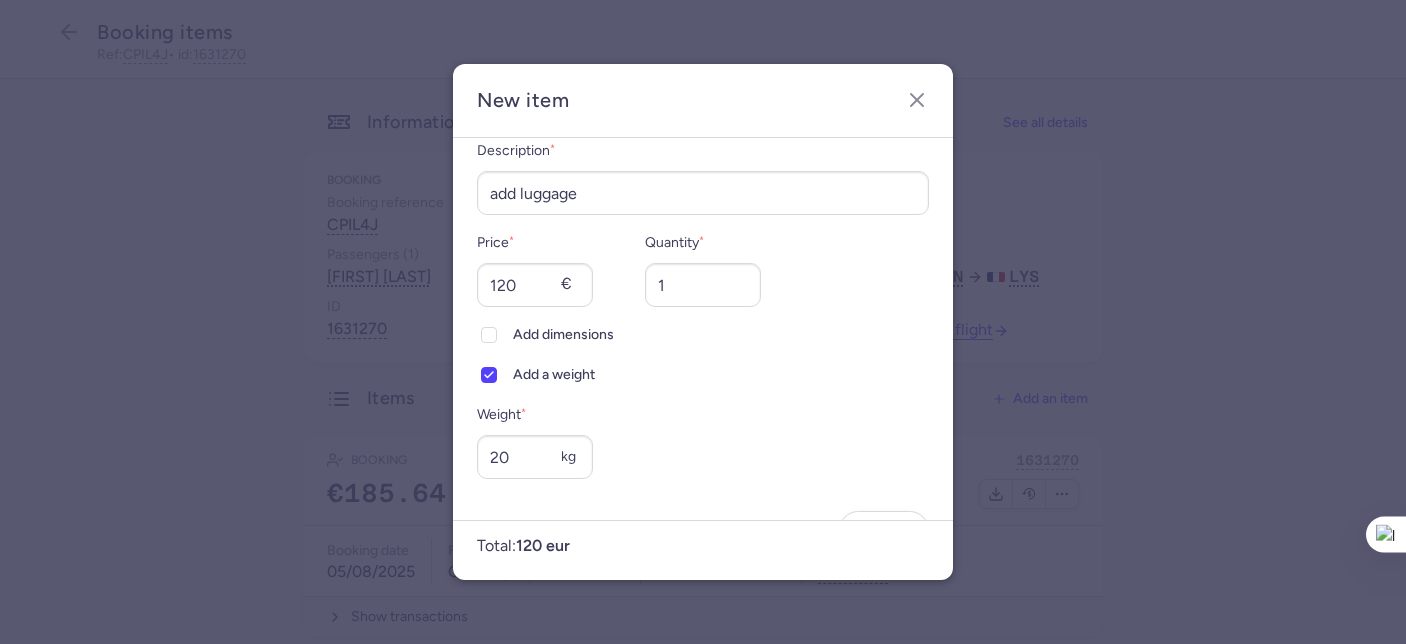 scroll, scrollTop: 184, scrollLeft: 0, axis: vertical 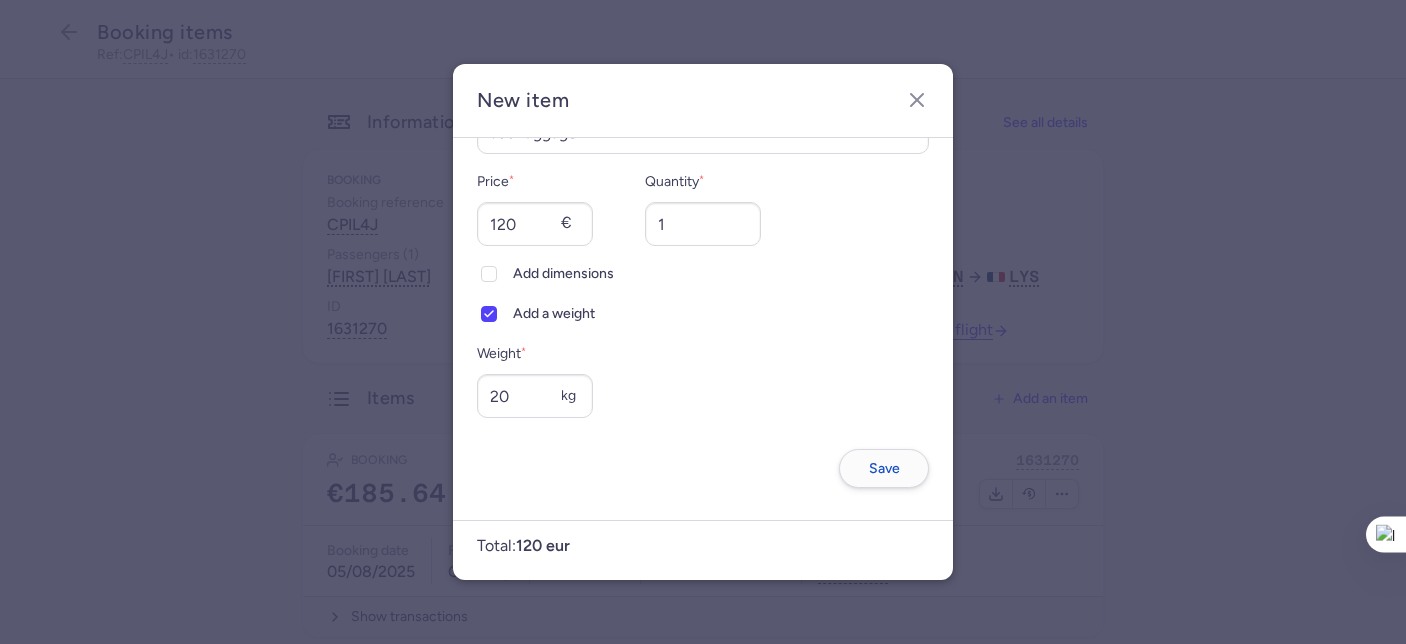 type on "20" 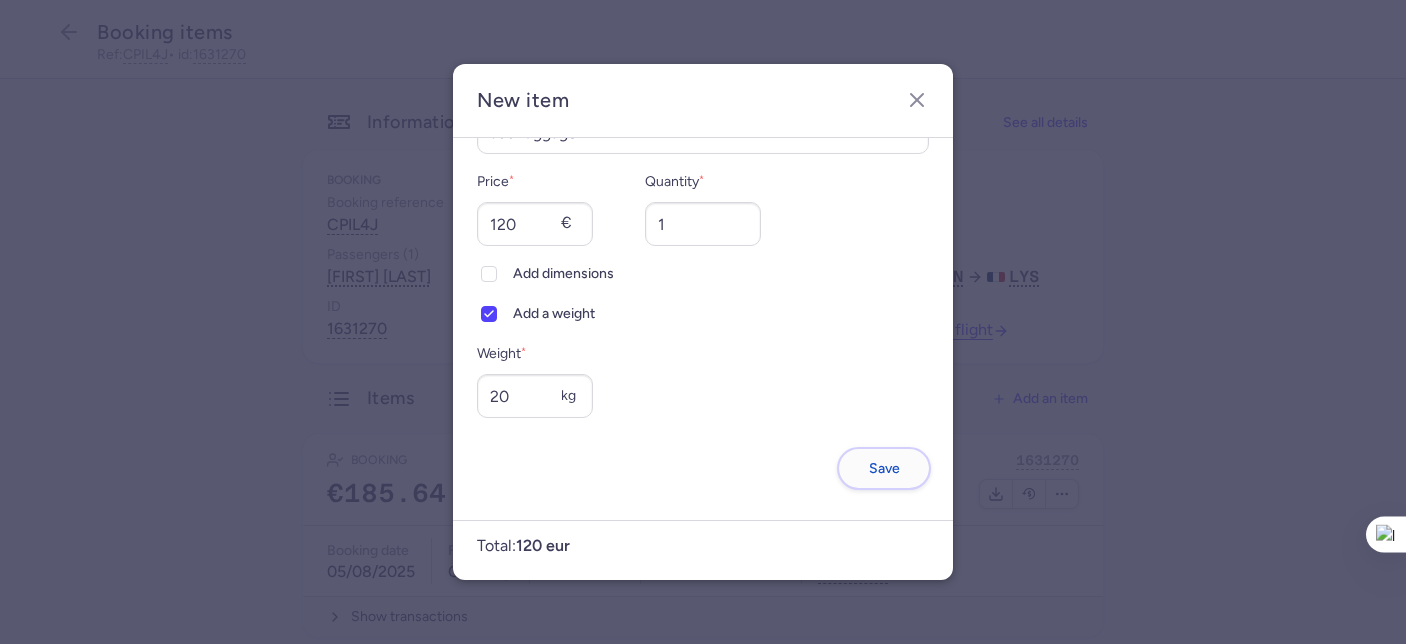click on "Save" at bounding box center (884, 468) 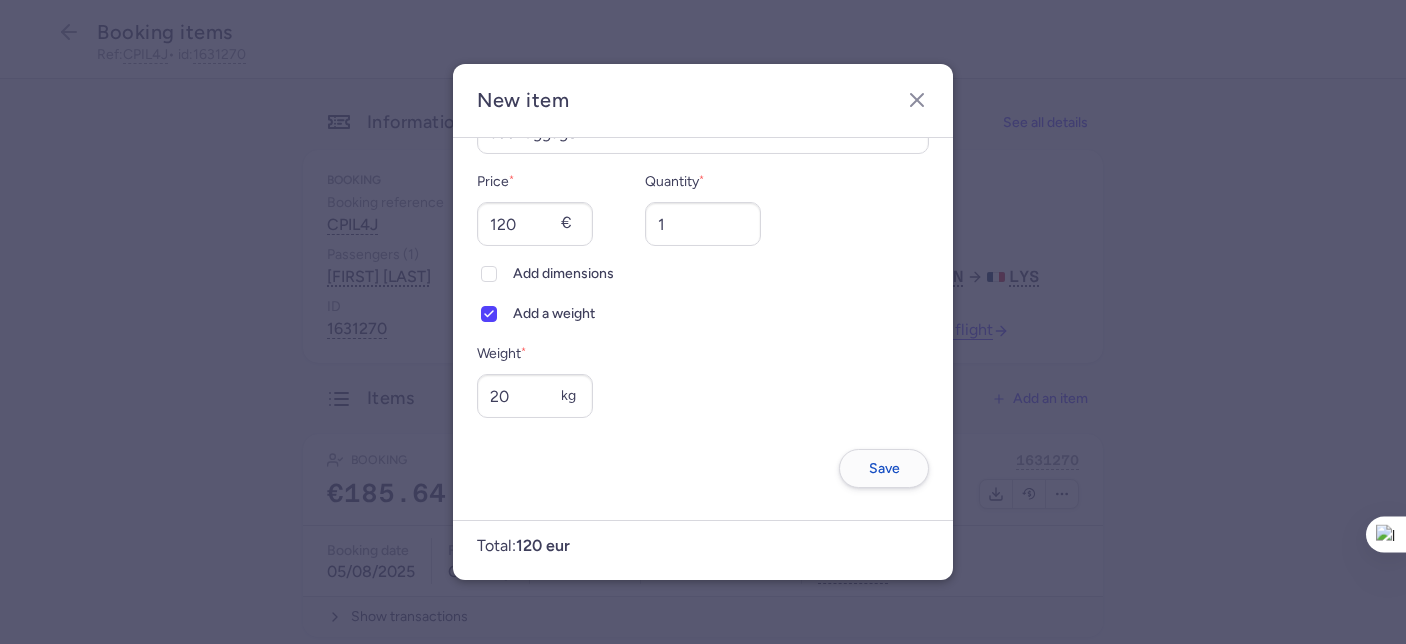 scroll, scrollTop: 0, scrollLeft: 0, axis: both 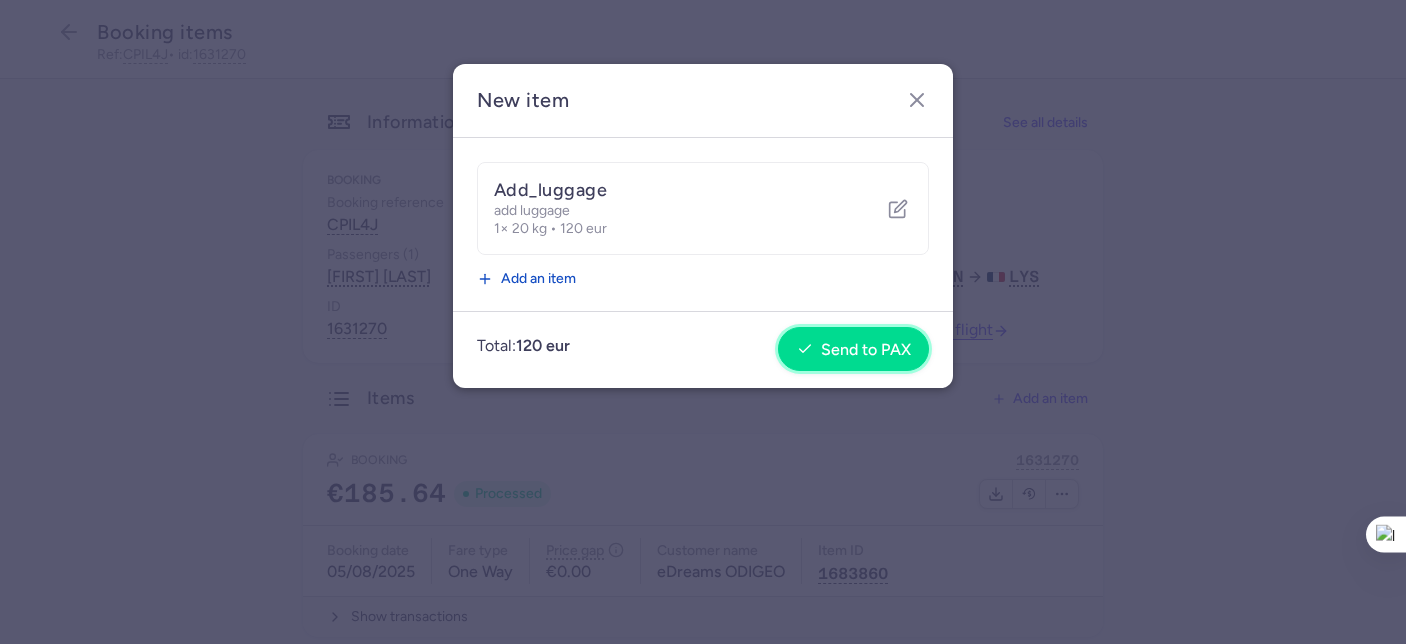 drag, startPoint x: 876, startPoint y: 355, endPoint x: 842, endPoint y: 338, distance: 38.013157 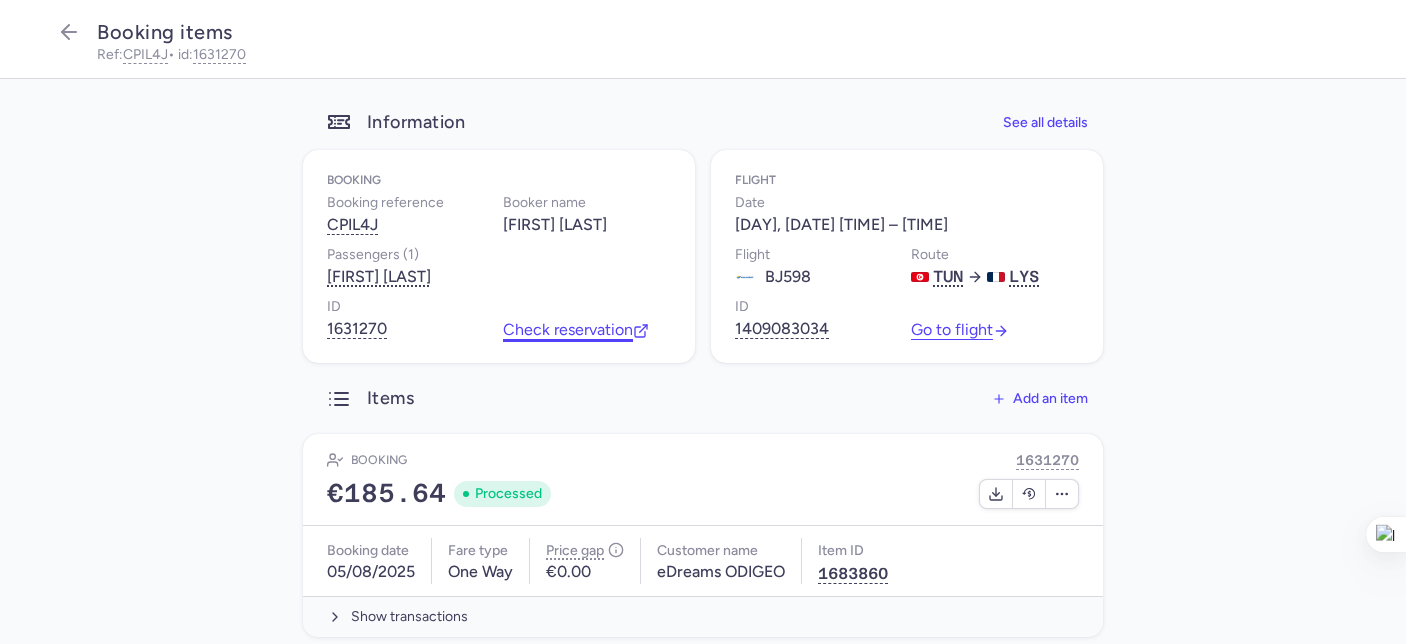 click on "Check reservation" at bounding box center [576, 330] 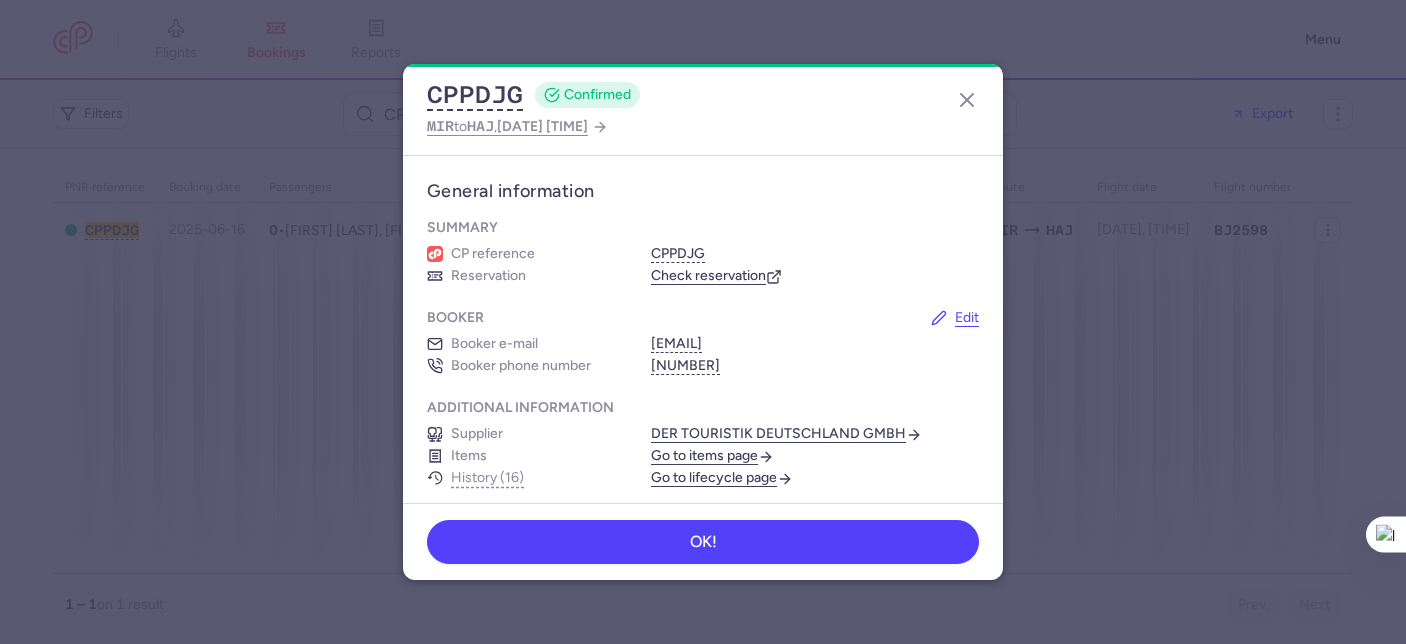 scroll, scrollTop: 0, scrollLeft: 0, axis: both 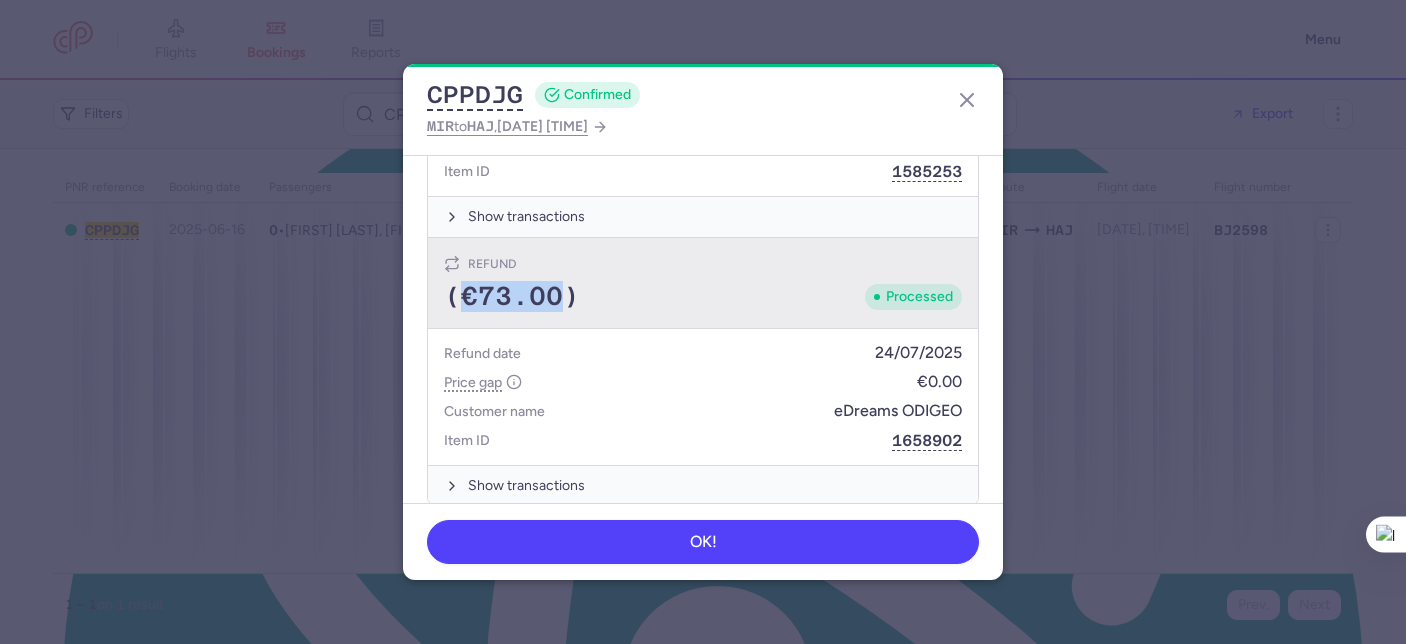 drag, startPoint x: 561, startPoint y: 295, endPoint x: 463, endPoint y: 296, distance: 98.005104 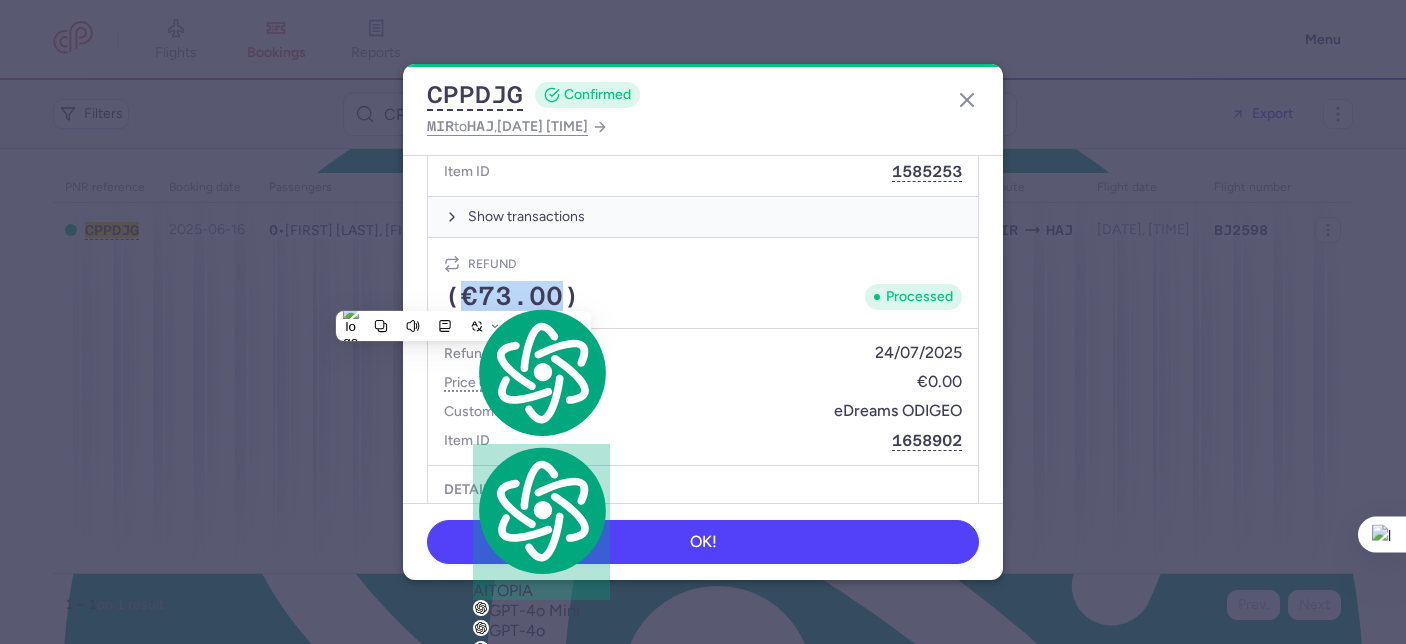 copy on "€73.00" 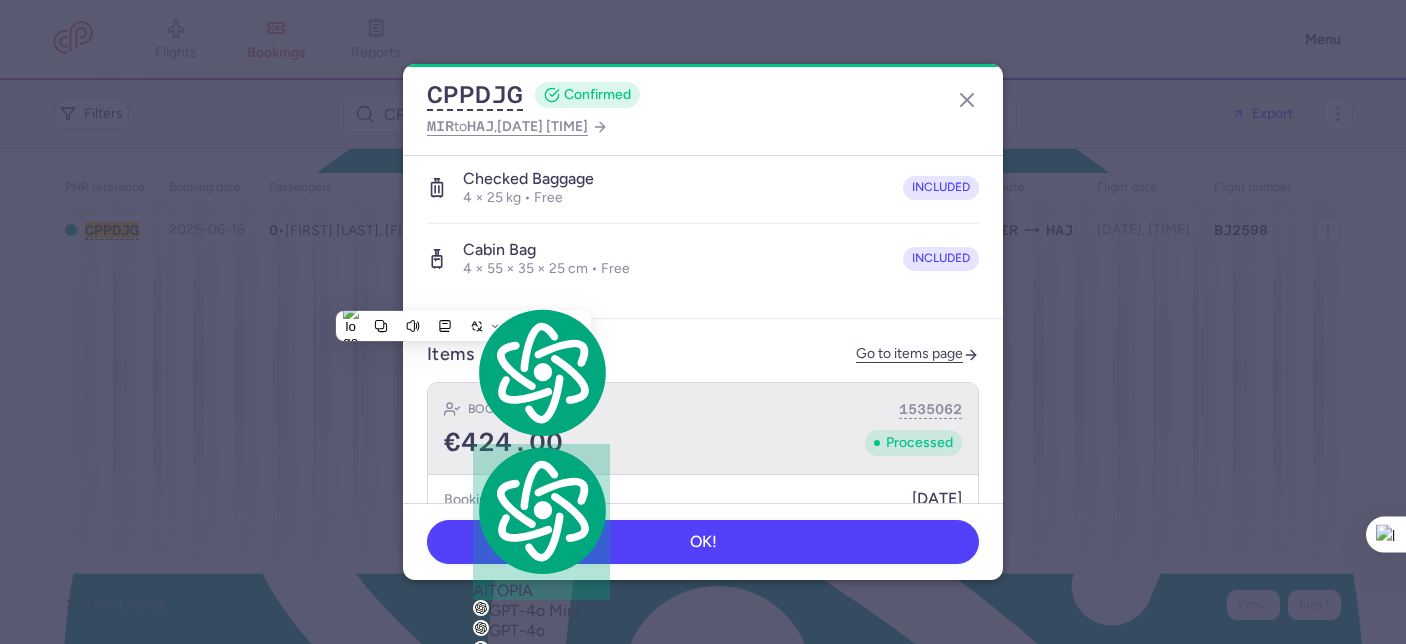 scroll, scrollTop: 818, scrollLeft: 0, axis: vertical 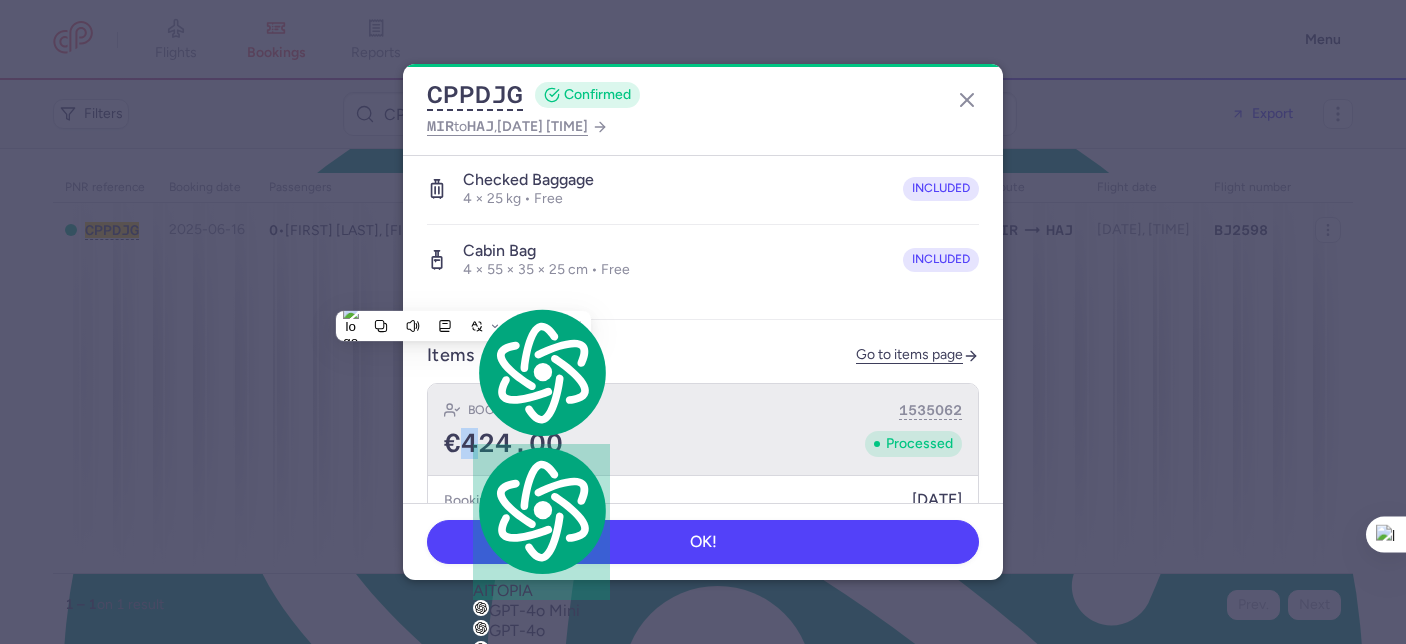 drag, startPoint x: 461, startPoint y: 438, endPoint x: 477, endPoint y: 438, distance: 16 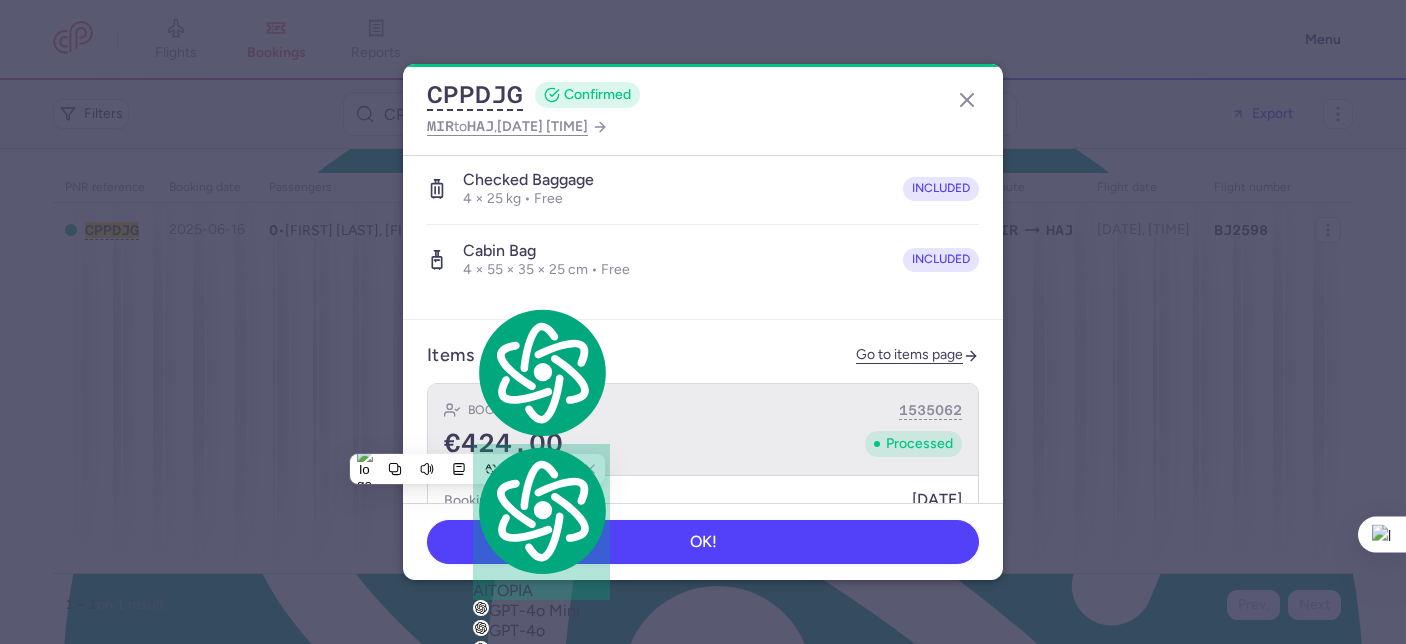 click on "€424.00" at bounding box center (503, 444) 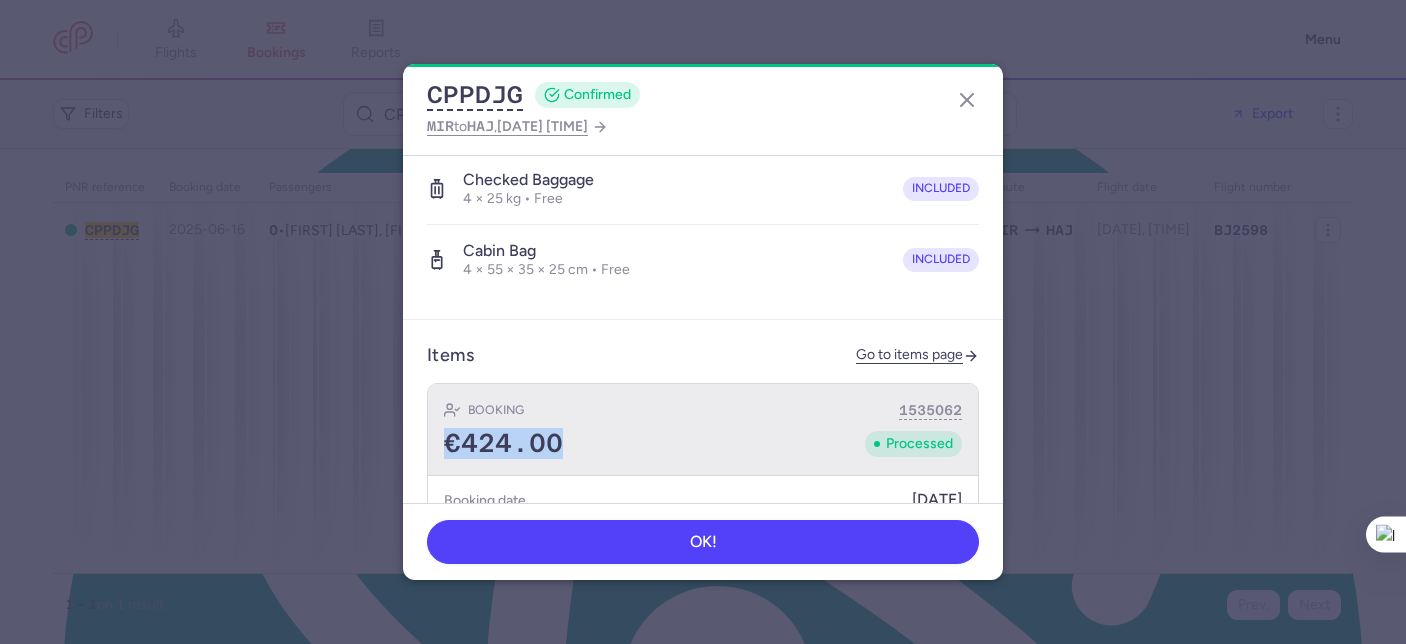 drag, startPoint x: 447, startPoint y: 434, endPoint x: 566, endPoint y: 439, distance: 119.104996 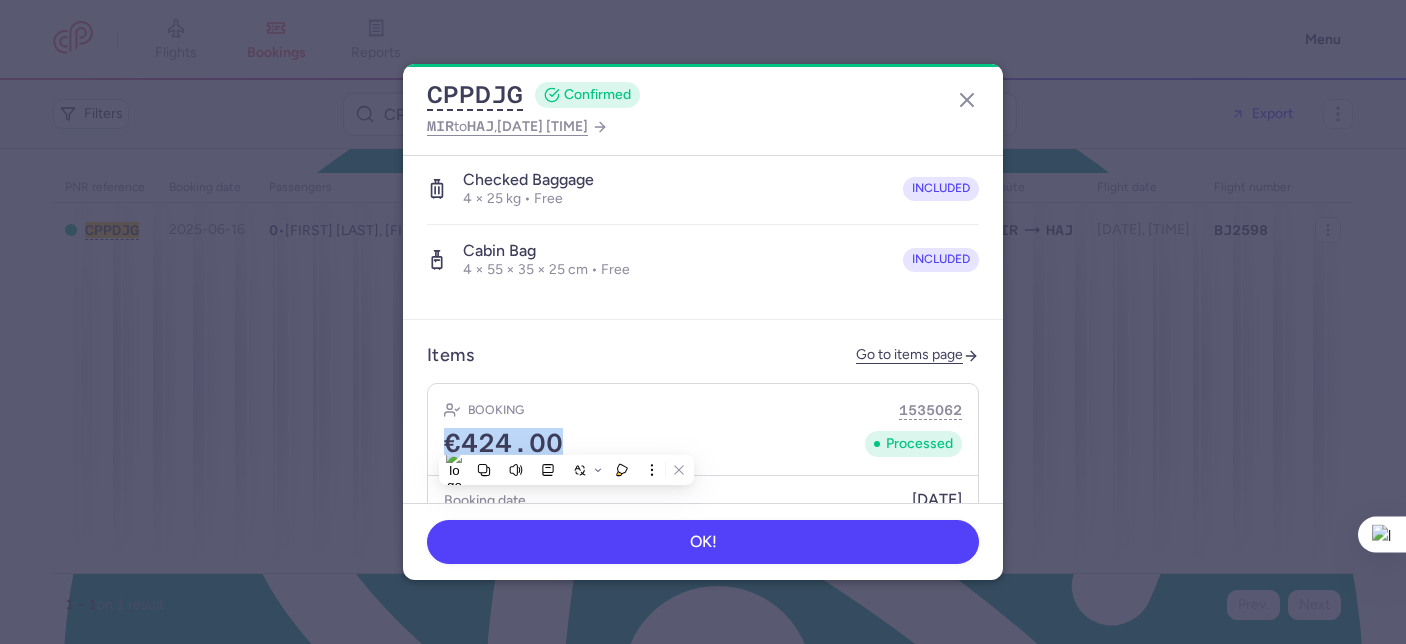 copy on "€424.00" 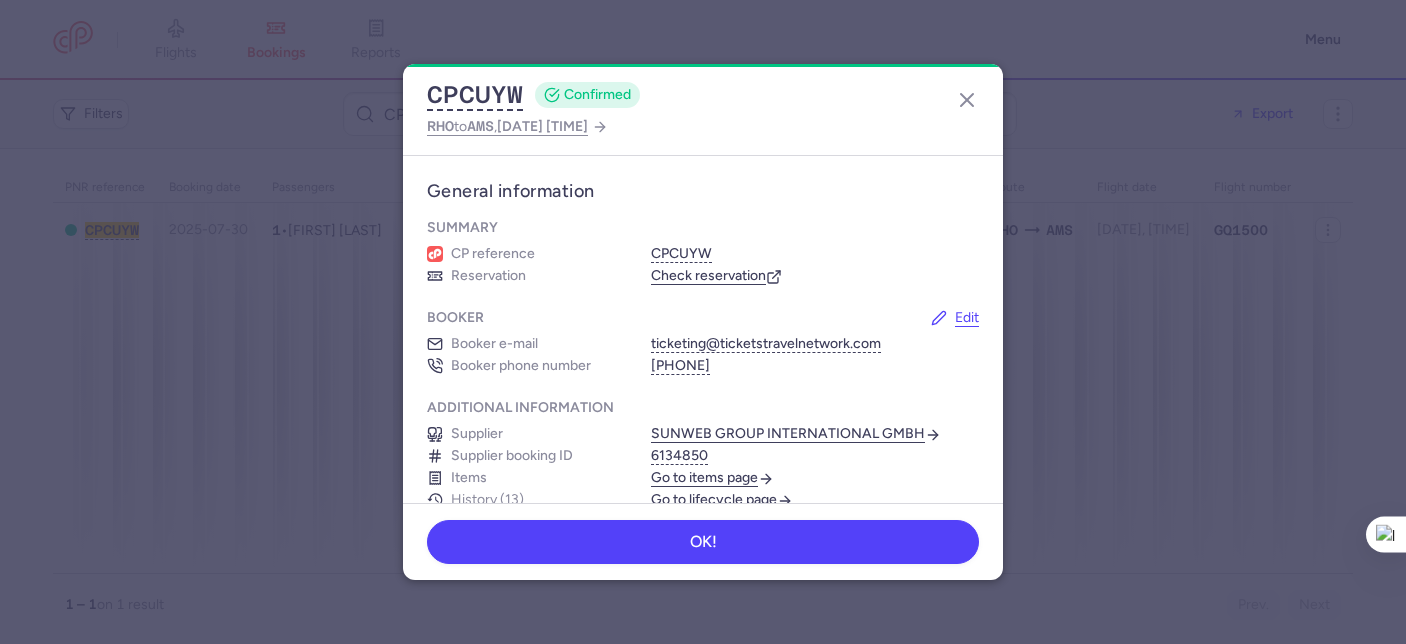 scroll, scrollTop: 0, scrollLeft: 0, axis: both 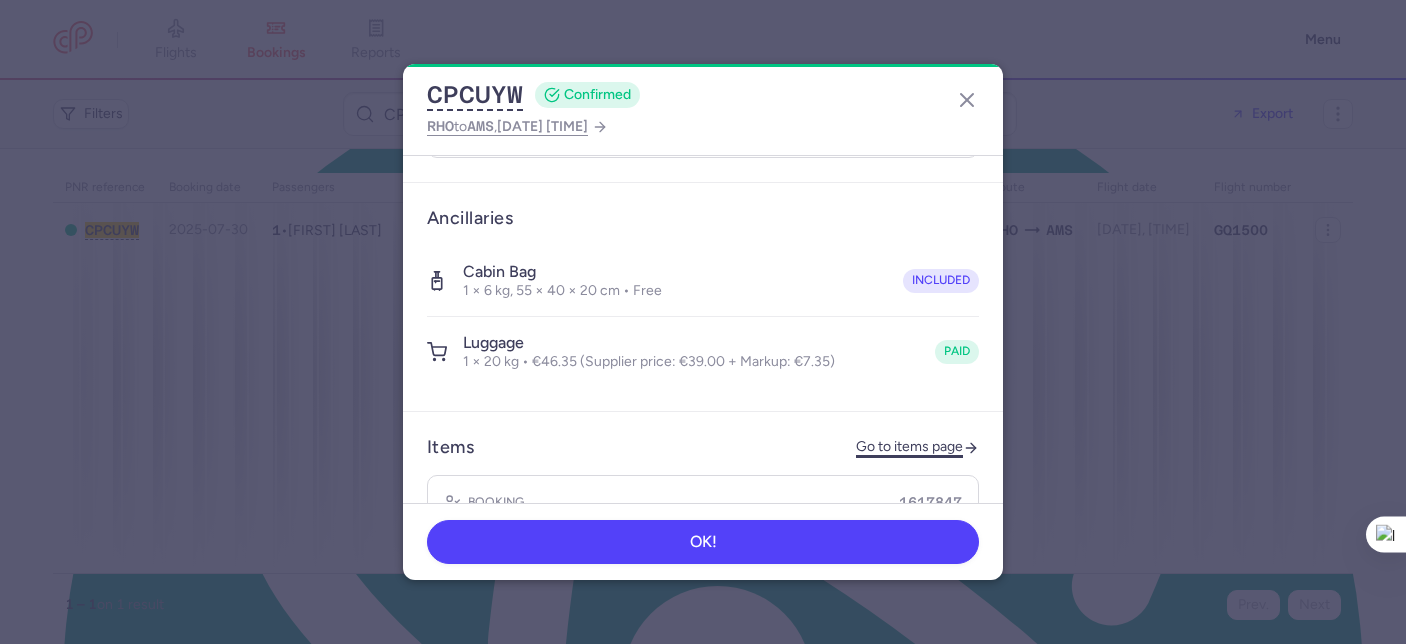 click on "Go to items page" 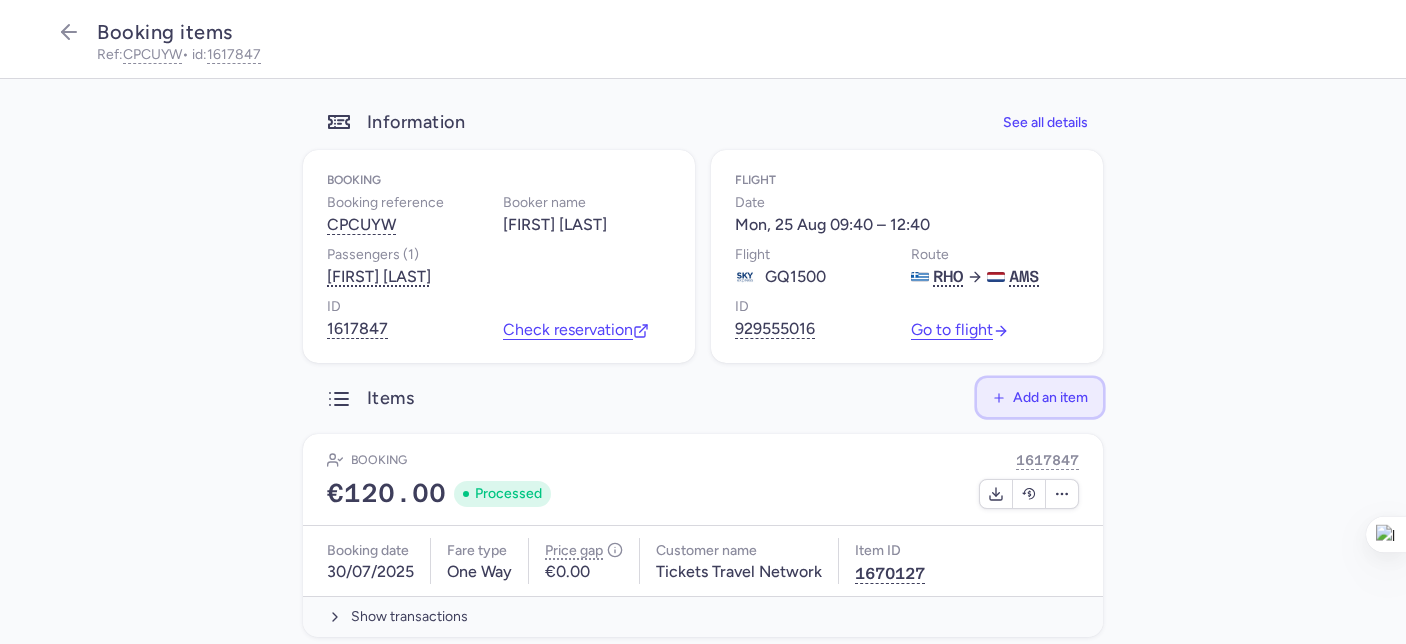 click on "Add an item" at bounding box center (1050, 397) 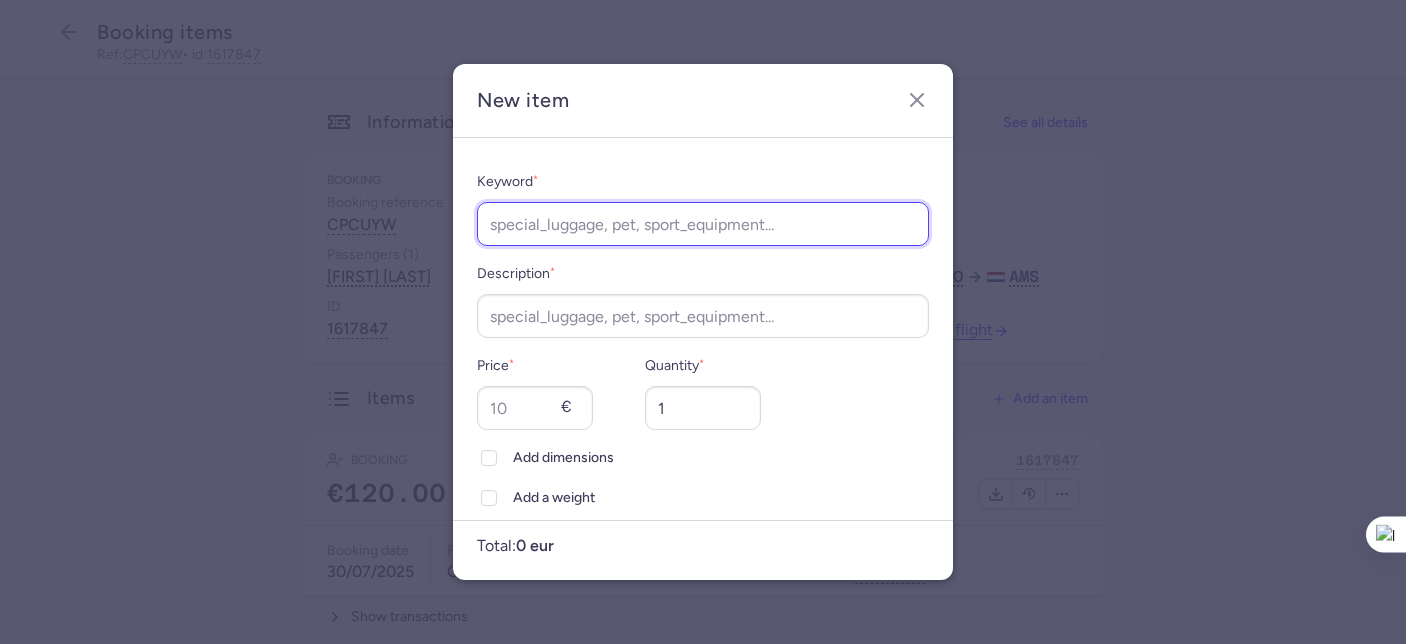 click on "Keyword  *" at bounding box center [703, 224] 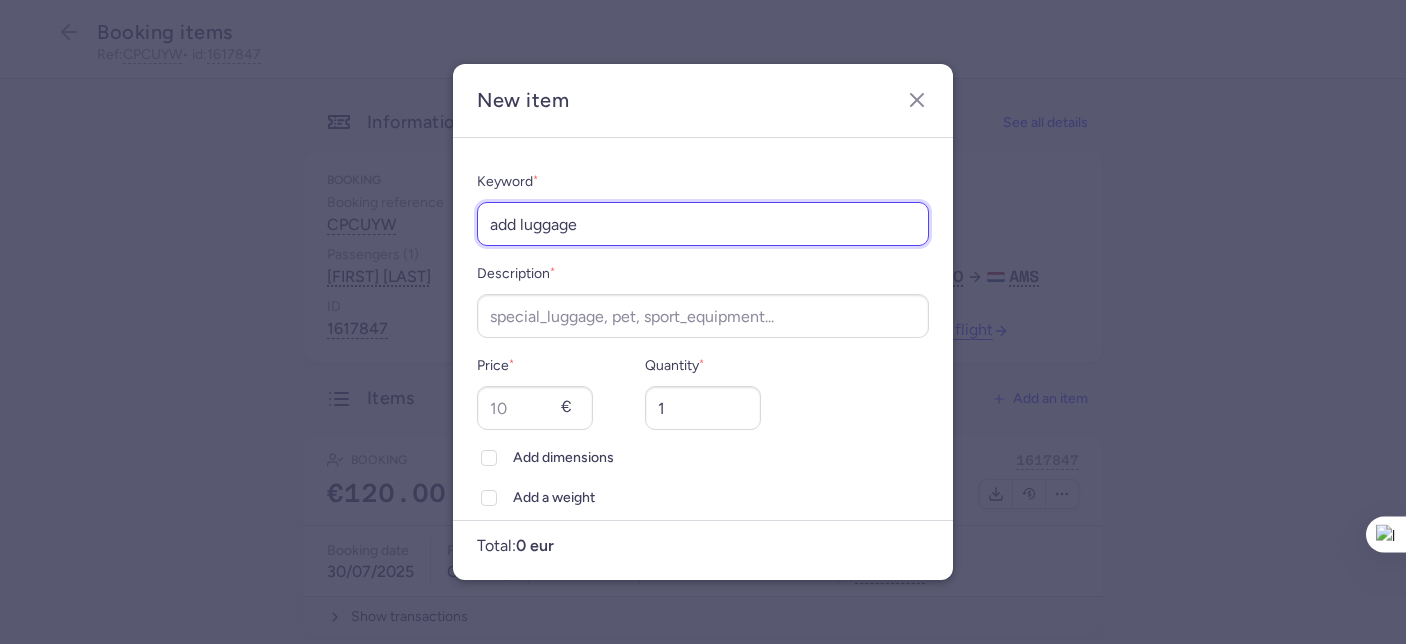 drag, startPoint x: 556, startPoint y: 222, endPoint x: 469, endPoint y: 219, distance: 87.05171 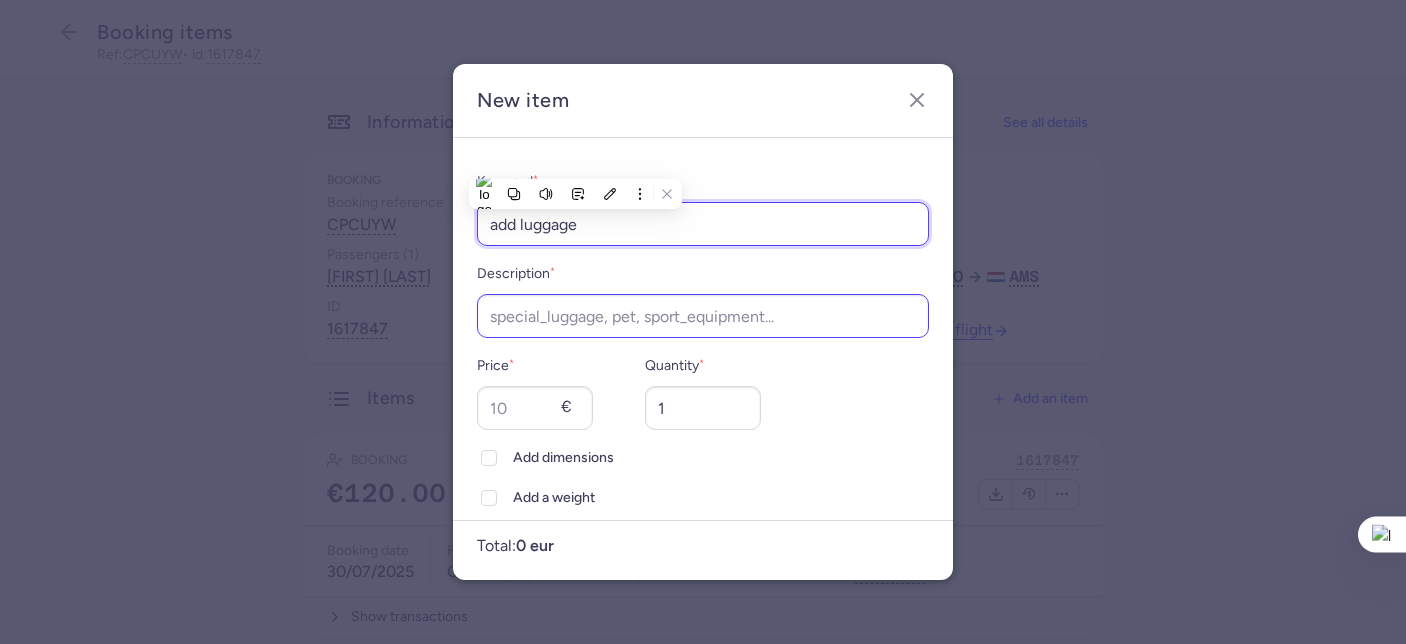 type on "add luggage" 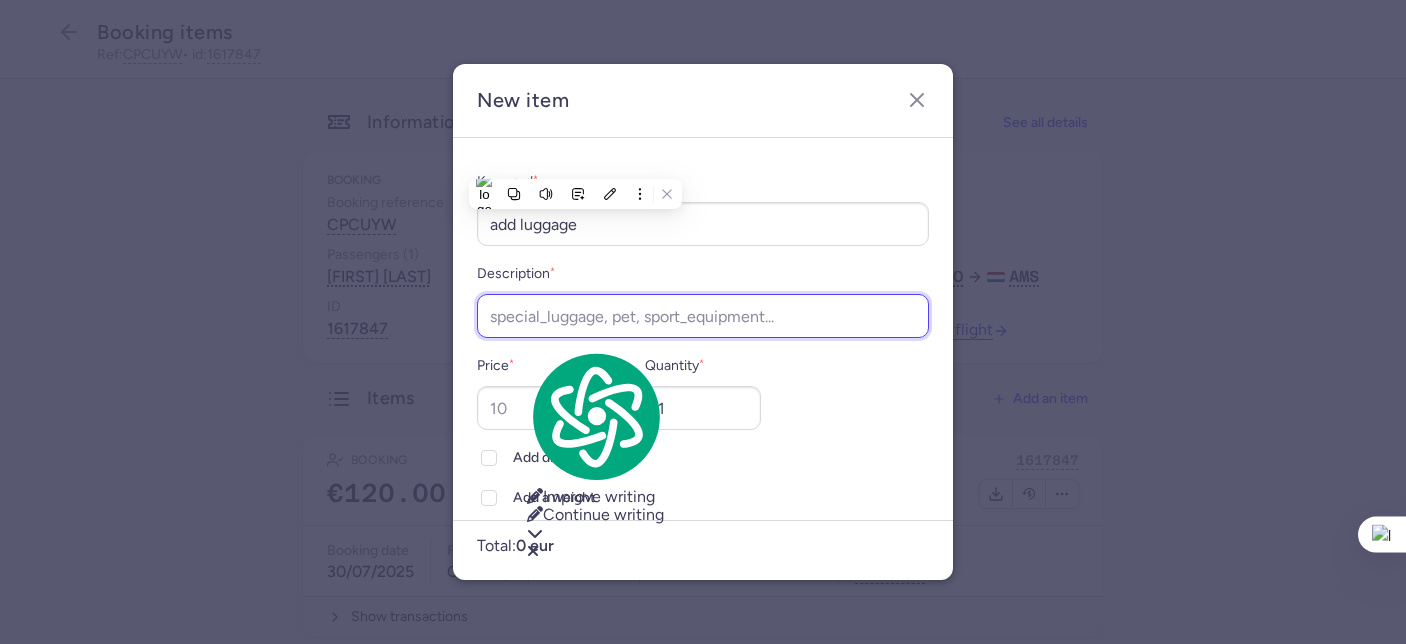 click on "Description  *" at bounding box center (703, 316) 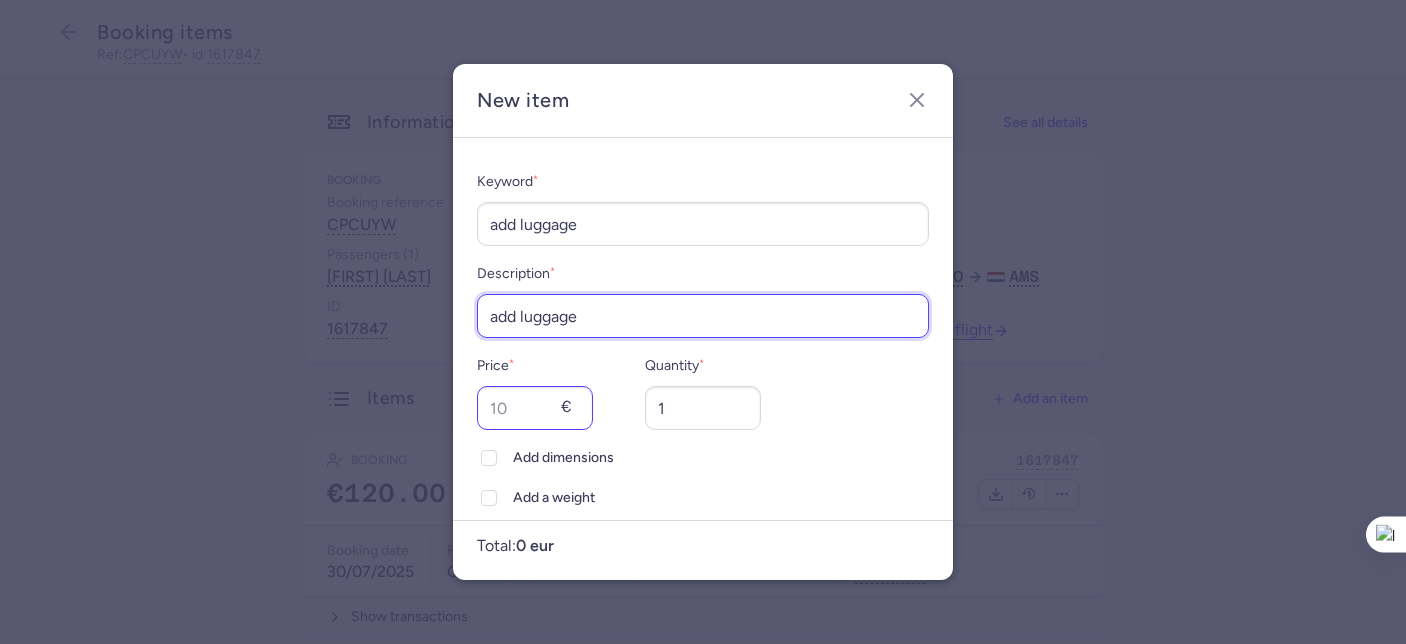 type on "add luggage" 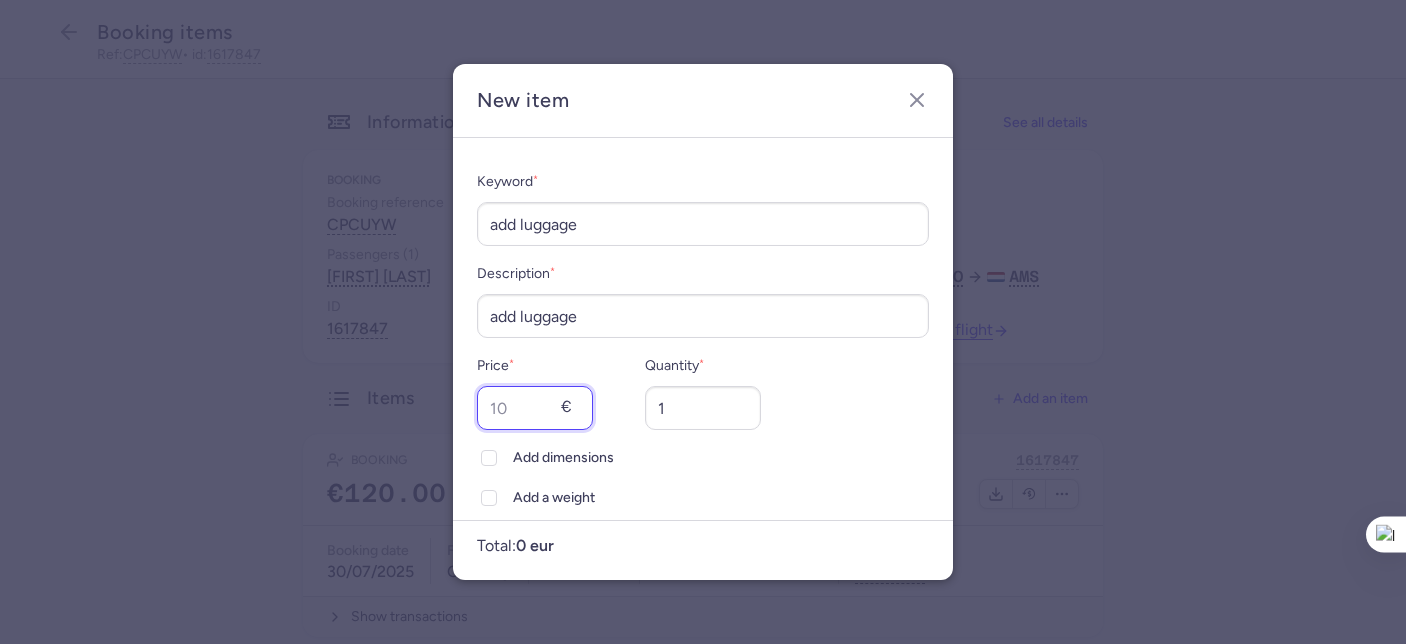 click on "Price  *" at bounding box center [535, 408] 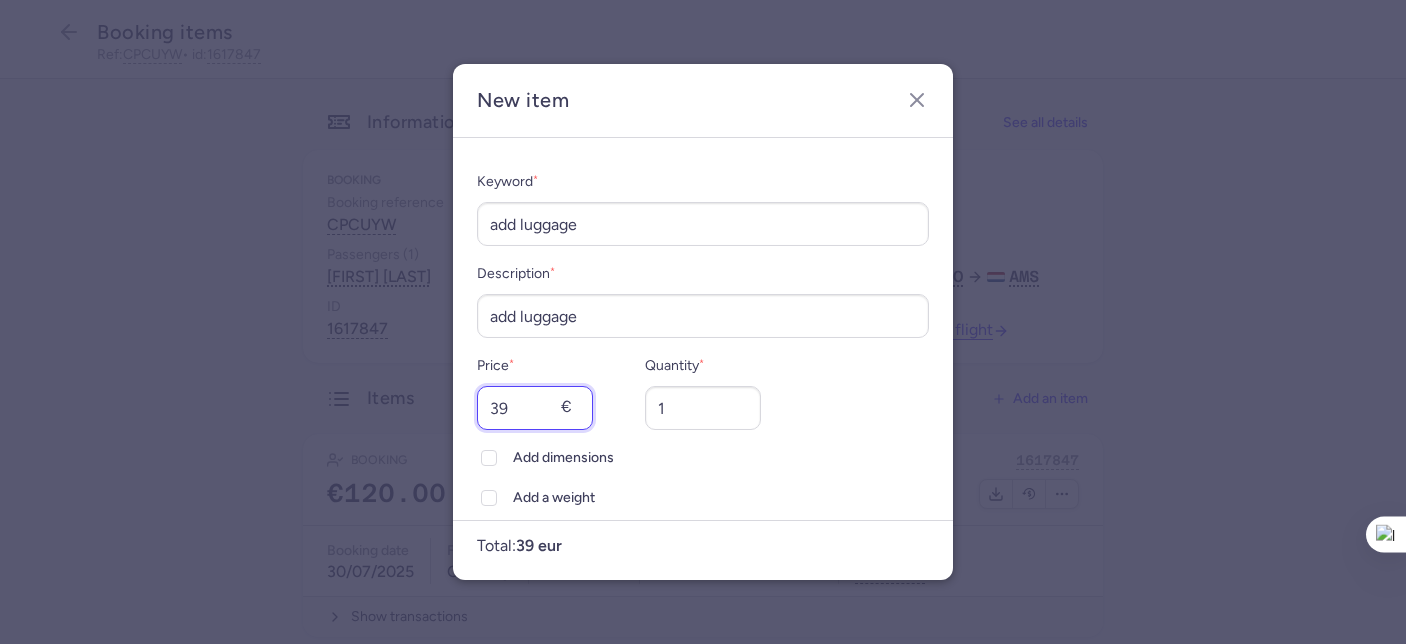 type on "39" 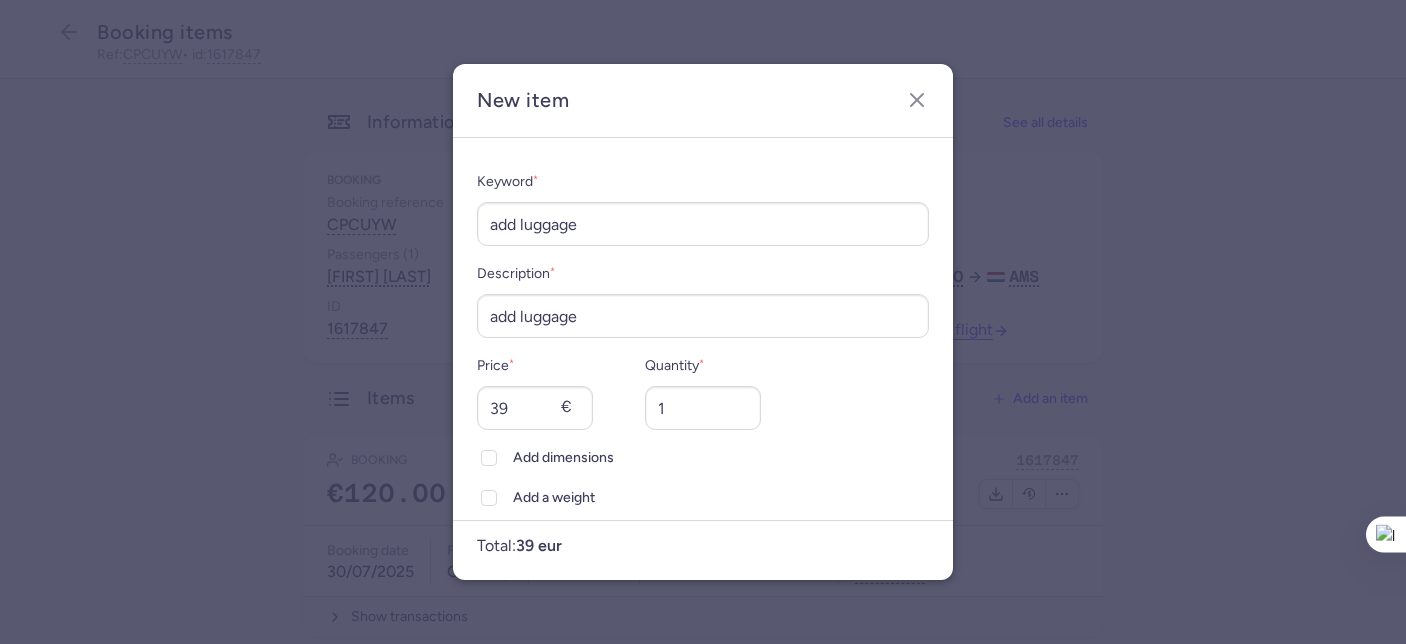 click on "Add a weight" at bounding box center (489, 498) 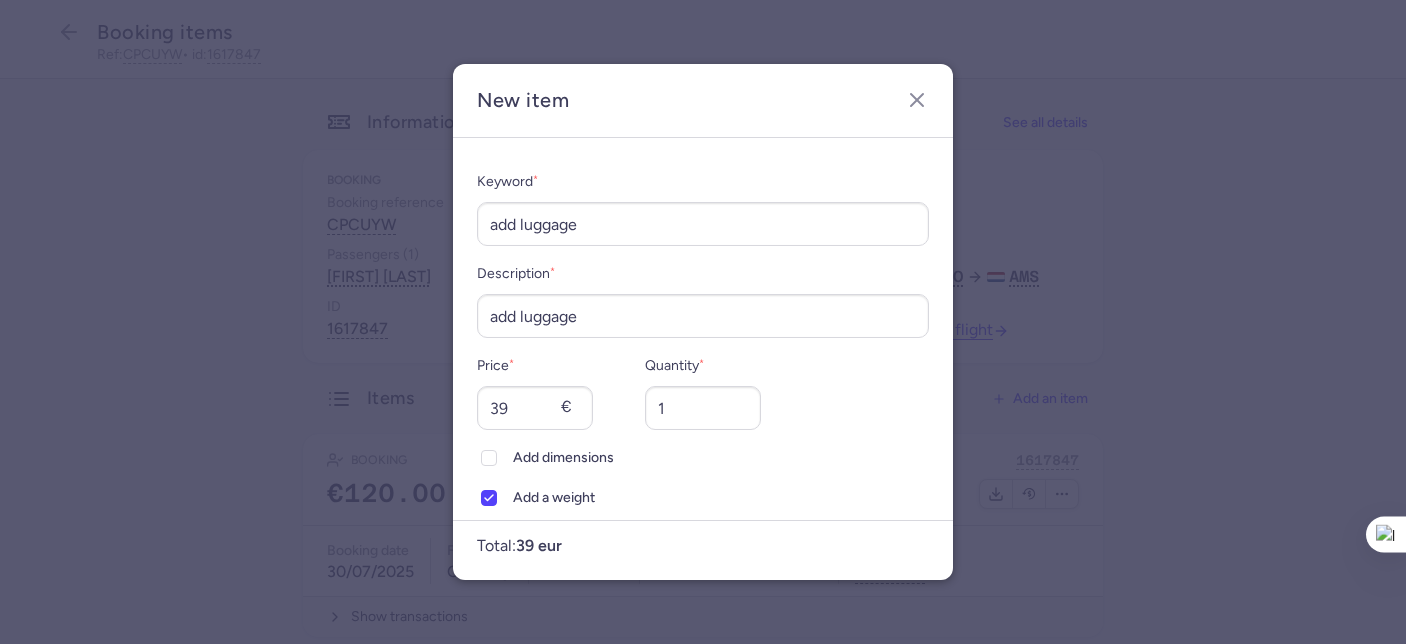 scroll, scrollTop: 108, scrollLeft: 0, axis: vertical 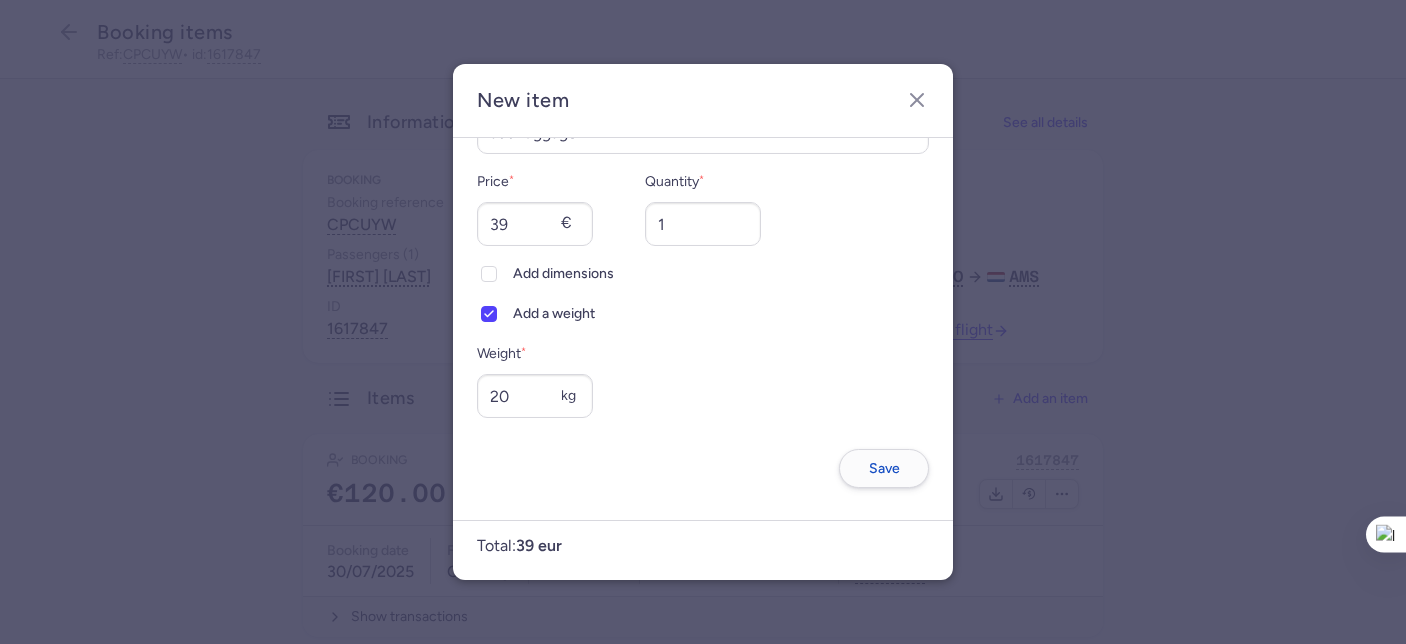 type on "20" 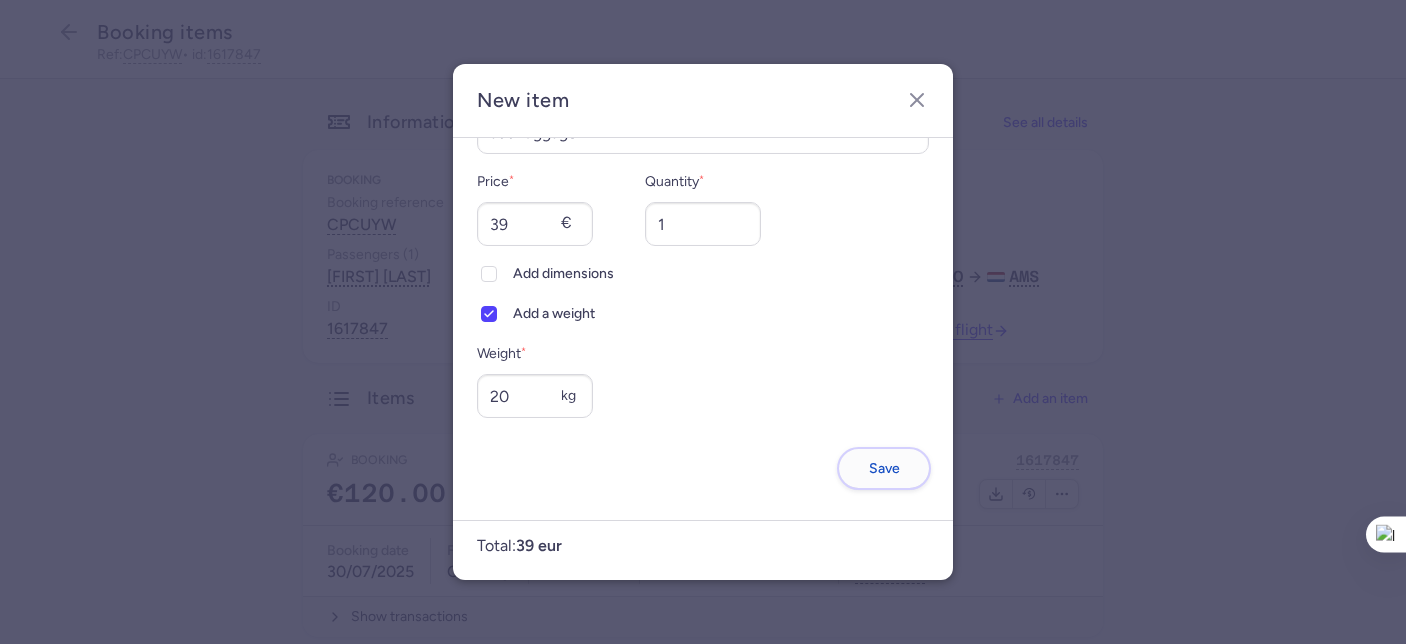 click on "Save" at bounding box center (884, 468) 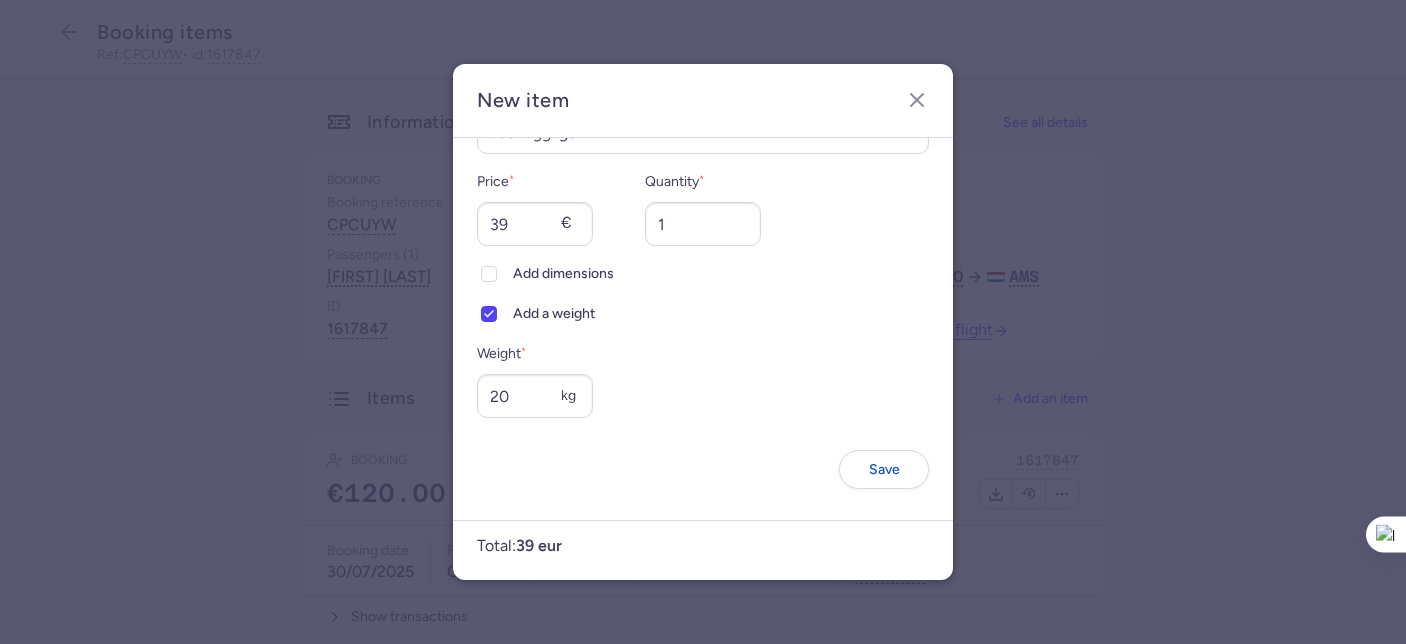 scroll, scrollTop: 0, scrollLeft: 0, axis: both 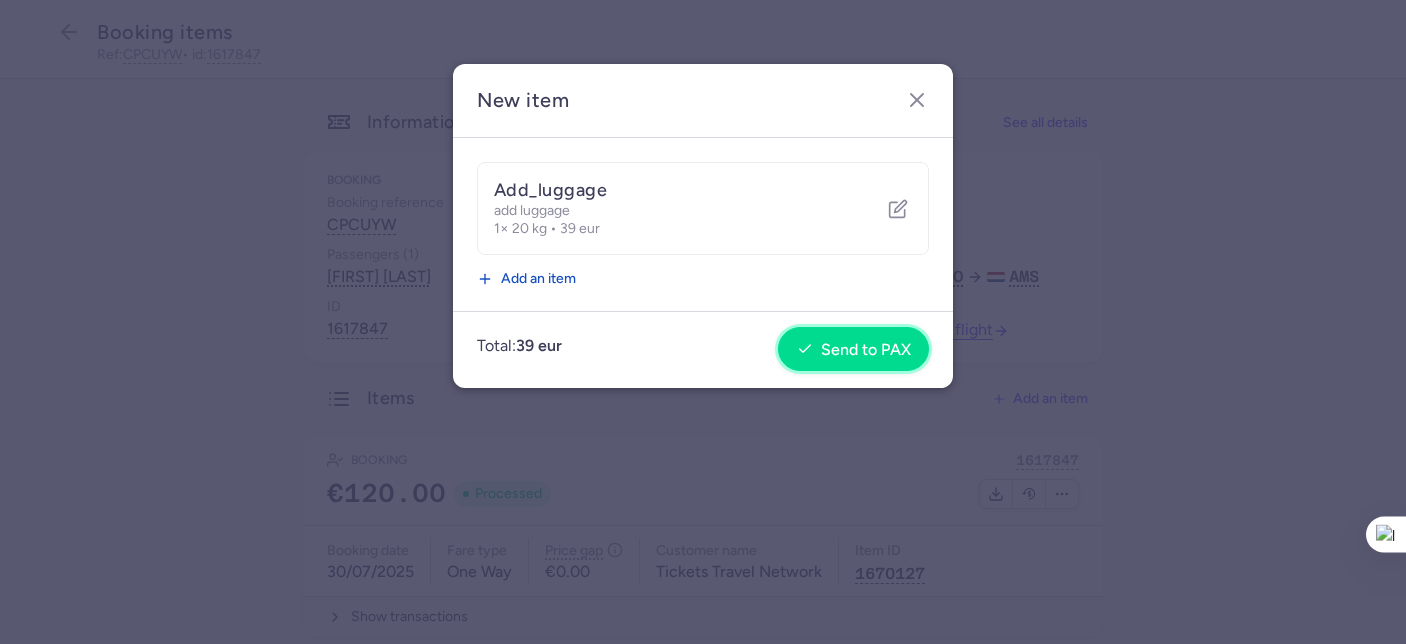 click on "Send to PAX" at bounding box center (853, 349) 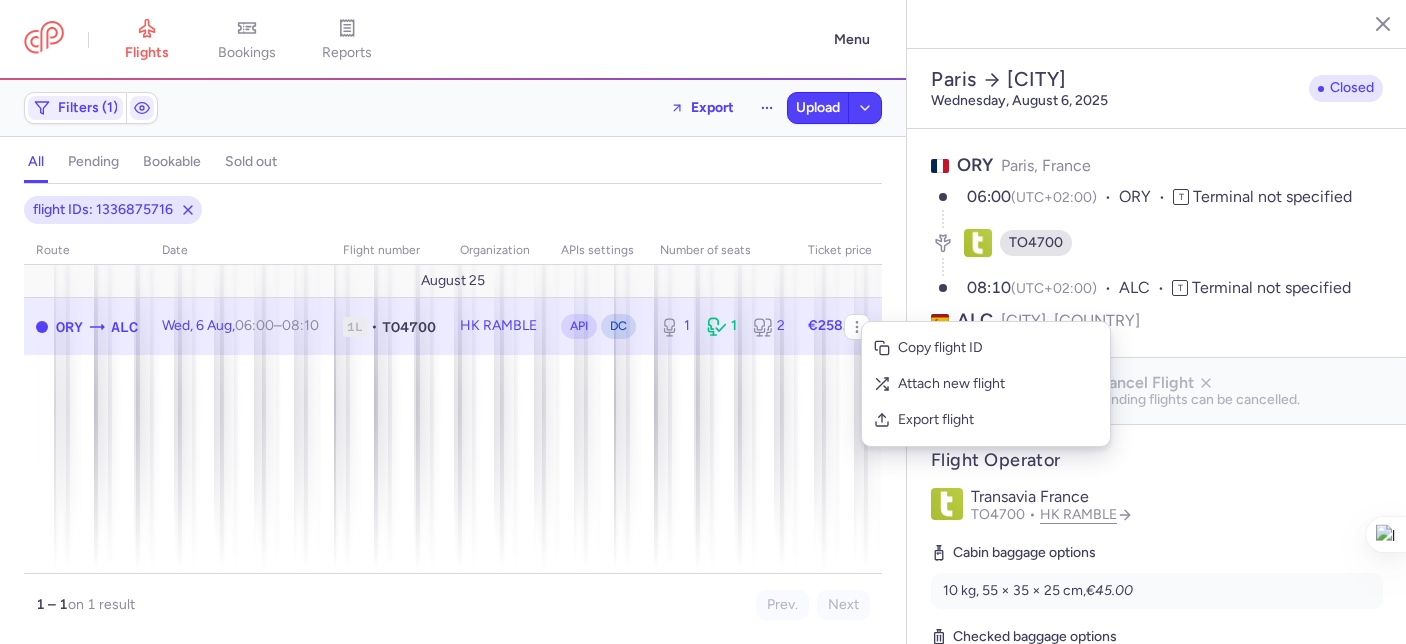 select on "days" 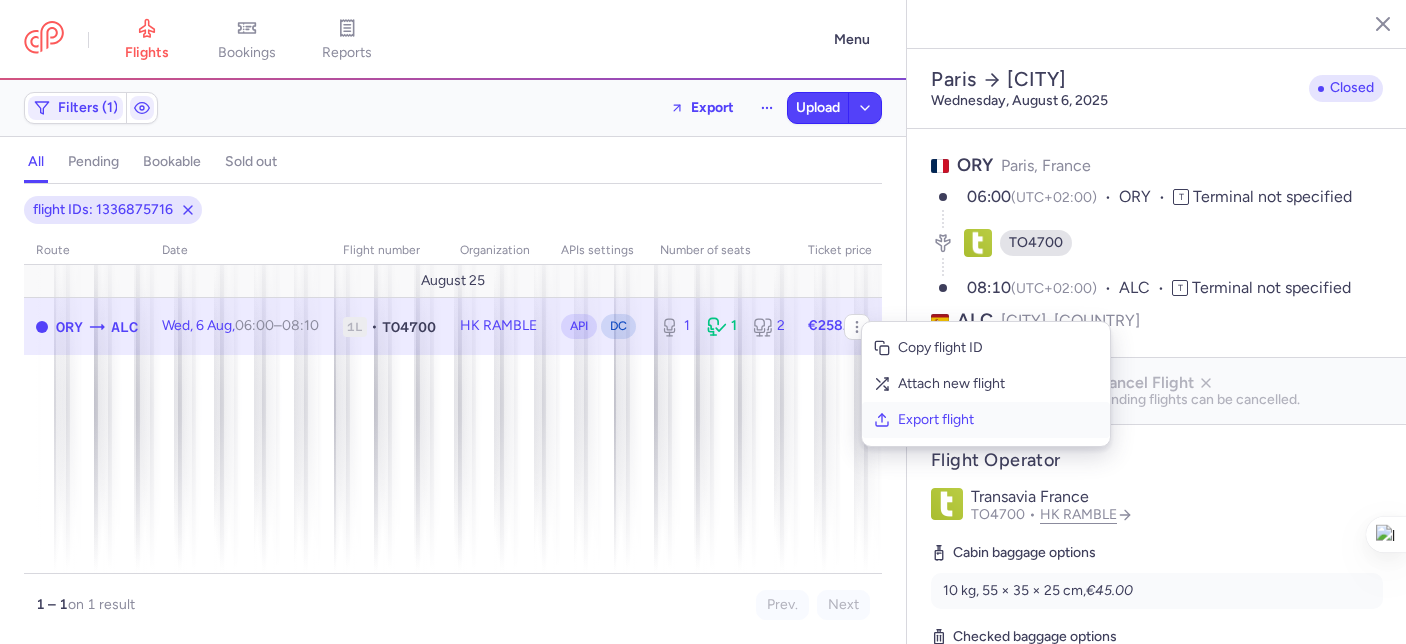 scroll, scrollTop: 0, scrollLeft: 0, axis: both 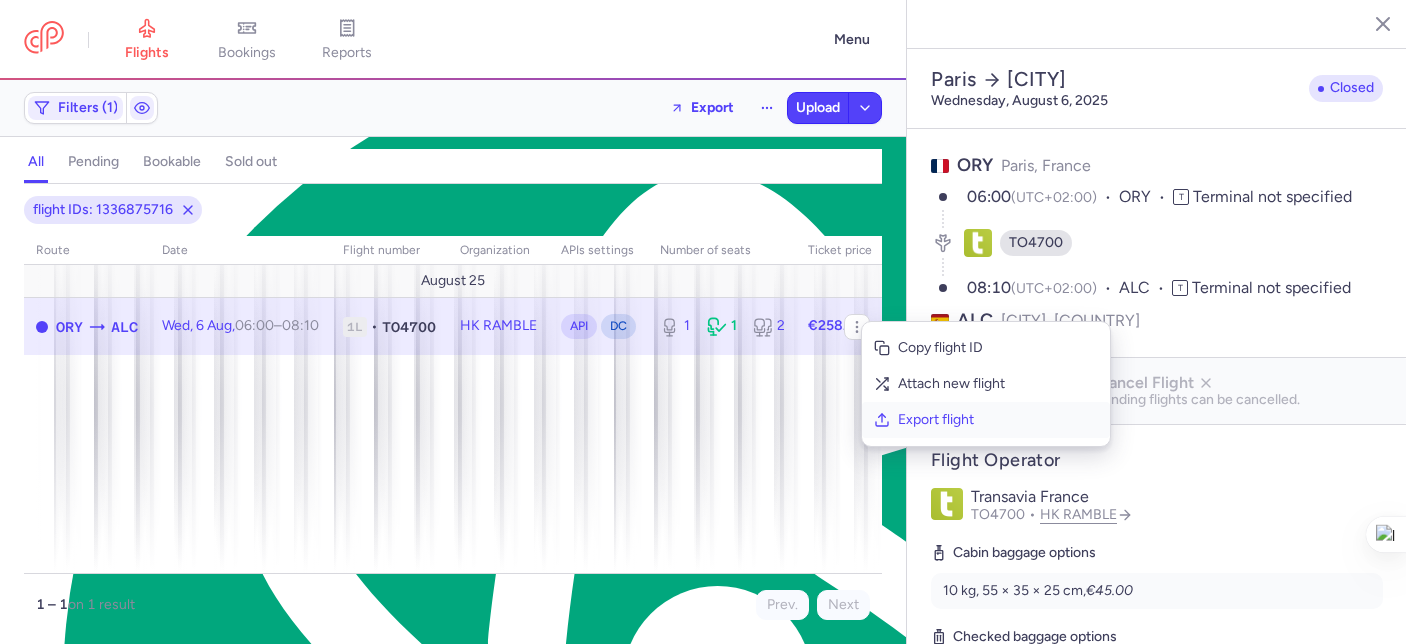 click 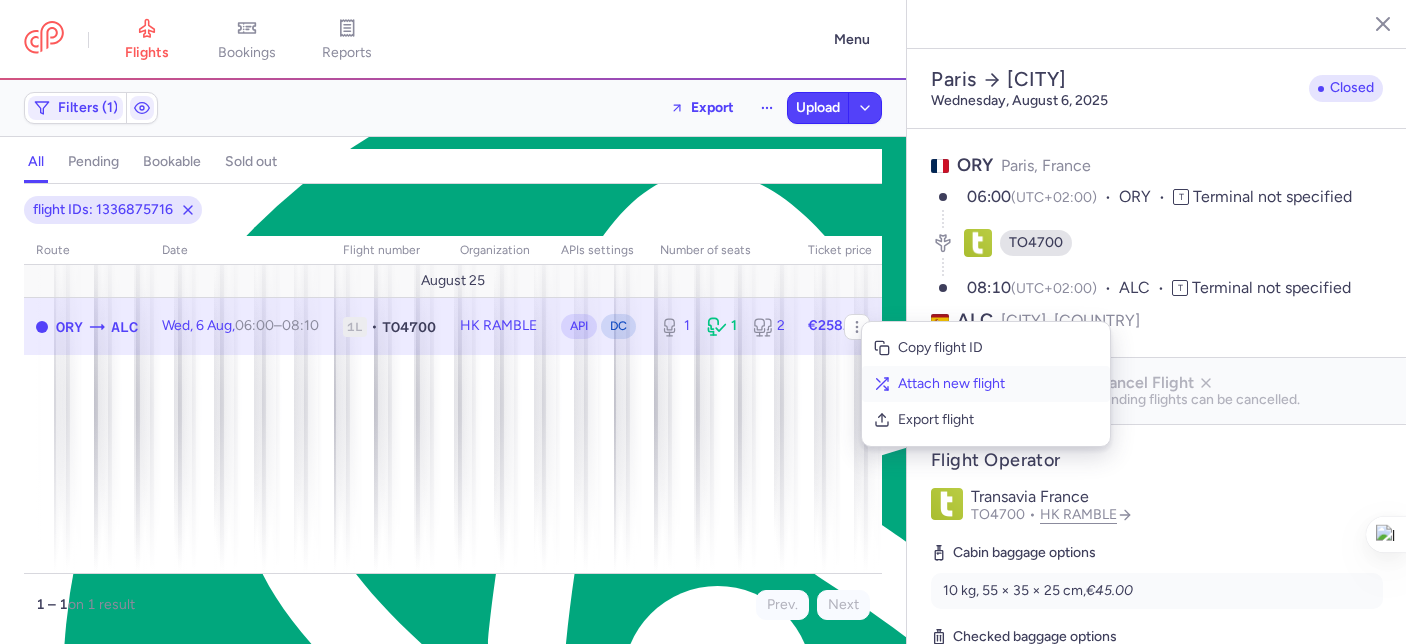 scroll, scrollTop: 34, scrollLeft: 0, axis: vertical 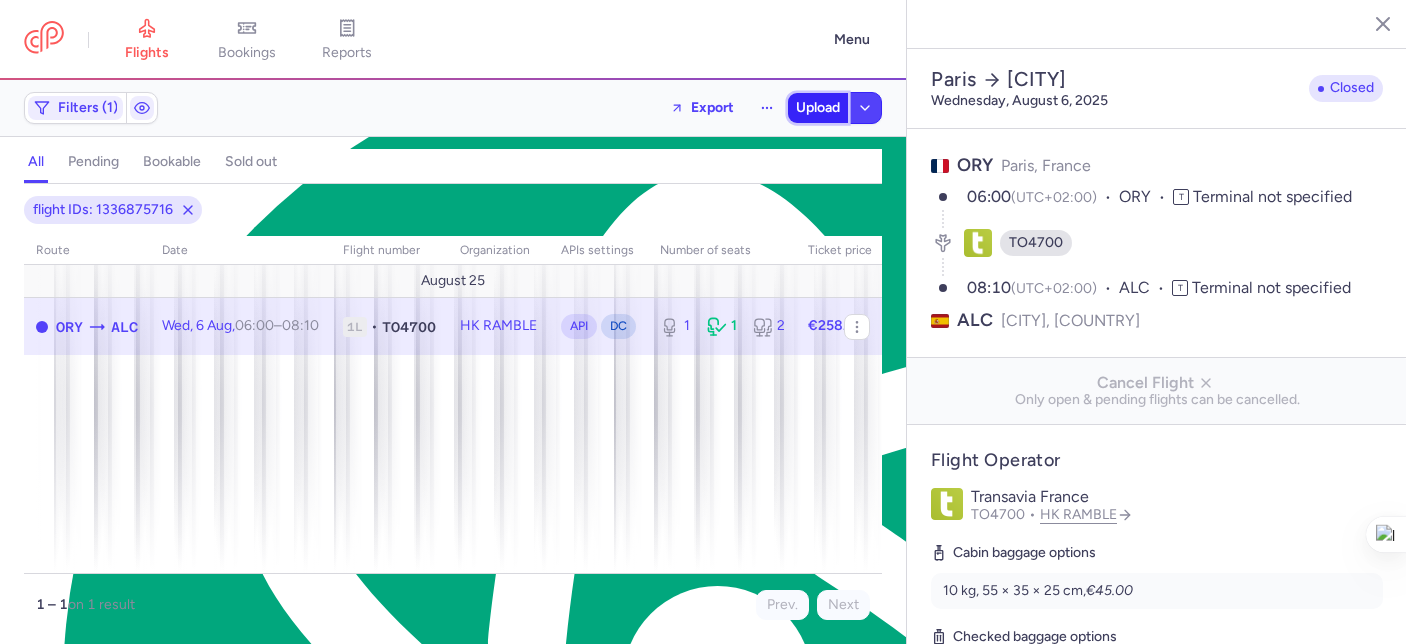 click on "Upload" at bounding box center (818, 108) 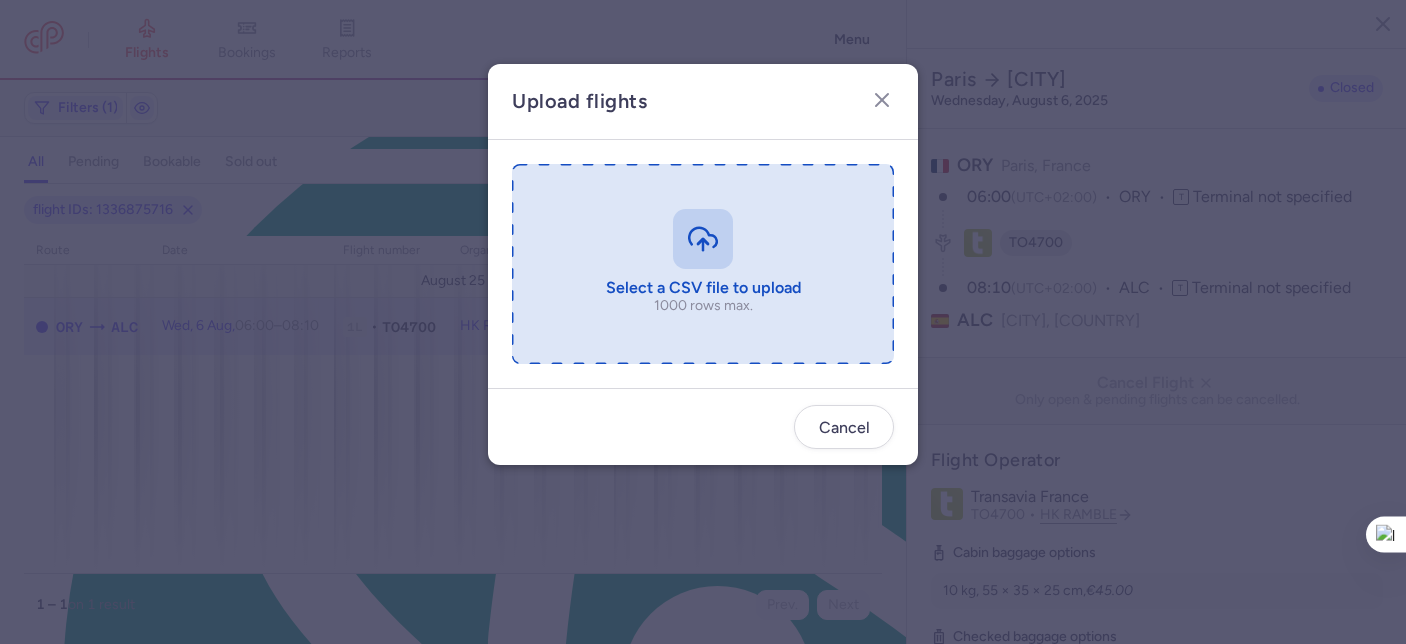 click at bounding box center [703, 264] 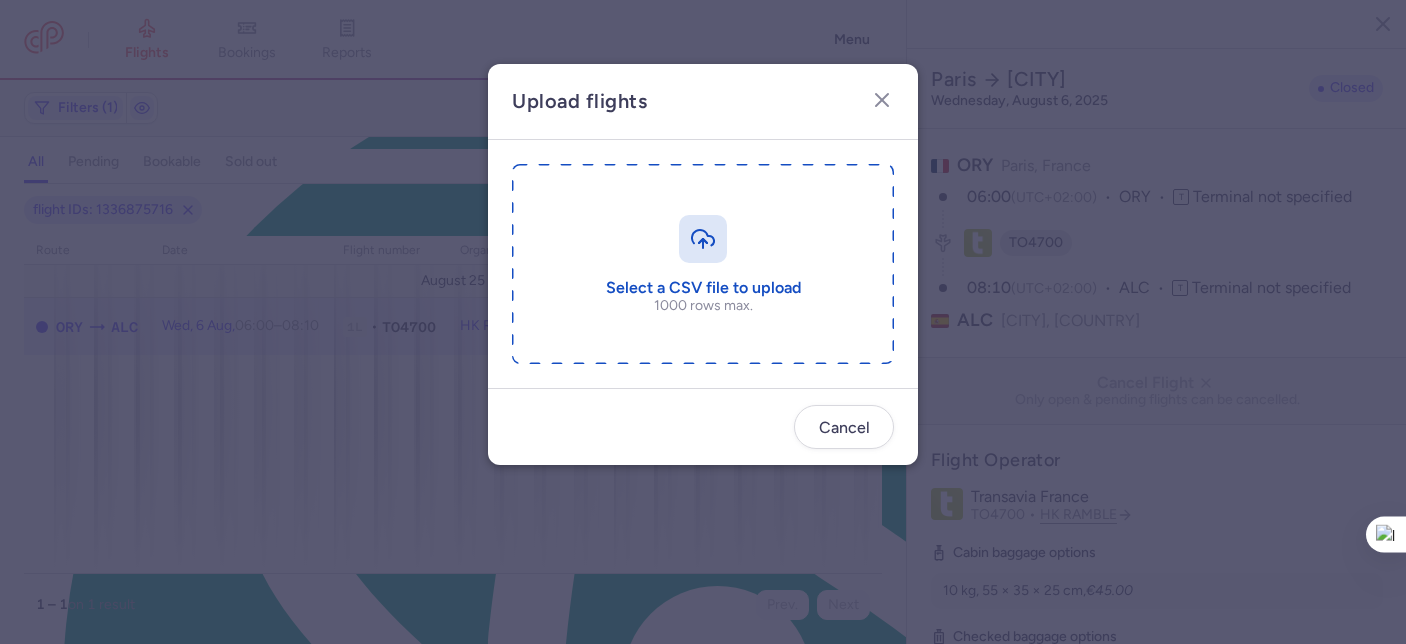type on "[FILEPATH]export_flight_TO4700_[DATE].csv" 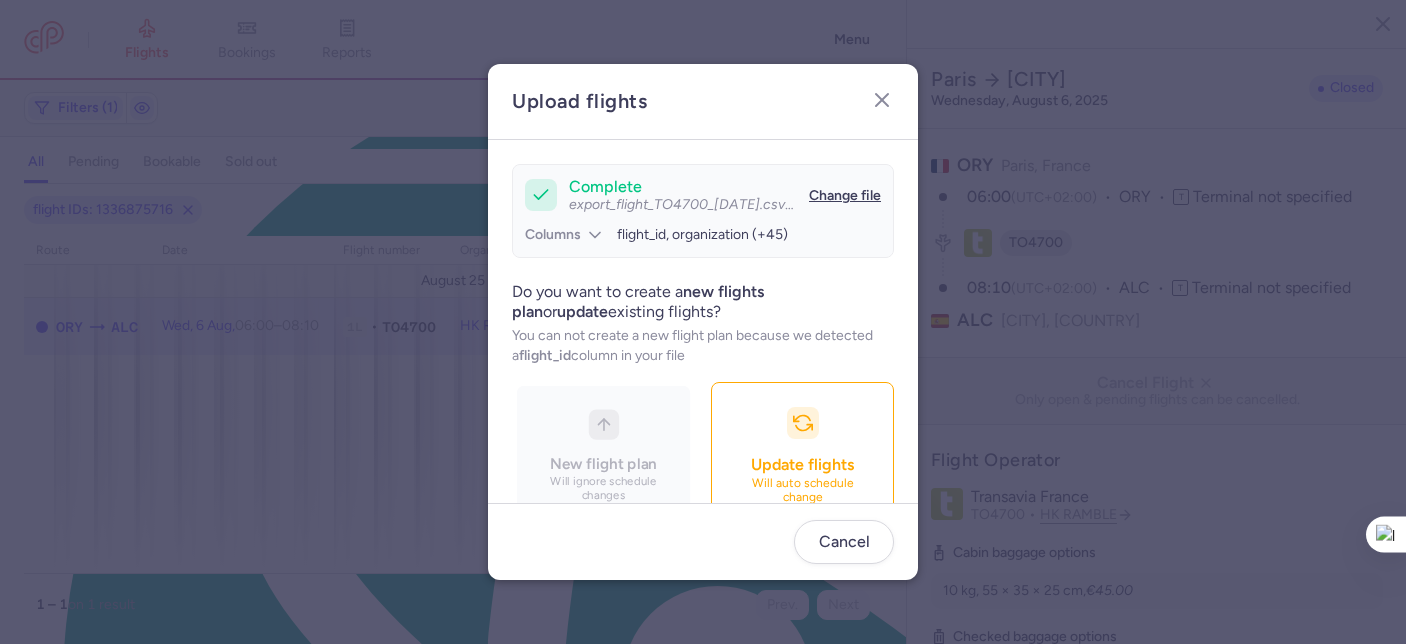 scroll, scrollTop: 215, scrollLeft: 0, axis: vertical 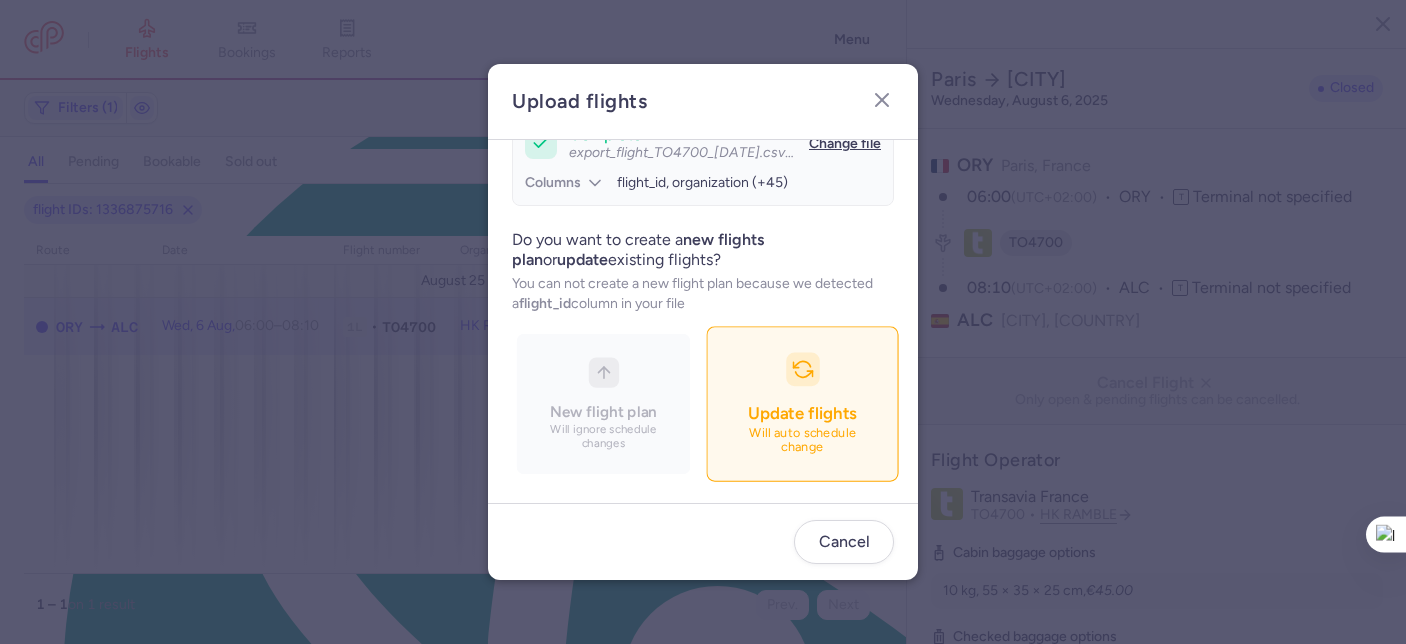 click on "Update flights Will auto schedule change" at bounding box center (802, 404) 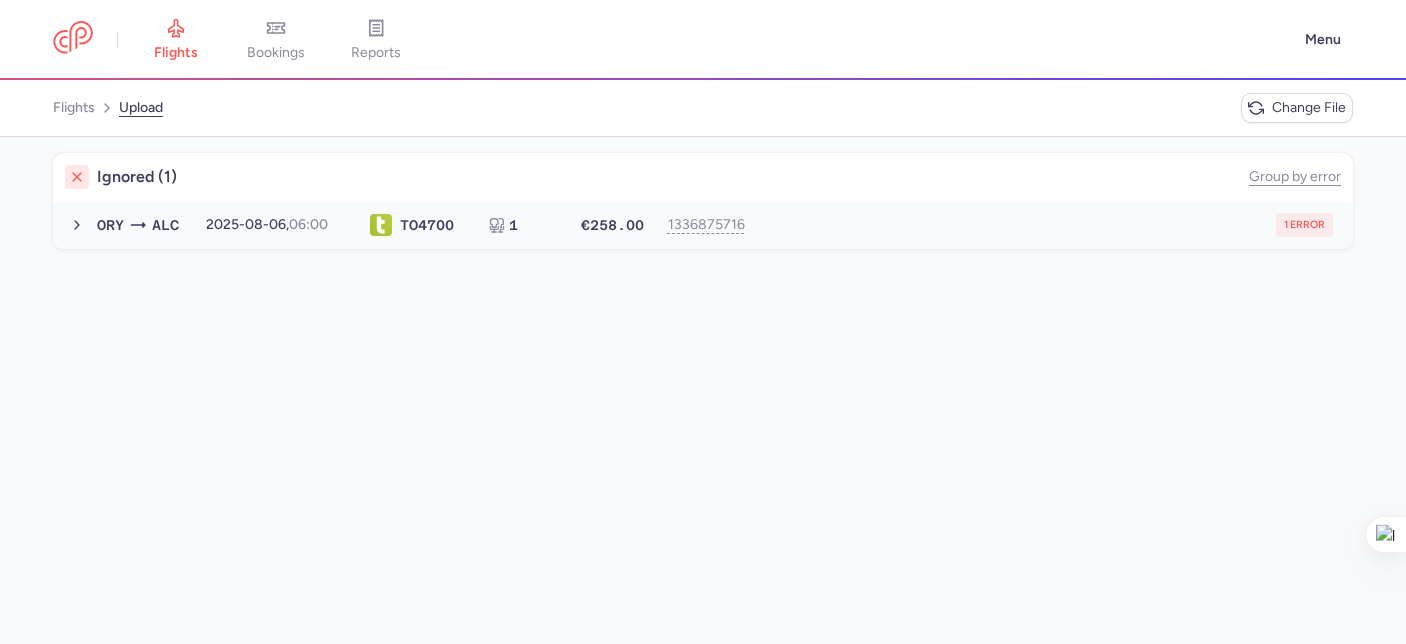 click on "1 error" at bounding box center [1047, 225] 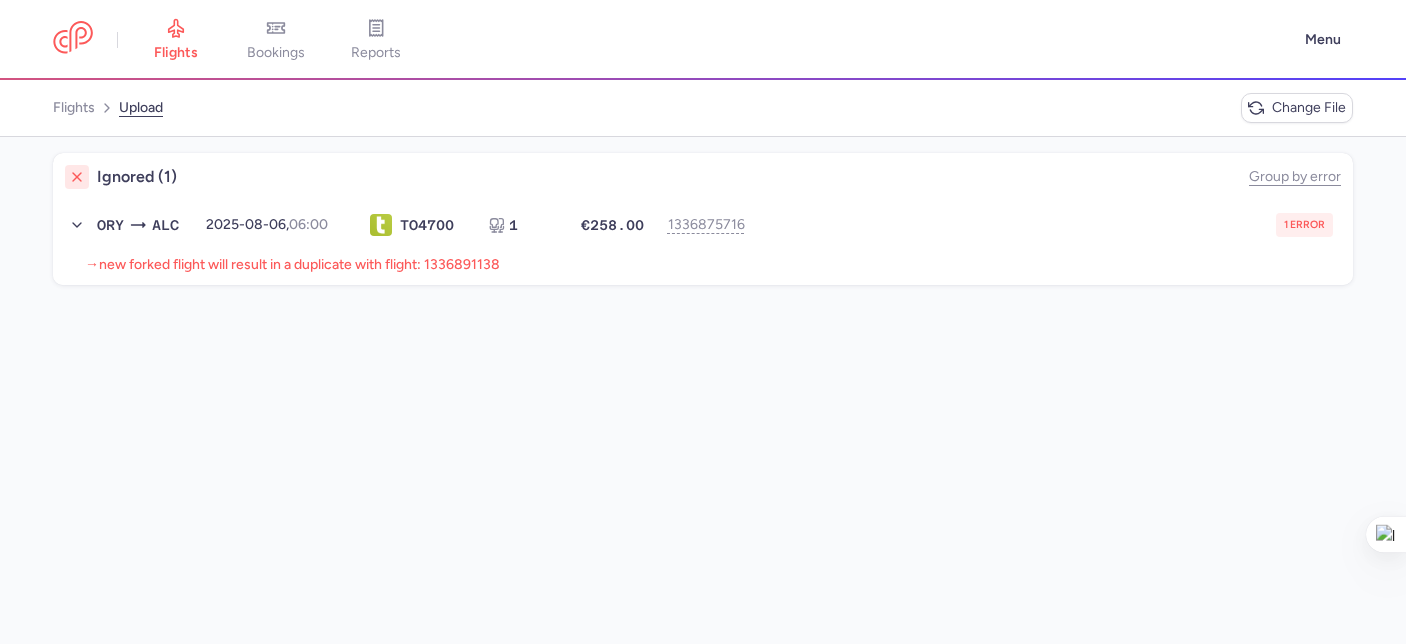 click on "new forked flight will result in a duplicate with flight: 1336891138" at bounding box center (299, 264) 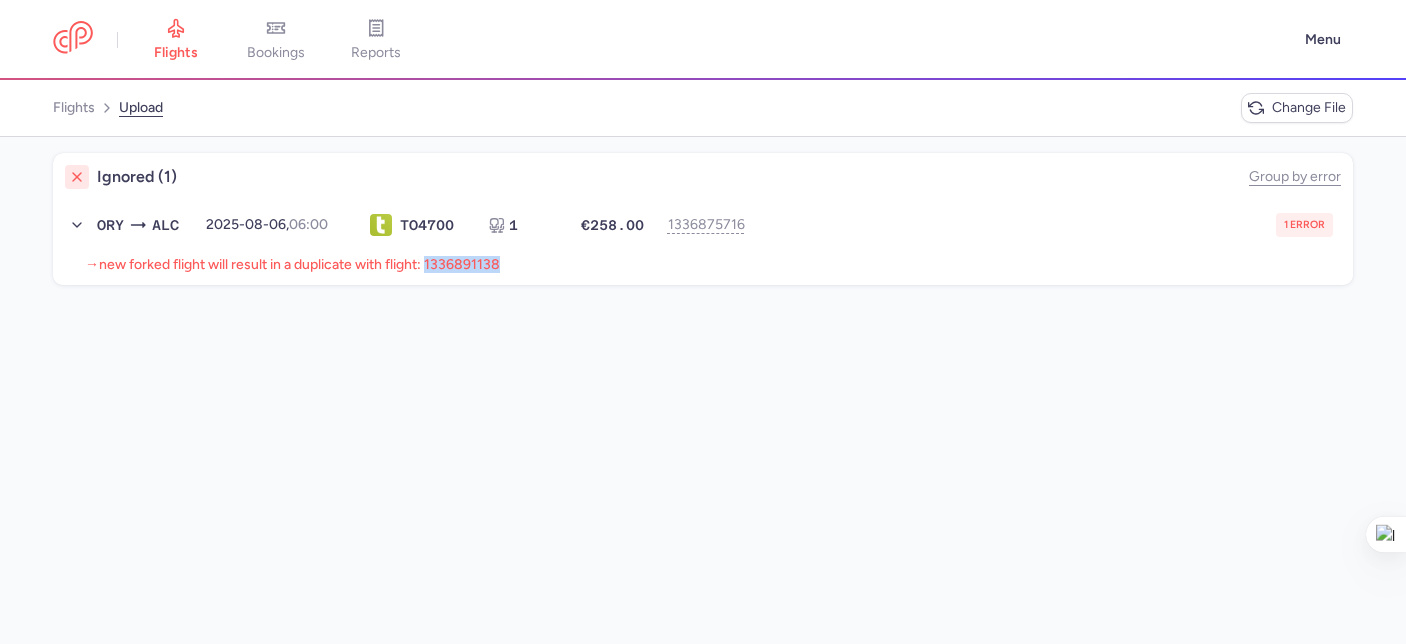 type on "1336891138" 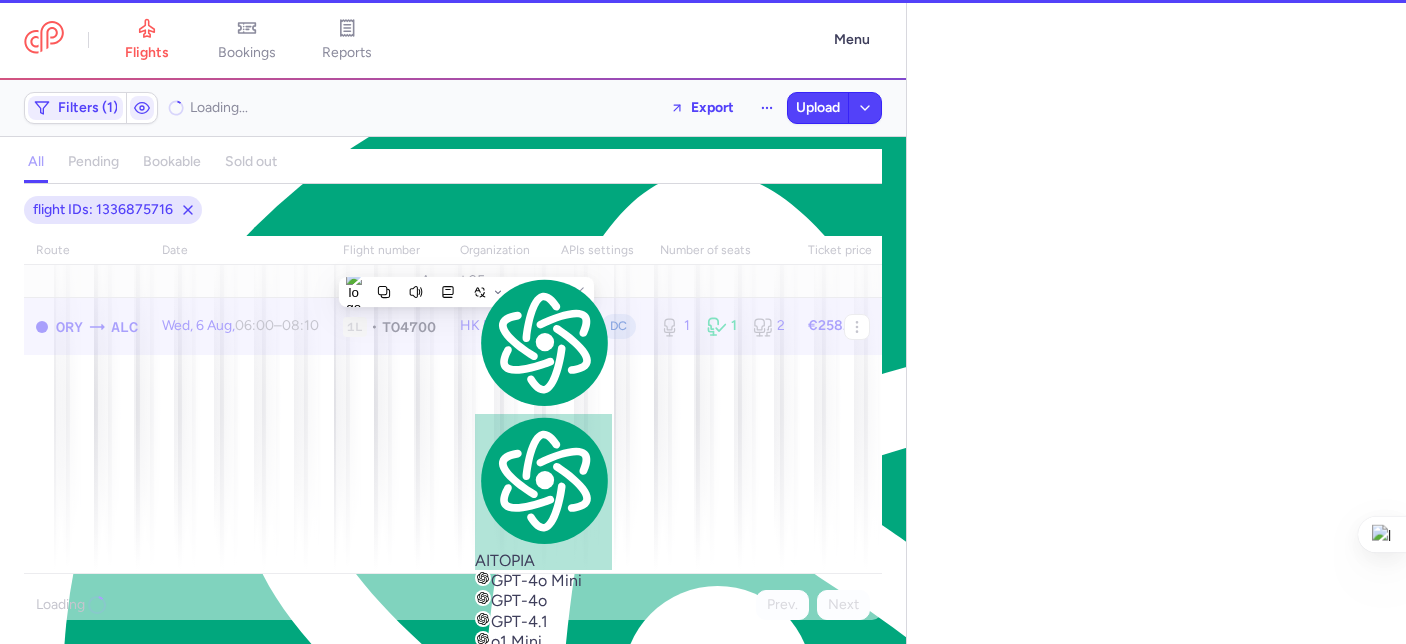 select on "days" 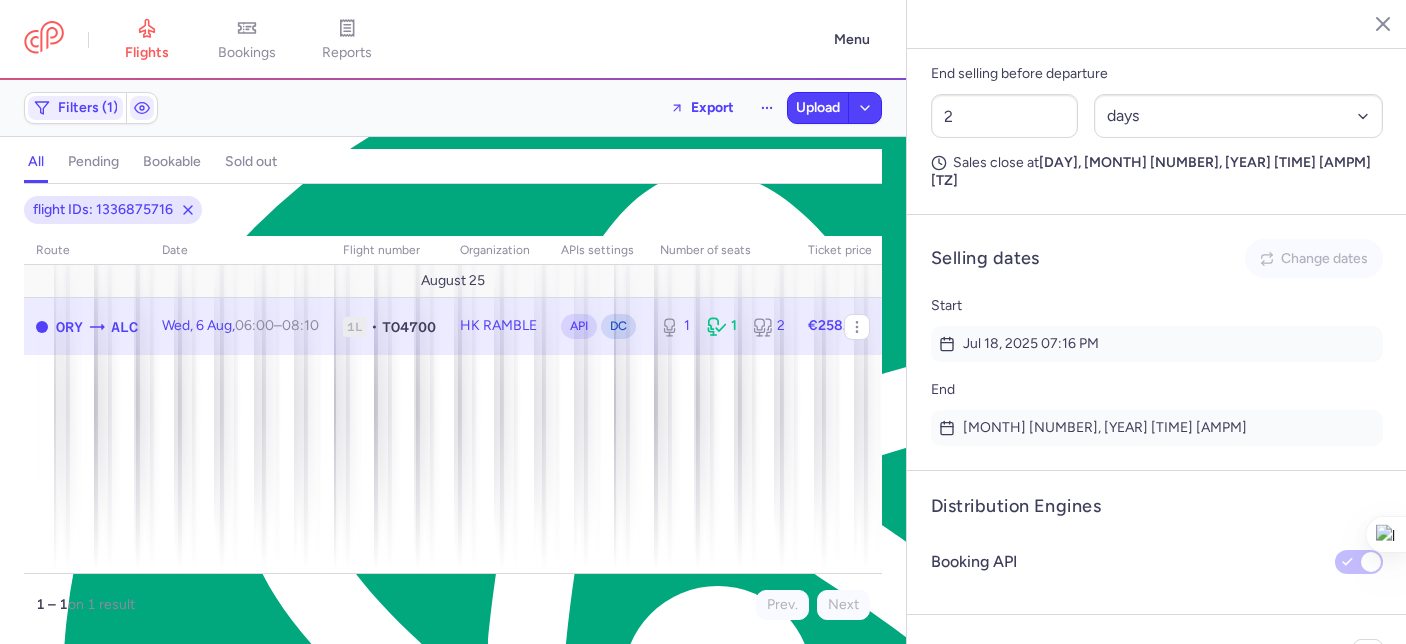 scroll, scrollTop: 1109, scrollLeft: 0, axis: vertical 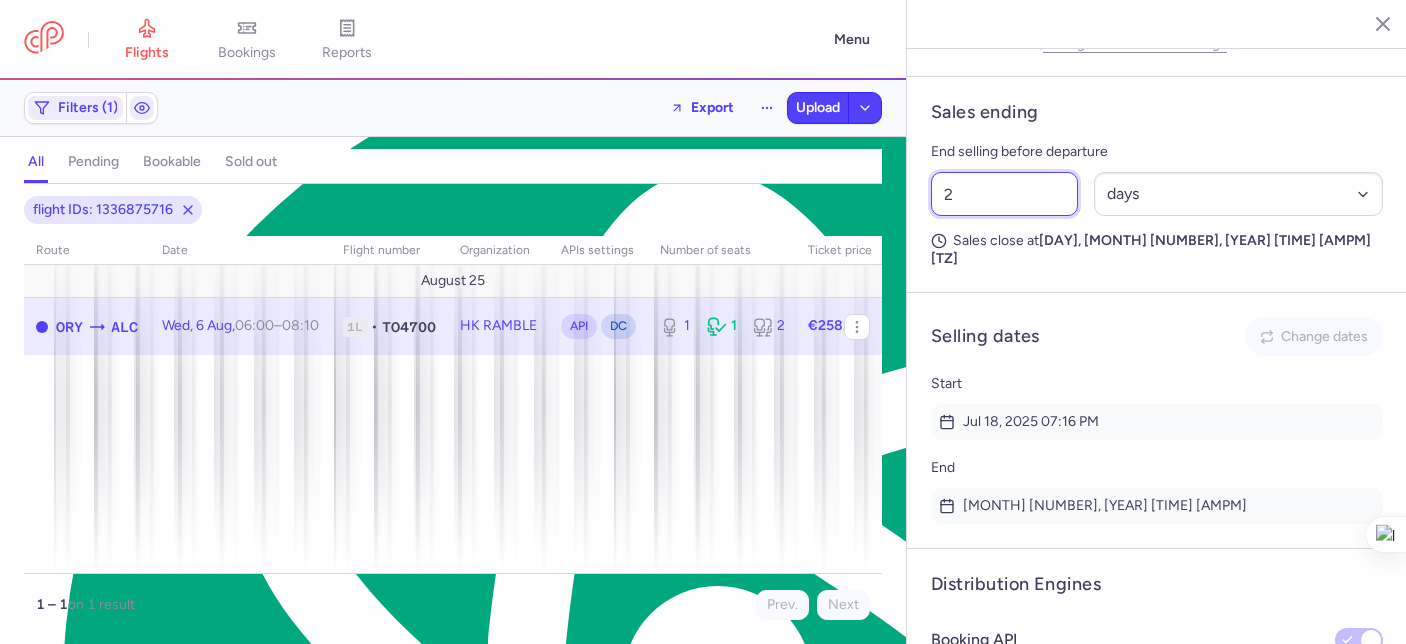 click on "2" at bounding box center (1004, 194) 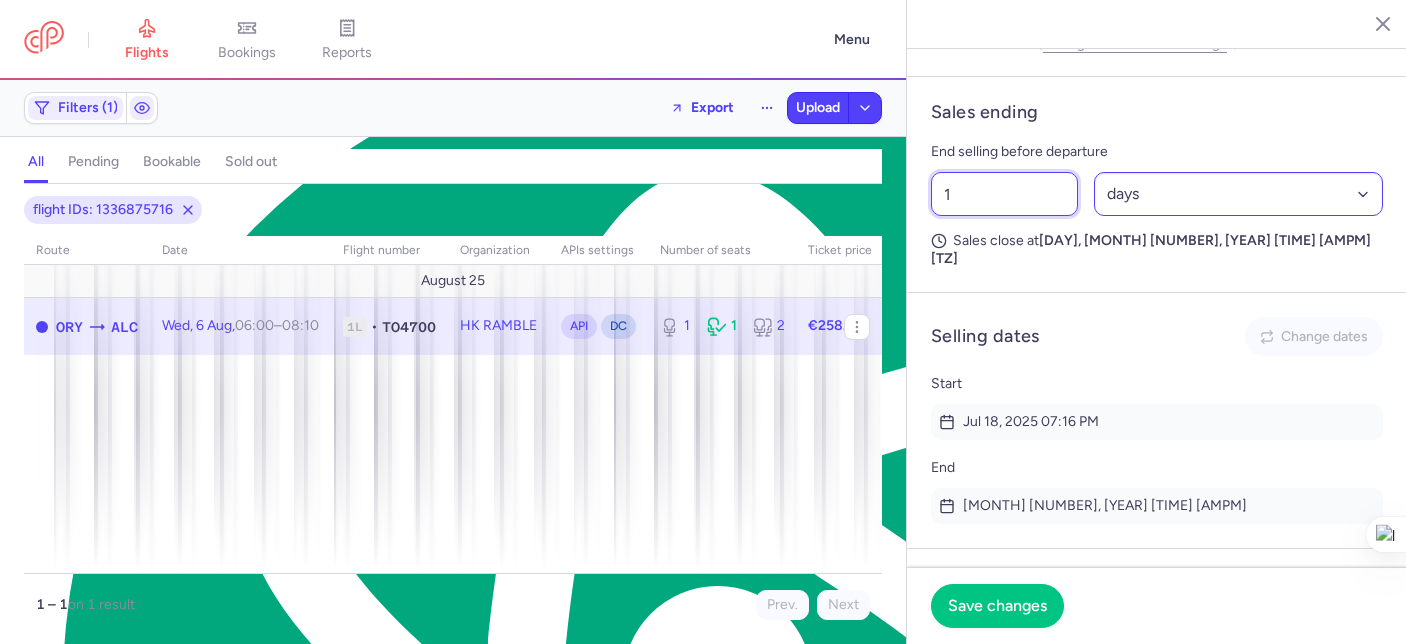 type on "1" 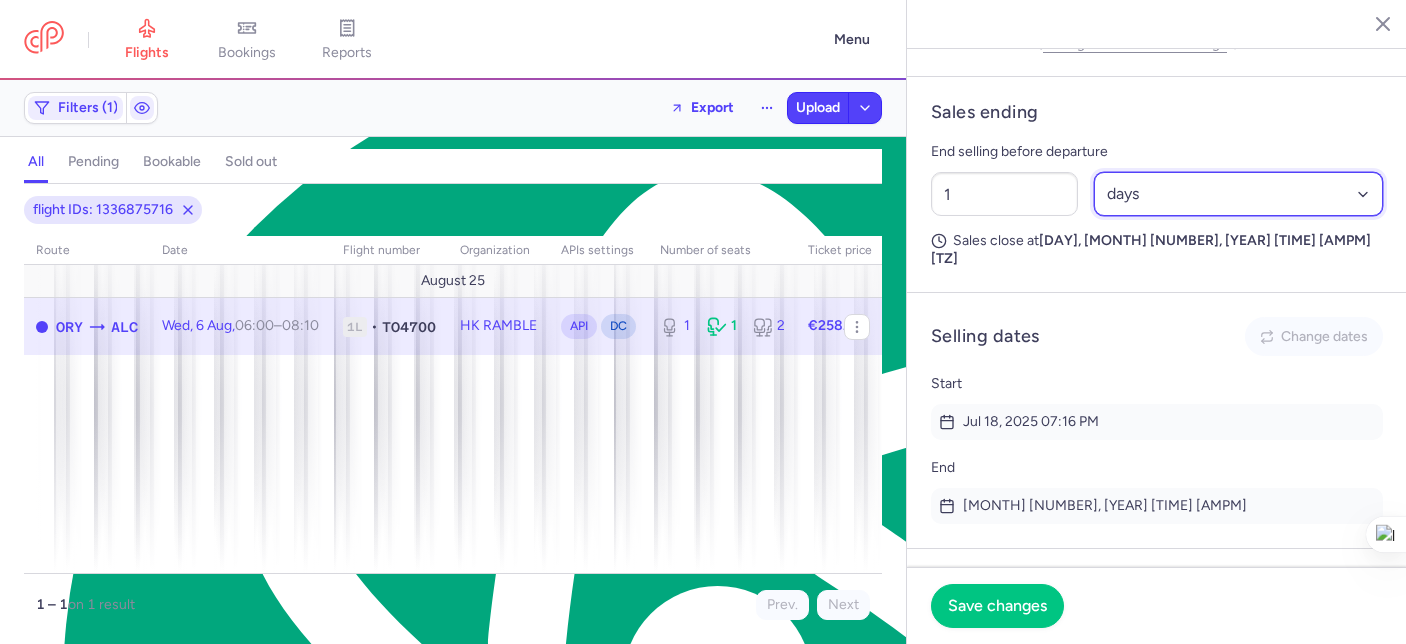 click on "Select an option hours days" at bounding box center [1239, 194] 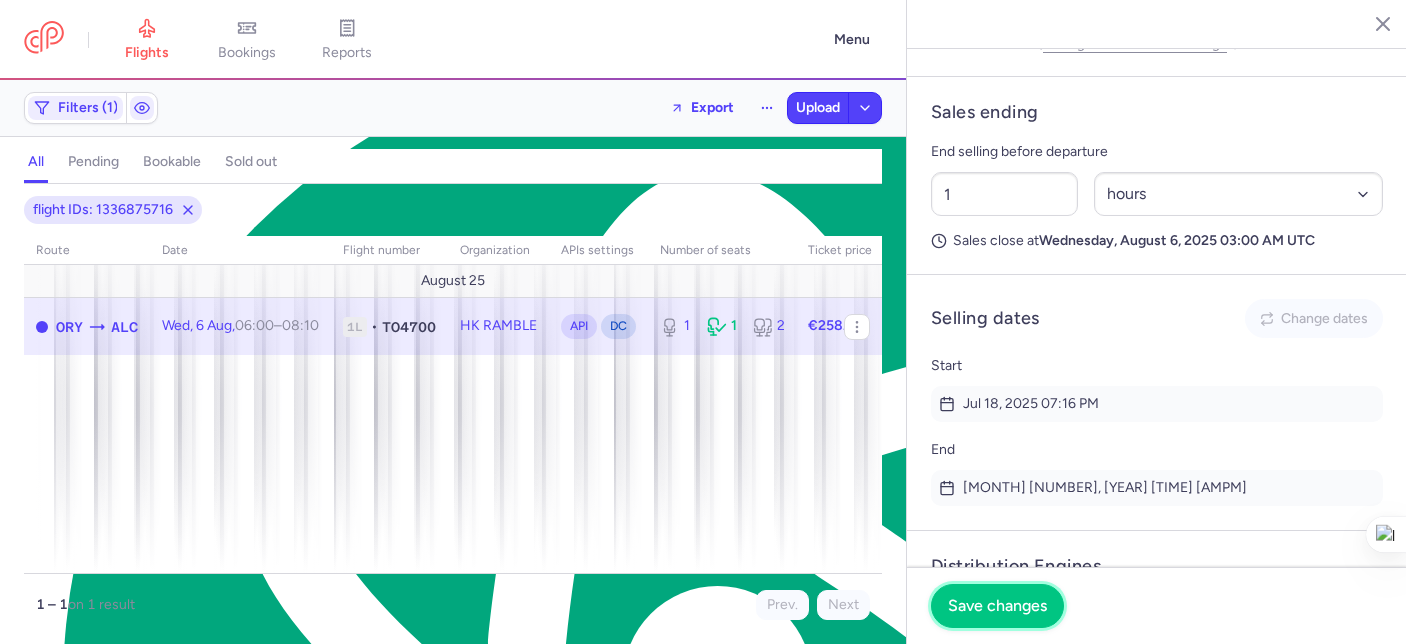 drag, startPoint x: 1008, startPoint y: 601, endPoint x: 990, endPoint y: 493, distance: 109.48972 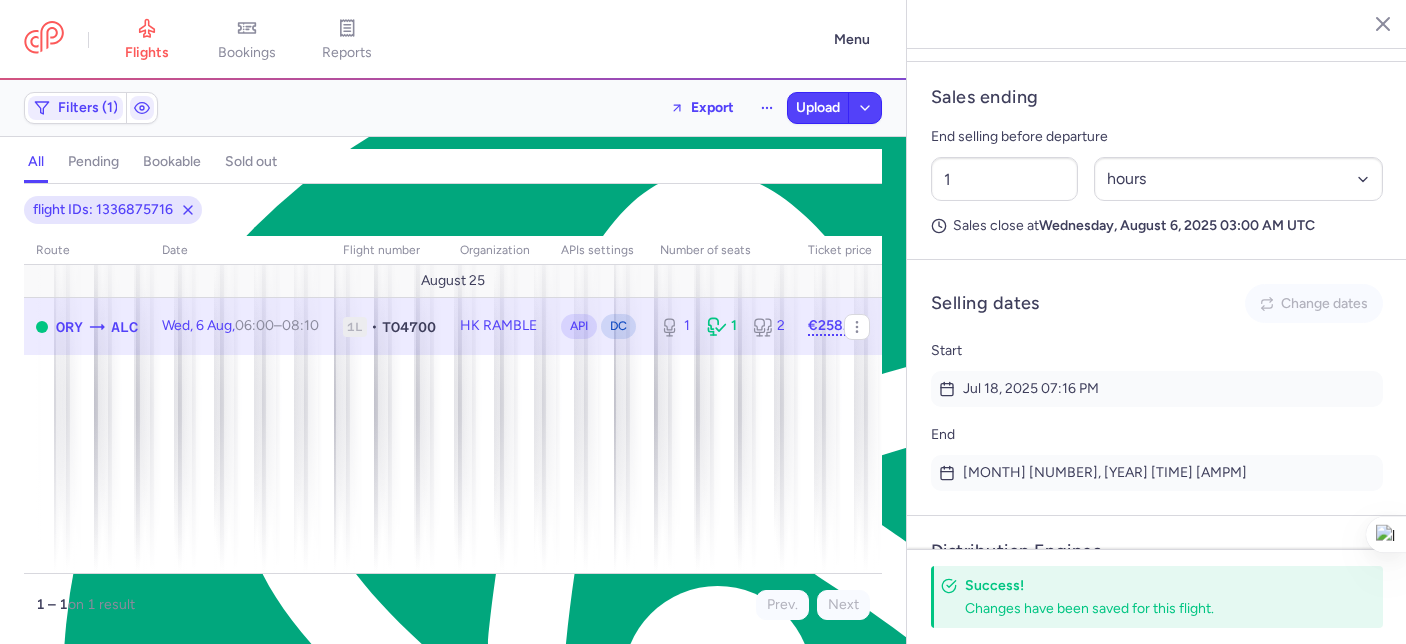 scroll, scrollTop: 1539, scrollLeft: 0, axis: vertical 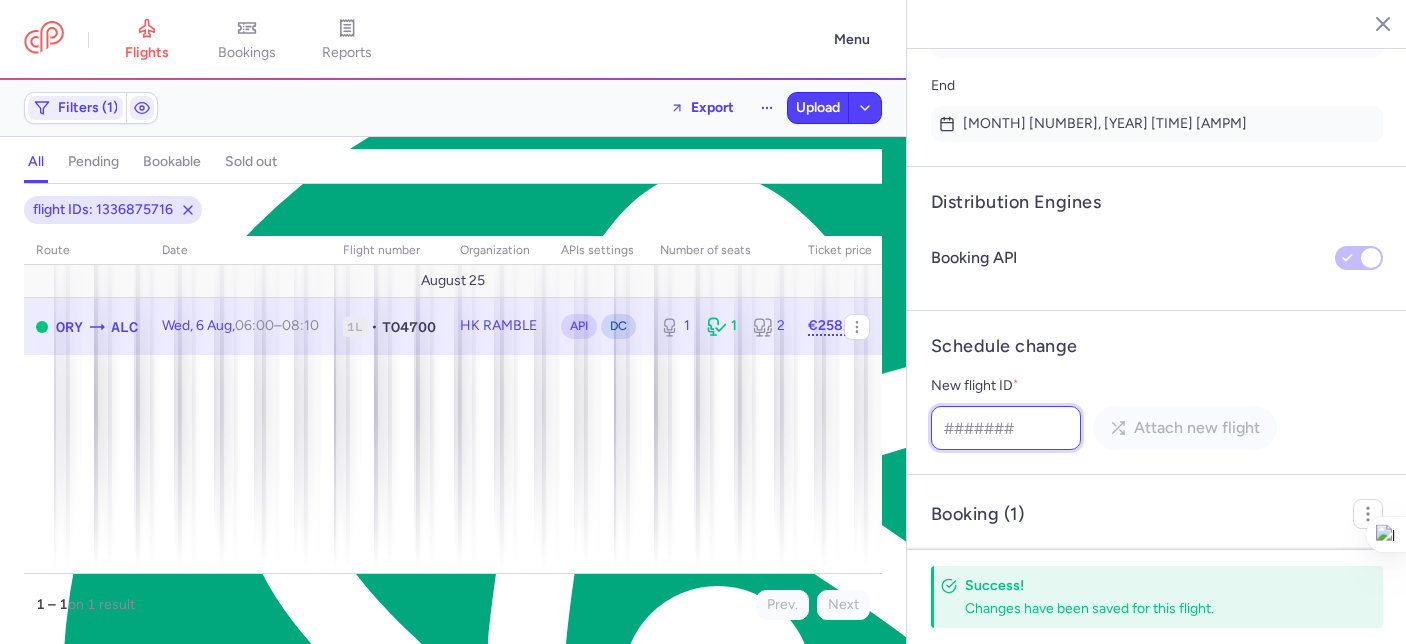 click on "New flight ID  *" at bounding box center [1006, 428] 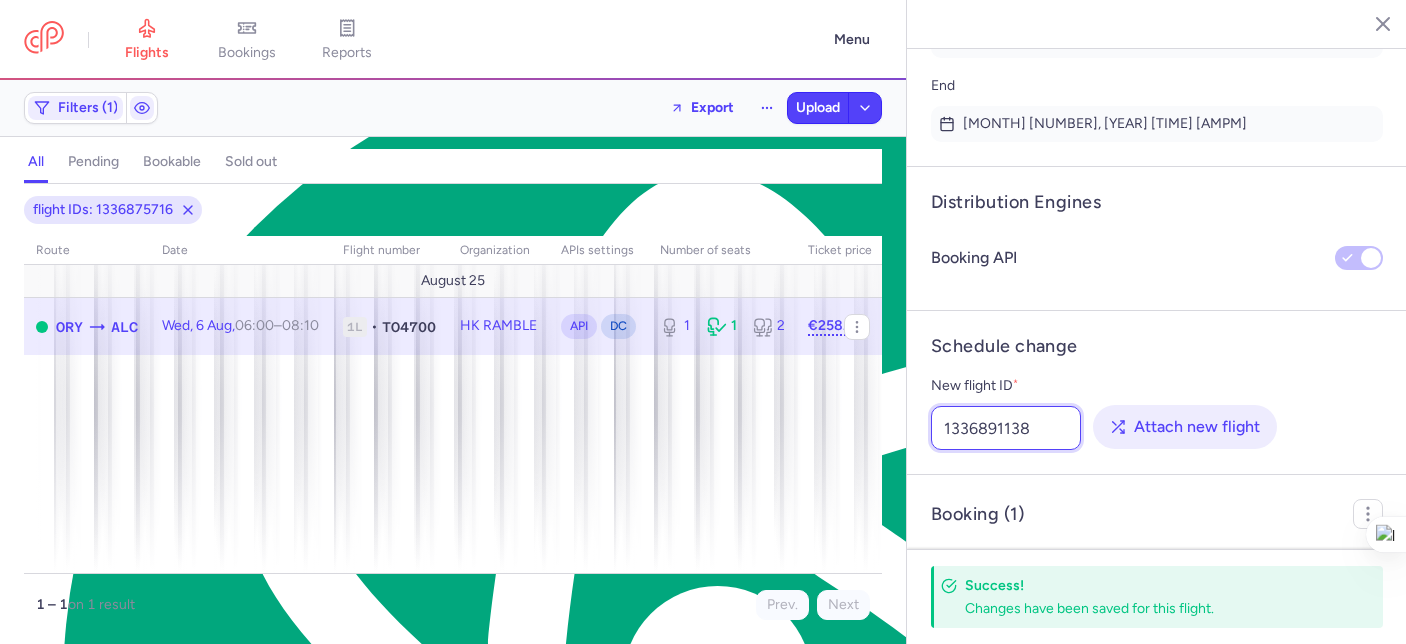type on "1336891138" 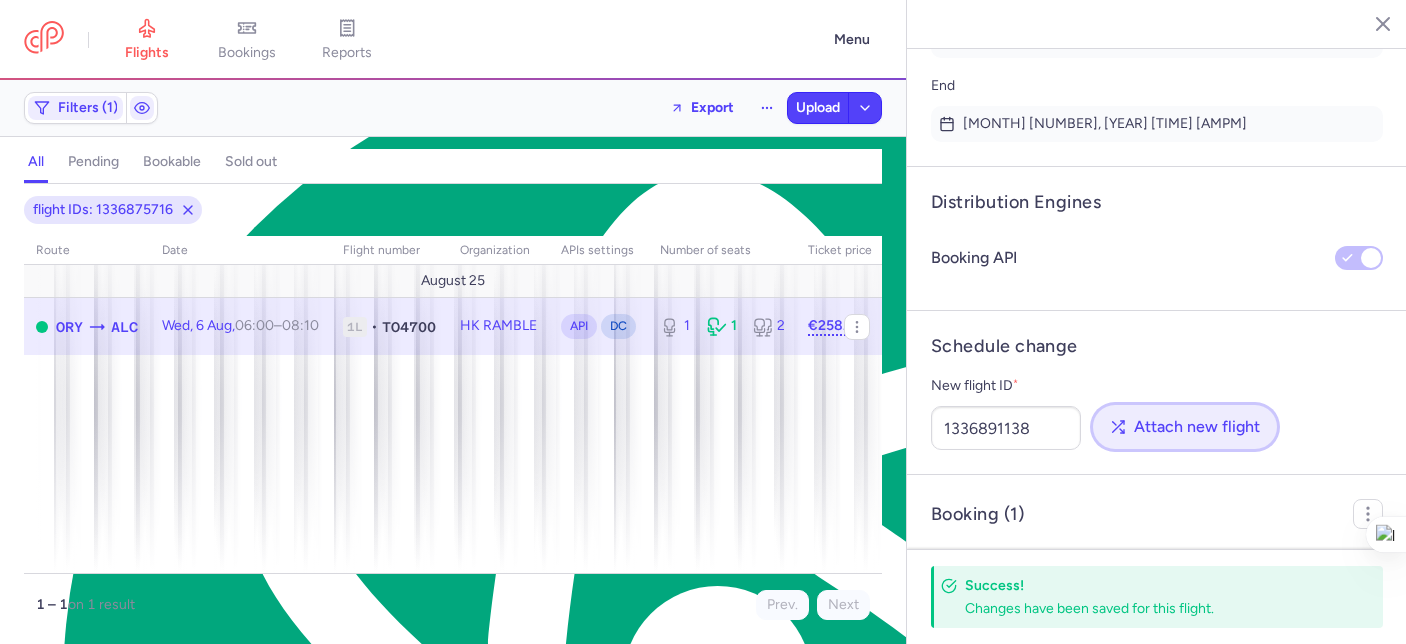 click on "Attach new flight" at bounding box center [1197, 427] 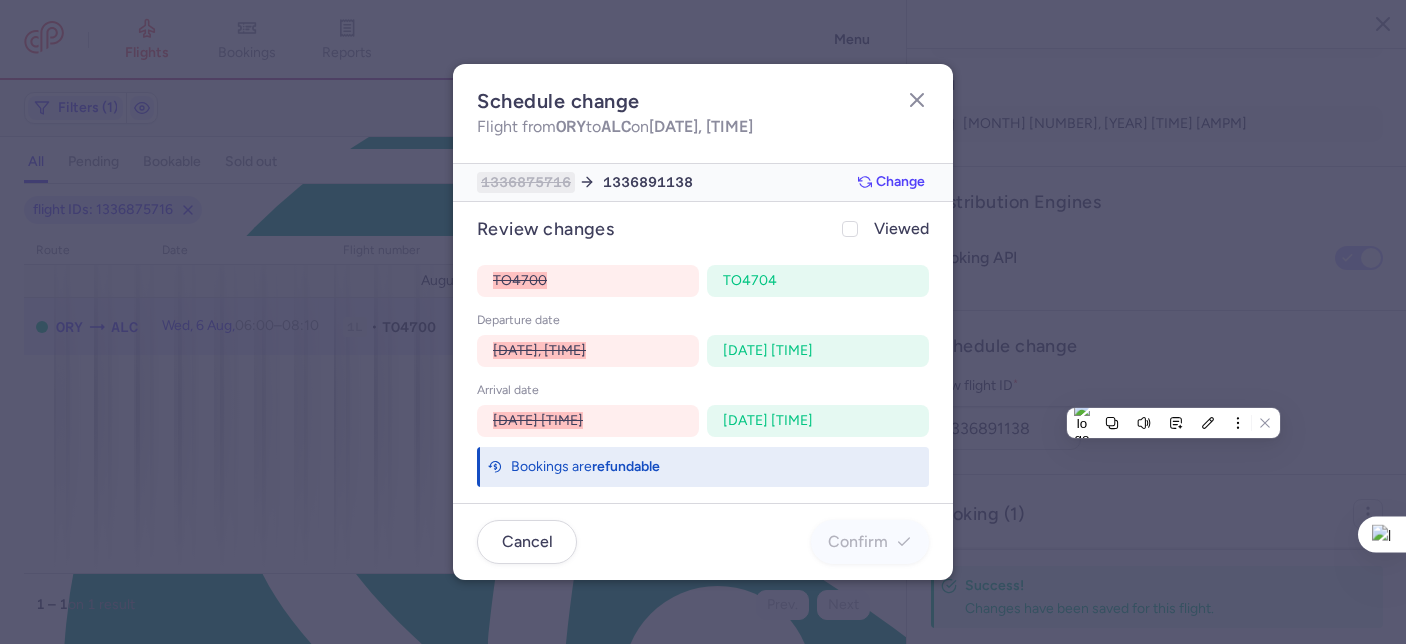 scroll, scrollTop: 91, scrollLeft: 0, axis: vertical 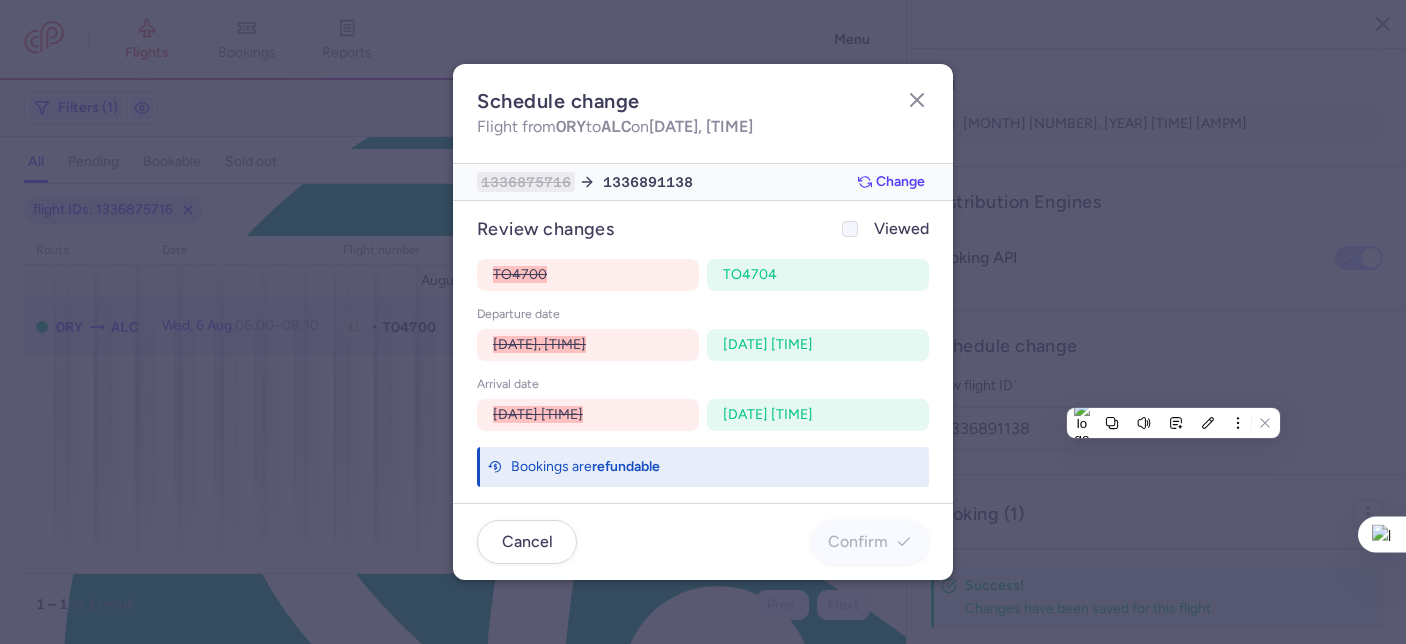 click 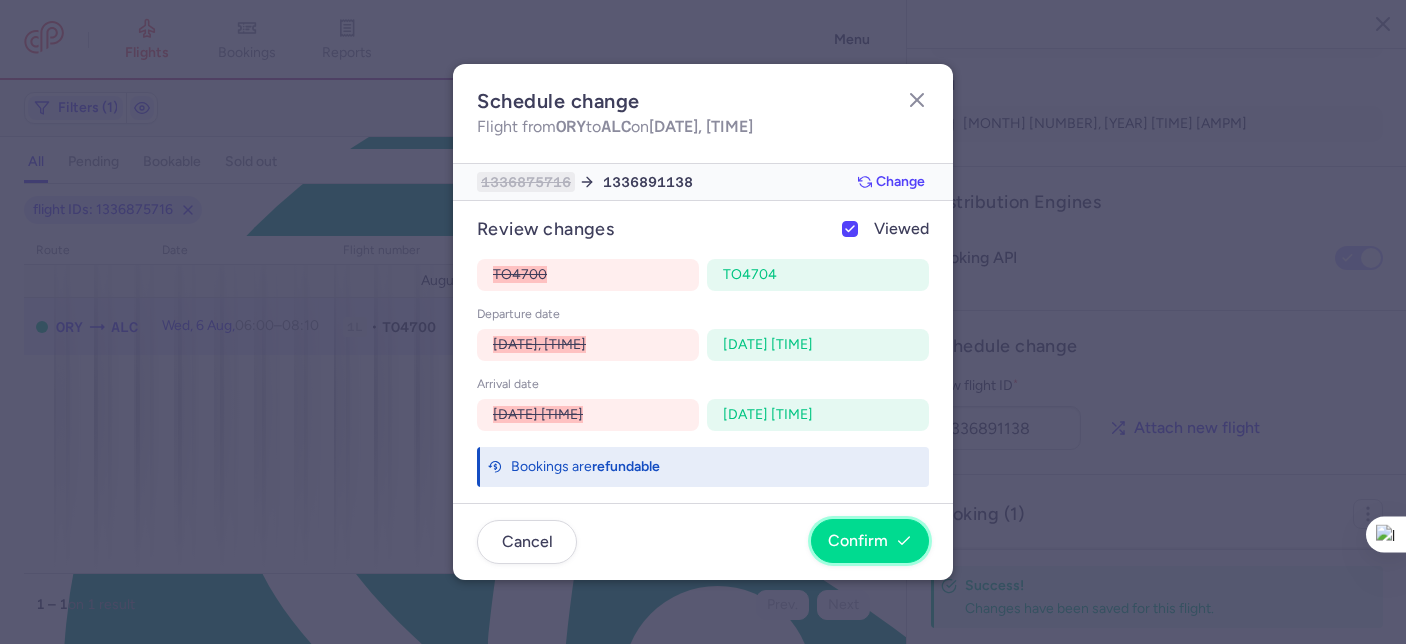 click on "Confirm" at bounding box center [870, 541] 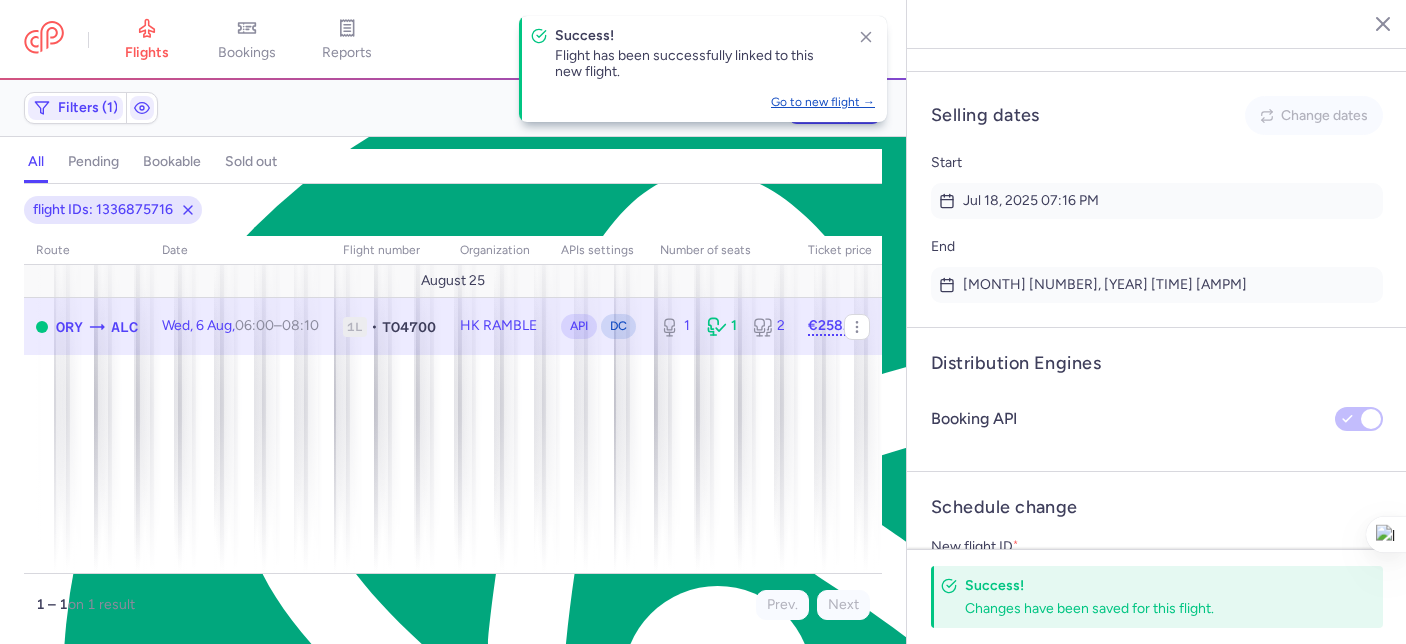 scroll, scrollTop: 1267, scrollLeft: 0, axis: vertical 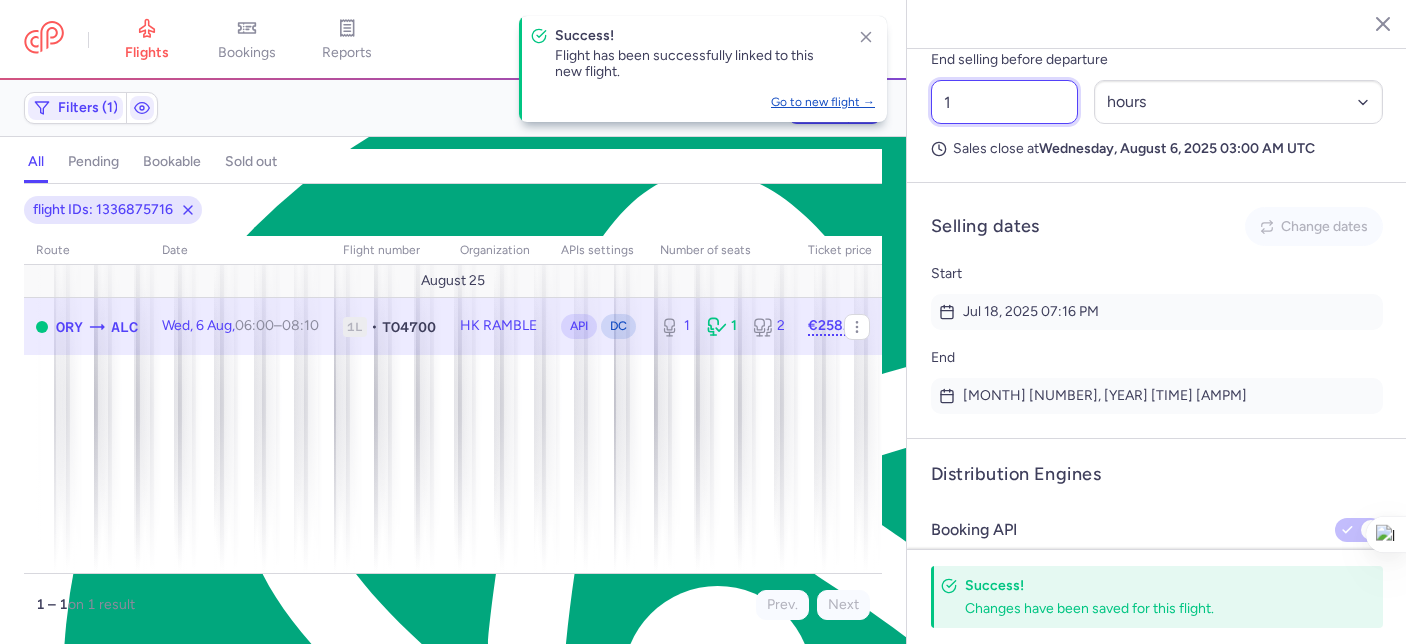 click on "1" at bounding box center (1004, 102) 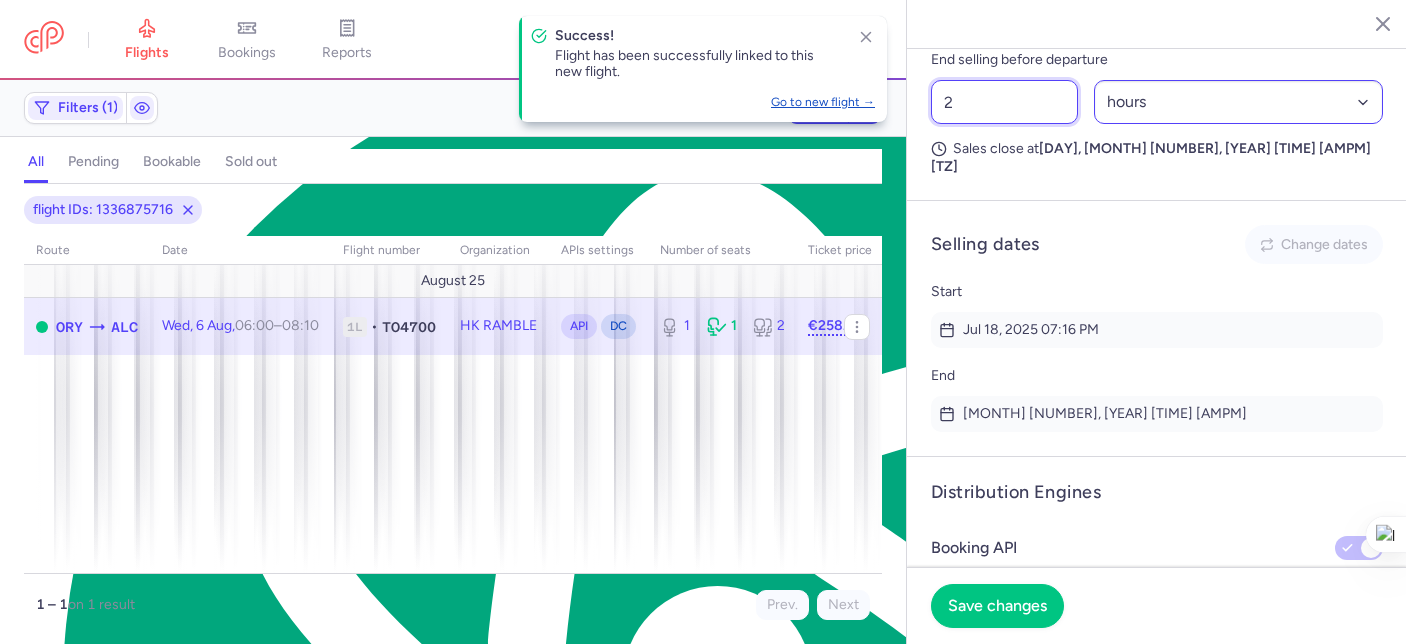 type on "2" 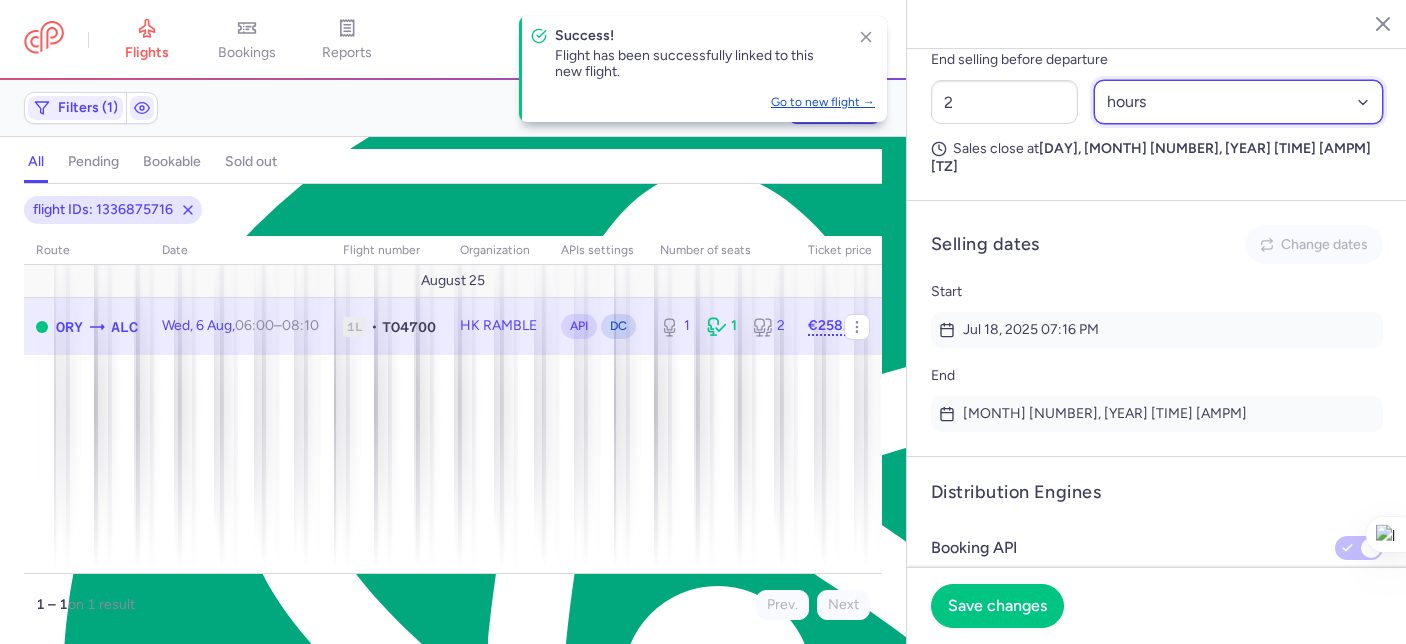 click on "Select an option hours days" at bounding box center [1239, 102] 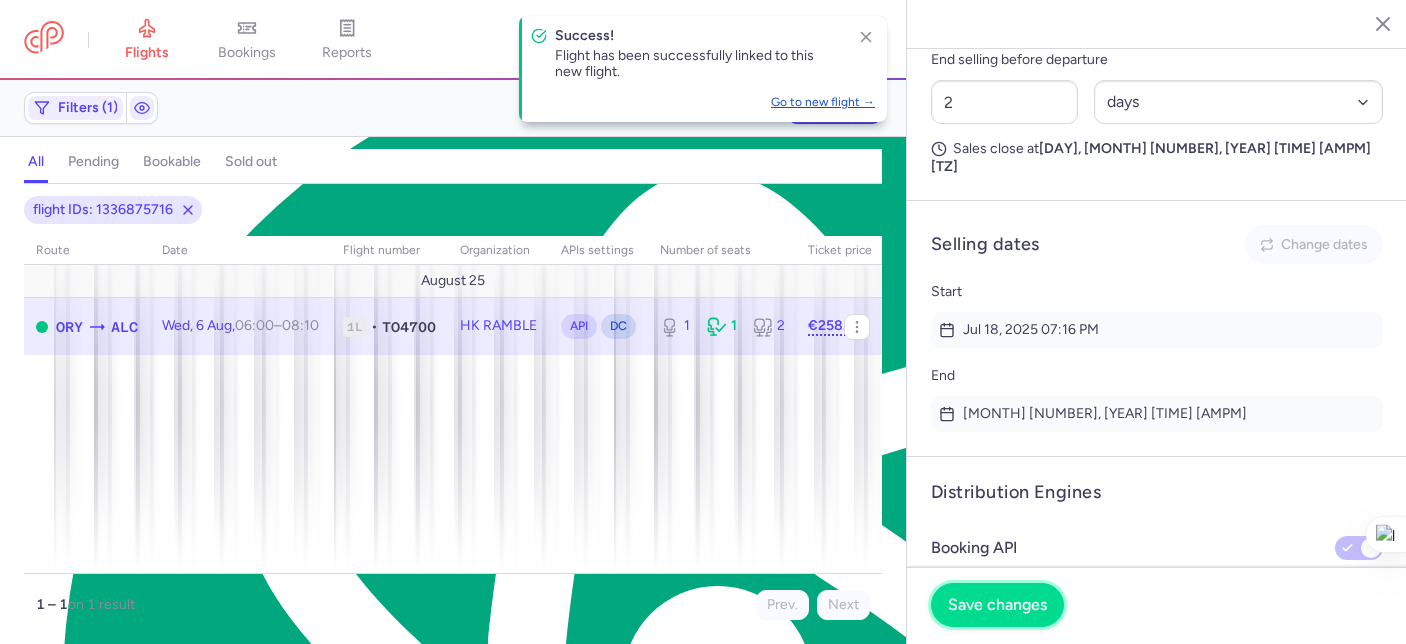 click on "Save changes" at bounding box center [997, 605] 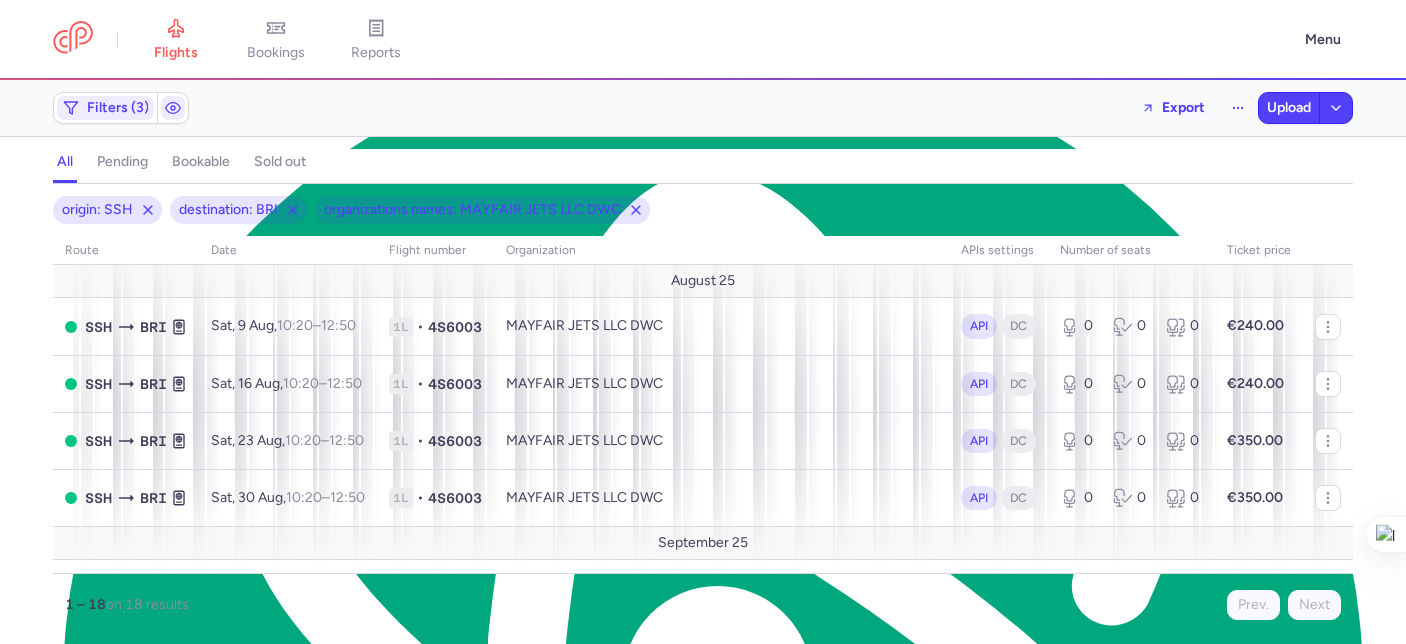 scroll, scrollTop: 0, scrollLeft: 0, axis: both 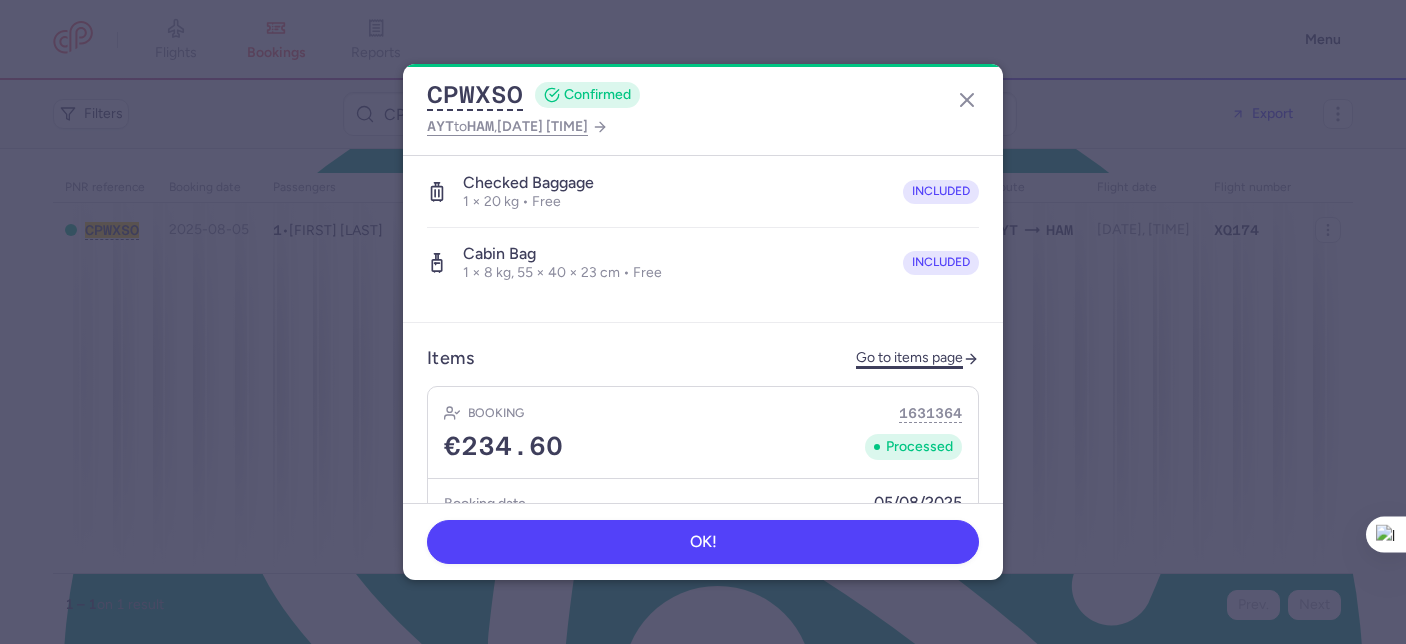 click on "Go to items page" 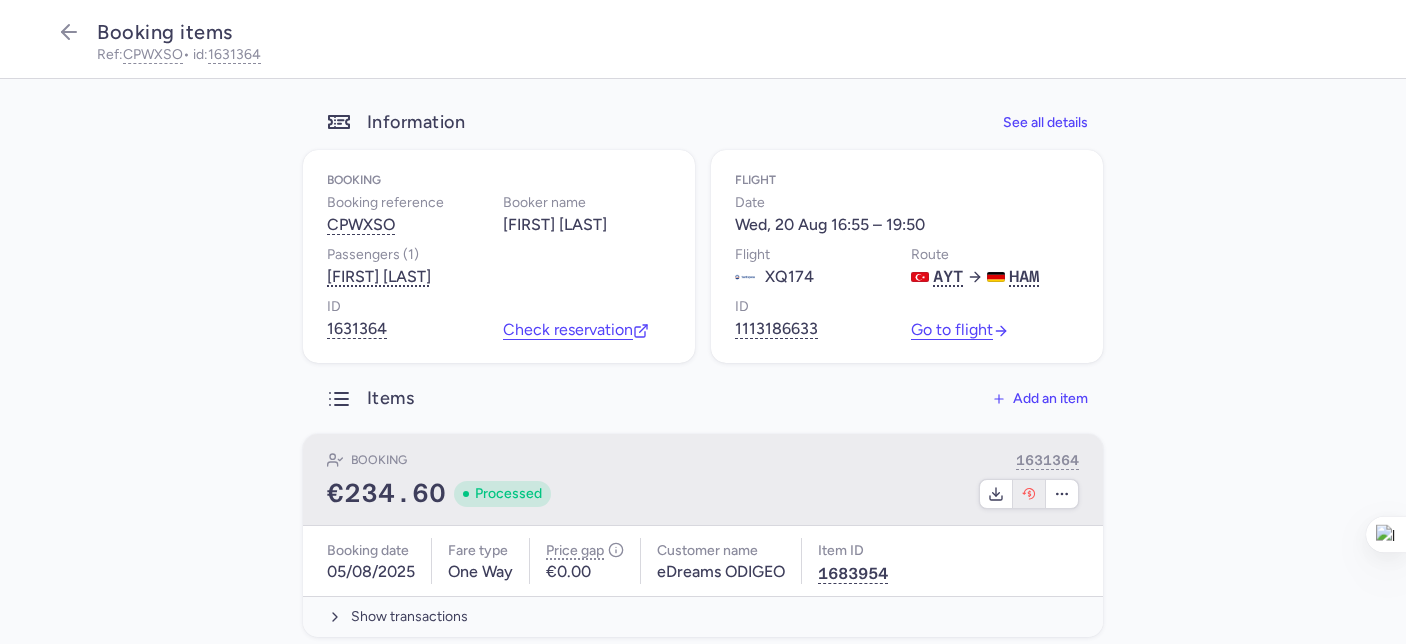 click 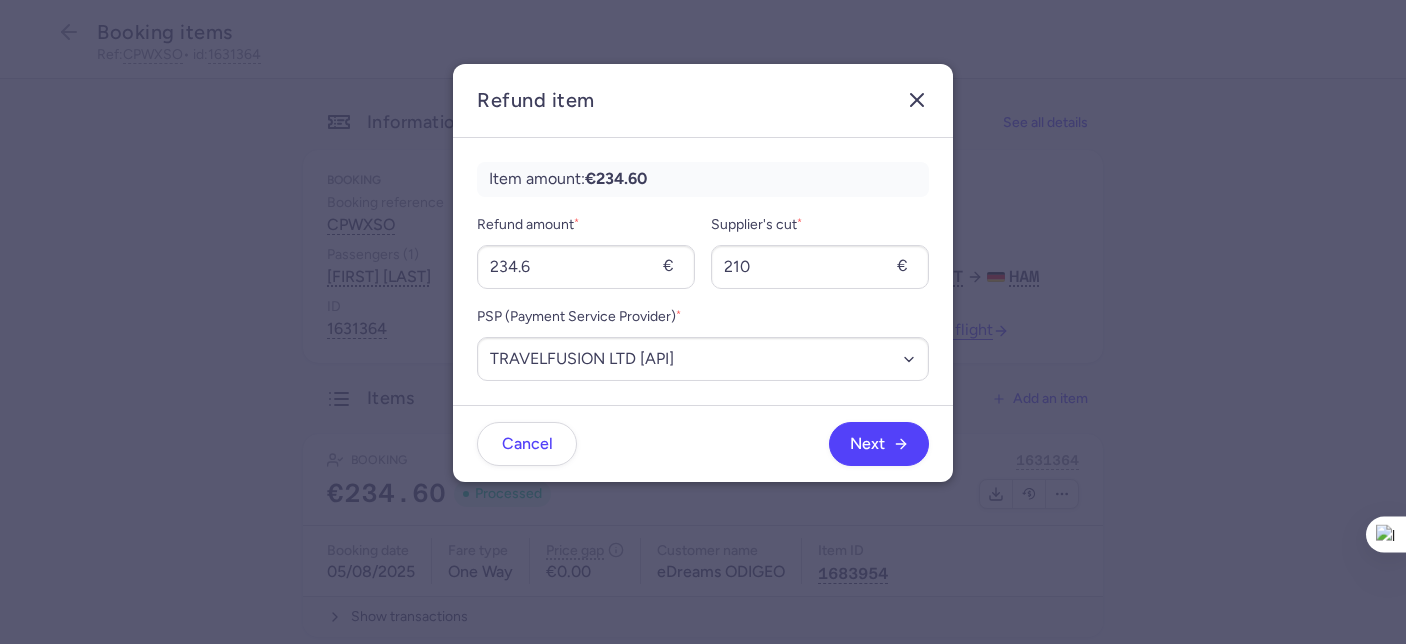 click 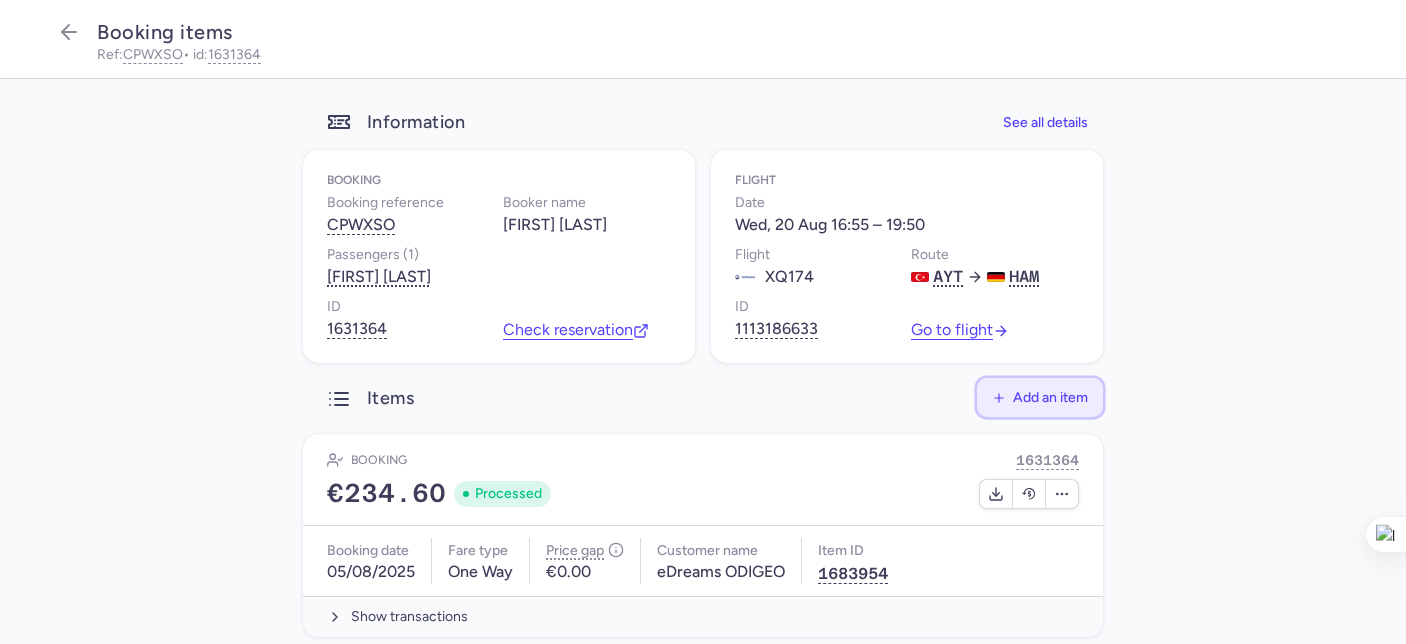 click on "Add an item" at bounding box center (1050, 397) 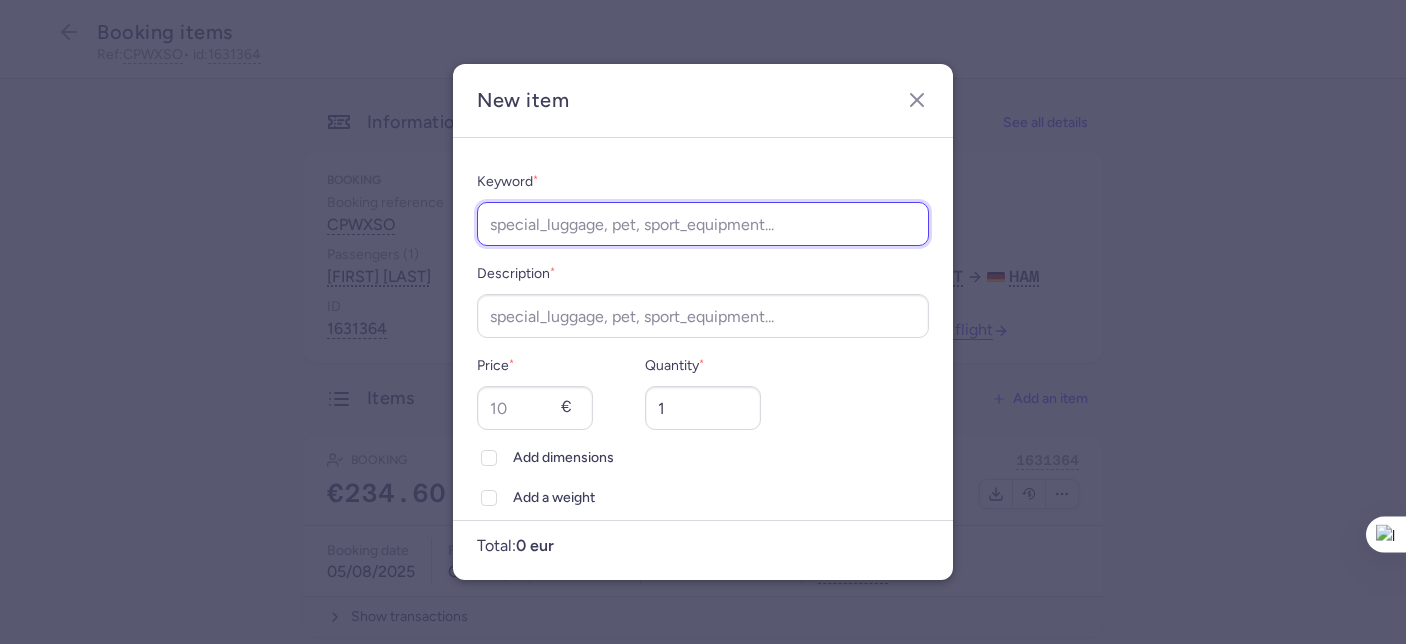 click on "Keyword  *" at bounding box center [703, 224] 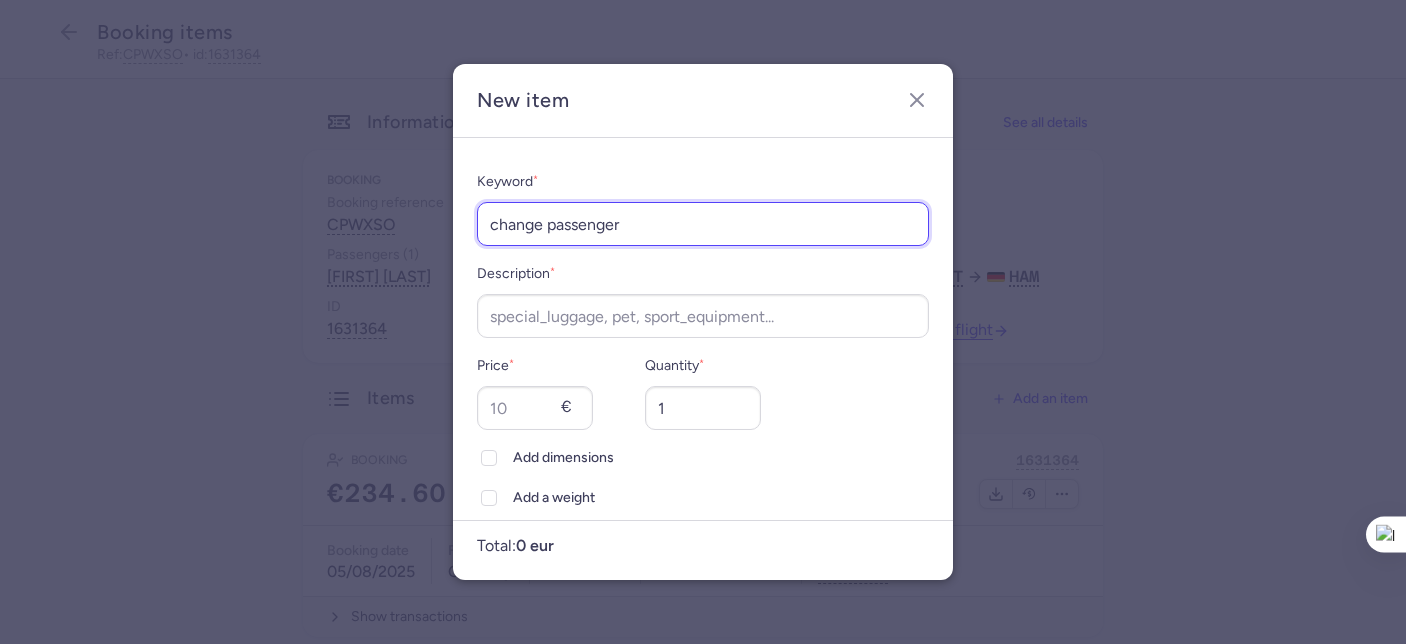 drag, startPoint x: 628, startPoint y: 227, endPoint x: 476, endPoint y: 227, distance: 152 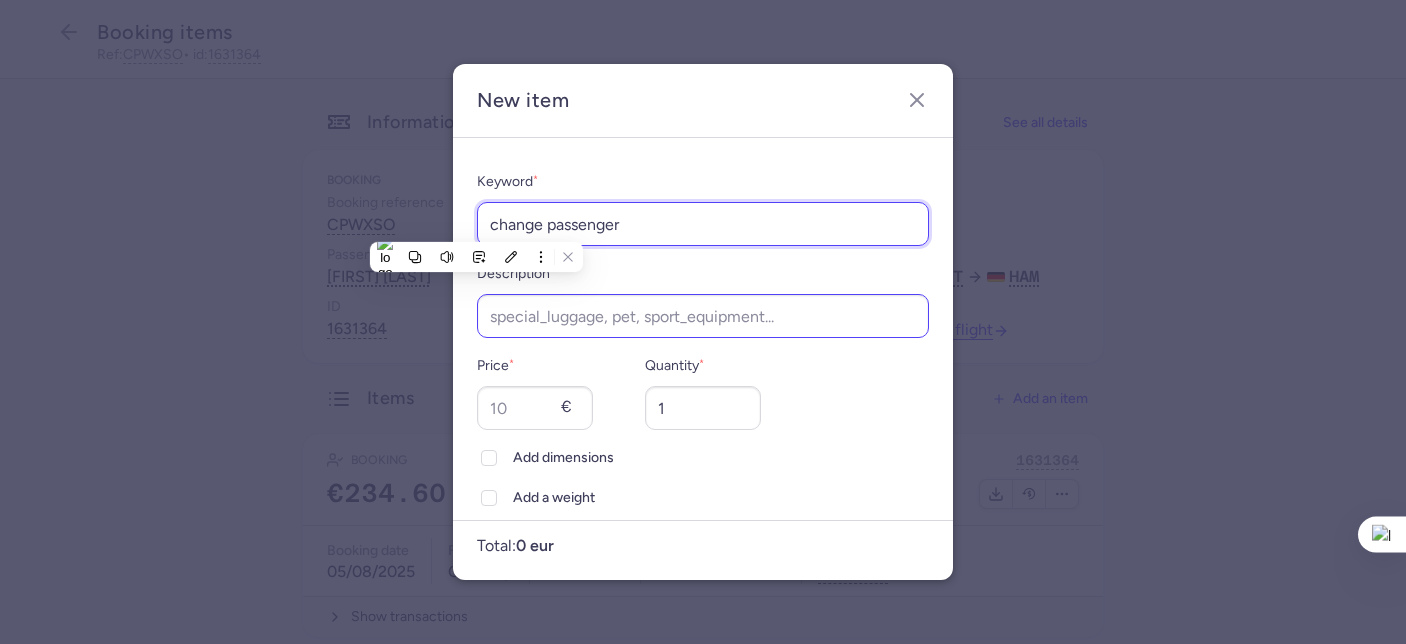 type on "change passenger" 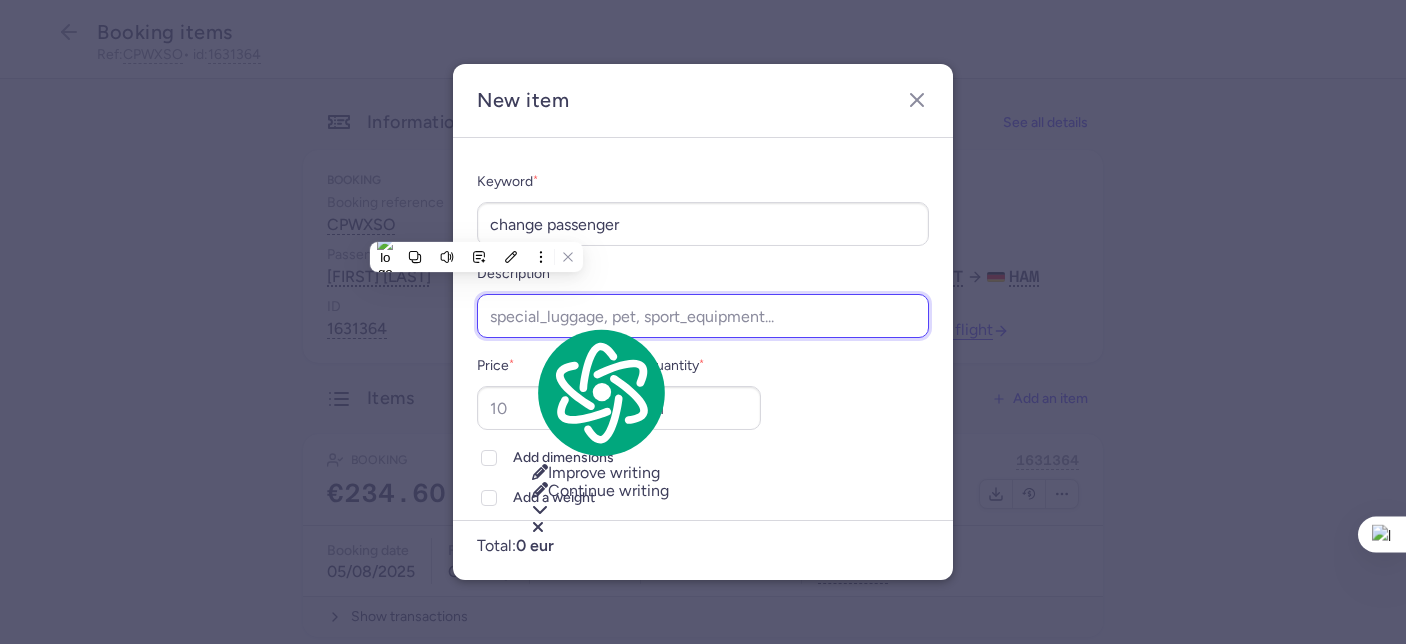 click on "Description  *" at bounding box center [703, 316] 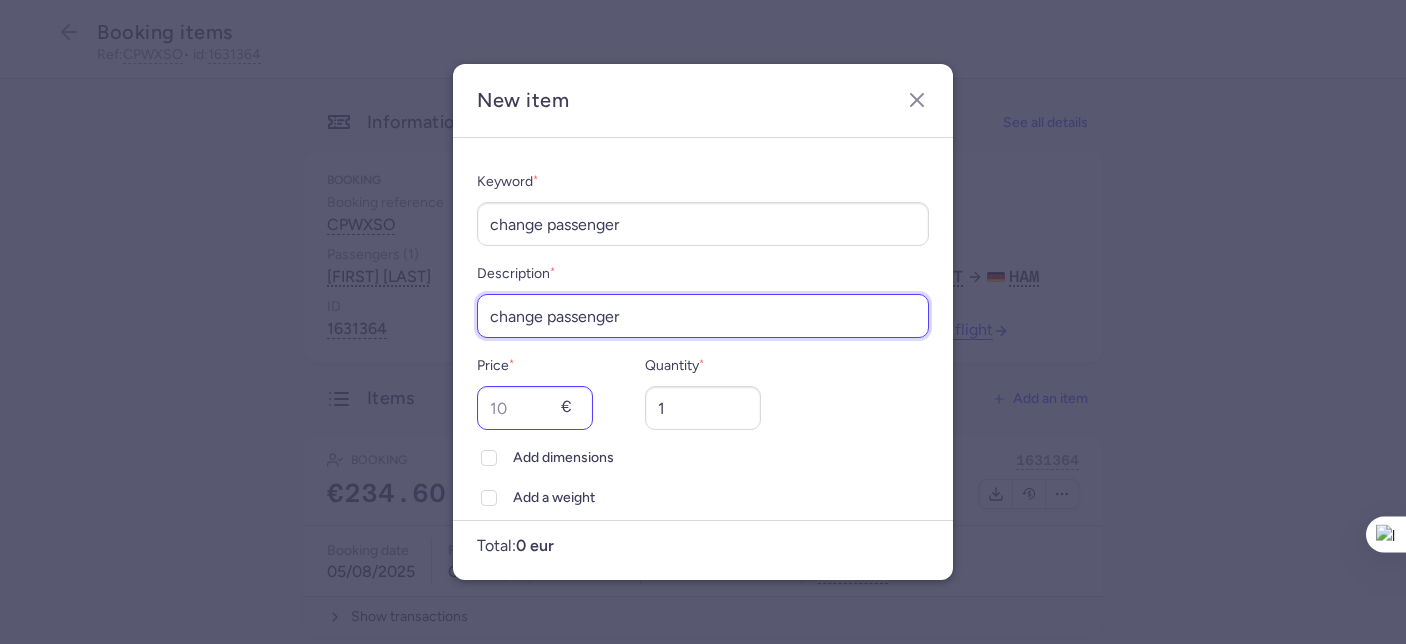 type on "change passenger" 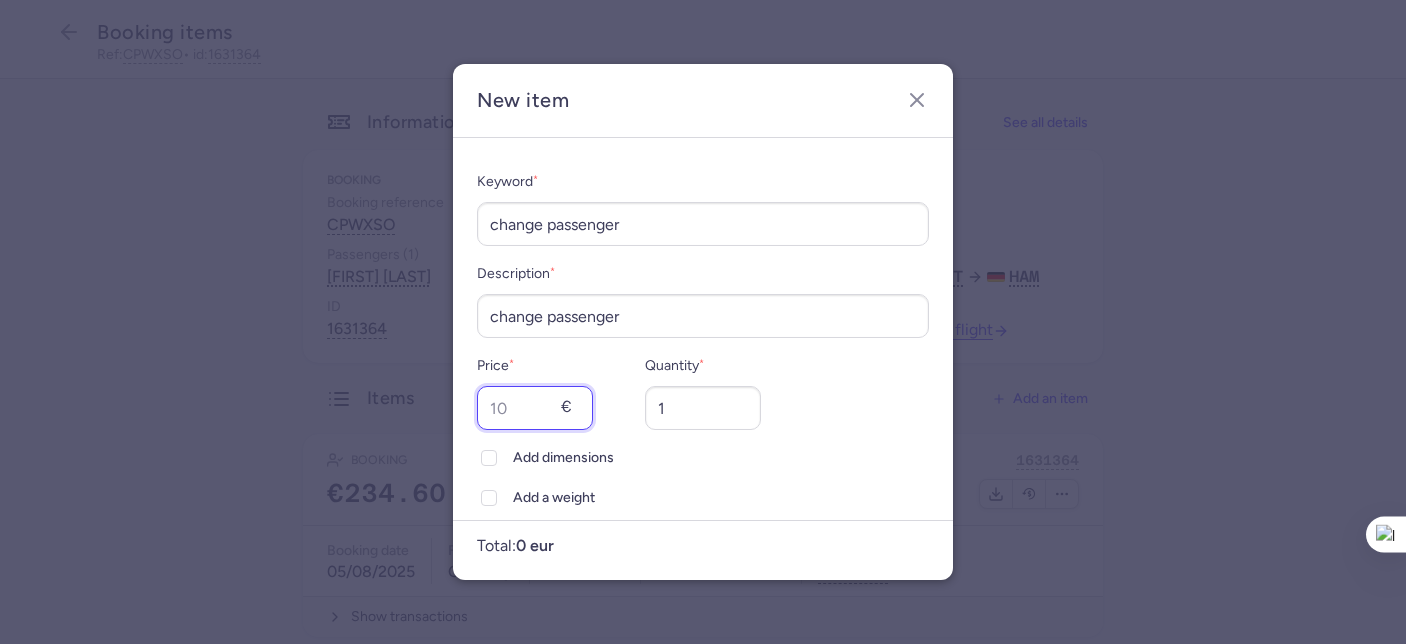 click on "Price  *" at bounding box center (535, 408) 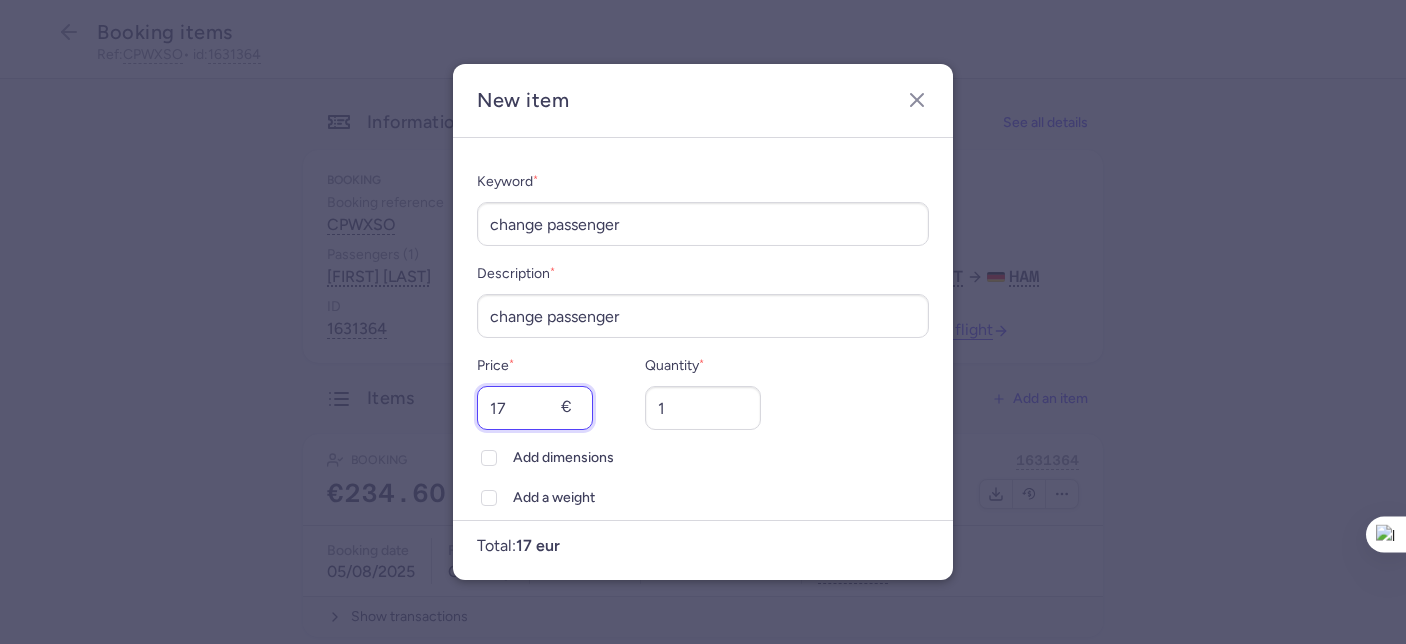 type on "175" 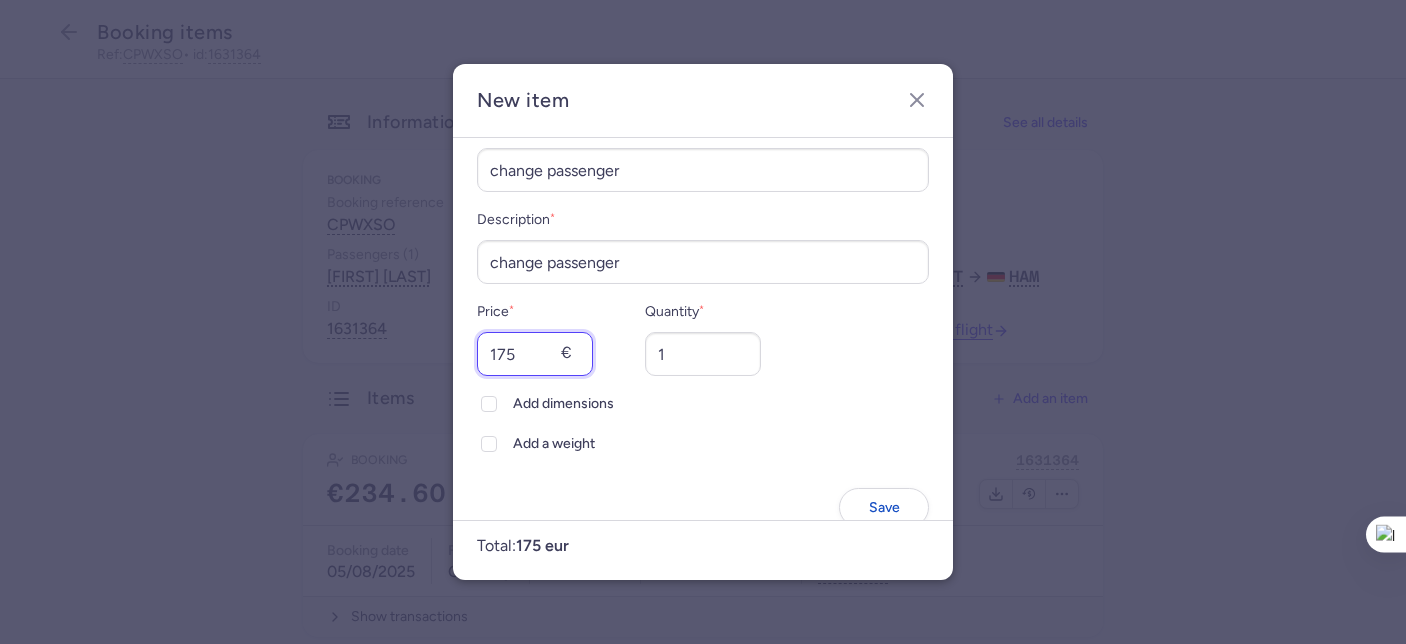 scroll, scrollTop: 92, scrollLeft: 0, axis: vertical 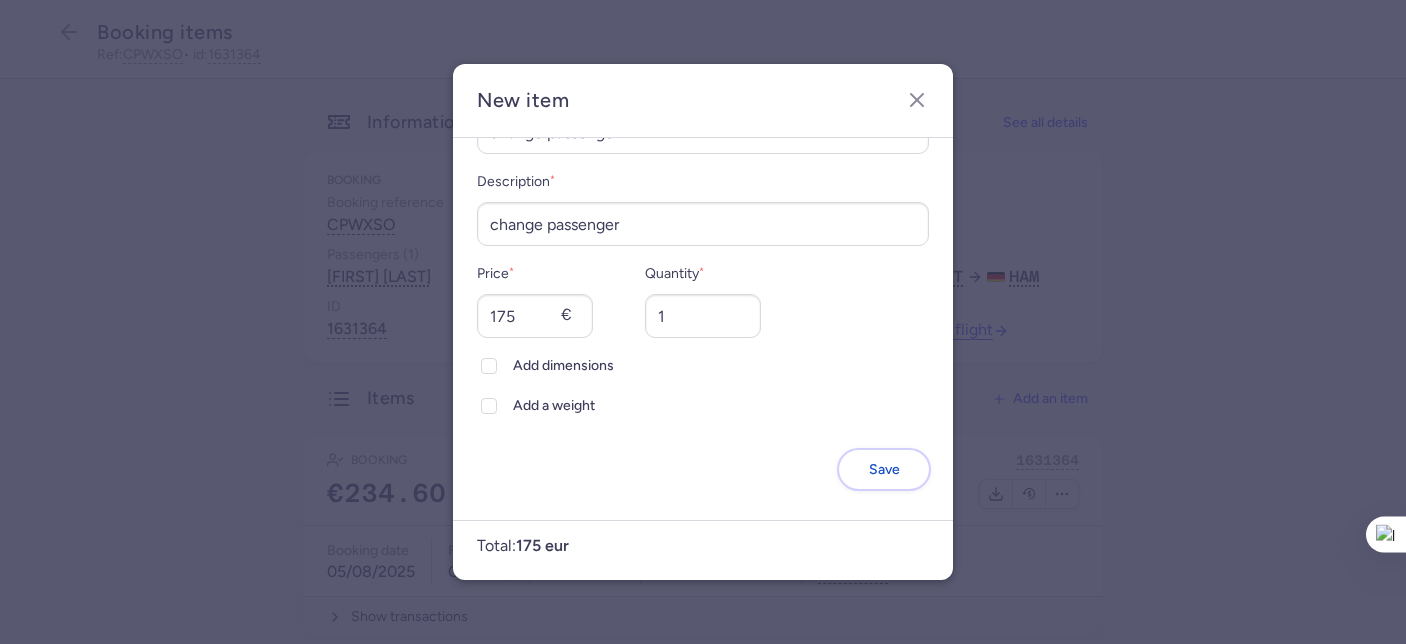drag, startPoint x: 880, startPoint y: 476, endPoint x: 886, endPoint y: 490, distance: 15.231546 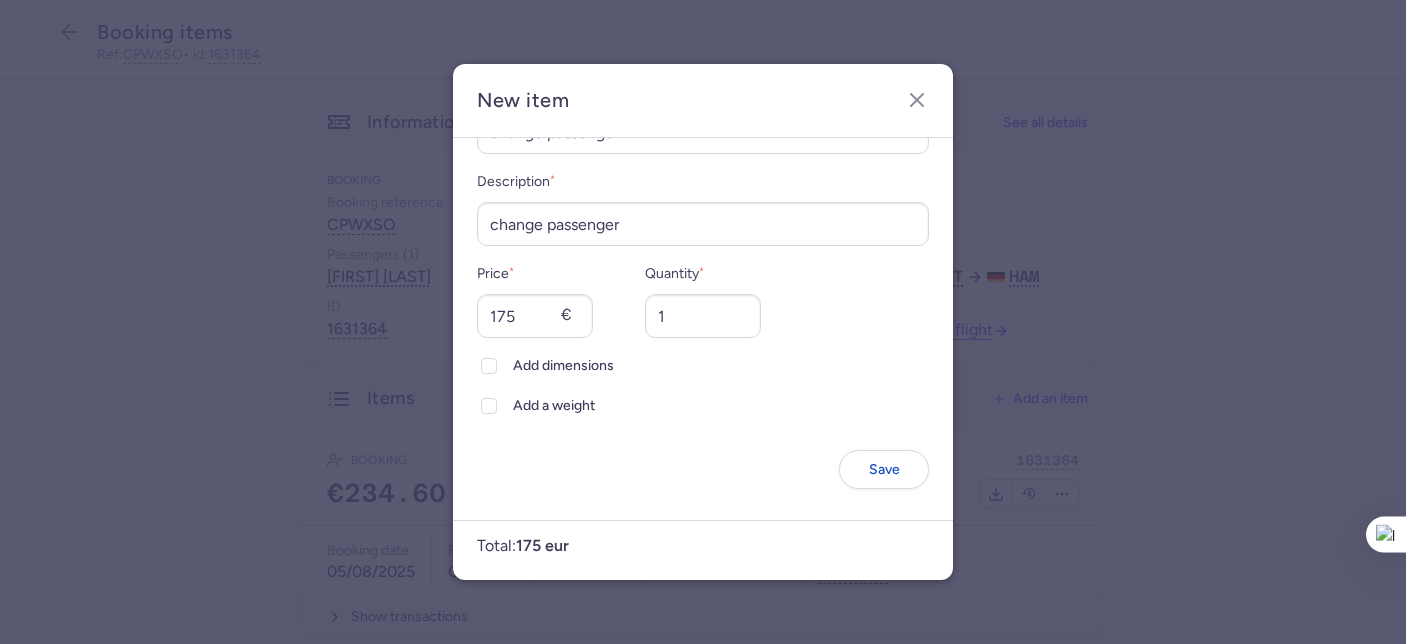 scroll, scrollTop: 0, scrollLeft: 0, axis: both 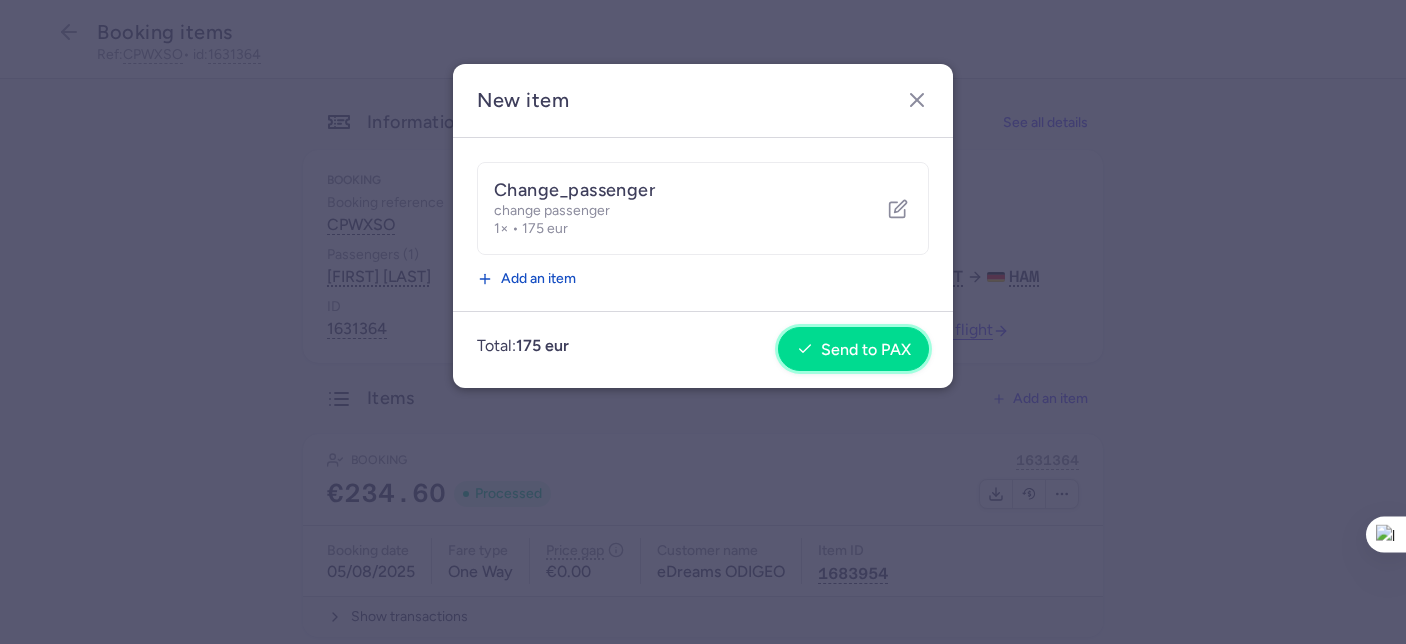 click on "Send to PAX" at bounding box center [853, 349] 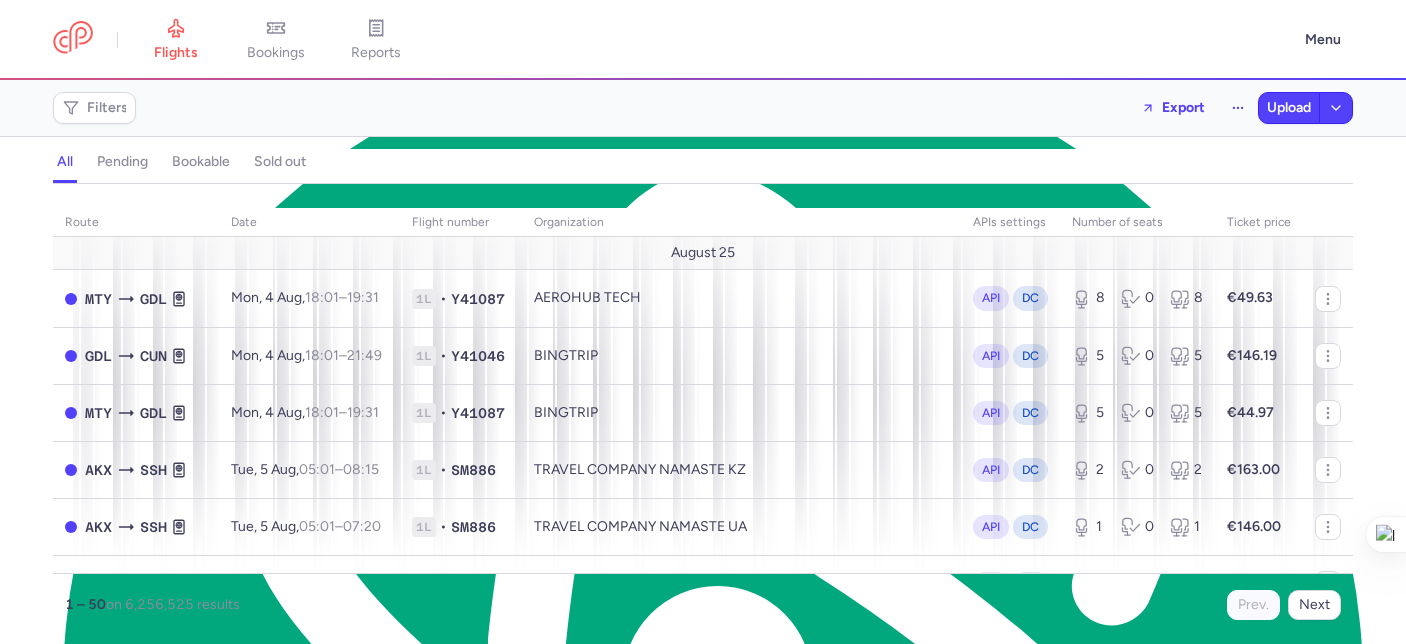 scroll, scrollTop: 0, scrollLeft: 0, axis: both 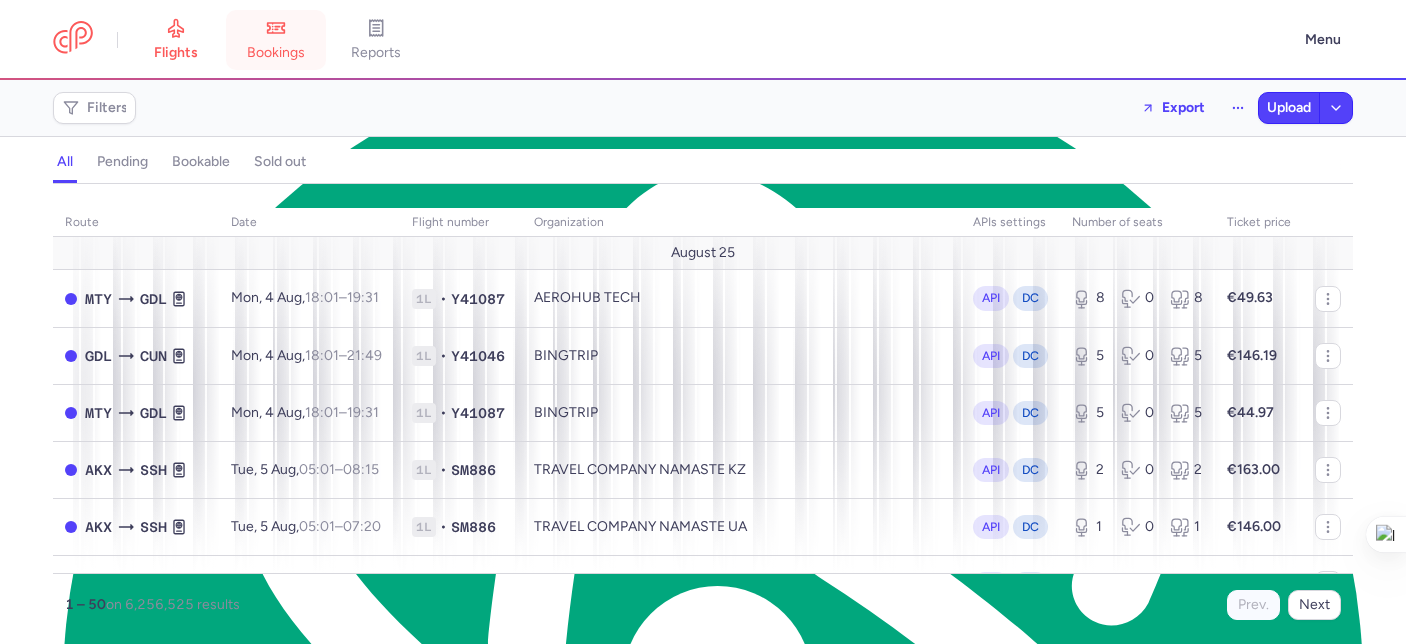 click on "bookings" at bounding box center [276, 53] 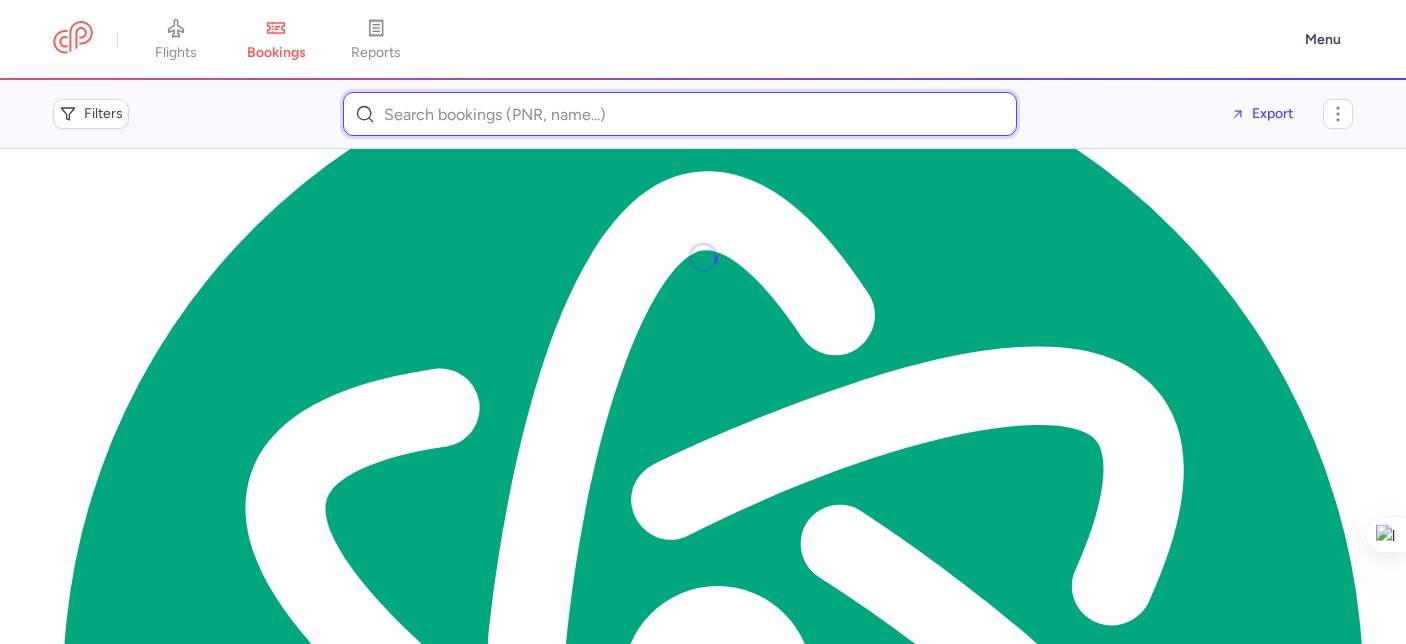 click at bounding box center (680, 114) 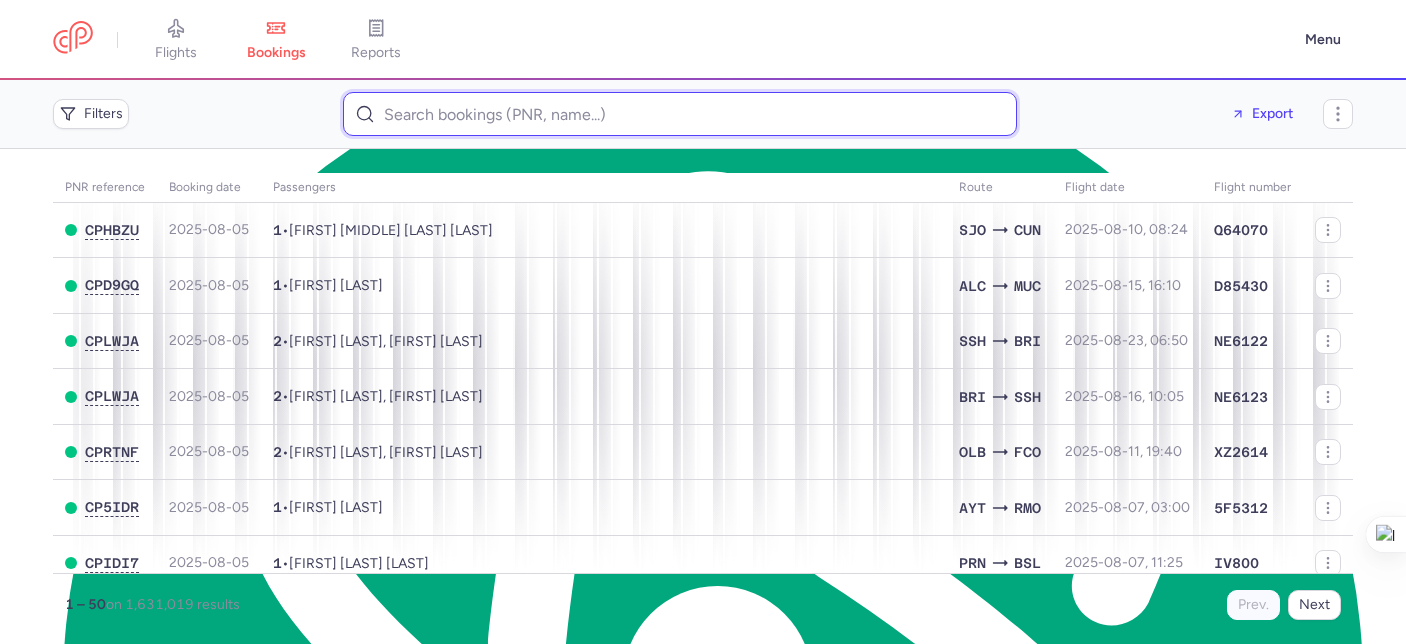 paste on "[FIRST] [LAST]" 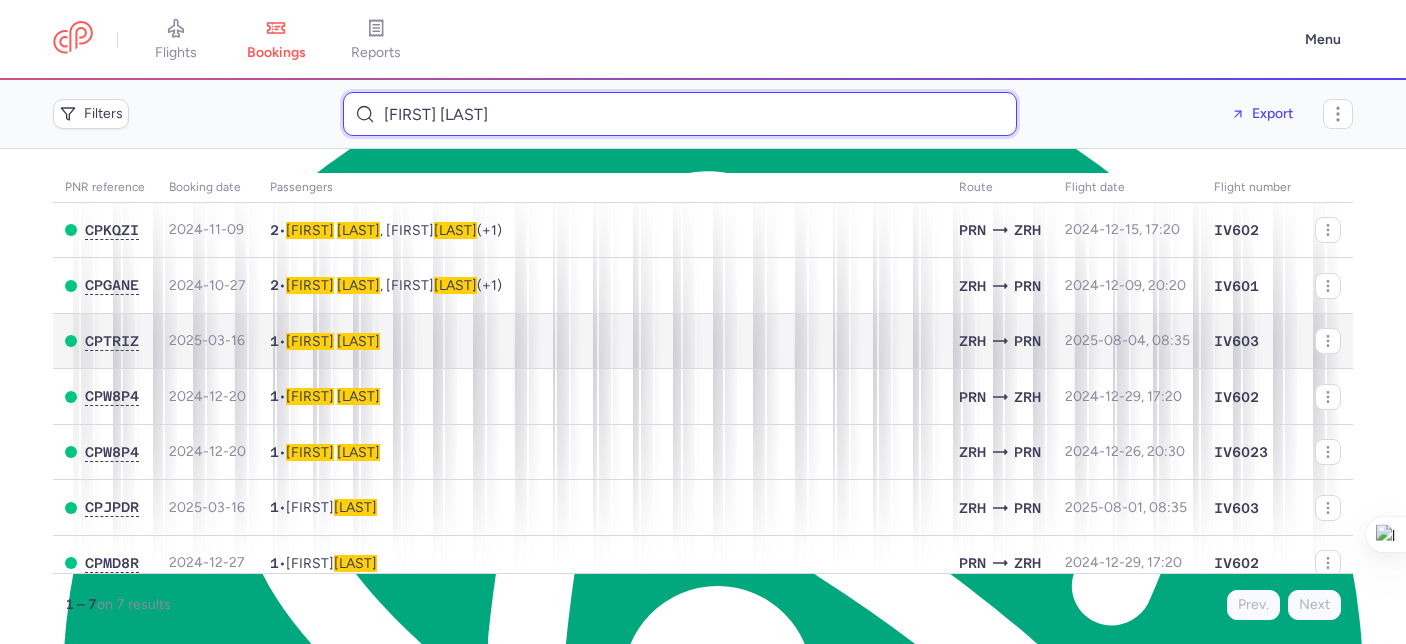 type on "[FIRST] [LAST]" 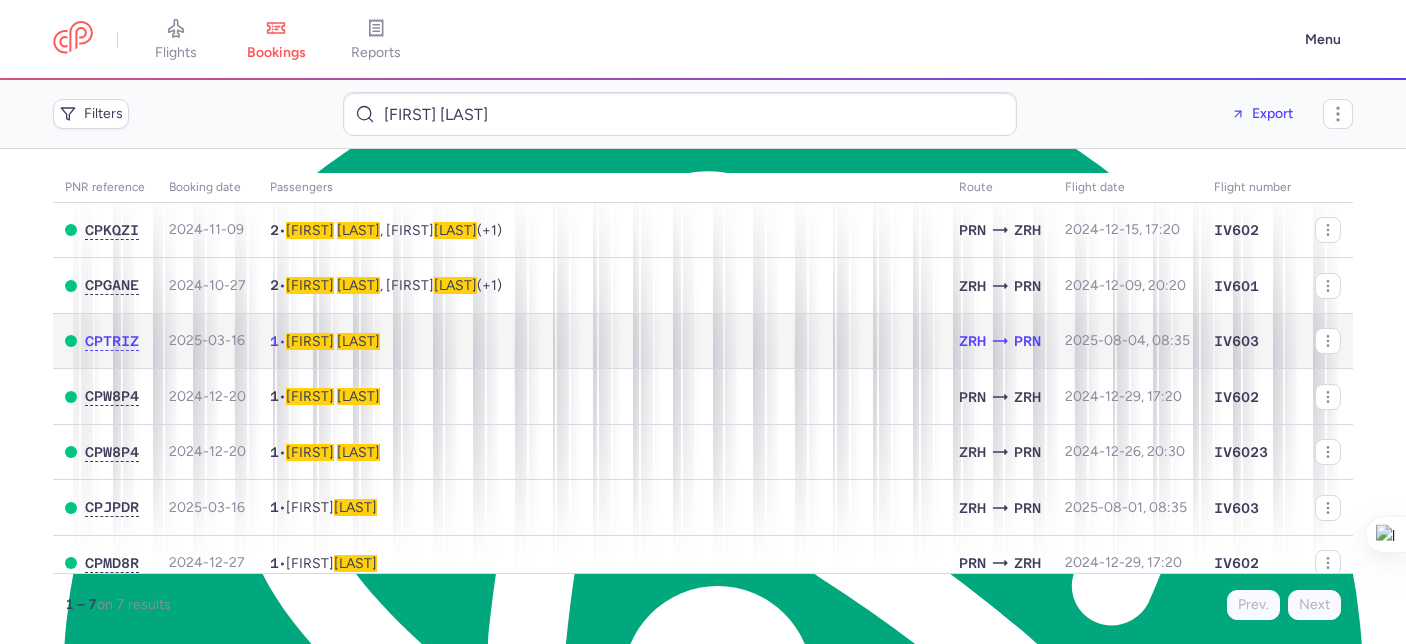 click on "1  •  [FIRST]   [LAST]" 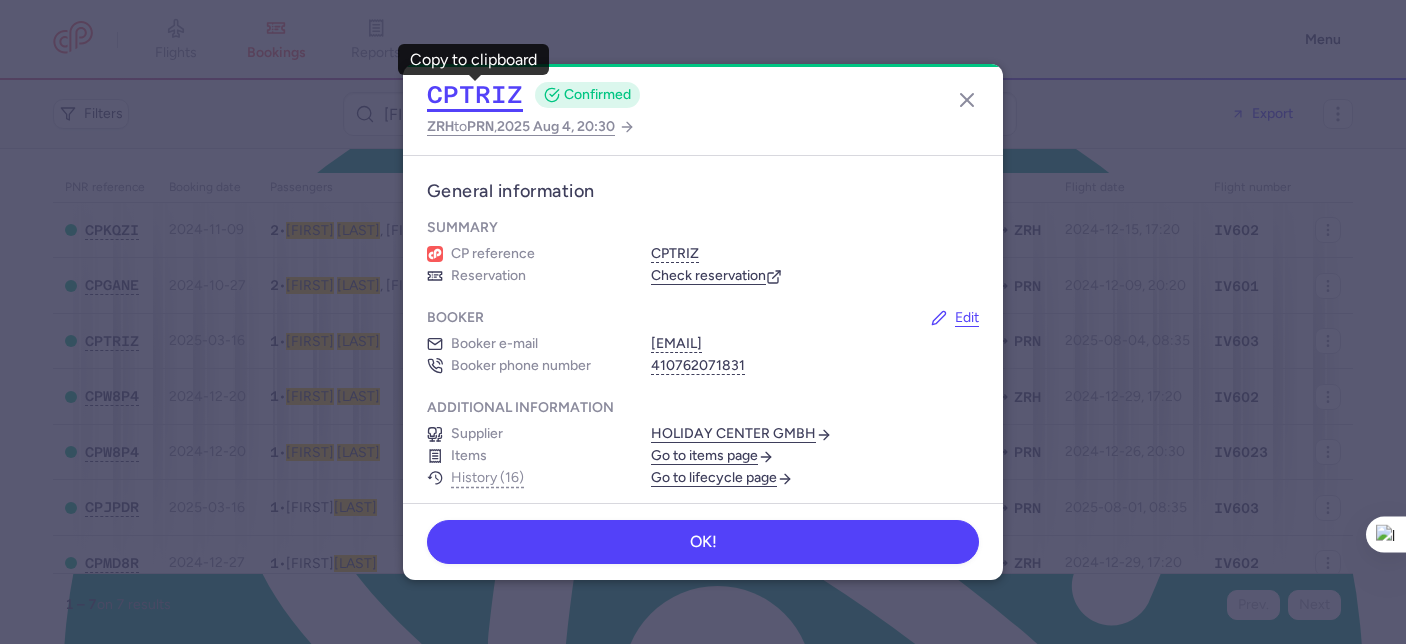 click on "CPTRIZ" 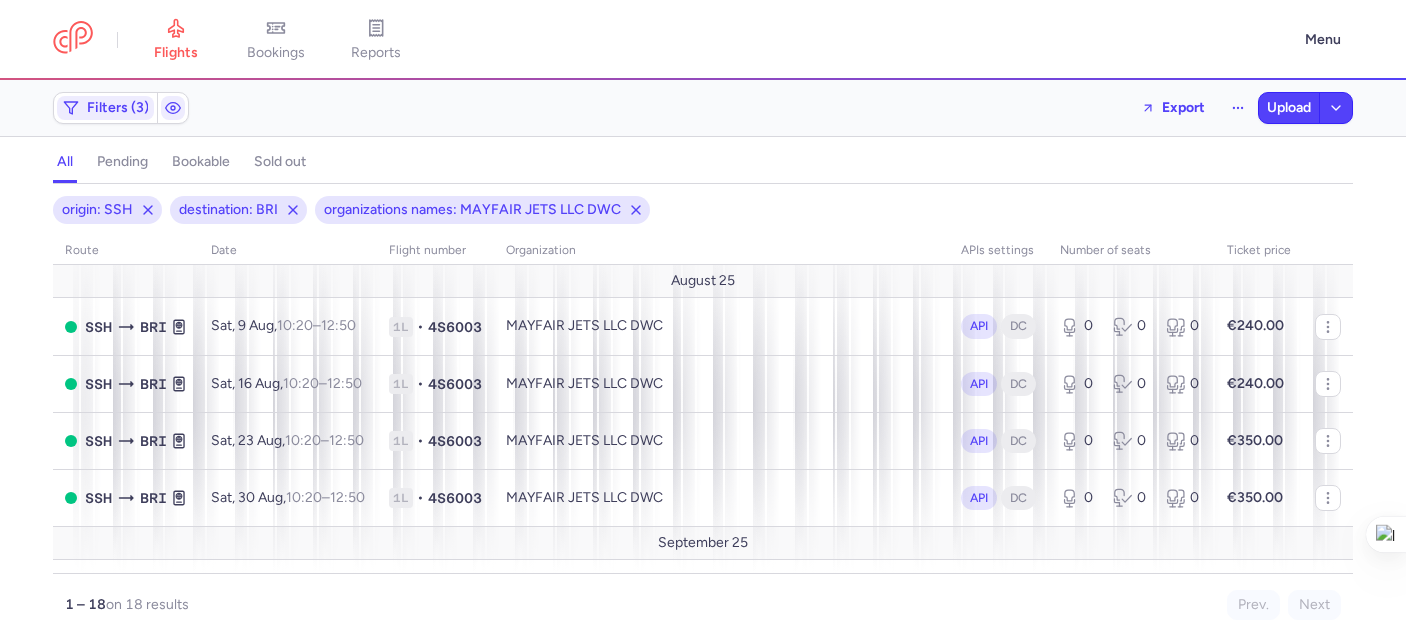 scroll, scrollTop: 0, scrollLeft: 0, axis: both 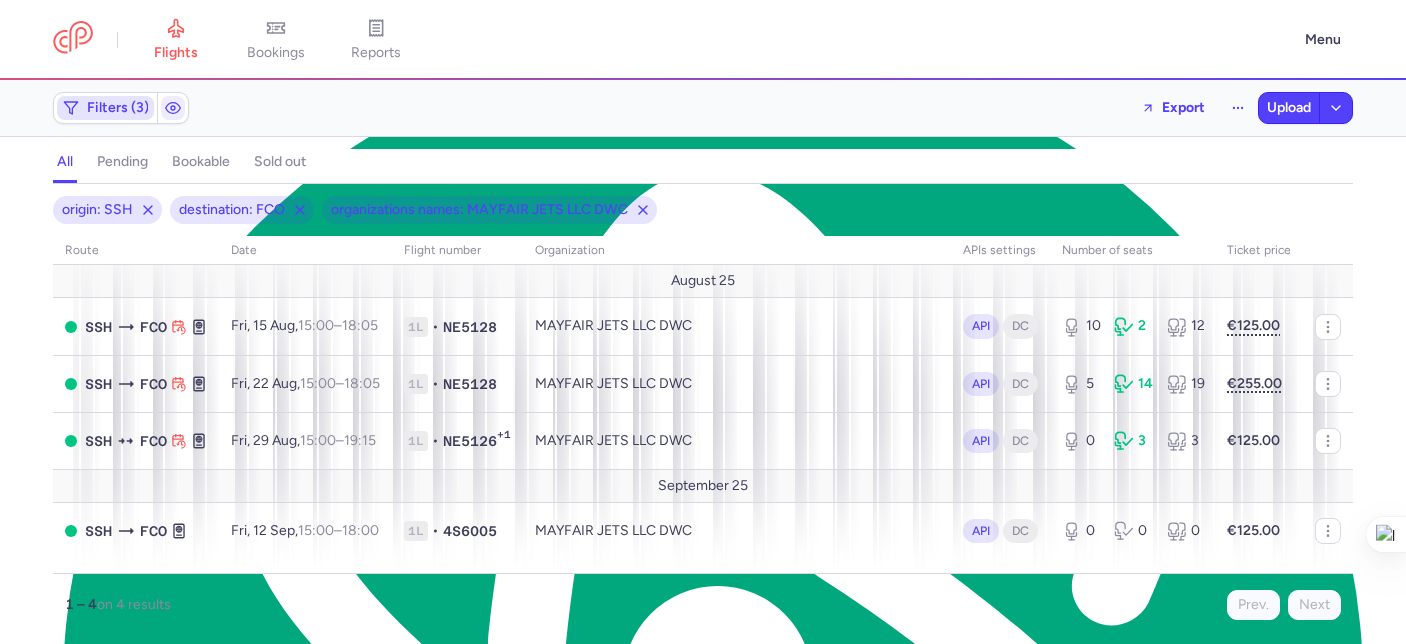 drag, startPoint x: 88, startPoint y: 100, endPoint x: 117, endPoint y: 121, distance: 35.805027 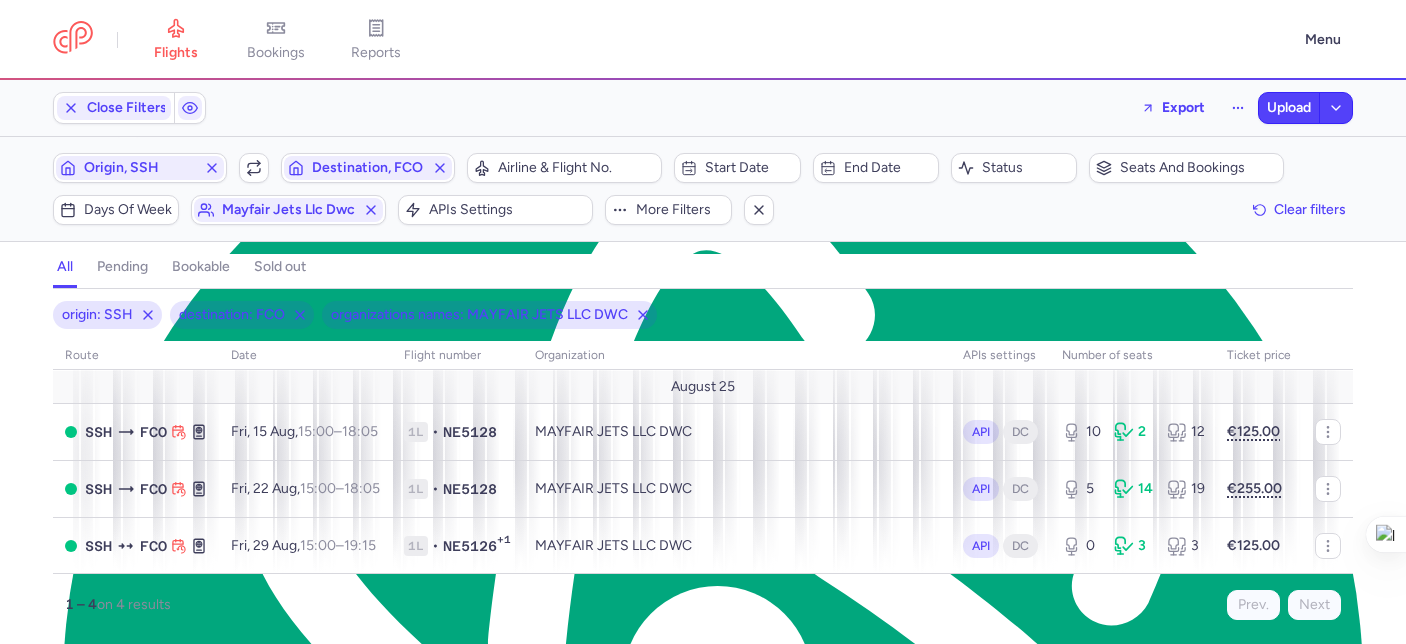 scroll, scrollTop: 0, scrollLeft: 0, axis: both 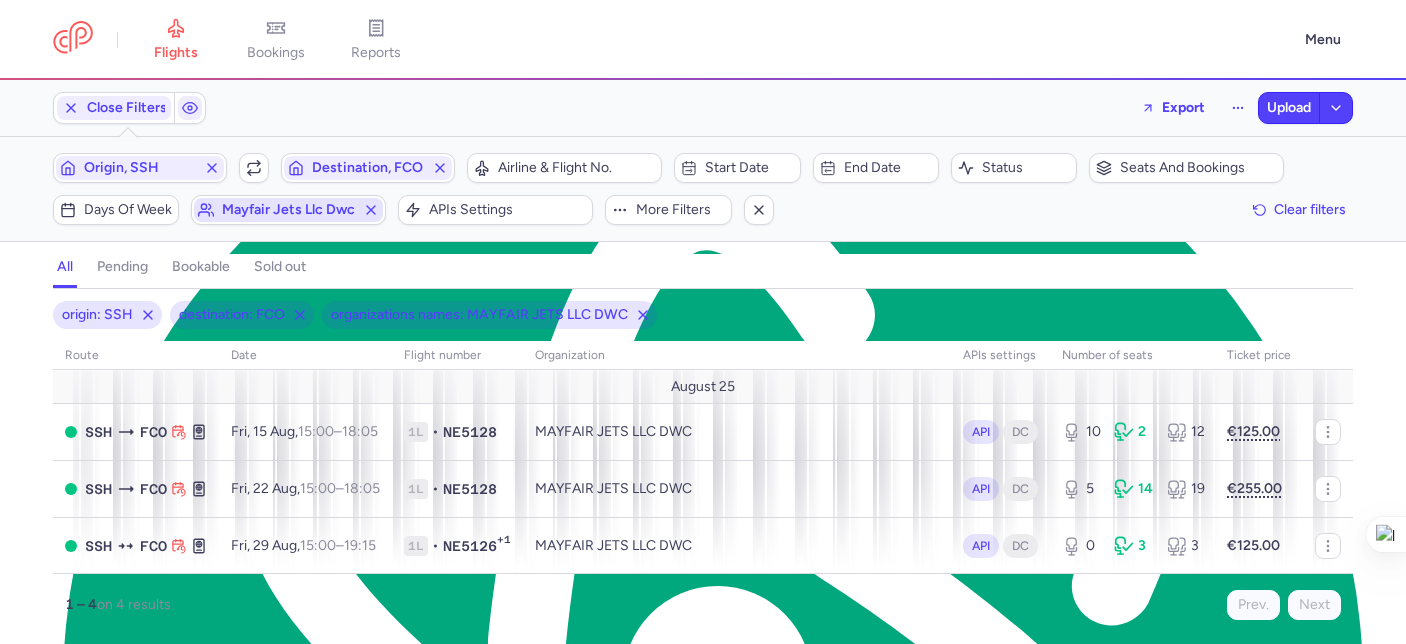 click on "mayfair jets llc dwc" at bounding box center [288, 210] 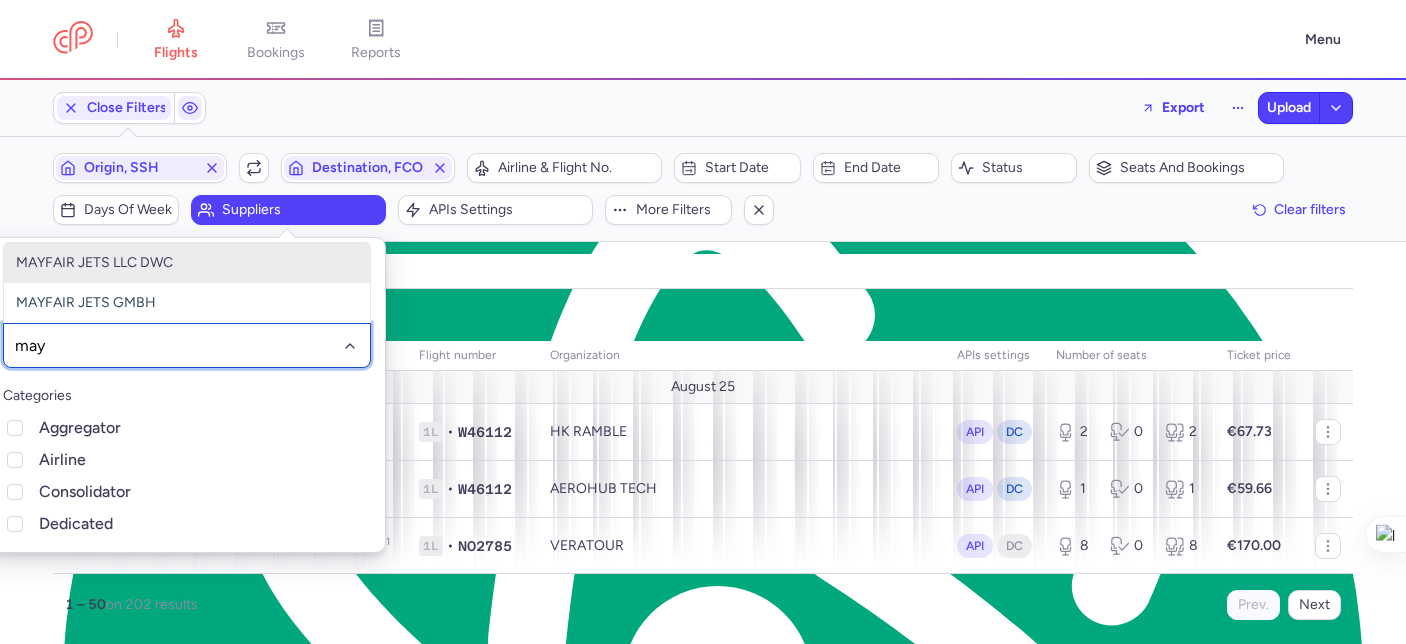 type on "mayf" 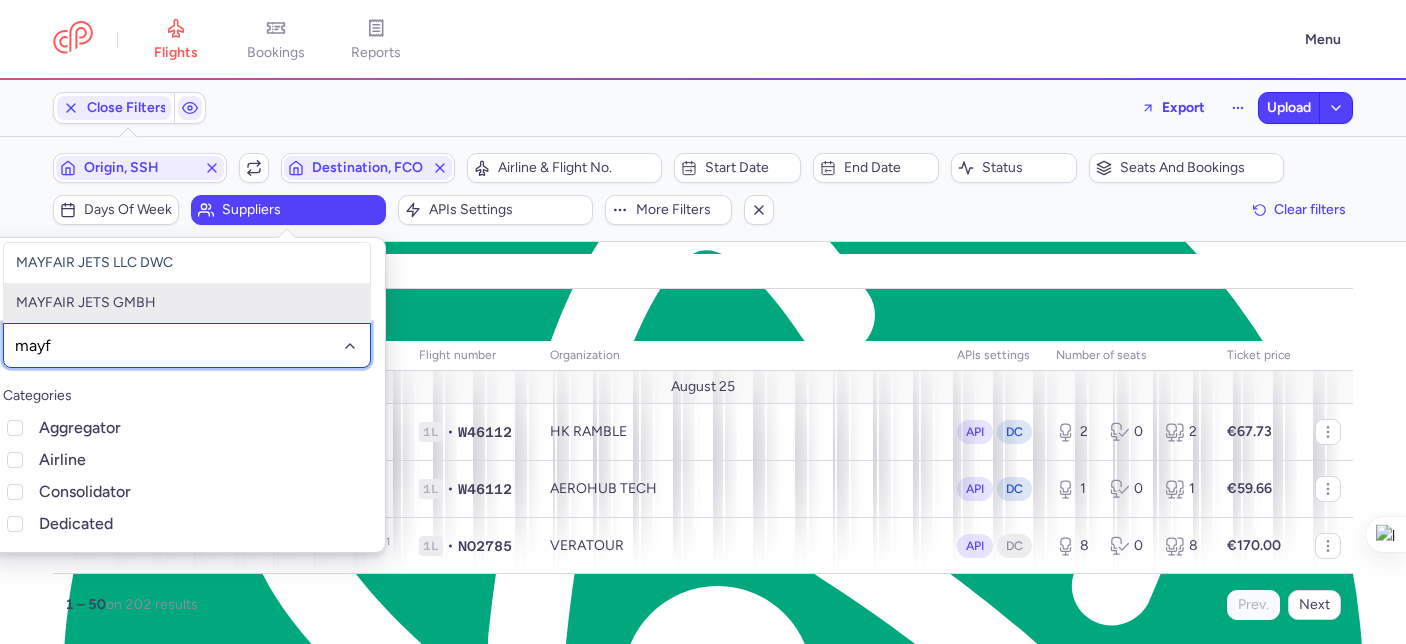click on "MAYFAIR JETS GMBH" at bounding box center [187, 303] 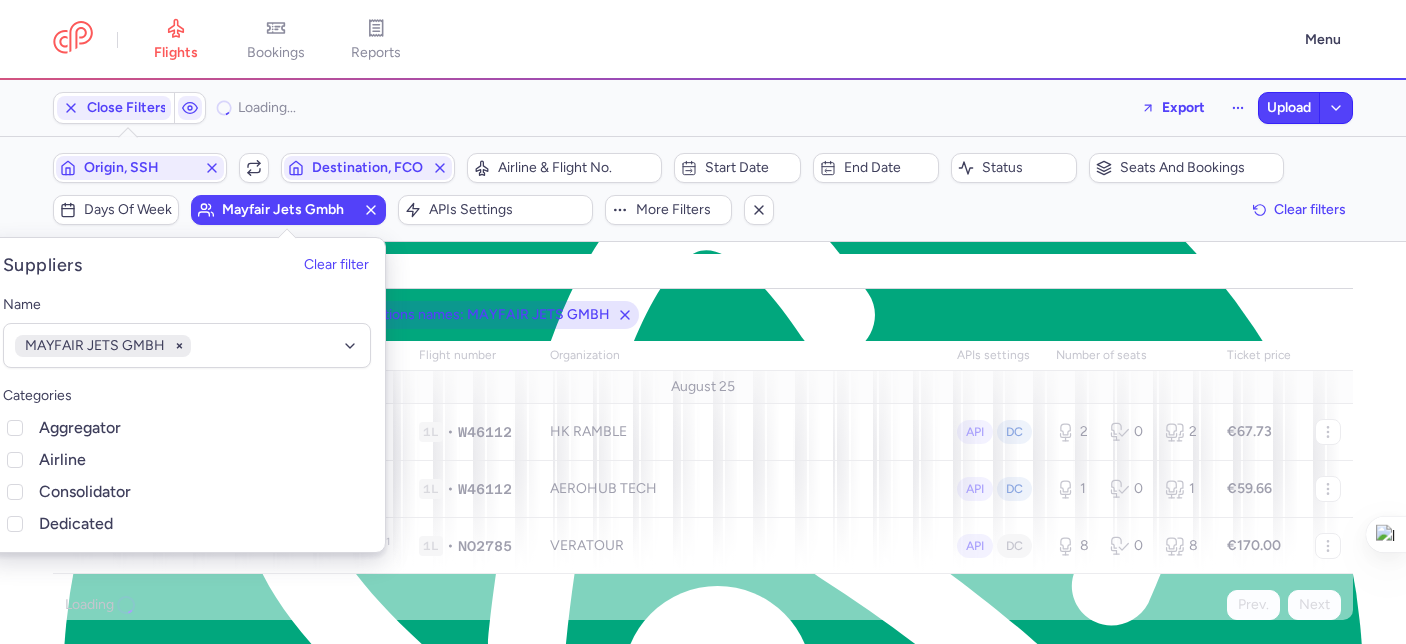 click on "origin: SSH destination: FCO organizations names: MAYFAIR JETS GMBH route date Flight number organization APIs settings number of seats Ticket price August 25  SSH  FCO Tue, 5 Aug,  11:35  –  14:40  +0 1L • W46112 HK RAMBLE API DC 2 0 2 €67.73  SSH  FCO Tue, 5 Aug,  11:35  –  14:40  +0 1L • W46112 AEROHUB TECH API DC 1 0 1 €59.66  SSH  FCO Tue, 5 Aug,  22:55  –  02:10  +1 1L • NO2785 VERATOUR API DC 8 0 8 €170.00  SSH  FCO Wed, 6 Aug,  11:35  –  14:40  +0 1L • W46112 HK RAMBLE API DC 1 2 3 €72.01  SSH  FCO Wed, 6 Aug,  11:35  –  14:40  +0 1L • W46112 AEROHUB TECH API DC 1 0 1 €59.66  SSH  FCO Thu, 7 Aug,  11:35  –  14:40  +0 1L • W46112 HK RAMBLE API DC 2 0 2 €58.45  SSH  FCO Thu, 7 Aug,  11:35  –  14:40  +0 1L • W46112 AEROHUB TECH API DC 2 0 2 €59.66  SSH  FCO Fri, 8 Aug,  11:40  –  14:45  +0 1L • W46118 HK RAMBLE API DC 1 0 1 €51.74  SSH  FCO Fri, 8 Aug,  11:40  –  14:45  +0 1L • W46118 AEROHUB TECH API DC 1 0 1 €53.51  SSH  FCO Fri, 8 Aug,  15:00  –" at bounding box center (703, 460) 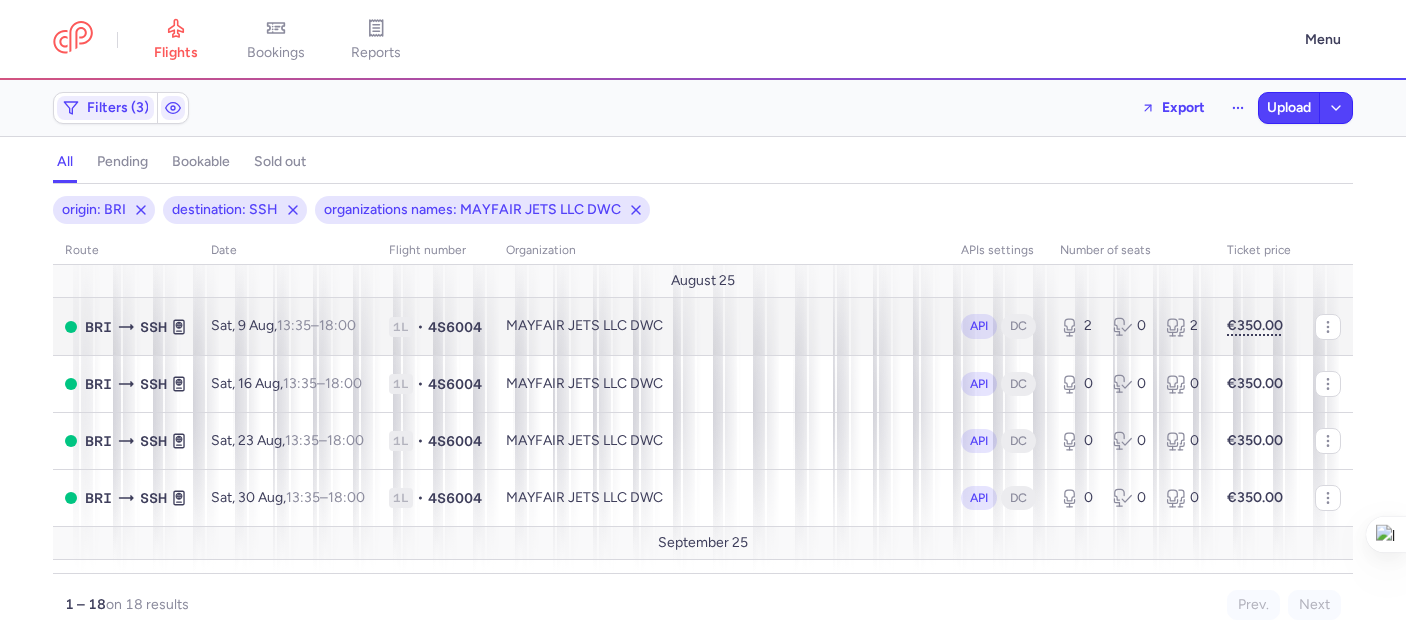 scroll, scrollTop: 0, scrollLeft: 0, axis: both 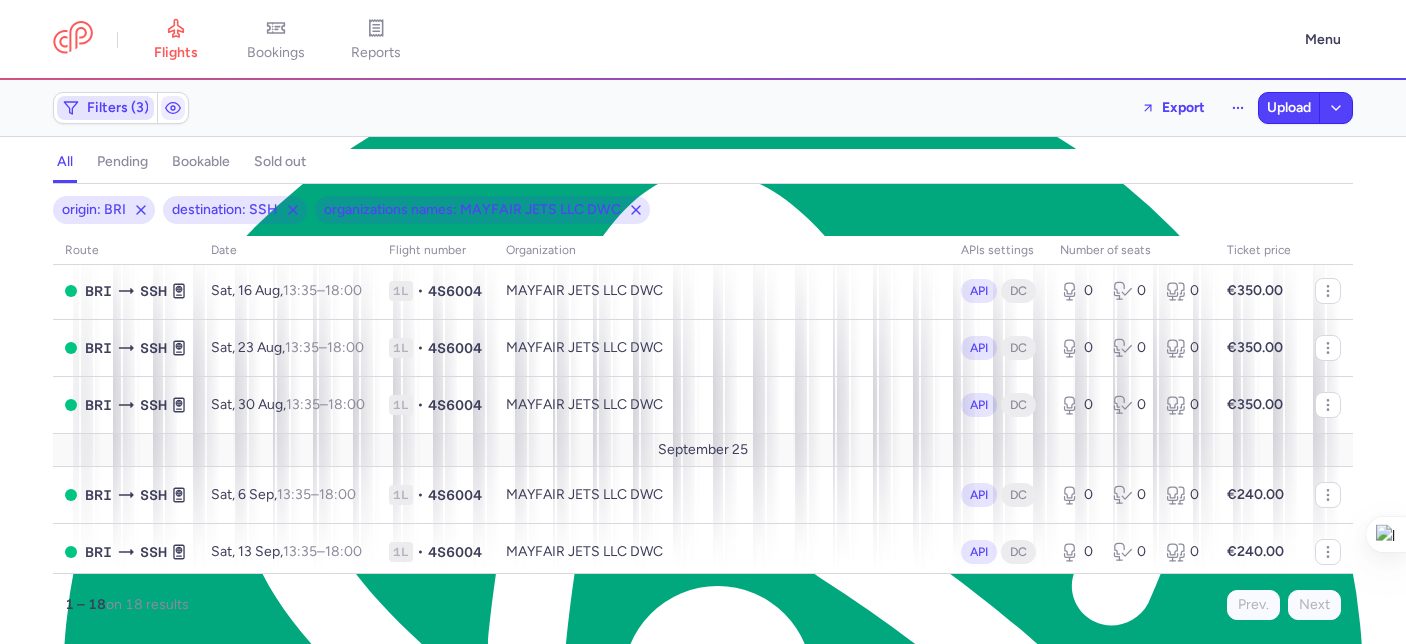 click on "Filters (3)" at bounding box center (118, 108) 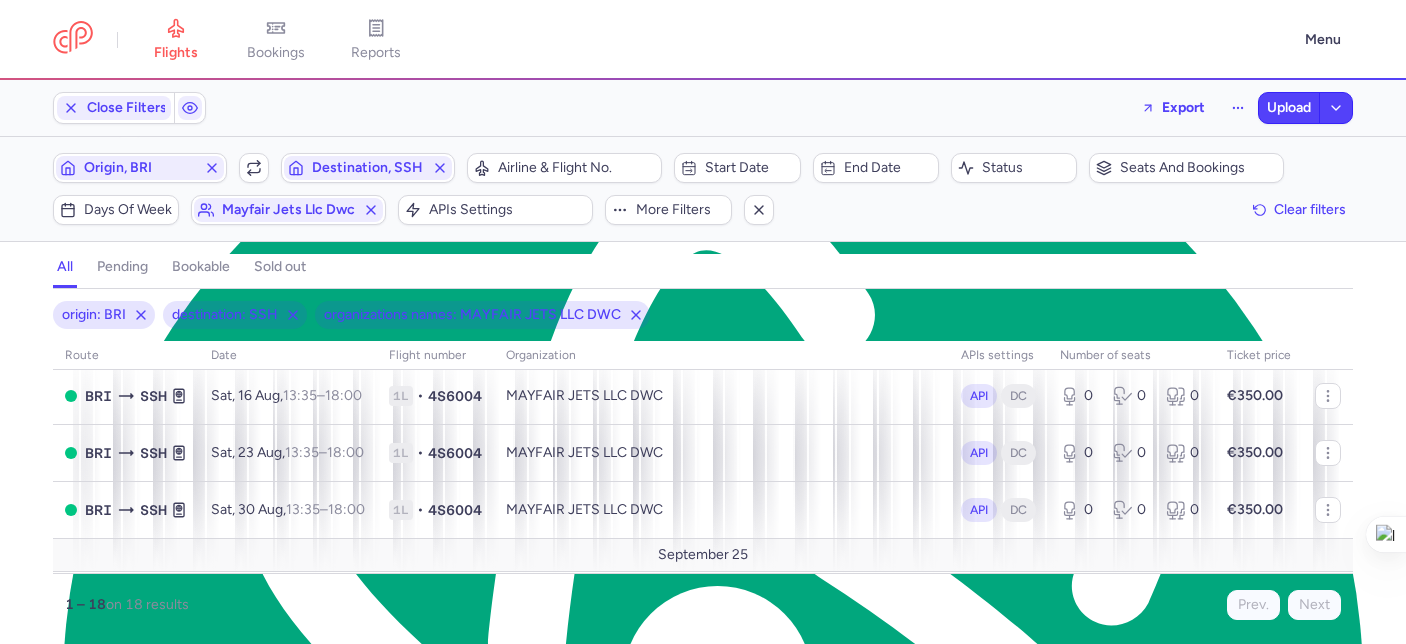 scroll, scrollTop: 0, scrollLeft: 0, axis: both 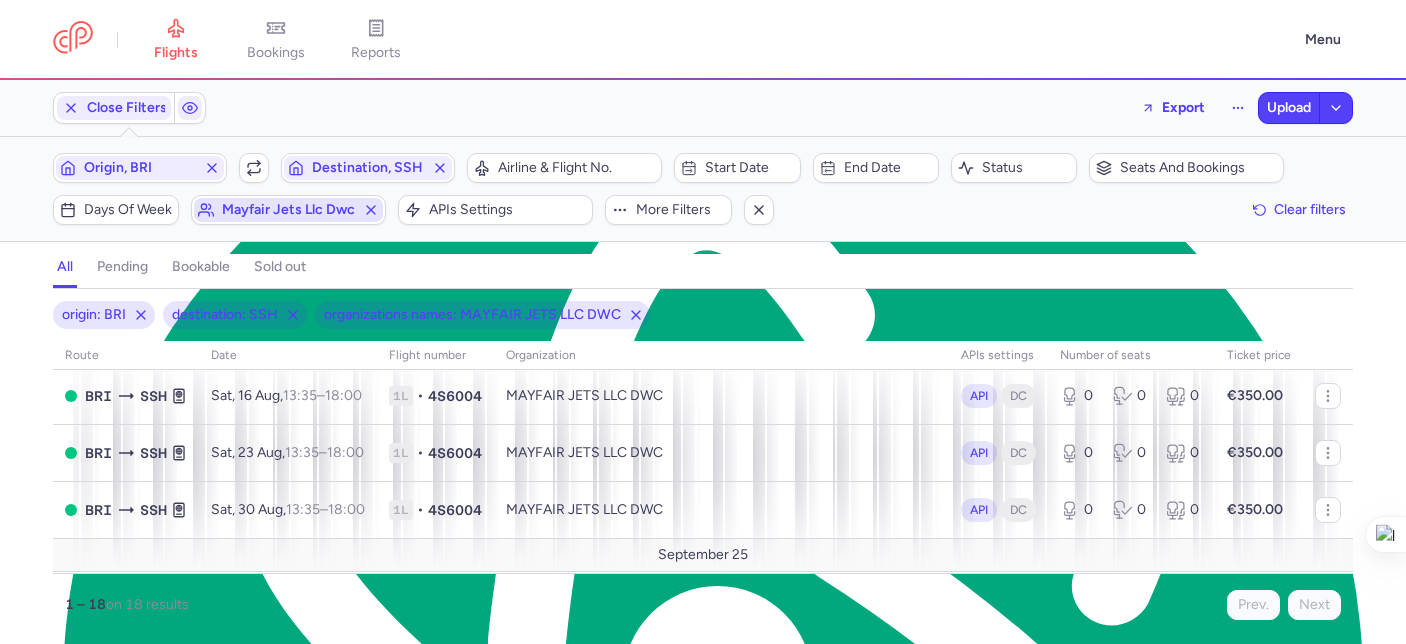 click on "mayfair jets llc dwc" at bounding box center (288, 210) 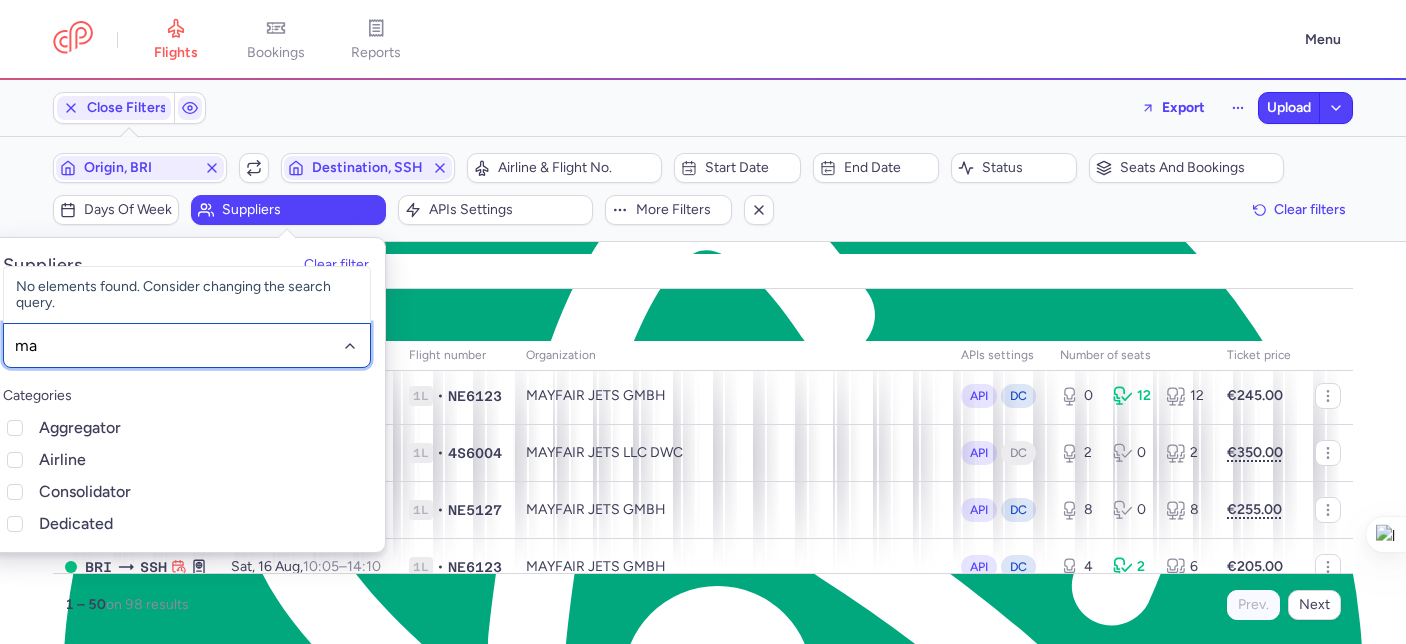 type on "may" 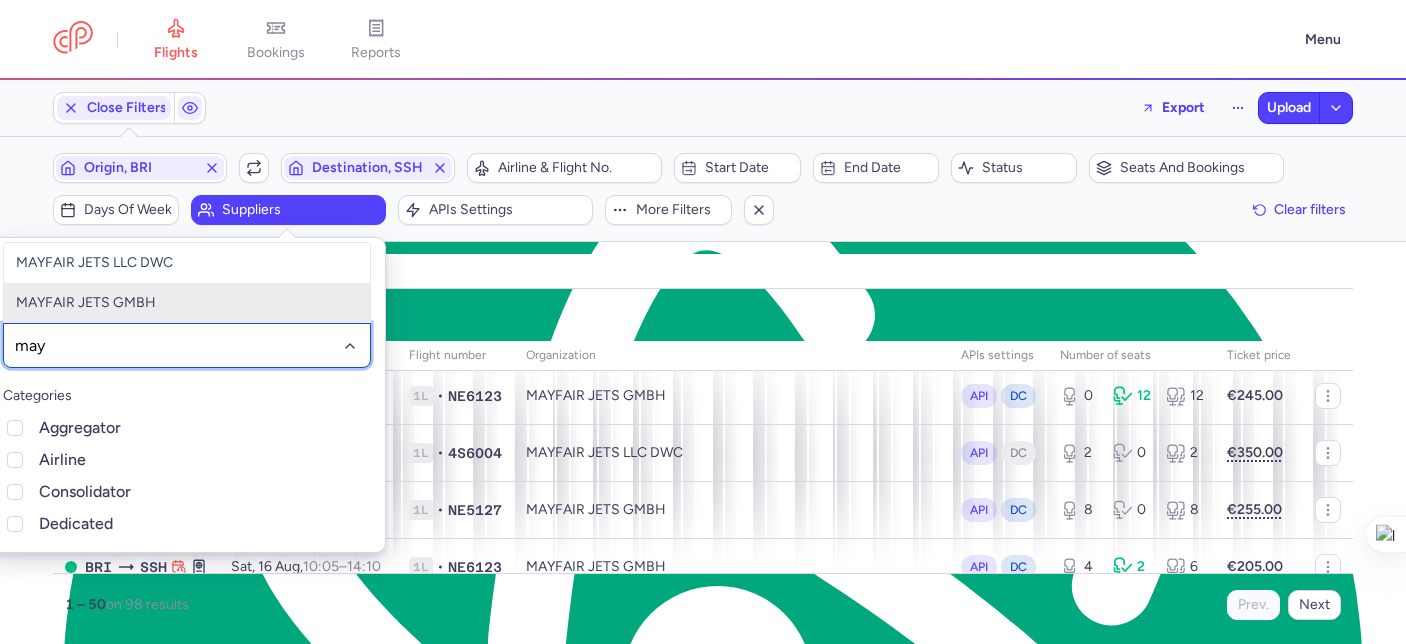 click on "MAYFAIR JETS GMBH" at bounding box center [187, 303] 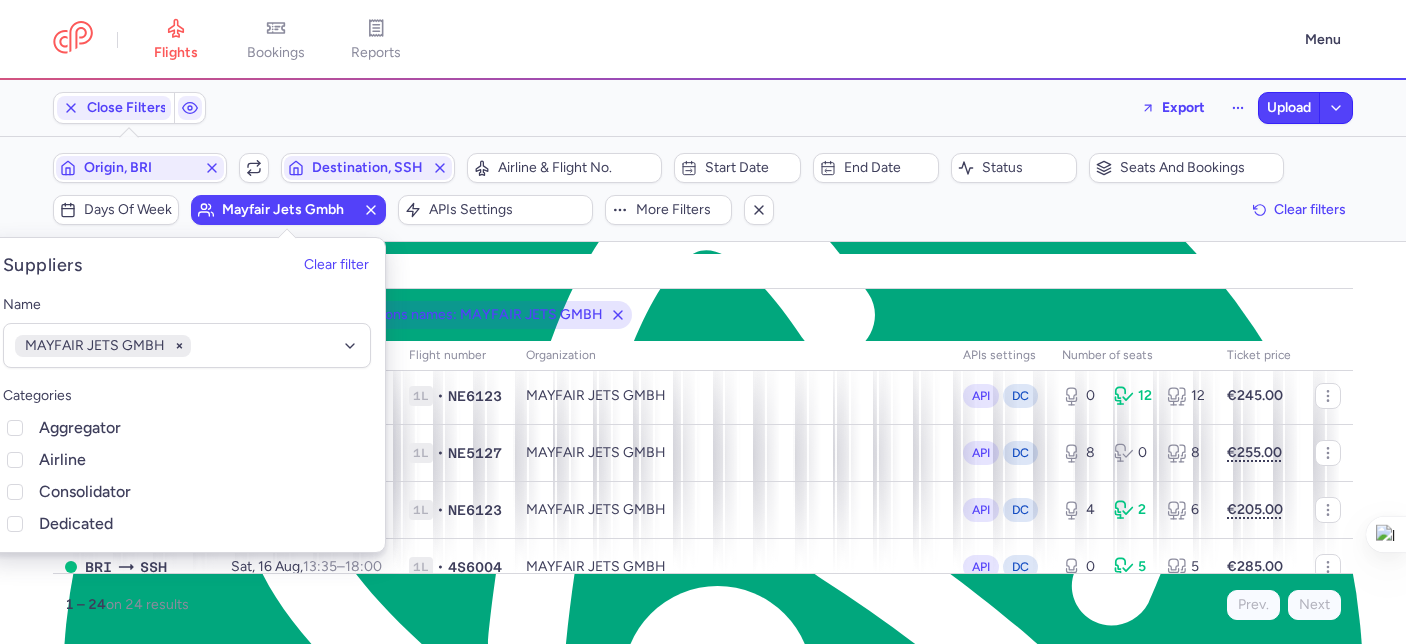 click on "all pending bookable sold out" at bounding box center (703, 271) 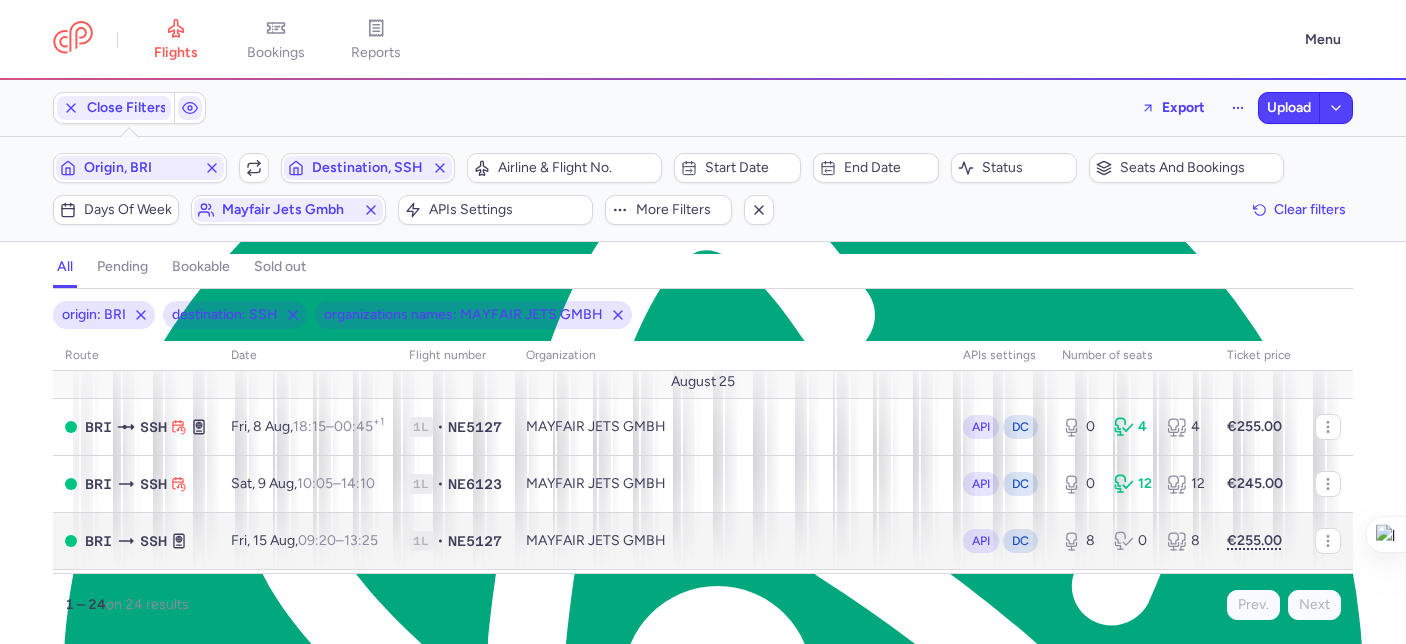scroll, scrollTop: 0, scrollLeft: 0, axis: both 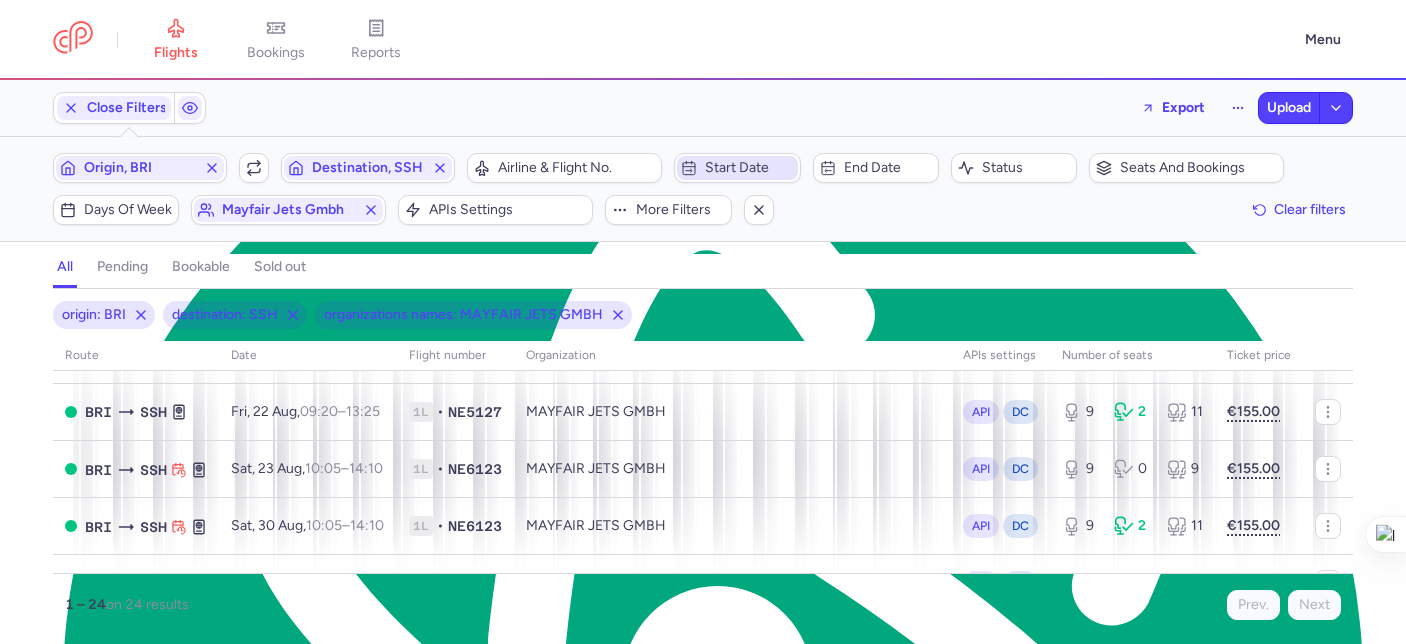 click on "Start date" at bounding box center [737, 168] 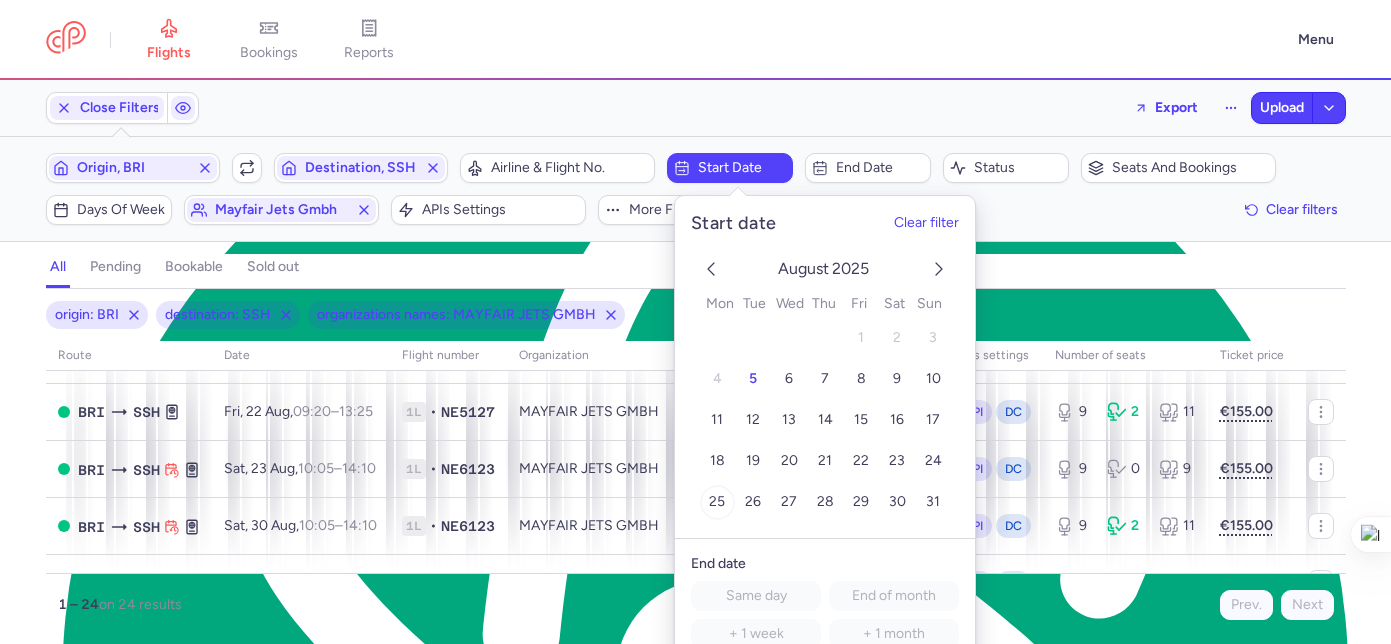 click on "25" at bounding box center [717, 502] 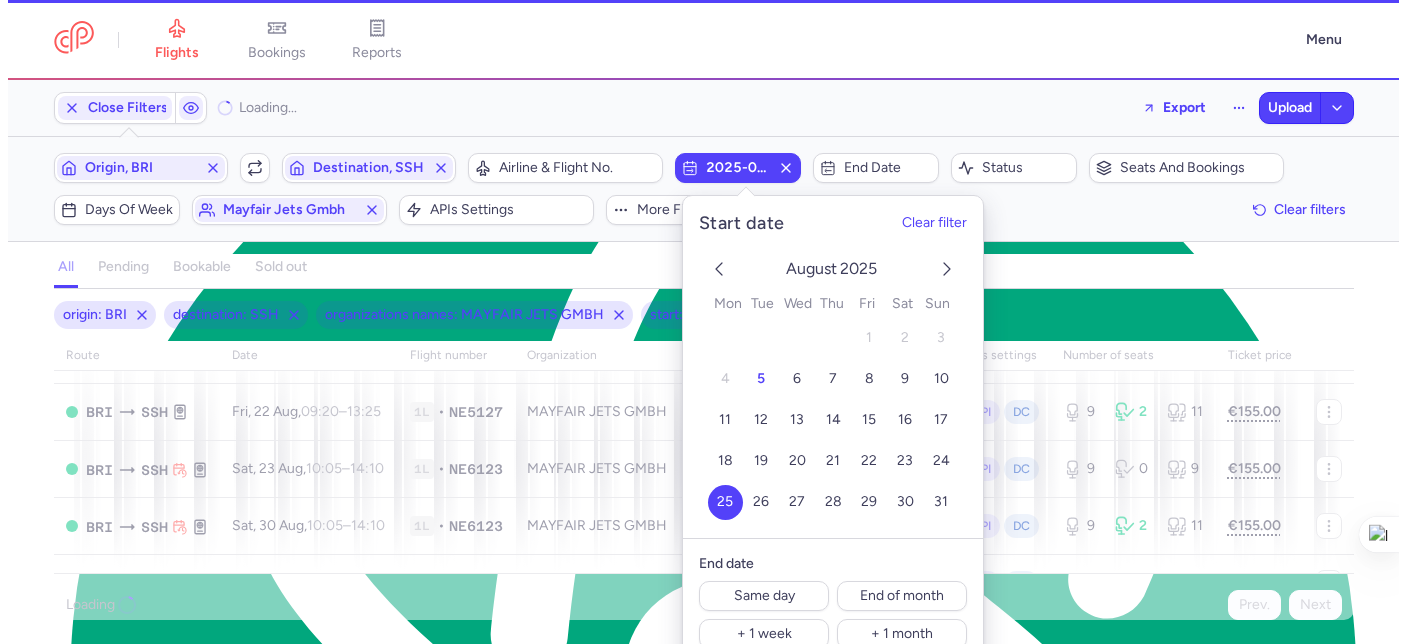 scroll, scrollTop: 281, scrollLeft: 0, axis: vertical 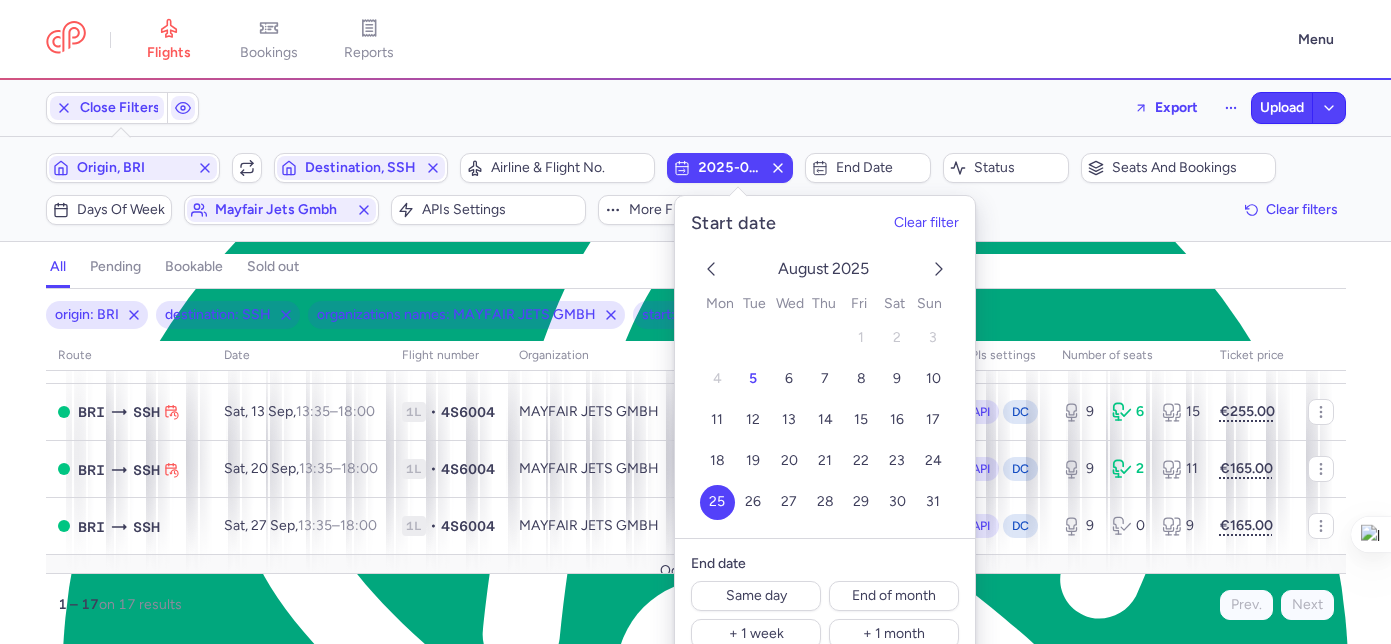 click on "all pending bookable sold out 4" at bounding box center [696, 267] 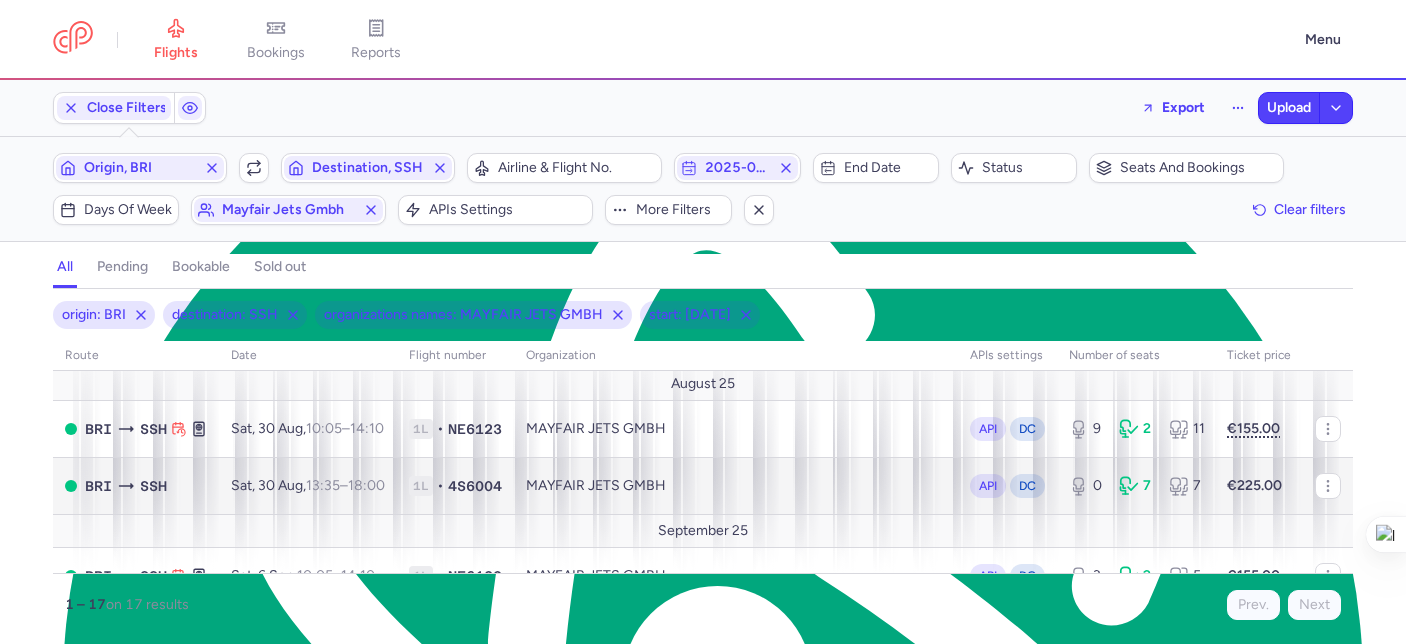 scroll, scrollTop: 0, scrollLeft: 0, axis: both 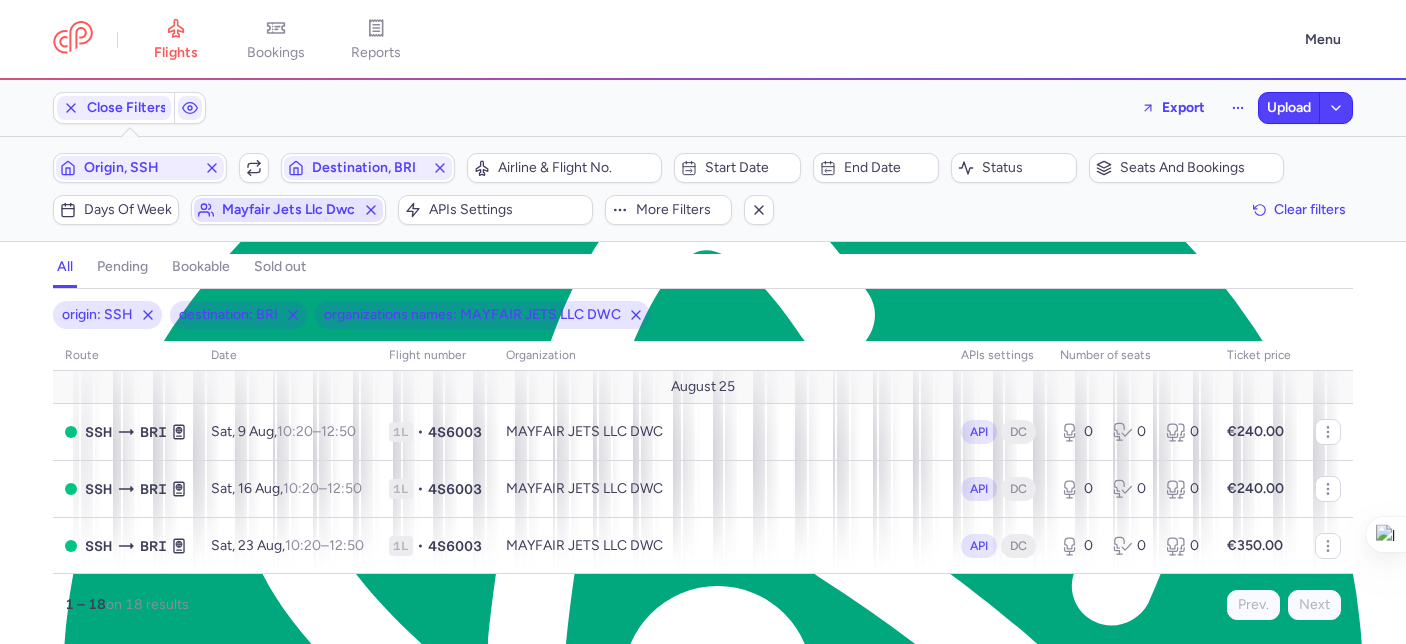 click 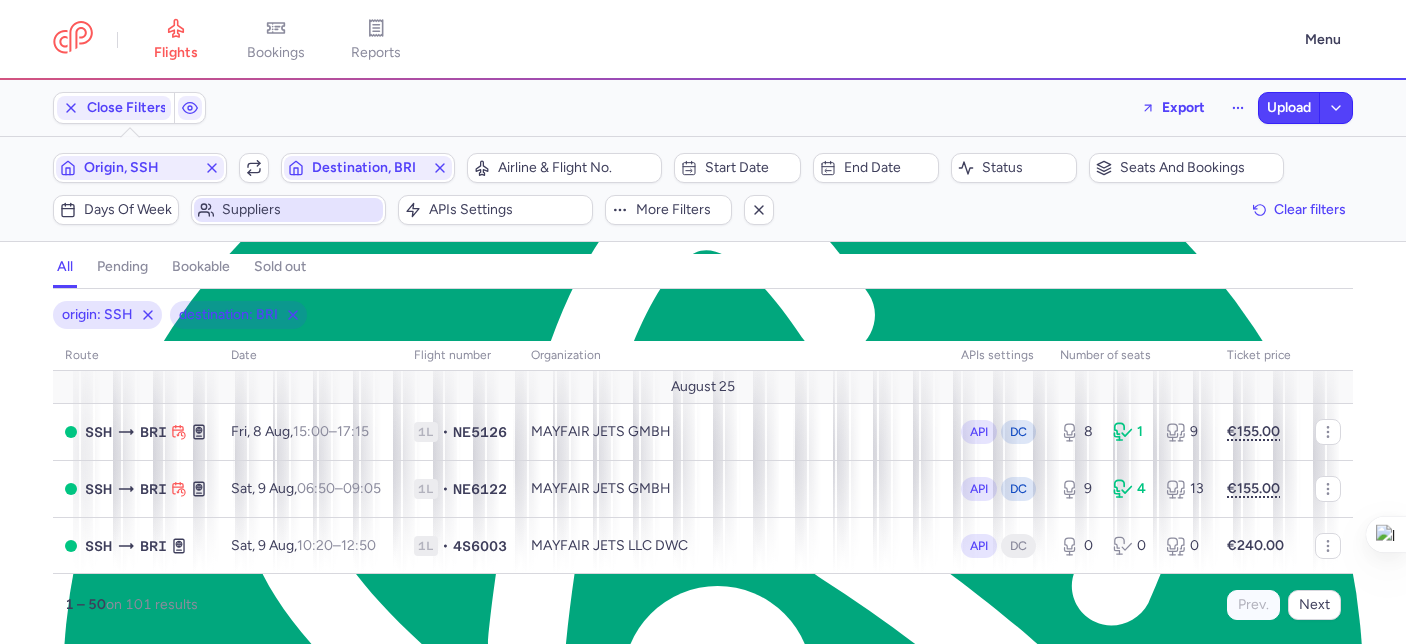 click on "Suppliers" at bounding box center (300, 210) 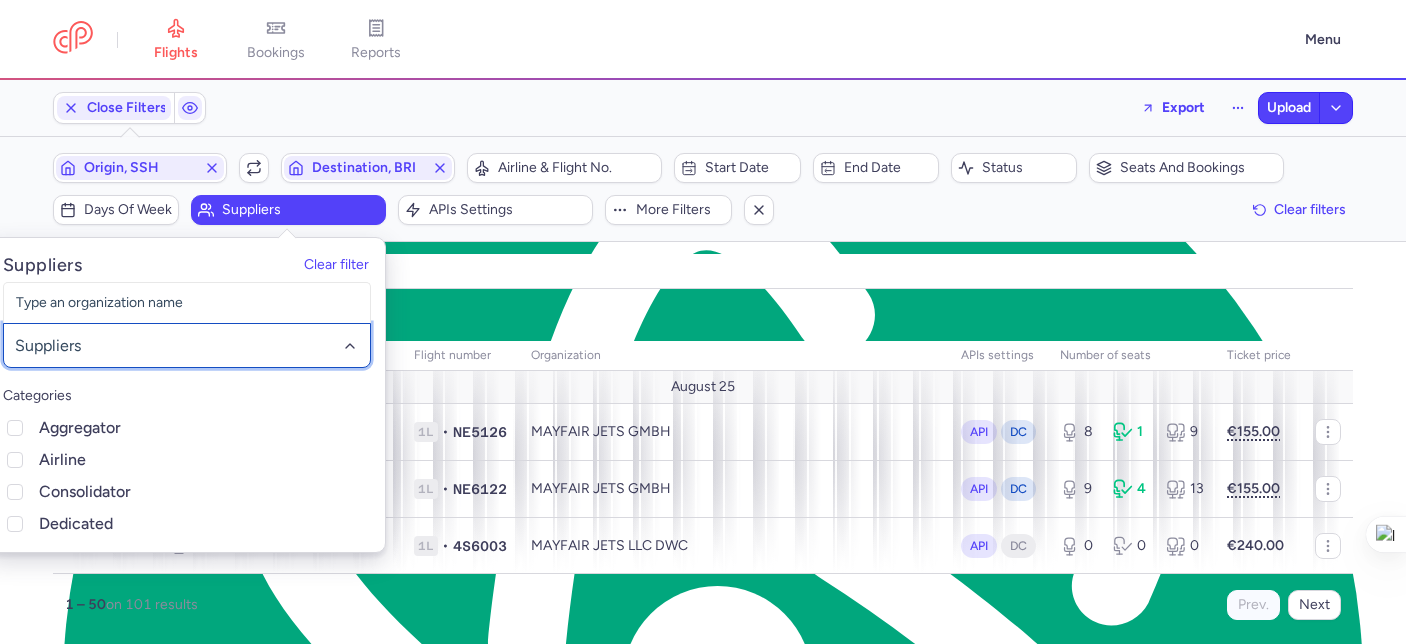 click 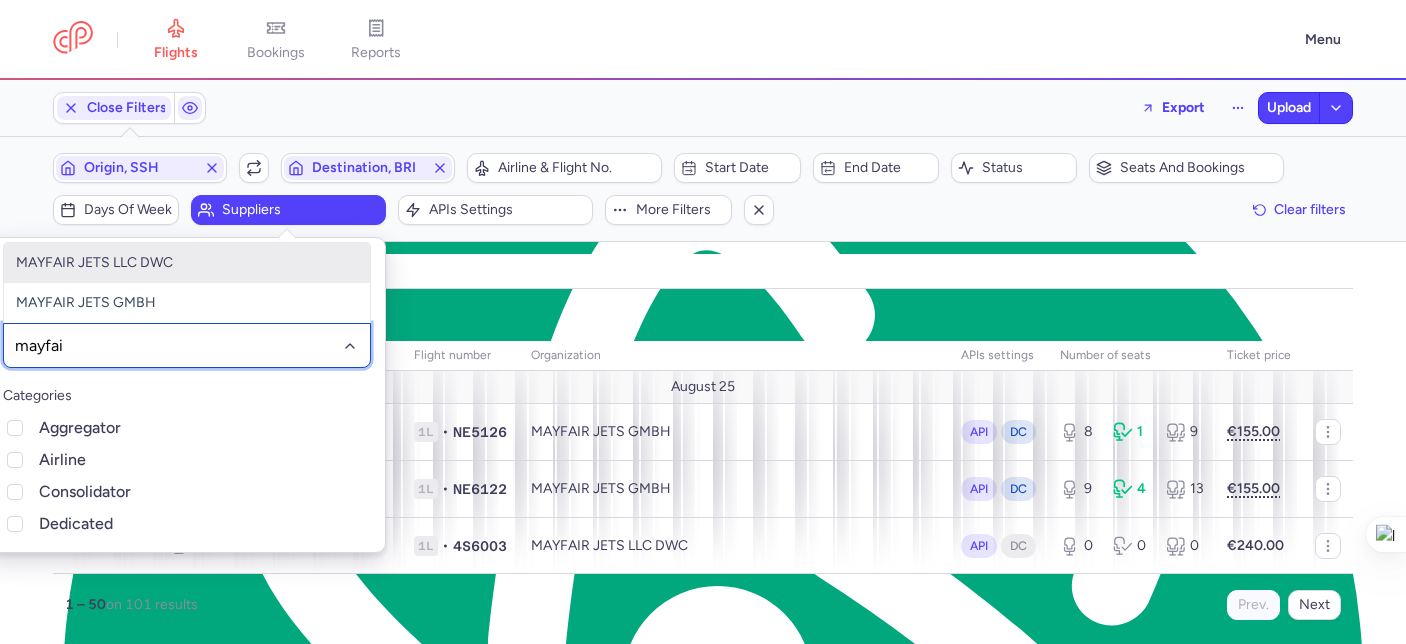 type on "mayfair" 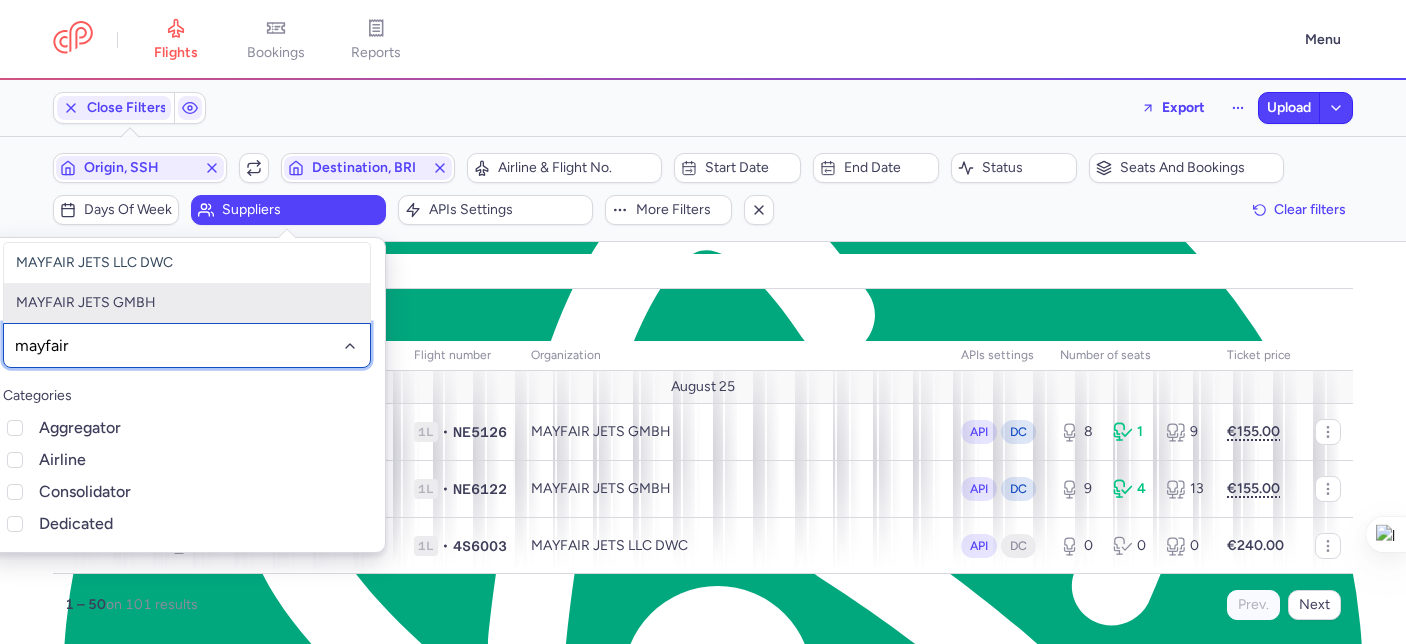 click on "MAYFAIR JETS GMBH" 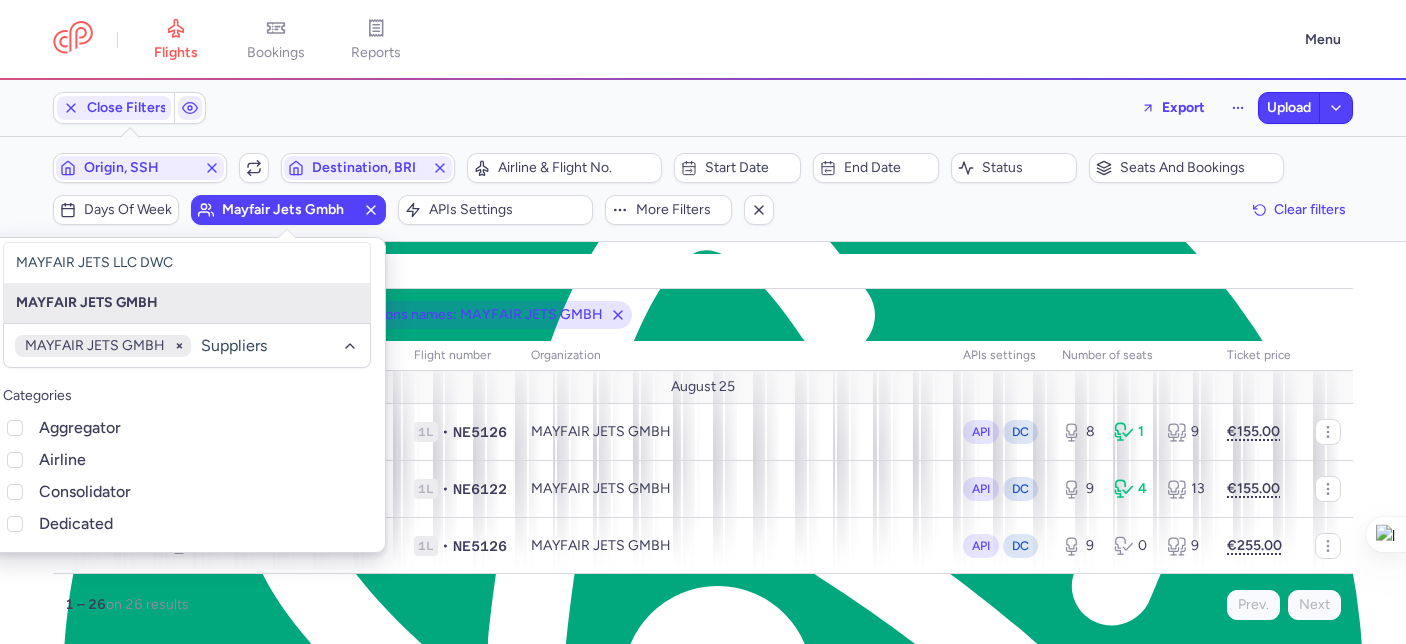 click on "all pending bookable sold out 3" at bounding box center (703, 267) 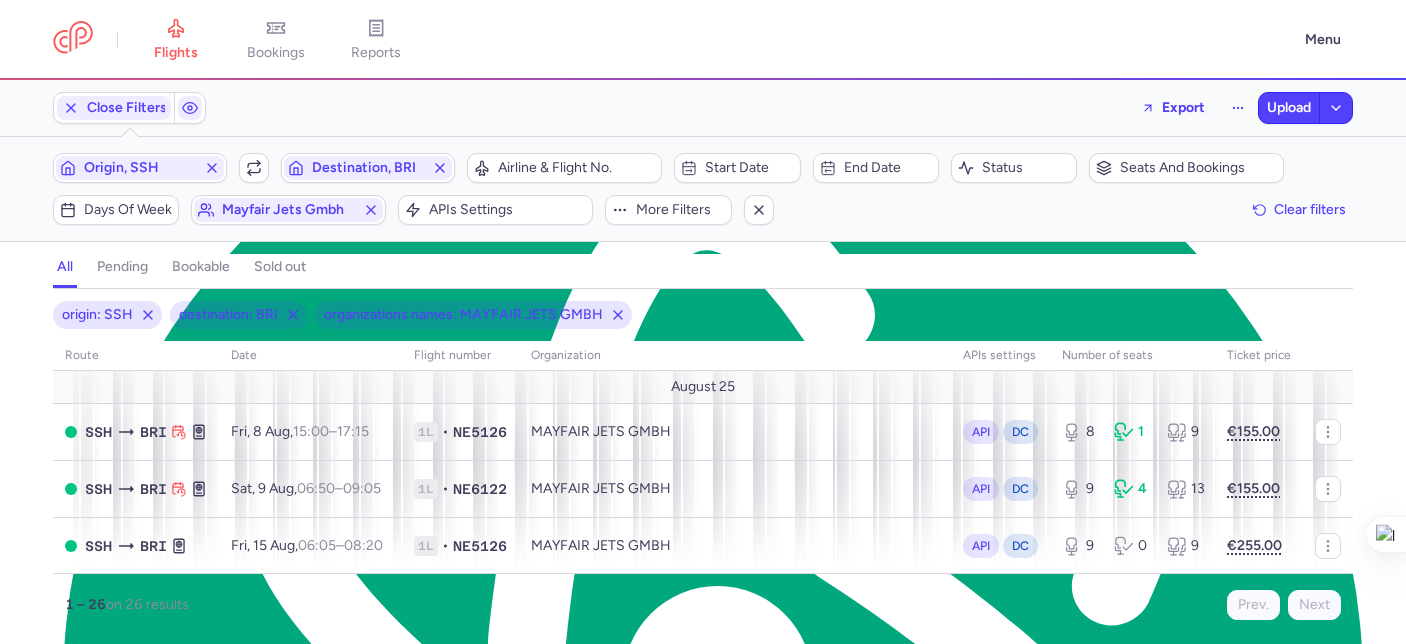 type 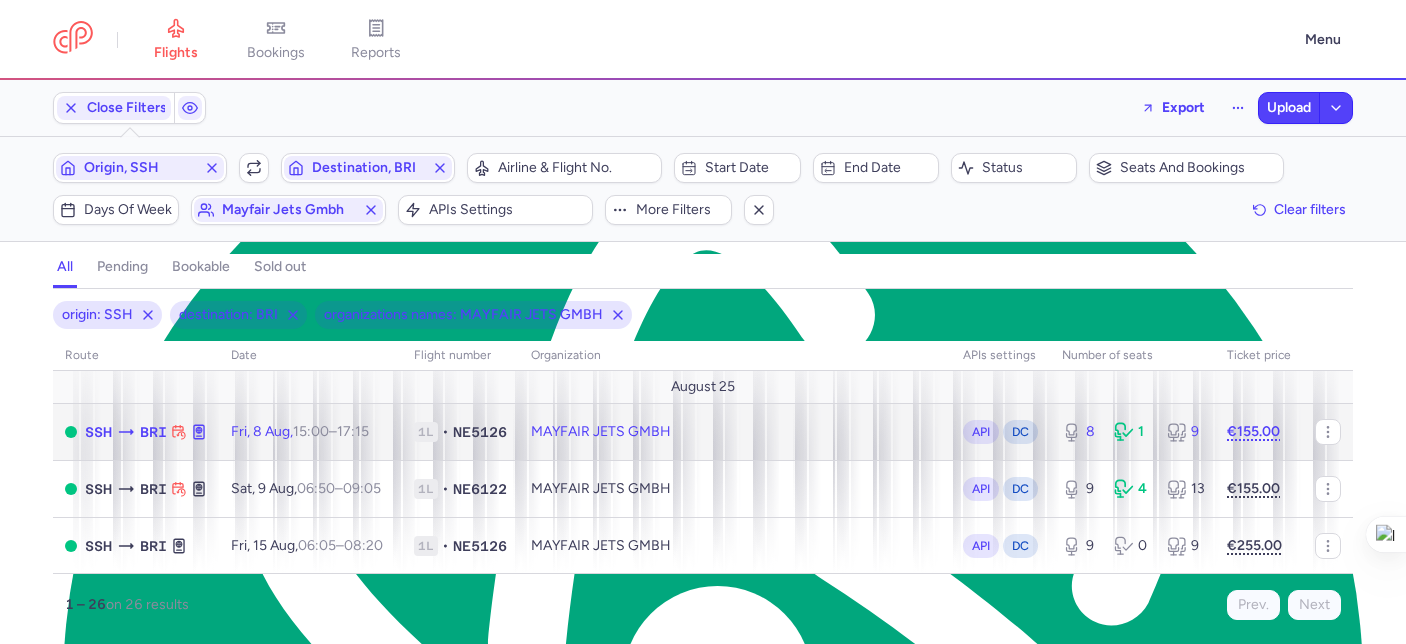 click on "MAYFAIR JETS GMBH" at bounding box center [735, 431] 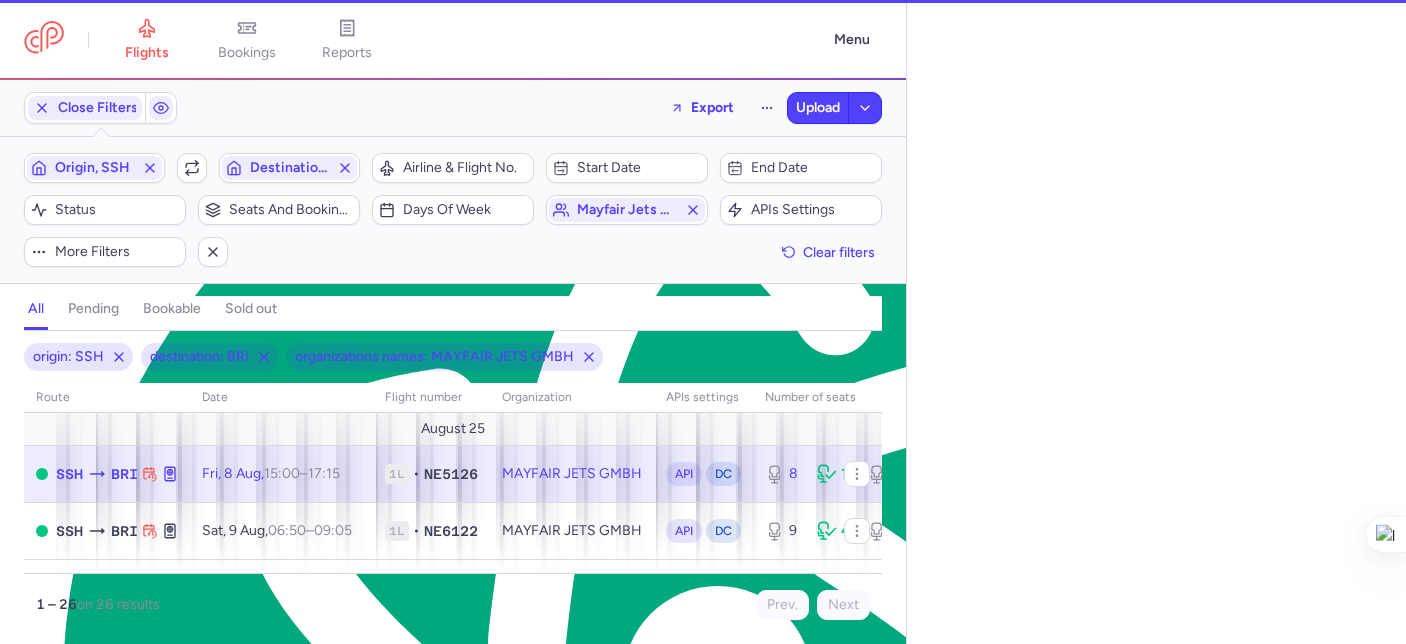 select on "hours" 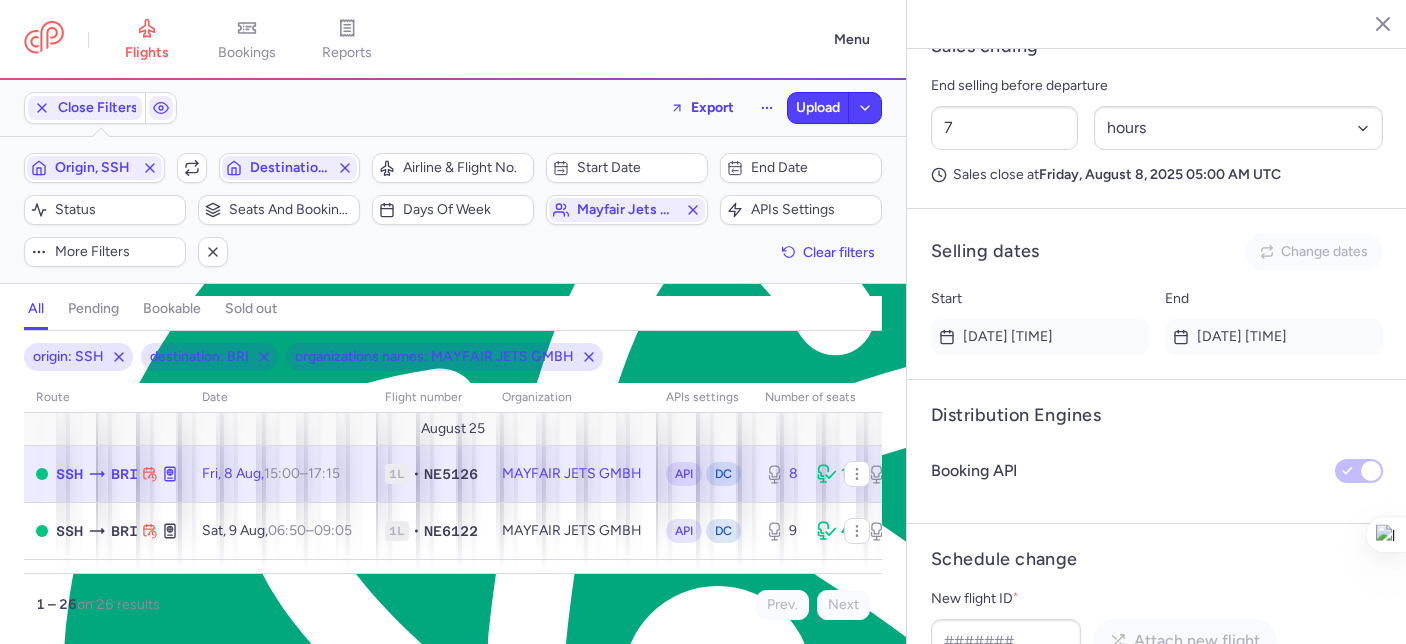scroll, scrollTop: 1640, scrollLeft: 0, axis: vertical 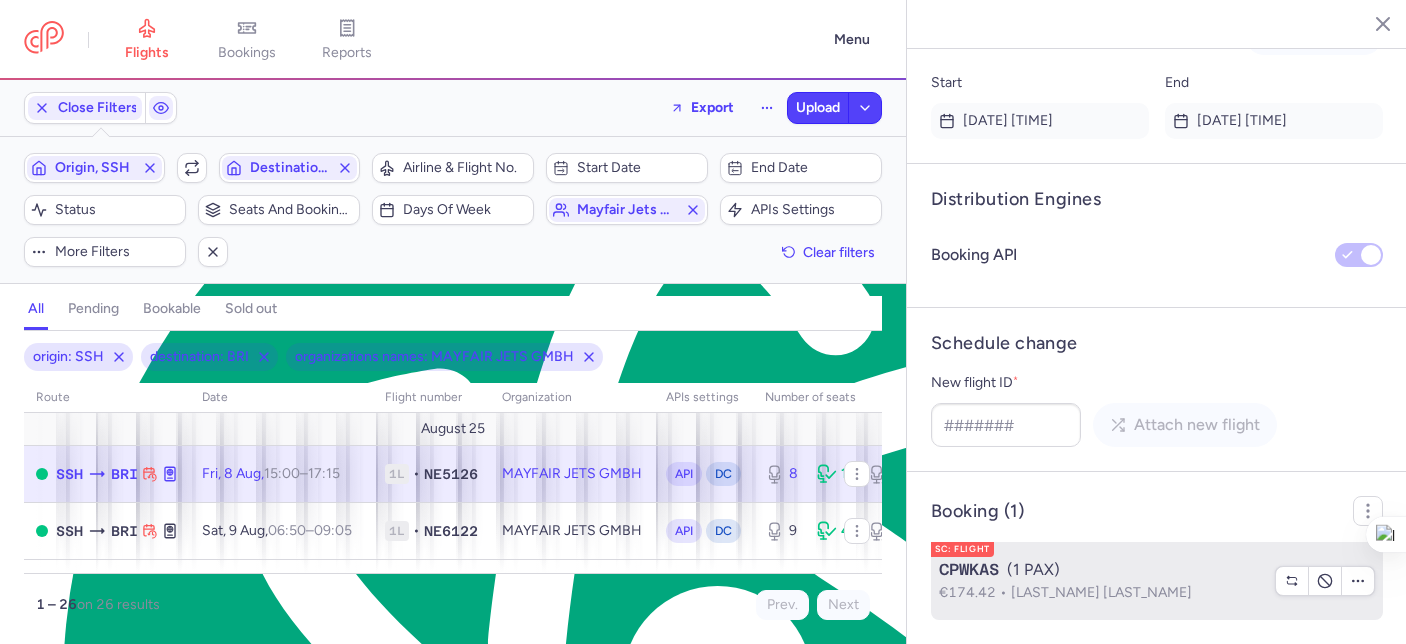 click on "CPWKAS  (1 PAX)" at bounding box center (1101, 570) 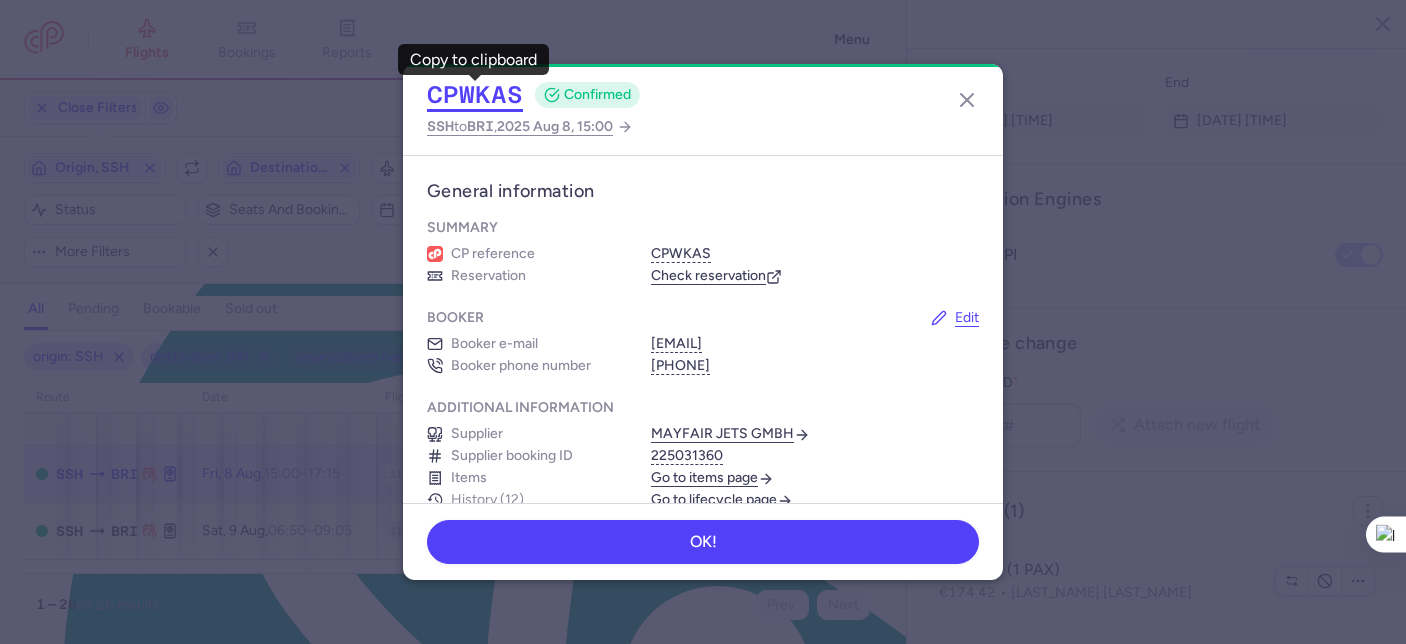 click on "CPWKAS" 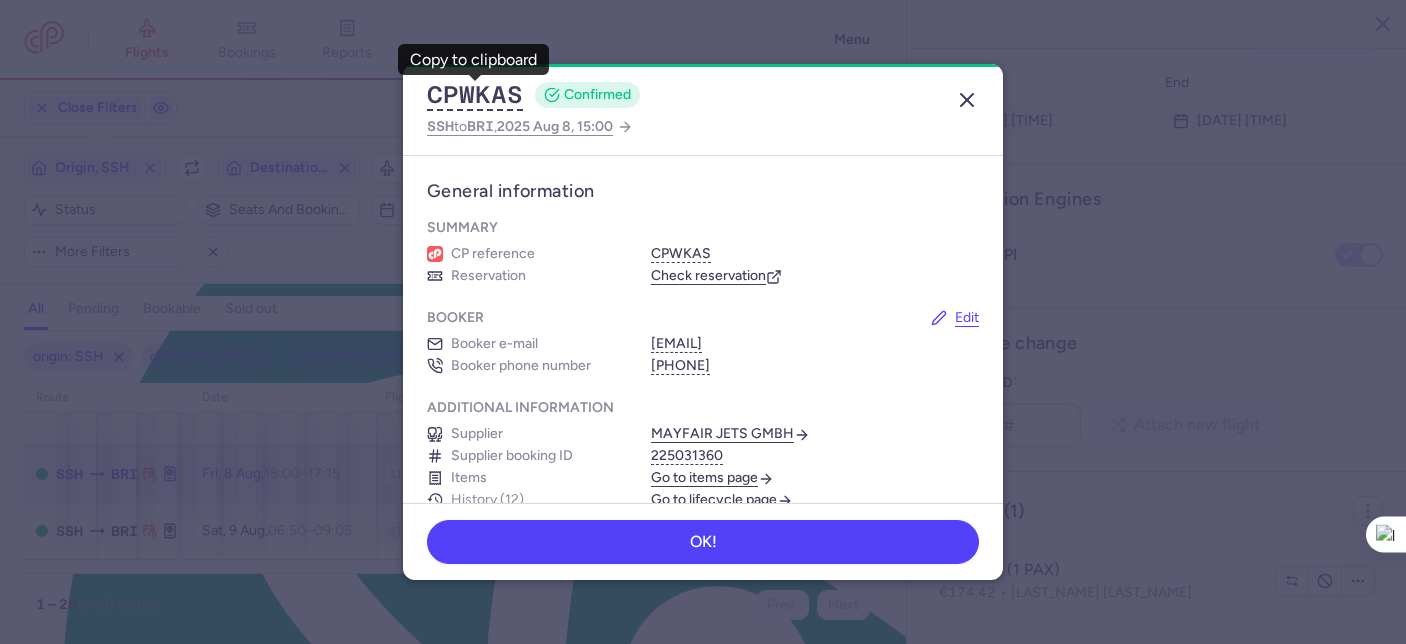 click 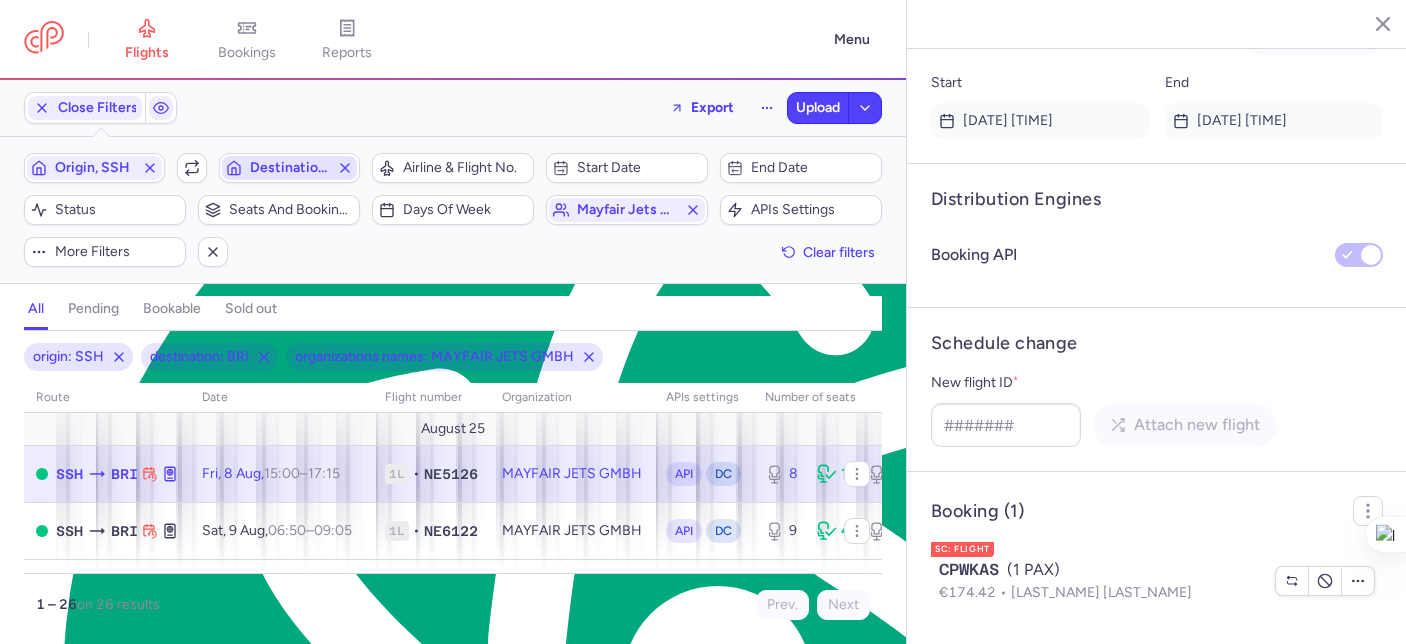 click on "Destination, BRI" at bounding box center [289, 168] 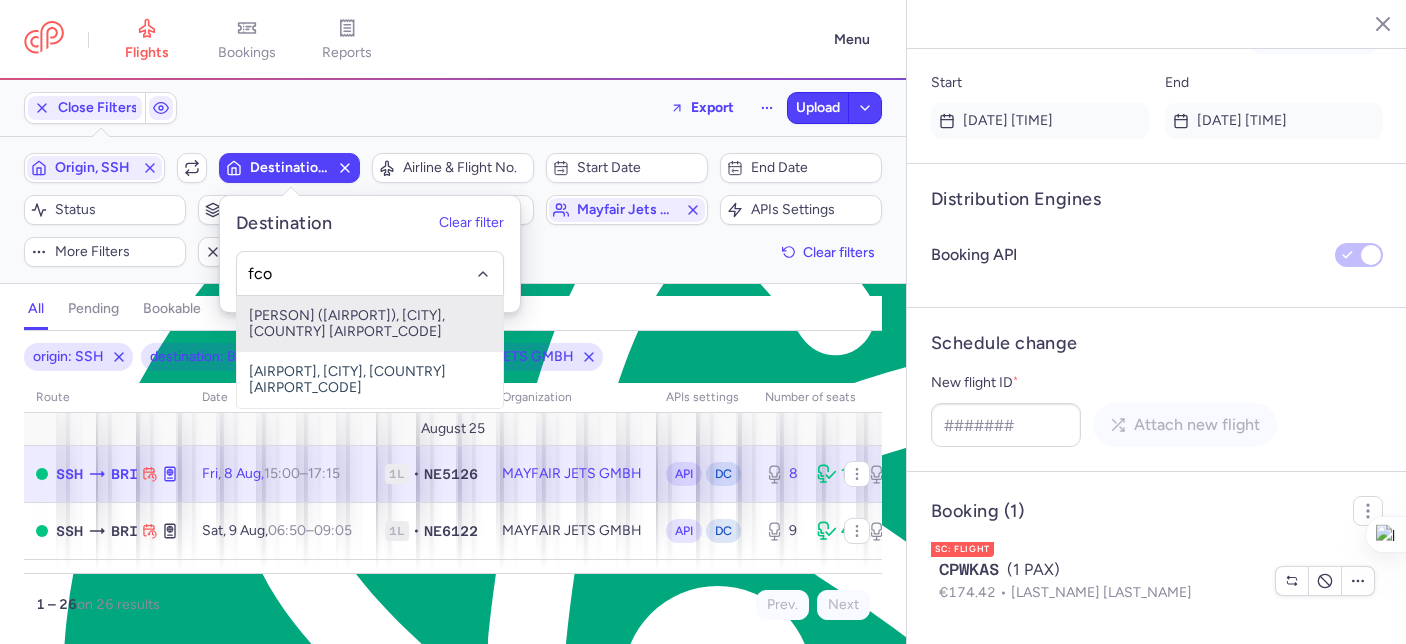 click on "Leonardo Da Vinci (Fiumicino), Roma, Italy FCO" at bounding box center [370, 324] 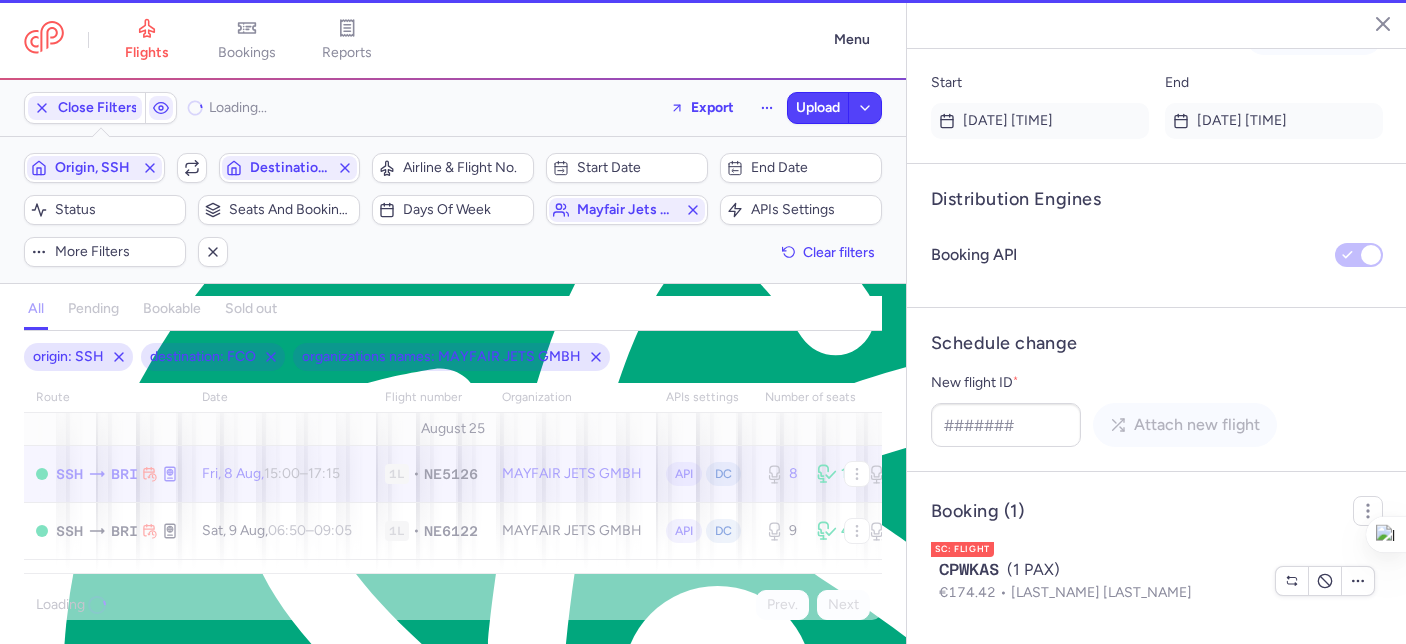 click on "Origin, SSH  Include return  Destination, FCO  Airline & Flight No.  Start date  End date  Status  Seats and bookings  Days of week mayfair jets gmbh   APIs settings  More filters  Clear filters" at bounding box center [453, 210] 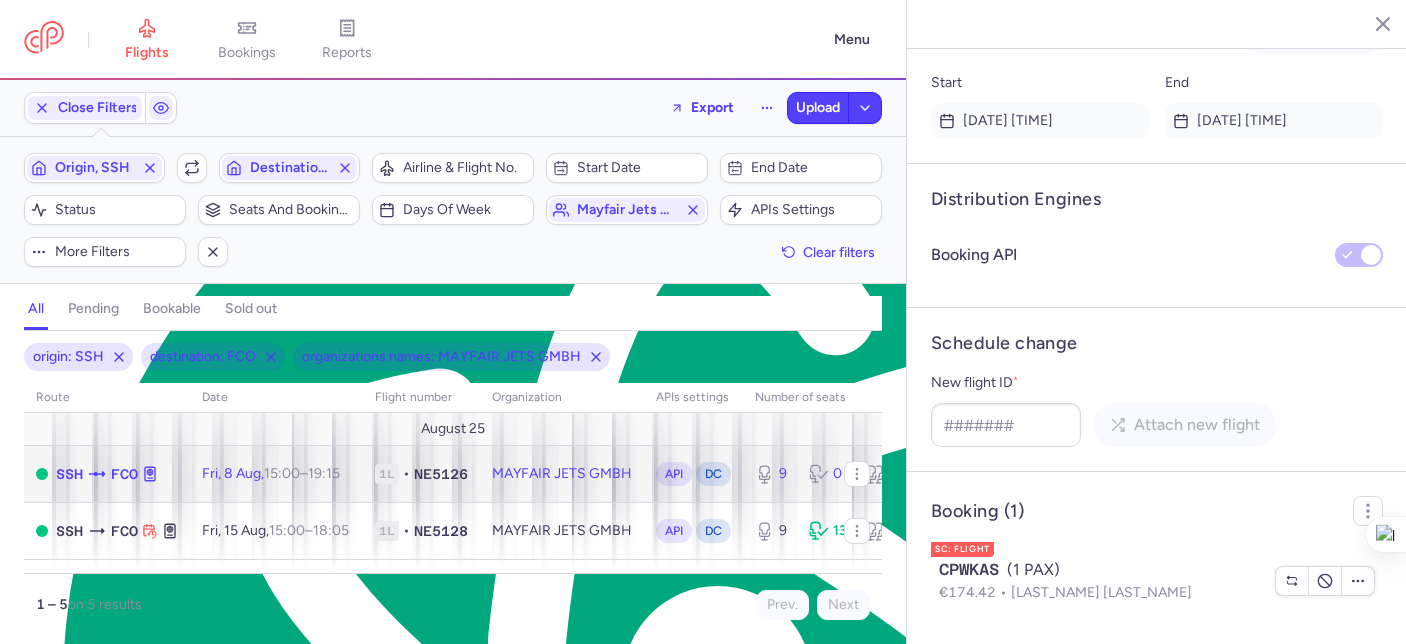 click on "MAYFAIR JETS GMBH" at bounding box center [562, 473] 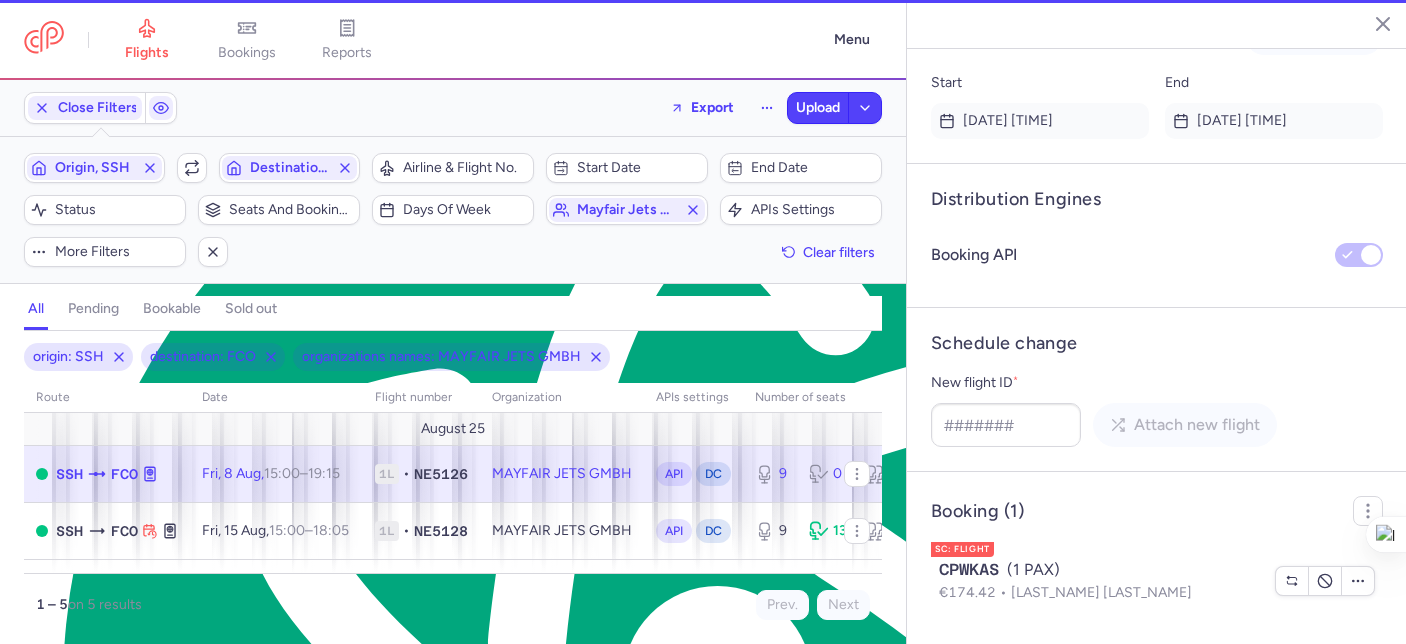 type on "9" 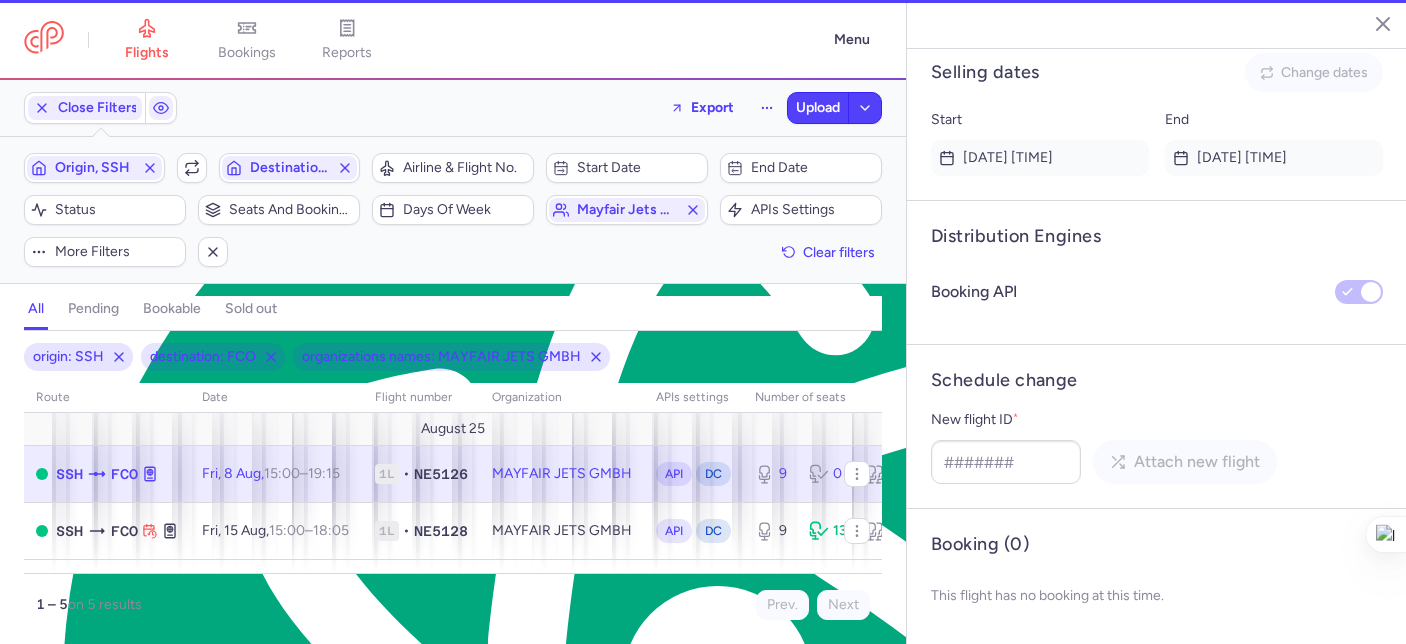 scroll, scrollTop: 1603, scrollLeft: 0, axis: vertical 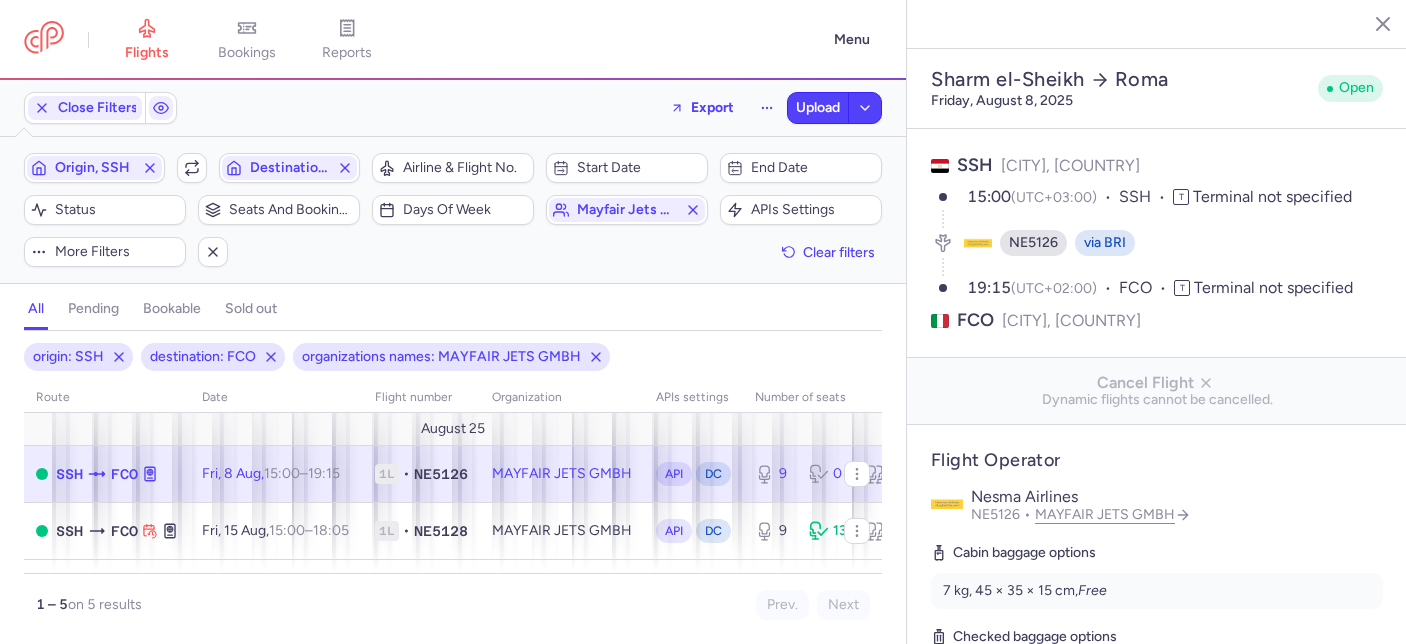 select on "hours" 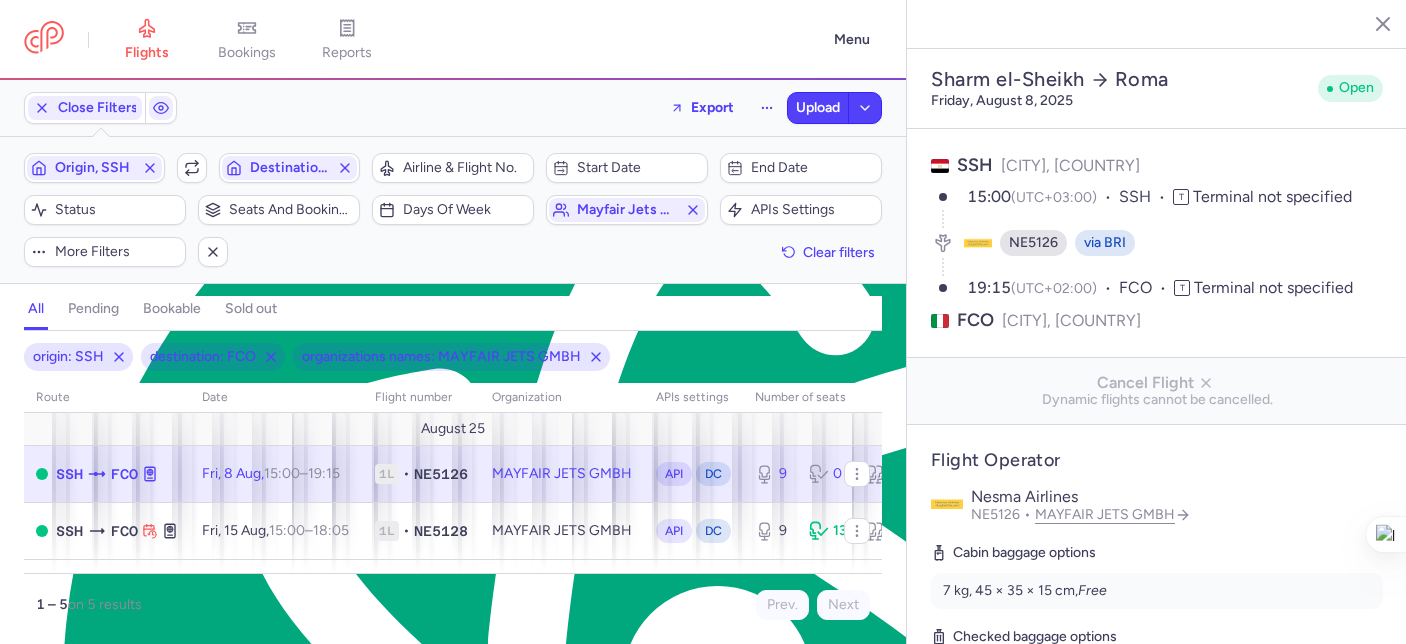 scroll, scrollTop: 34, scrollLeft: 0, axis: vertical 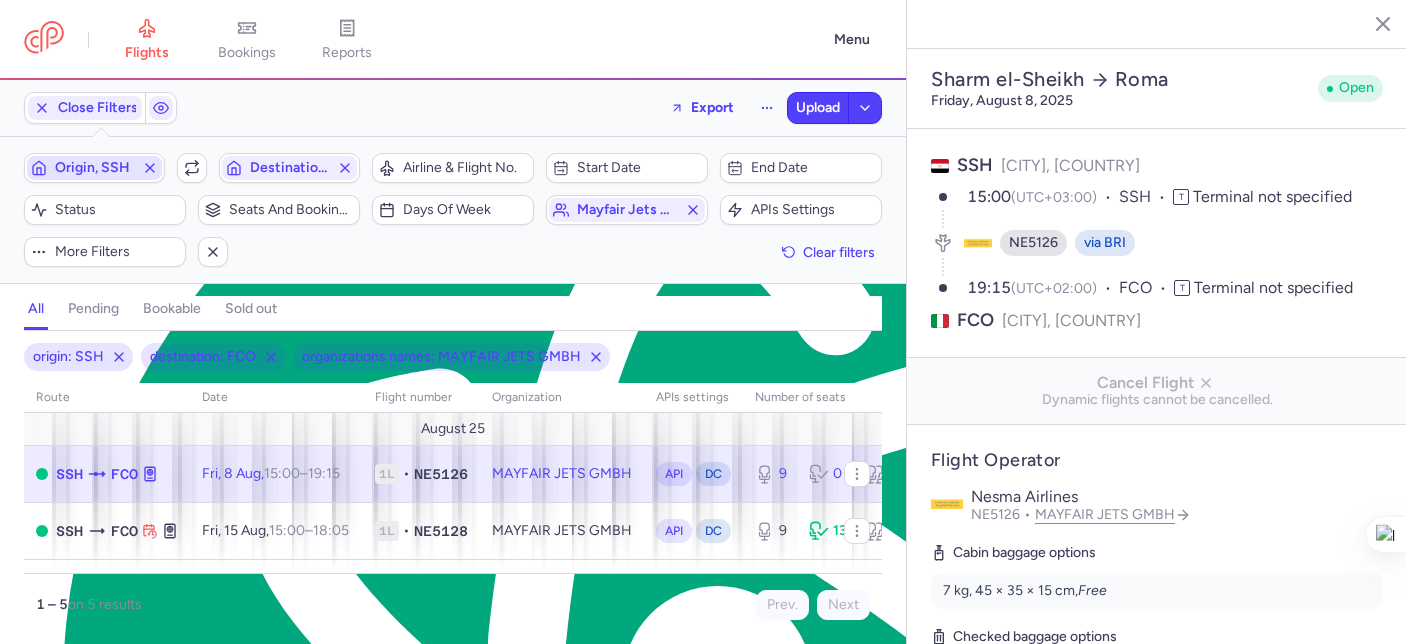 click on "Origin, SSH" at bounding box center (94, 168) 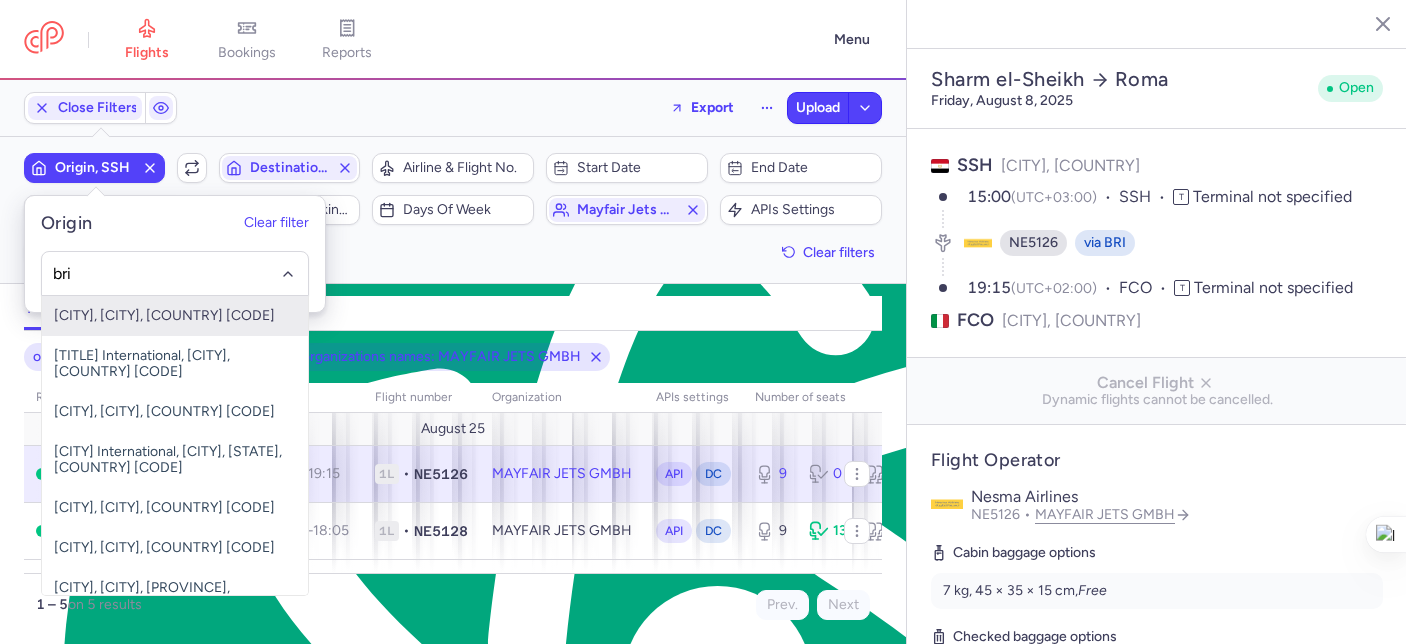 click on "[CITY], [CITY], [COUNTRY] [CODE]" at bounding box center (175, 316) 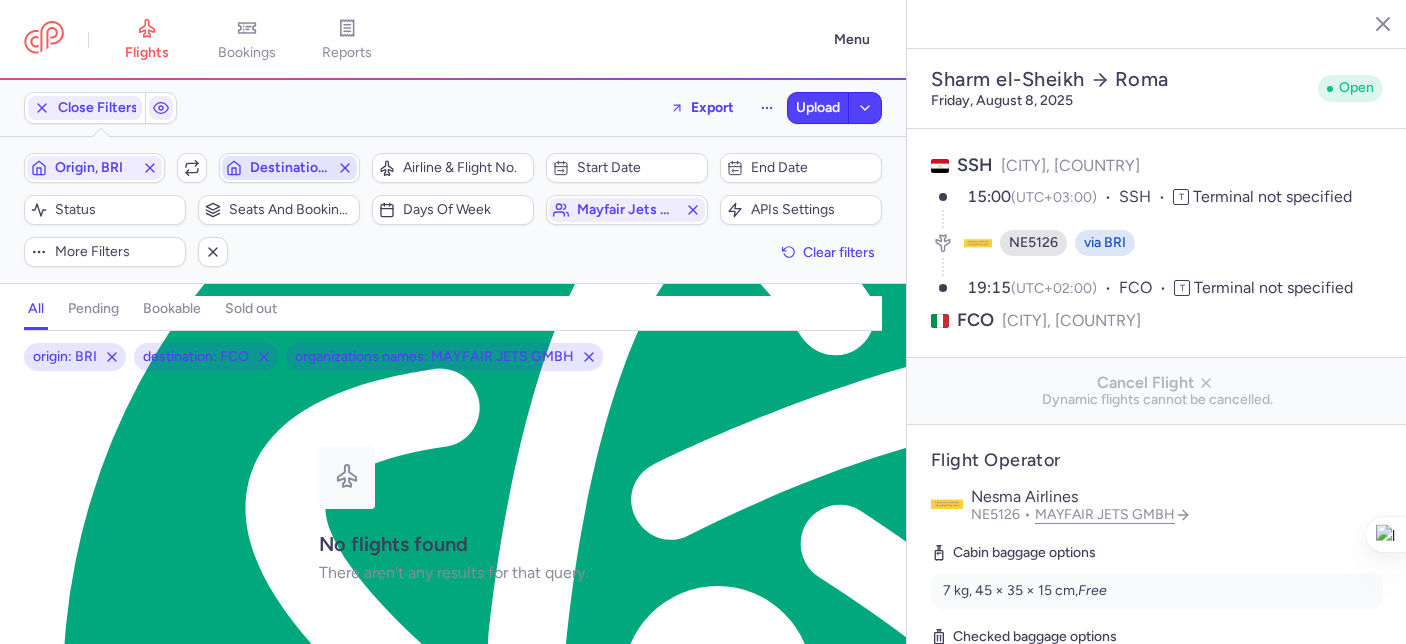 click on "Destination, FCO" at bounding box center (289, 168) 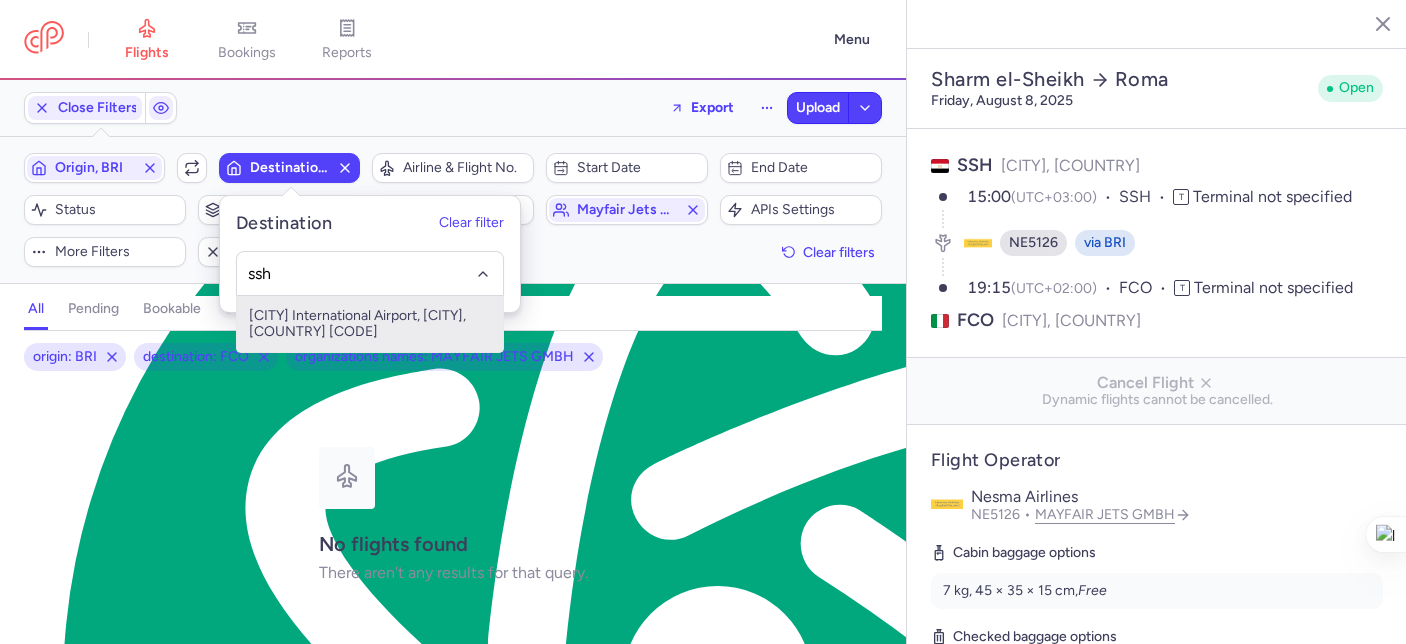 click on "Sharm el-Sheikh International Airport, Sharm el-Sheikh, Egypt SSH" at bounding box center [370, 324] 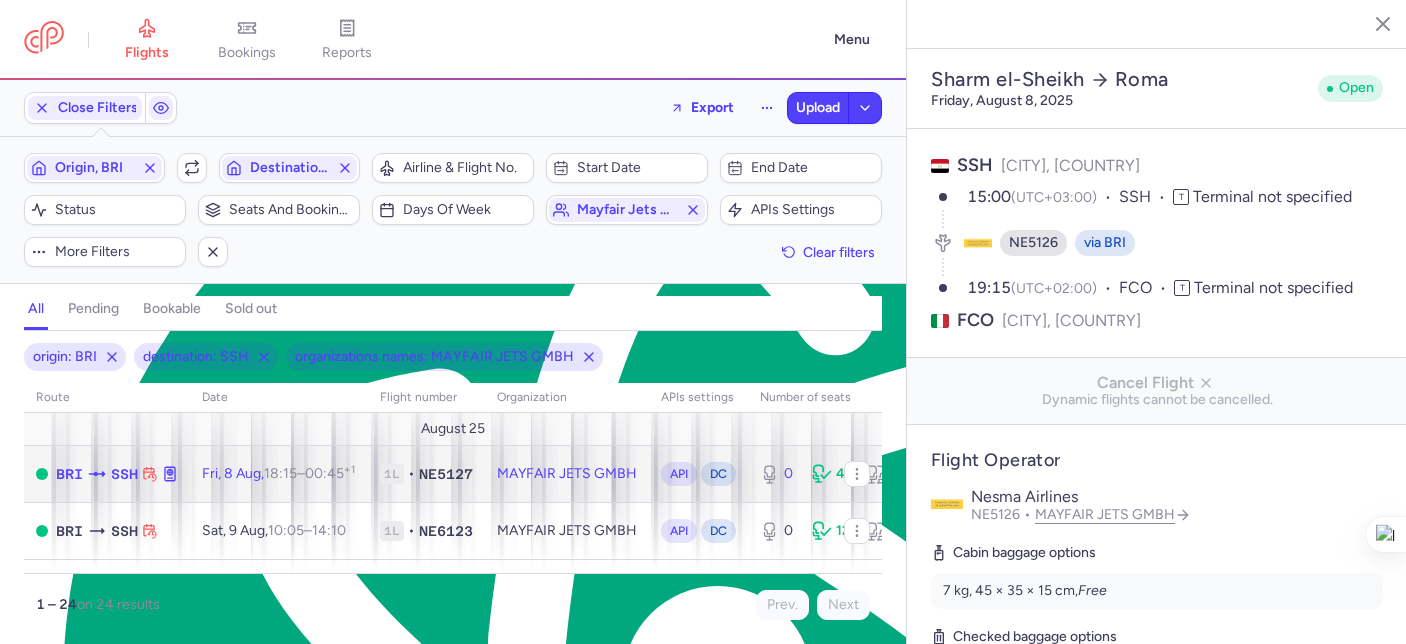 click 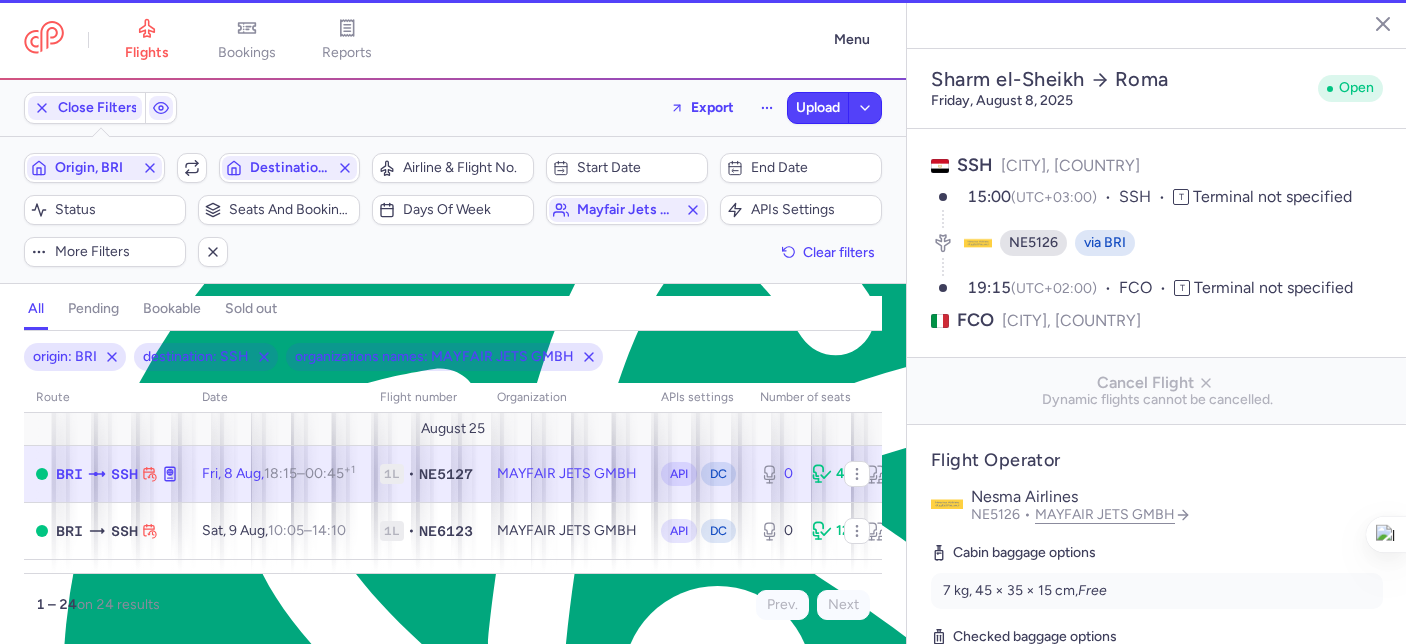 type on "0" 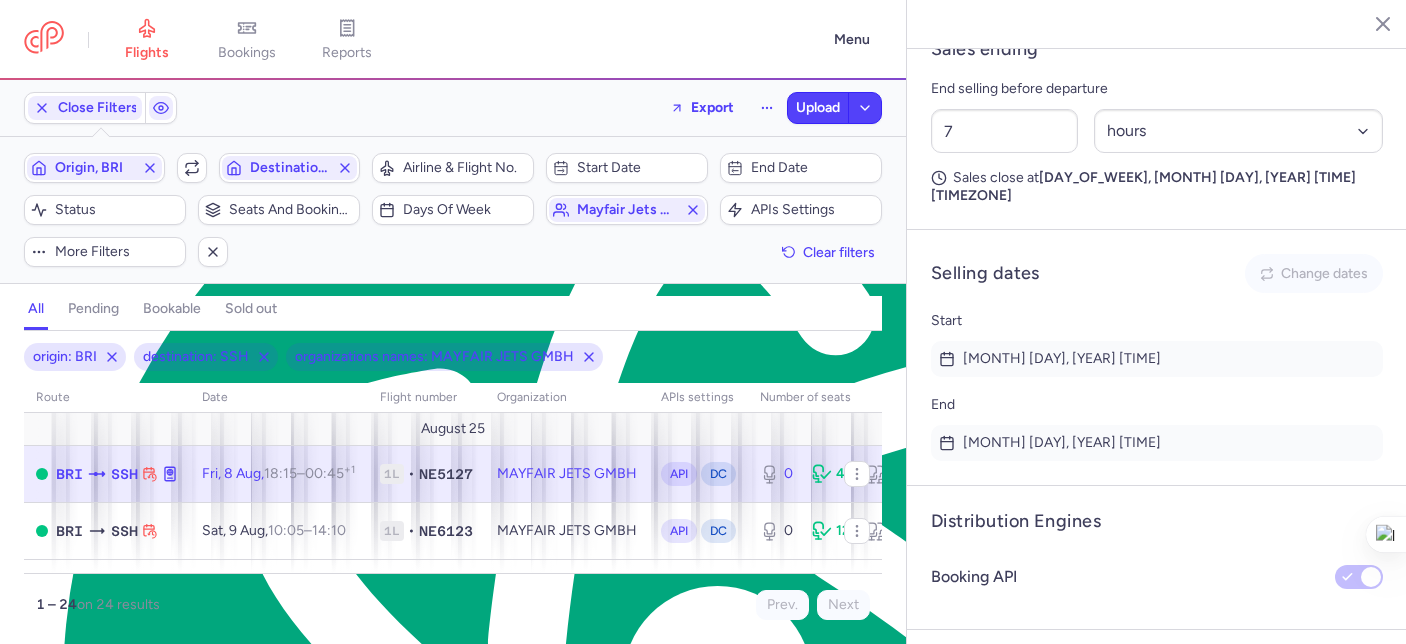scroll, scrollTop: 1546, scrollLeft: 0, axis: vertical 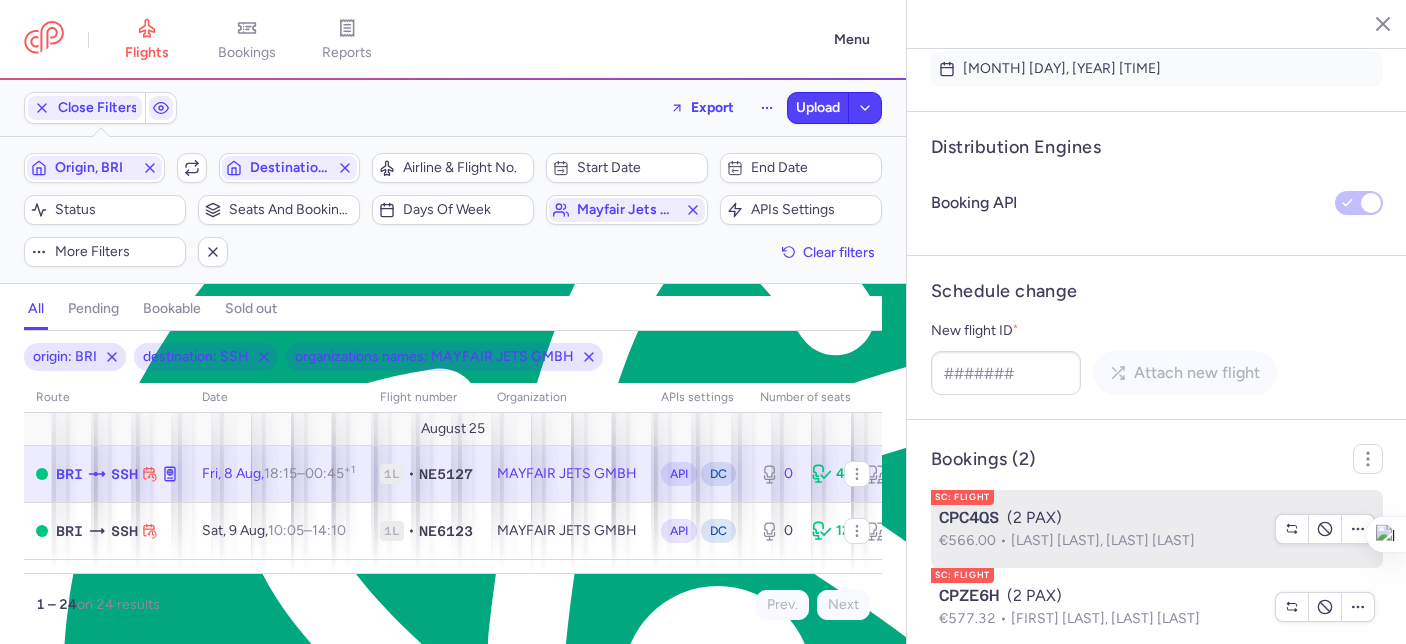 click on "CPC4QS  (2 PAX)" at bounding box center (1101, 518) 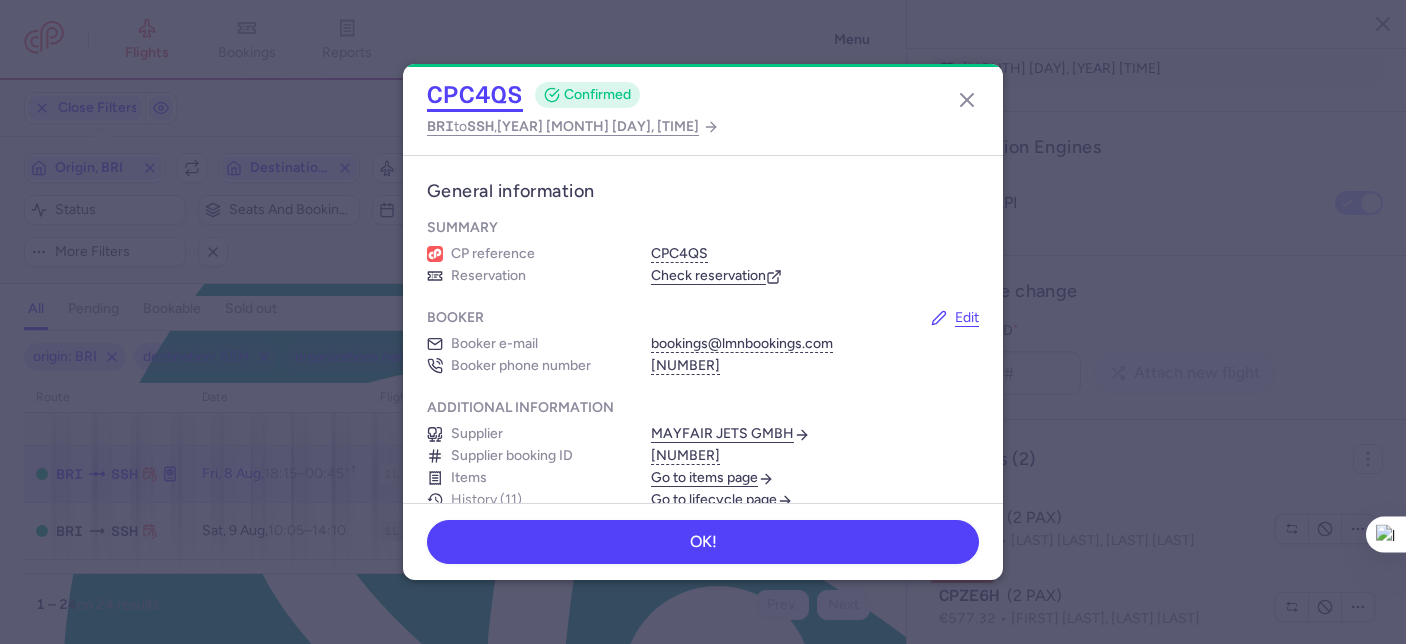 click on "CPC4QS" 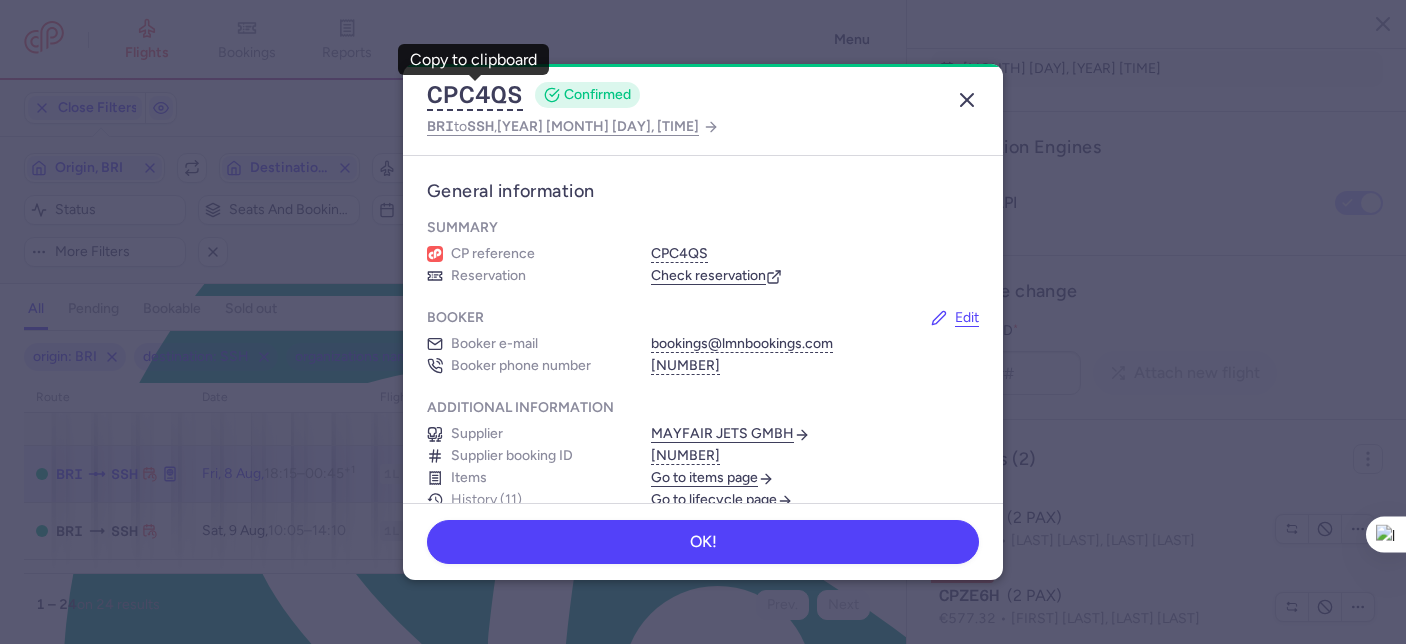 click 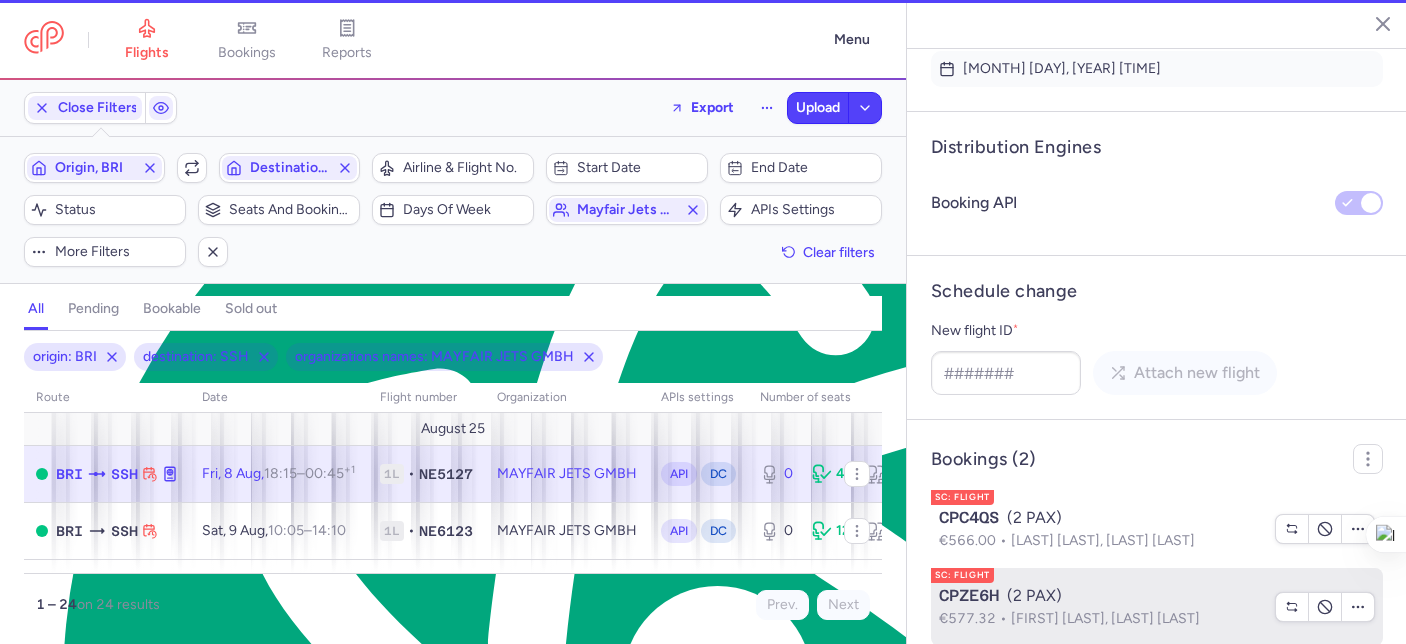 click on "CPZE6H  (2 PAX)" at bounding box center [1101, 596] 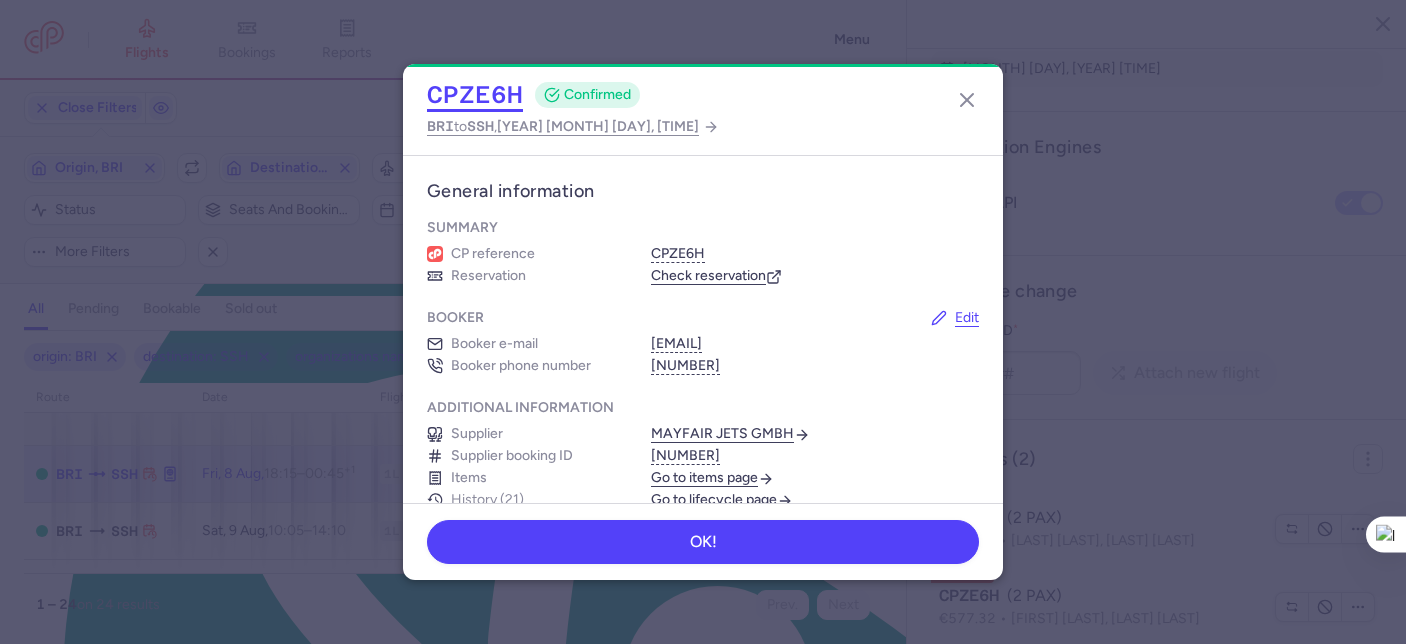 click on "CPZE6H" 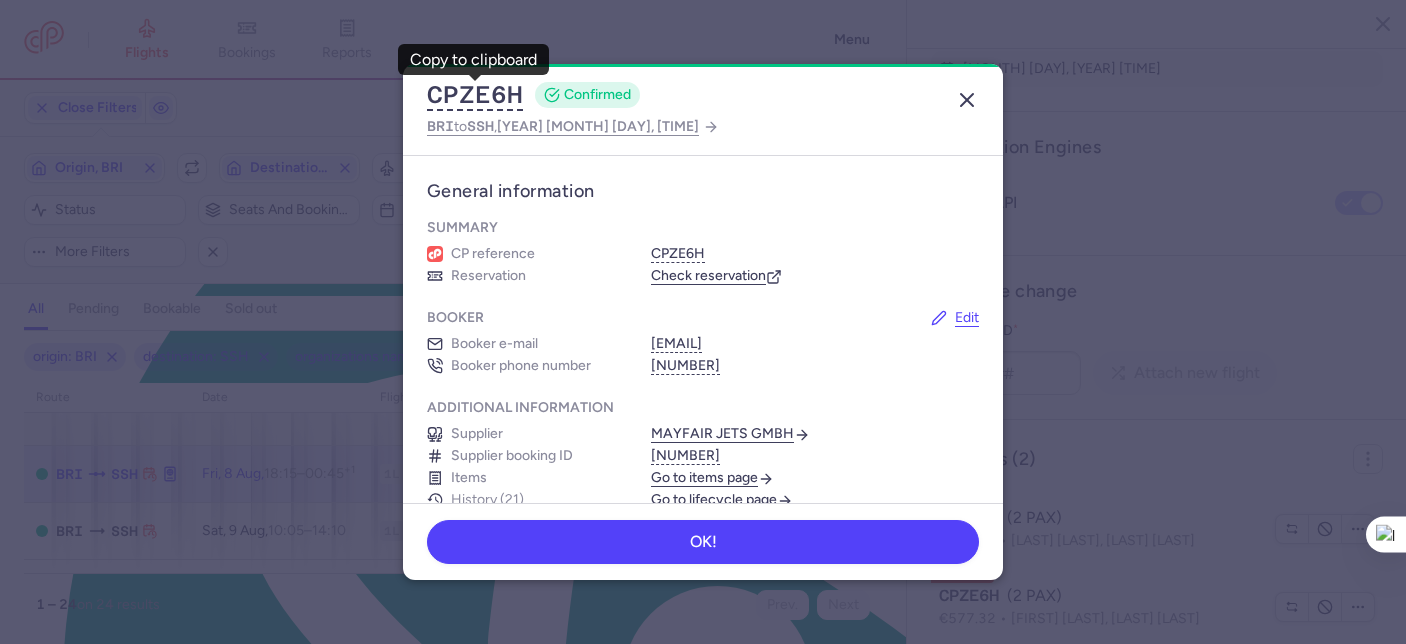 click 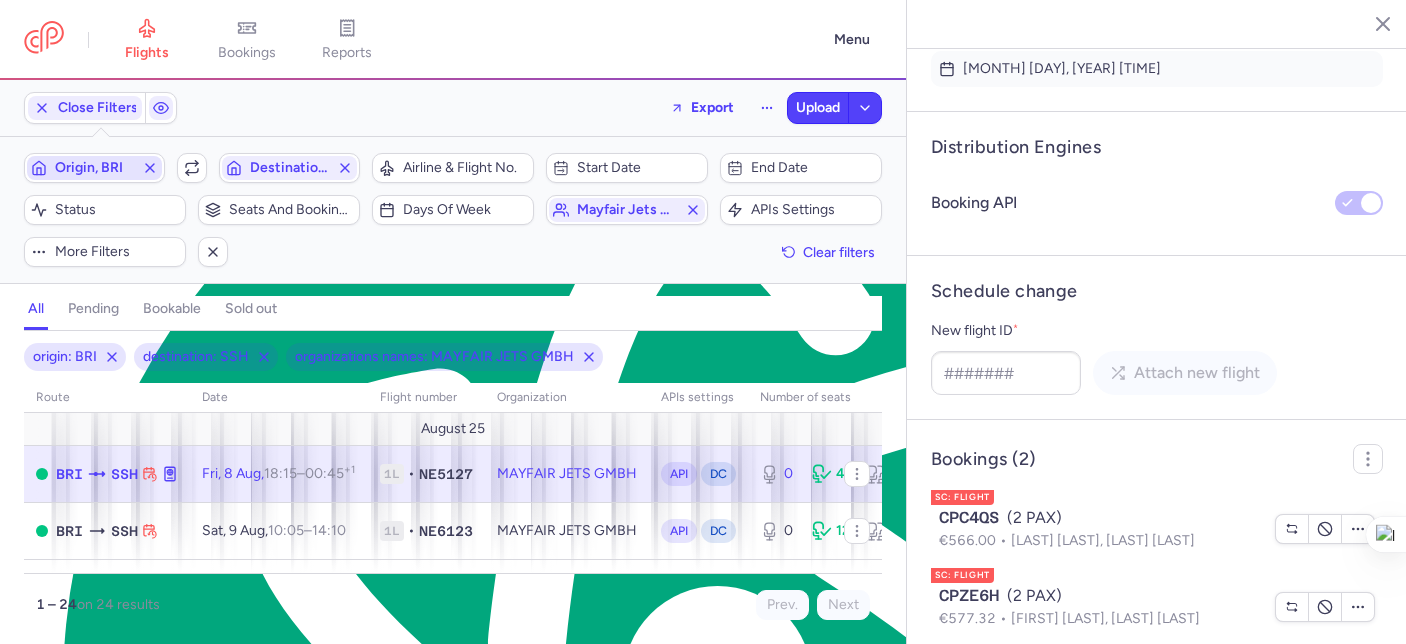 click on "Origin, BRI" at bounding box center [94, 168] 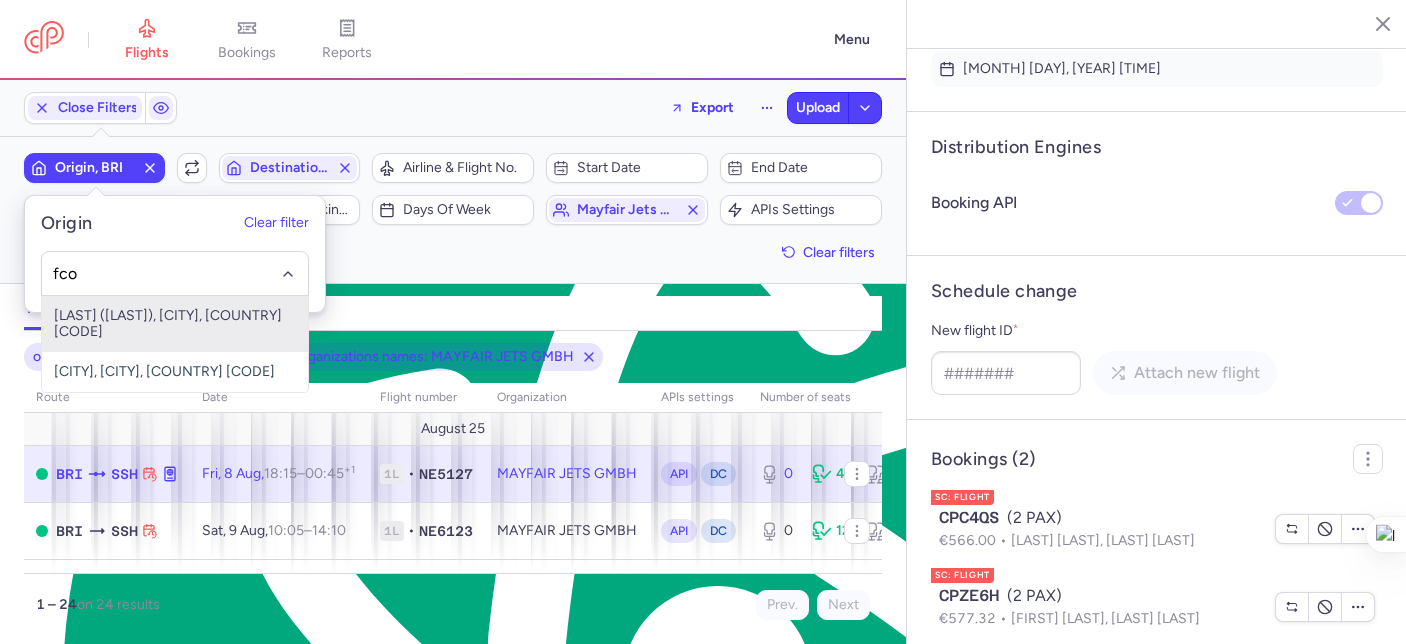 drag, startPoint x: 150, startPoint y: 327, endPoint x: 174, endPoint y: 307, distance: 31.241 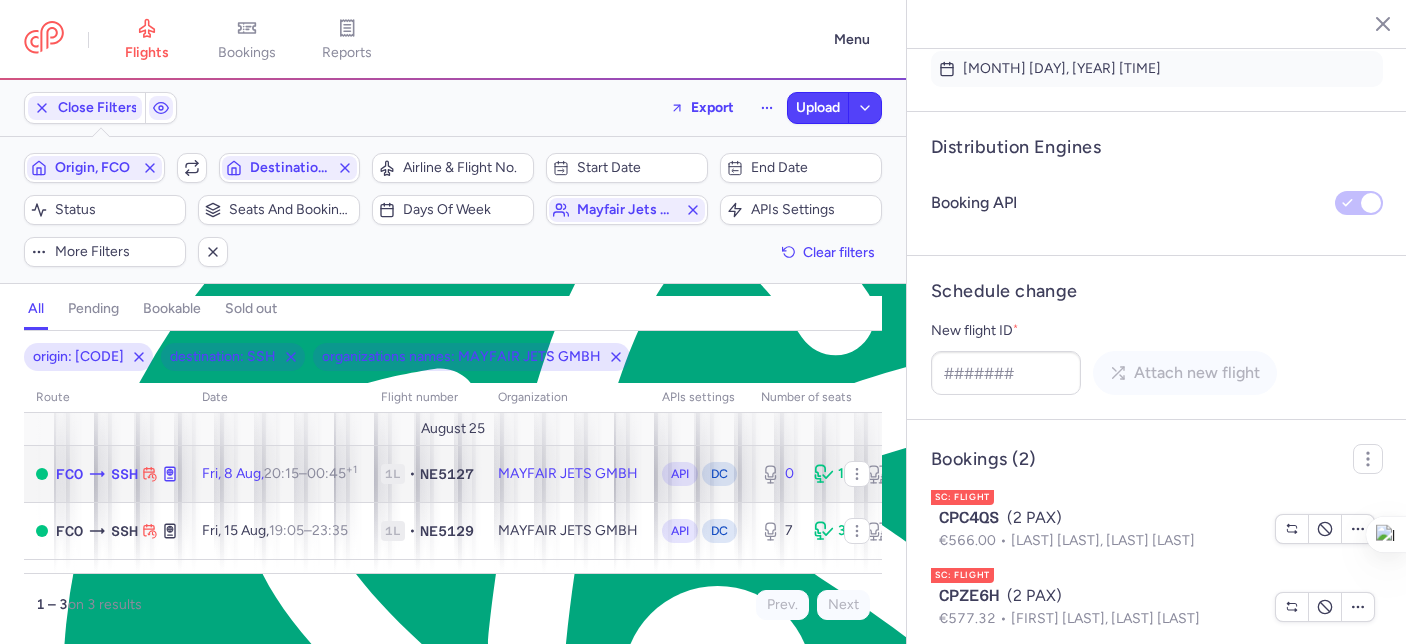 click on "00:45  +1" at bounding box center [332, 473] 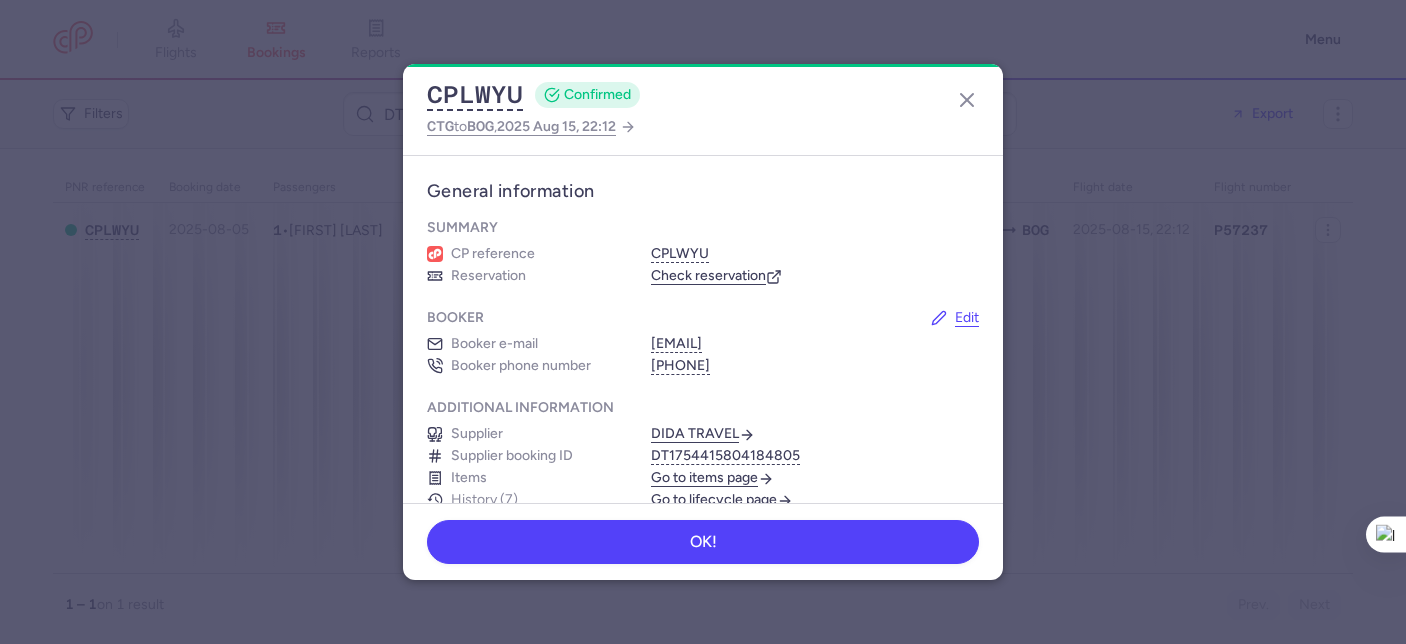 scroll, scrollTop: 0, scrollLeft: 0, axis: both 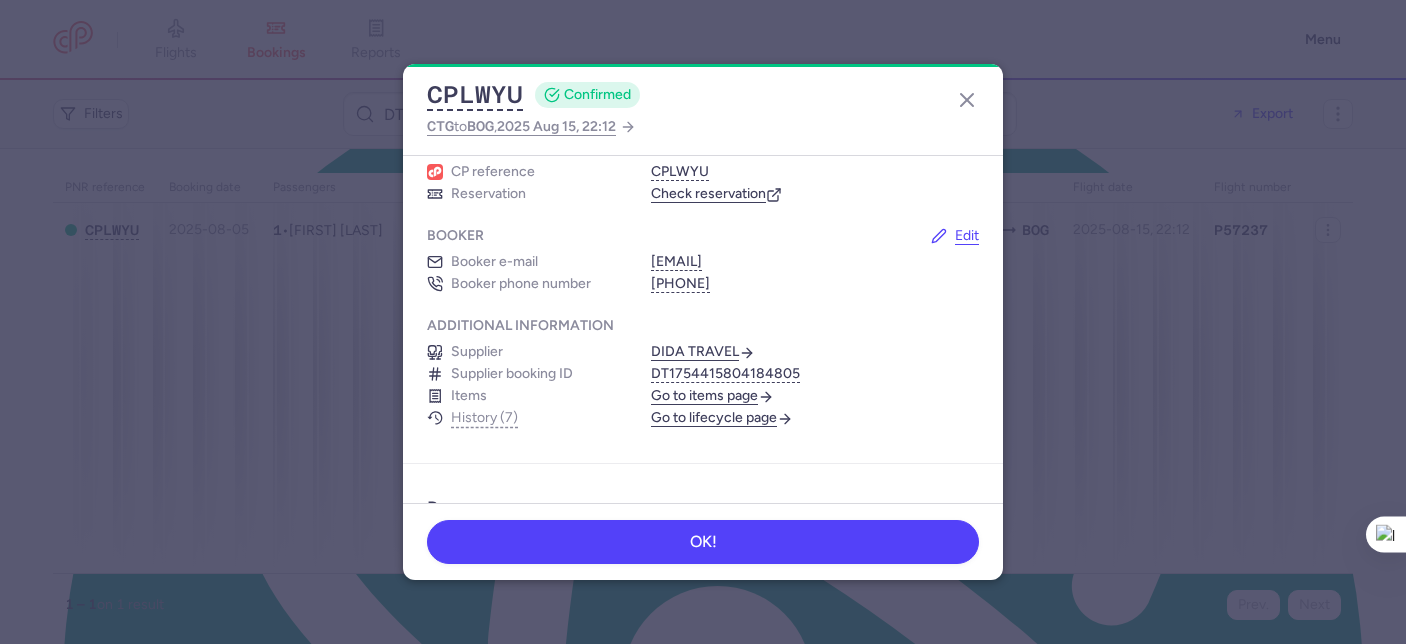 drag, startPoint x: 644, startPoint y: 278, endPoint x: 747, endPoint y: 286, distance: 103.31021 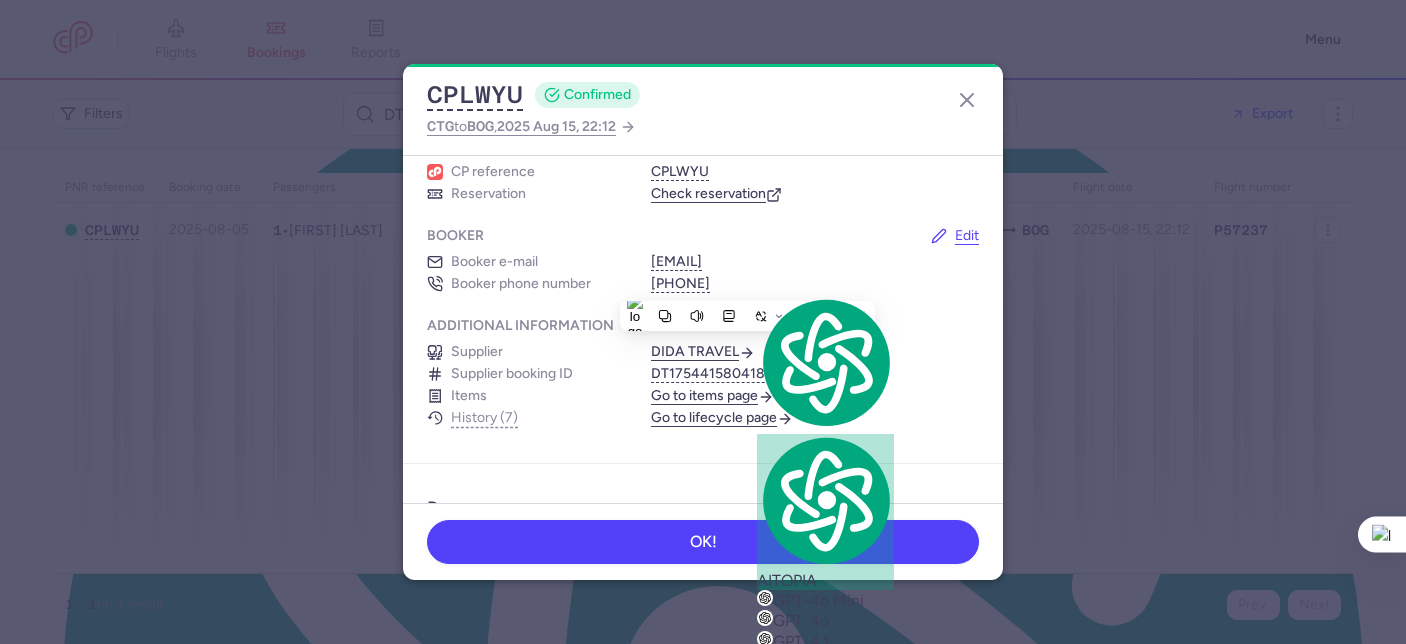 copy on "[PHONE]" 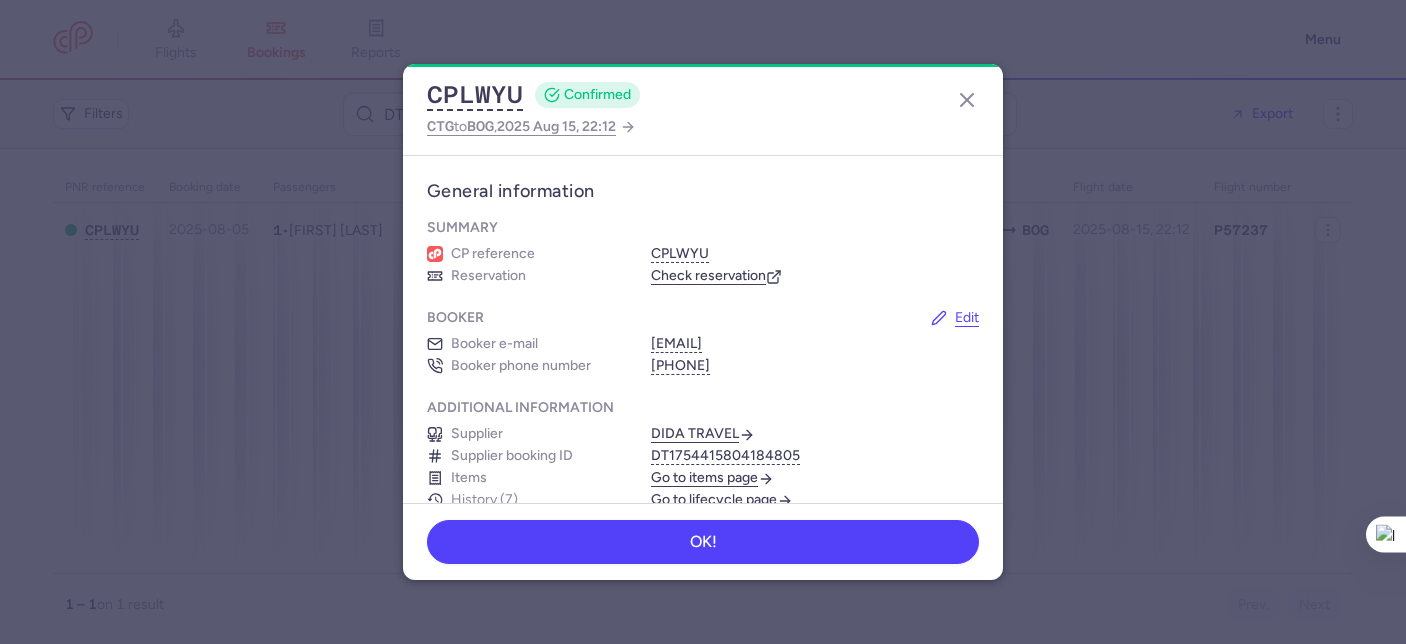 scroll, scrollTop: 0, scrollLeft: 0, axis: both 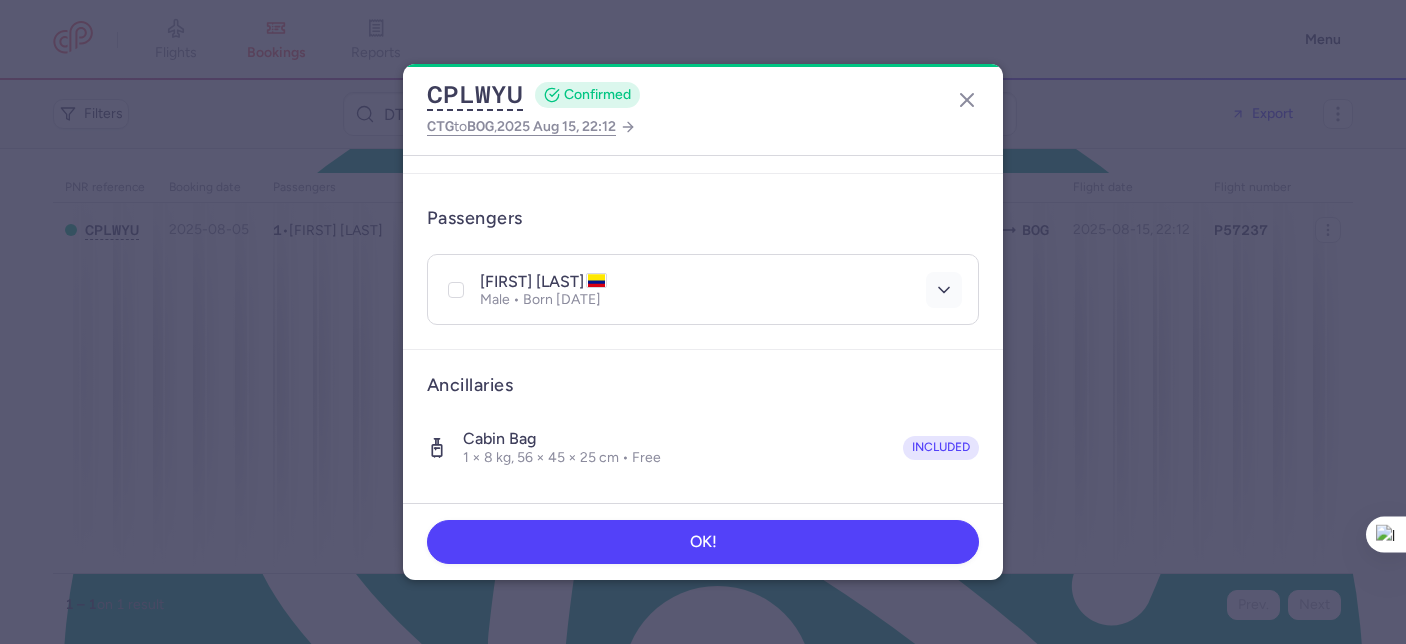 click 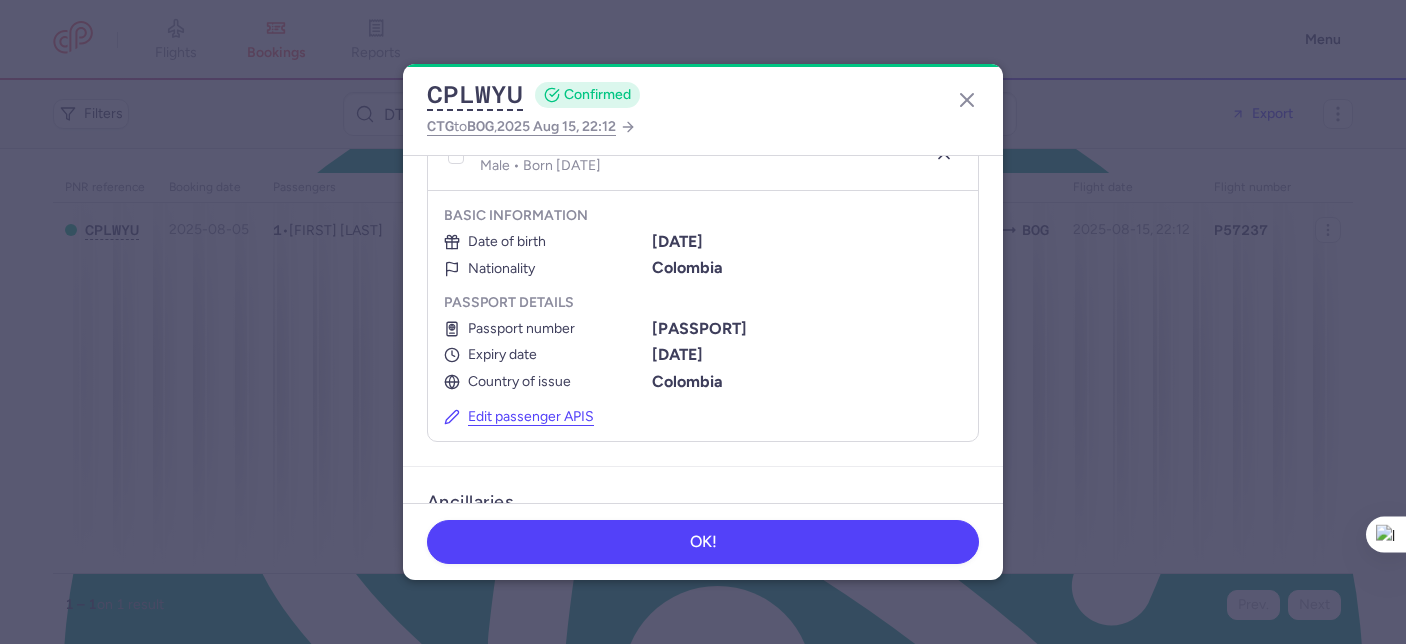 scroll, scrollTop: 519, scrollLeft: 0, axis: vertical 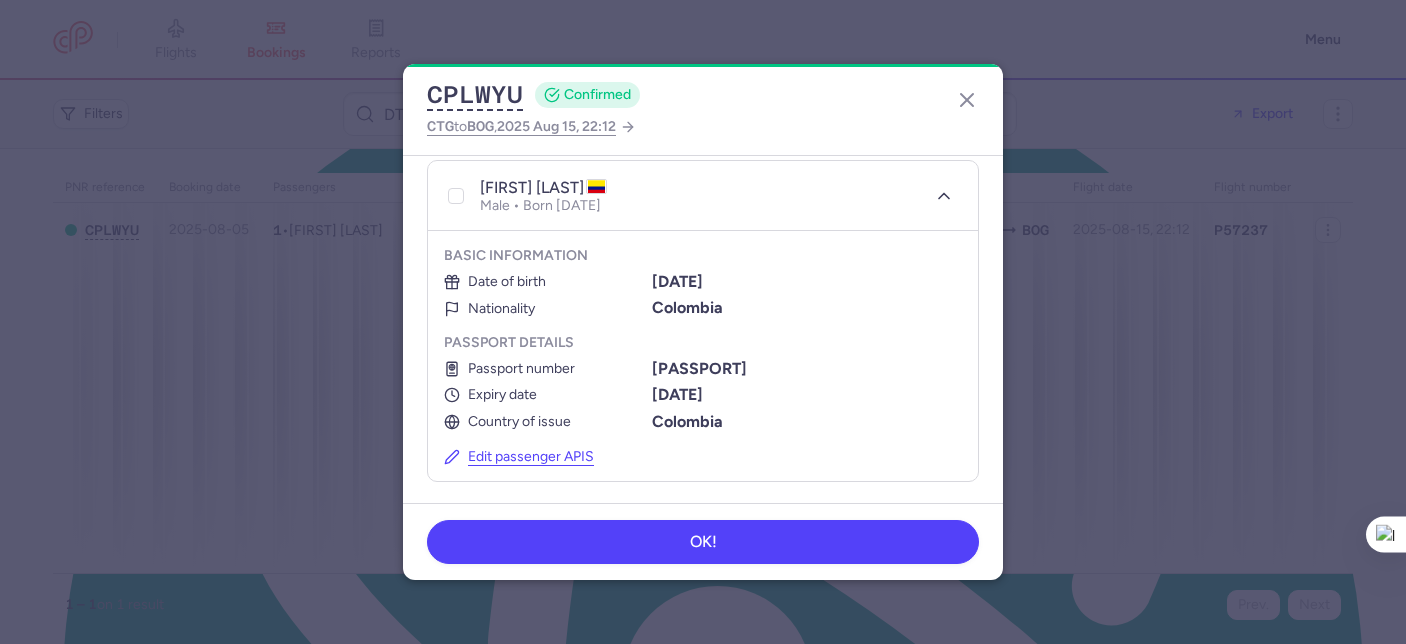 click on "79304070" at bounding box center [699, 368] 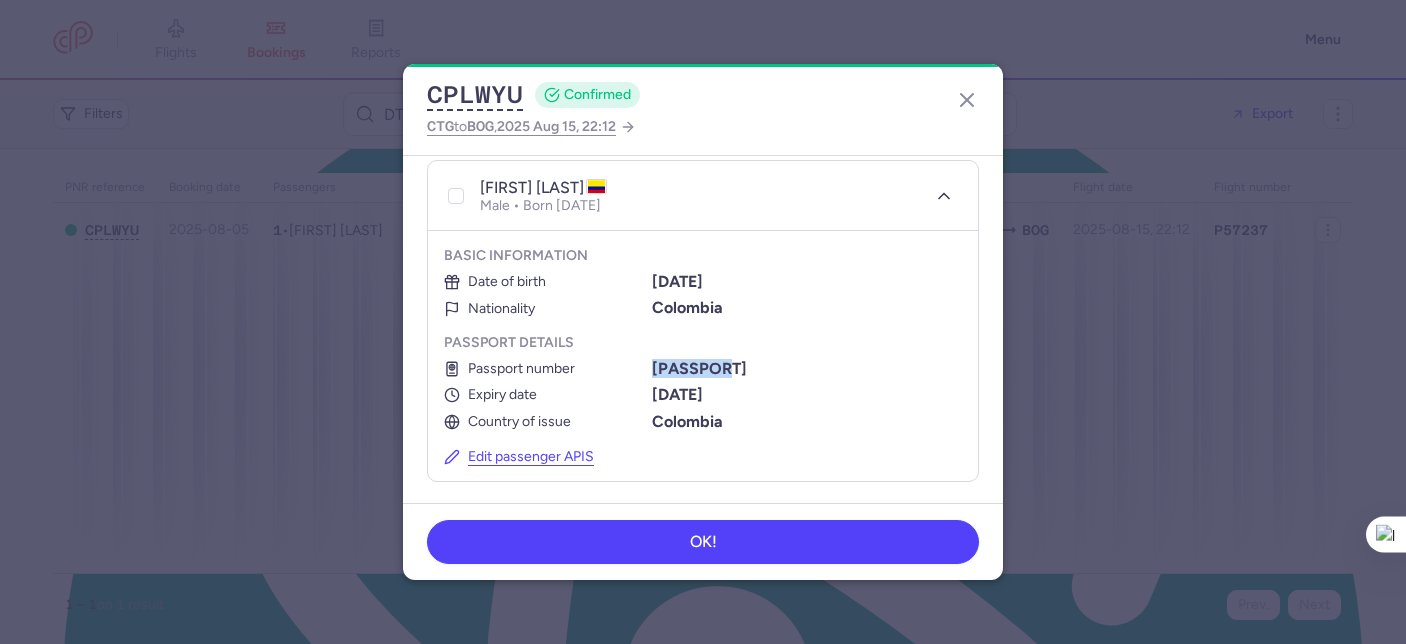 type on "79304070" 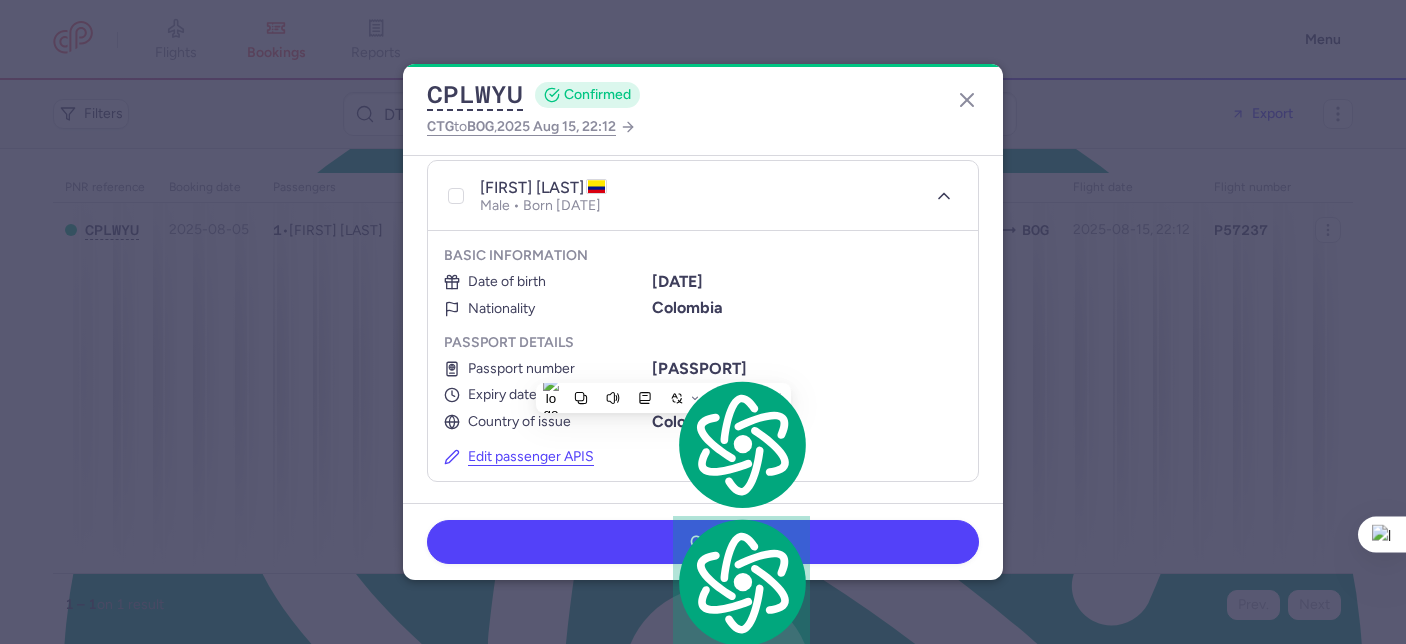 click on "Date of birth 19/05/1964  Nationality Colombia" at bounding box center [703, 295] 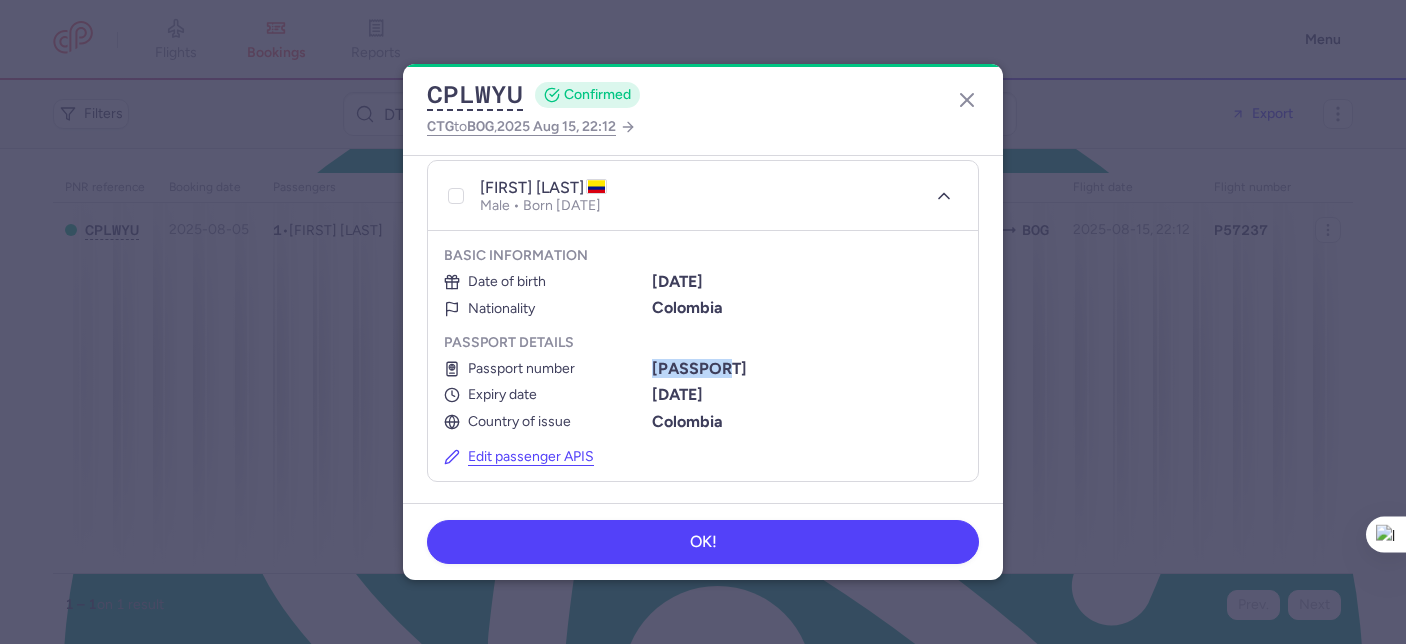 drag, startPoint x: 649, startPoint y: 362, endPoint x: 727, endPoint y: 367, distance: 78.160095 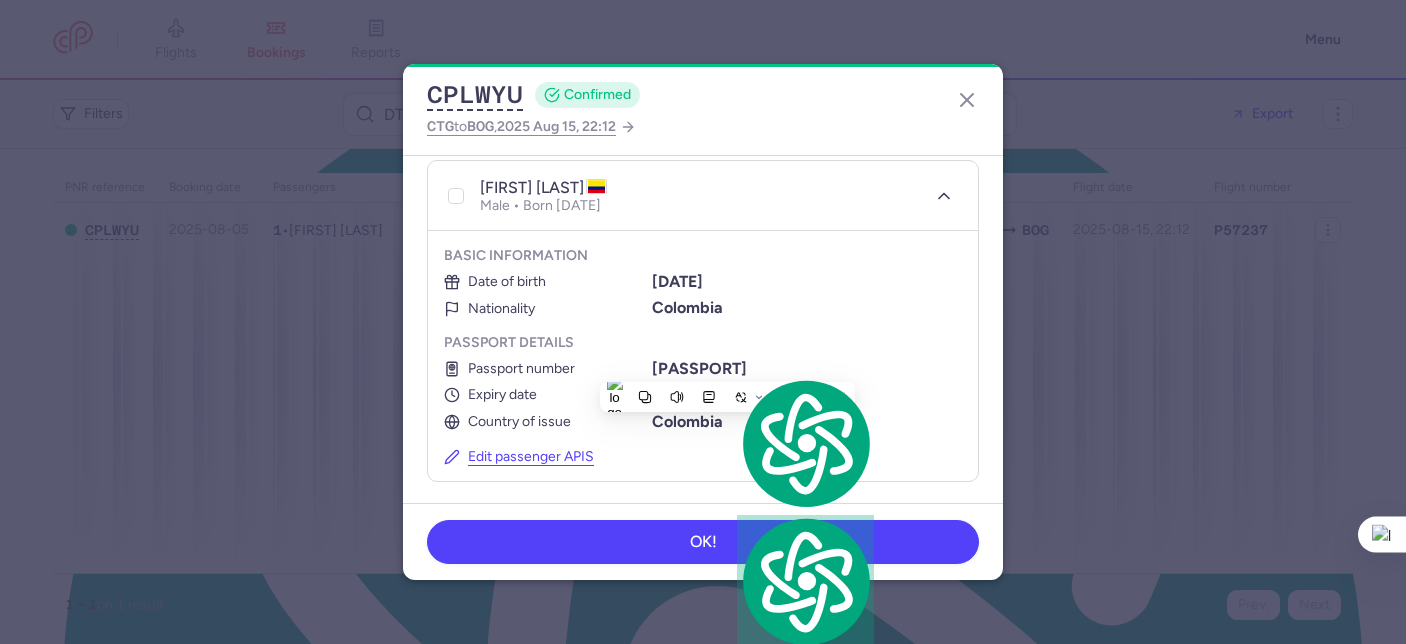 click on "Passport details   Passport number 79304070  Expiry date 31/12/2060  Country of issue Colombia" at bounding box center [703, 382] 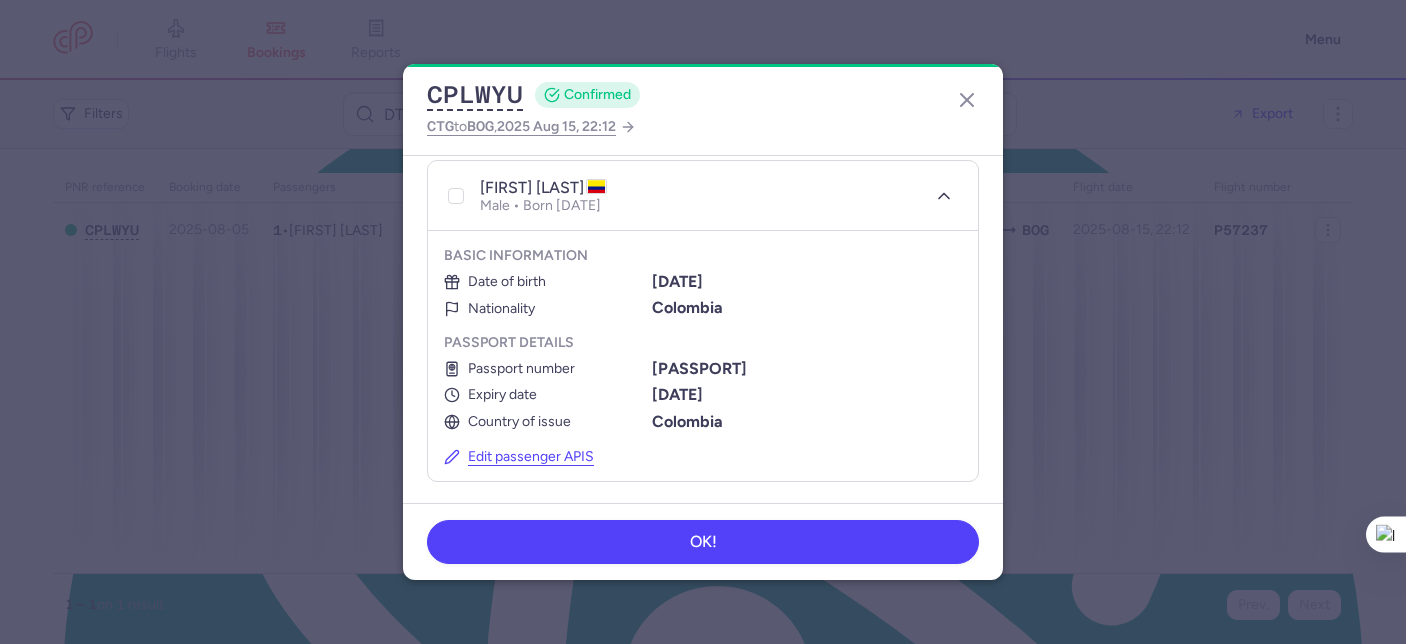 drag, startPoint x: 466, startPoint y: 368, endPoint x: 745, endPoint y: 390, distance: 279.86603 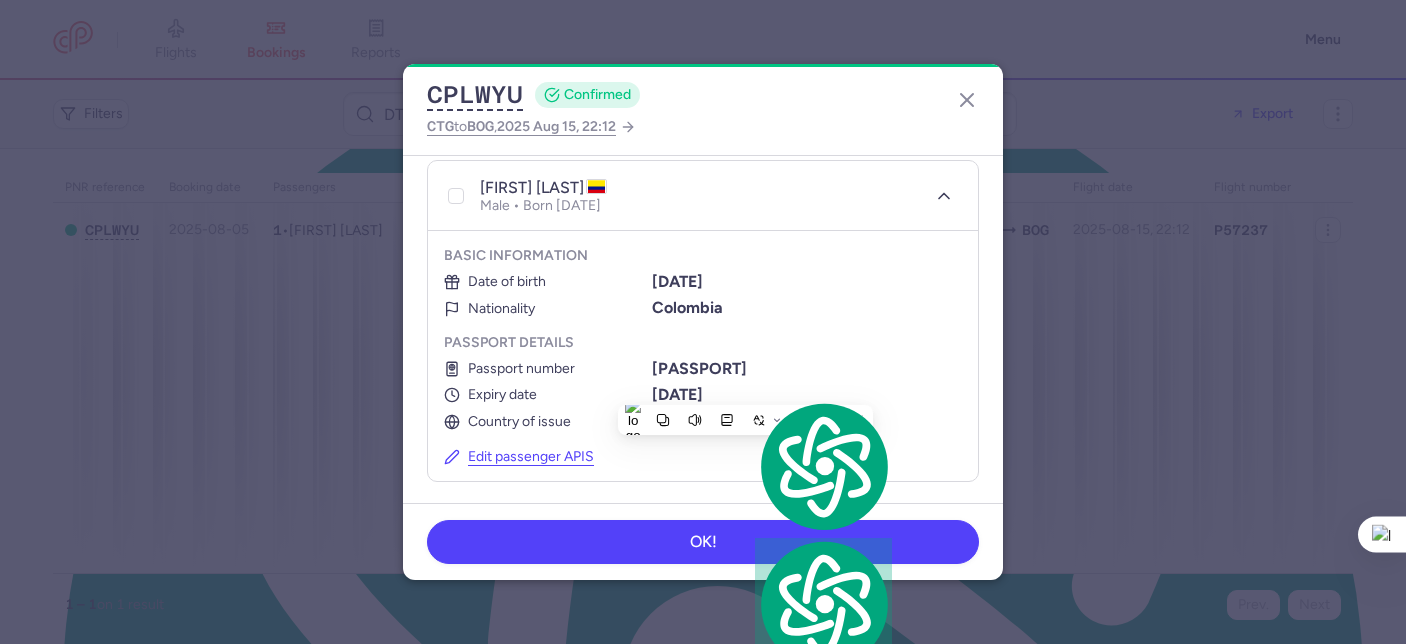 copy on "Passport number 79304070  Expiry date 31/12/2060" 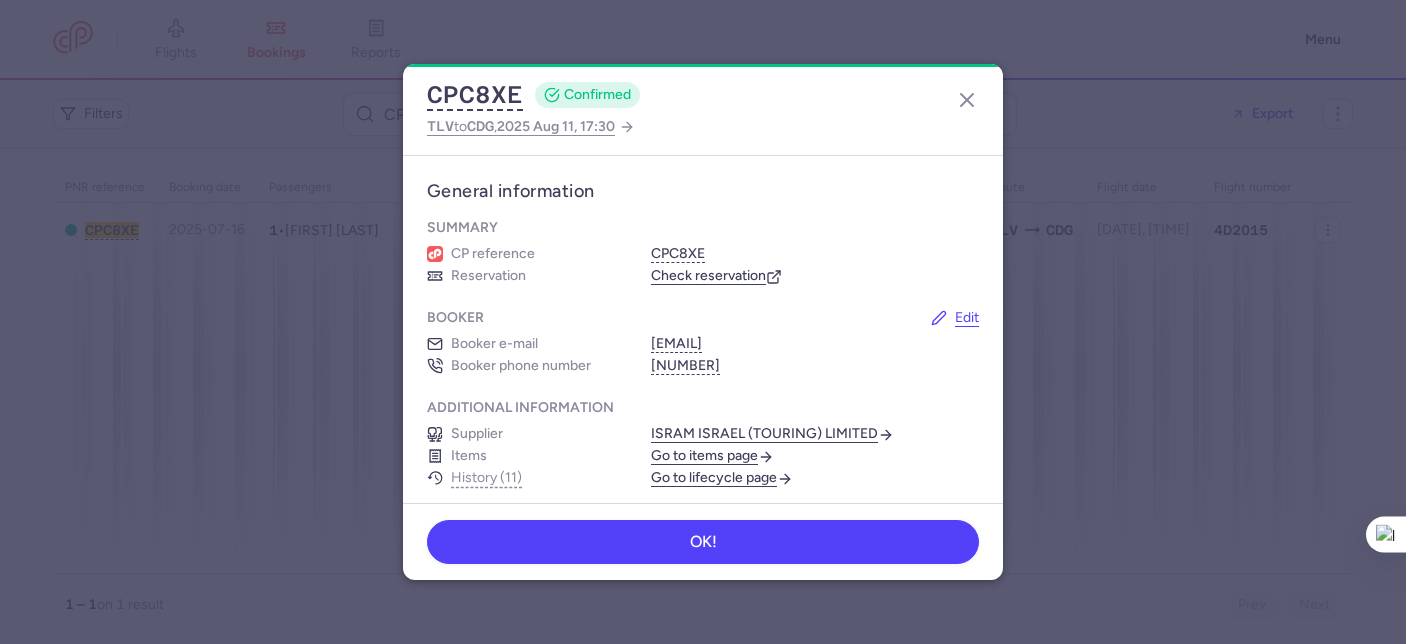 scroll, scrollTop: 0, scrollLeft: 0, axis: both 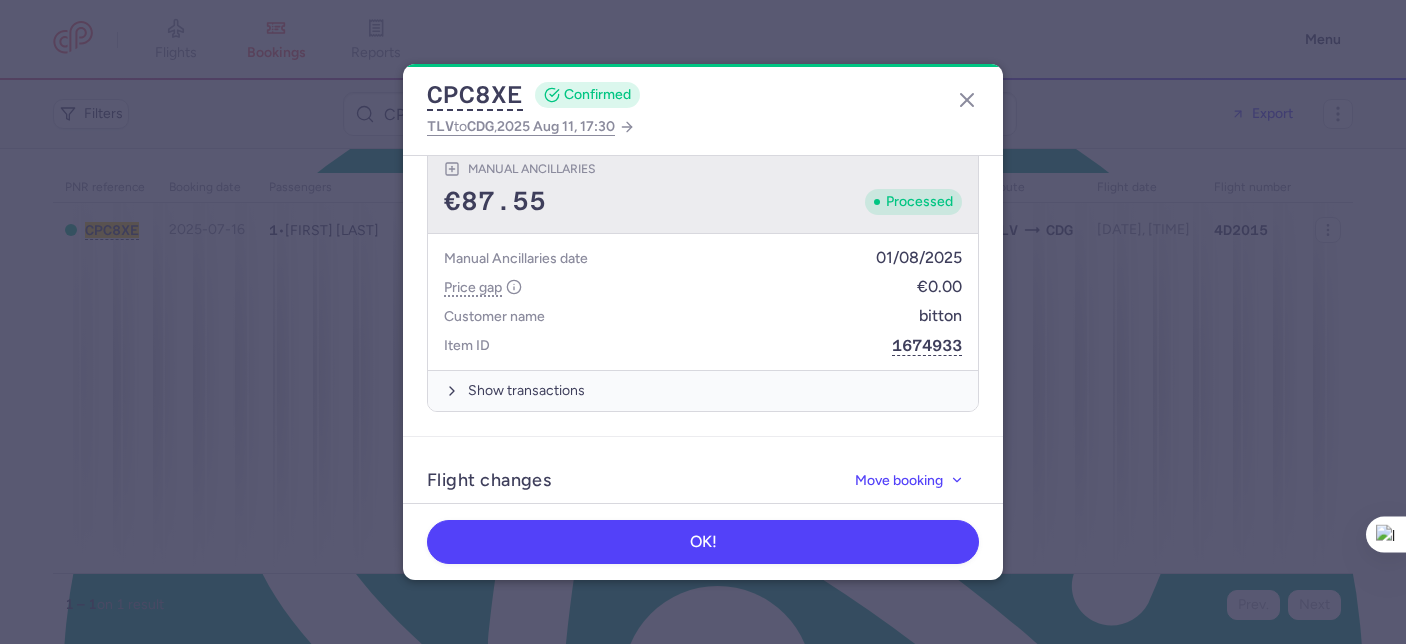 click on "€87.55 Processed" at bounding box center (703, 202) 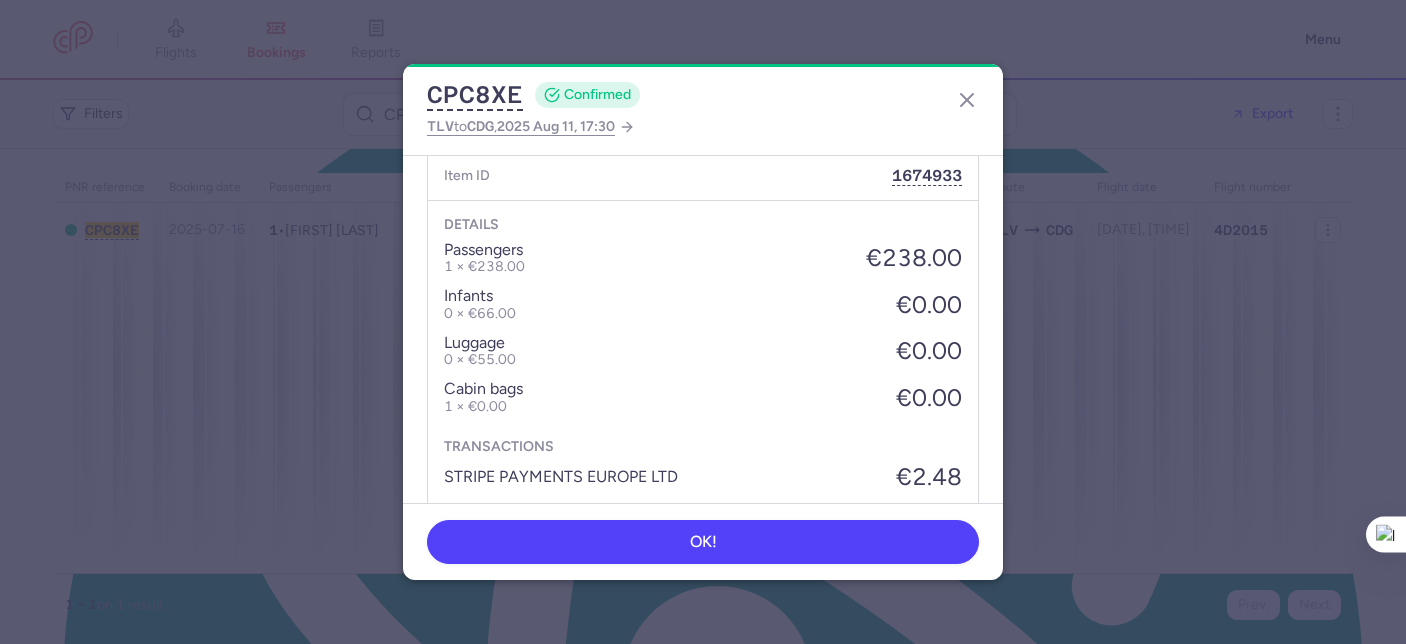 scroll, scrollTop: 1080, scrollLeft: 0, axis: vertical 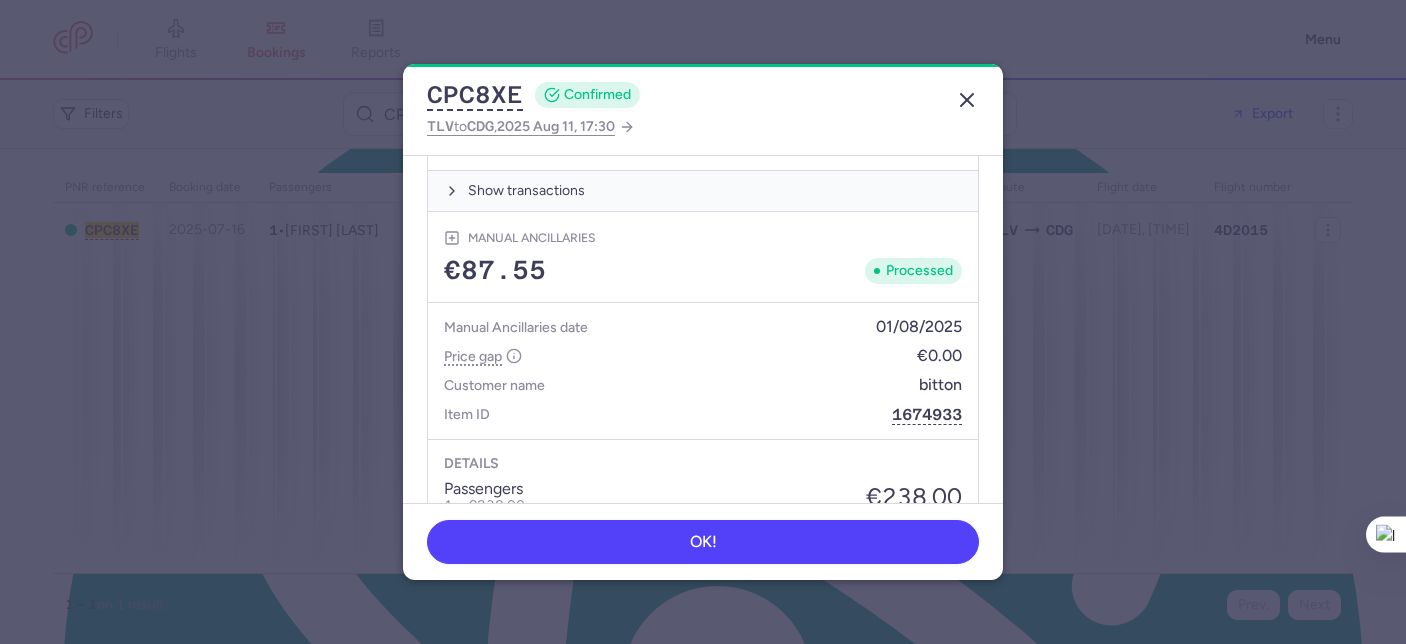 click 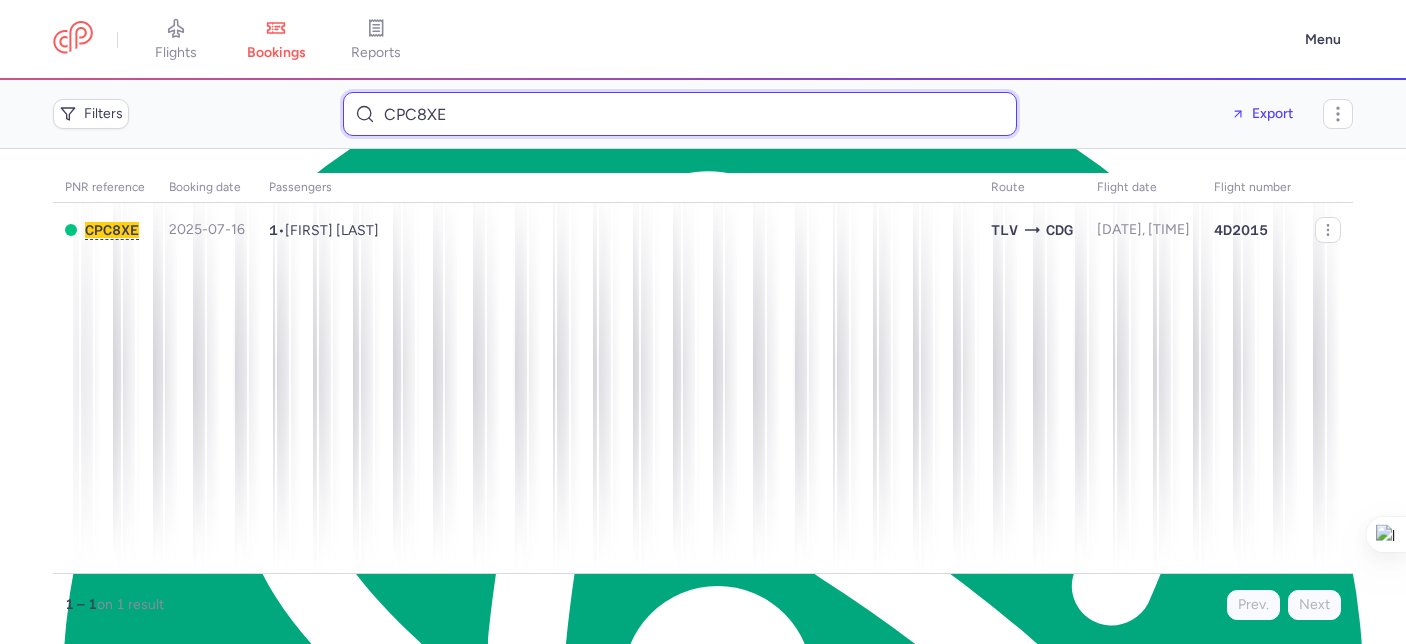 type on "C8XE" 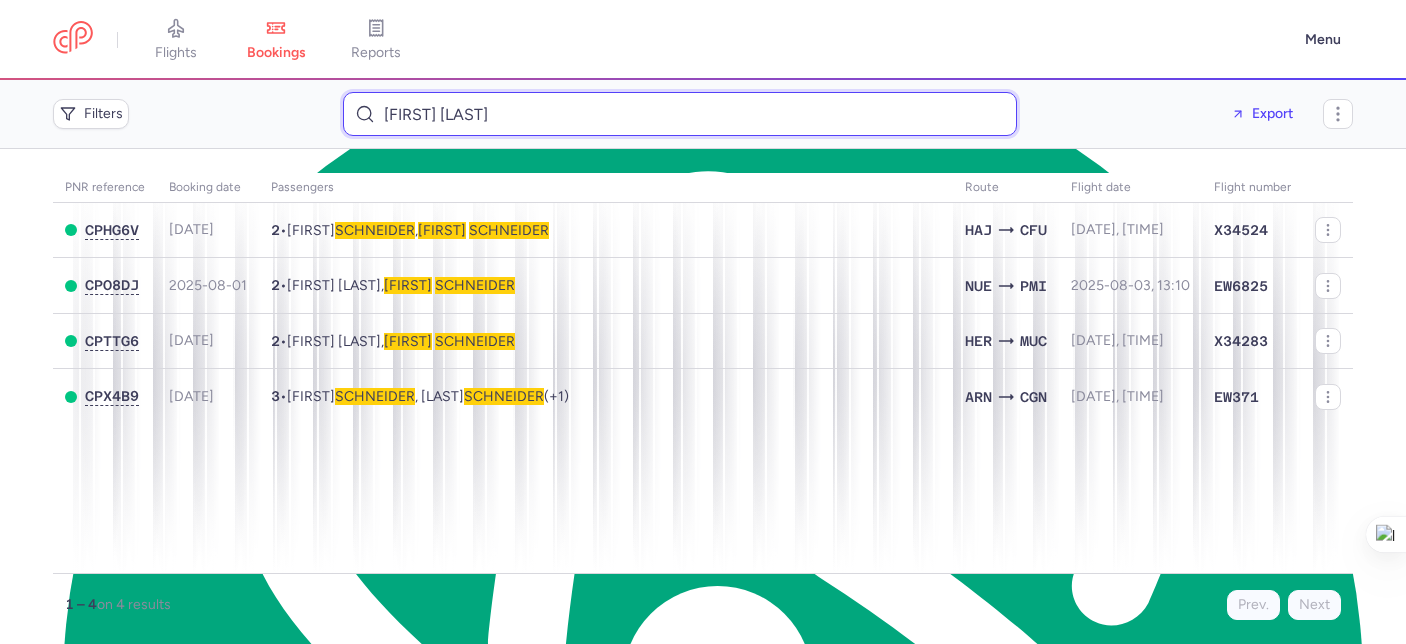 type on "[FIRST] [LAST]" 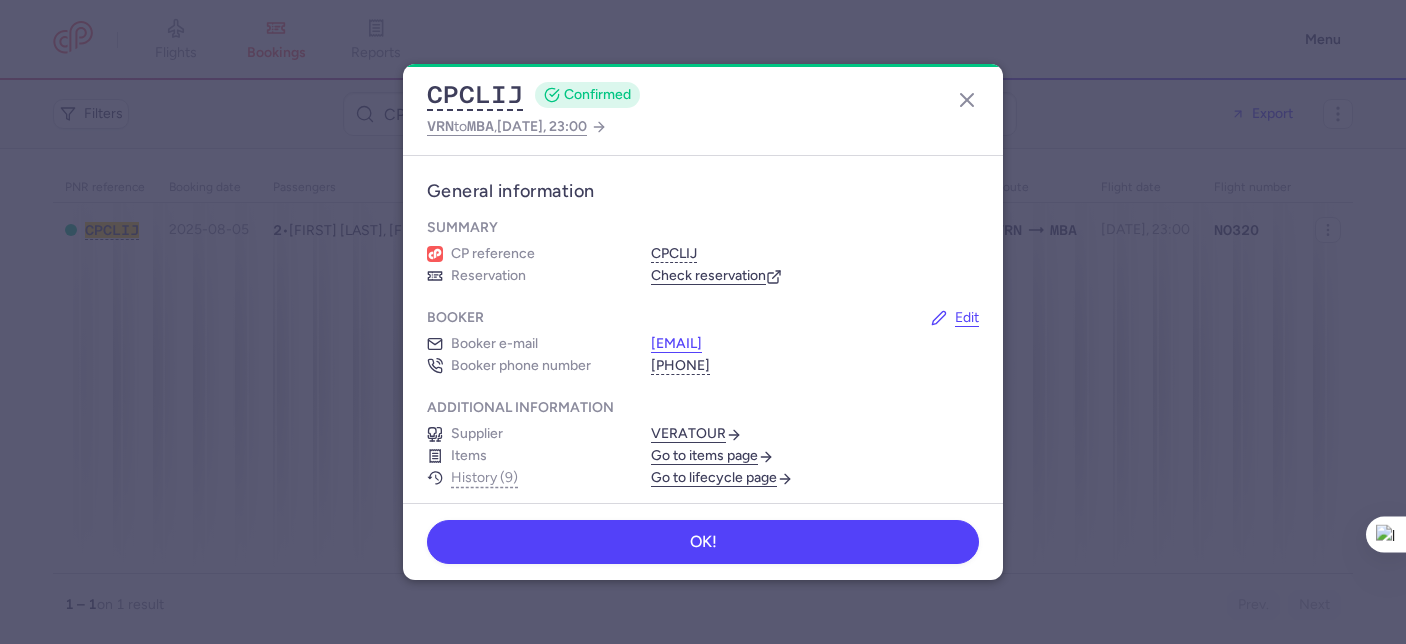 scroll, scrollTop: 0, scrollLeft: 0, axis: both 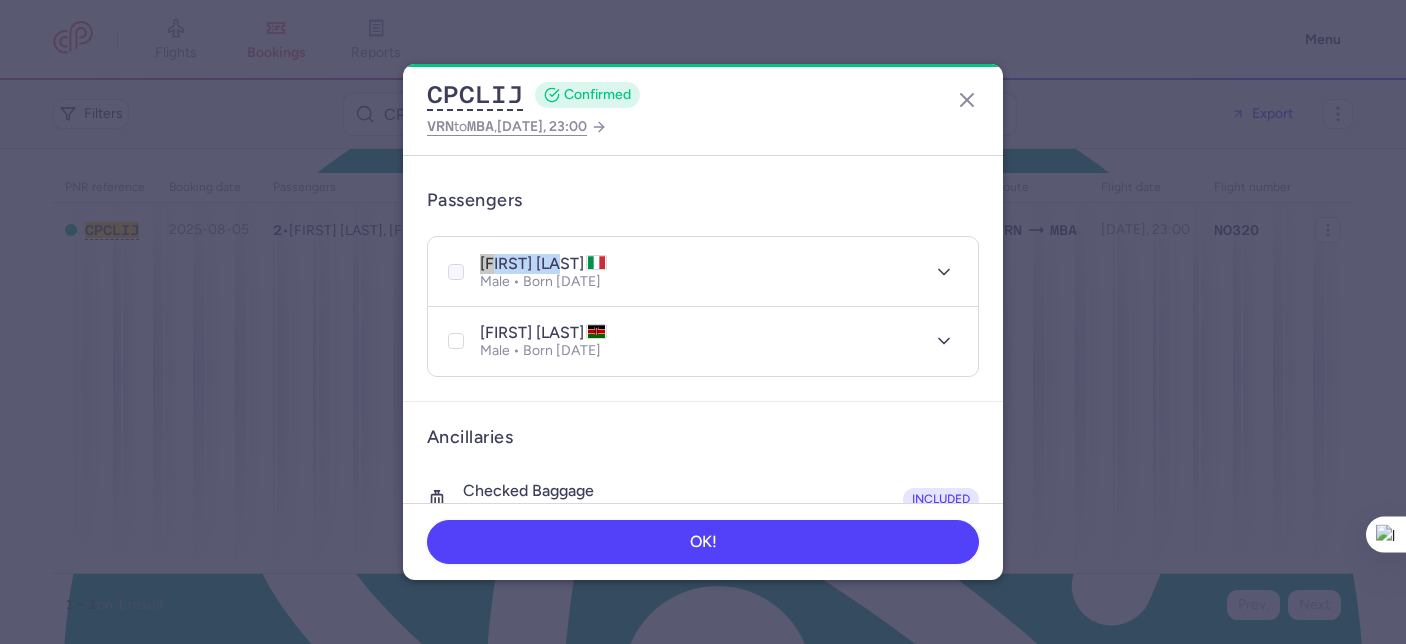 drag, startPoint x: 562, startPoint y: 267, endPoint x: 460, endPoint y: 265, distance: 102.01961 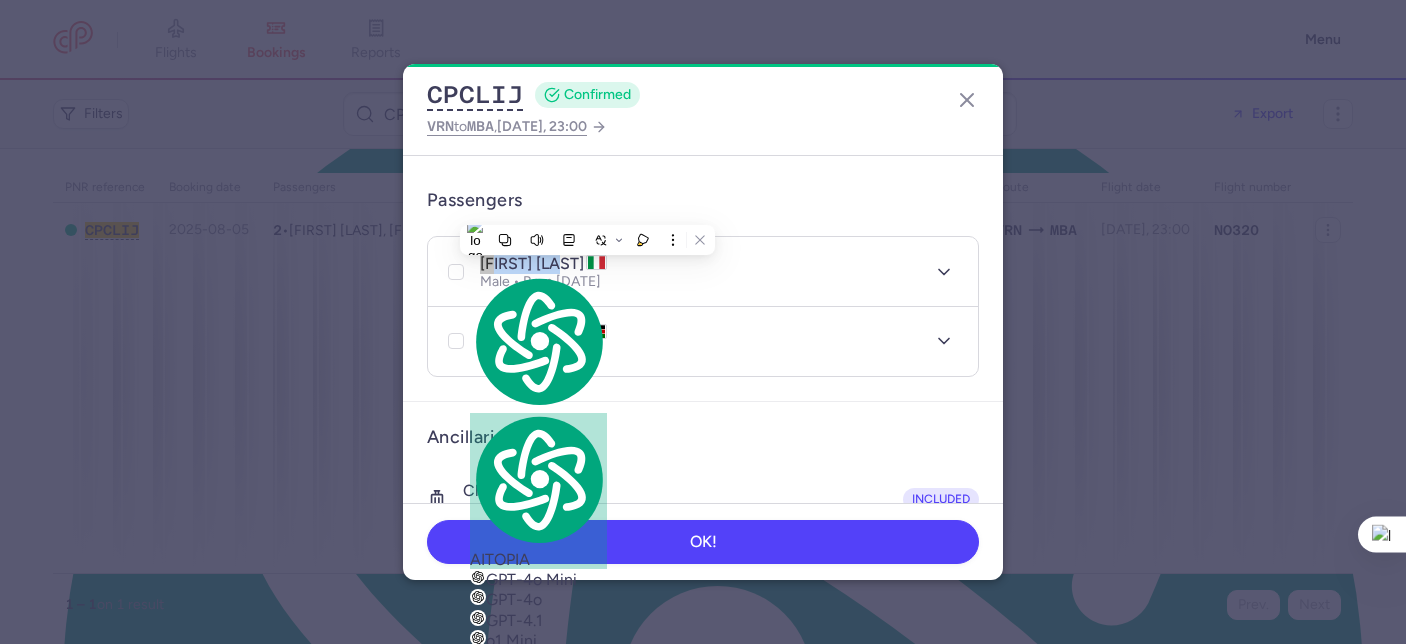 copy on "[FIRST] [LAST]" 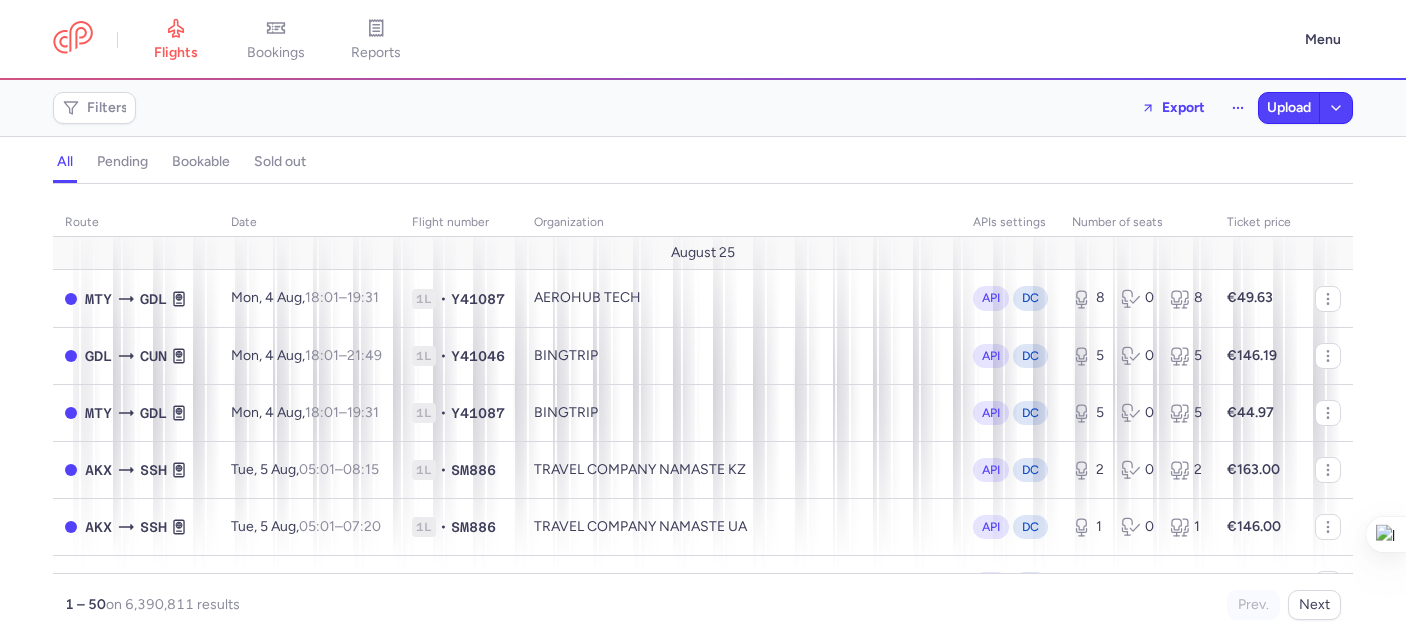 click on "bookings" at bounding box center (276, 53) 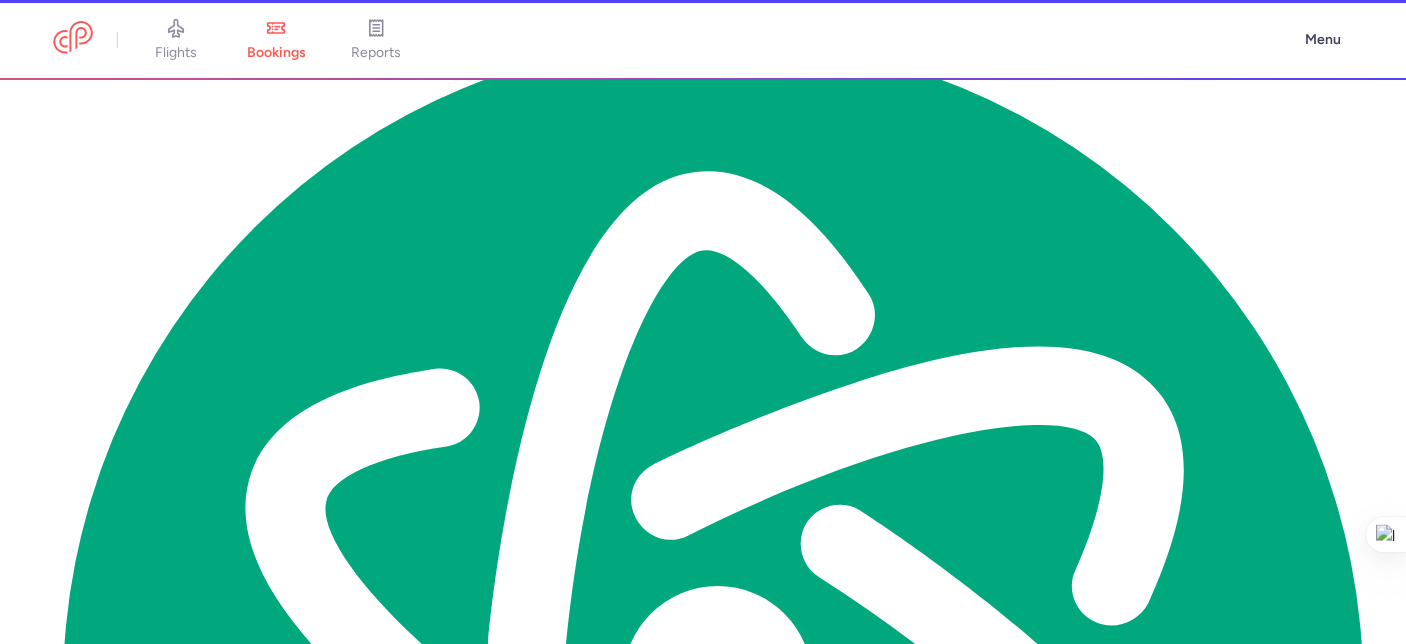 scroll, scrollTop: 34, scrollLeft: 0, axis: vertical 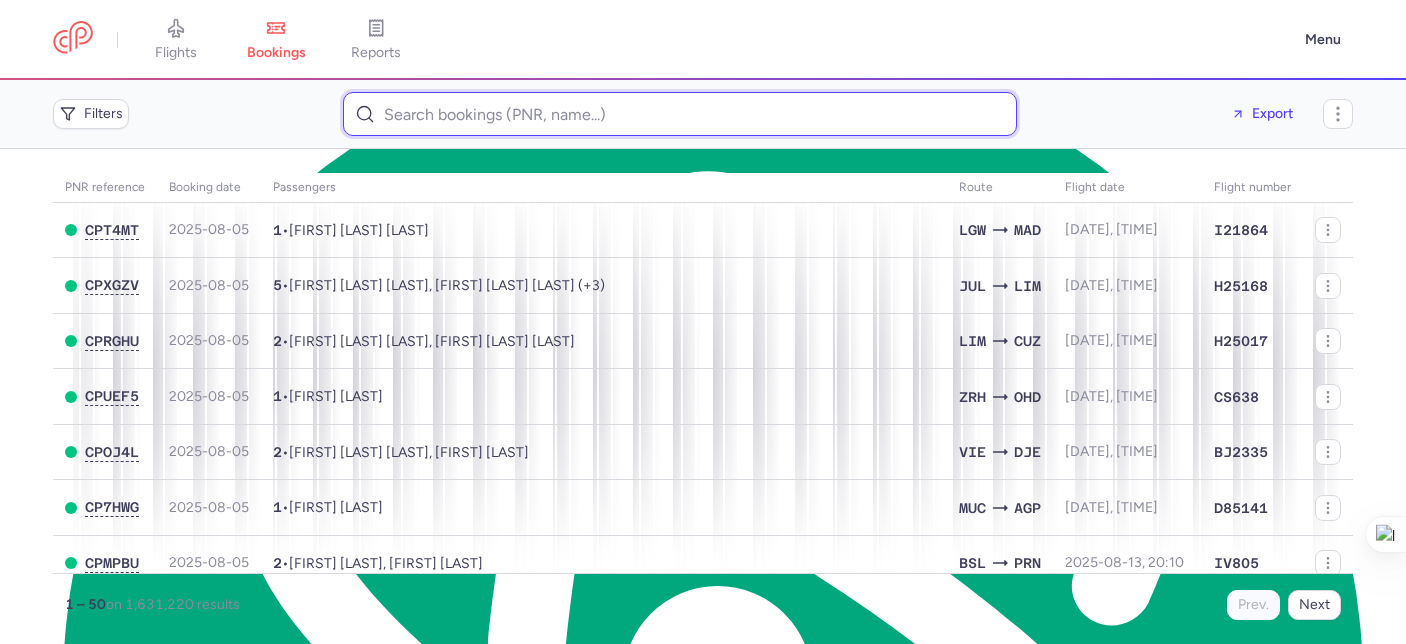 click at bounding box center [680, 114] 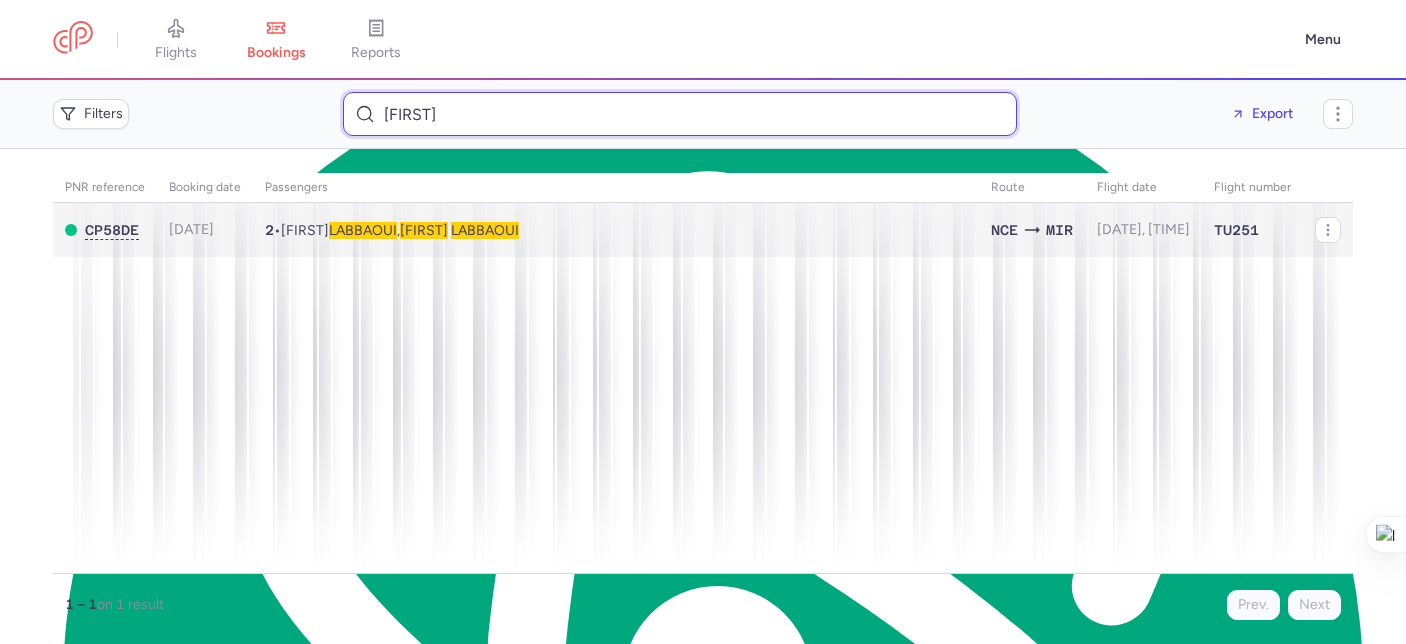 type on "[FIRST]" 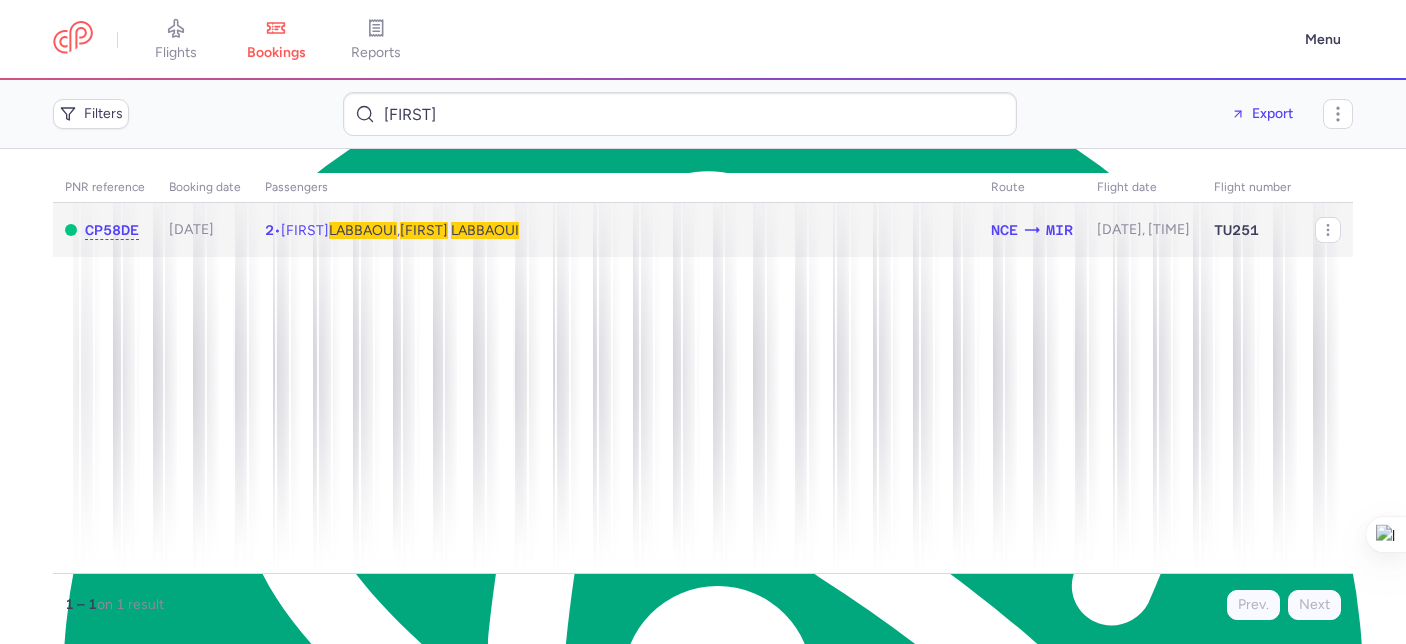 click on "LABBAOUI" at bounding box center [485, 230] 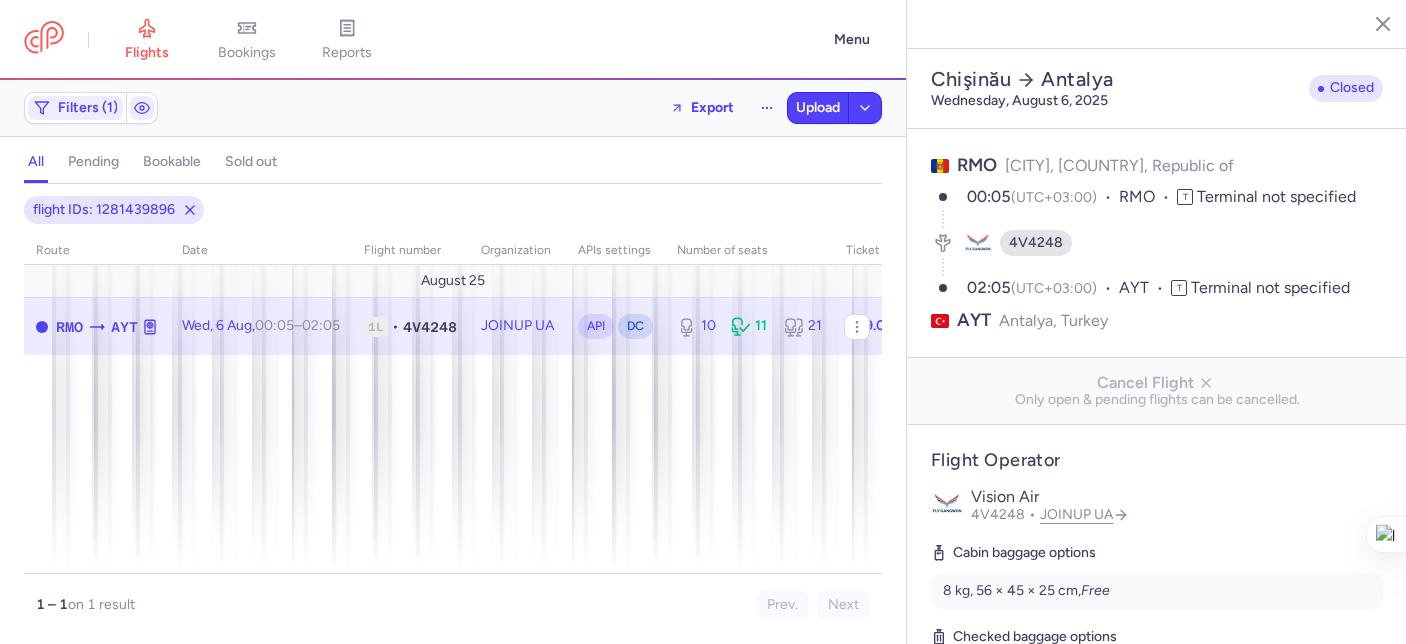 select on "hours" 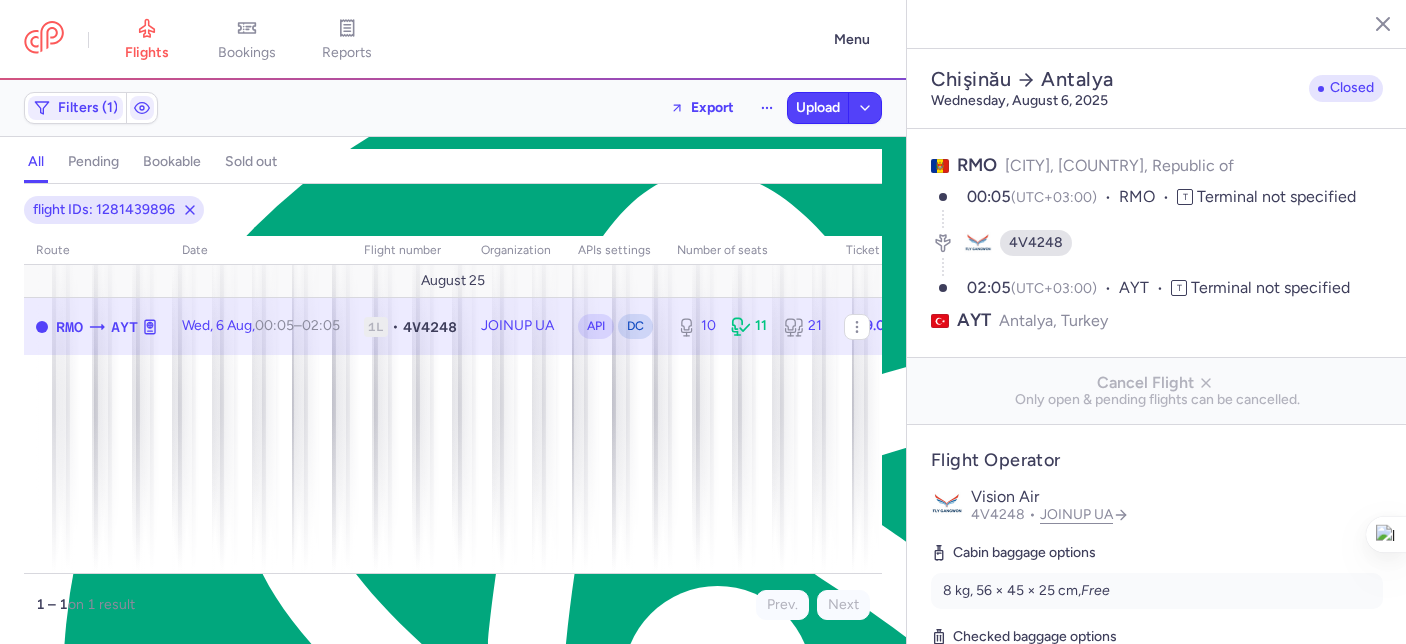 scroll, scrollTop: 34, scrollLeft: 0, axis: vertical 